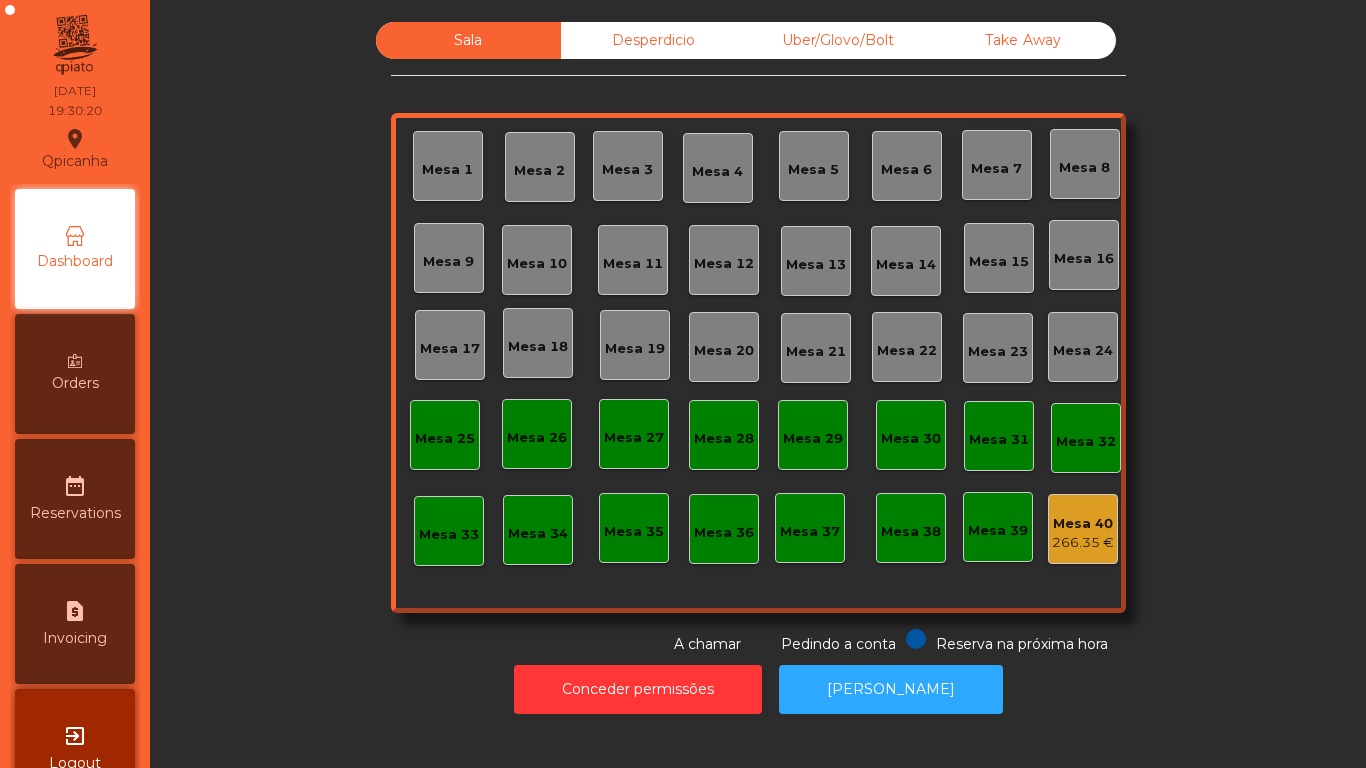 scroll, scrollTop: 0, scrollLeft: 0, axis: both 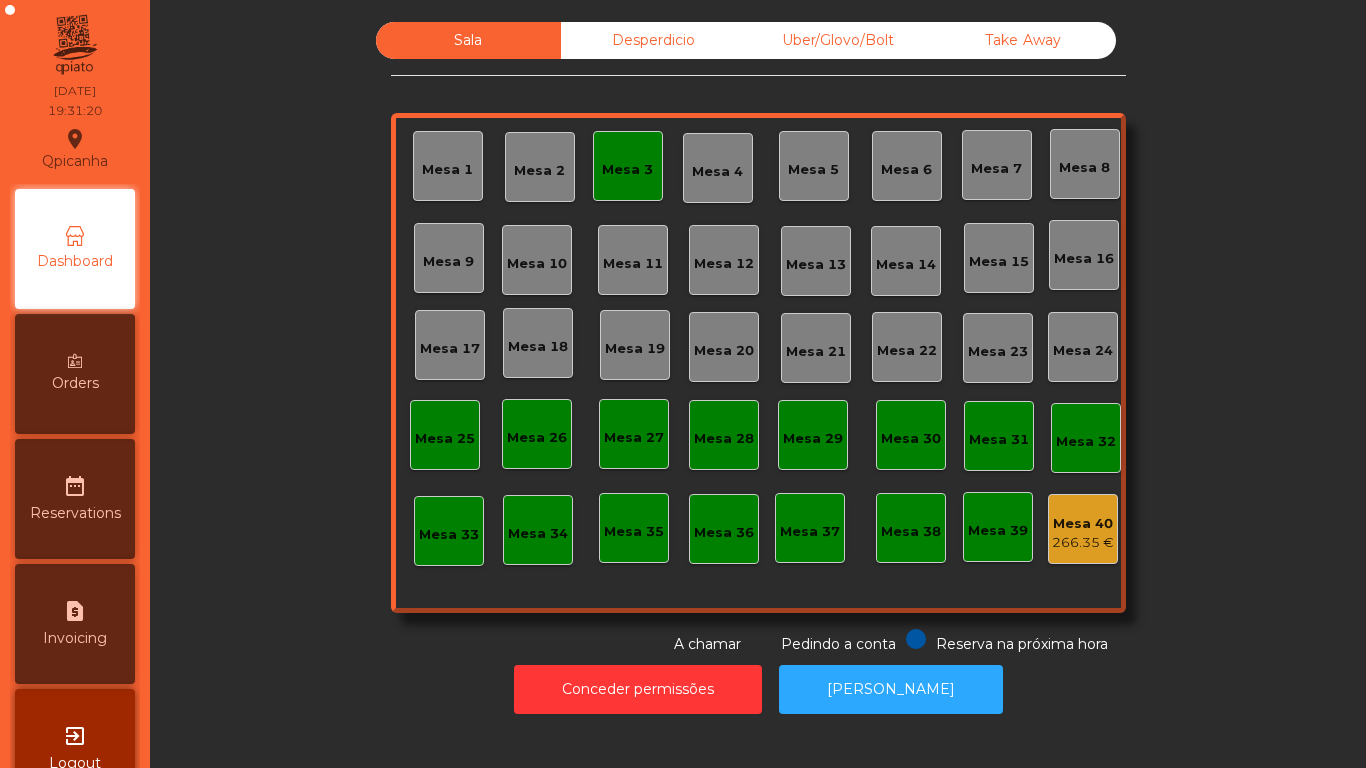 click on "Mesa 3" 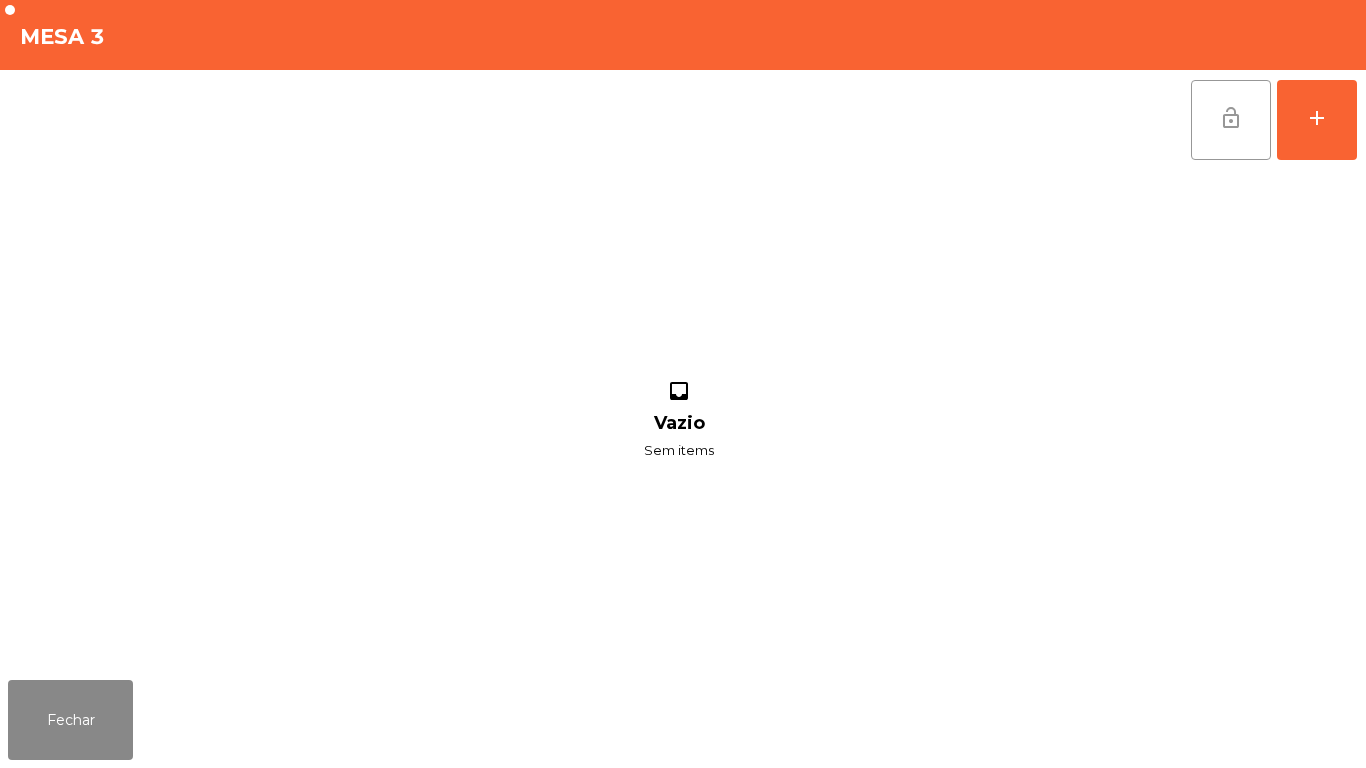 click on "lock_open" 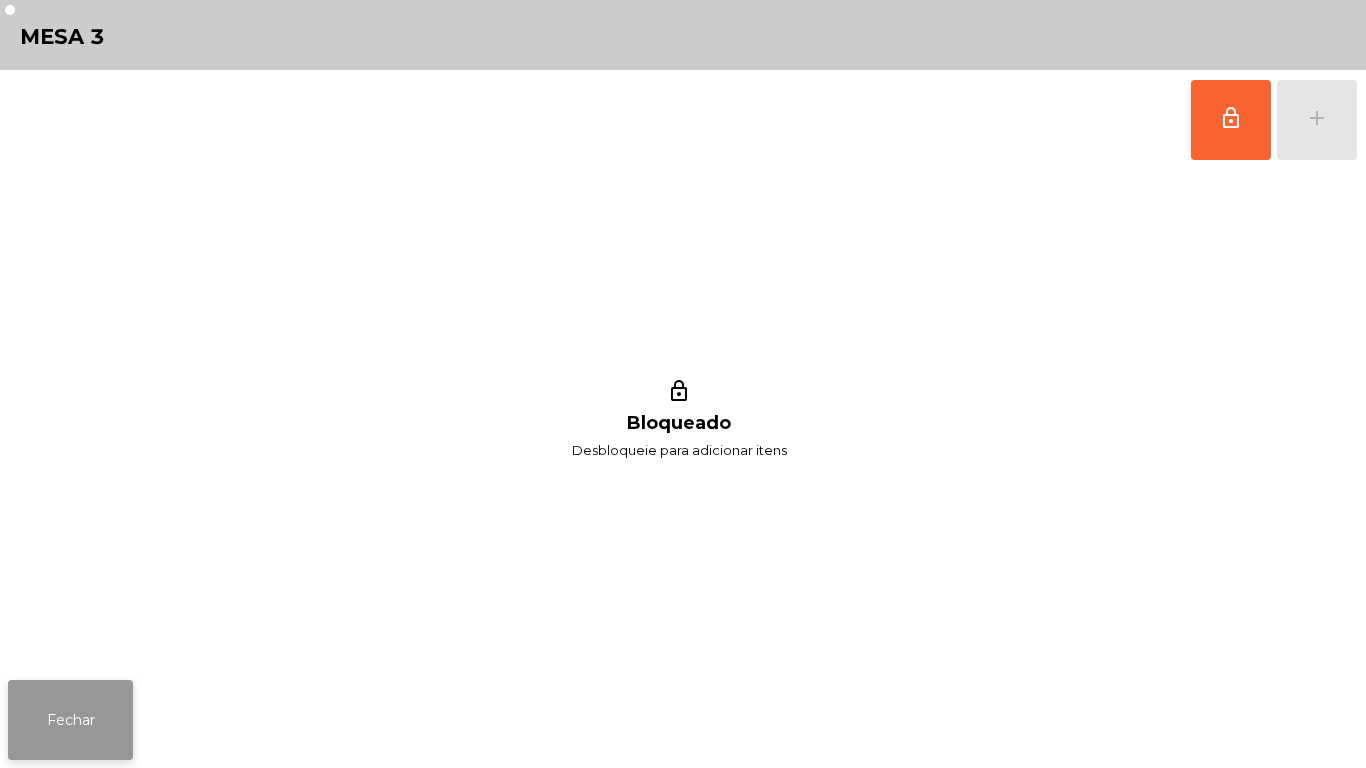 click on "Fechar" 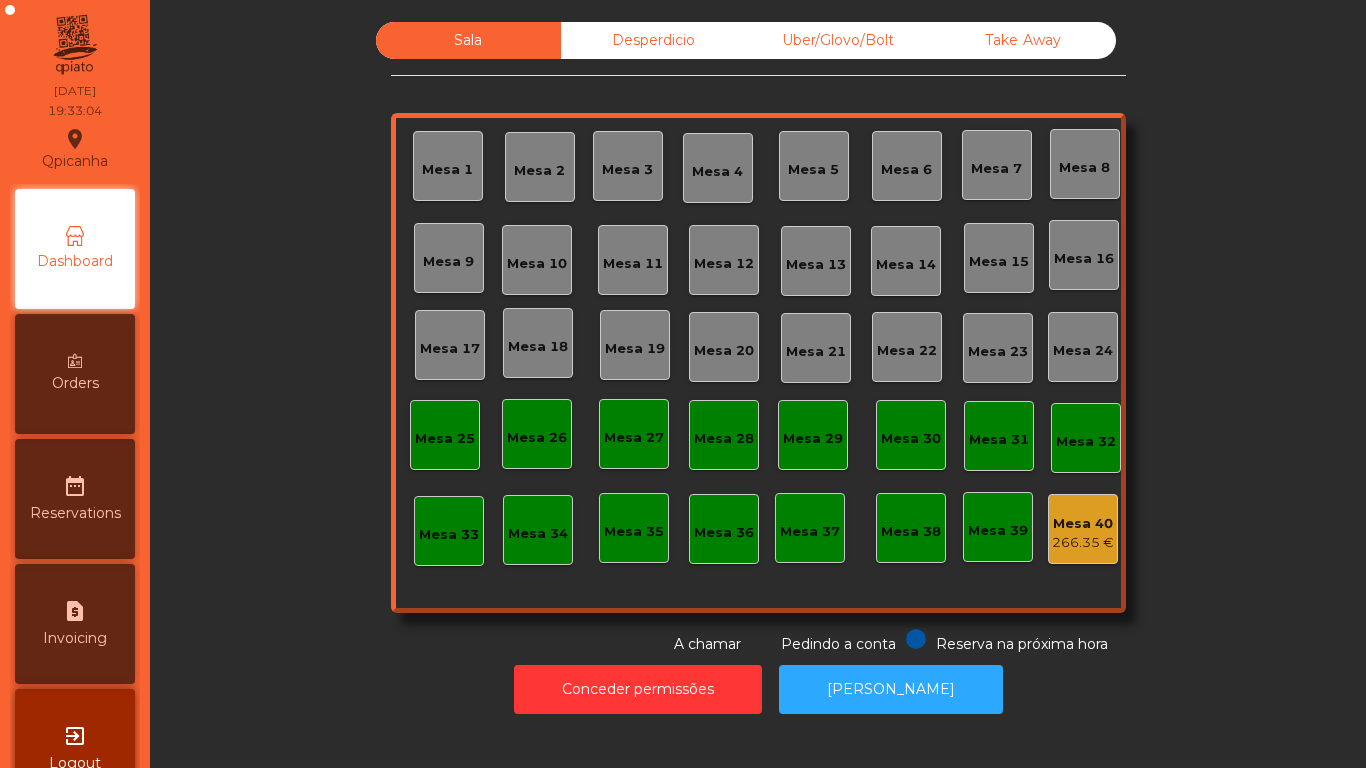click on "Mesa 3" 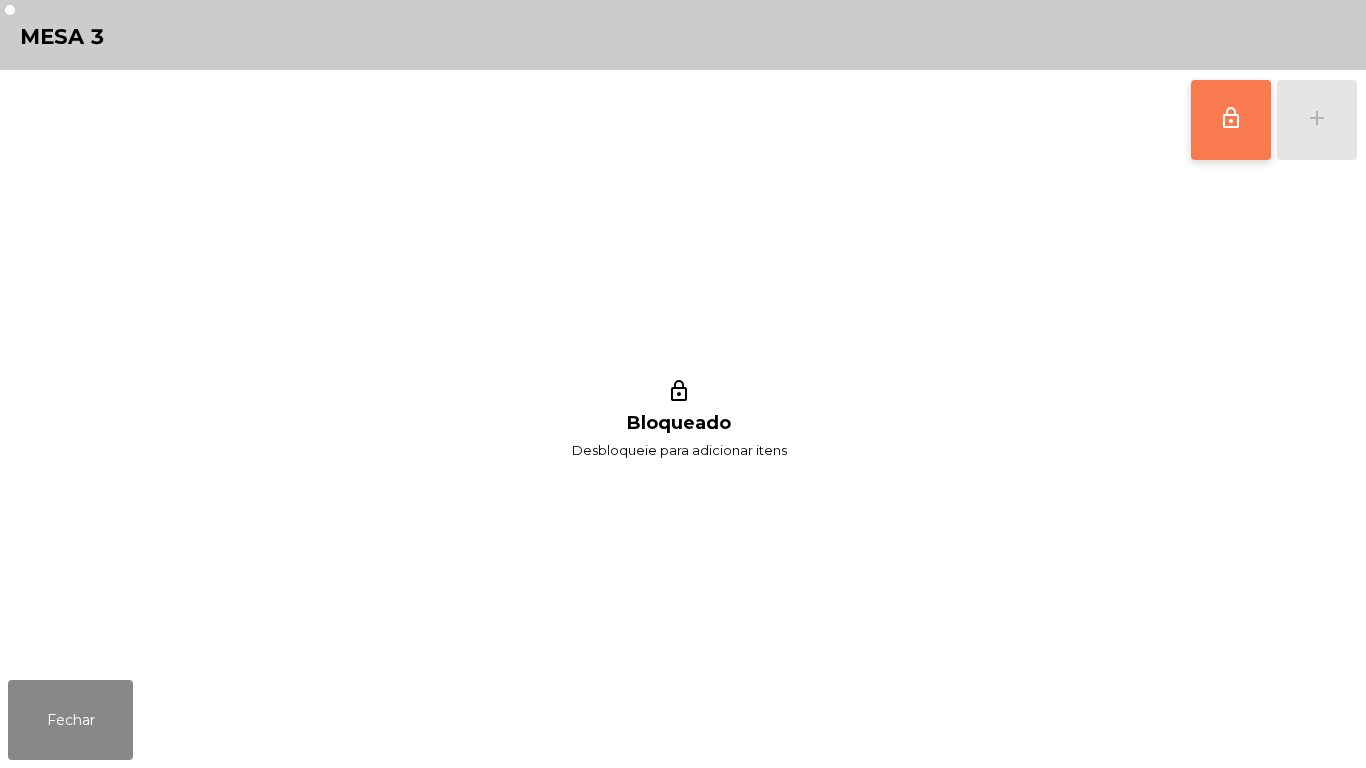 click on "lock_outline" 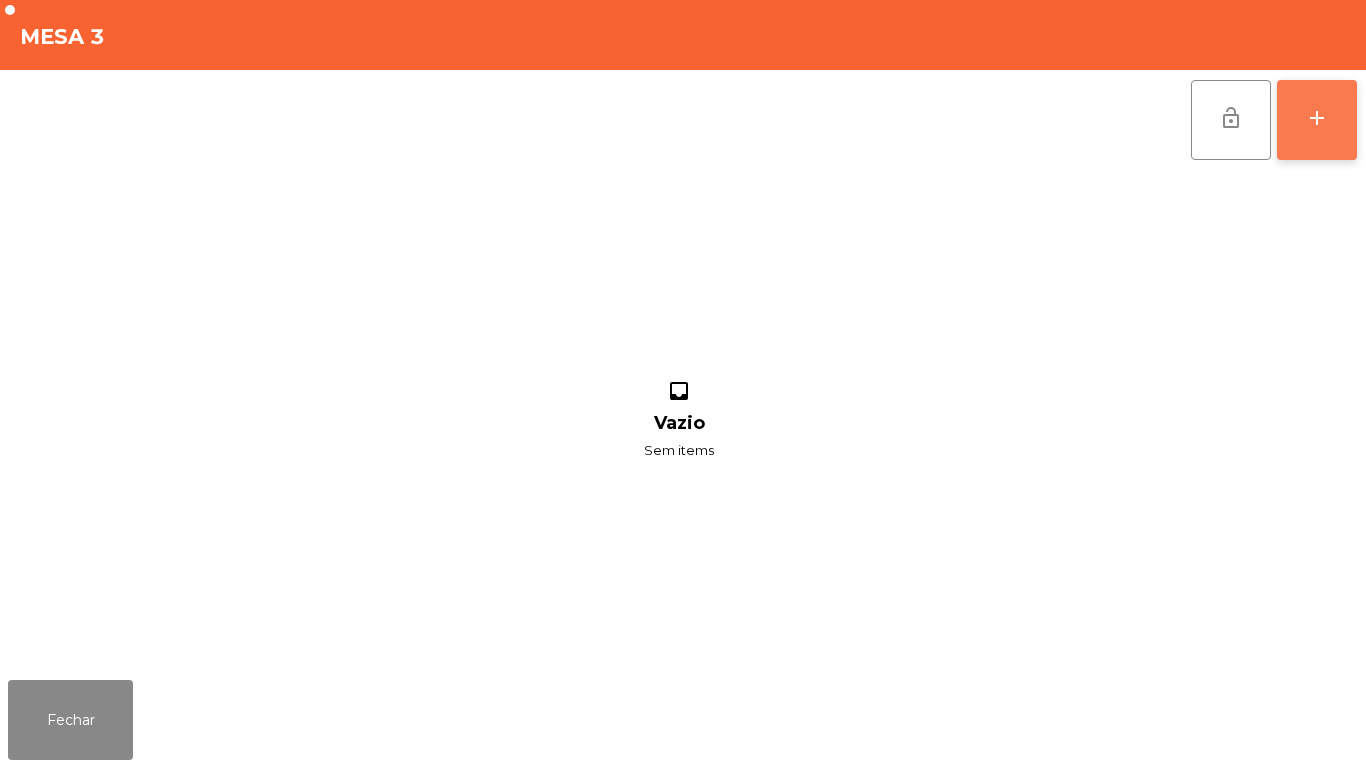 click on "add" 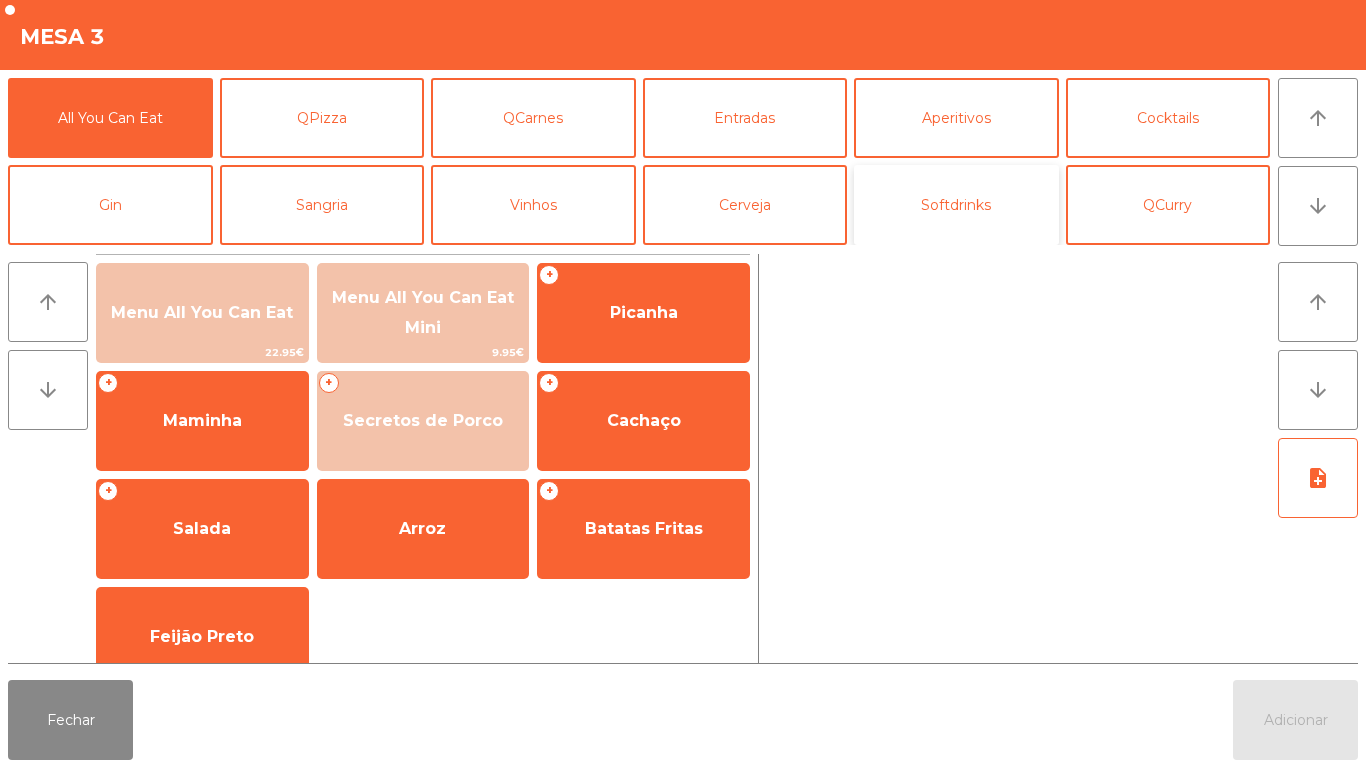 click on "Softdrinks" 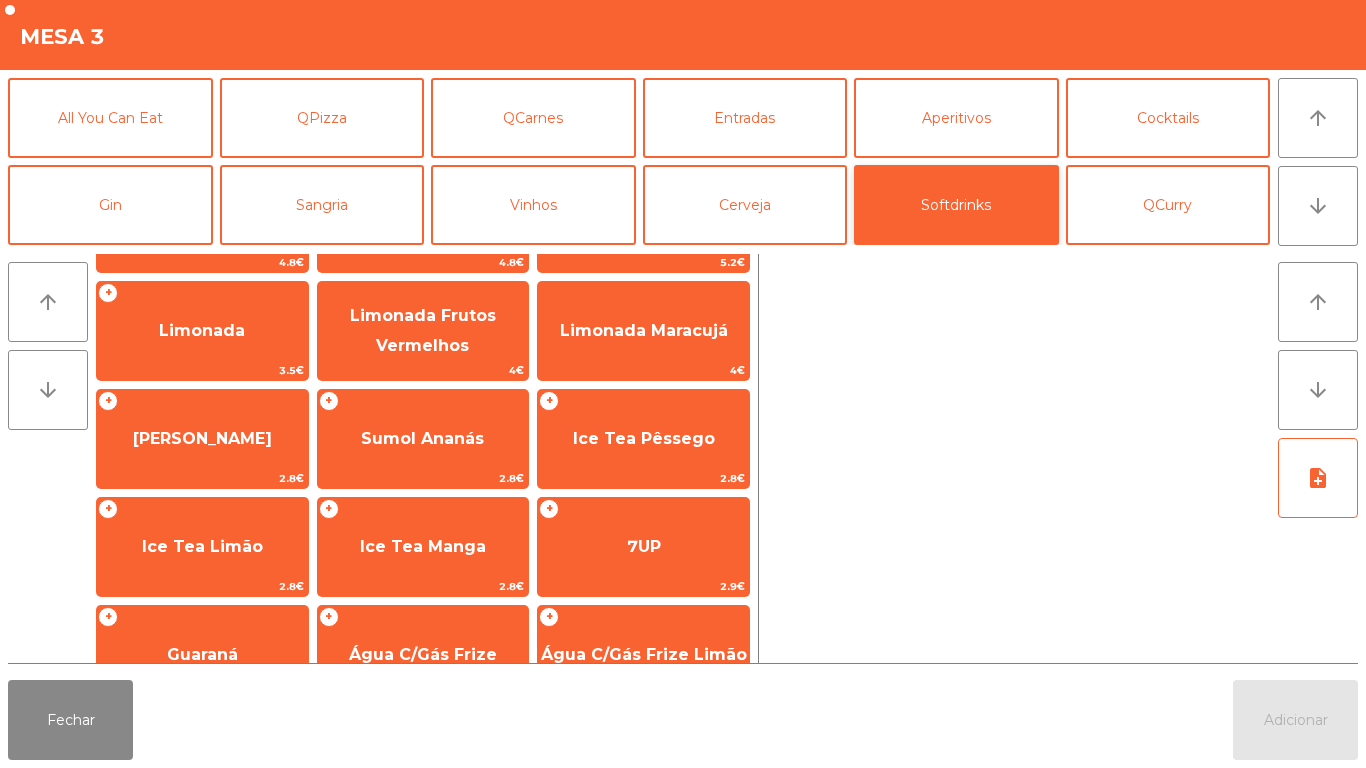 scroll, scrollTop: 356, scrollLeft: 0, axis: vertical 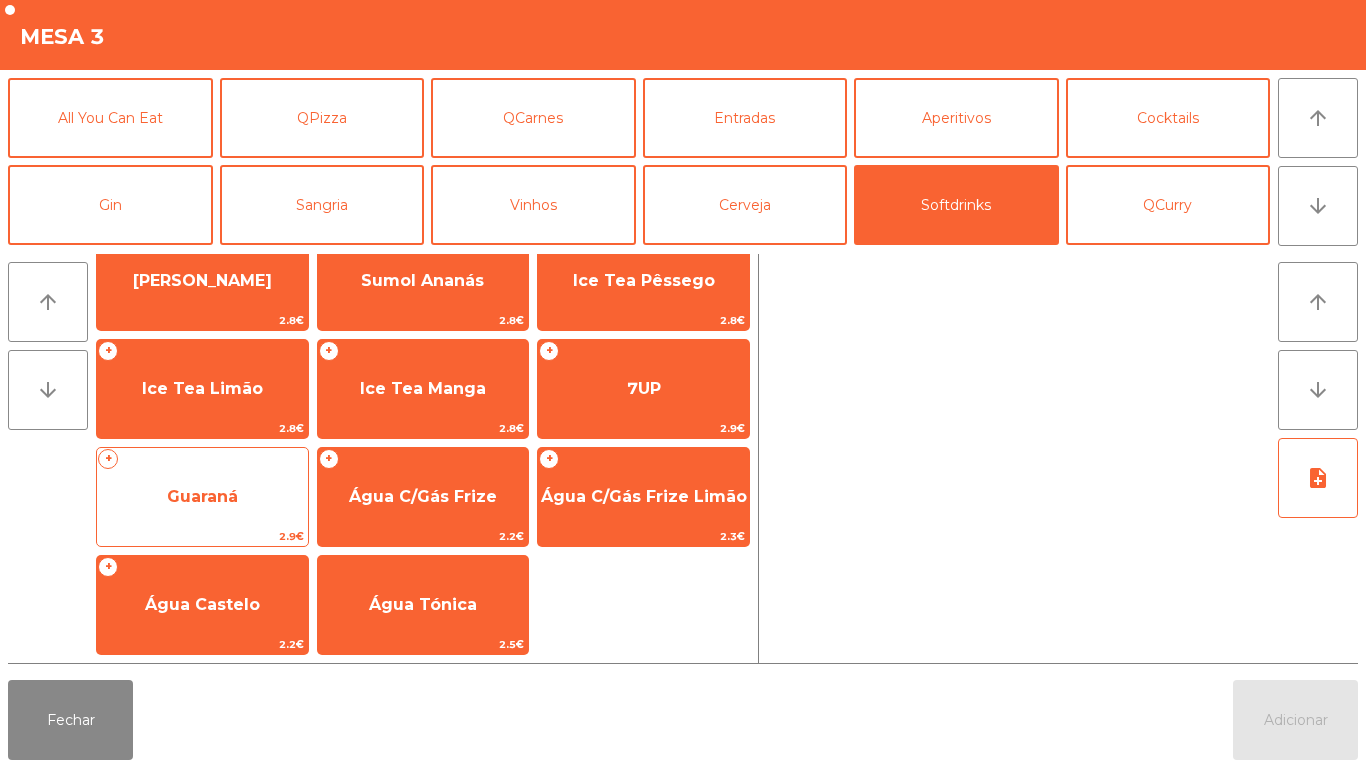 click on "Guaraná" 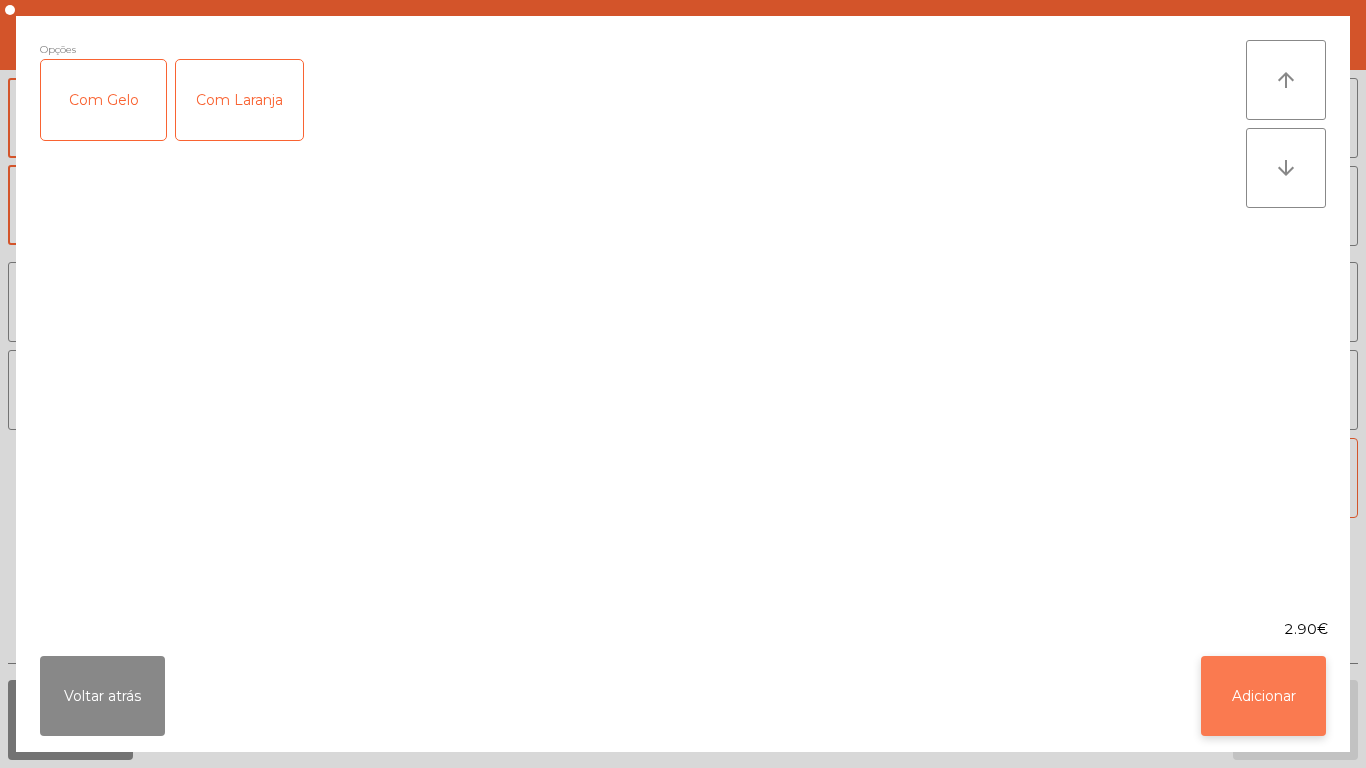 click on "Adicionar" 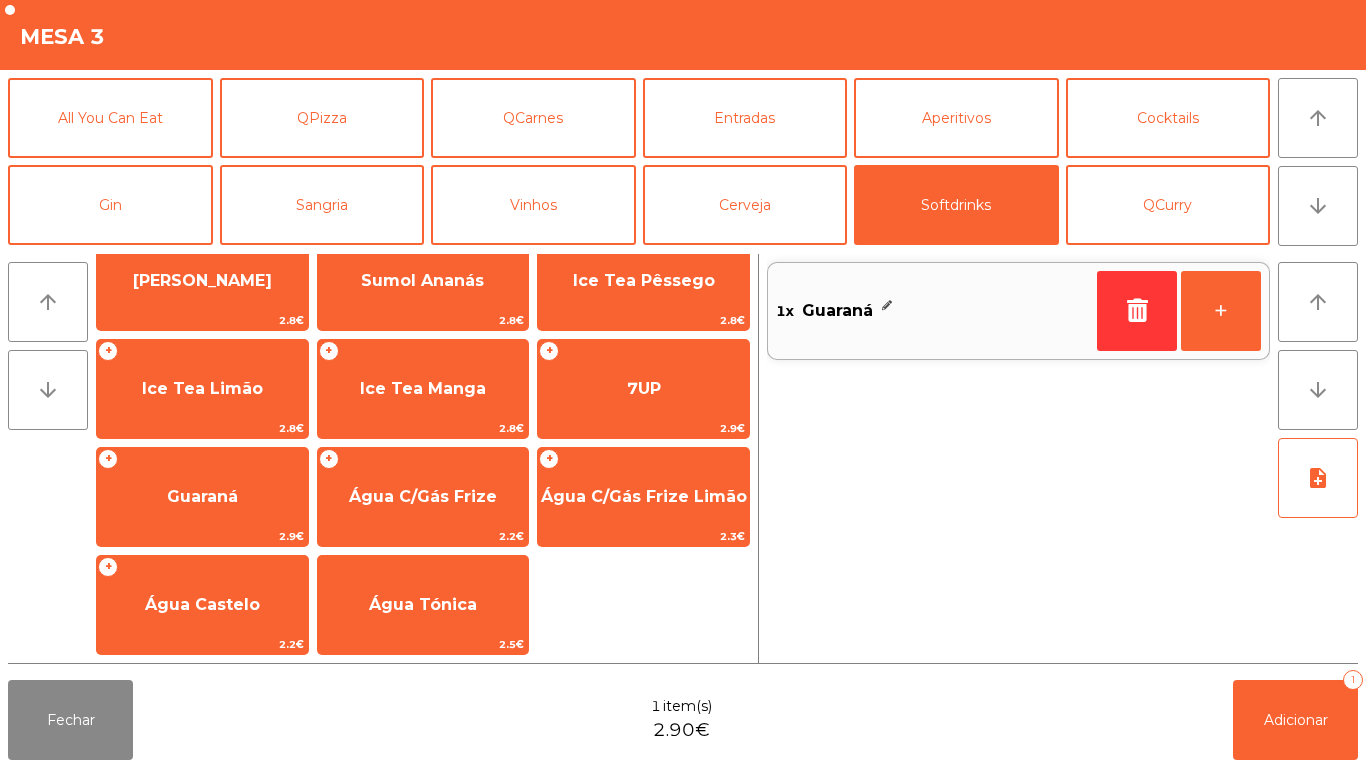 scroll, scrollTop: 0, scrollLeft: 0, axis: both 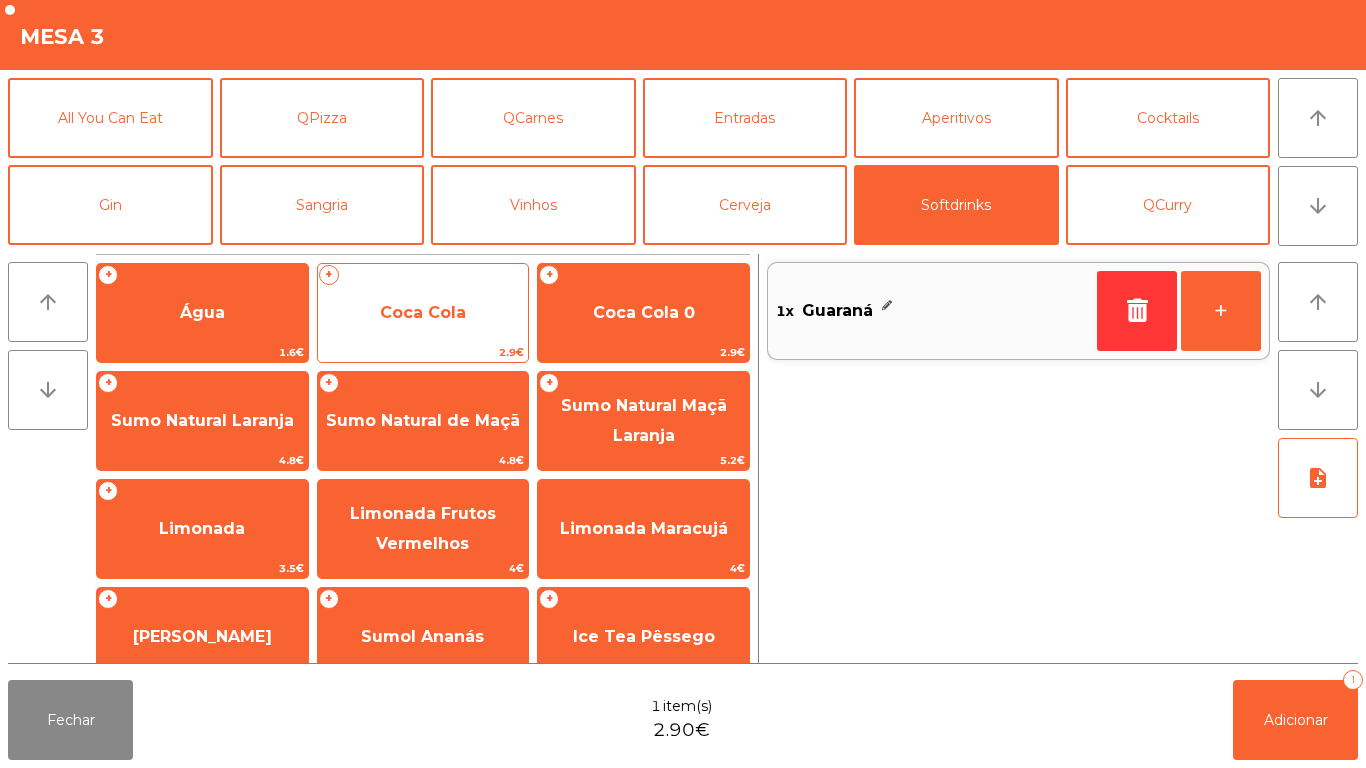 click on "Coca Cola" 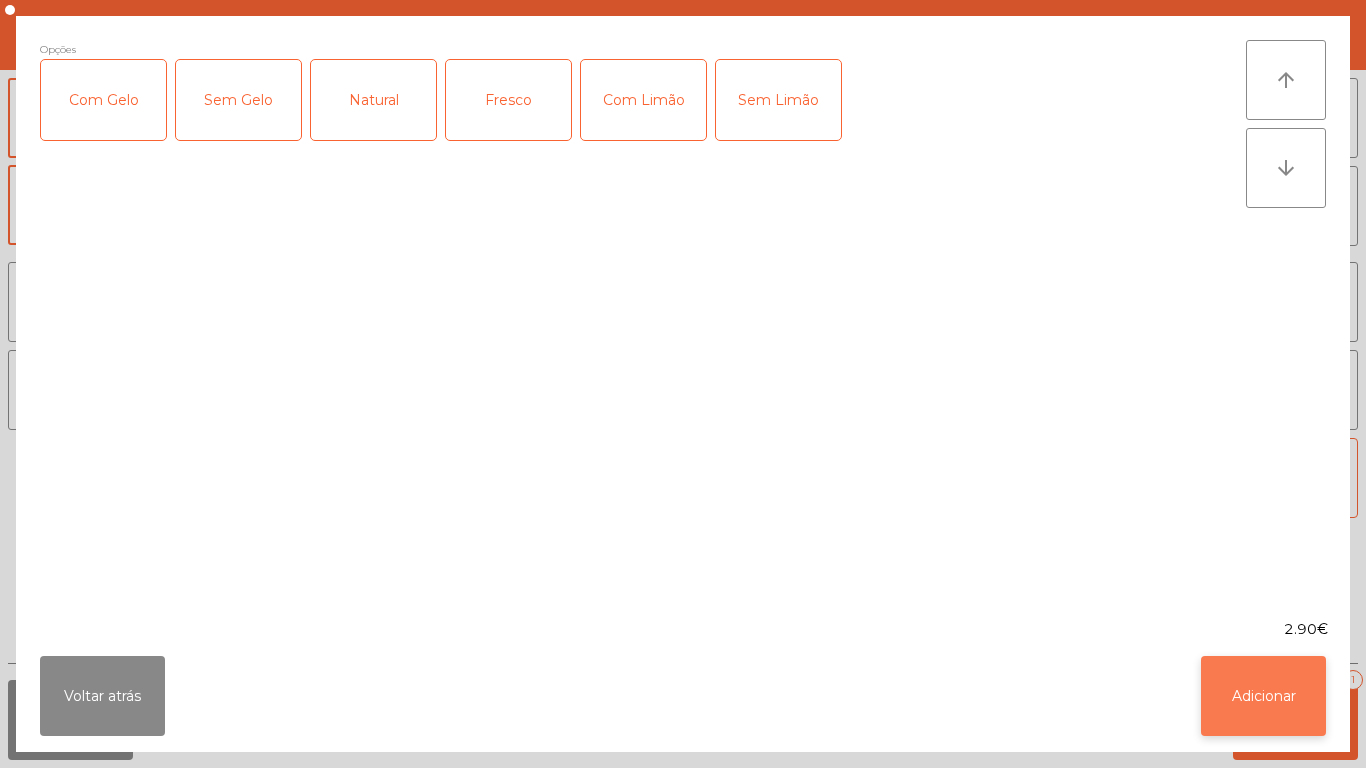 click on "Adicionar" 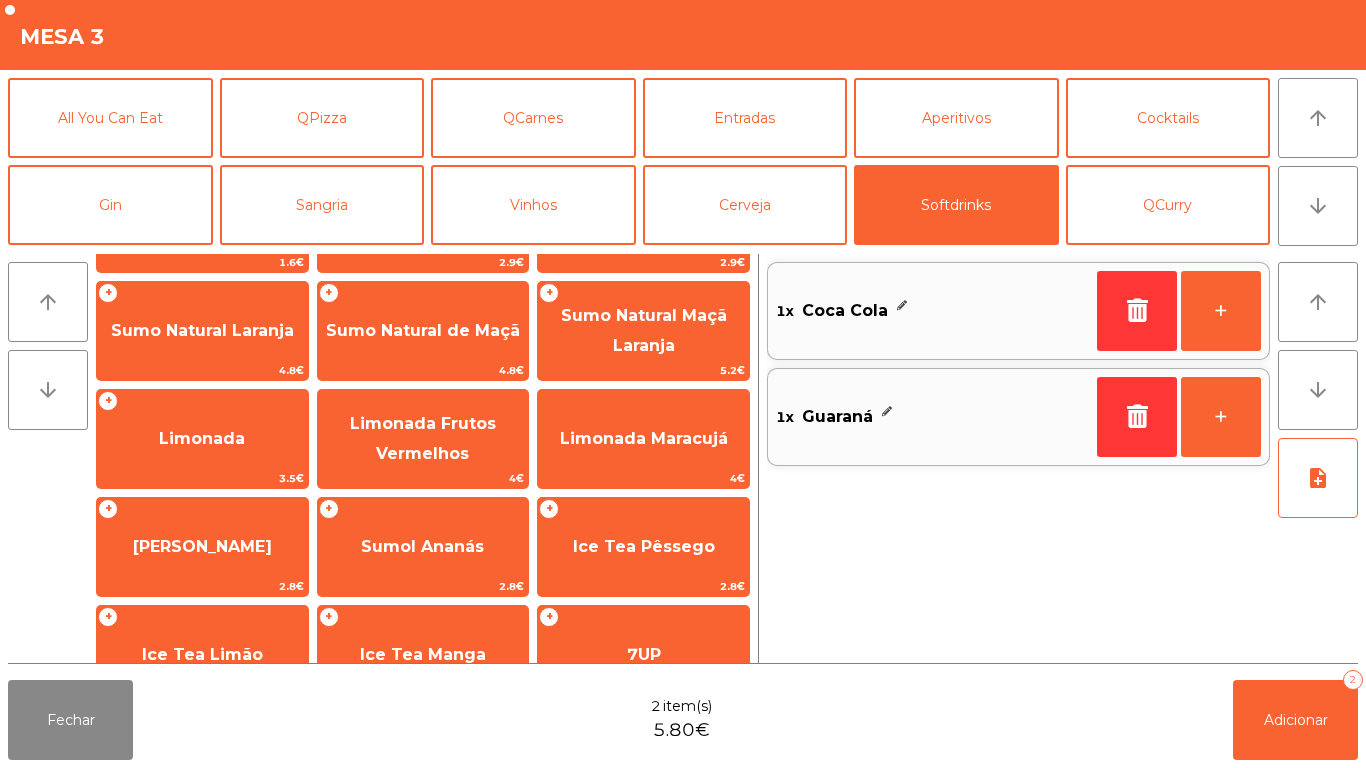 scroll, scrollTop: 89, scrollLeft: 0, axis: vertical 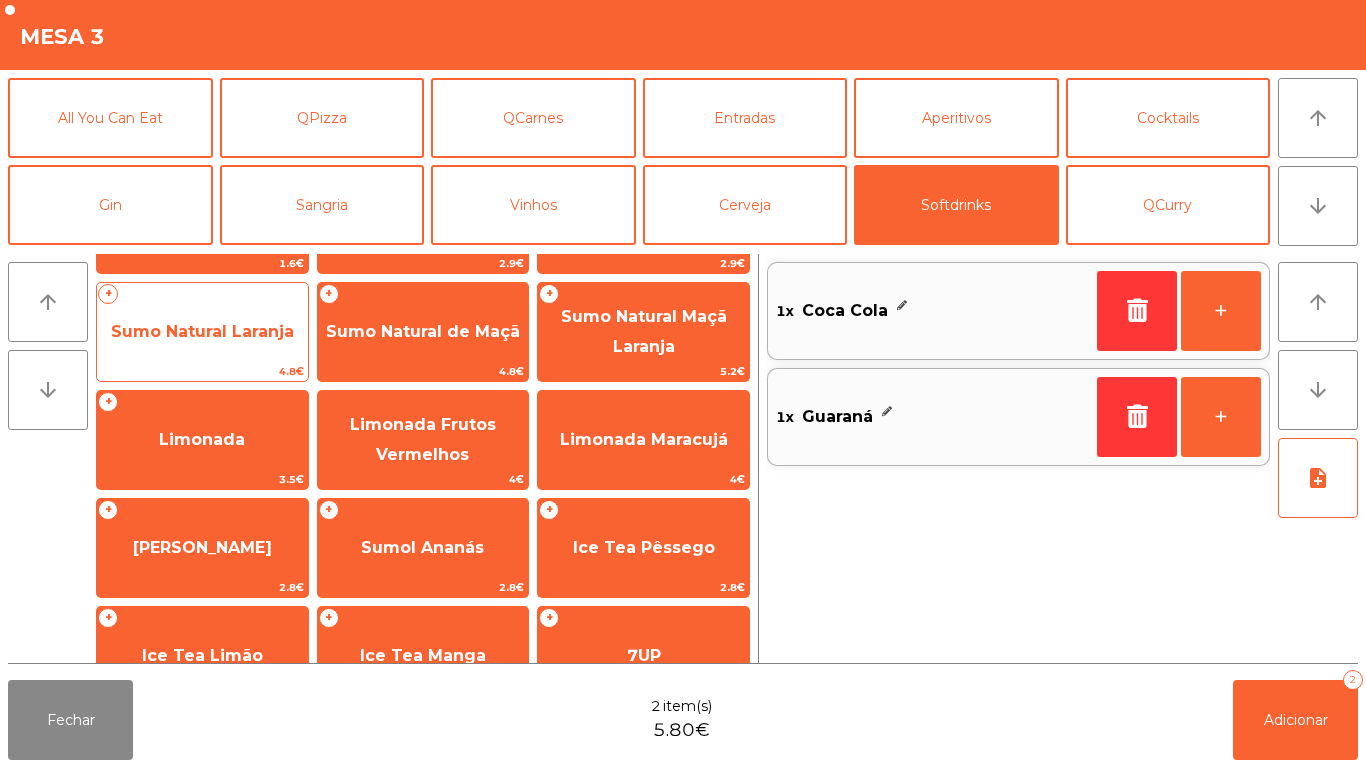 click on "Sumo Natural Laranja" 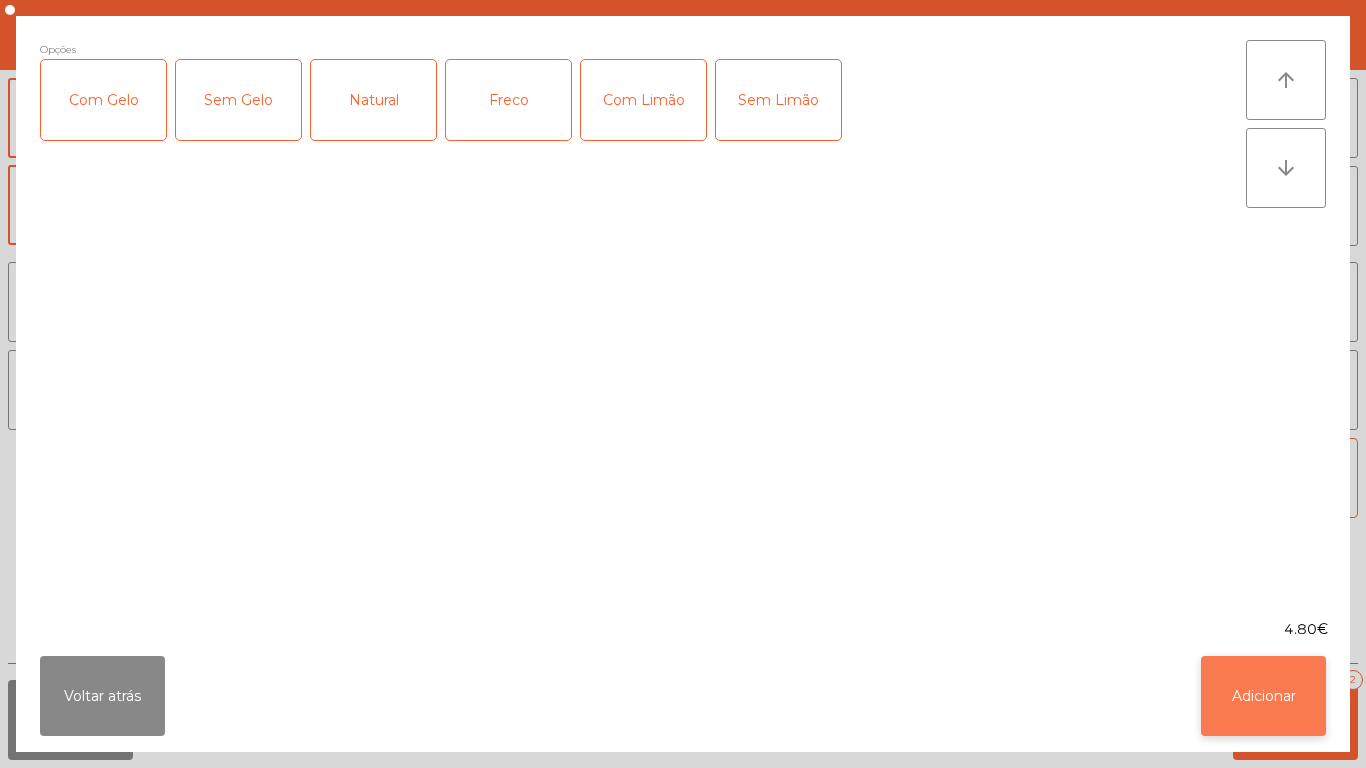 click on "Adicionar" 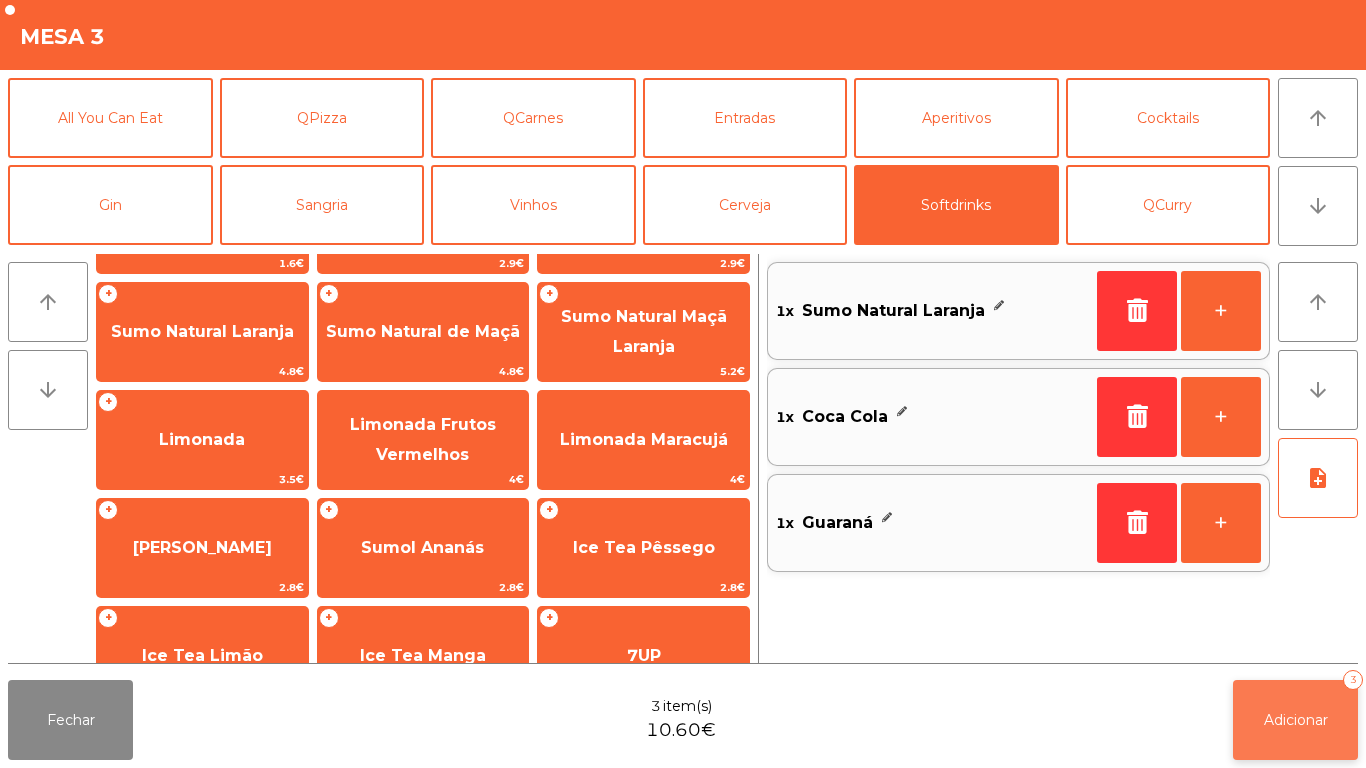 click on "Adicionar   3" 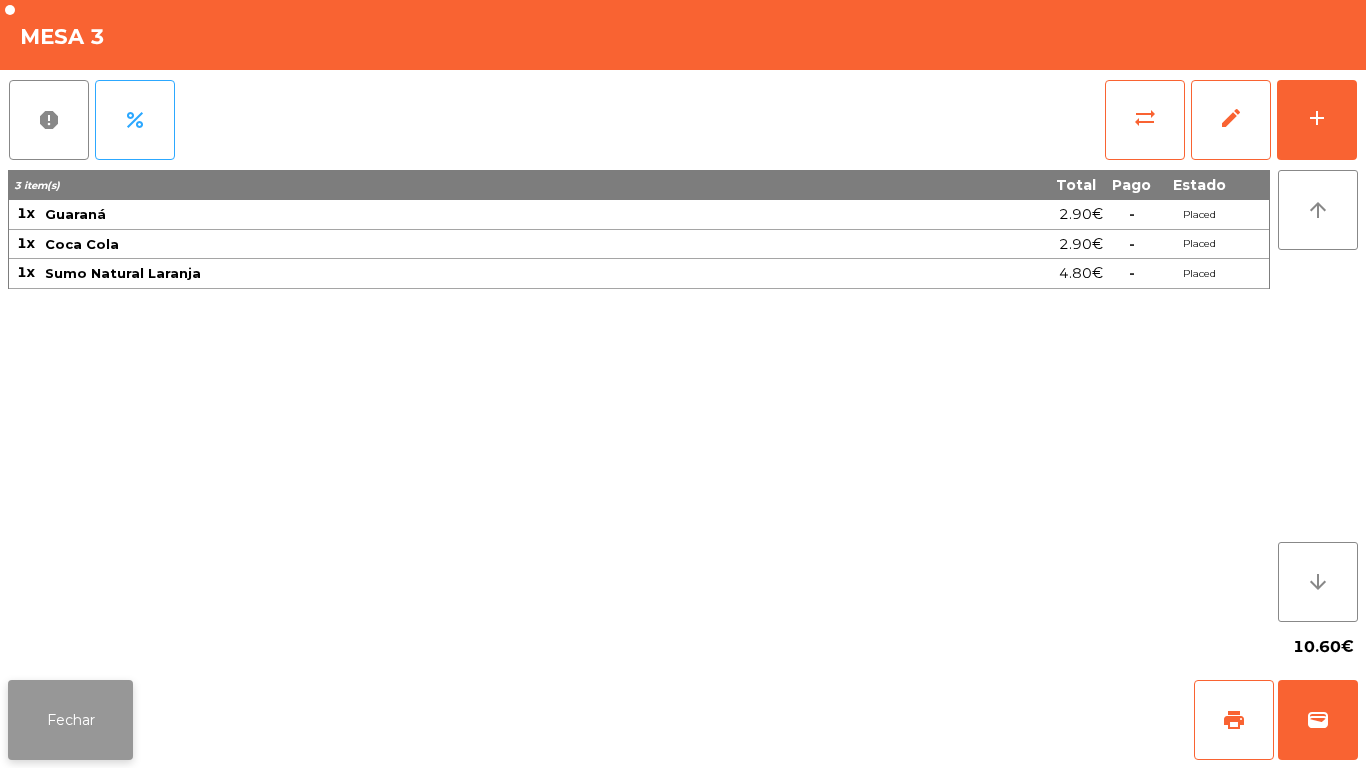 click on "Fechar" 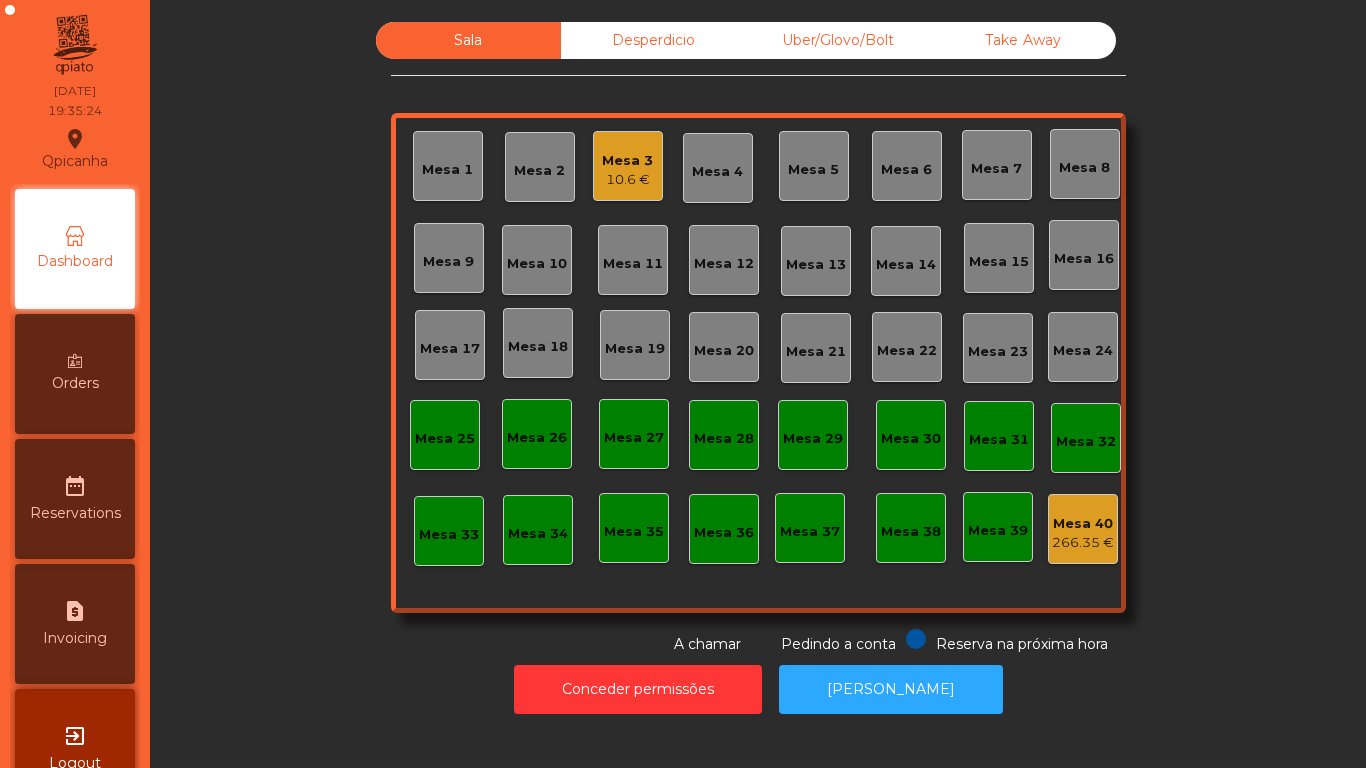 click on "Mesa 2" 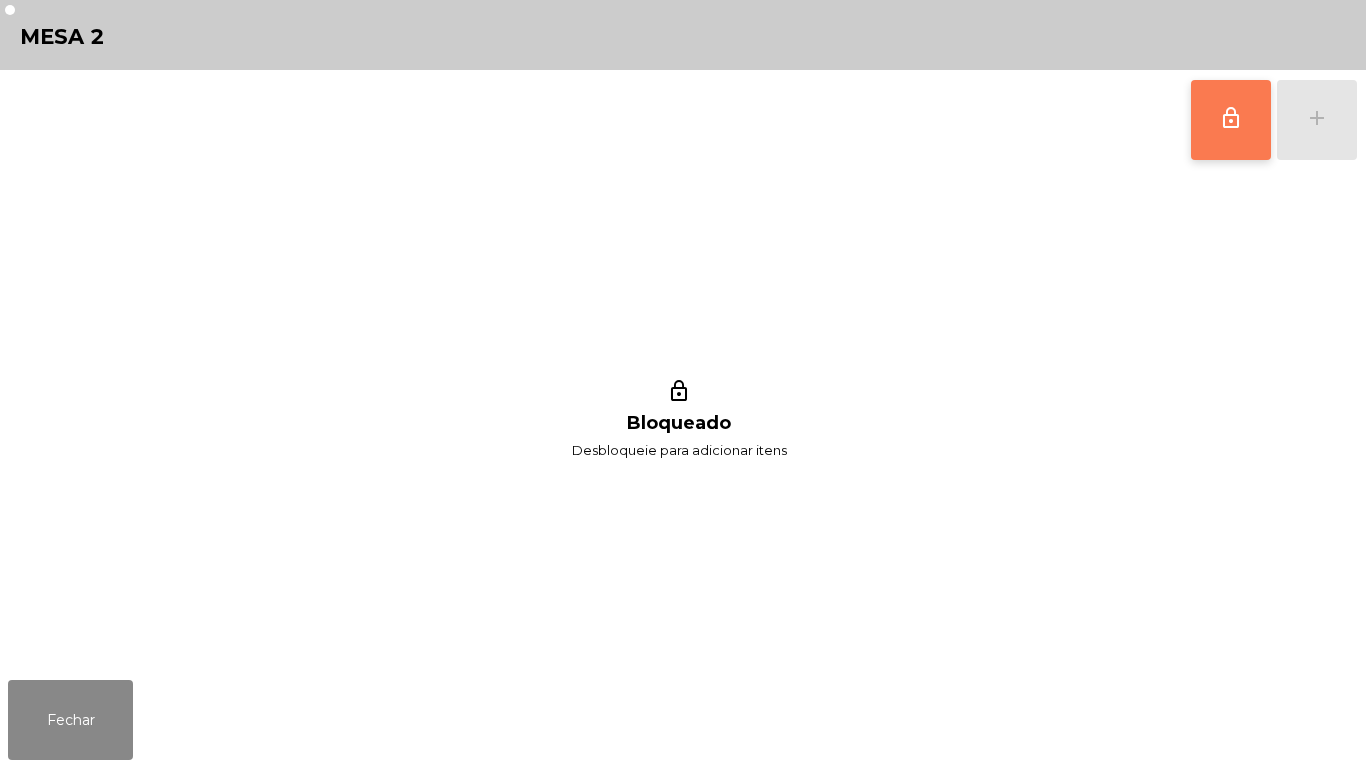 click on "lock_outline" 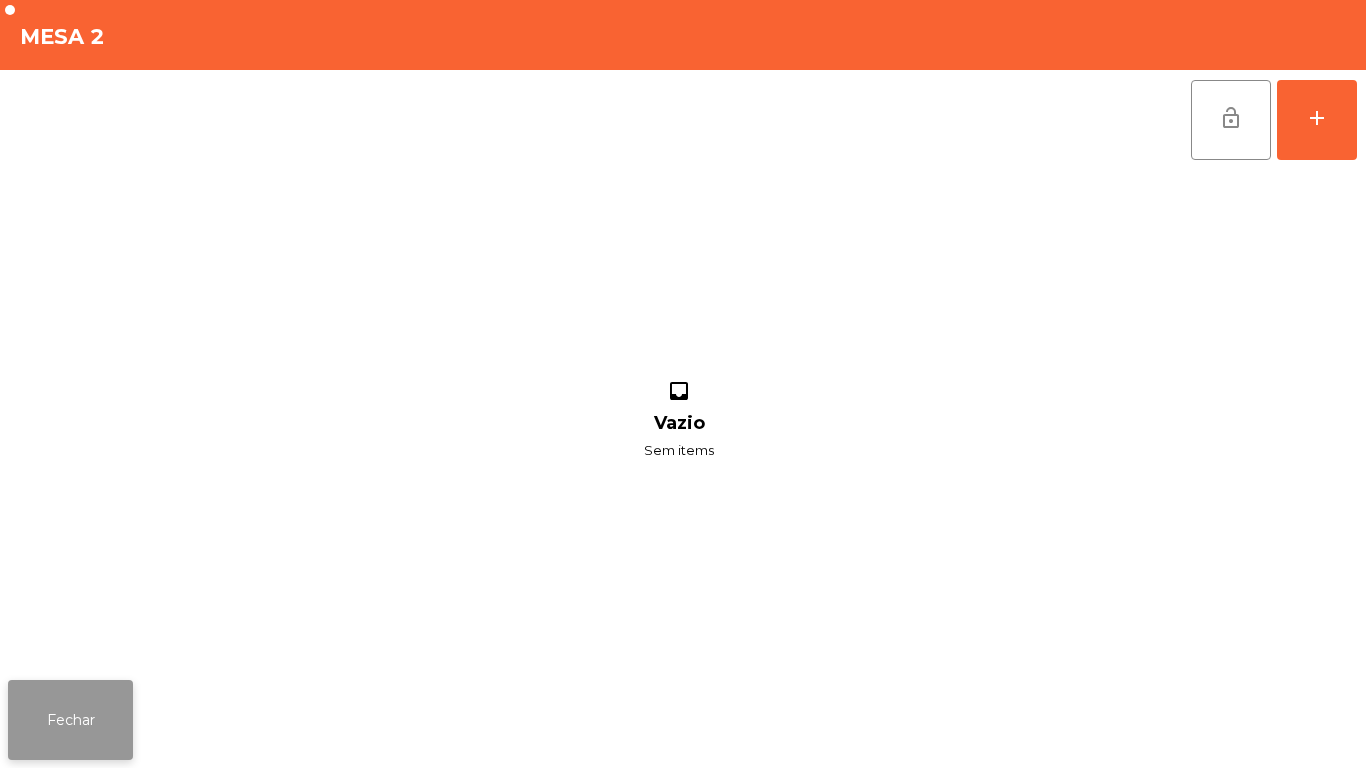 click on "Fechar" 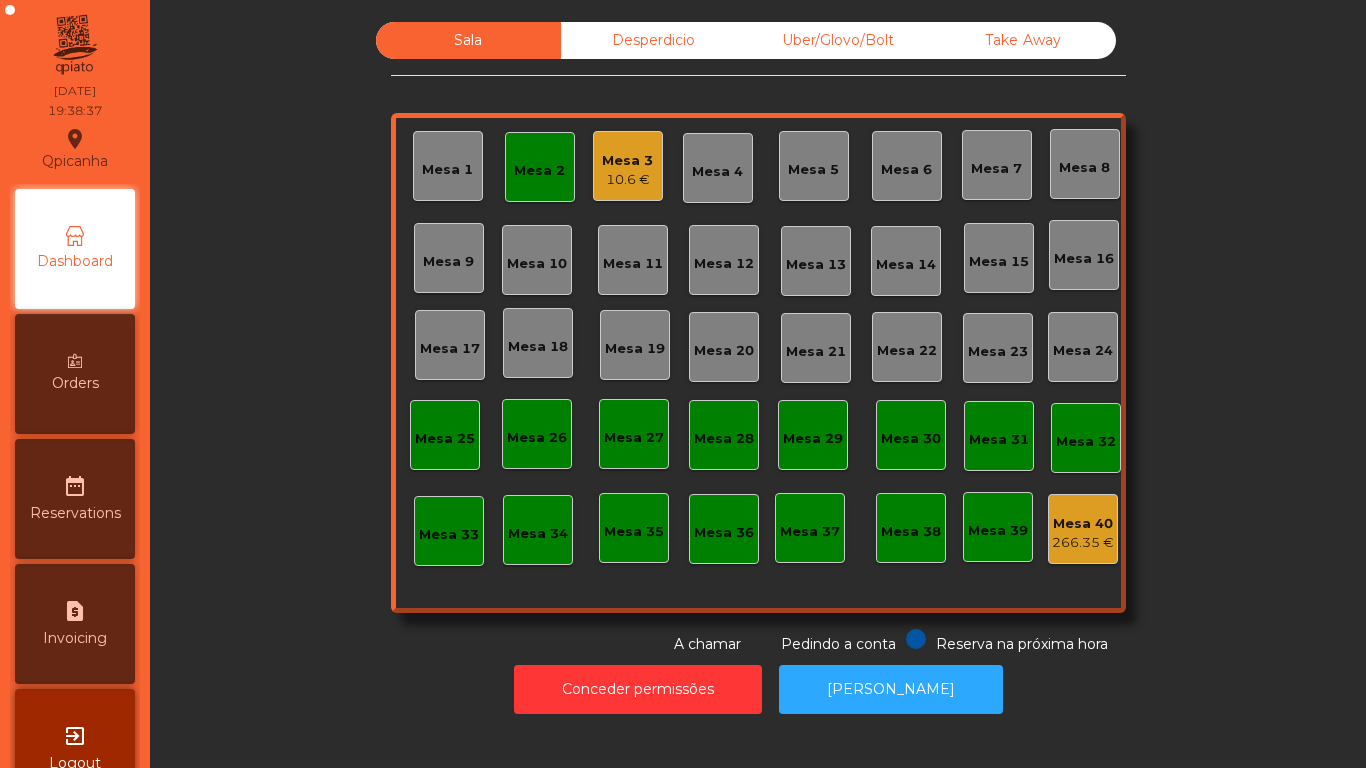 click on "10.6 €" 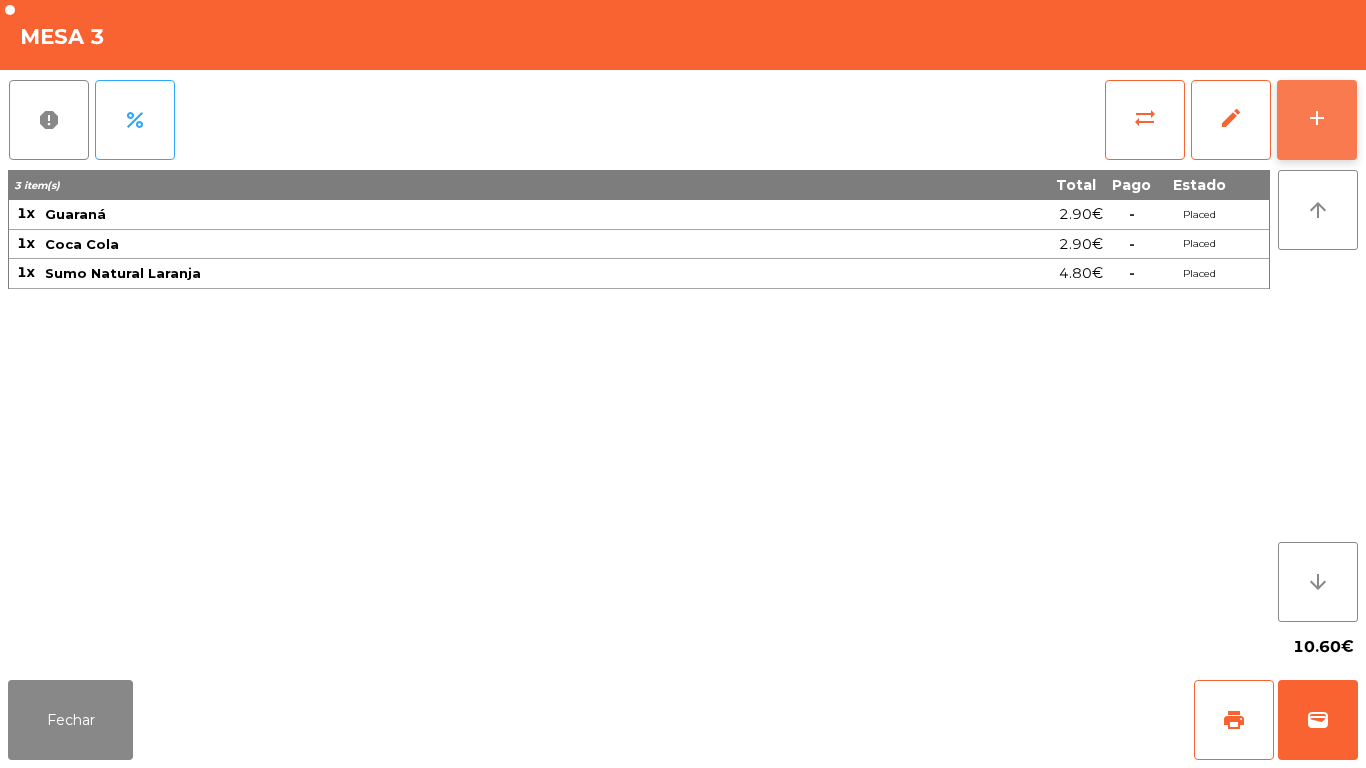 click on "add" 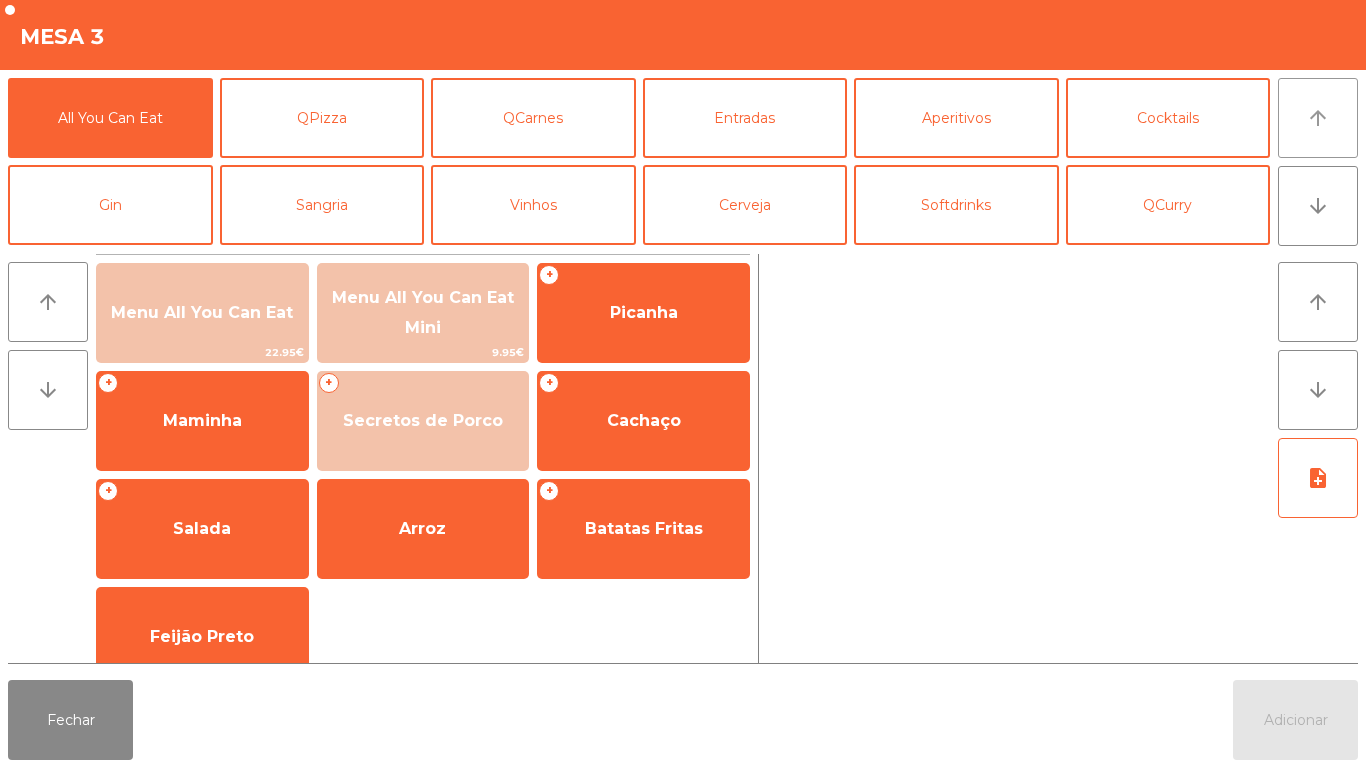 click on "arrow_upward" 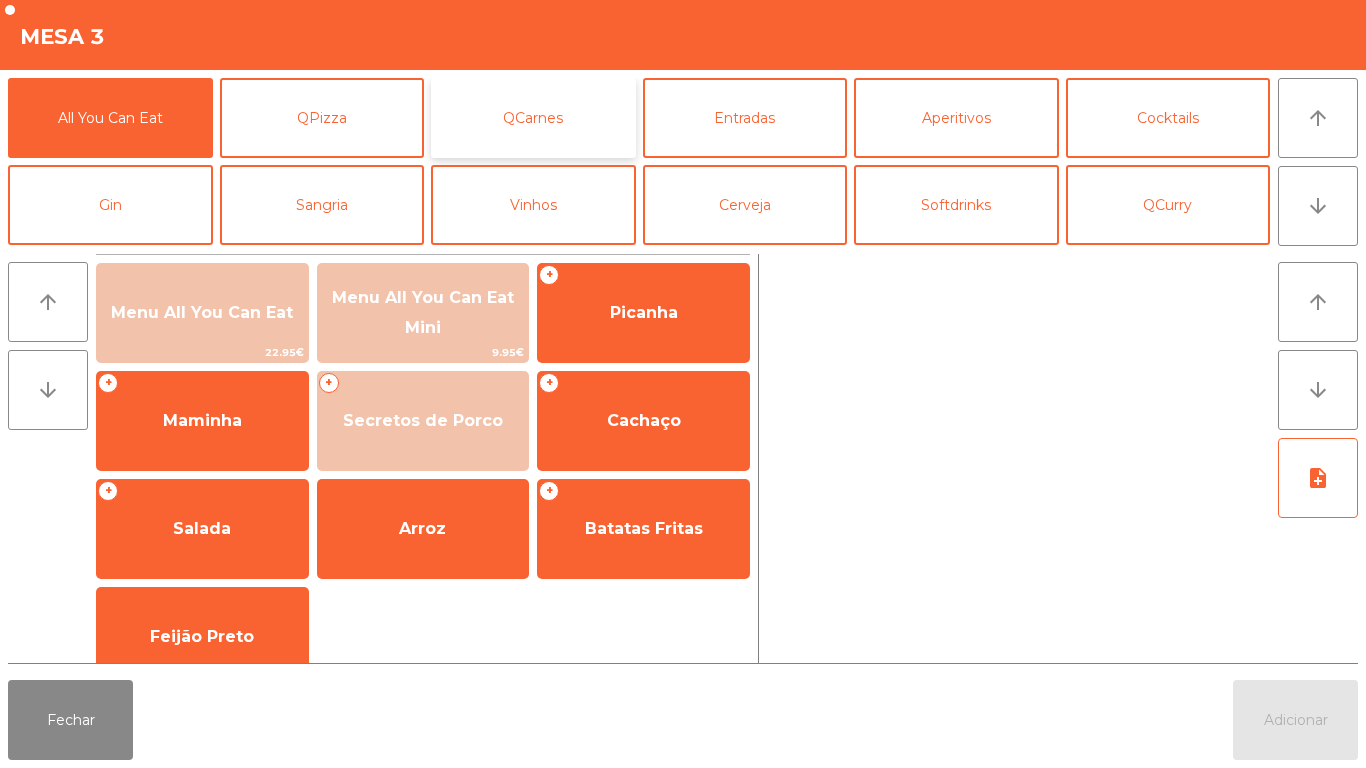 click on "QCarnes" 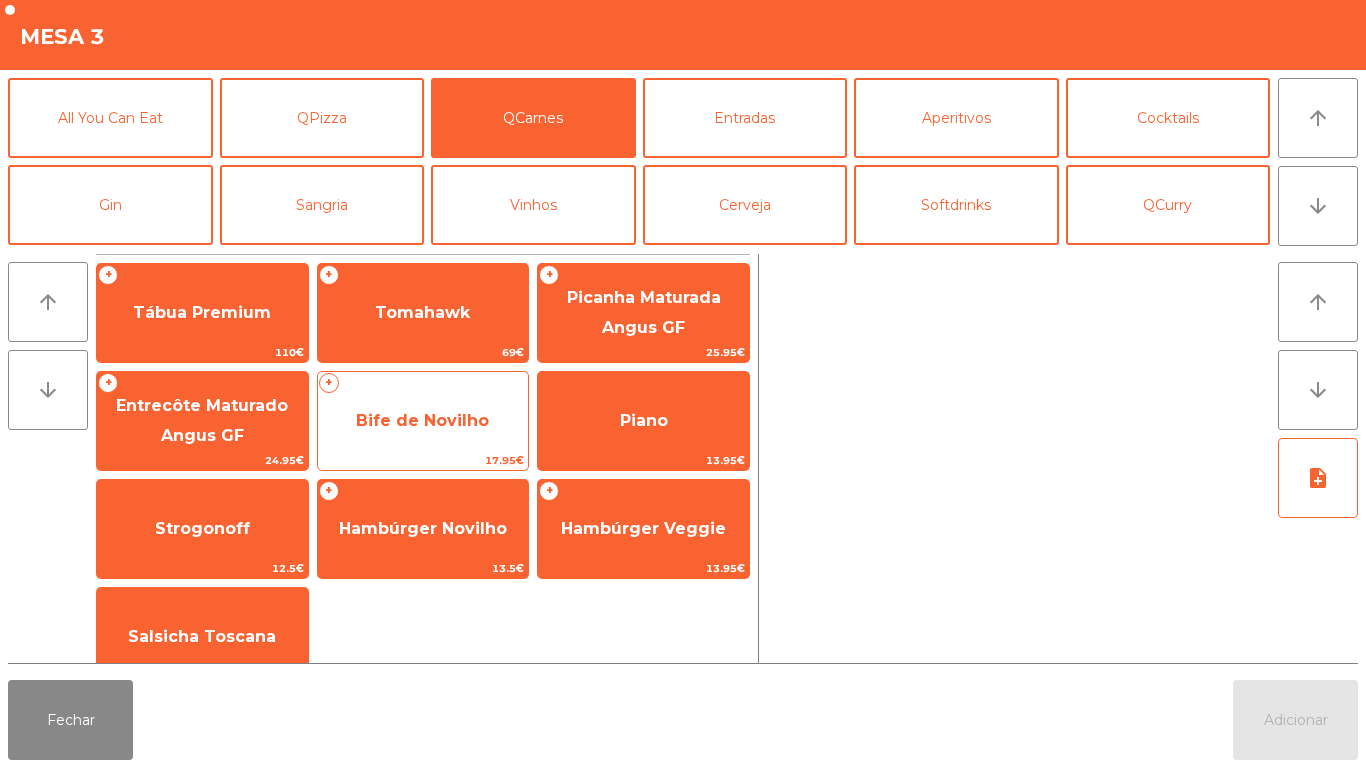 click on "Bife de Novilho" 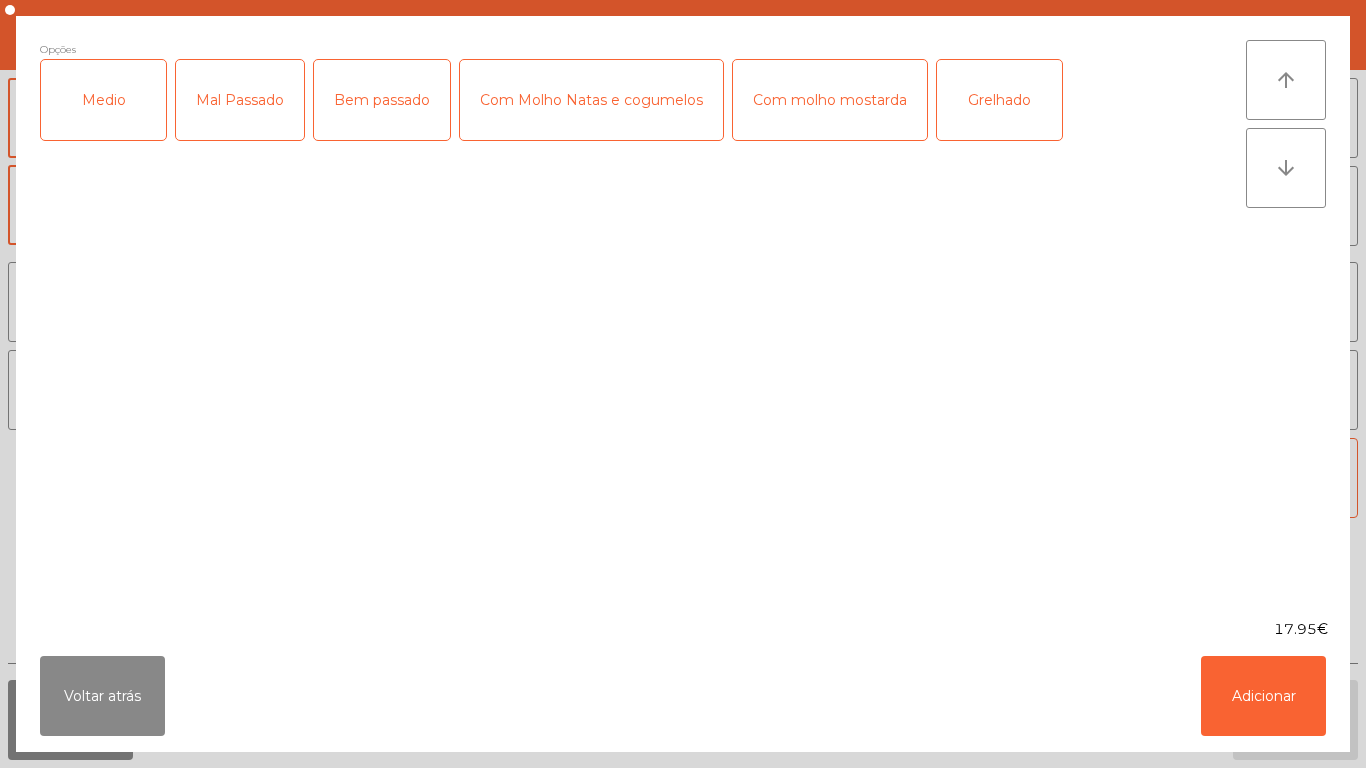 click on "Medio" 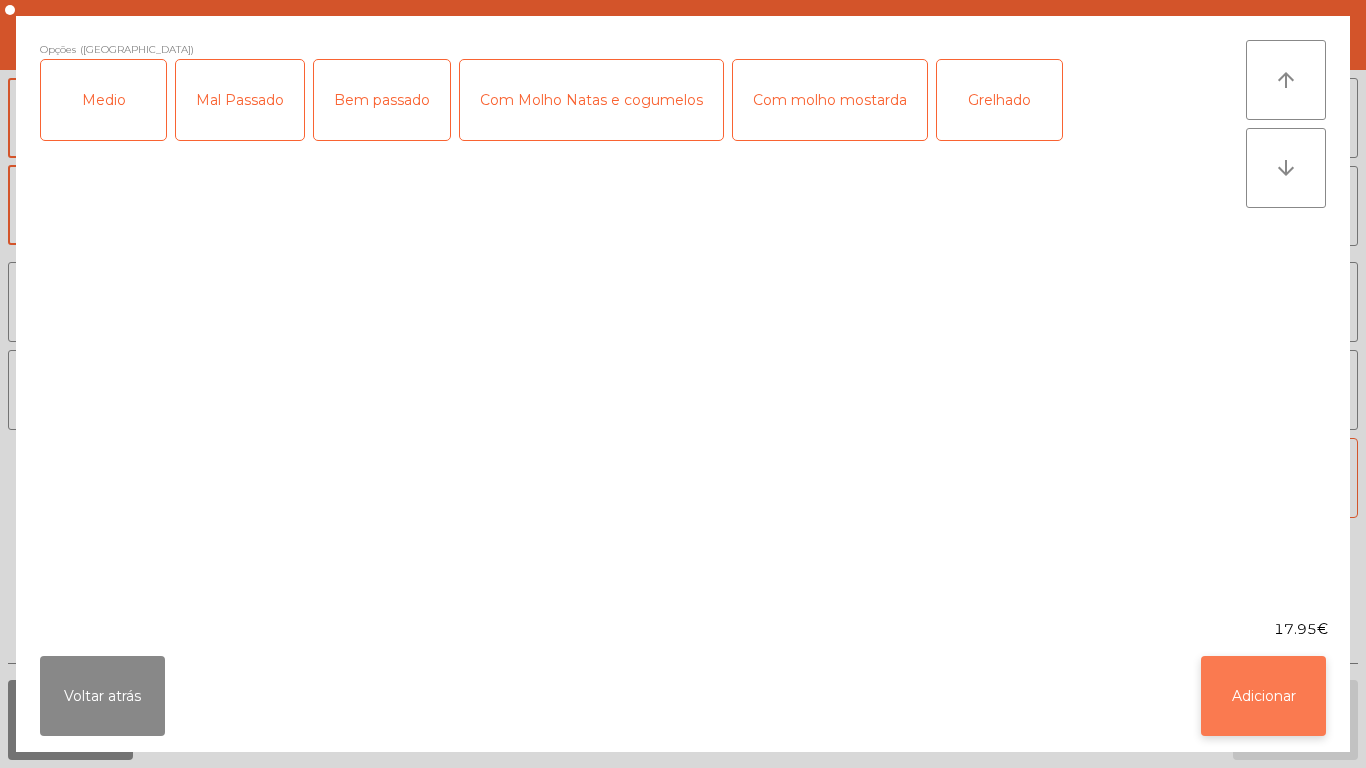 click on "Adicionar" 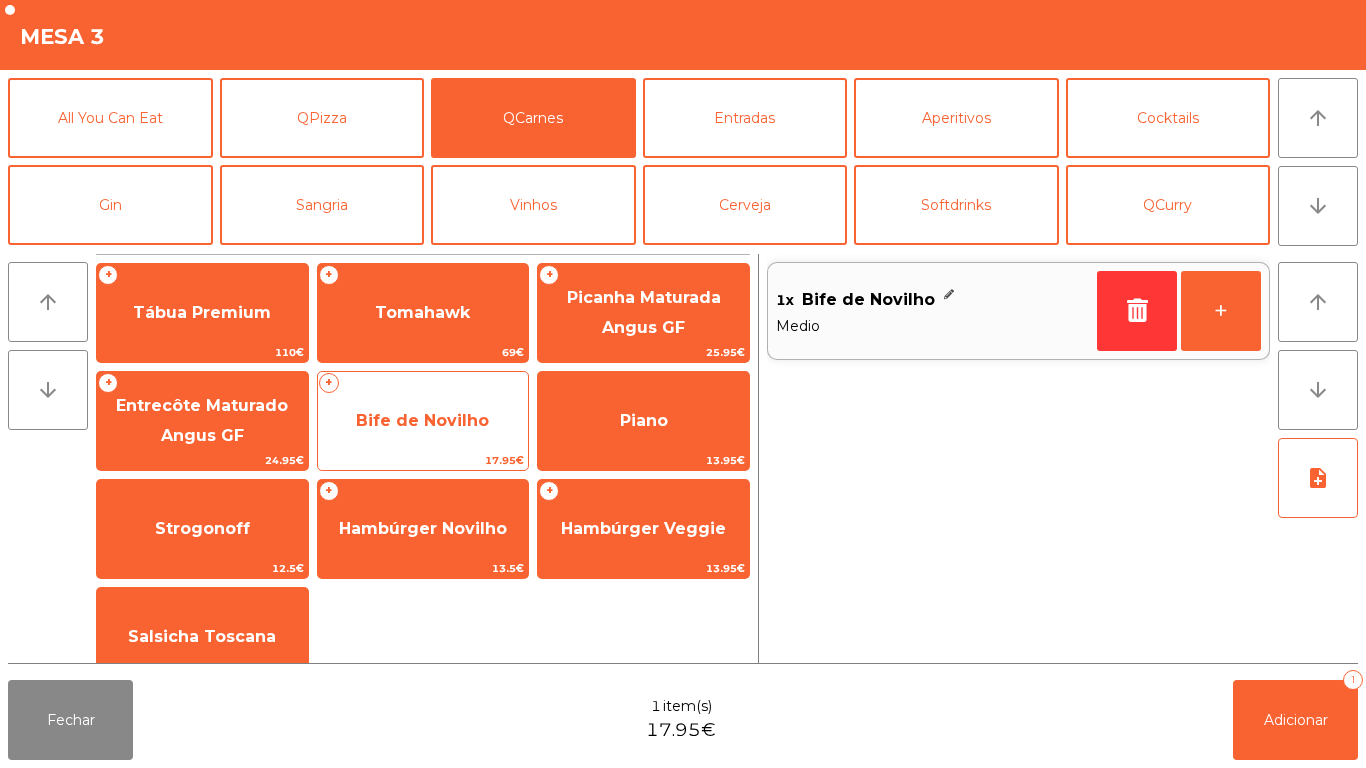 click on "Bife de Novilho" 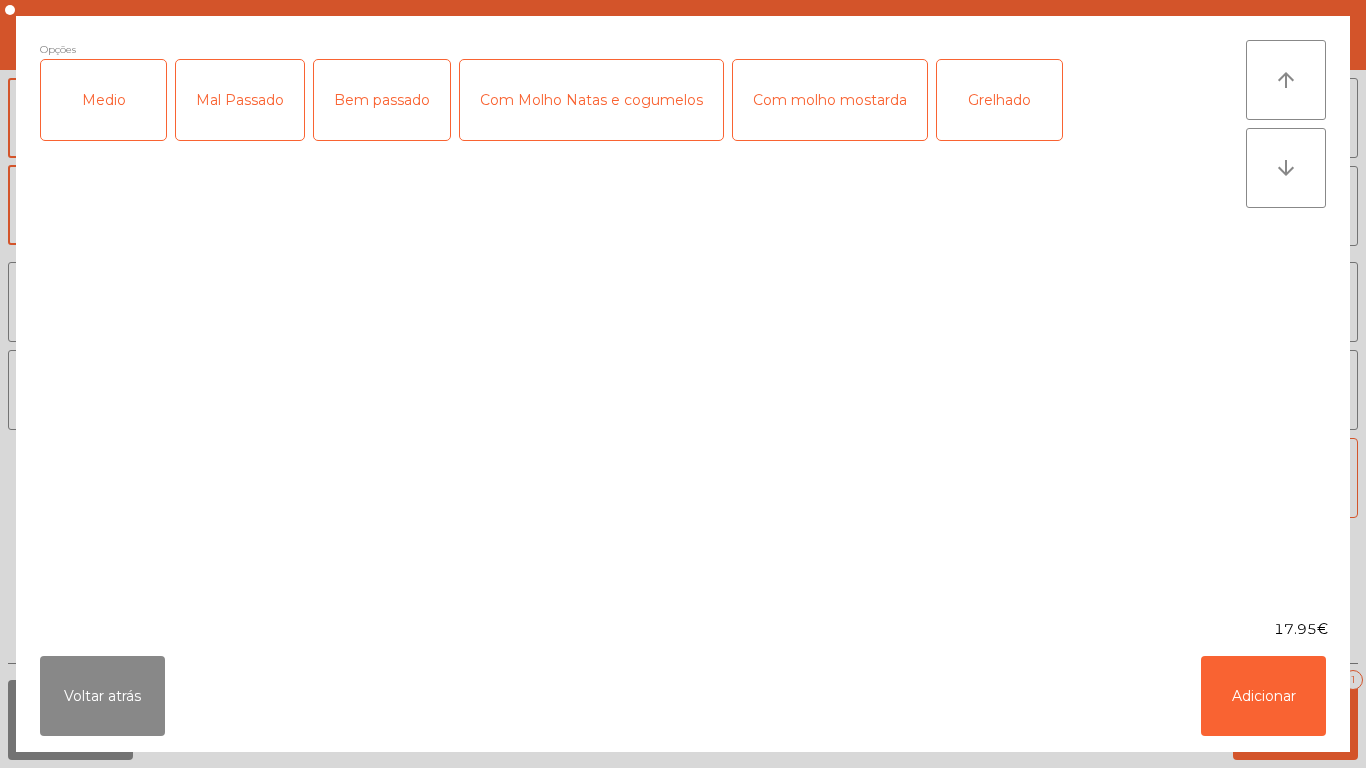 click on "Grelhado" 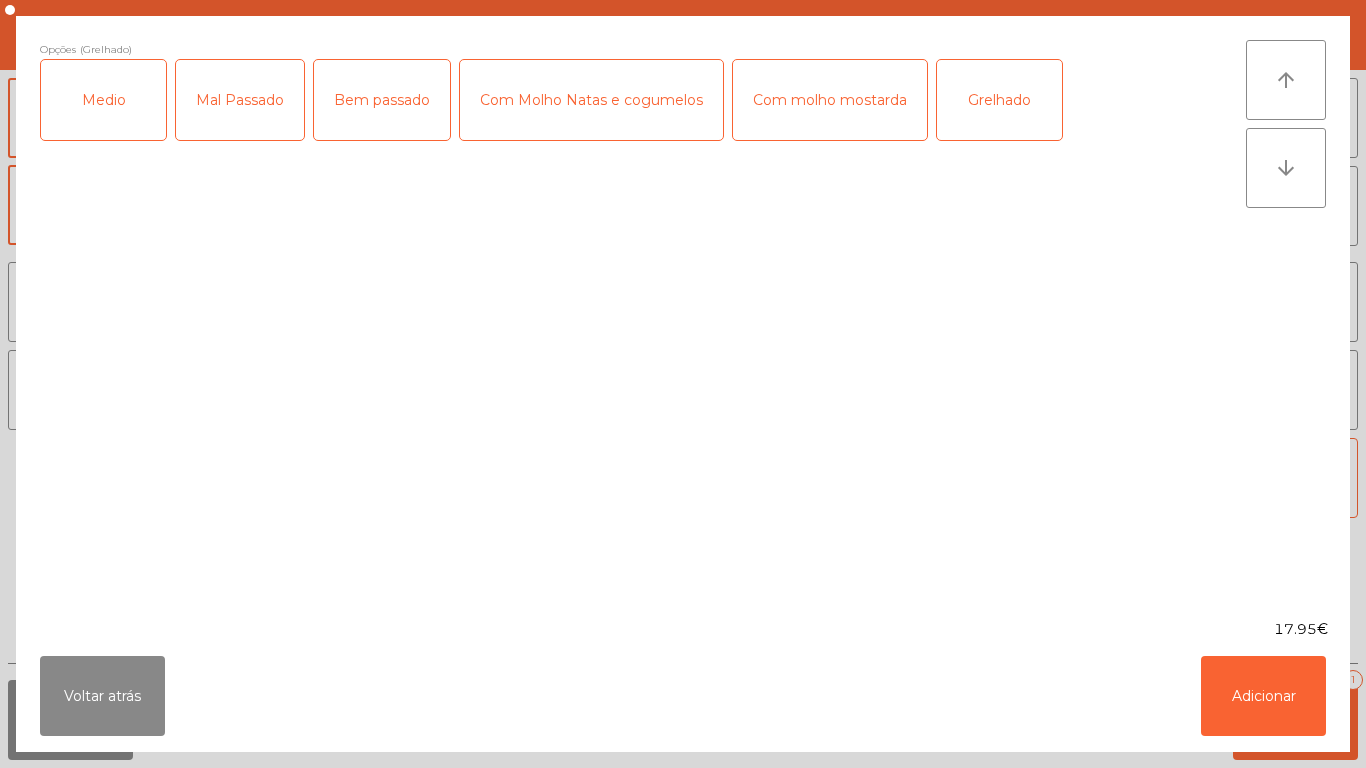 click on "Medio" 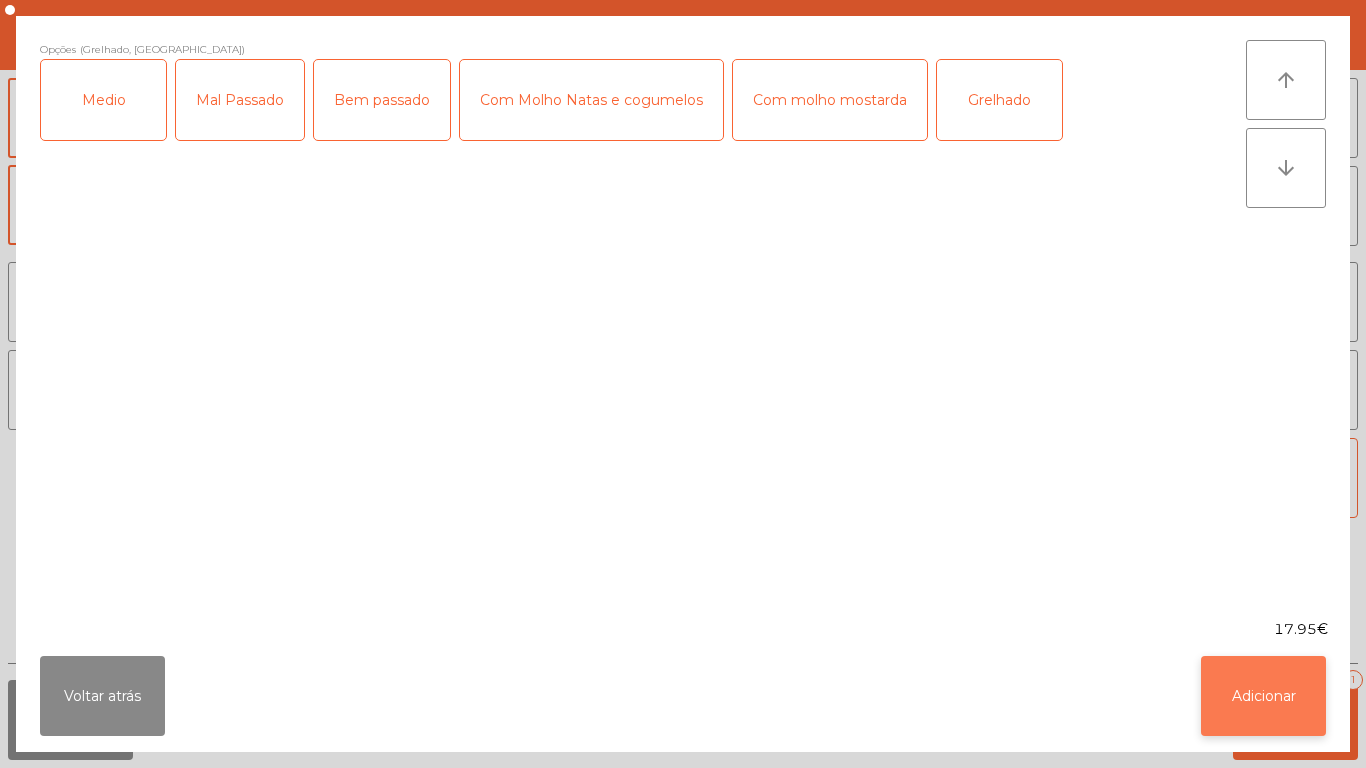 click on "Adicionar" 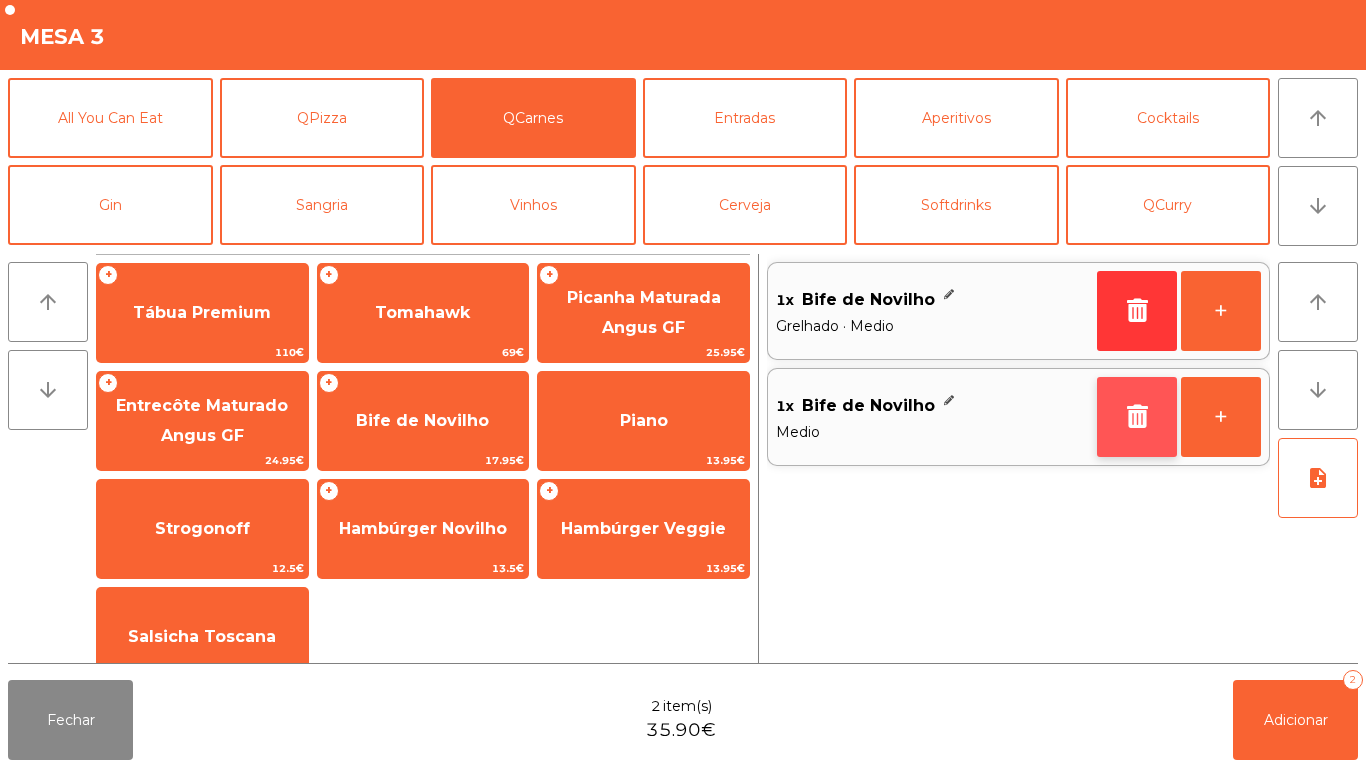 click 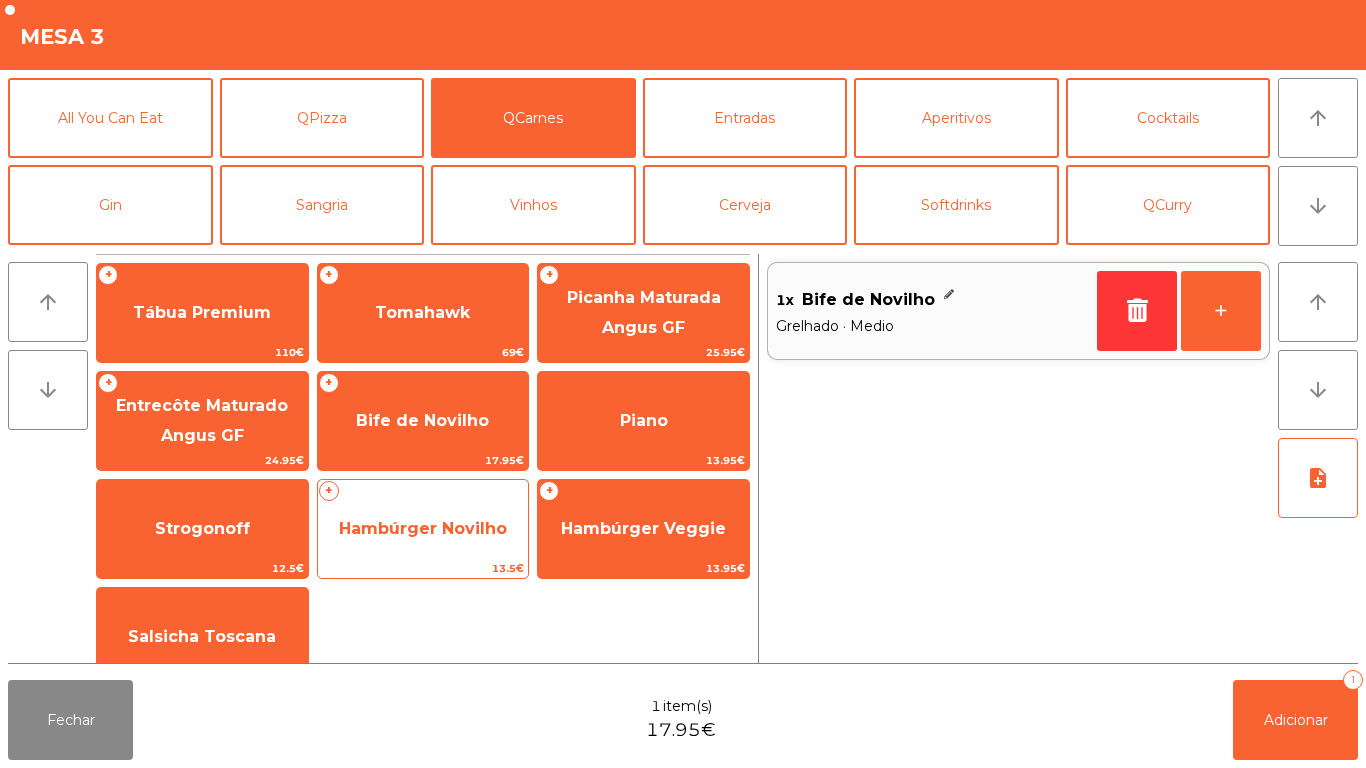 click on "Hambúrger Novilho" 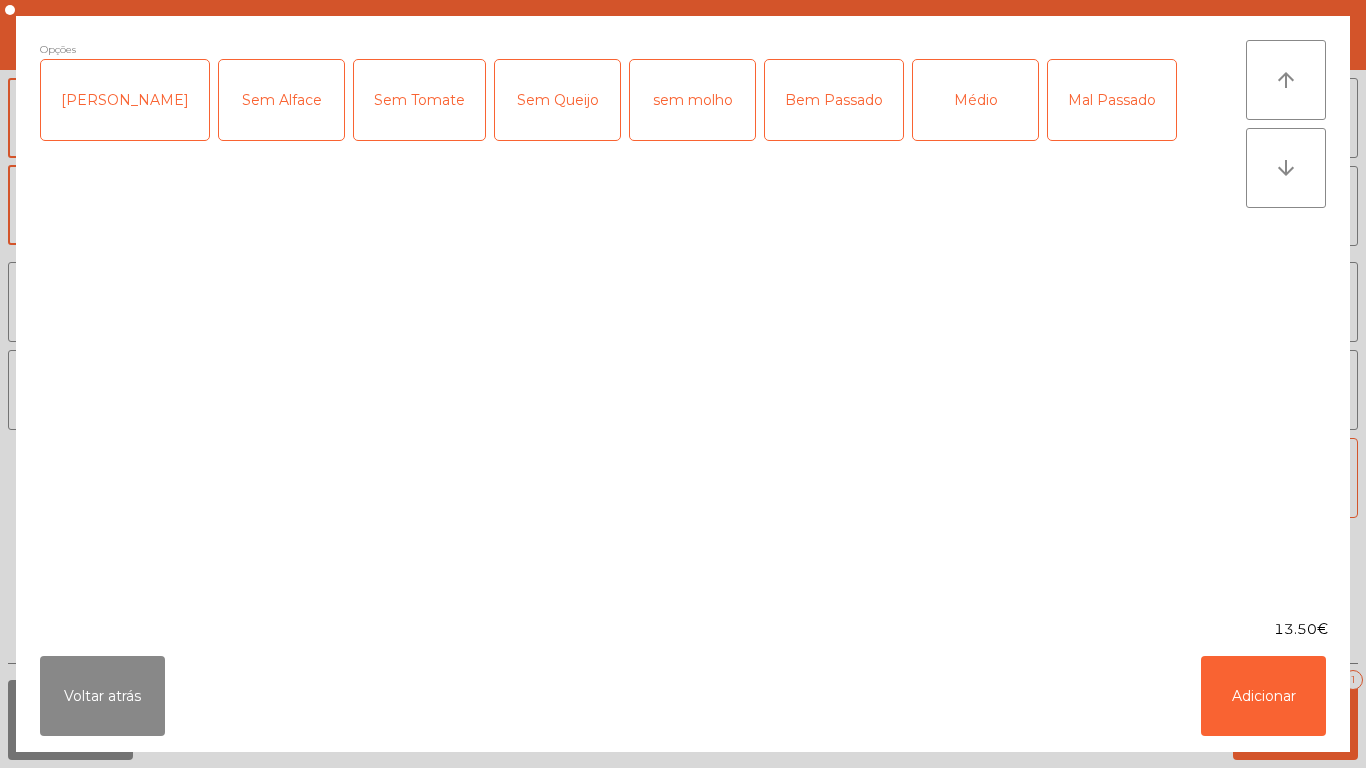 click on "Médio" 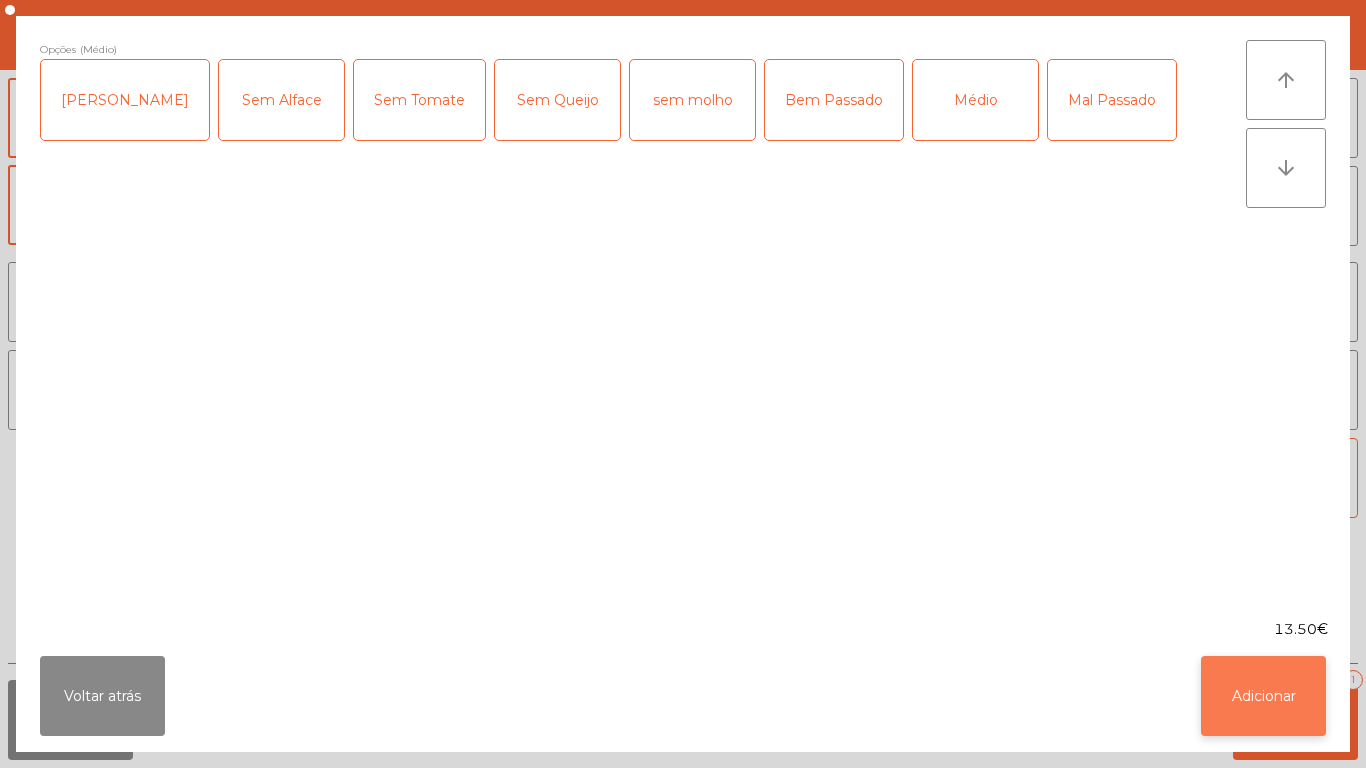 click on "Adicionar" 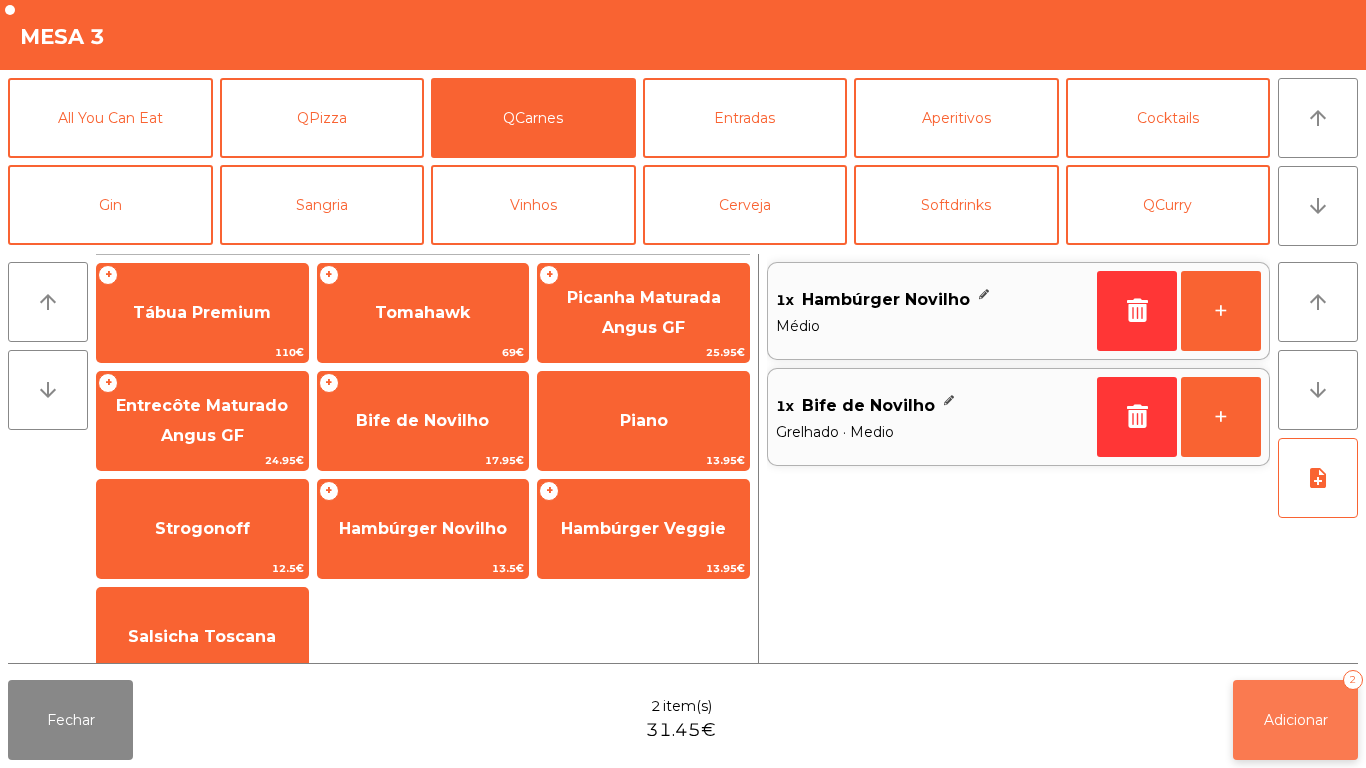 click on "Adicionar" 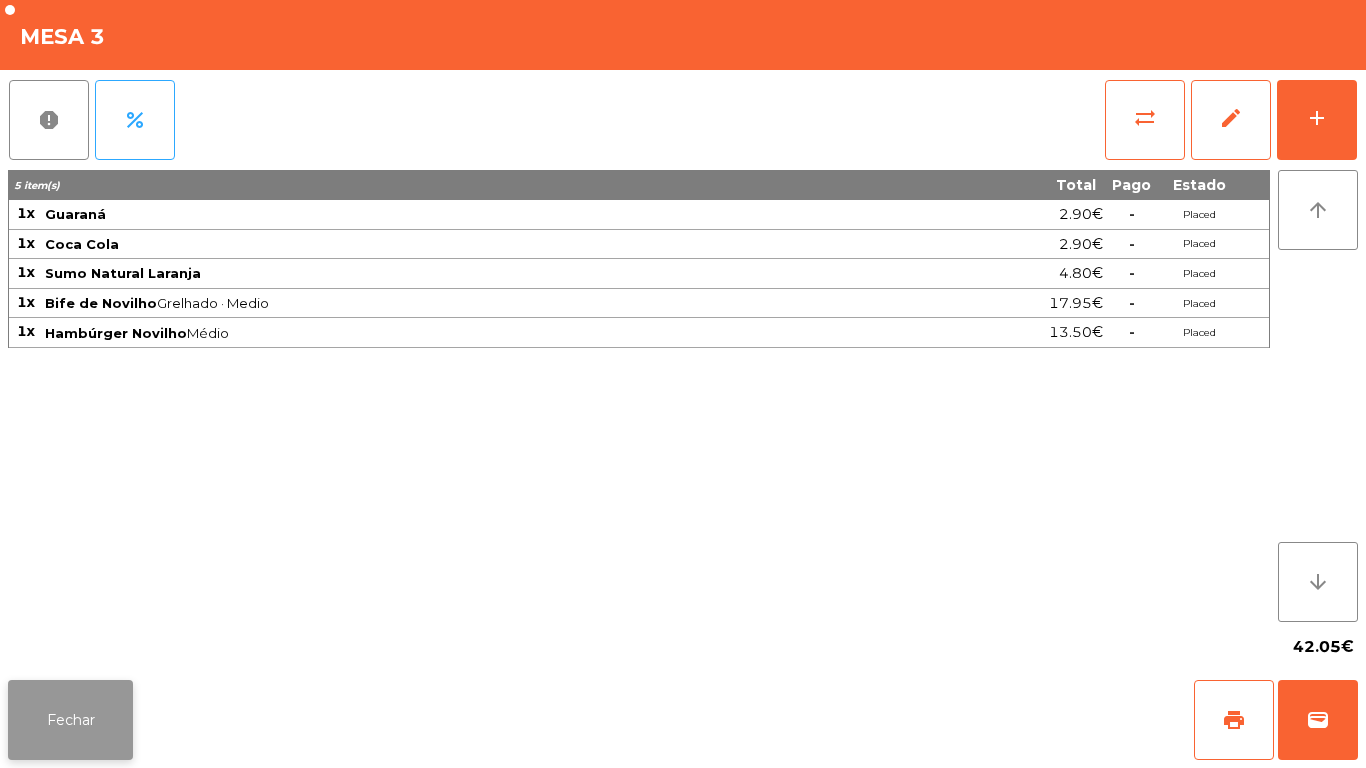 click on "Fechar" 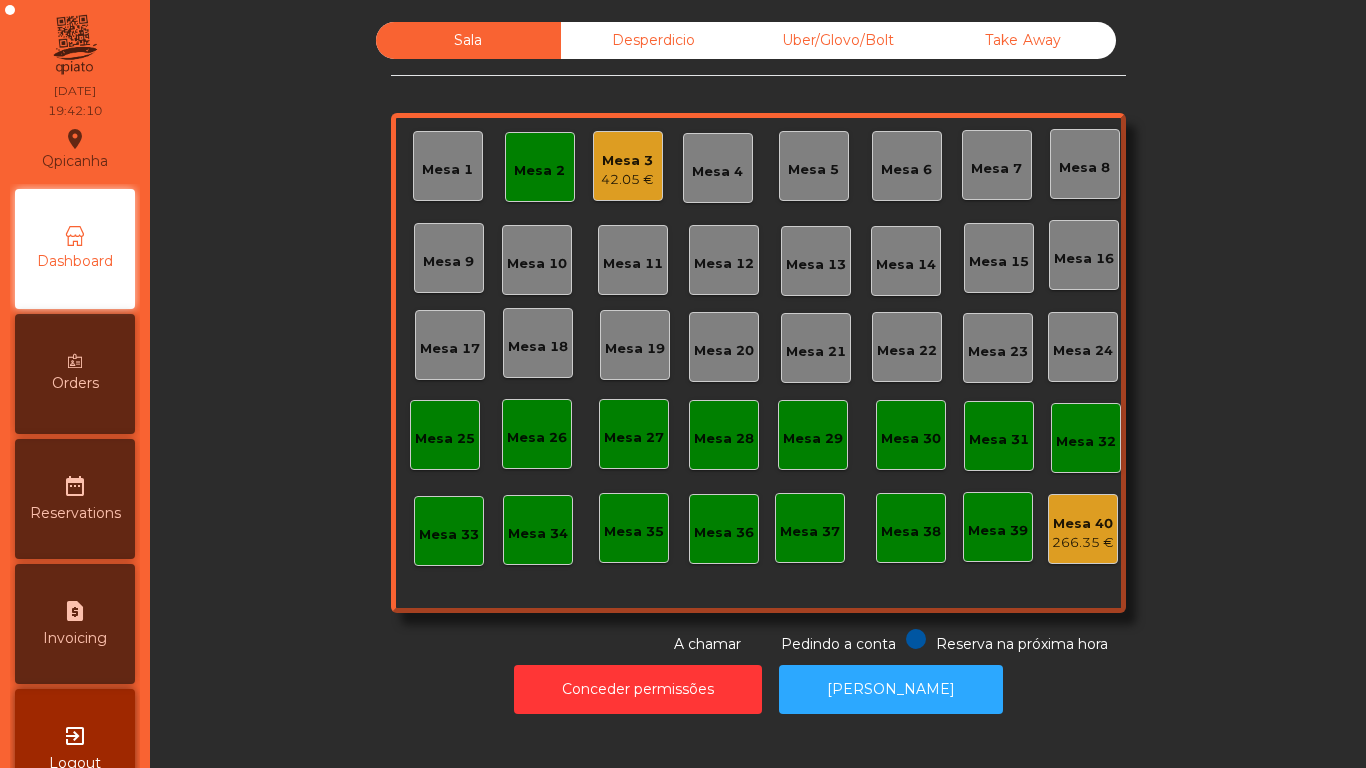 click on "Mesa 2" 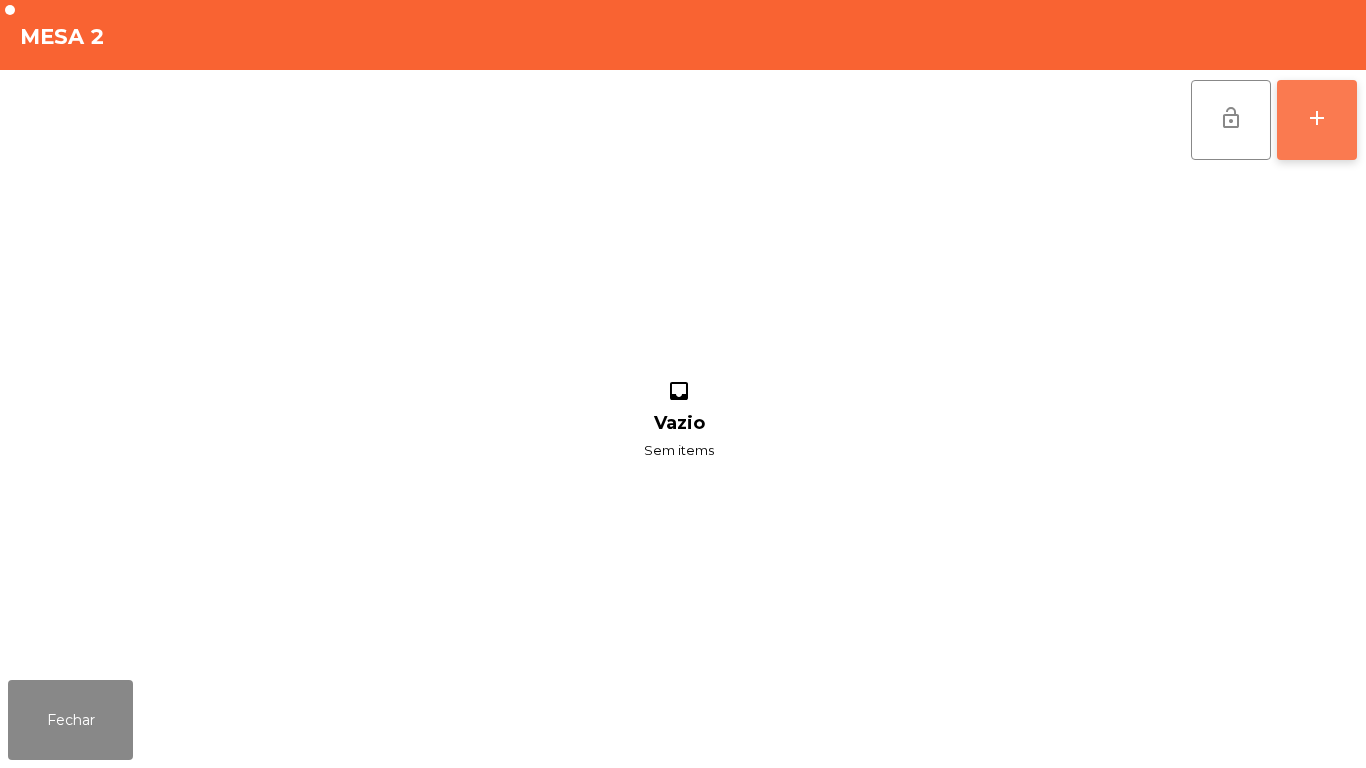 click on "add" 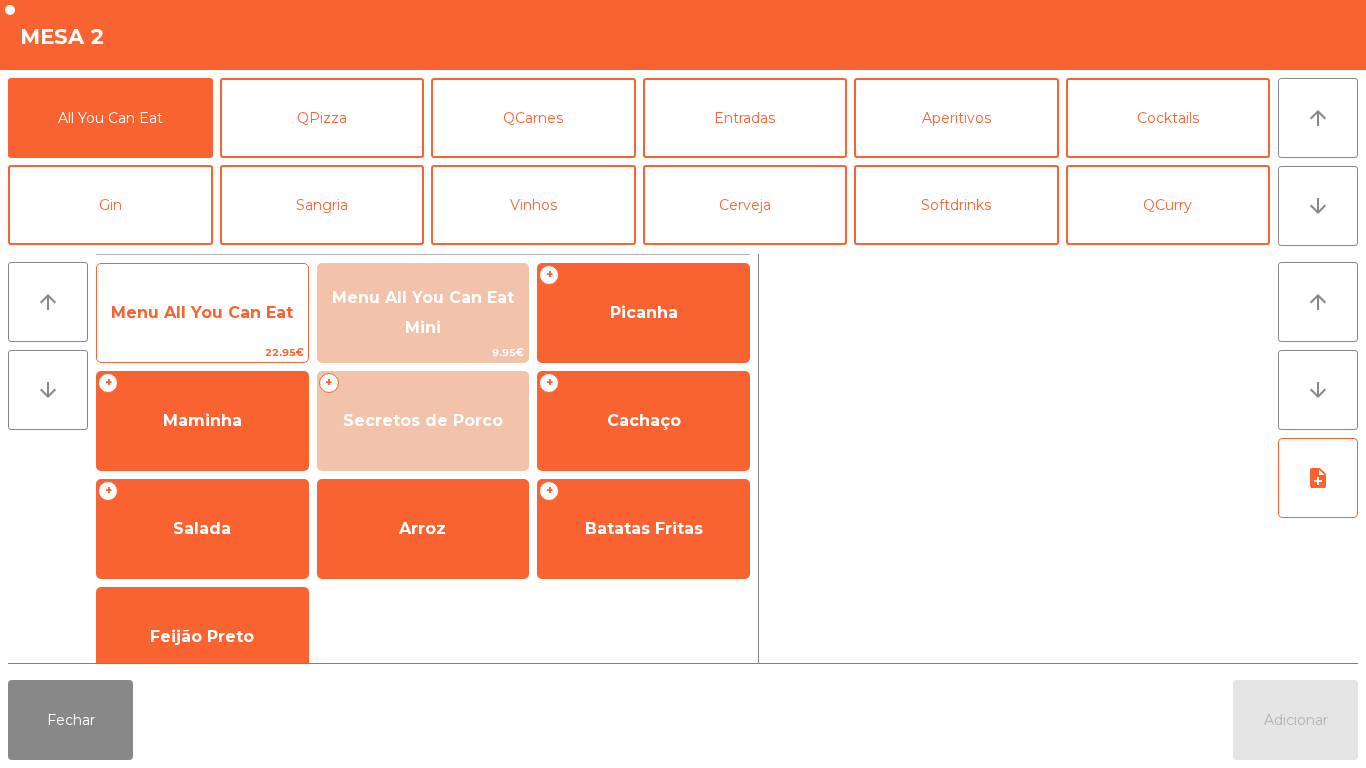 click on "Menu All You Can Eat" 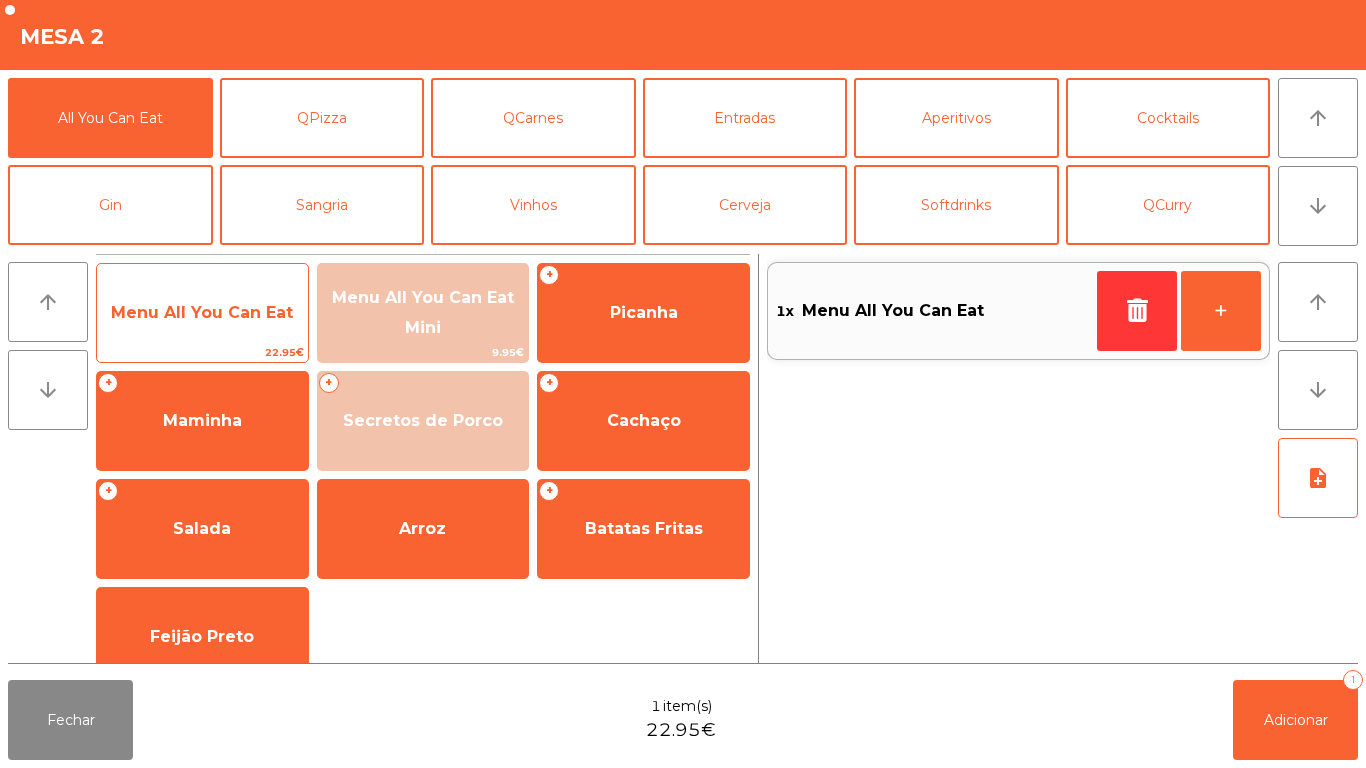 click on "Menu All You Can Eat" 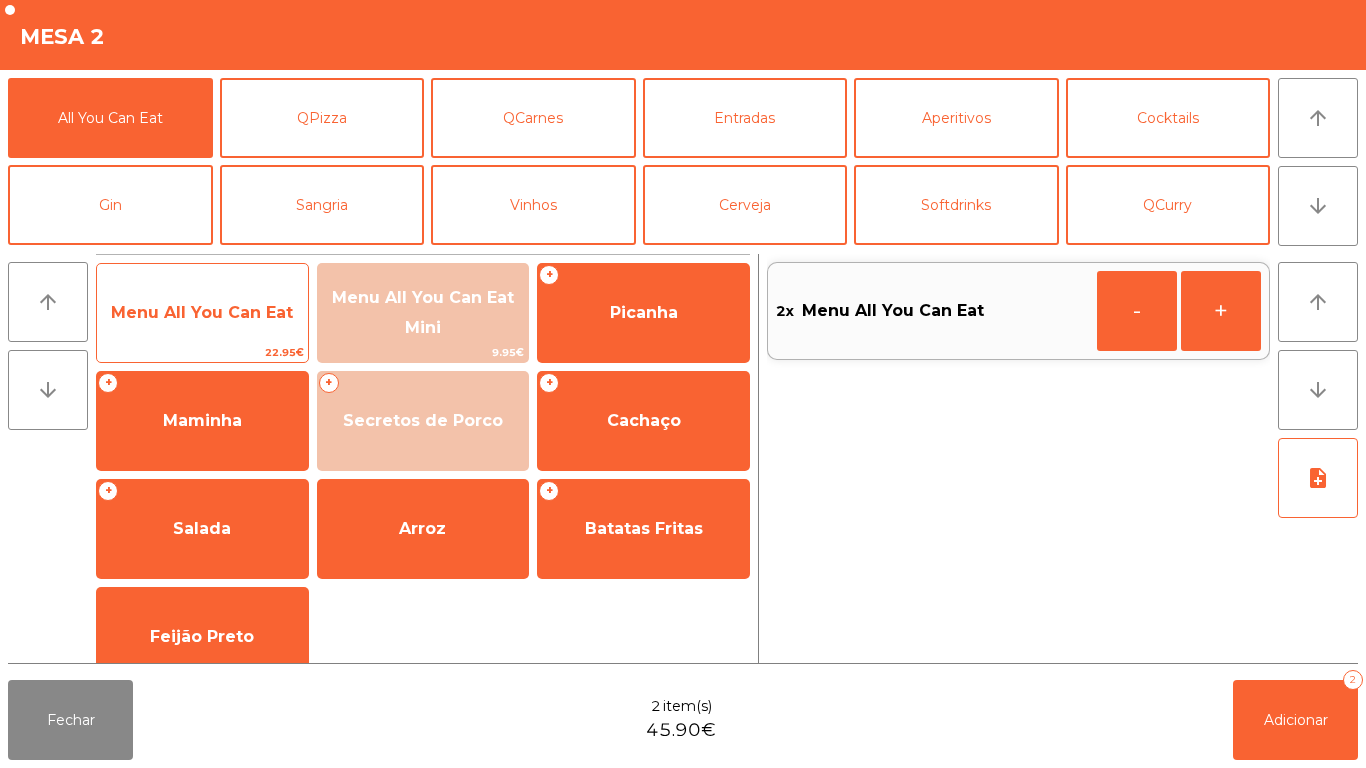 click on "Menu All You Can Eat" 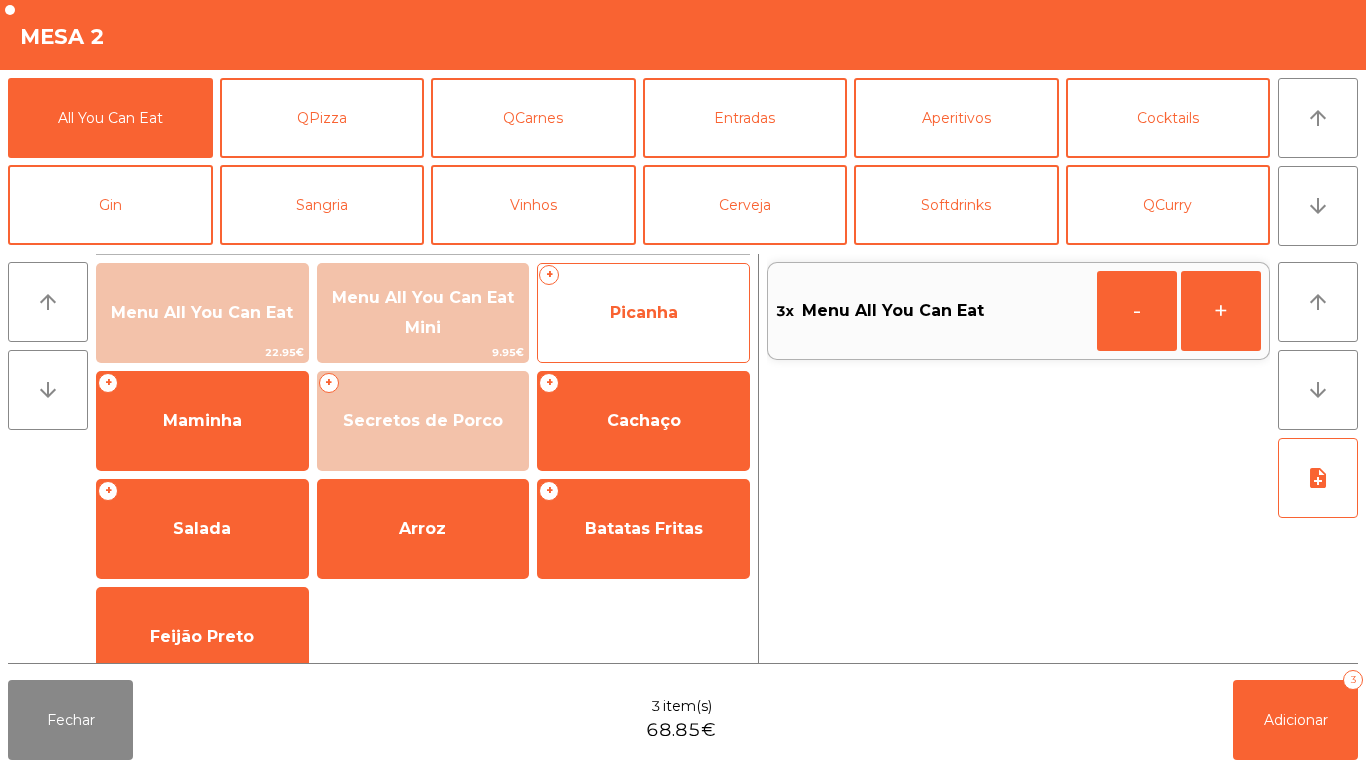click on "Picanha" 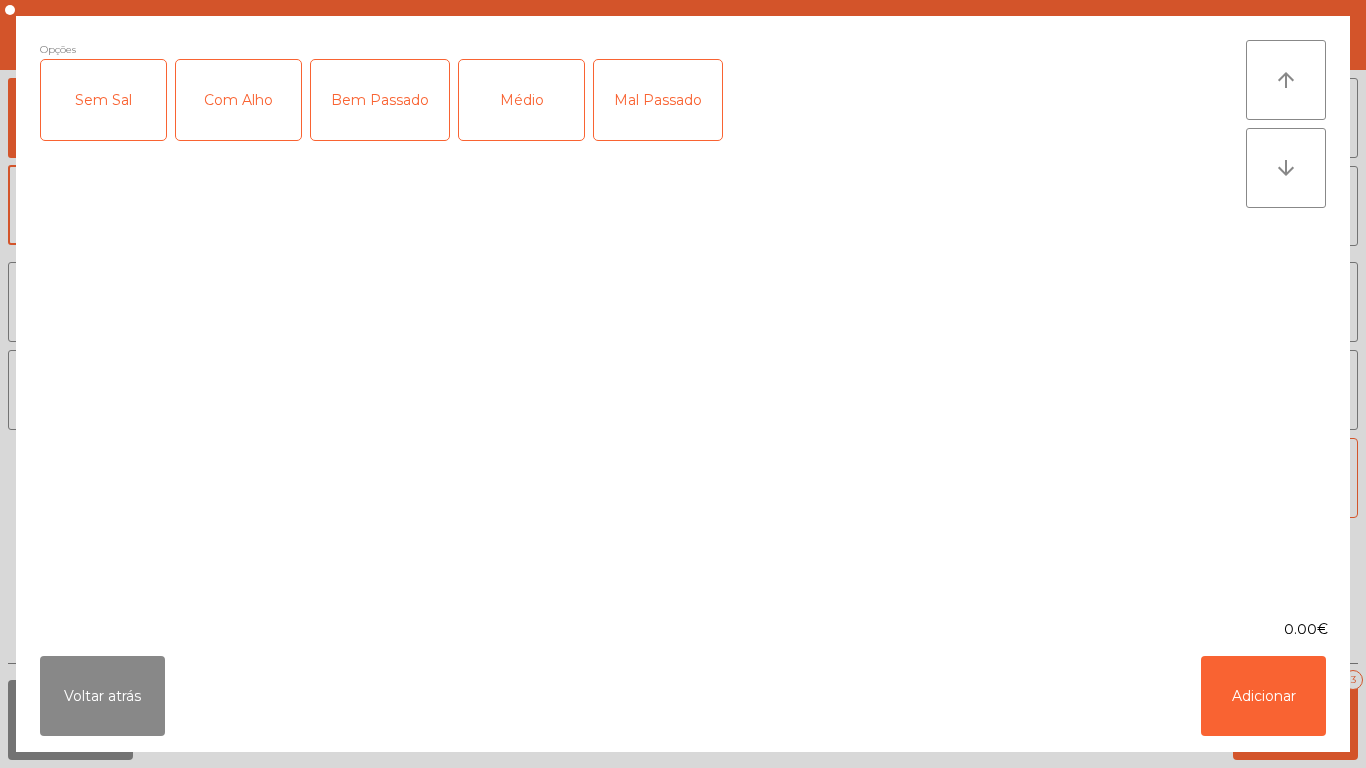 click on "Médio" 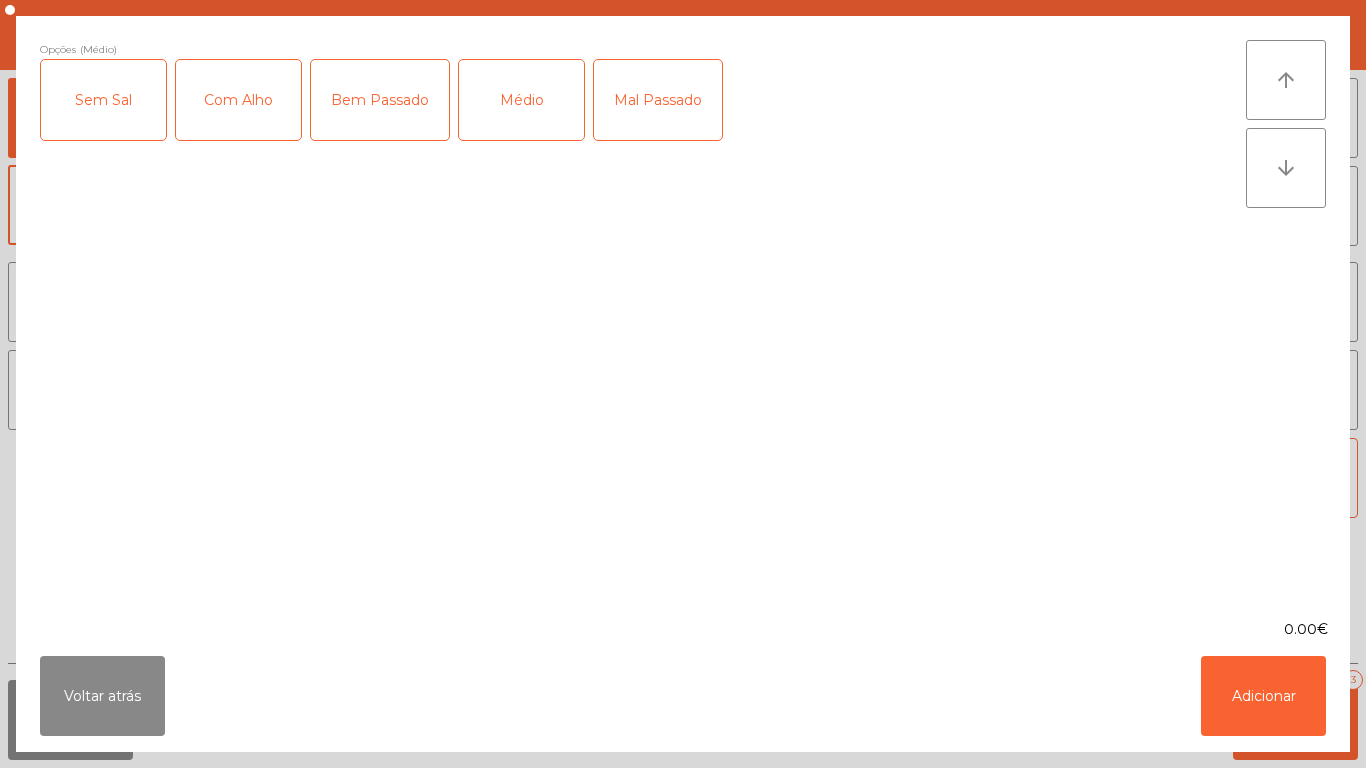 click on "Com Alho" 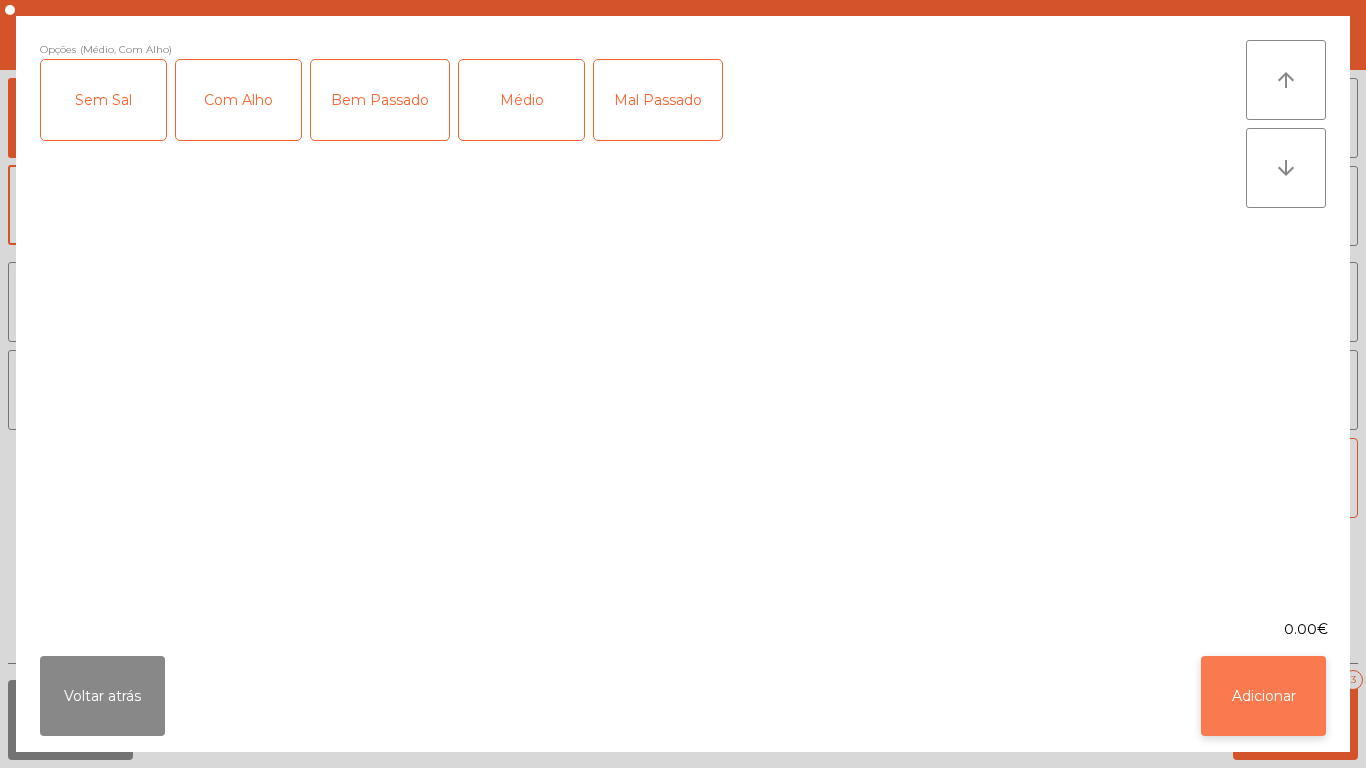 click on "Adicionar" 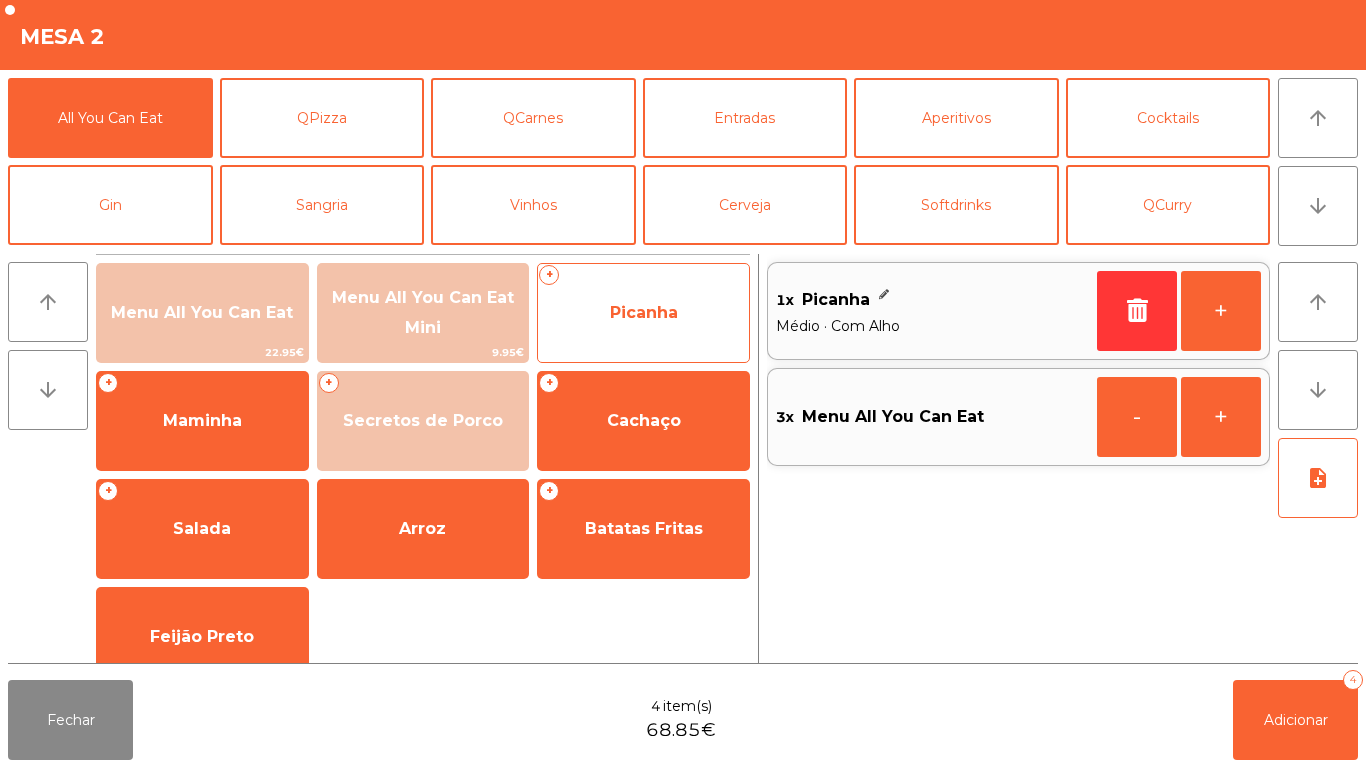 click on "Picanha" 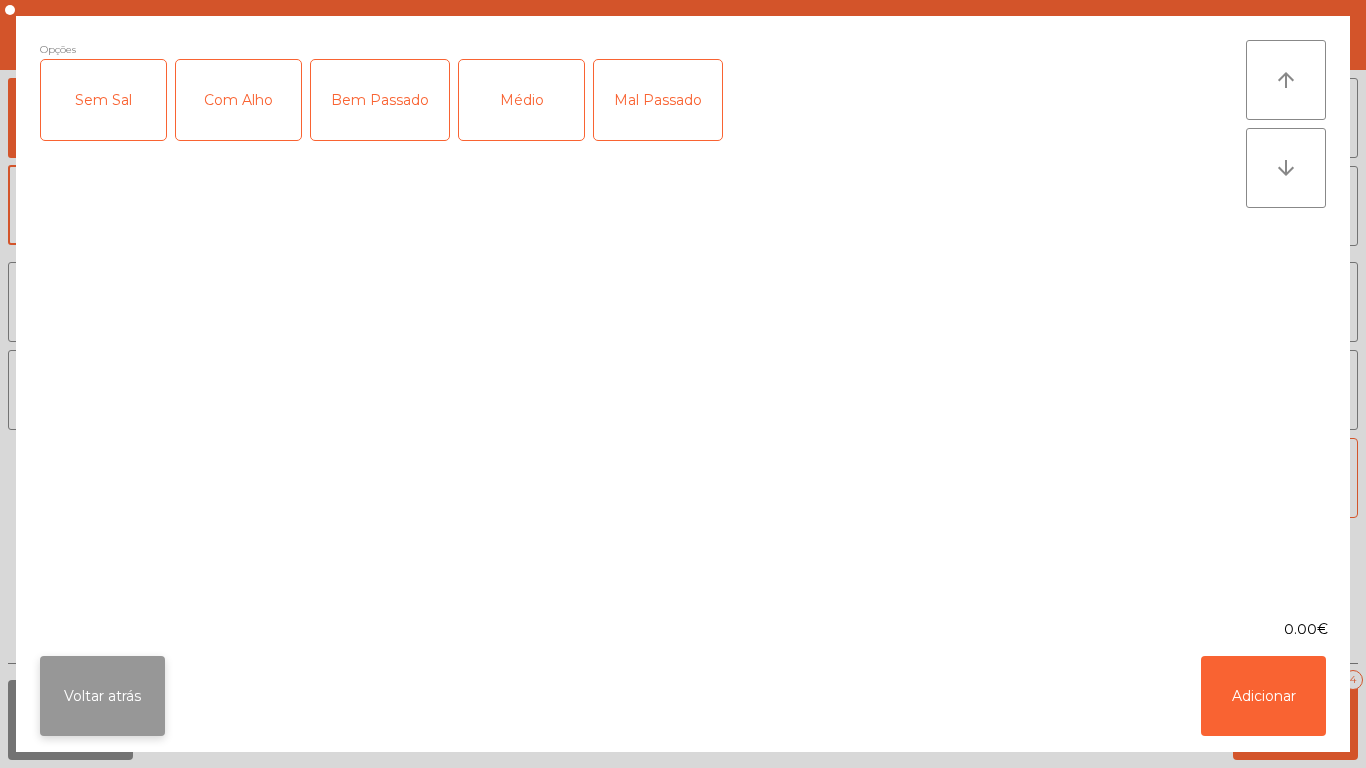 click on "Voltar atrás" 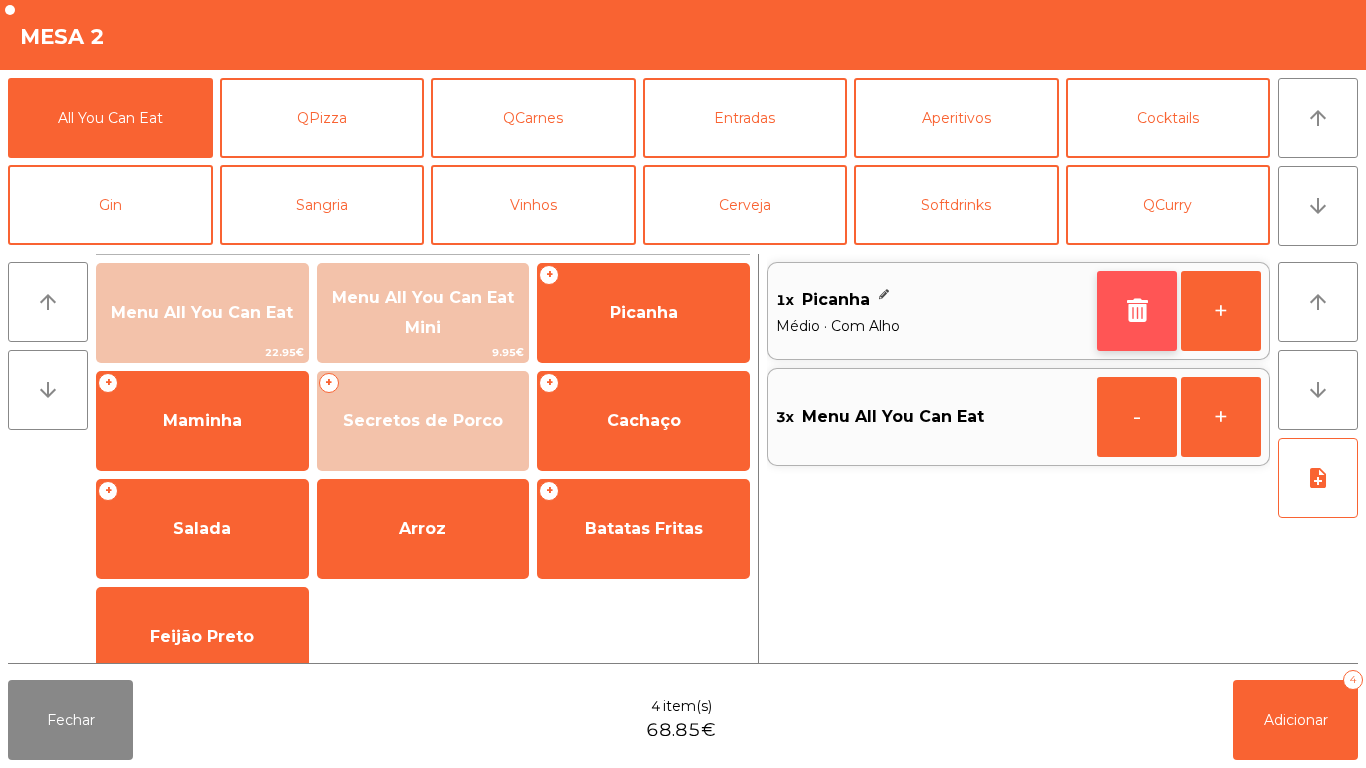 click 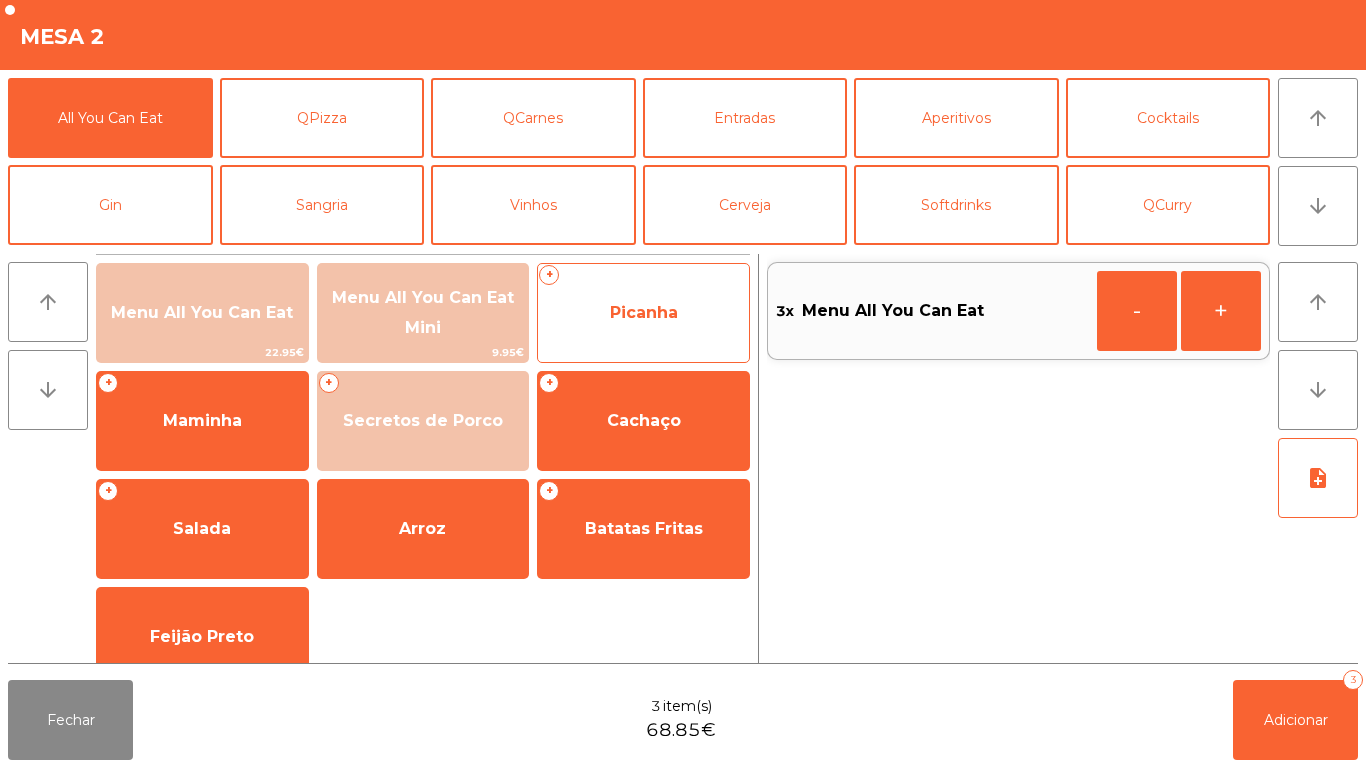 click on "Picanha" 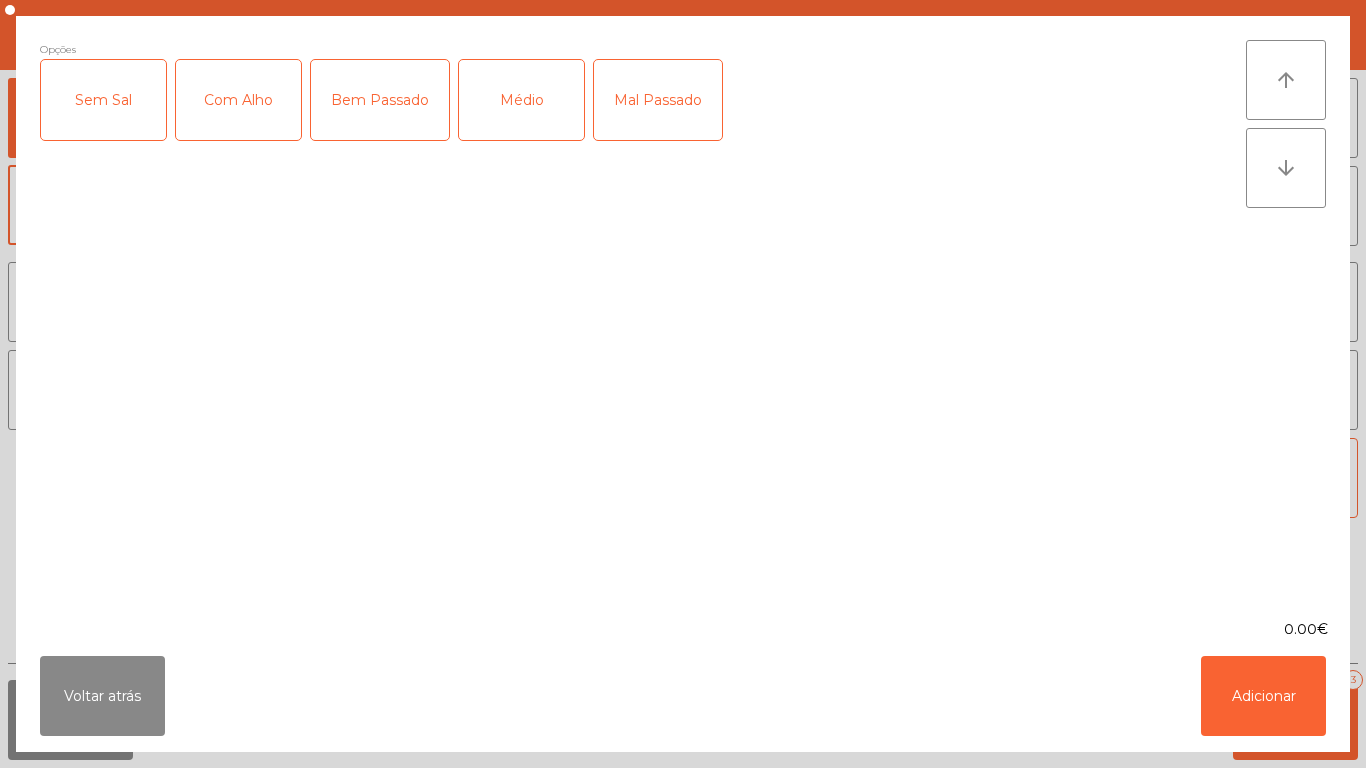 click on "Médio" 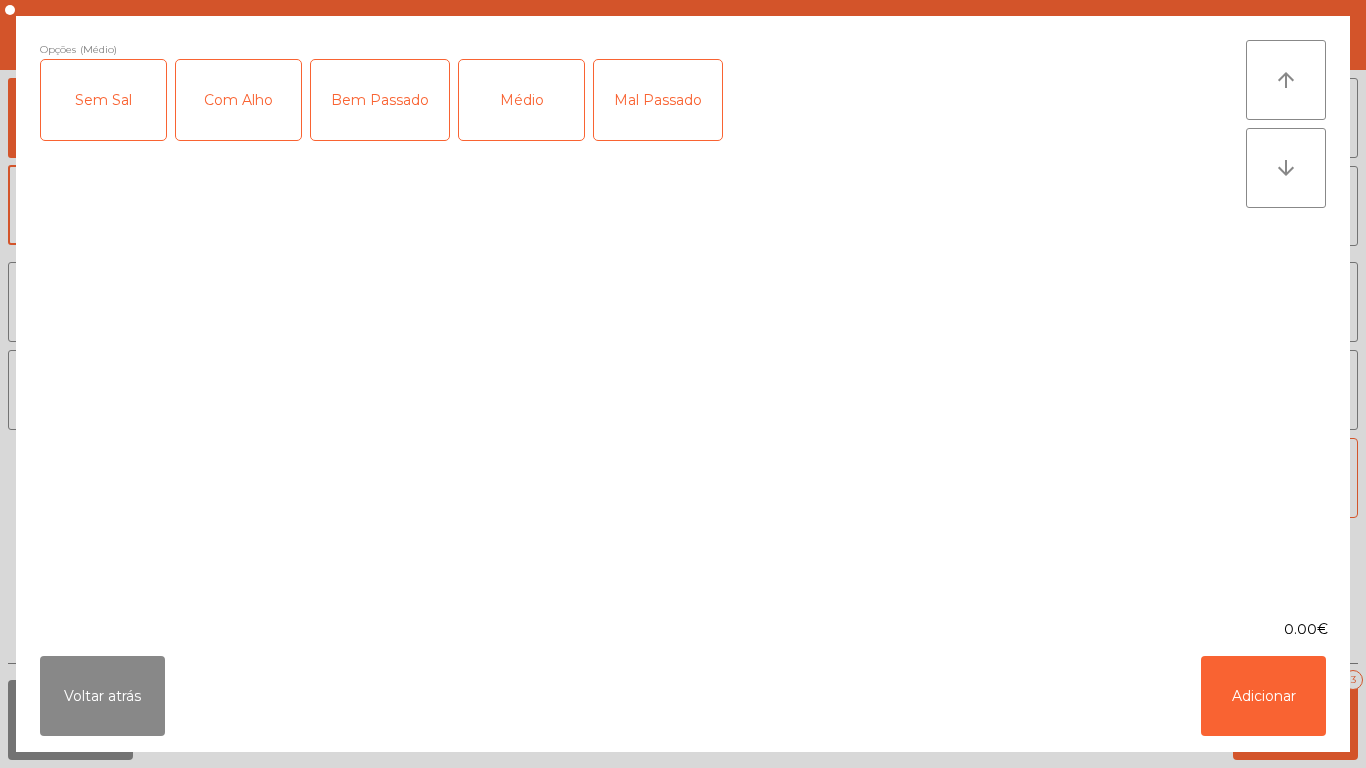 click on "Bem Passado" 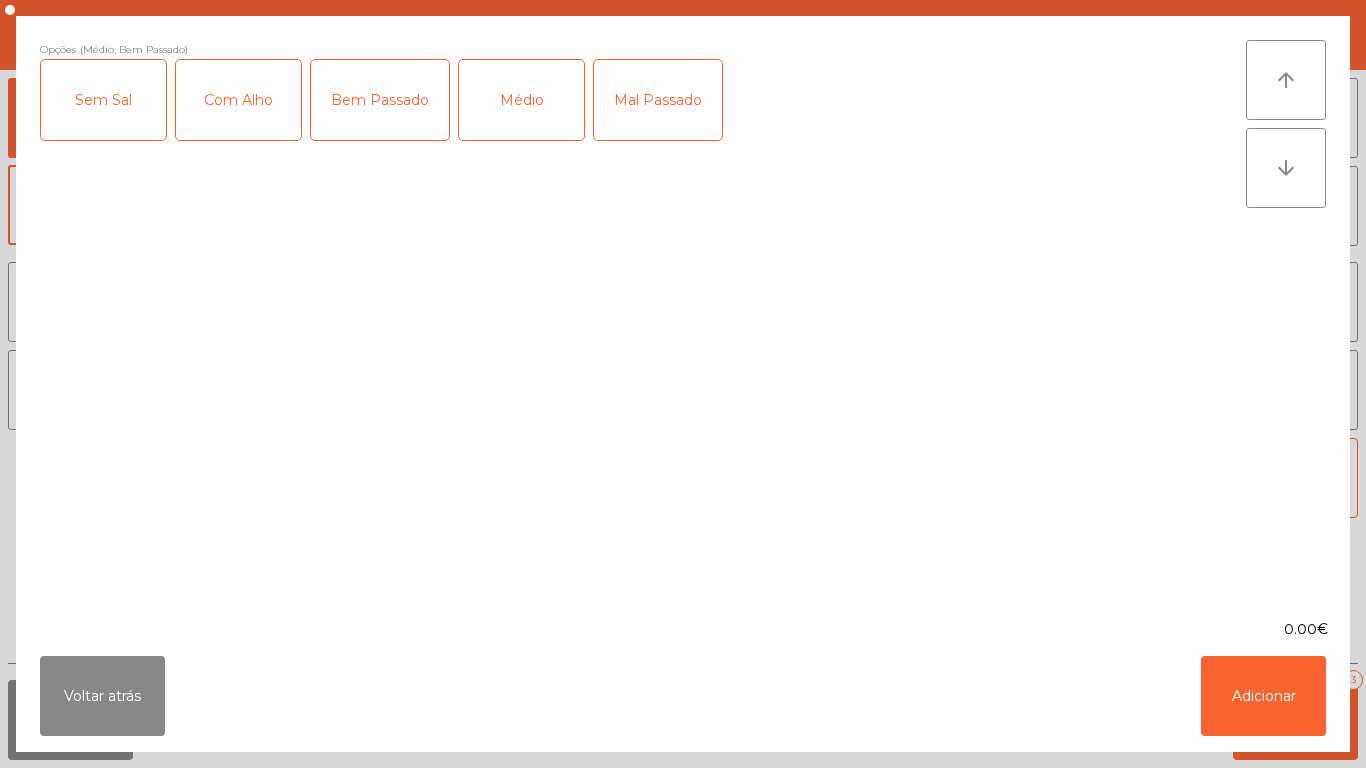 click on "Com Alho" 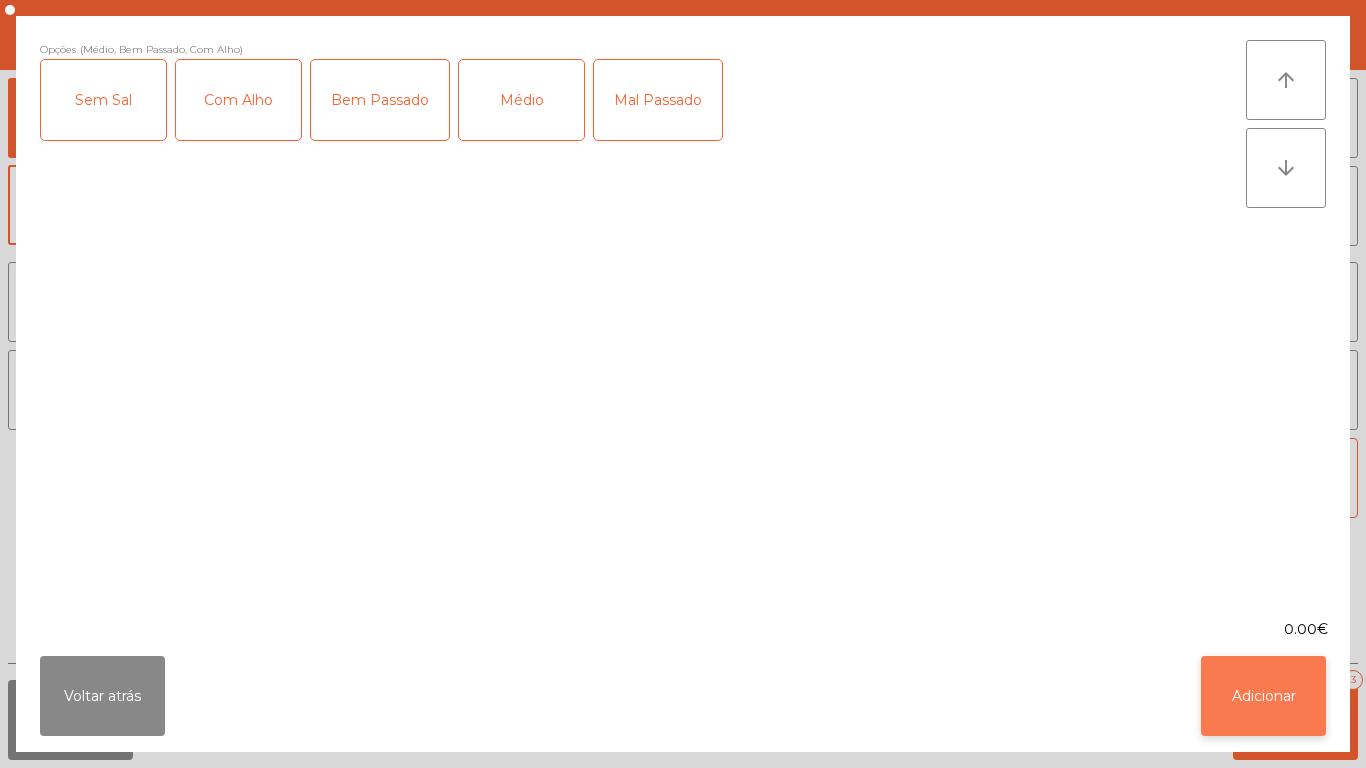 click on "Adicionar" 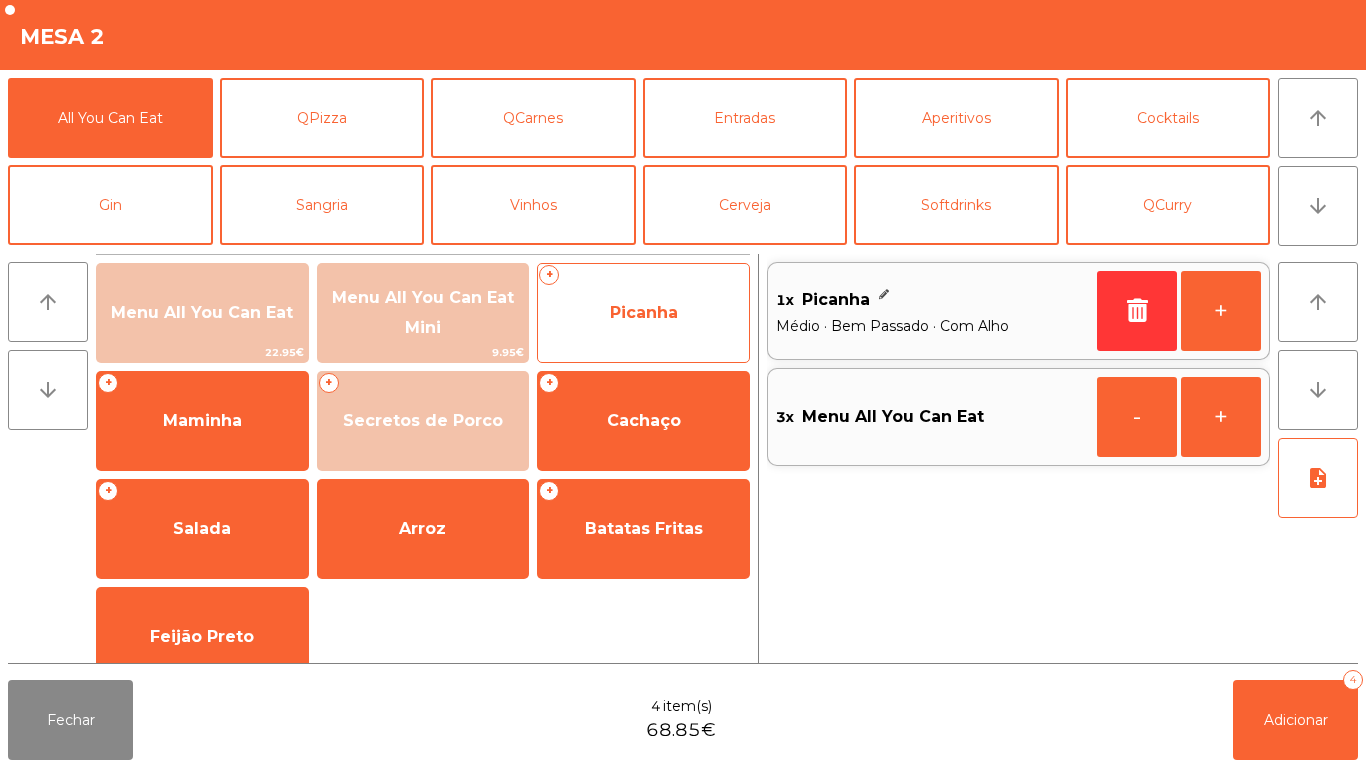 click on "Picanha" 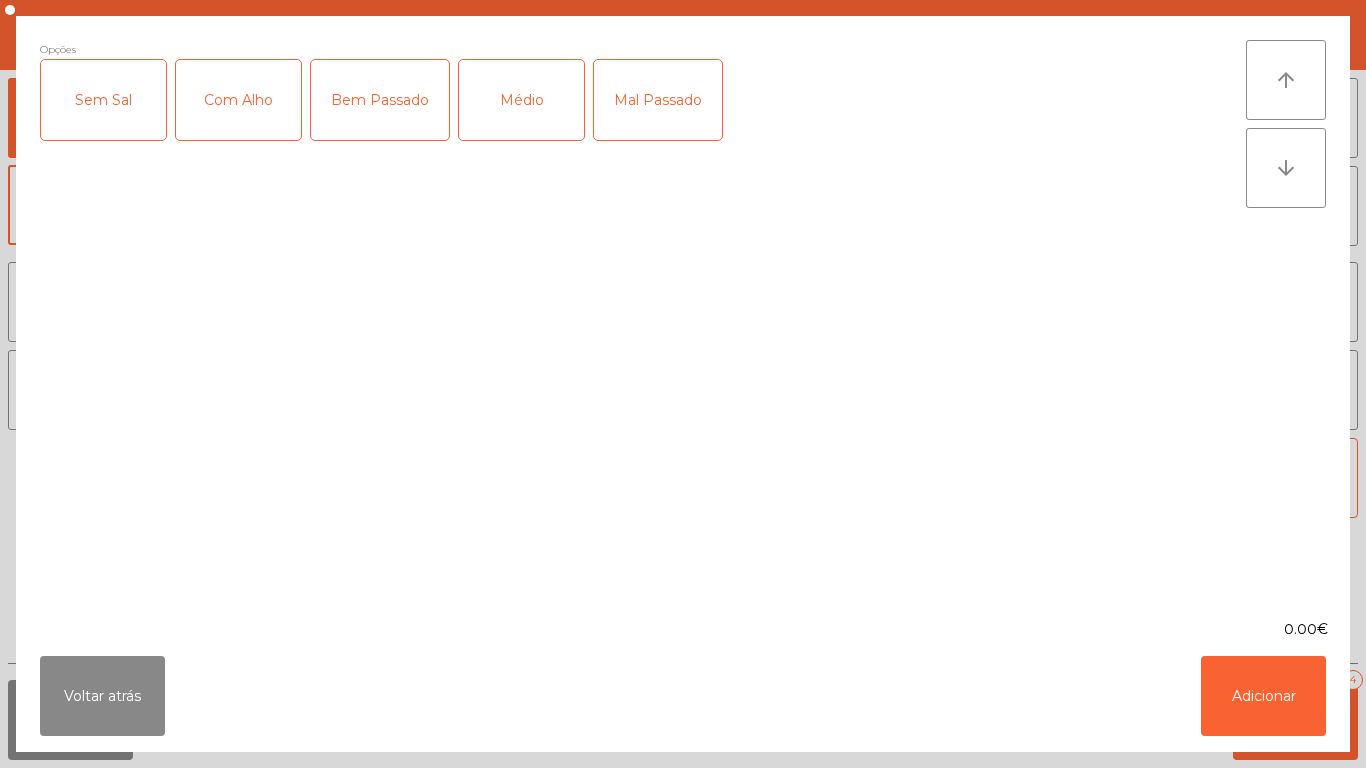 click on "Médio" 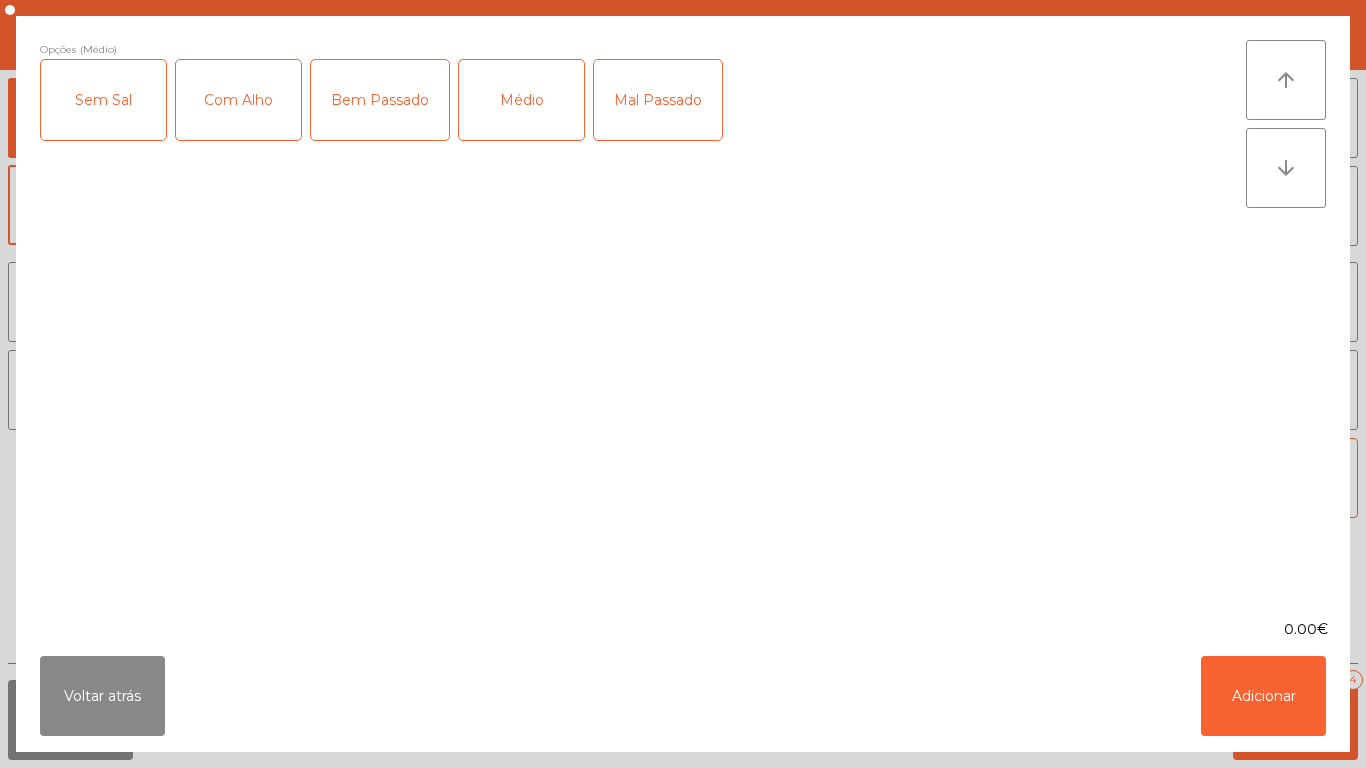 click on "Bem Passado" 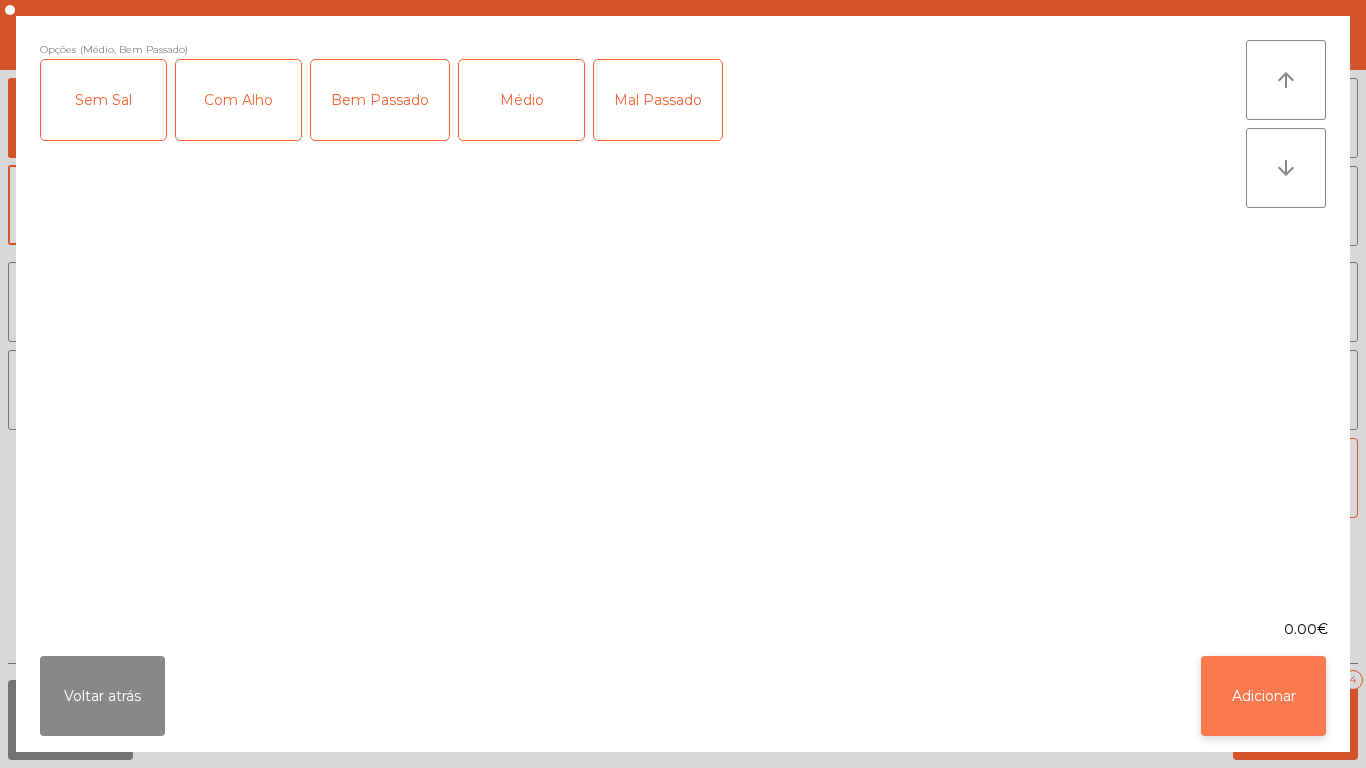 click on "Adicionar" 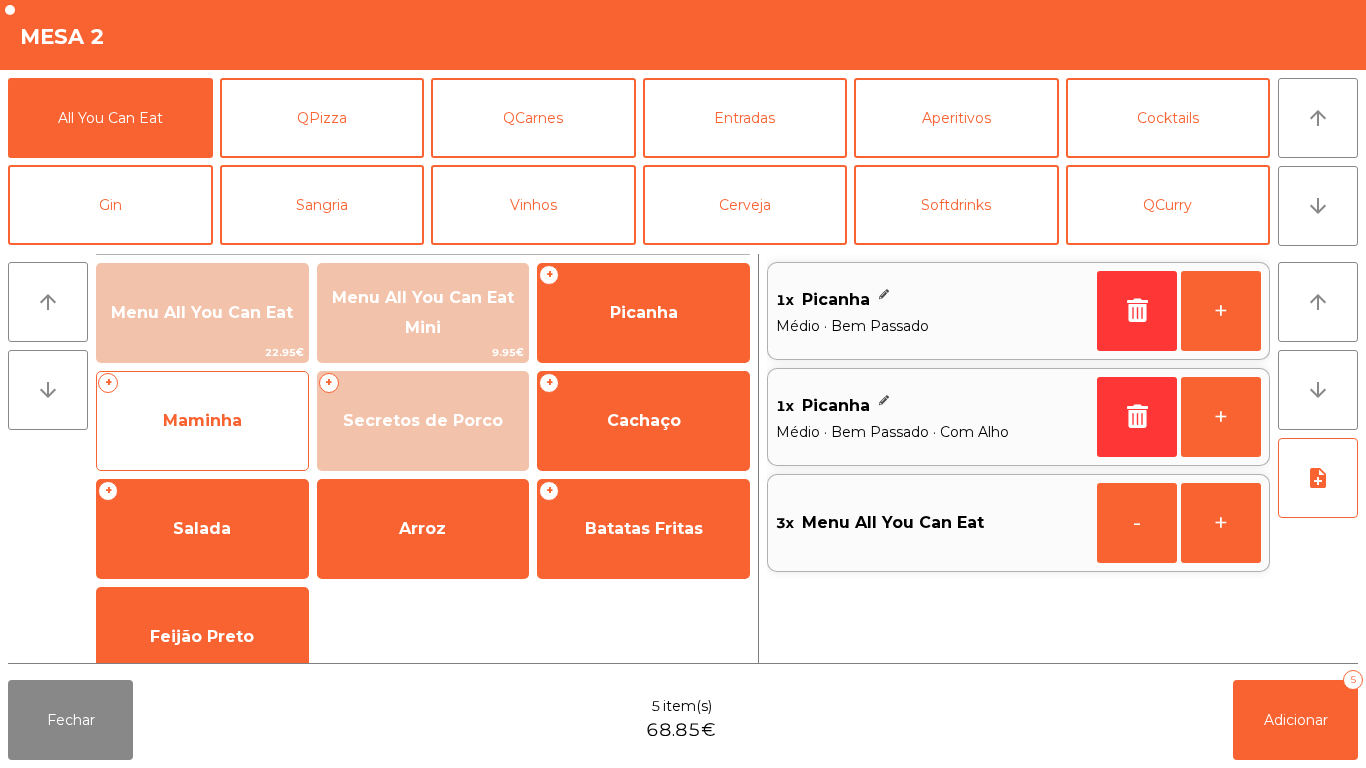 click on "Maminha" 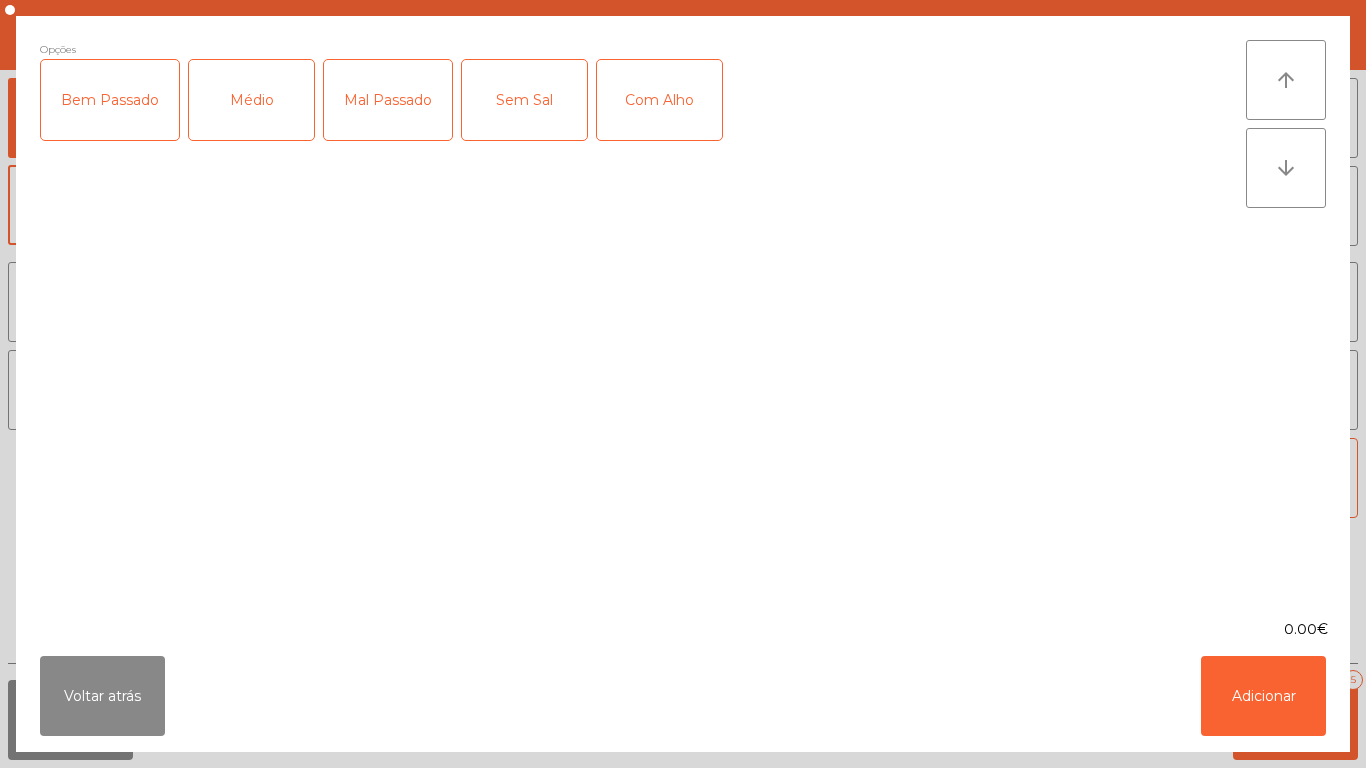 click on "Médio" 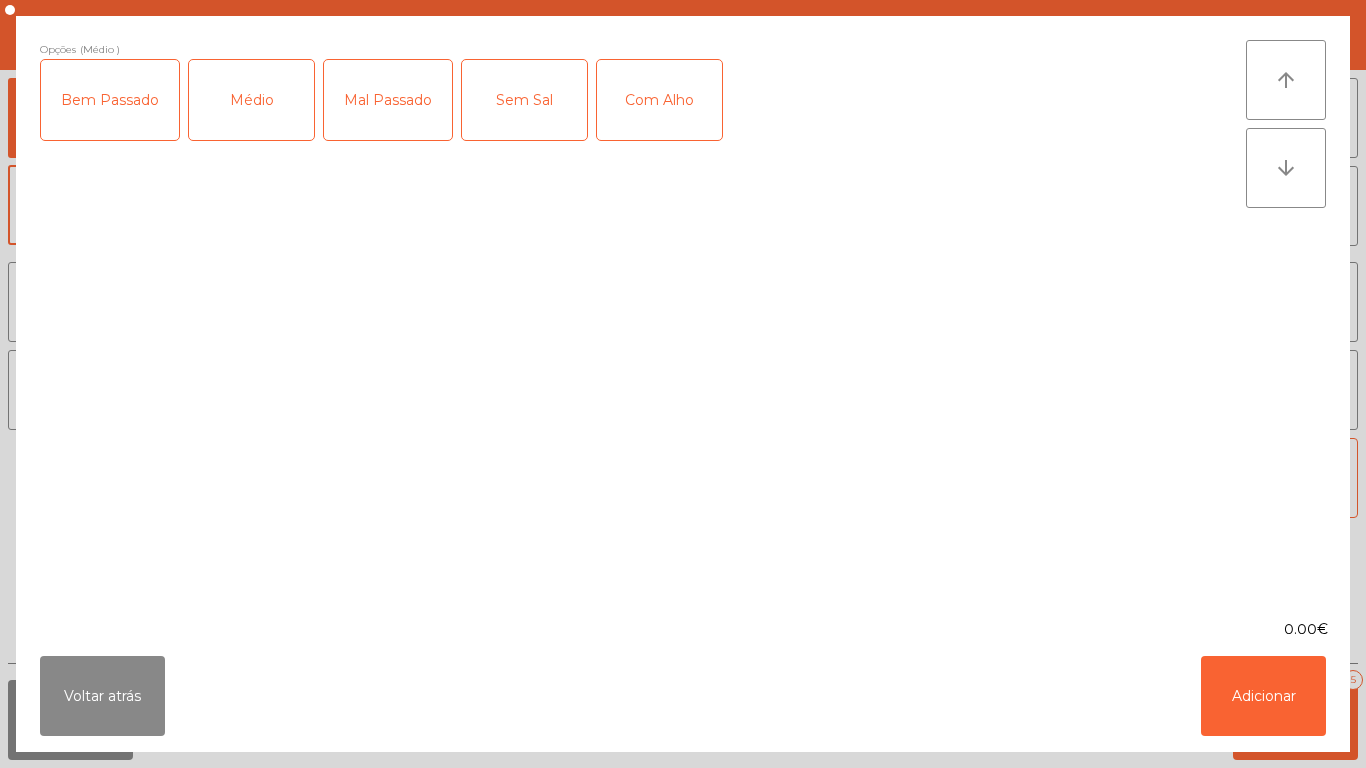 click on "Bem Passado" 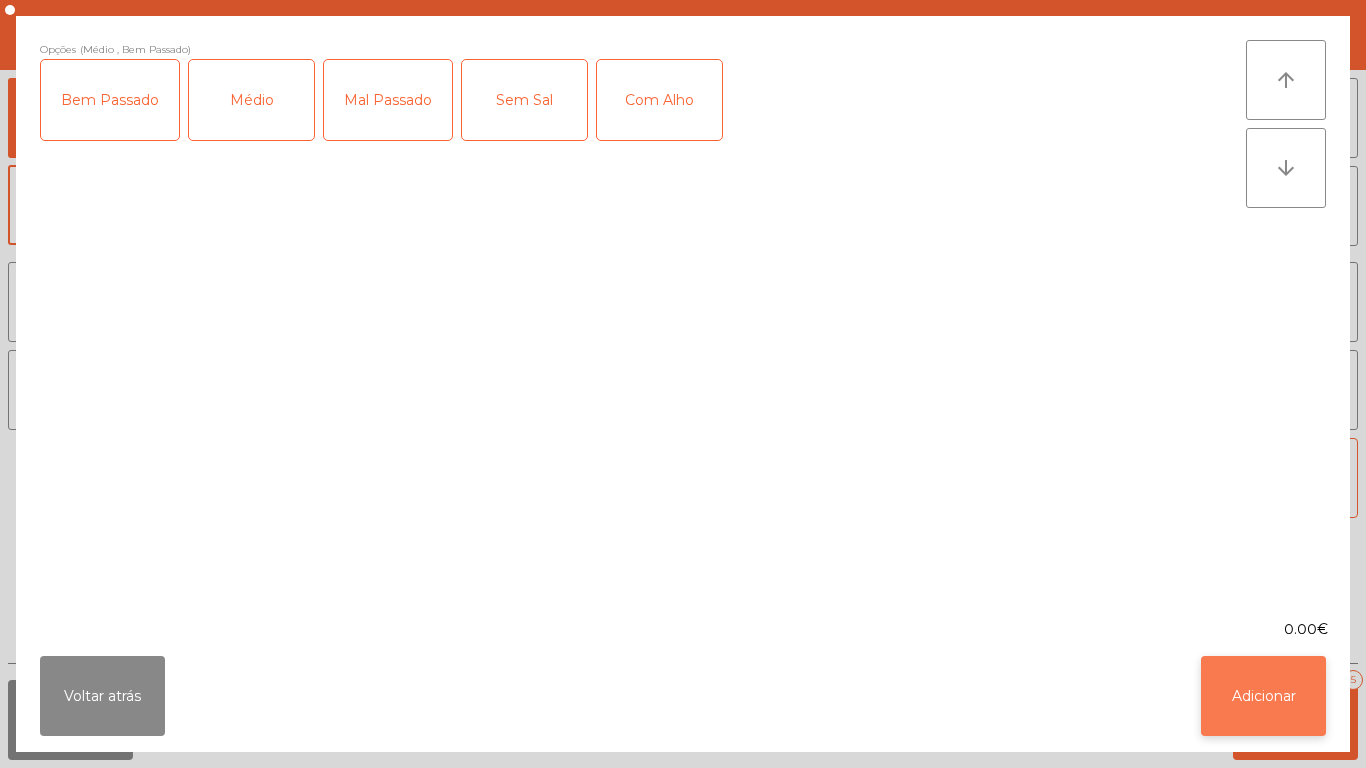 click on "Adicionar" 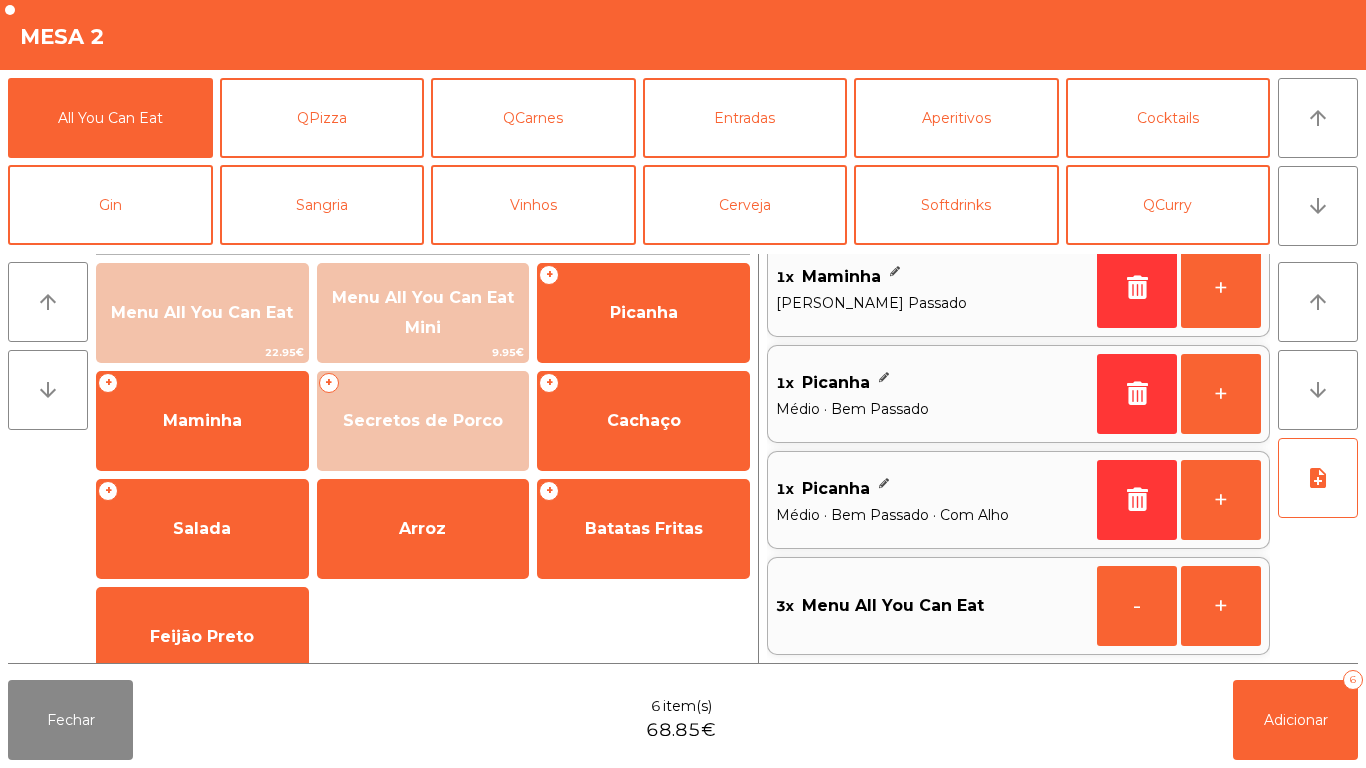 scroll, scrollTop: 0, scrollLeft: 0, axis: both 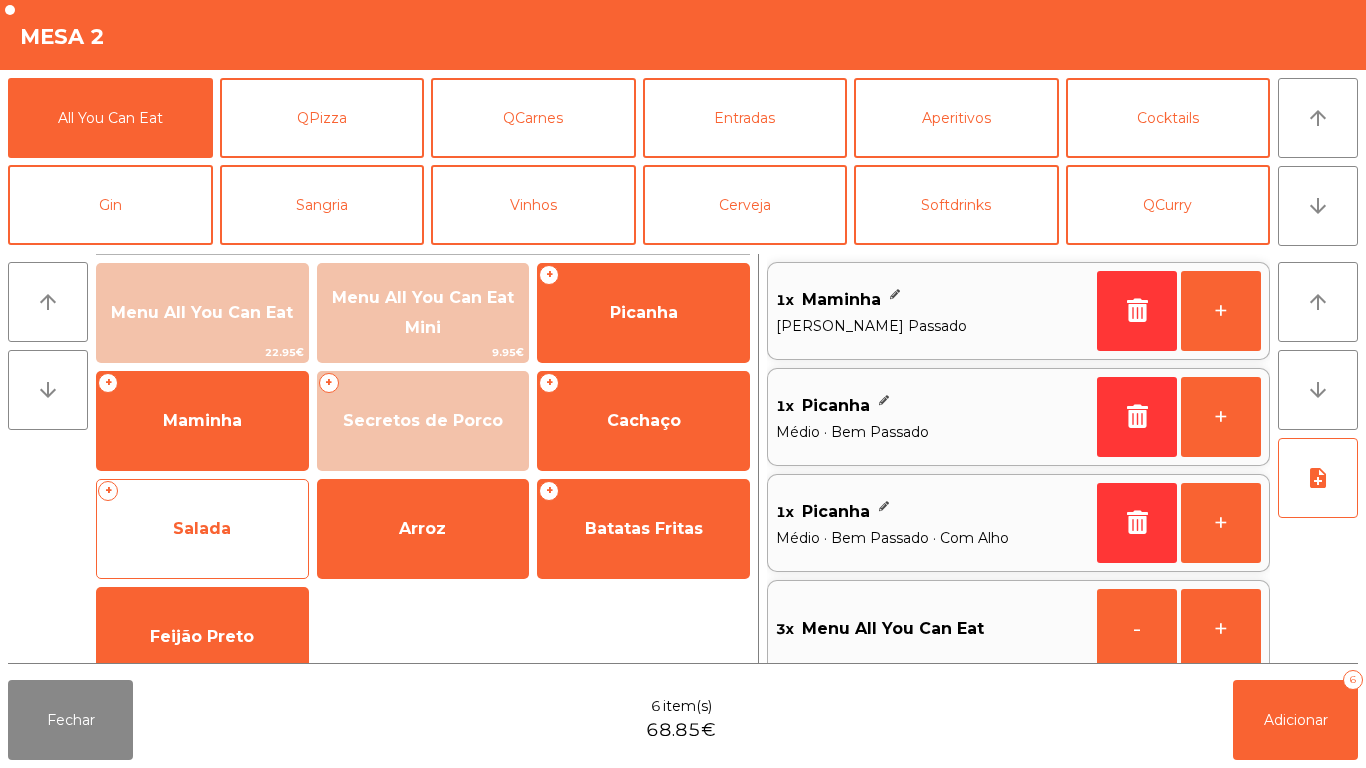 click on "Salada" 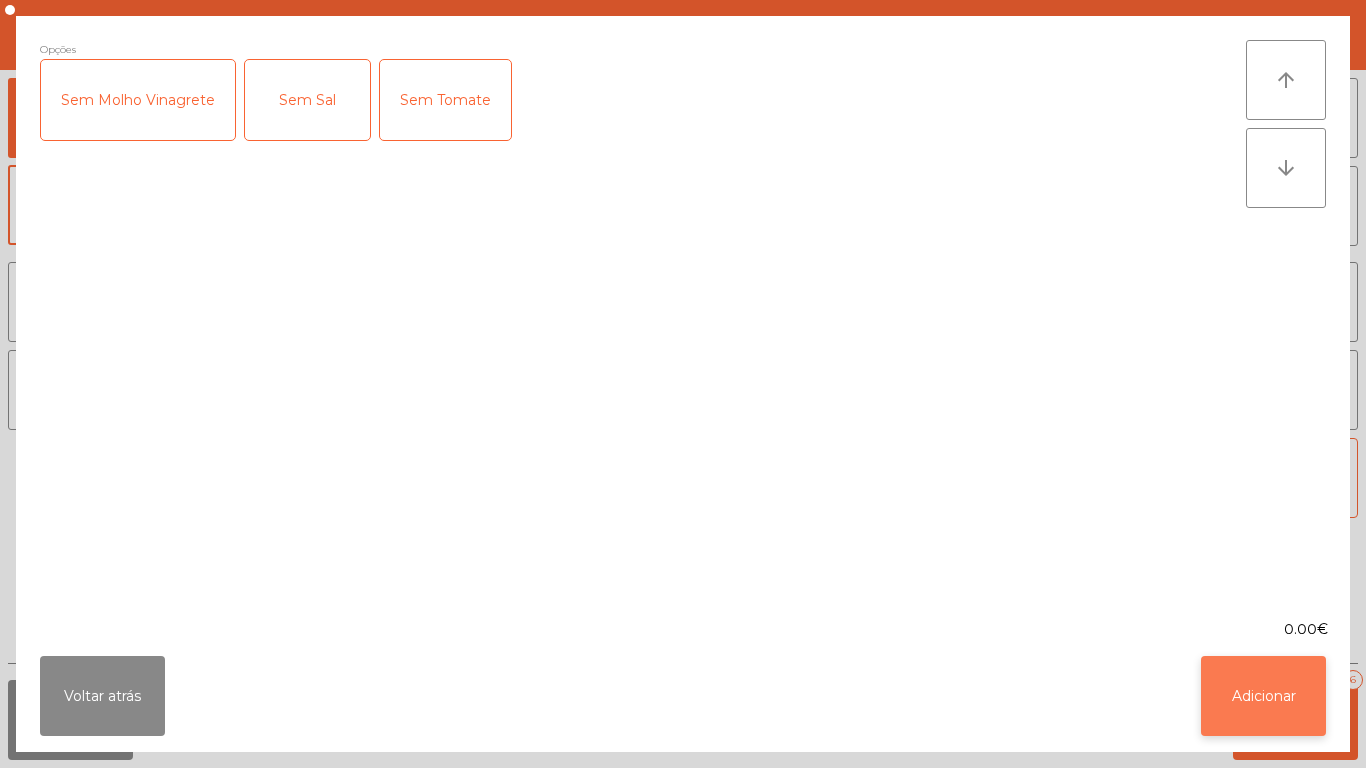 click on "Adicionar" 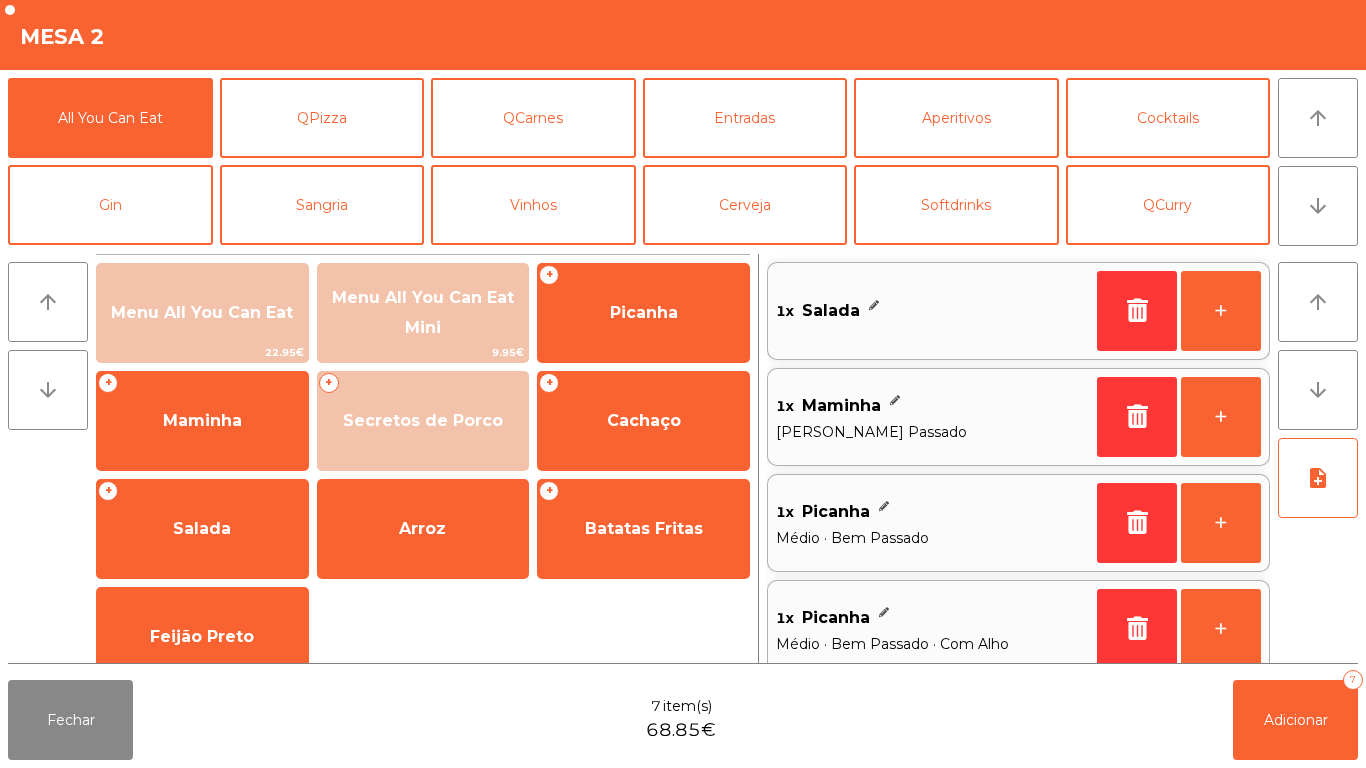 scroll, scrollTop: 8, scrollLeft: 0, axis: vertical 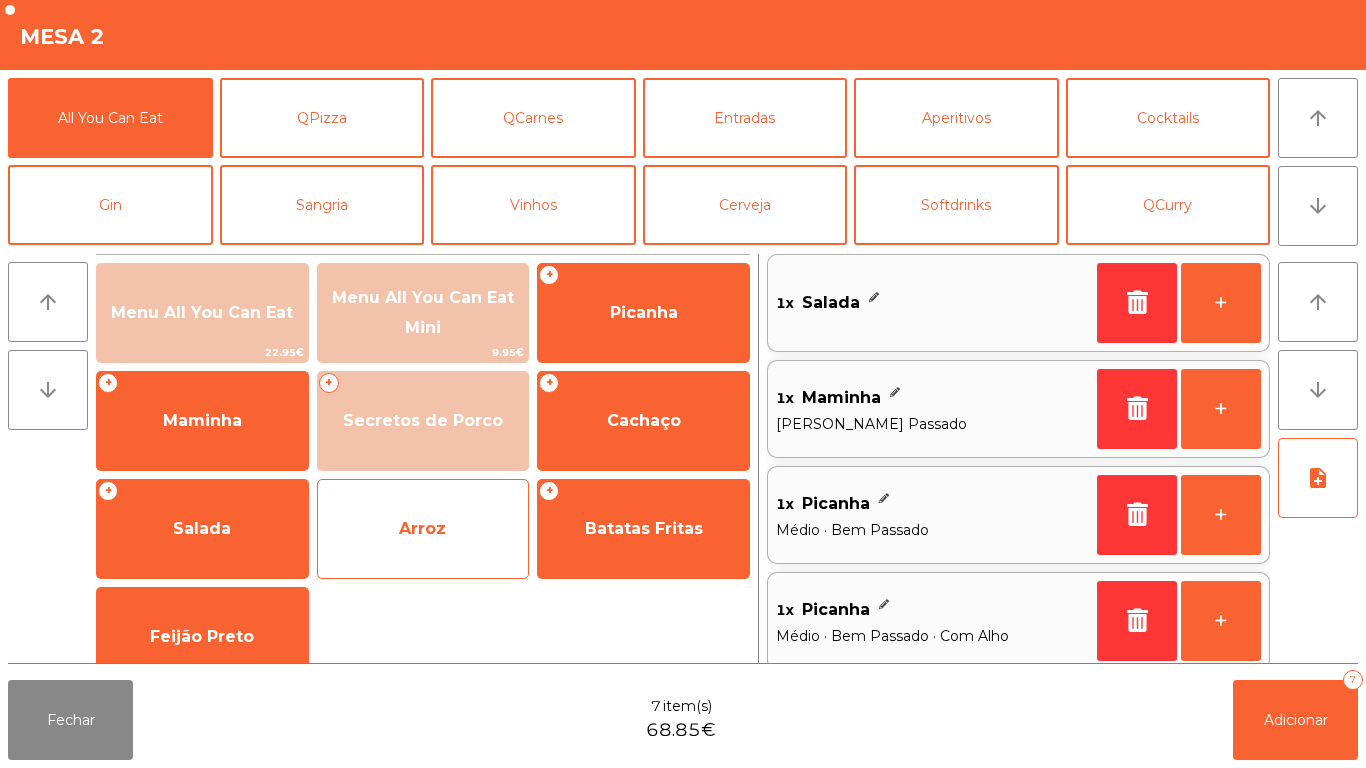 click on "Arroz" 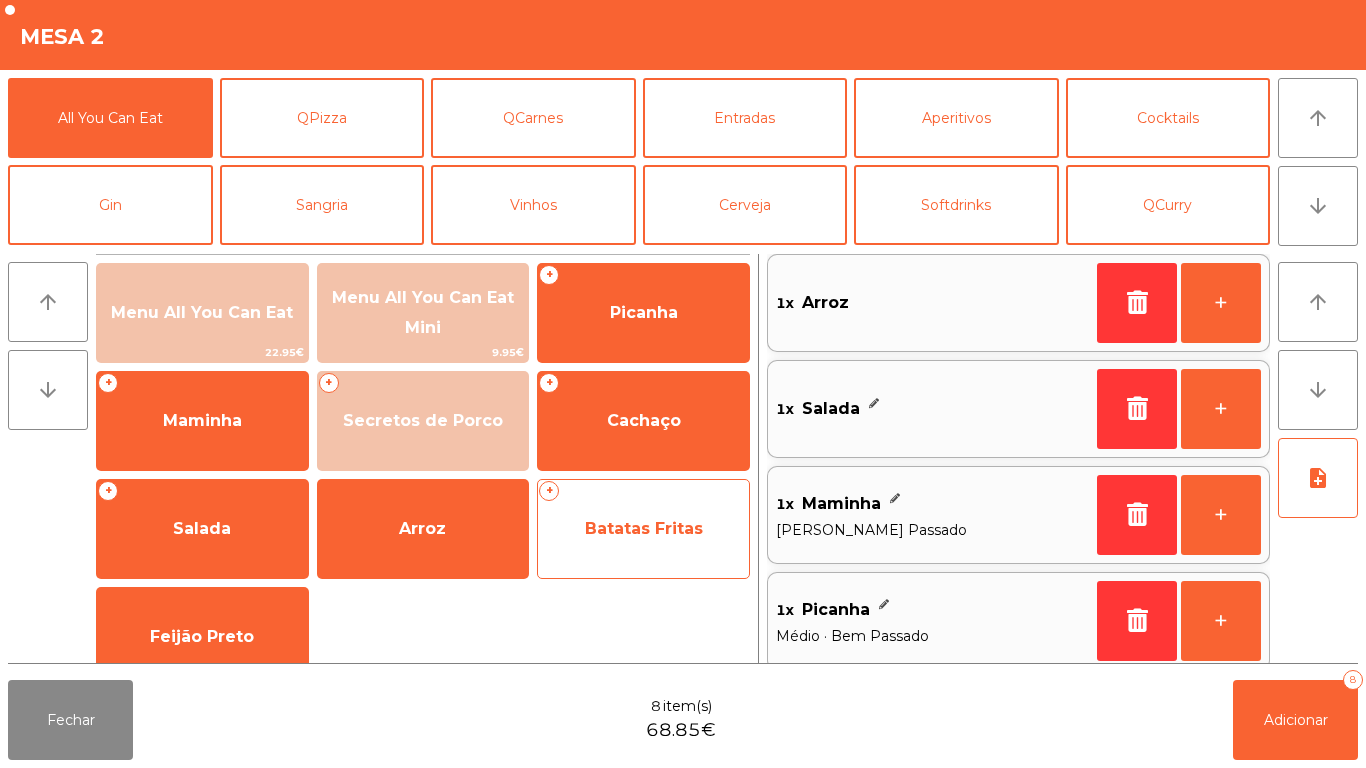 click on "Batatas Fritas" 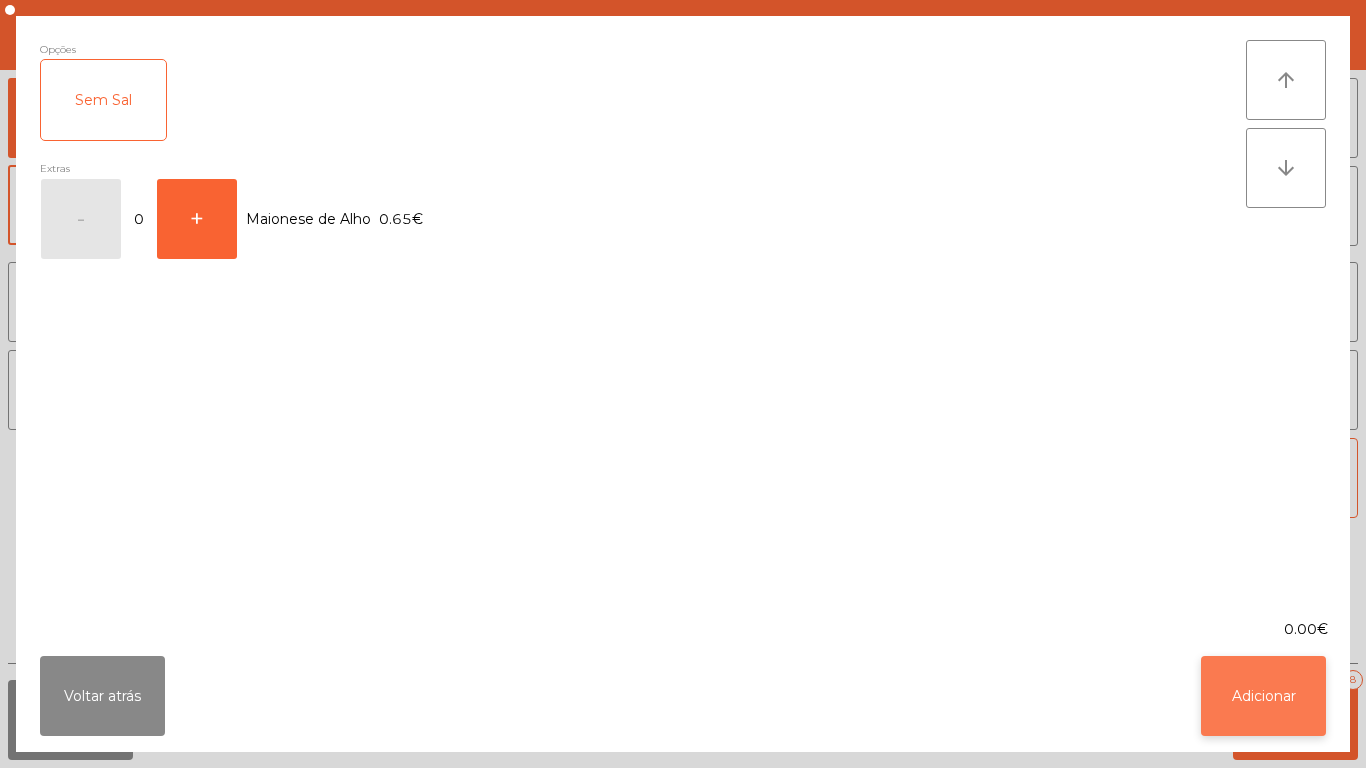 click on "Adicionar" 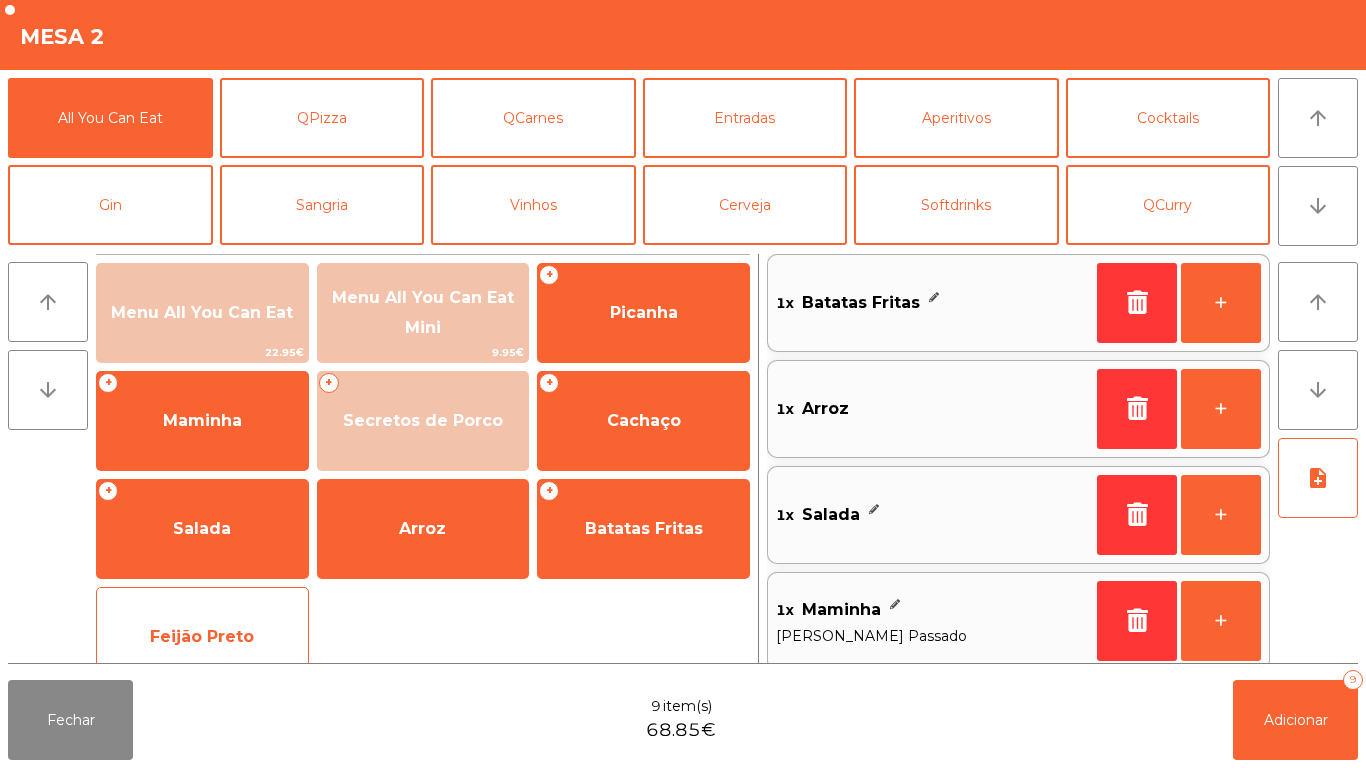 click on "Feijão Preto" 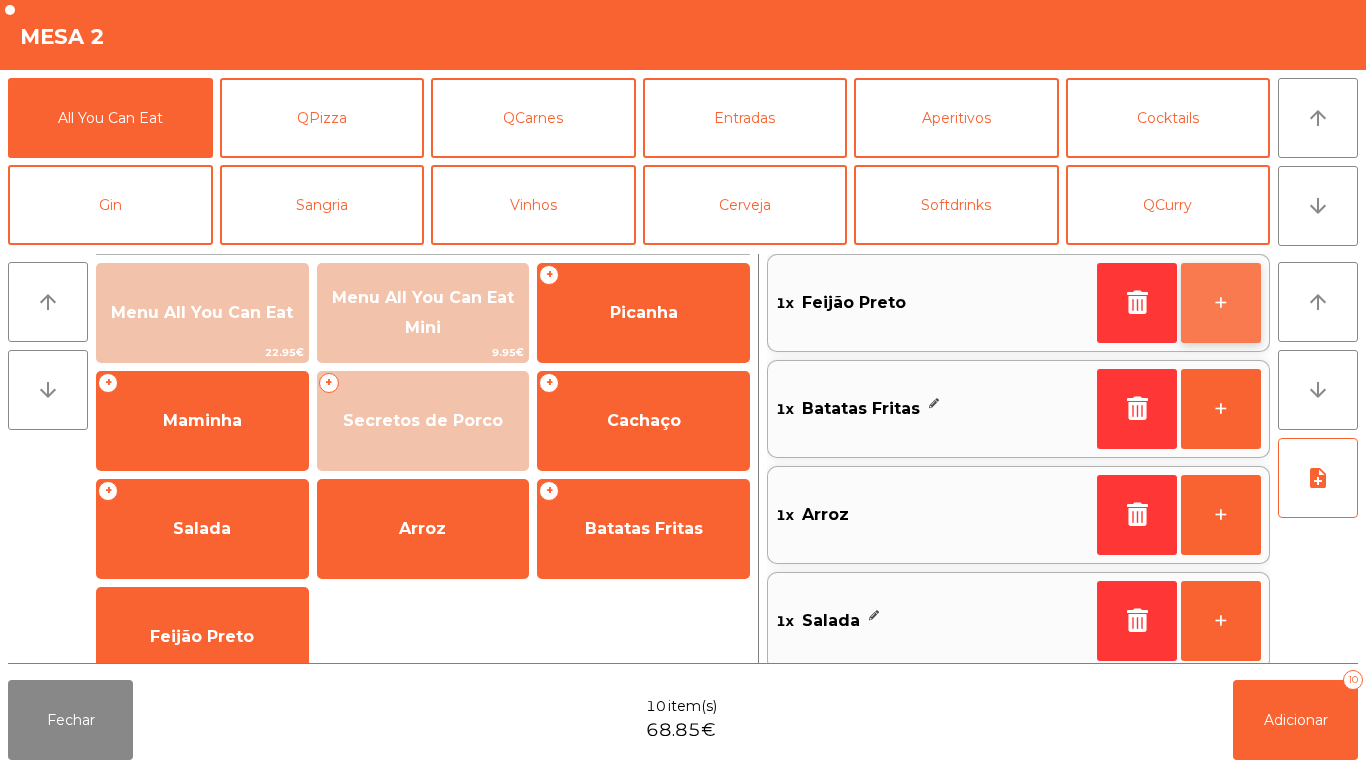 click on "+" 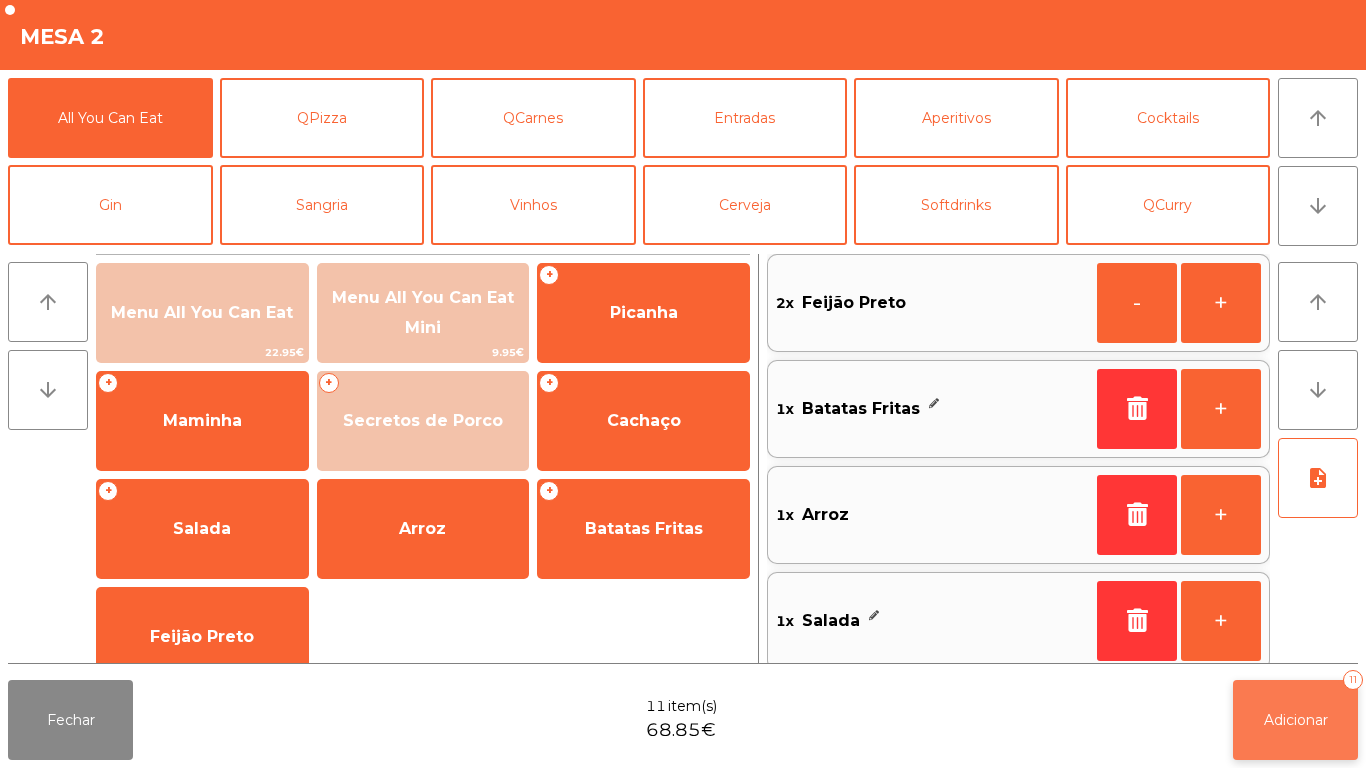 click on "Adicionar" 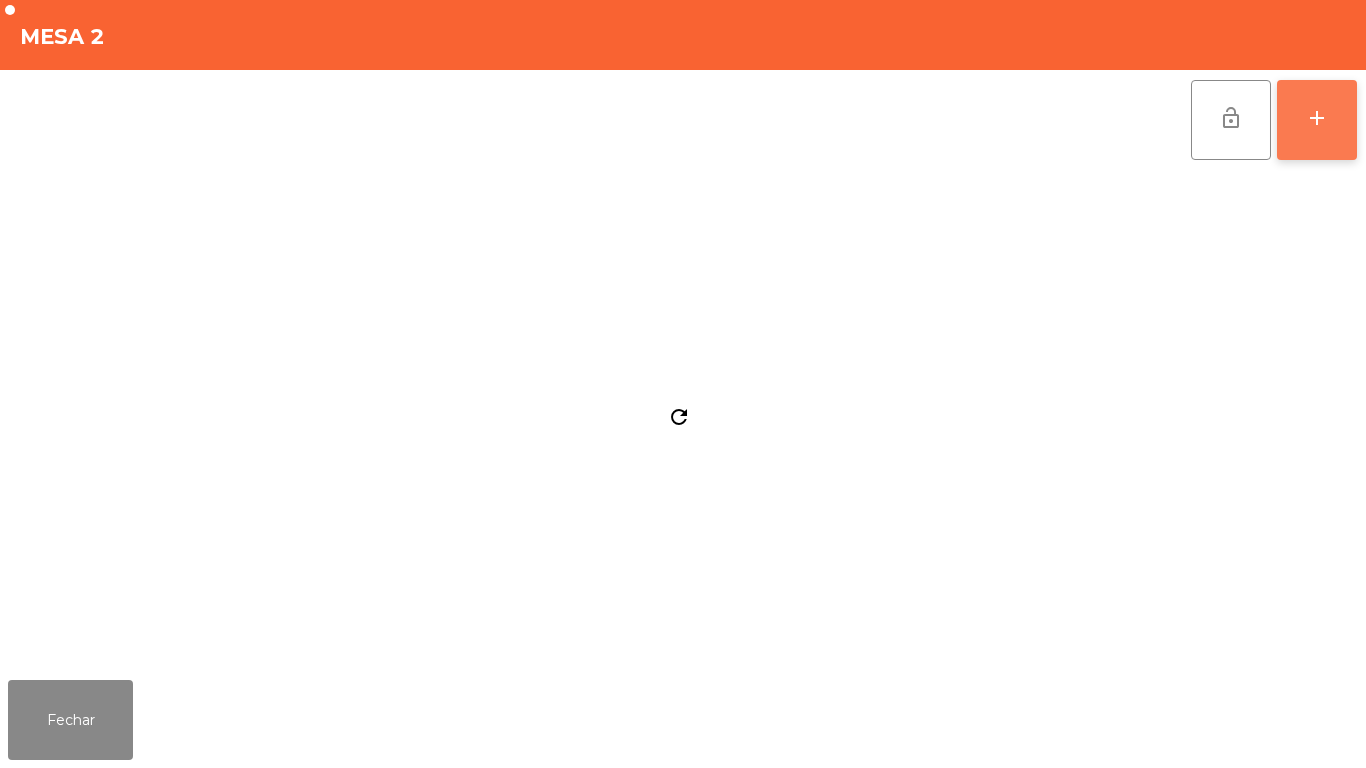 click on "add" 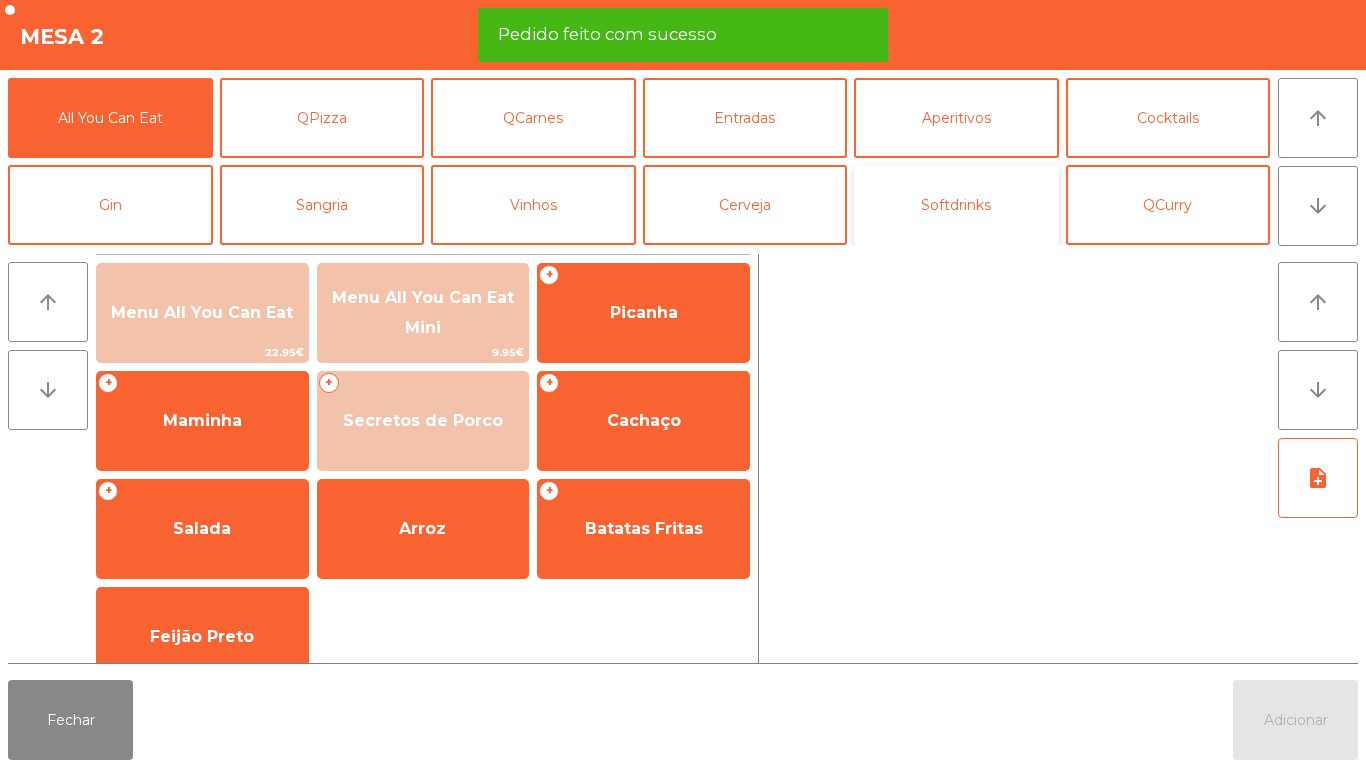 click on "Softdrinks" 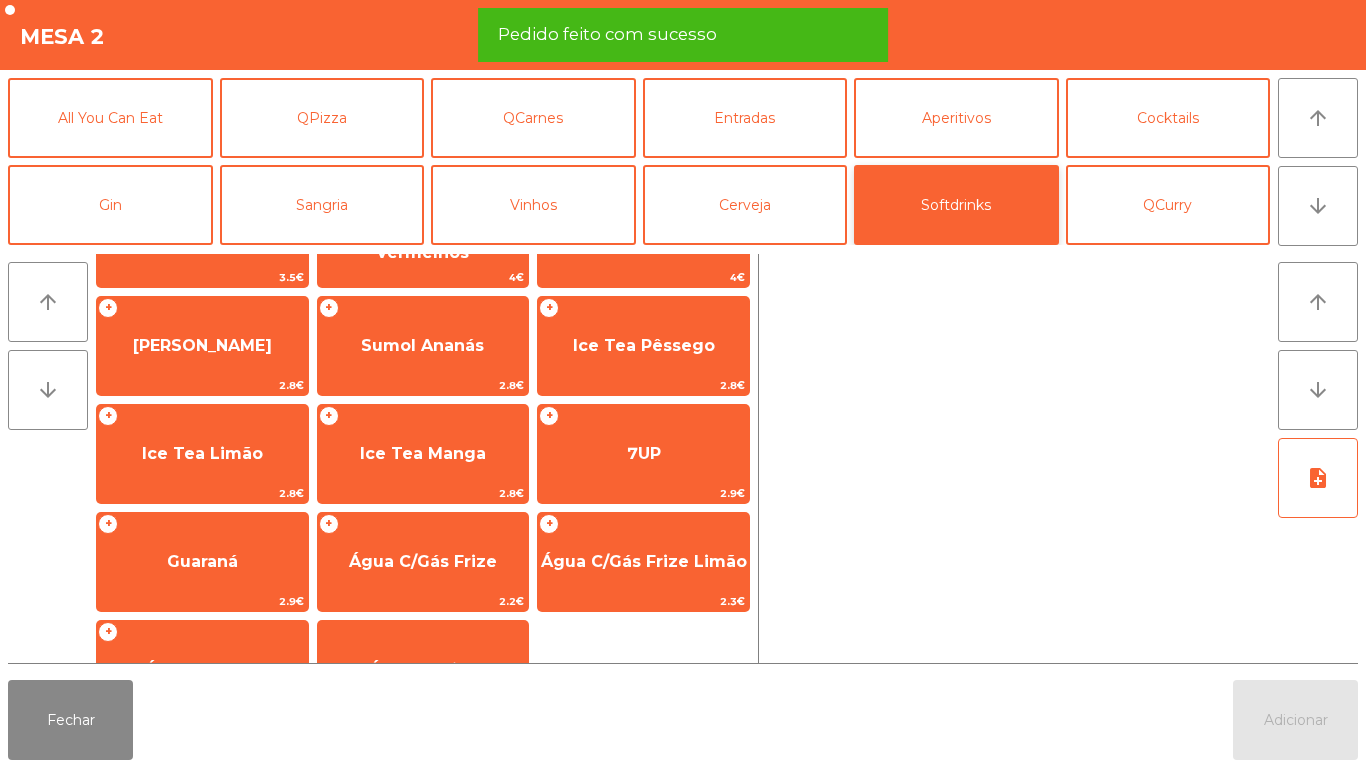 scroll, scrollTop: 288, scrollLeft: 0, axis: vertical 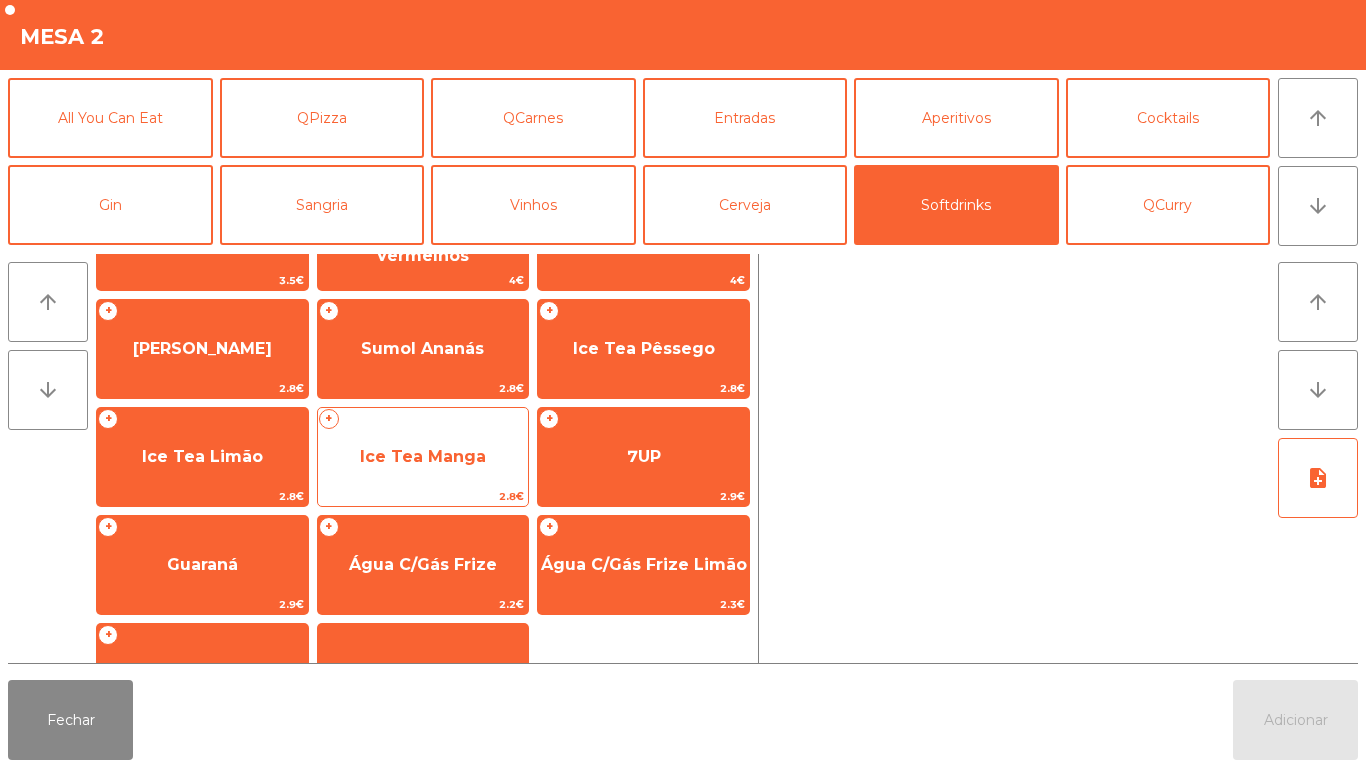click on "Ice Tea Manga" 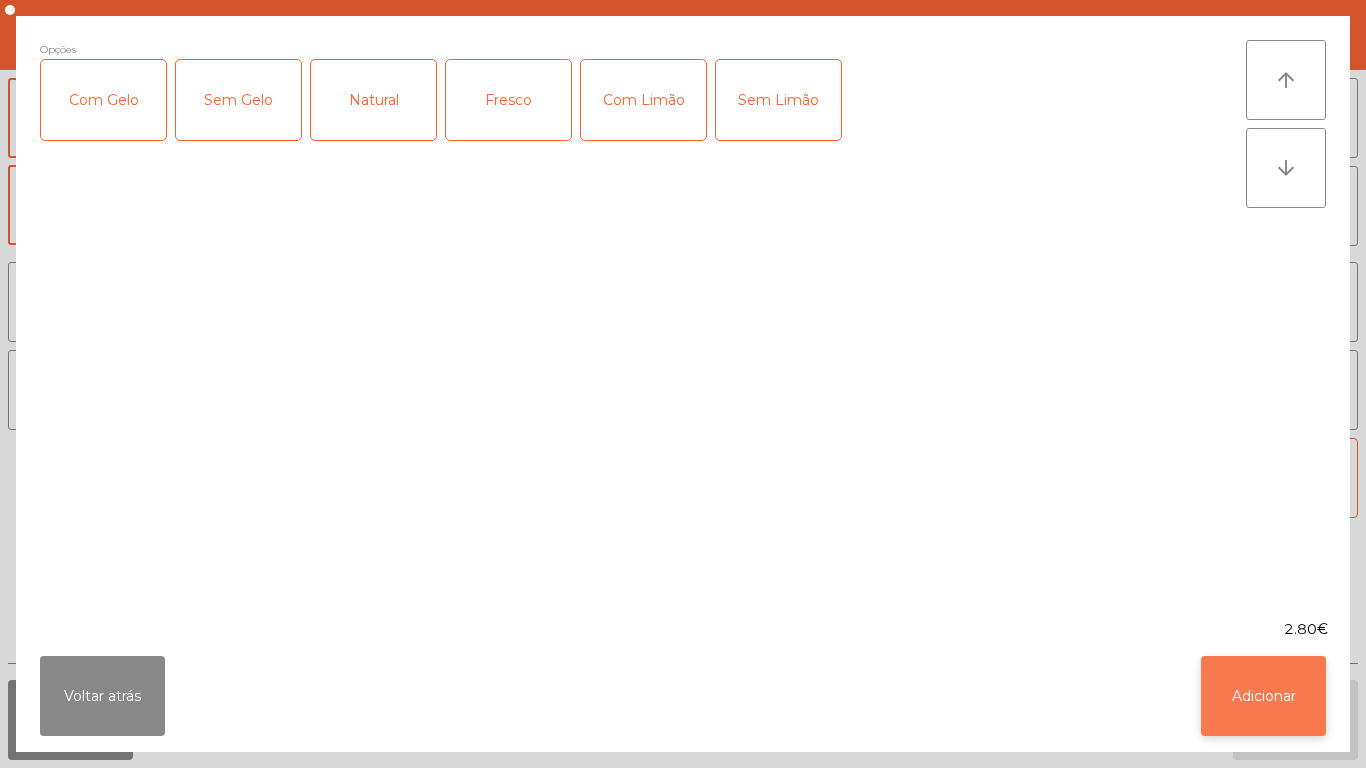 click on "Adicionar" 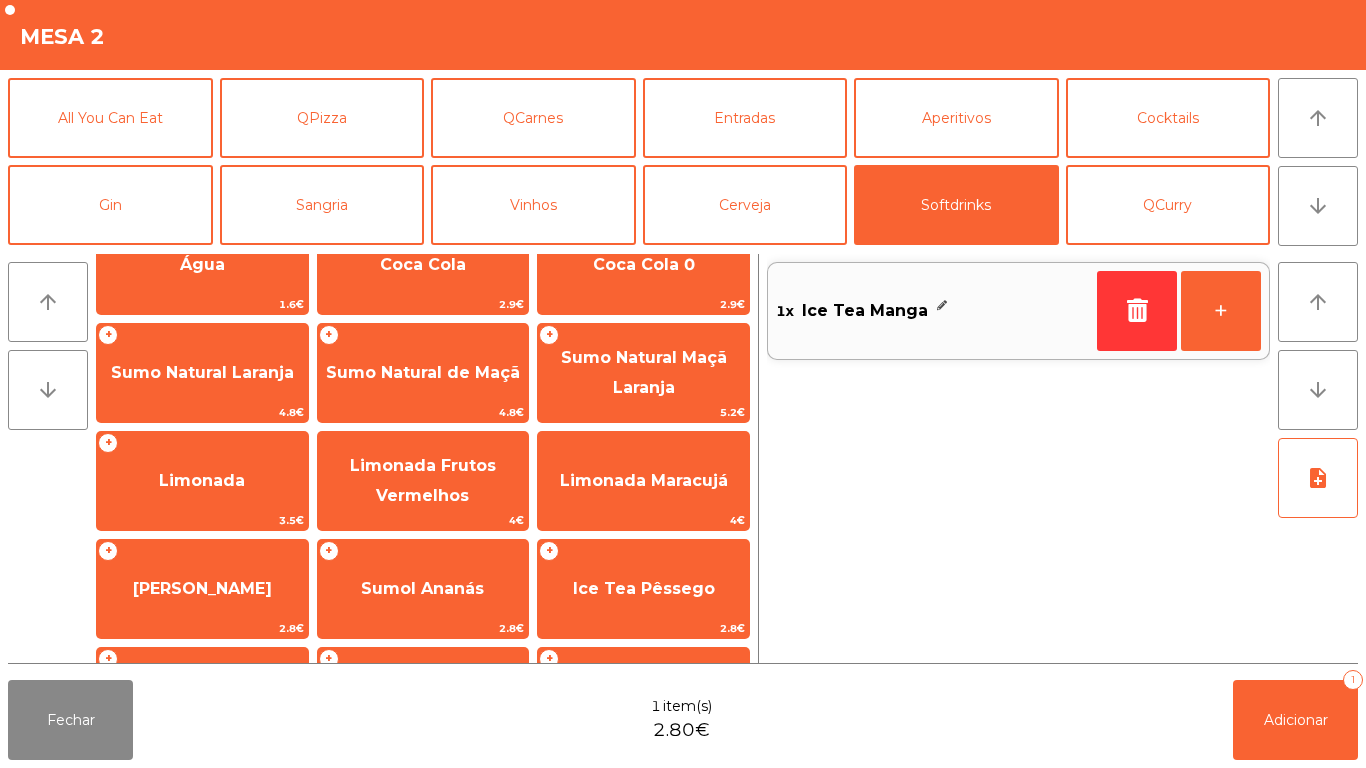 scroll, scrollTop: 0, scrollLeft: 0, axis: both 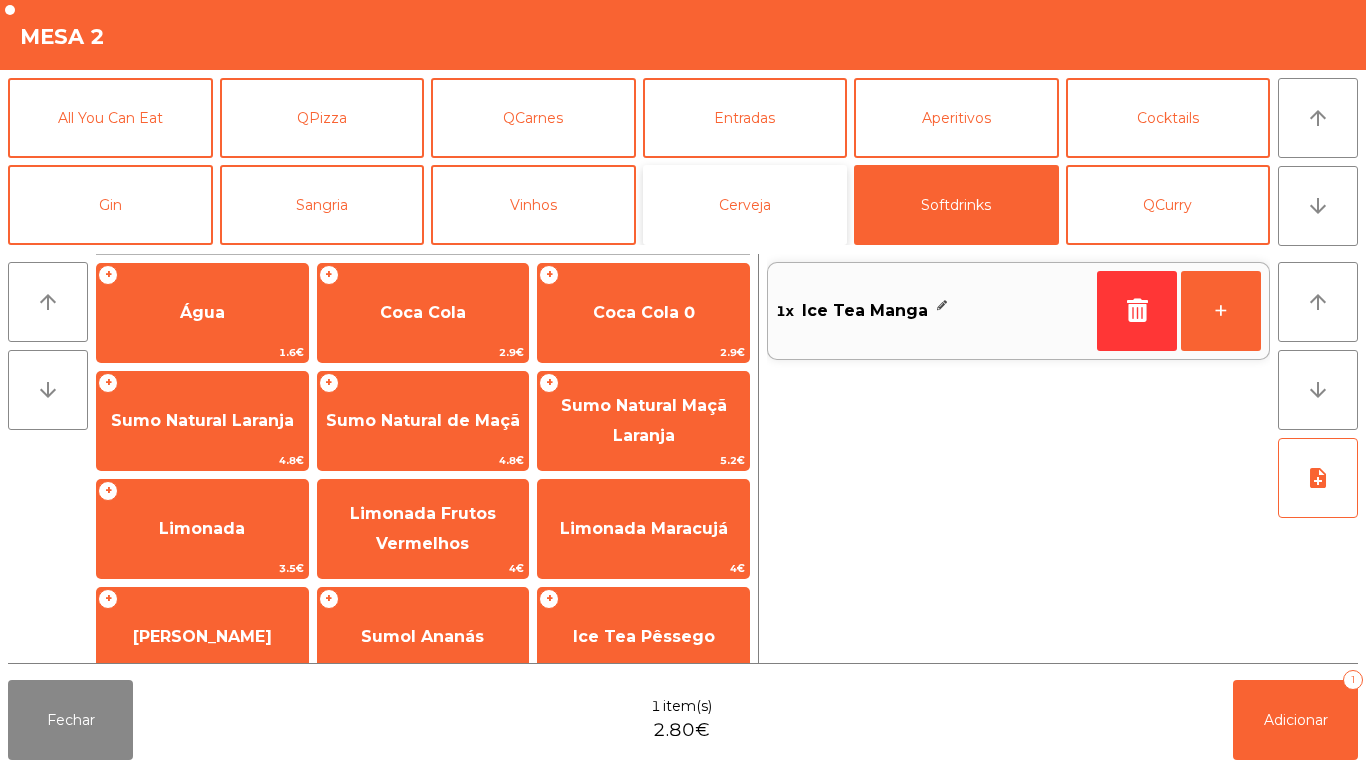 click on "Cerveja" 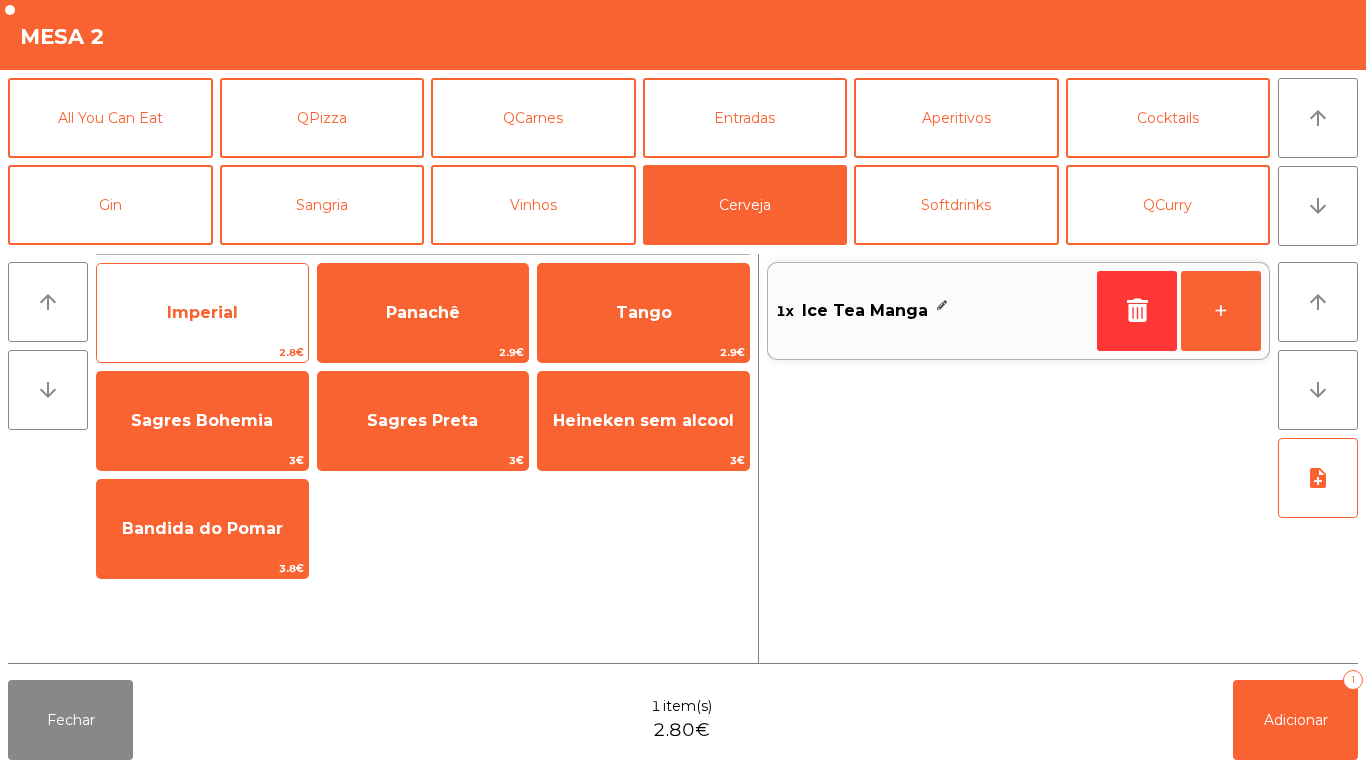 click on "Imperial" 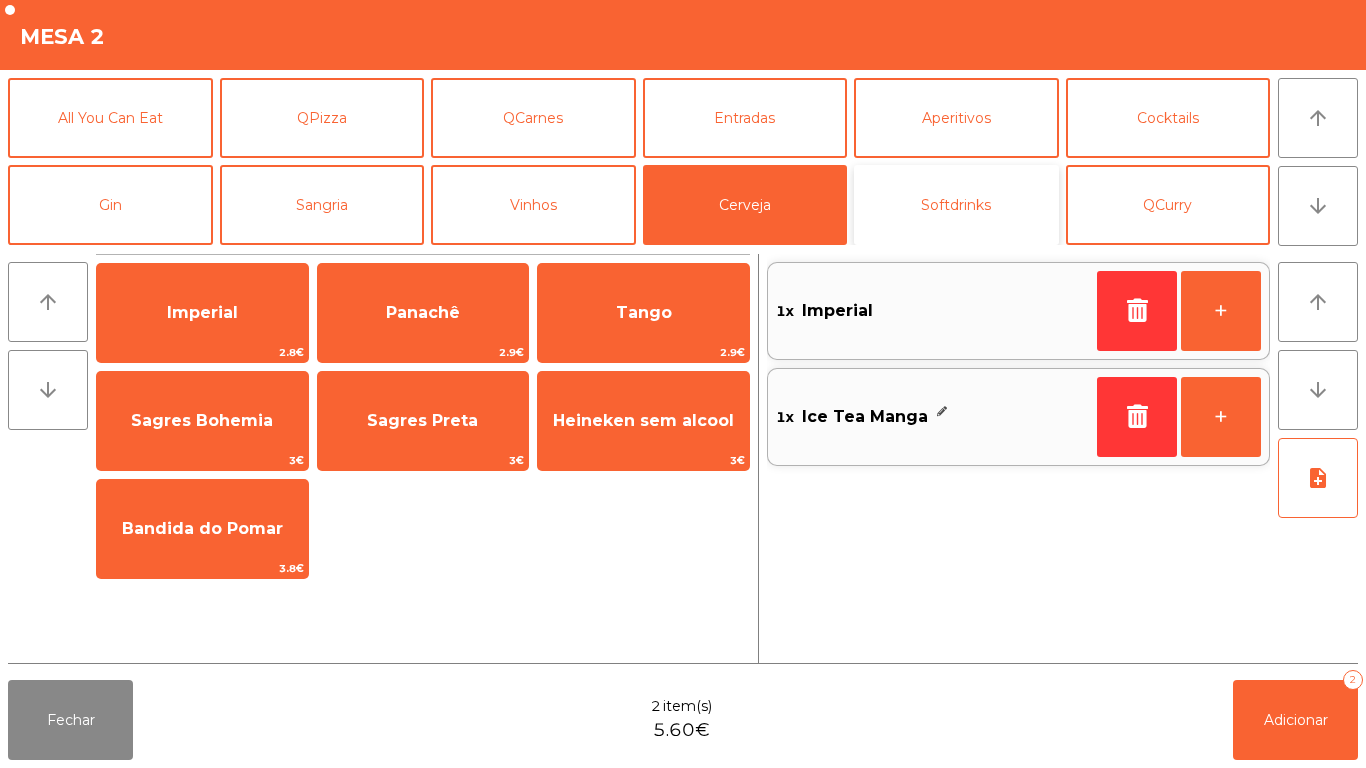click on "Softdrinks" 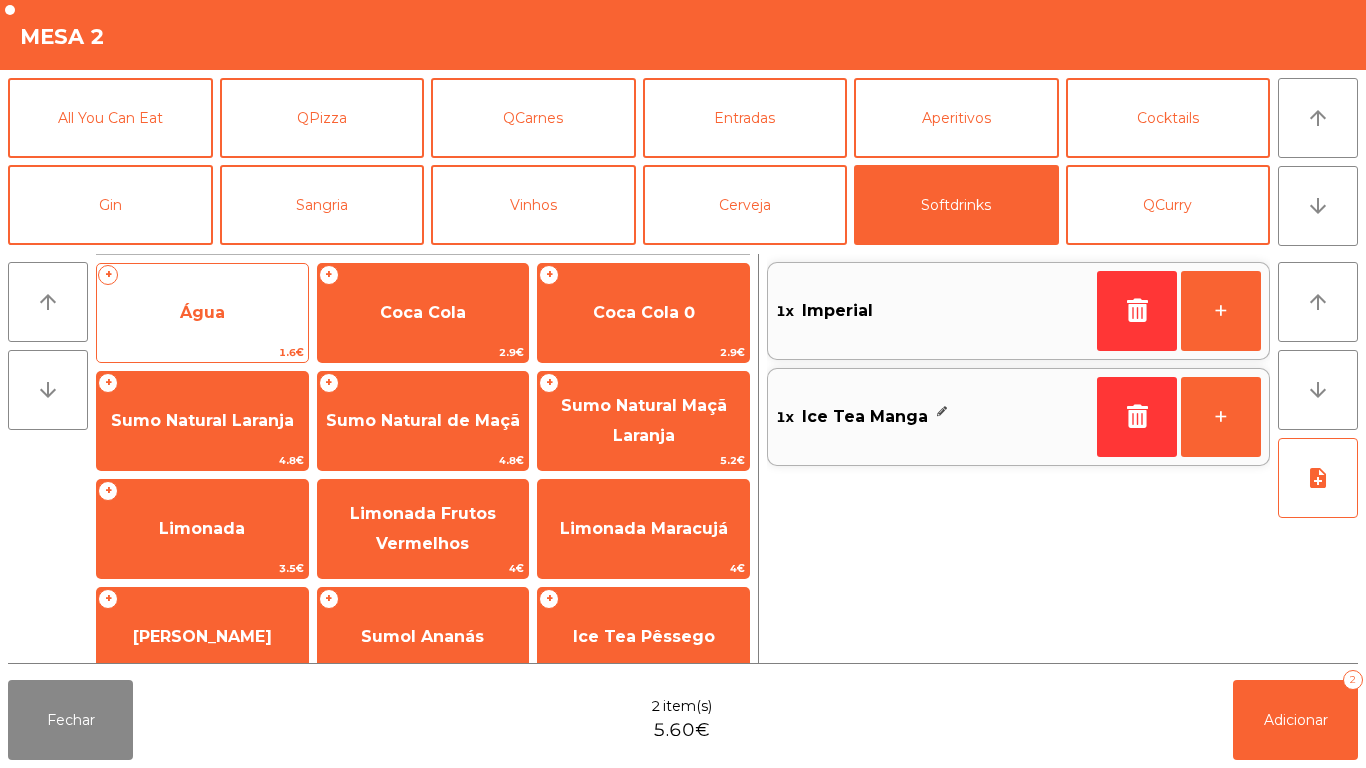 click on "Água" 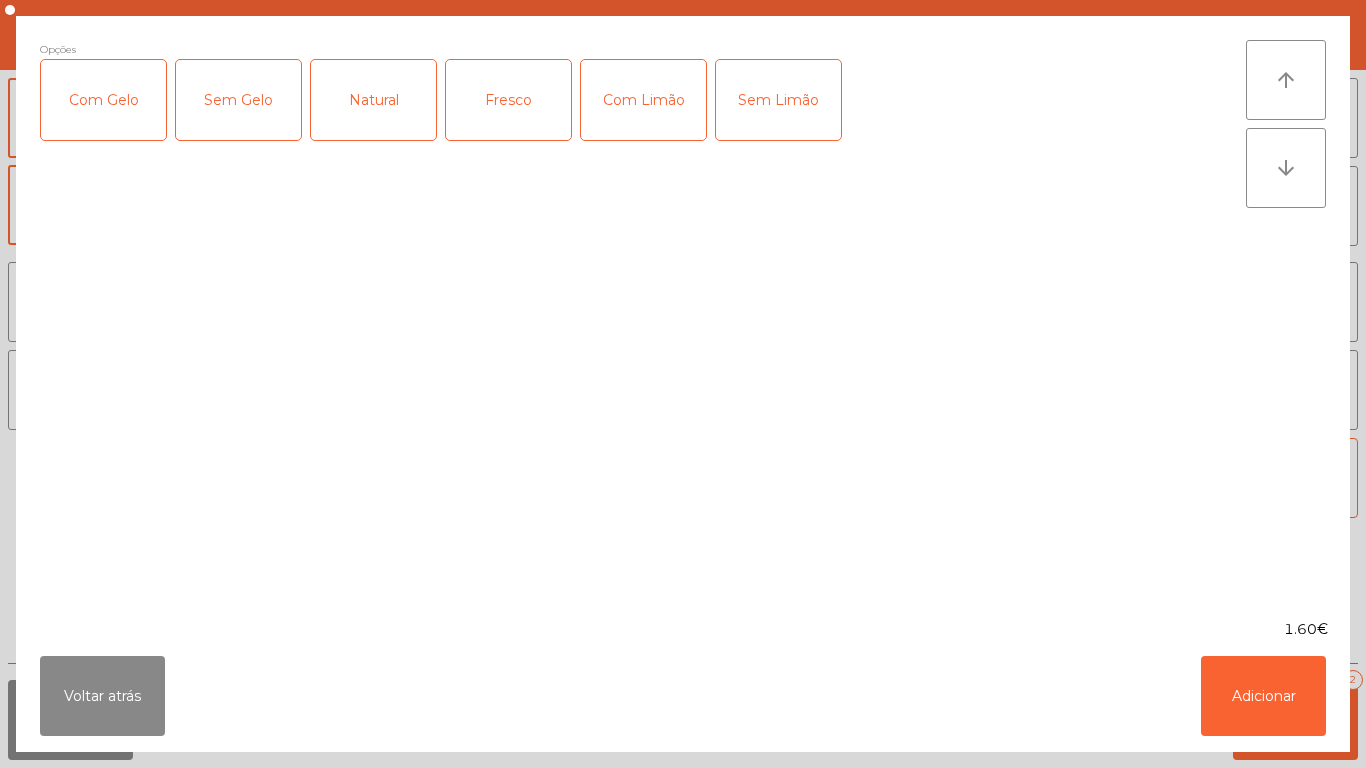 click on "Natural" 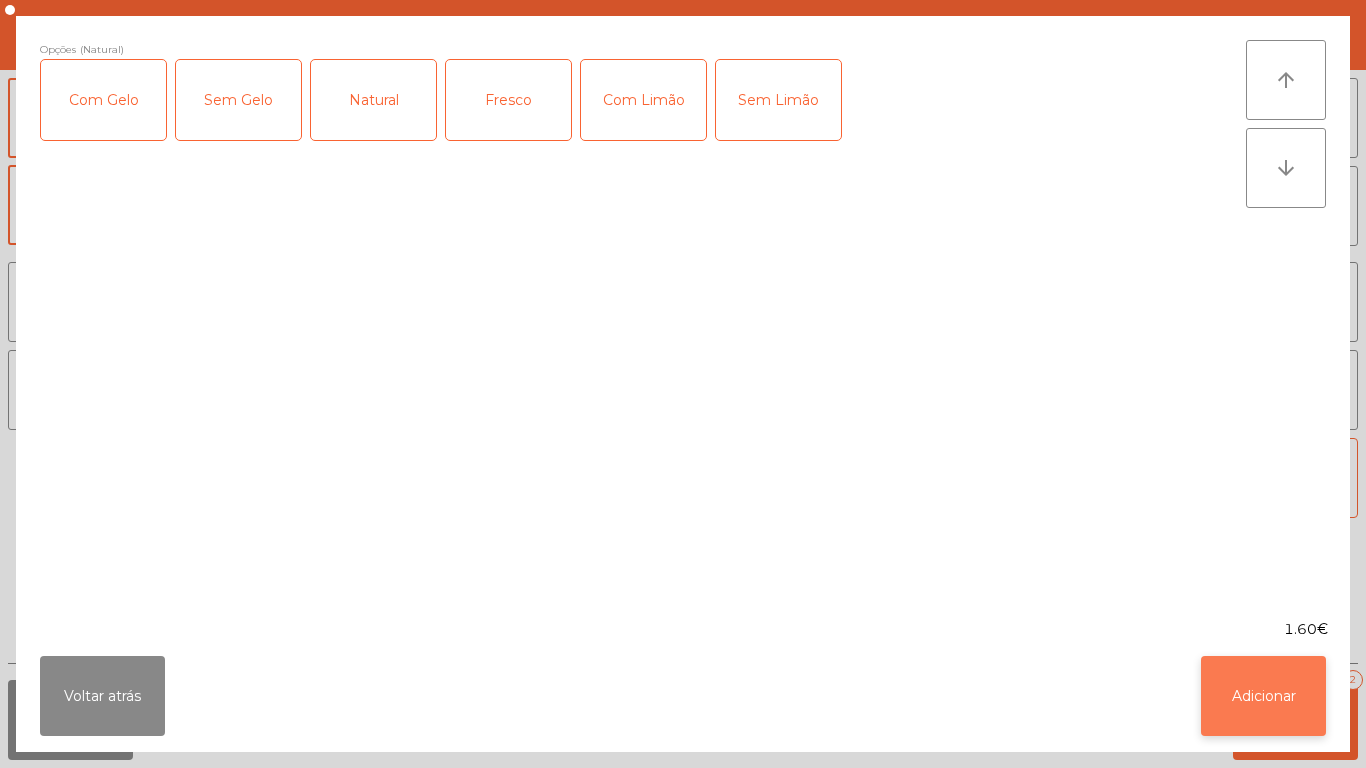 click on "Adicionar" 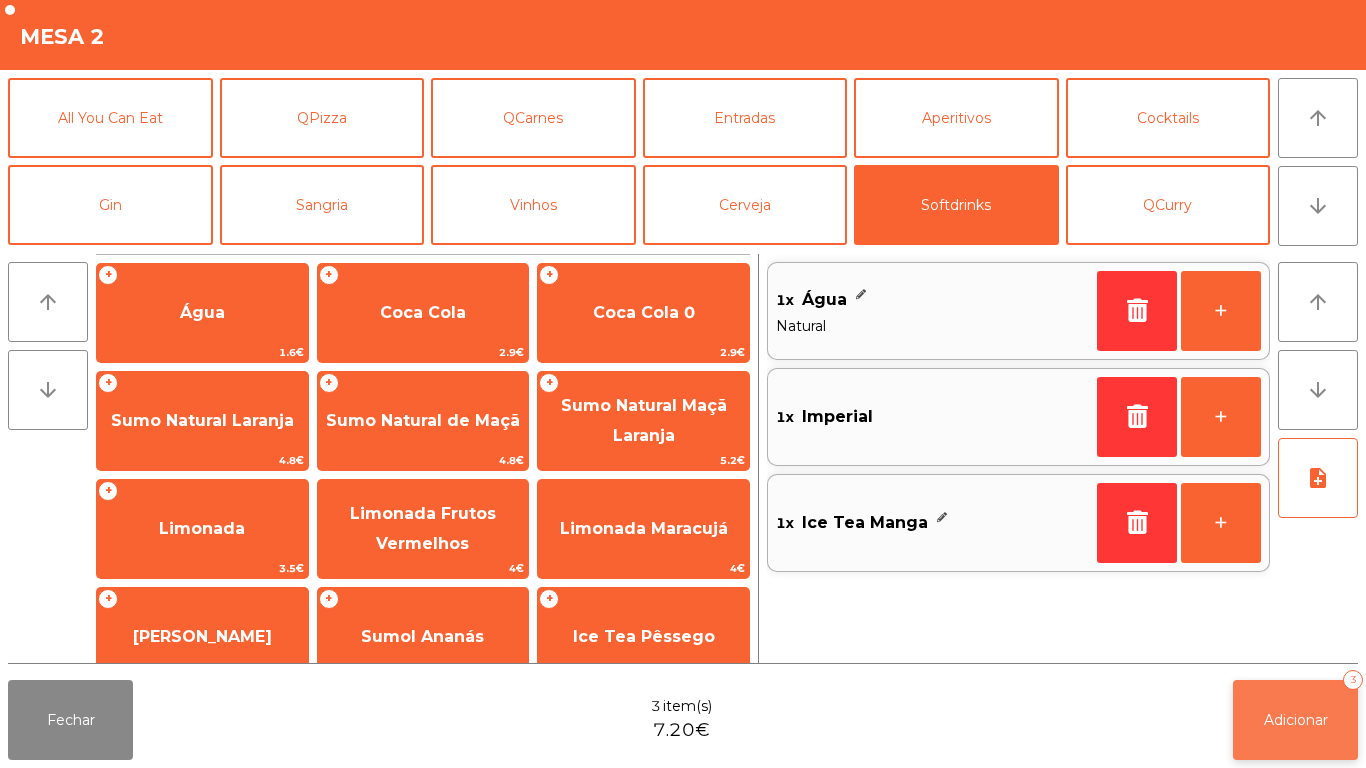 click on "Adicionar   3" 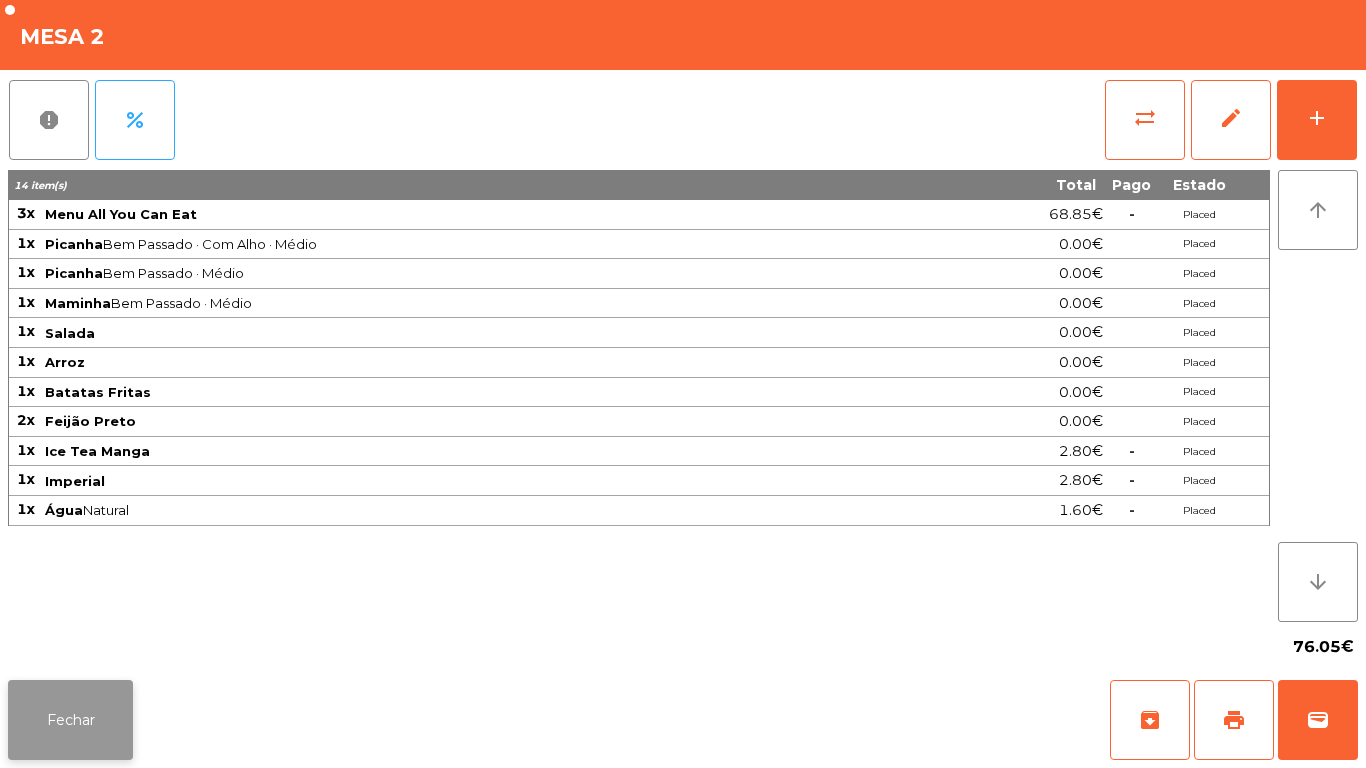 click on "Fechar" 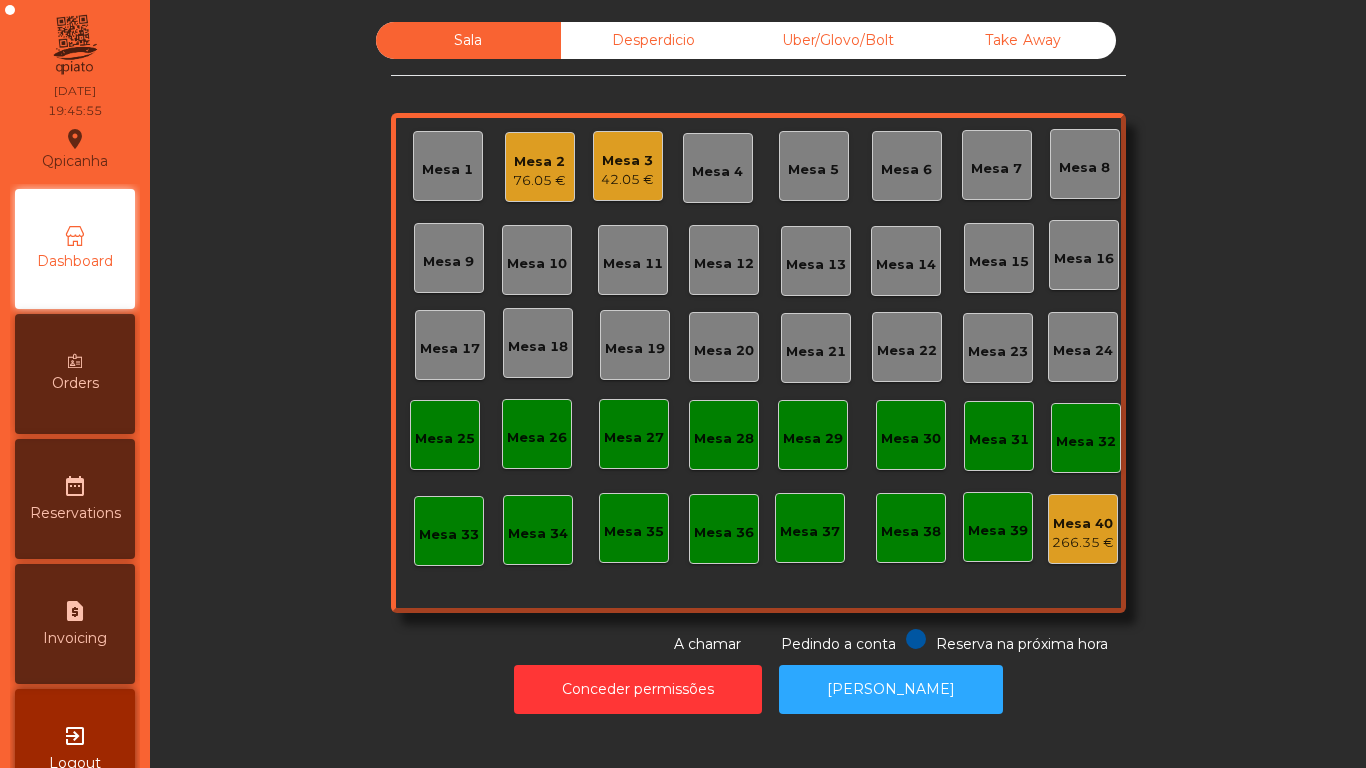 click on "Mesa 3" 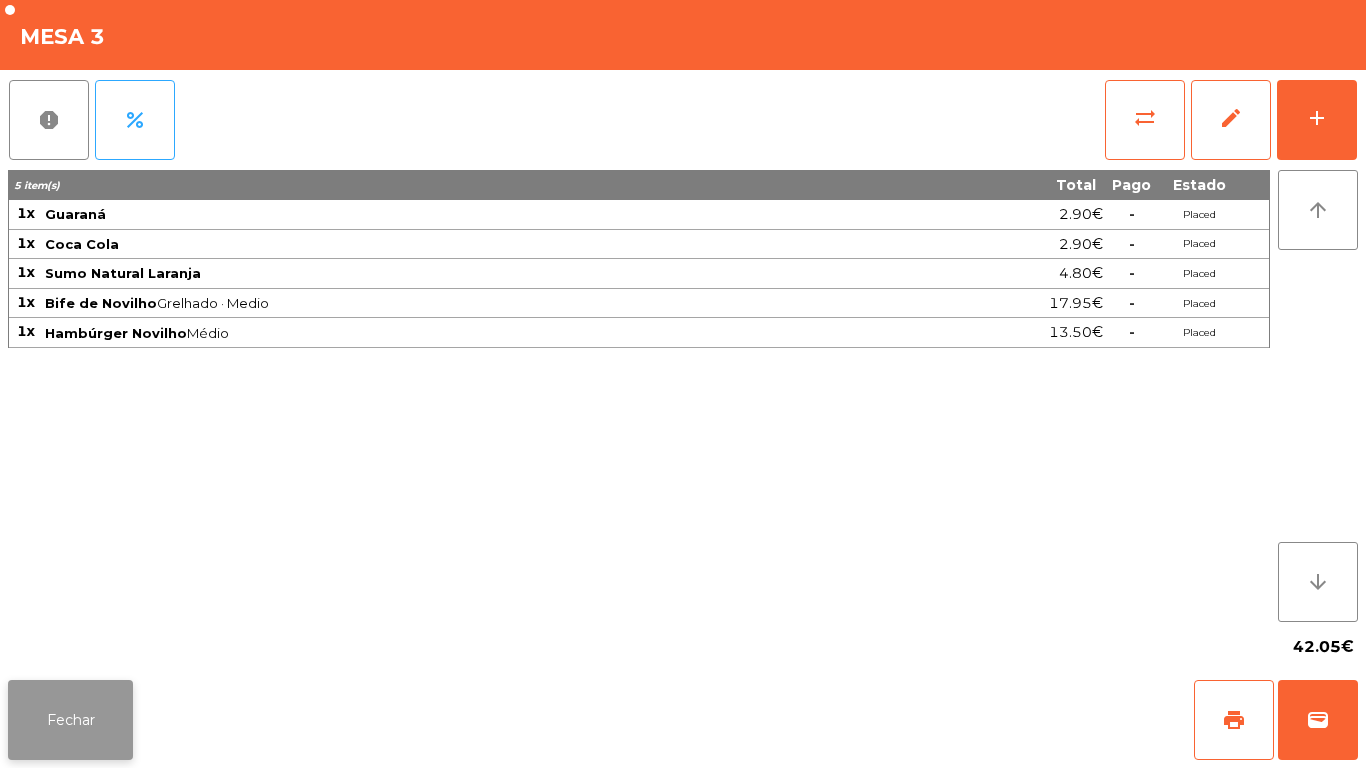 click on "Fechar" 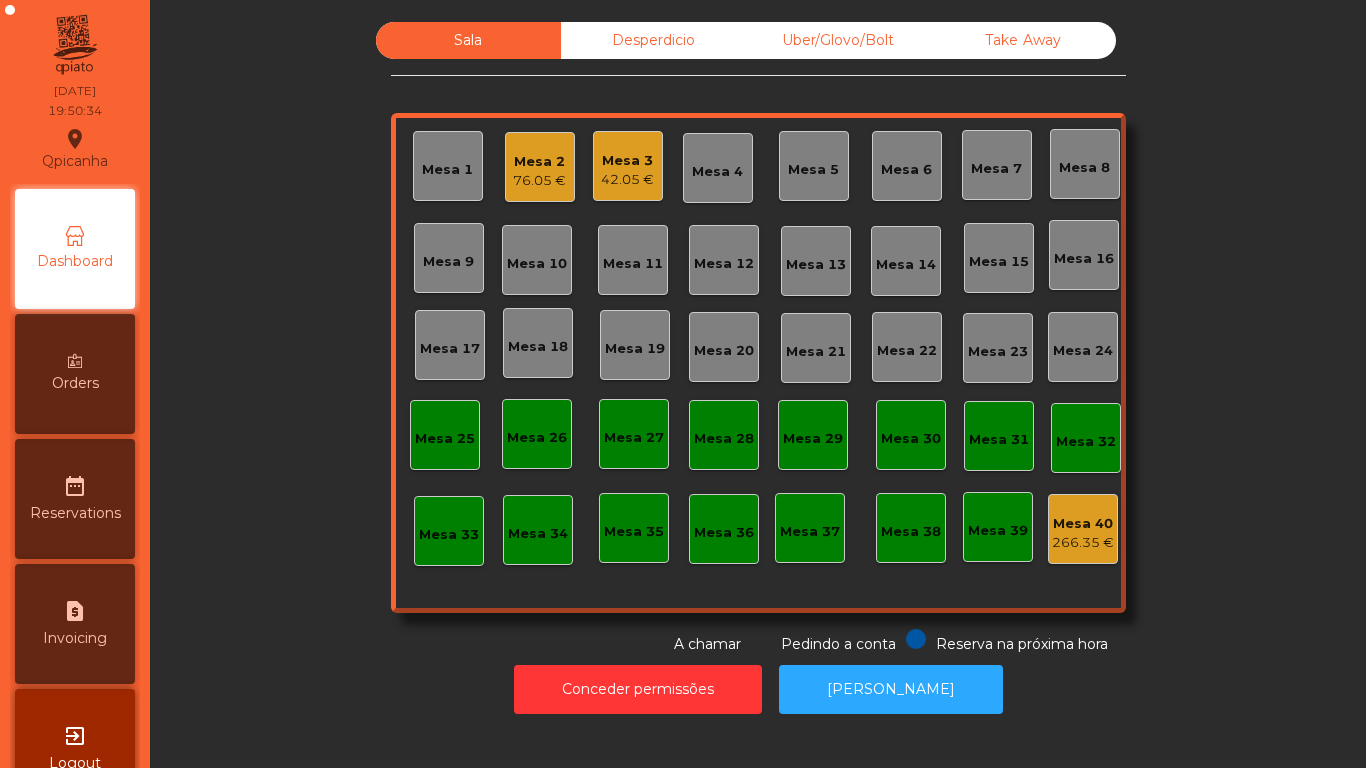 click on "42.05 €" 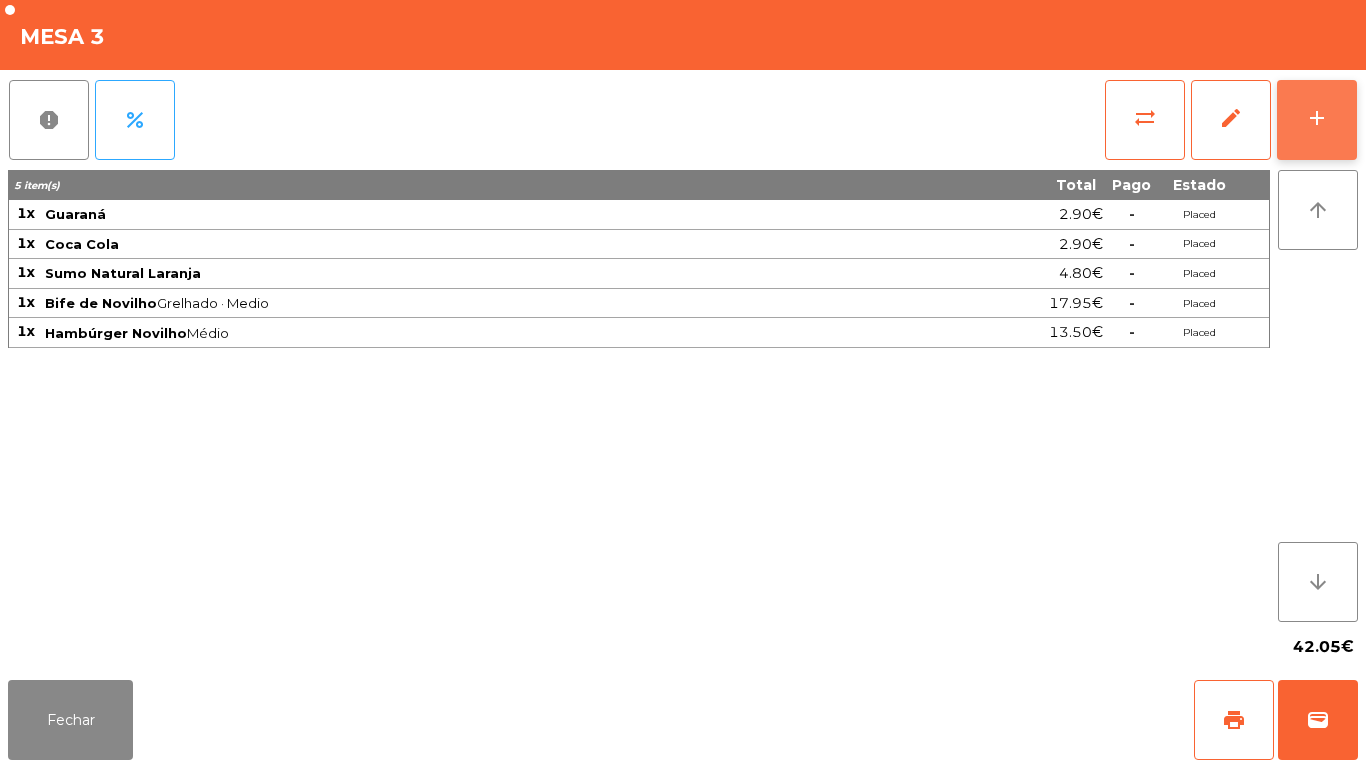 click on "add" 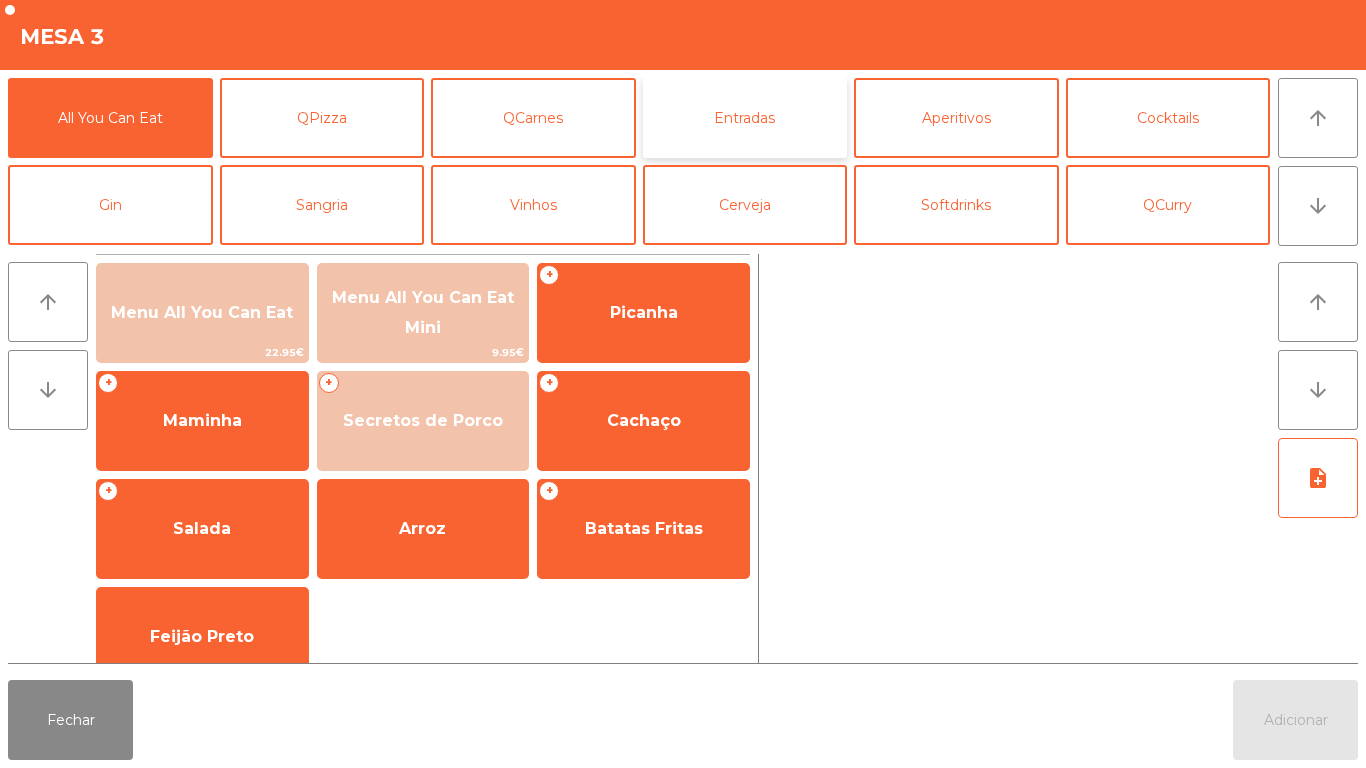 click on "Entradas" 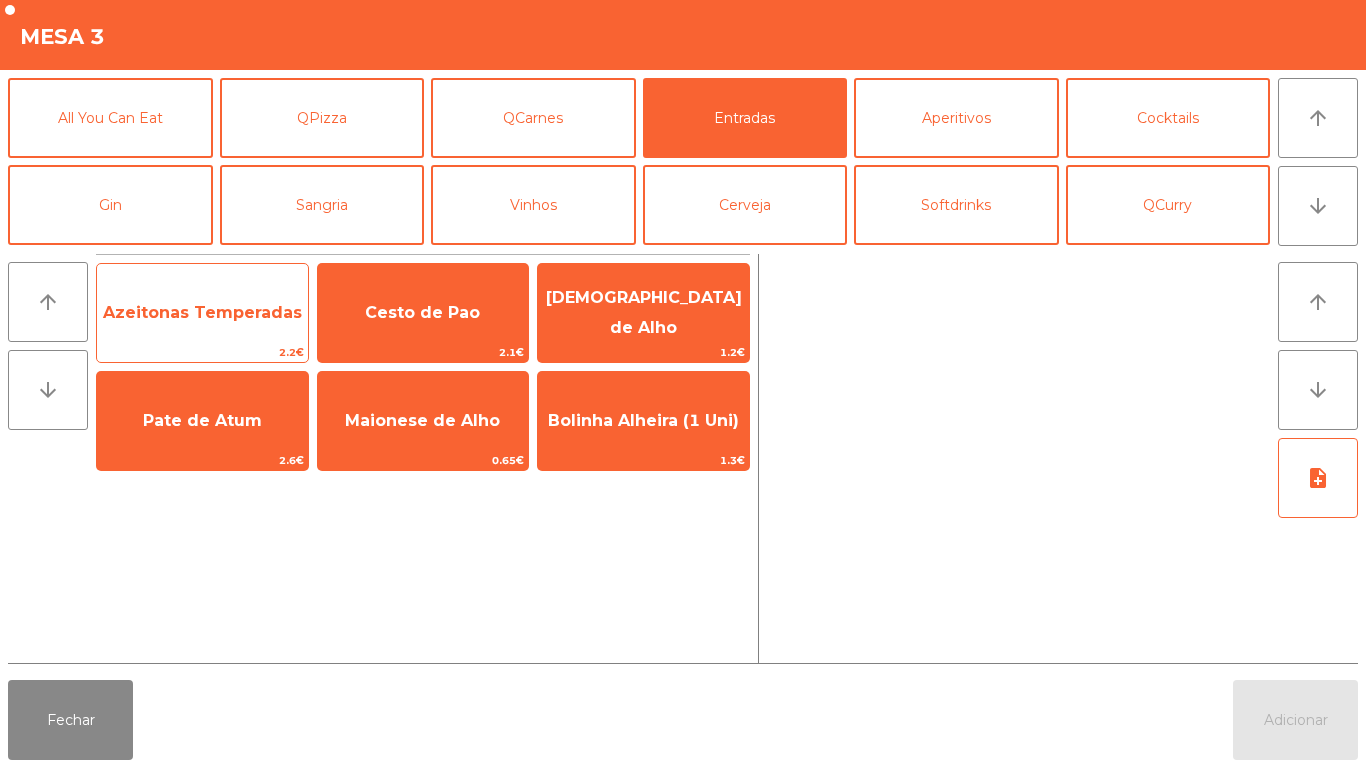 click on "Azeitonas Temperadas" 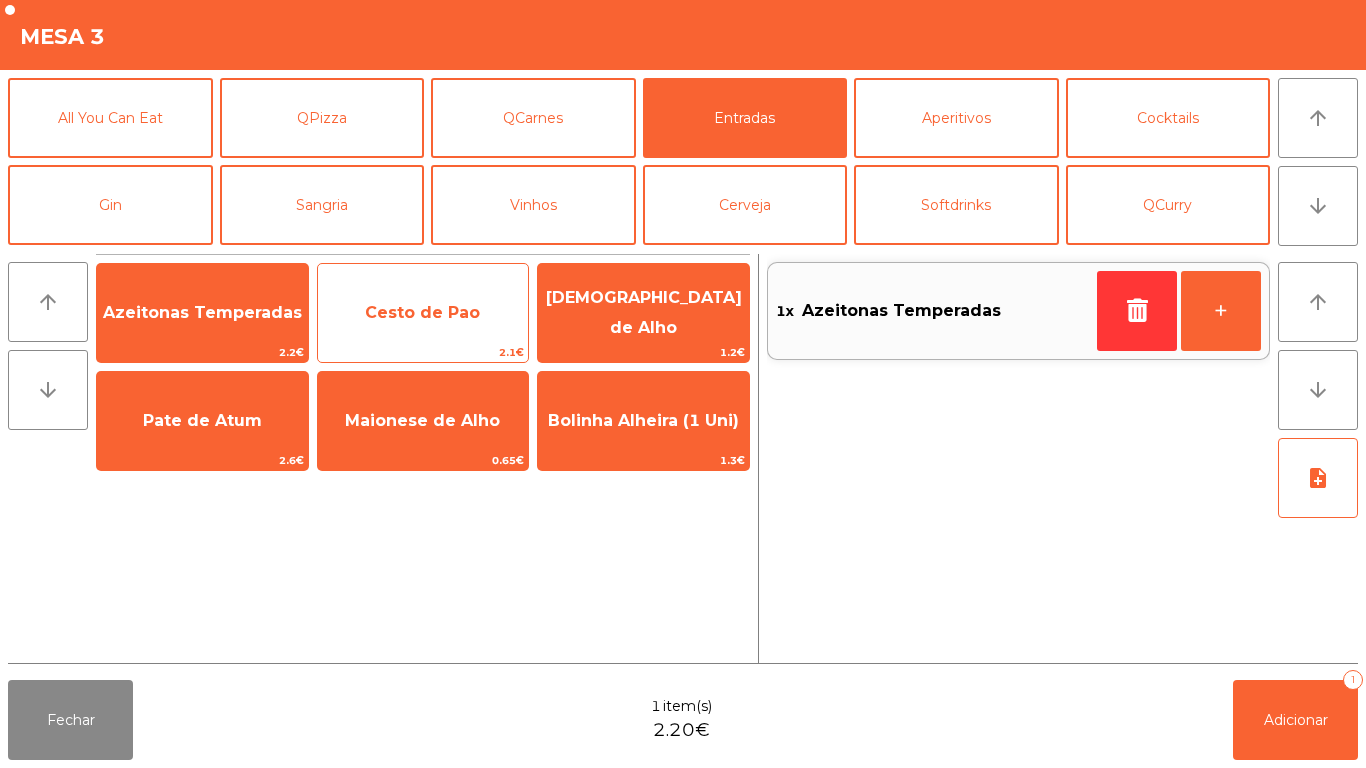 click on "Cesto de Pao" 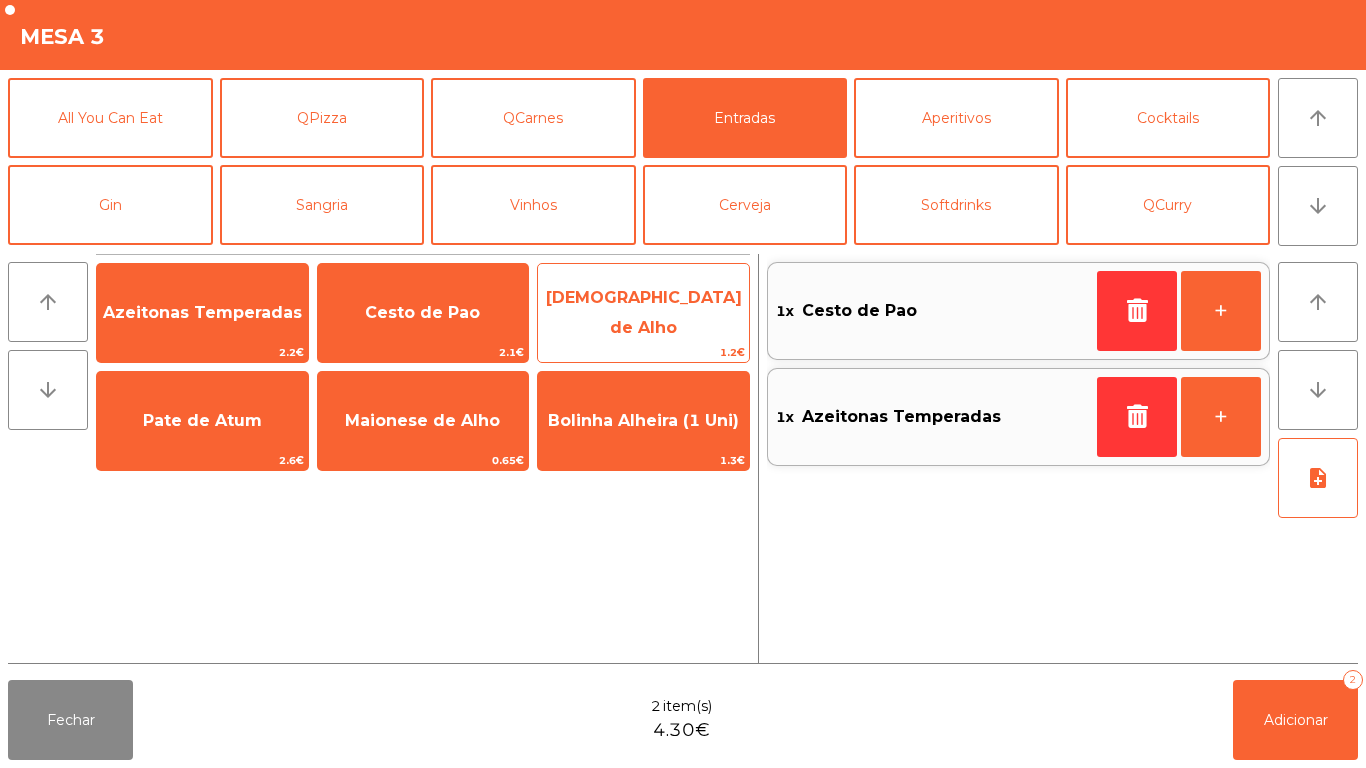 click on "[DEMOGRAPHIC_DATA] de Alho" 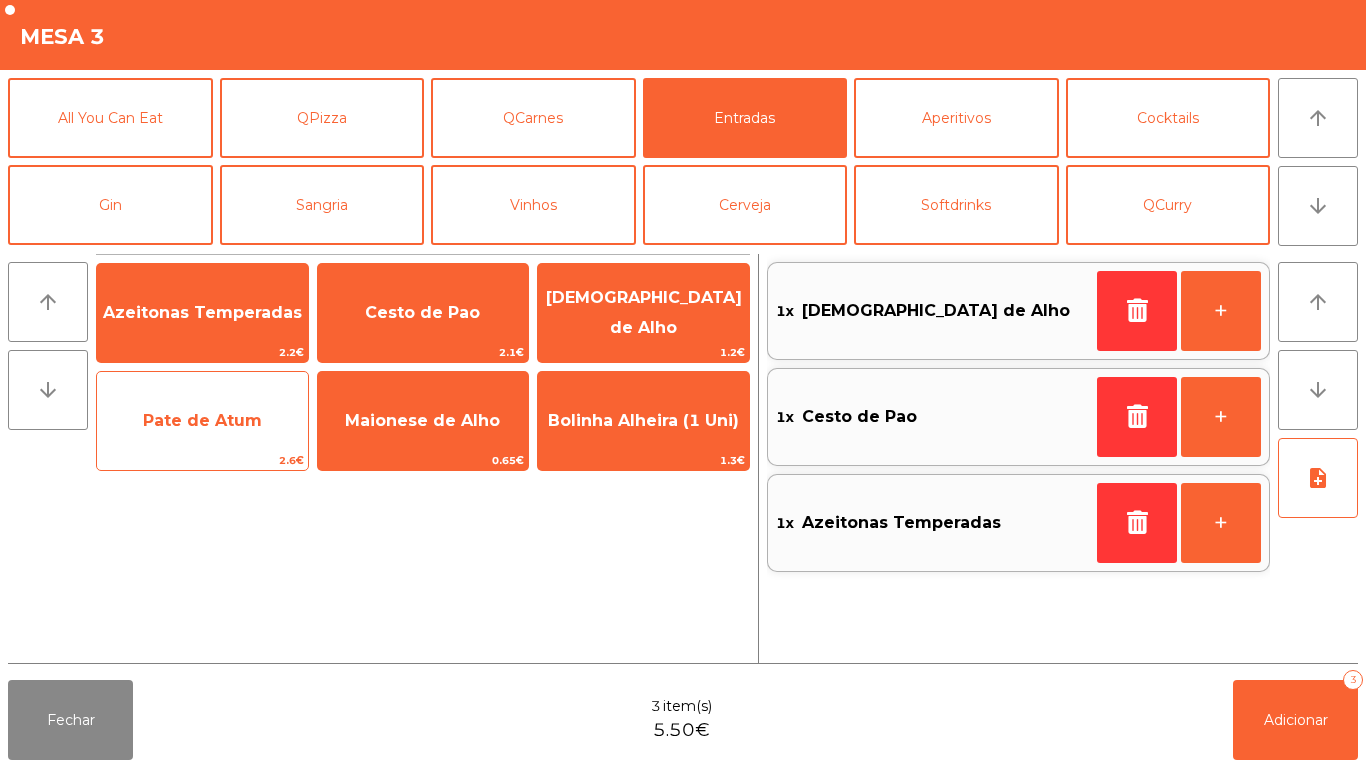 click on "2.6€" 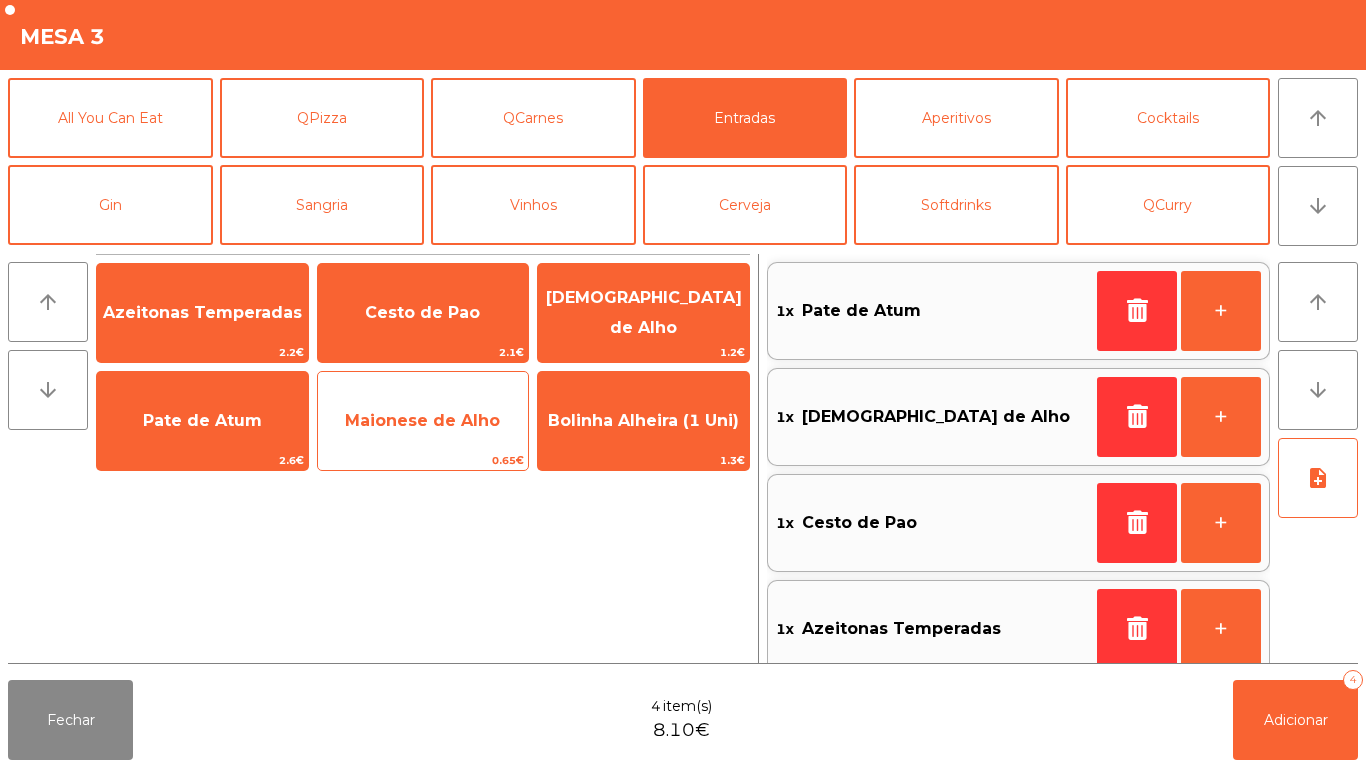 click on "Maionese de Alho" 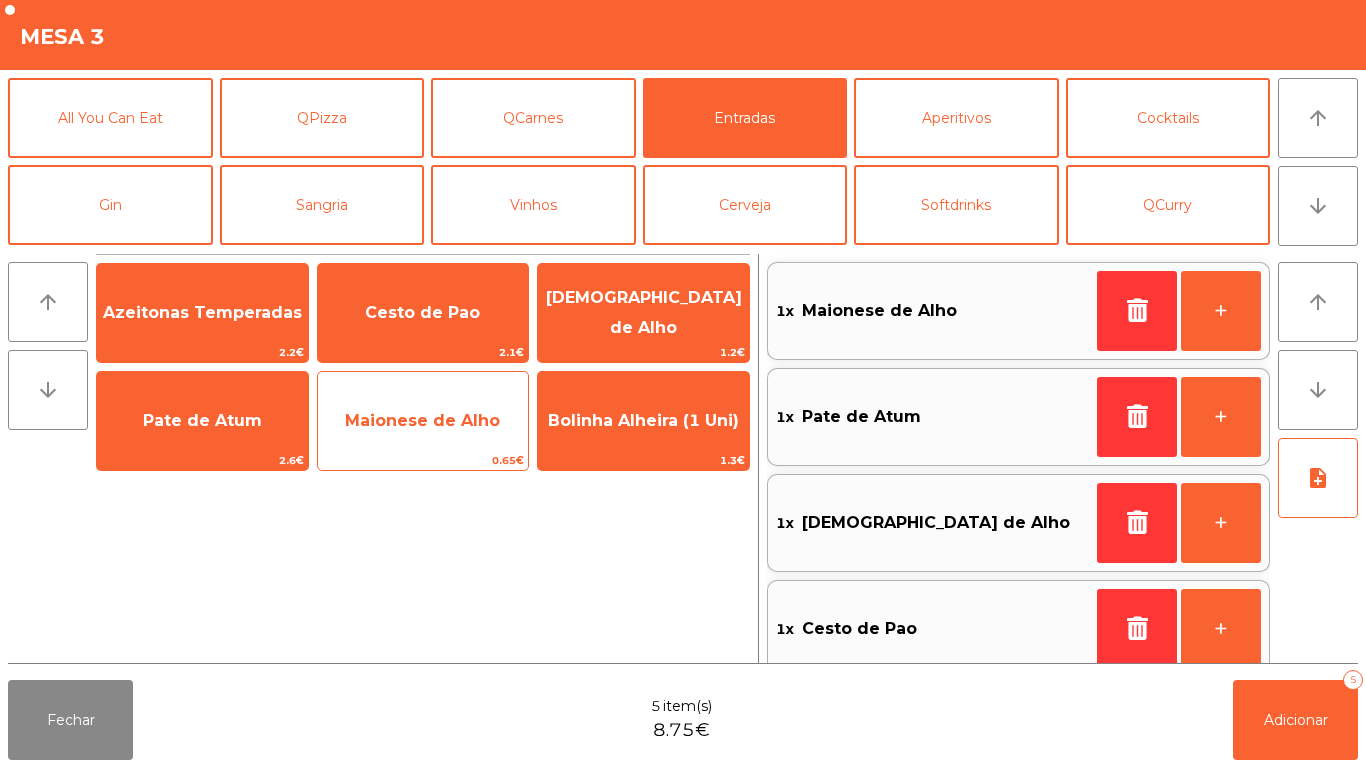 scroll, scrollTop: 8, scrollLeft: 0, axis: vertical 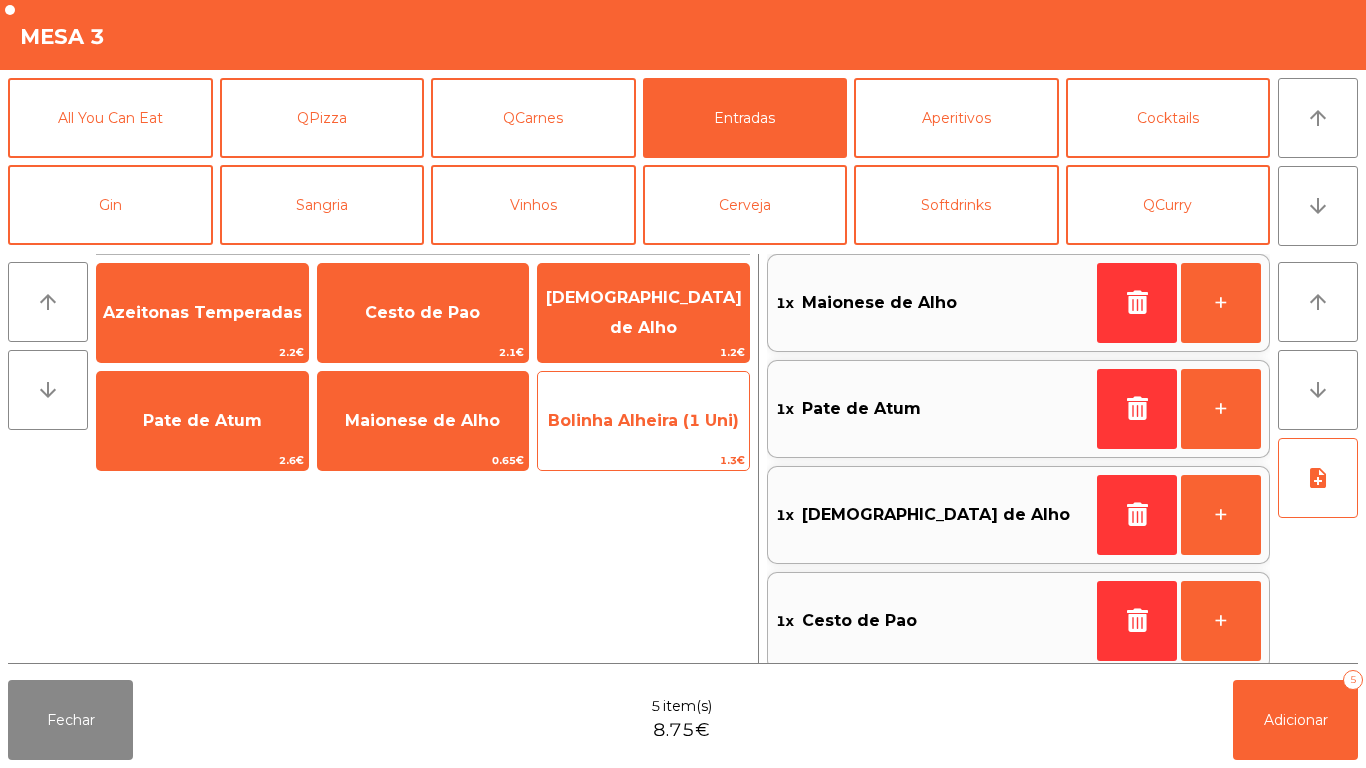 click on "Bolinha Alheira (1 Uni)" 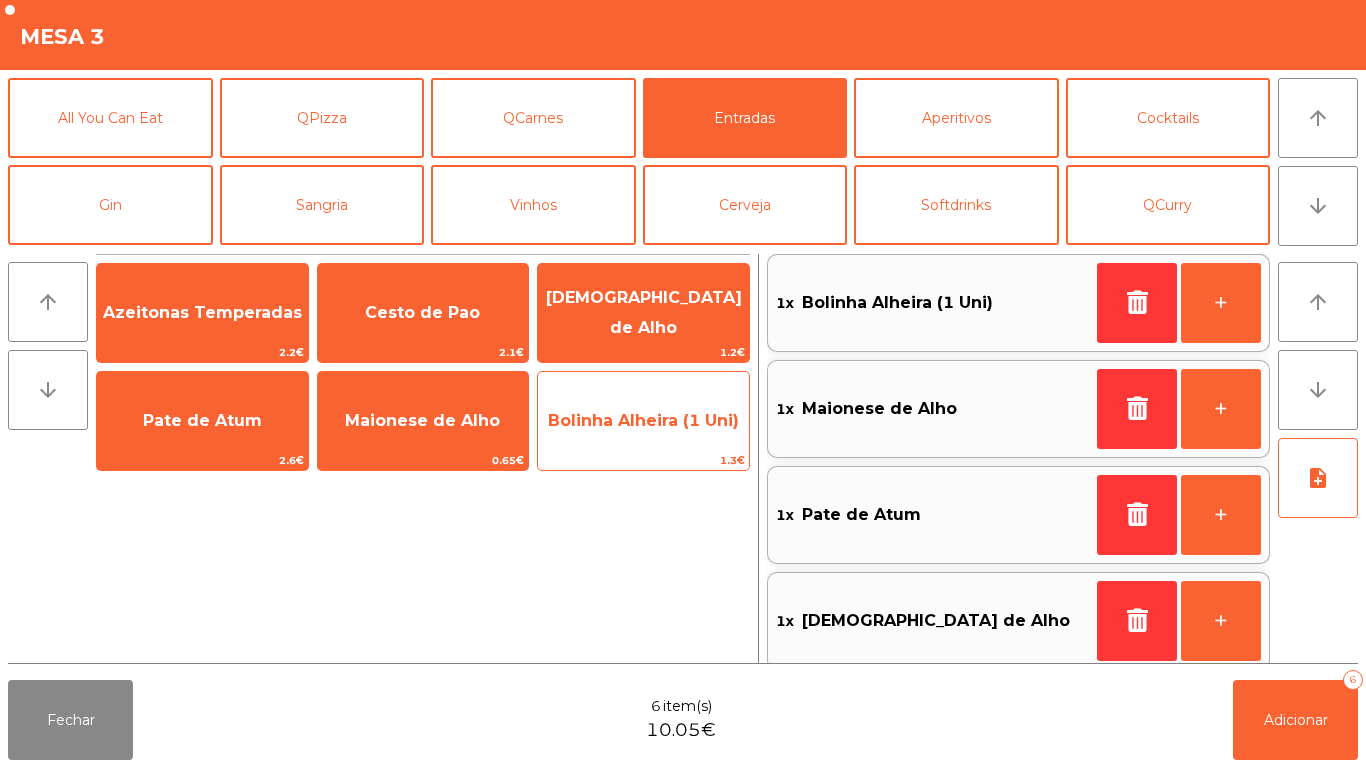 click on "1.3€" 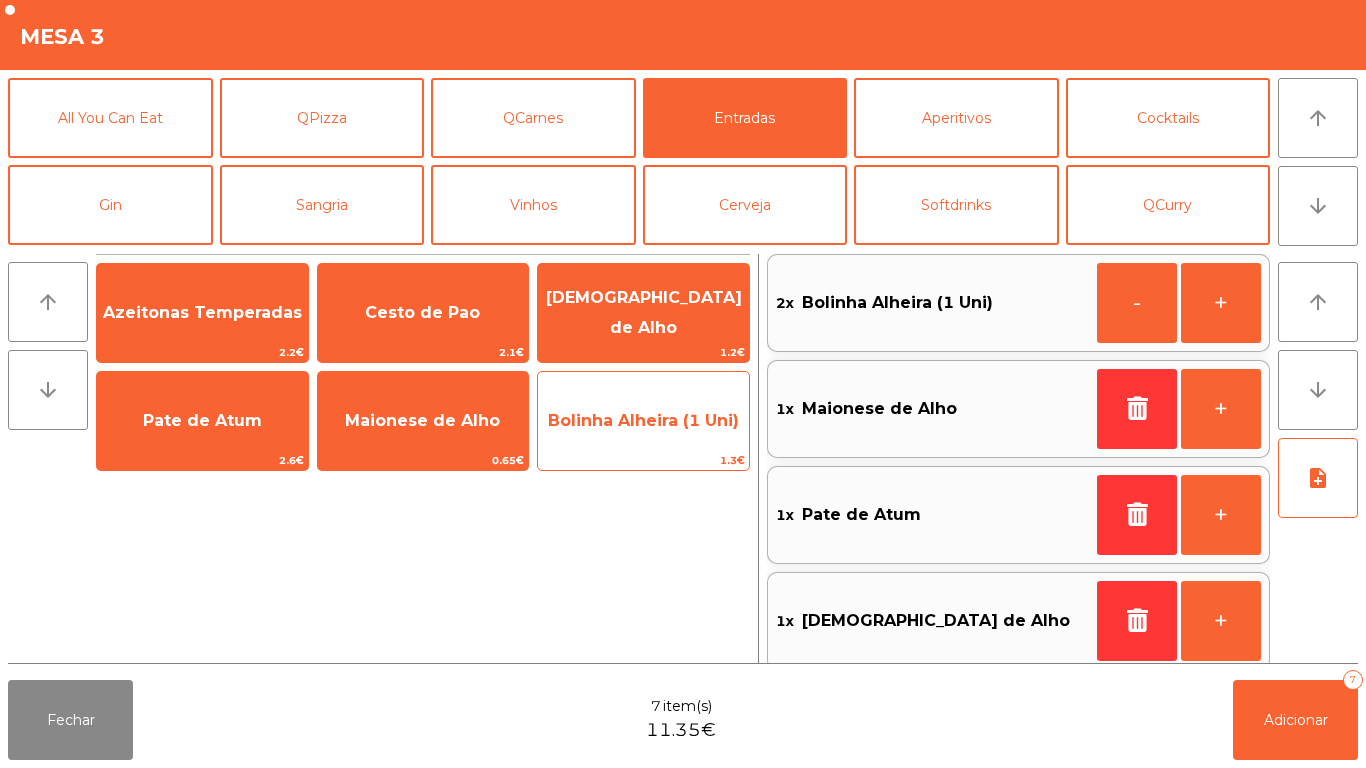 click on "Bolinha Alheira (1 Uni)" 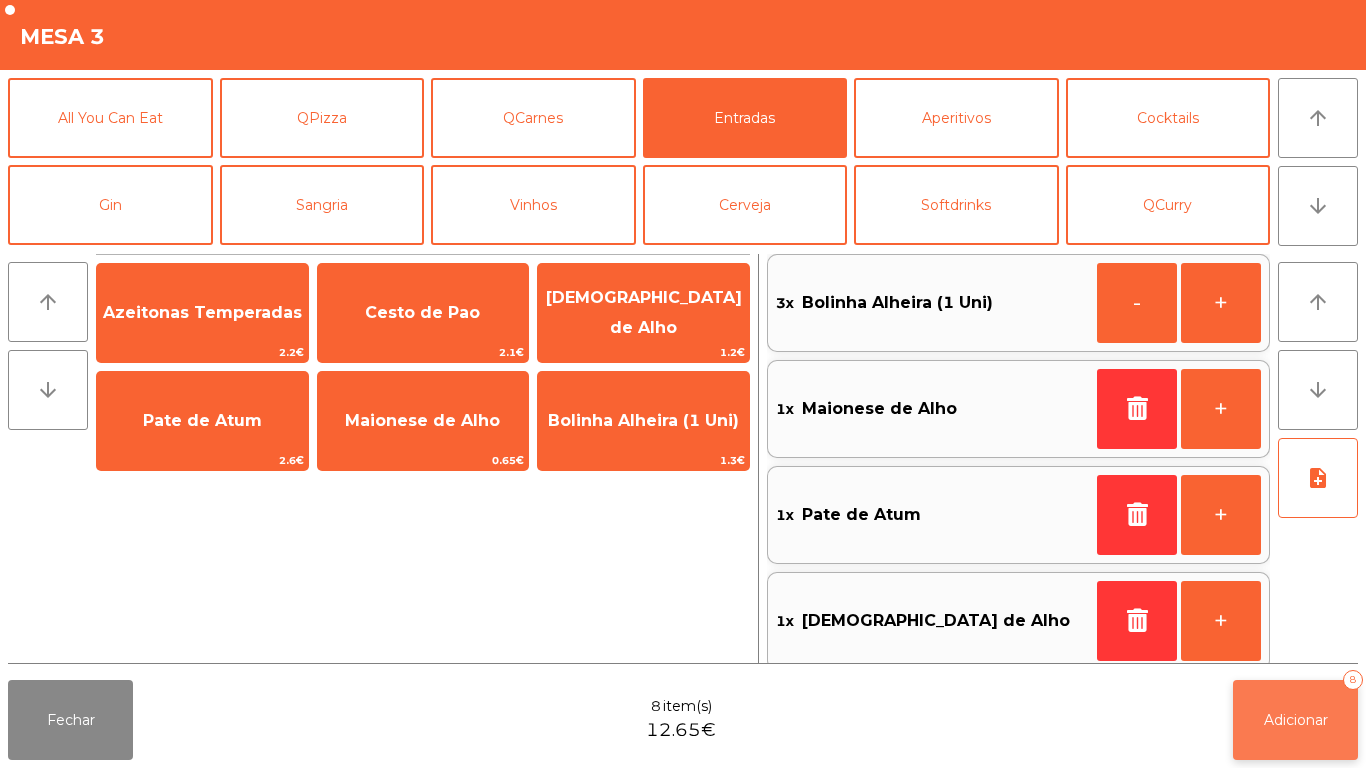 click on "Adicionar   8" 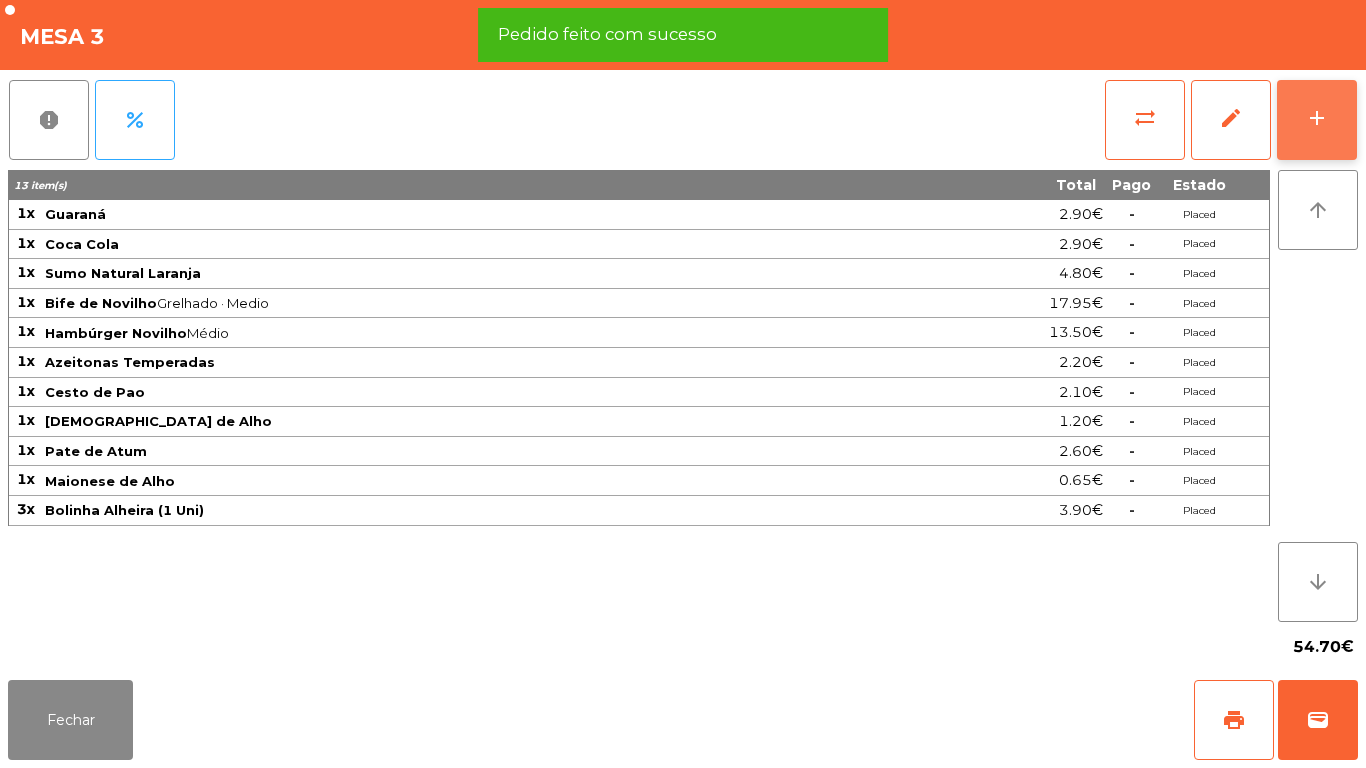 click on "add" 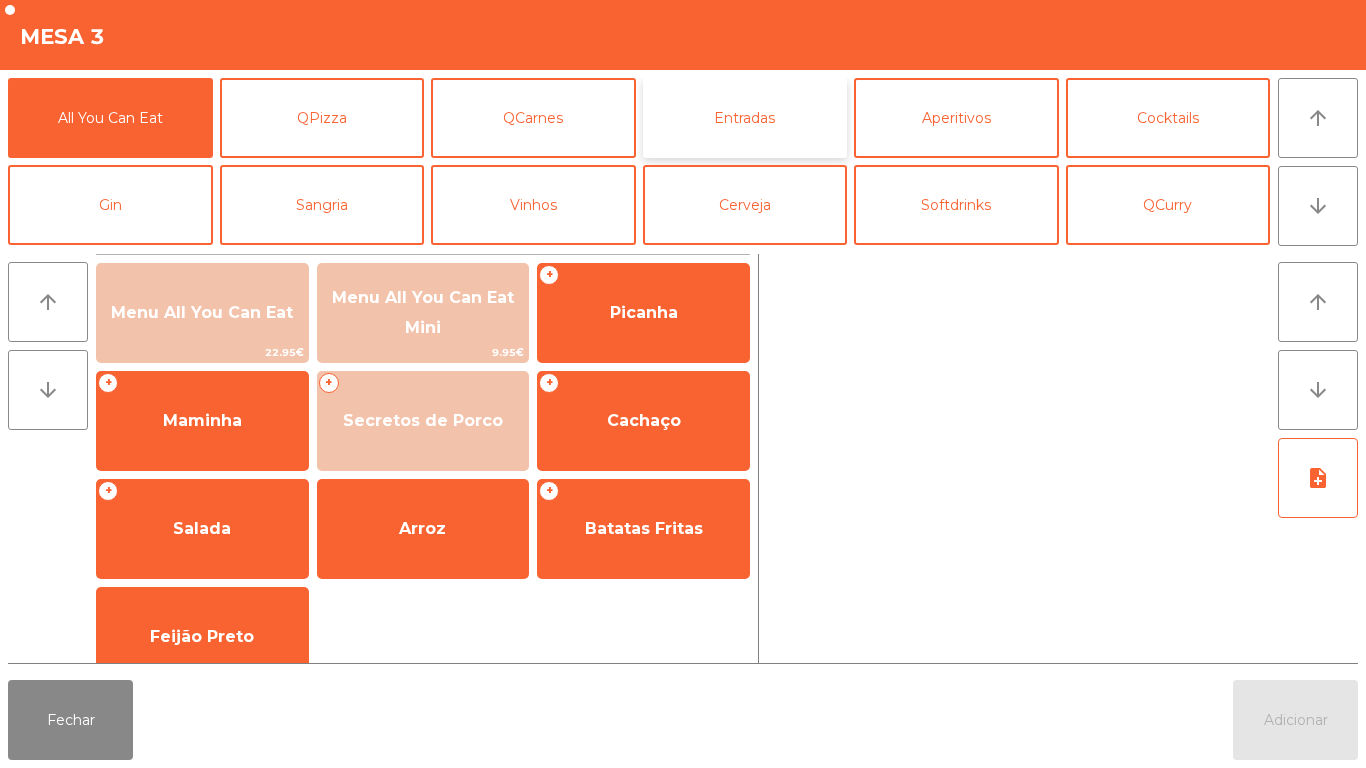 click on "Entradas" 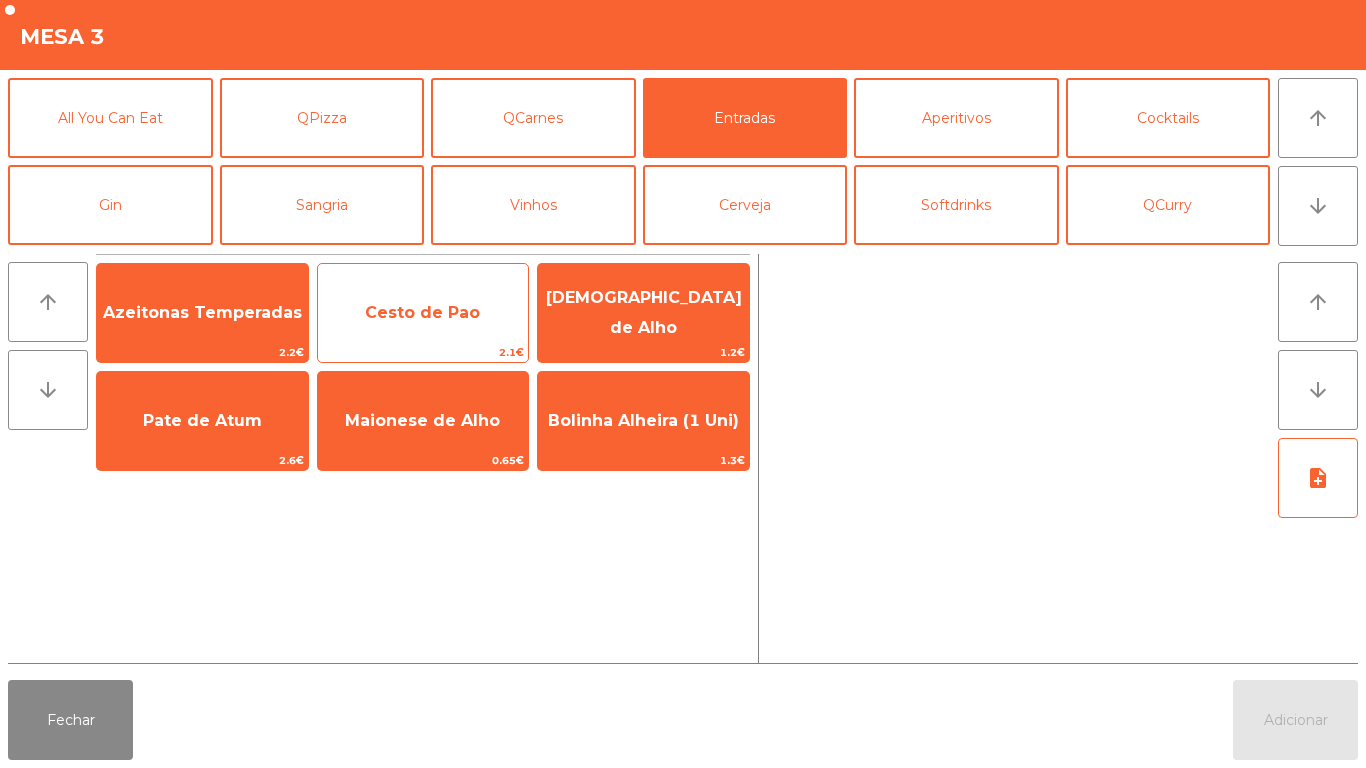 click on "Cesto de Pao" 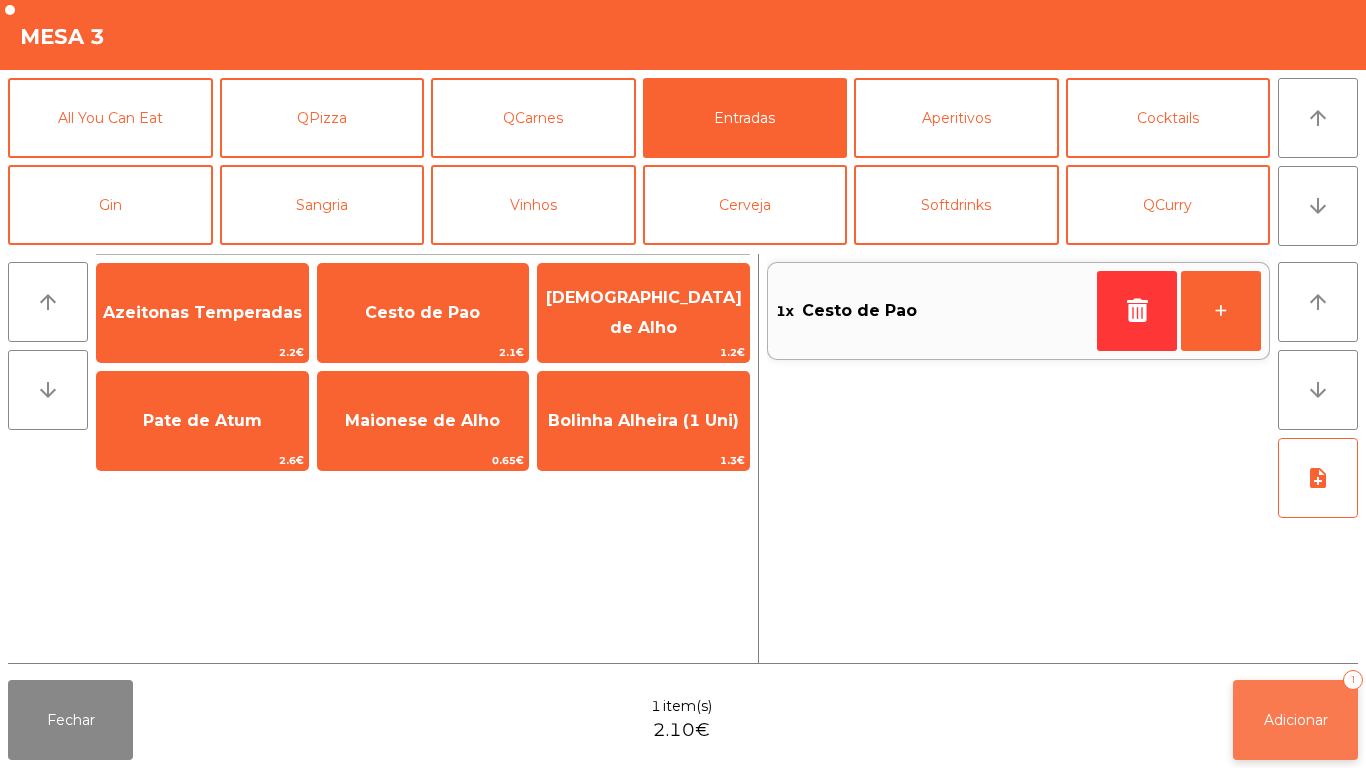 click on "Adicionar" 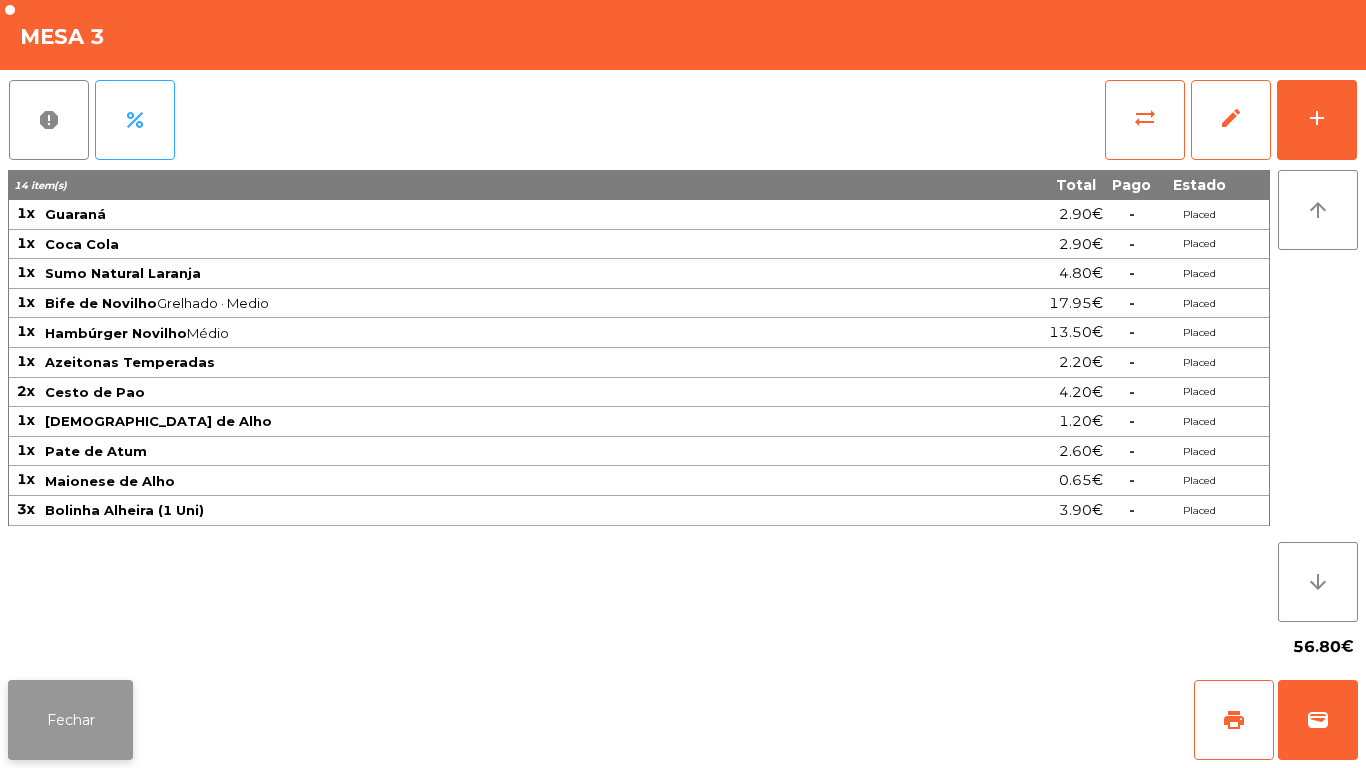 click on "Fechar" 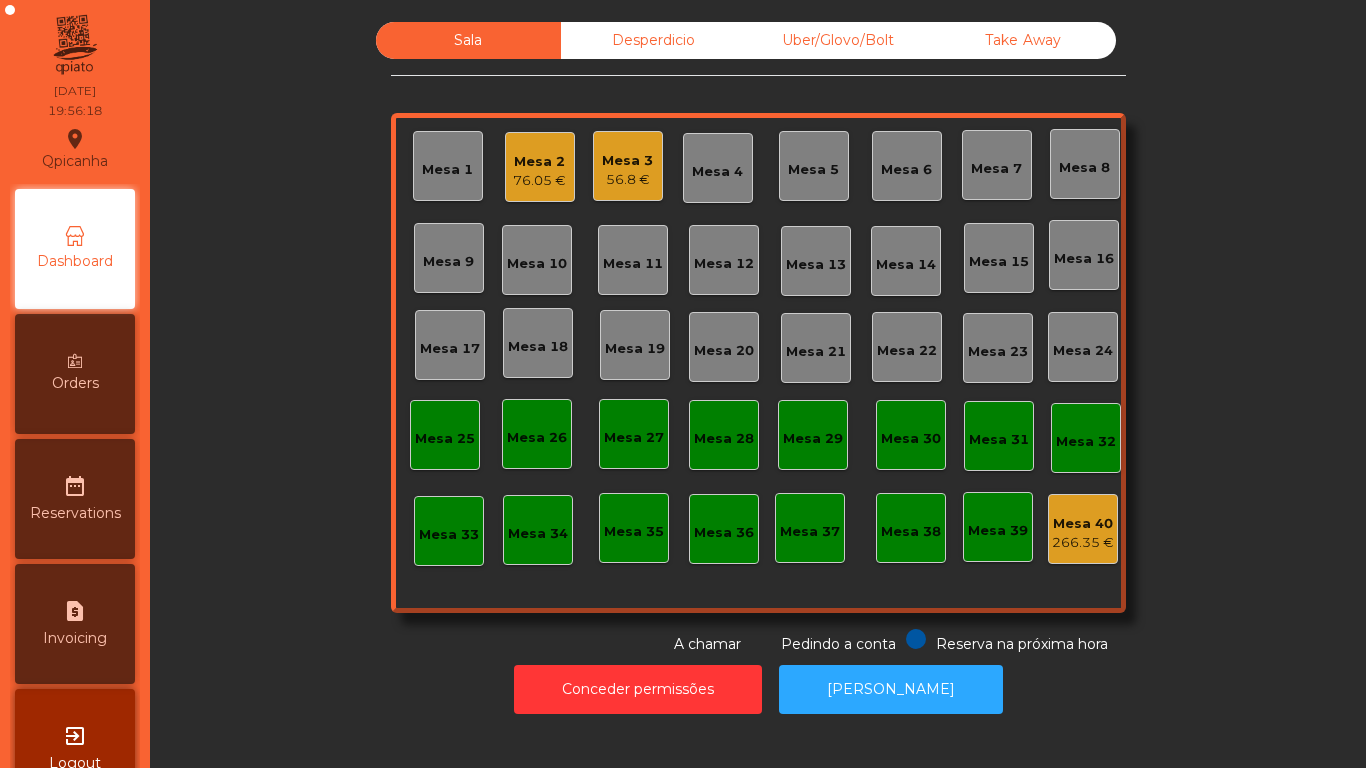 click on "76.05 €" 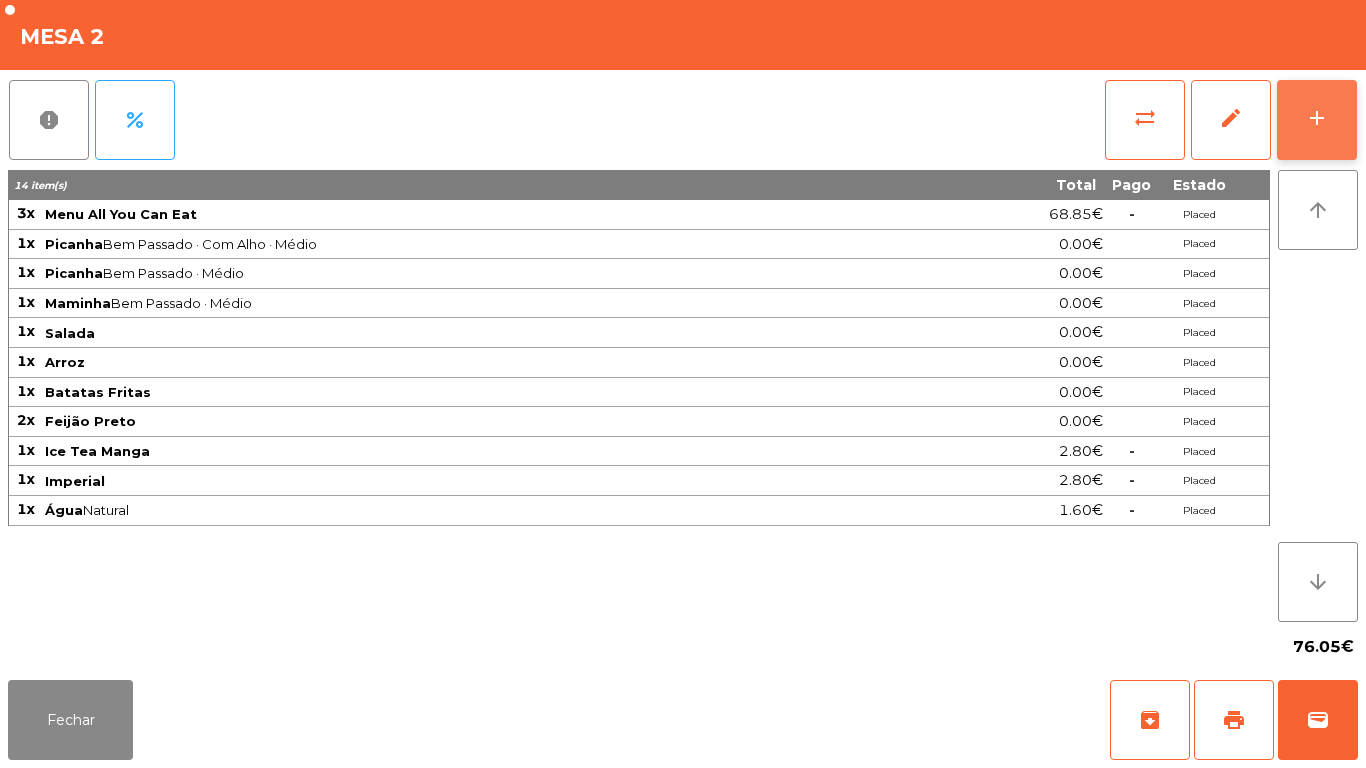 click on "add" 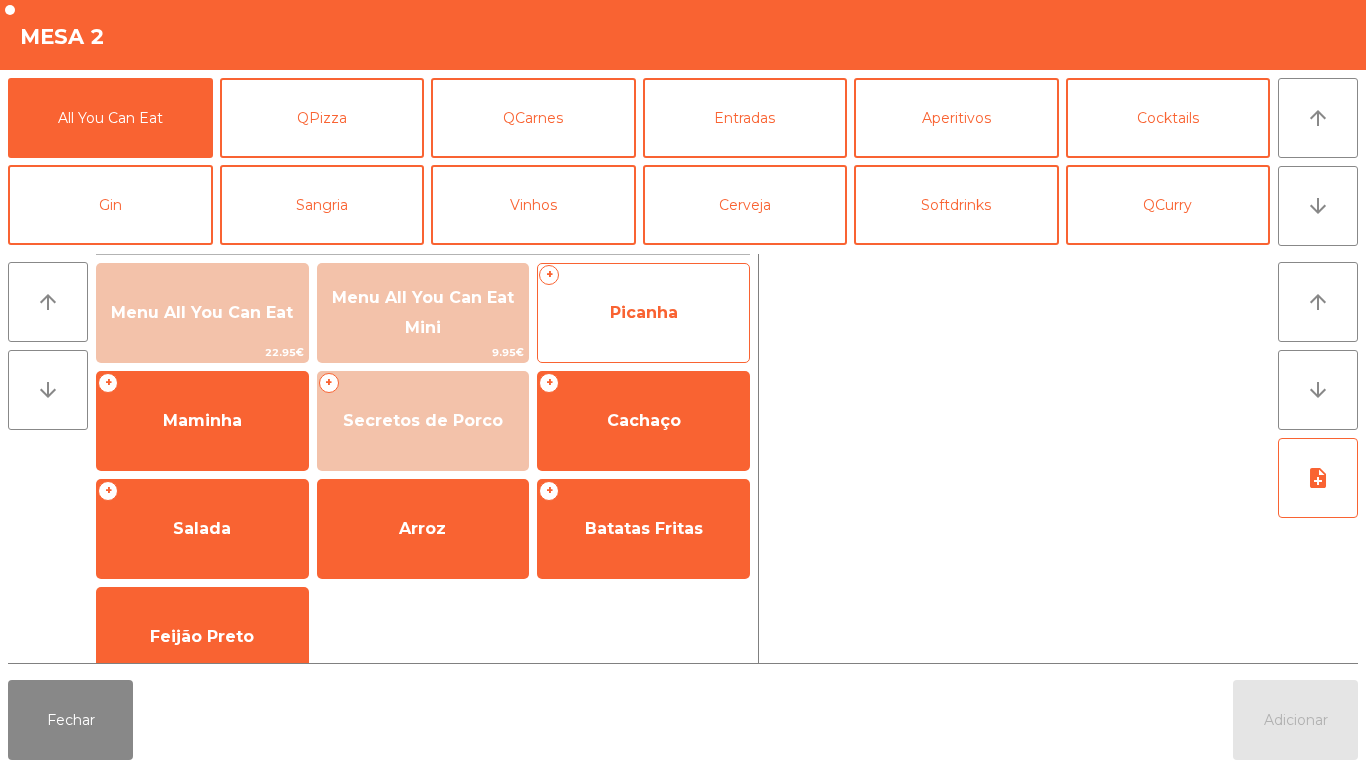 click on "Picanha" 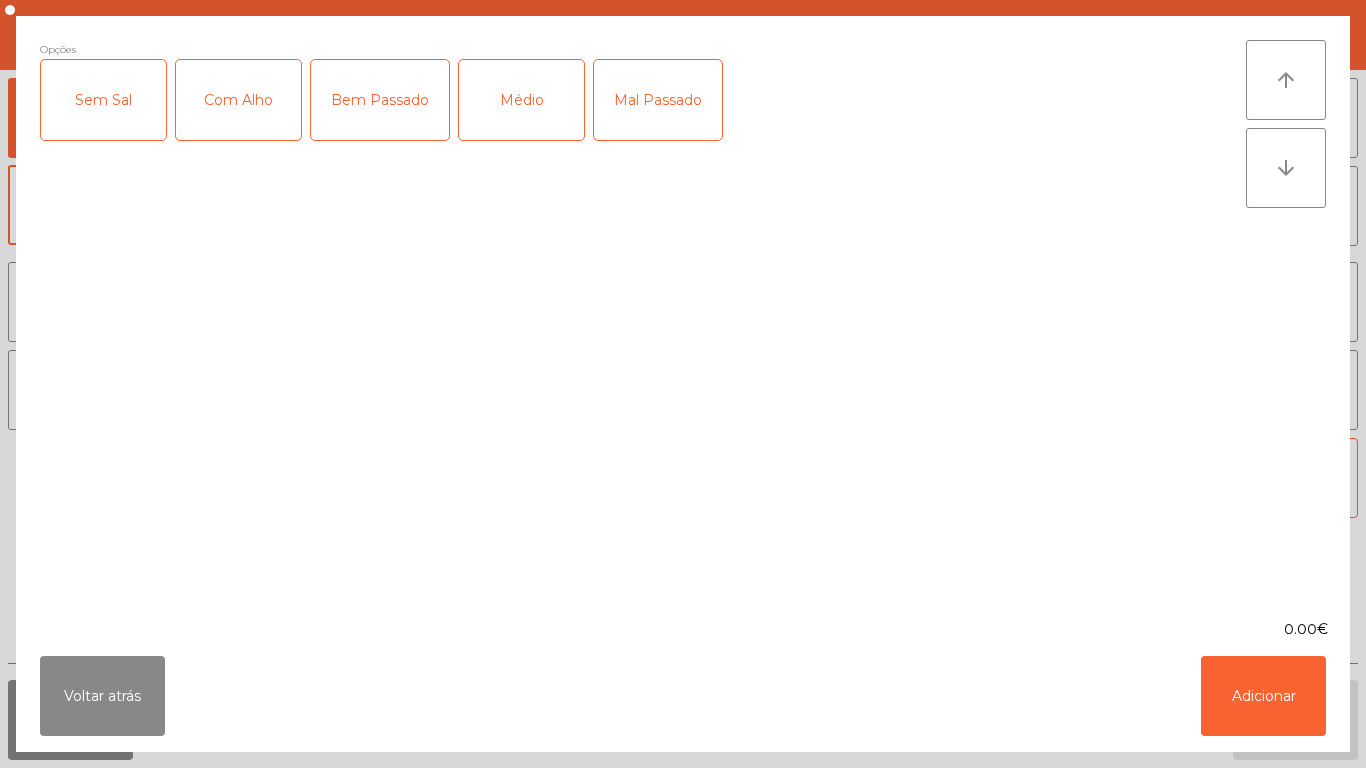 click on "Com Alho" 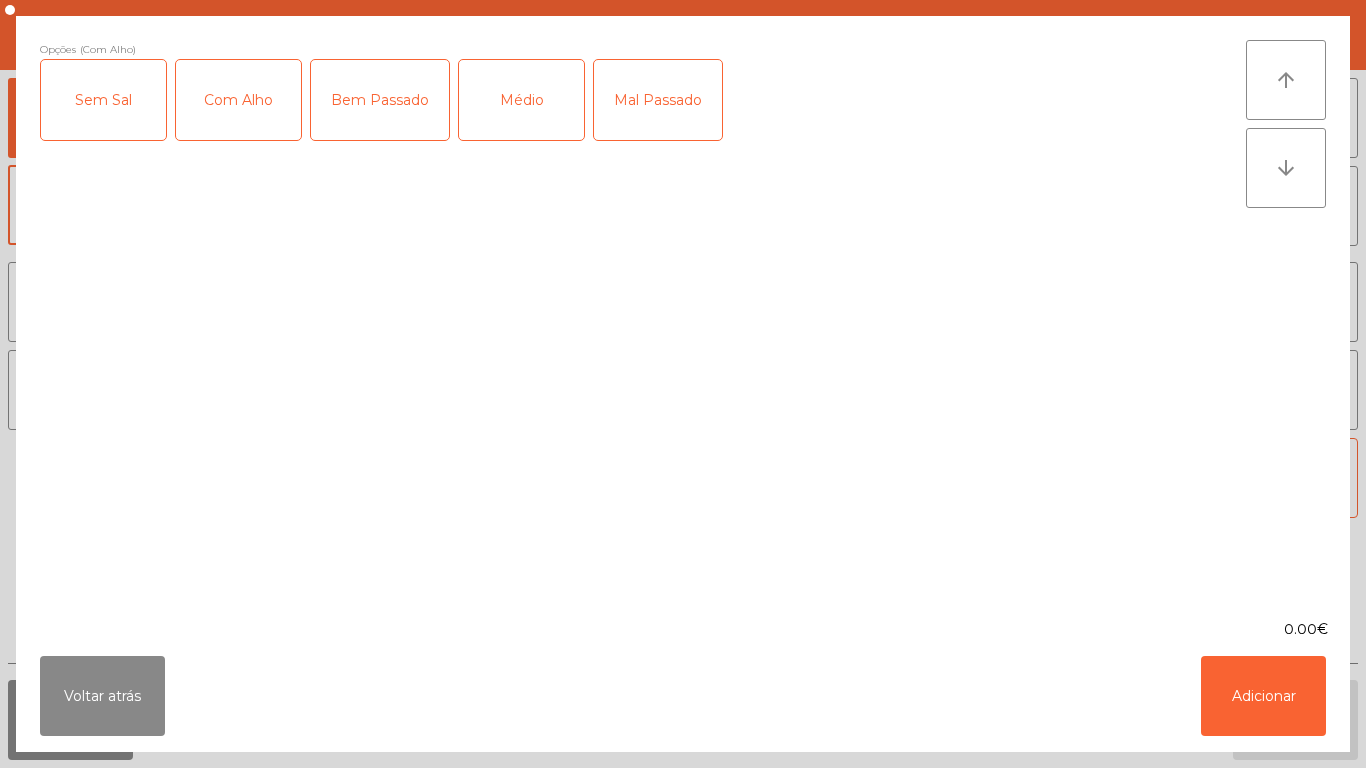 click on "Médio" 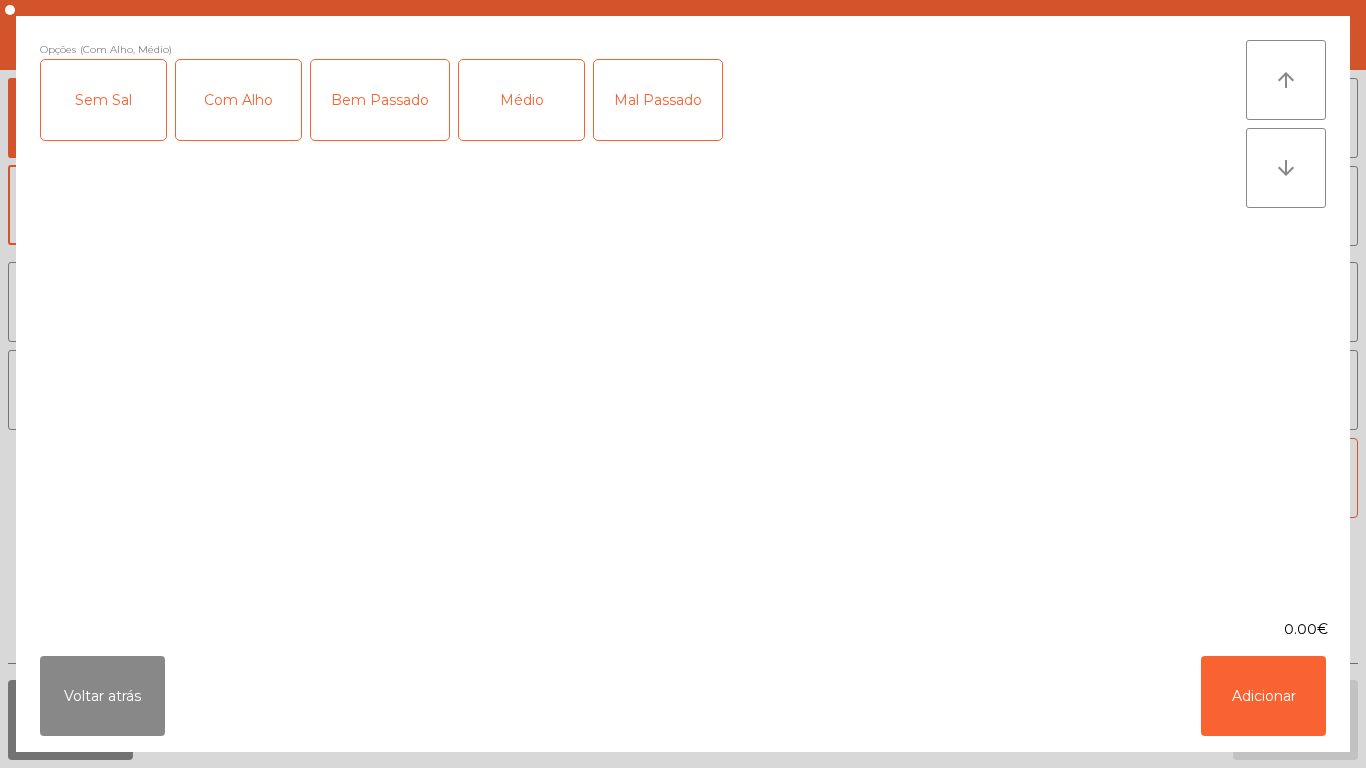 click on "Bem Passado" 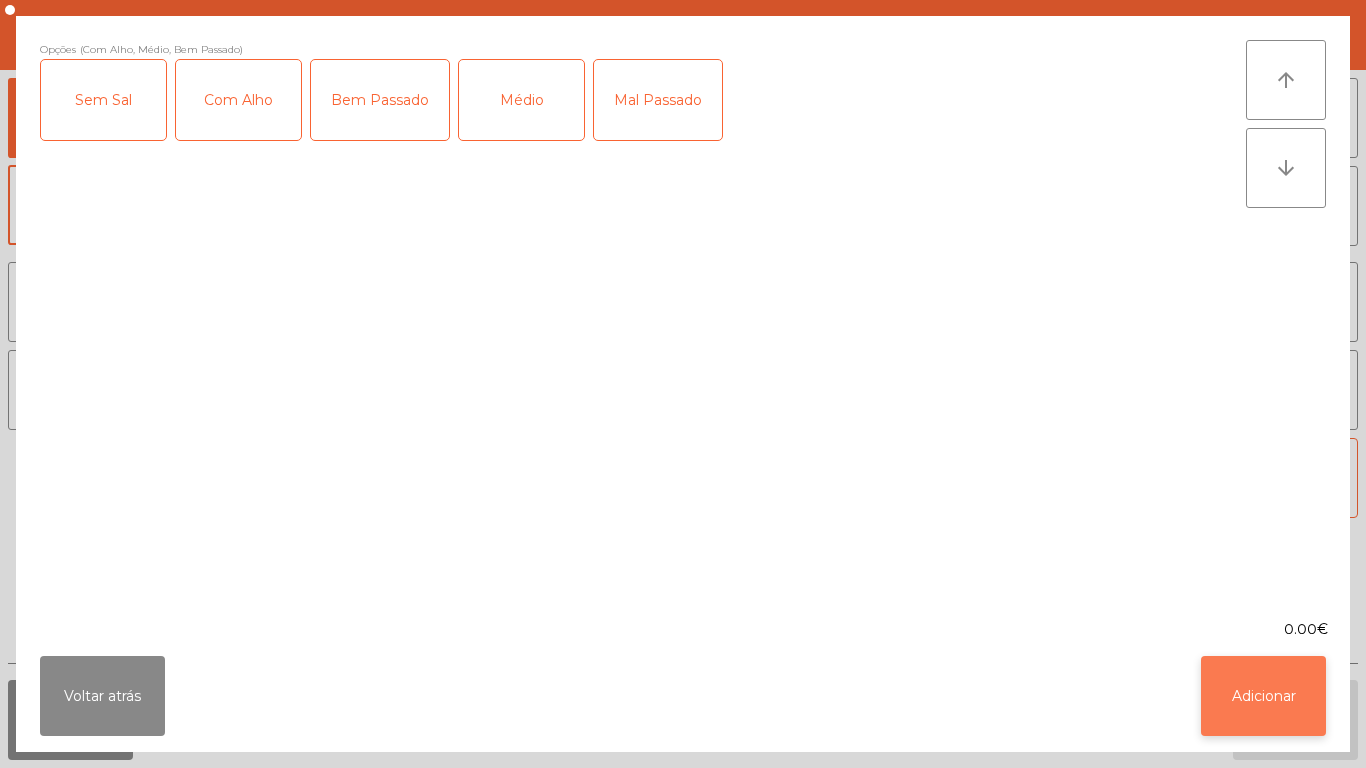 click on "Adicionar" 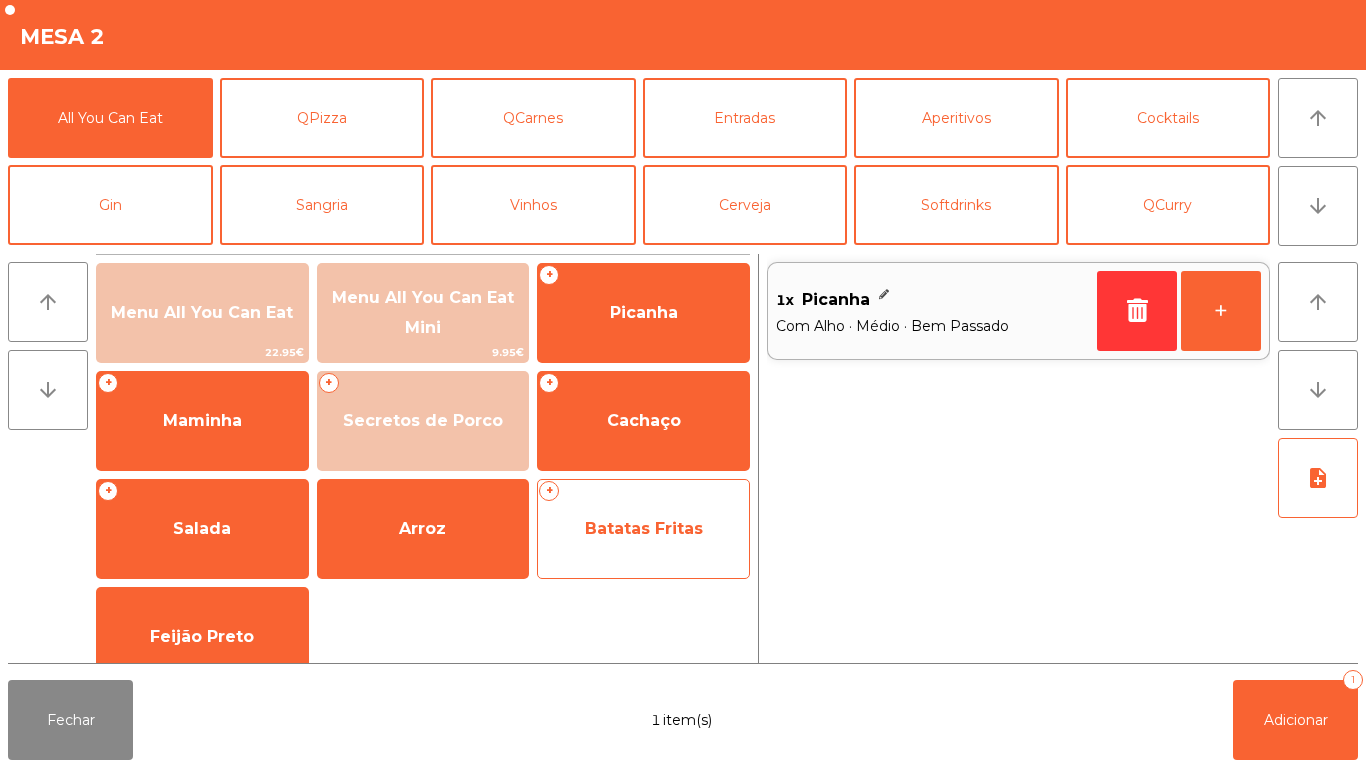 click on "Batatas Fritas" 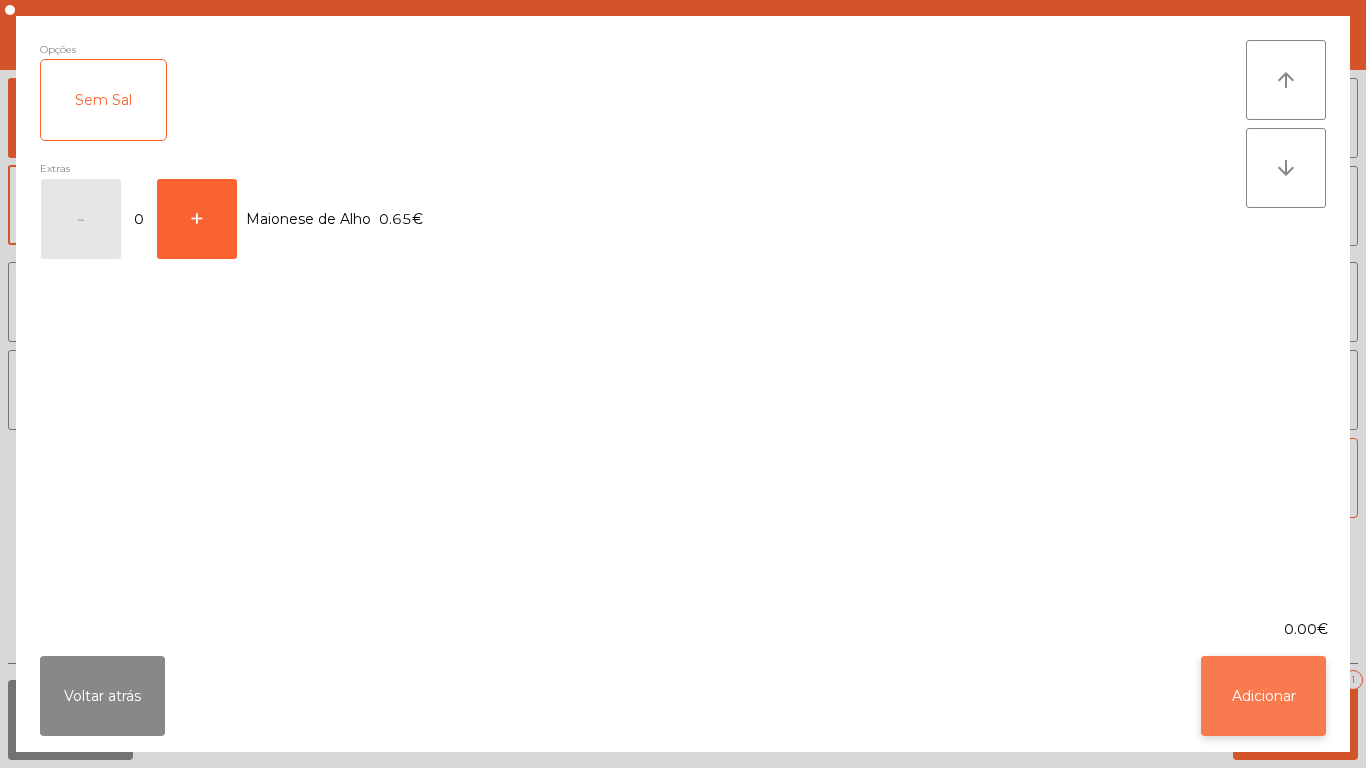 click on "Adicionar" 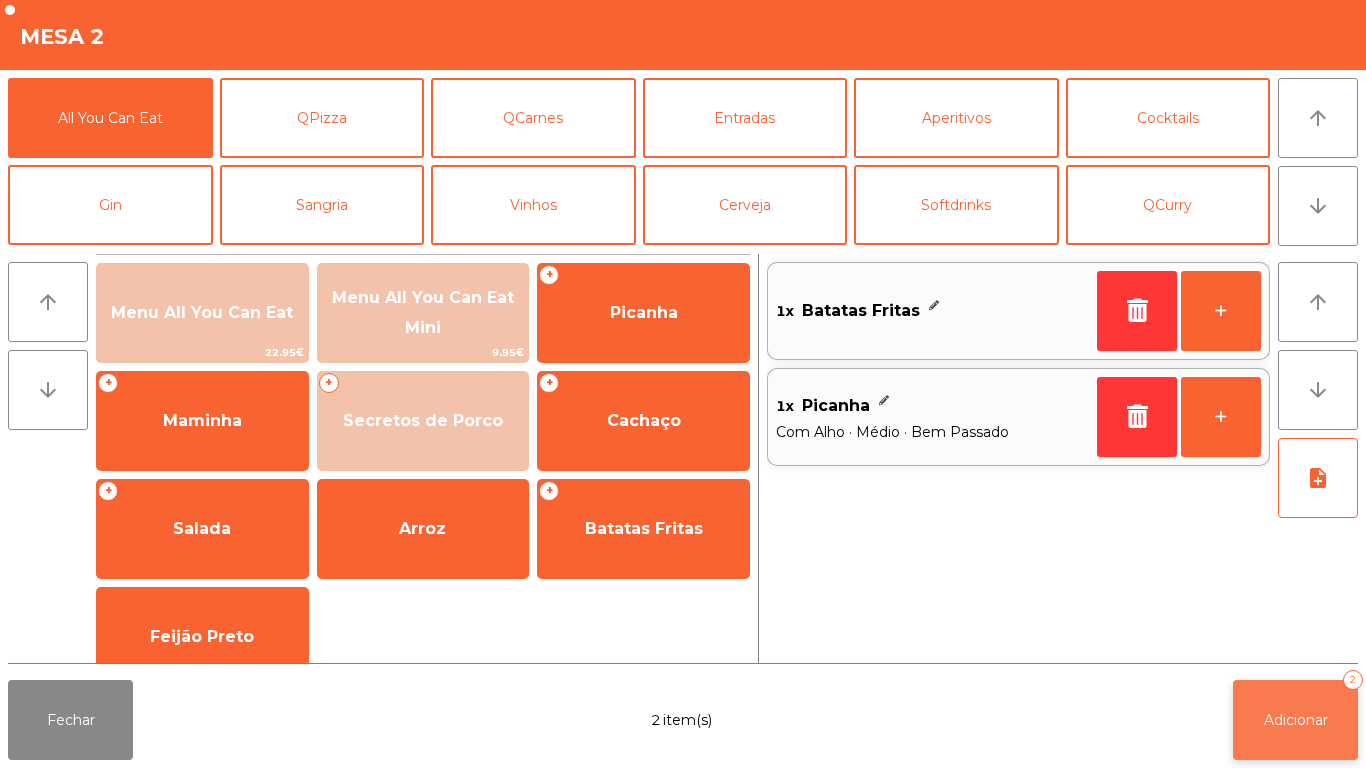 click on "Adicionar" 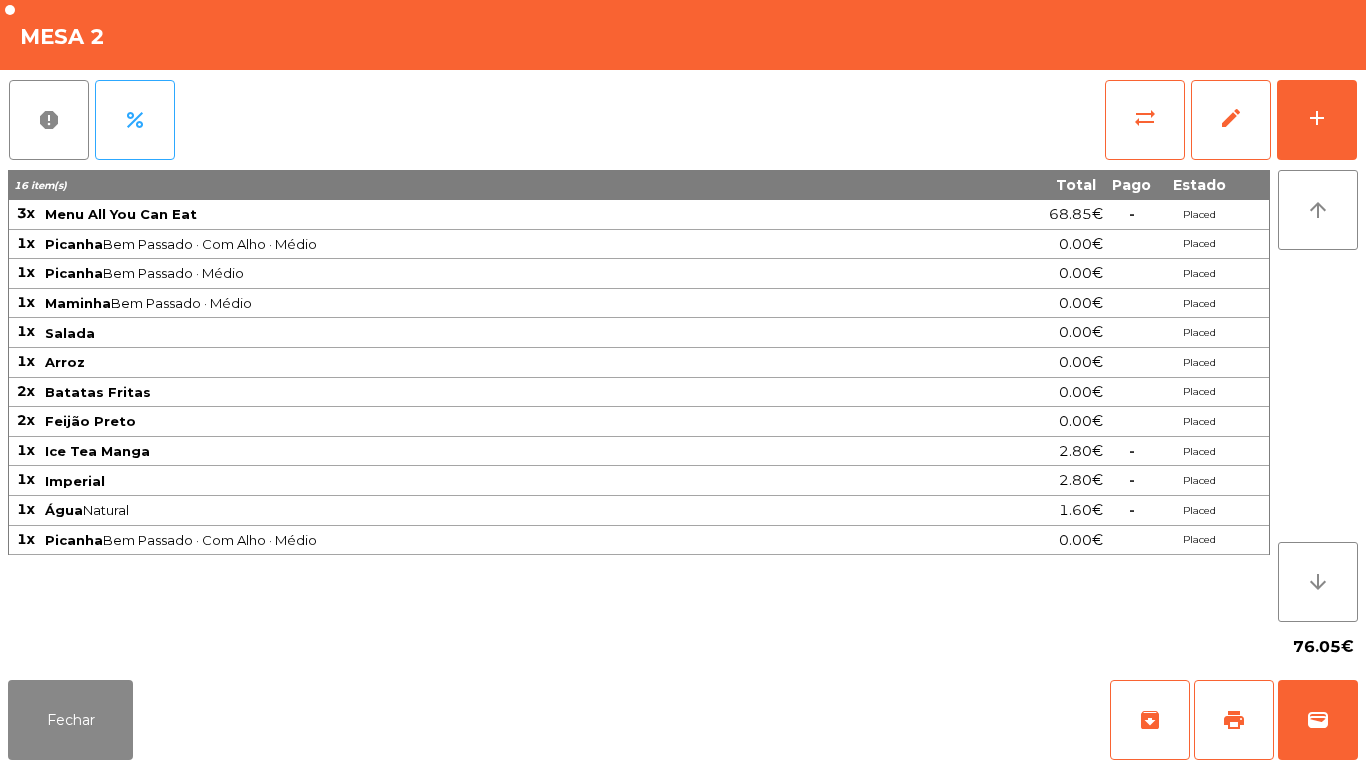 click on "Fechar   archive   print   wallet" 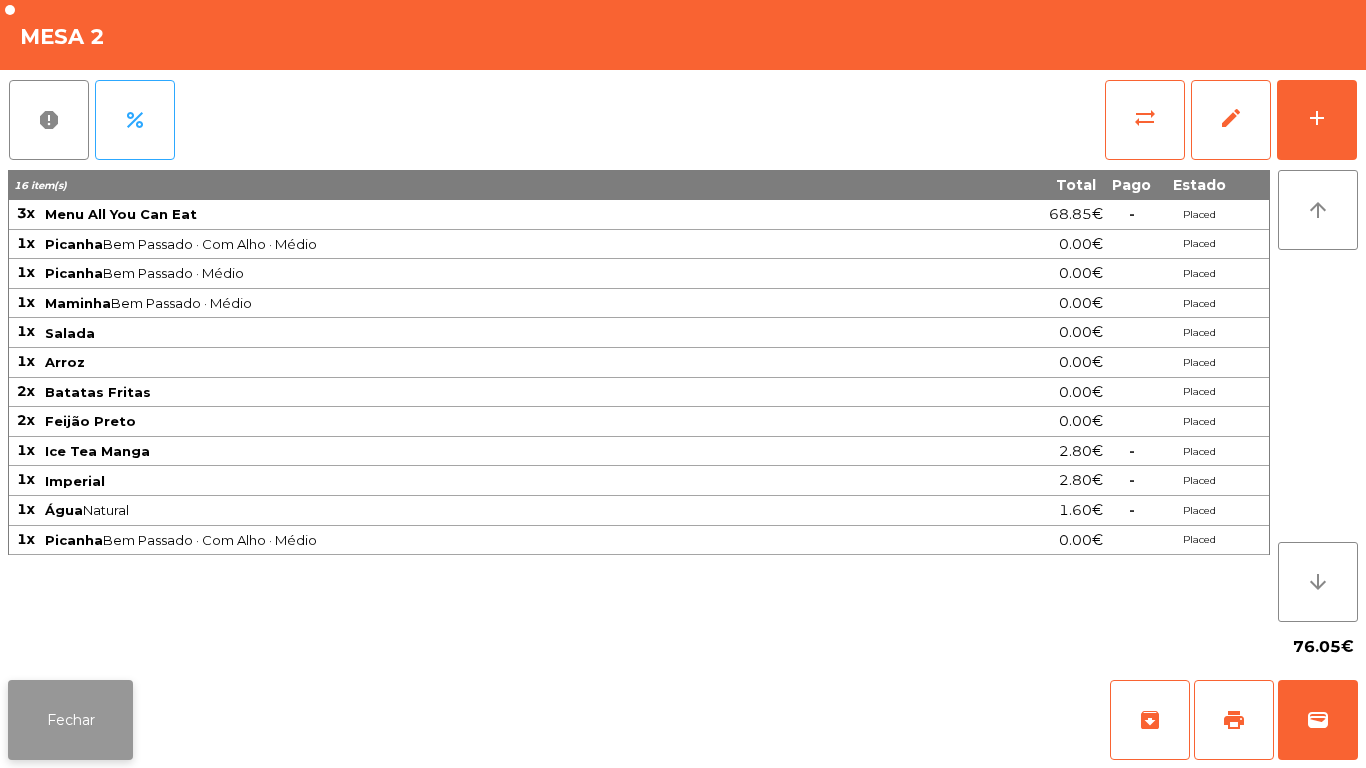 click on "Fechar" 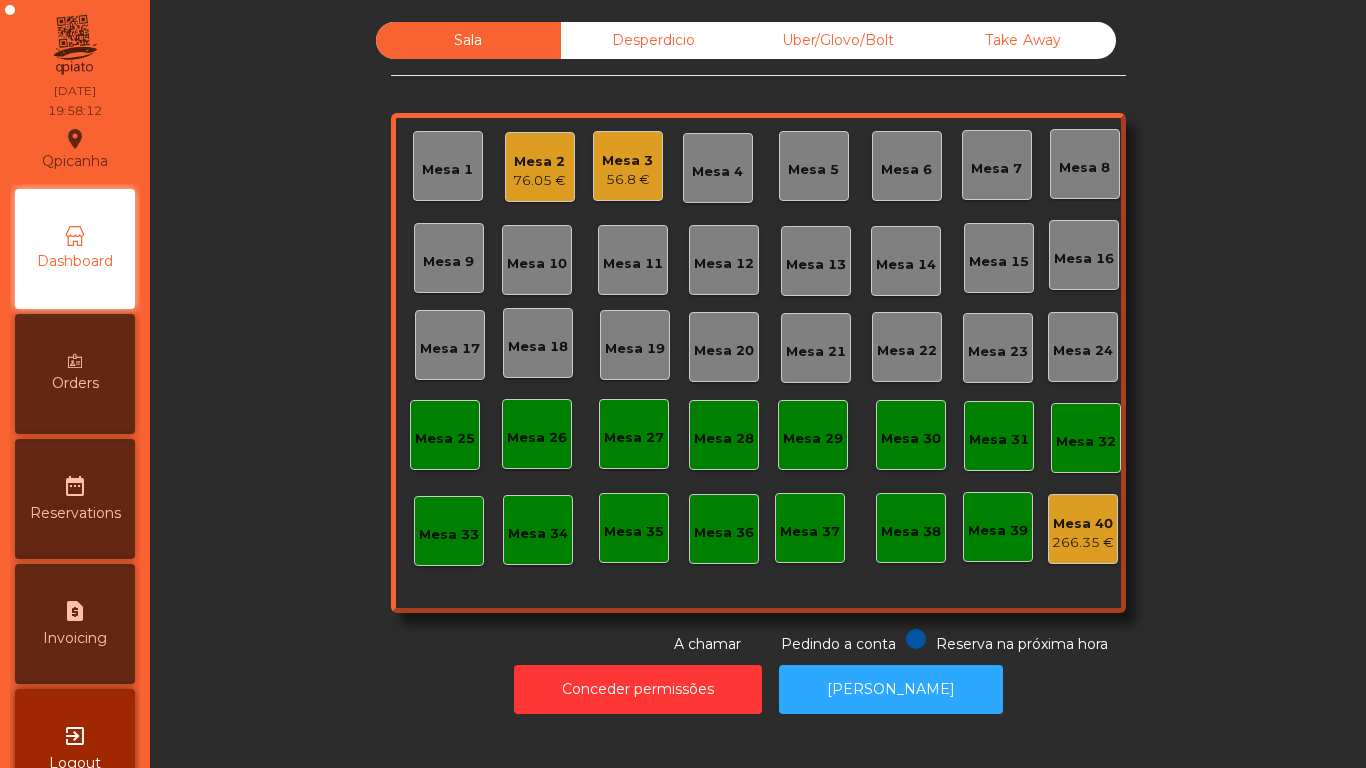 click on "Mesa 9" 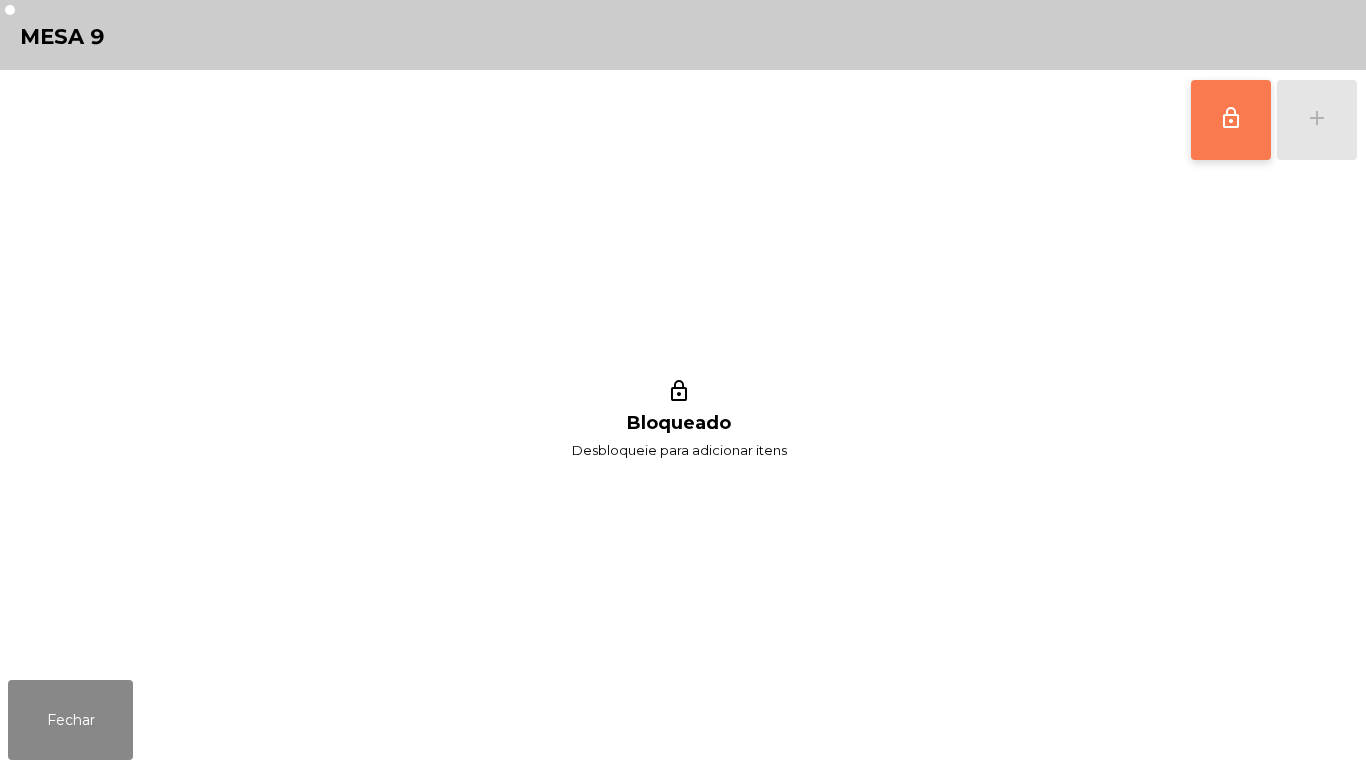 click on "lock_outline" 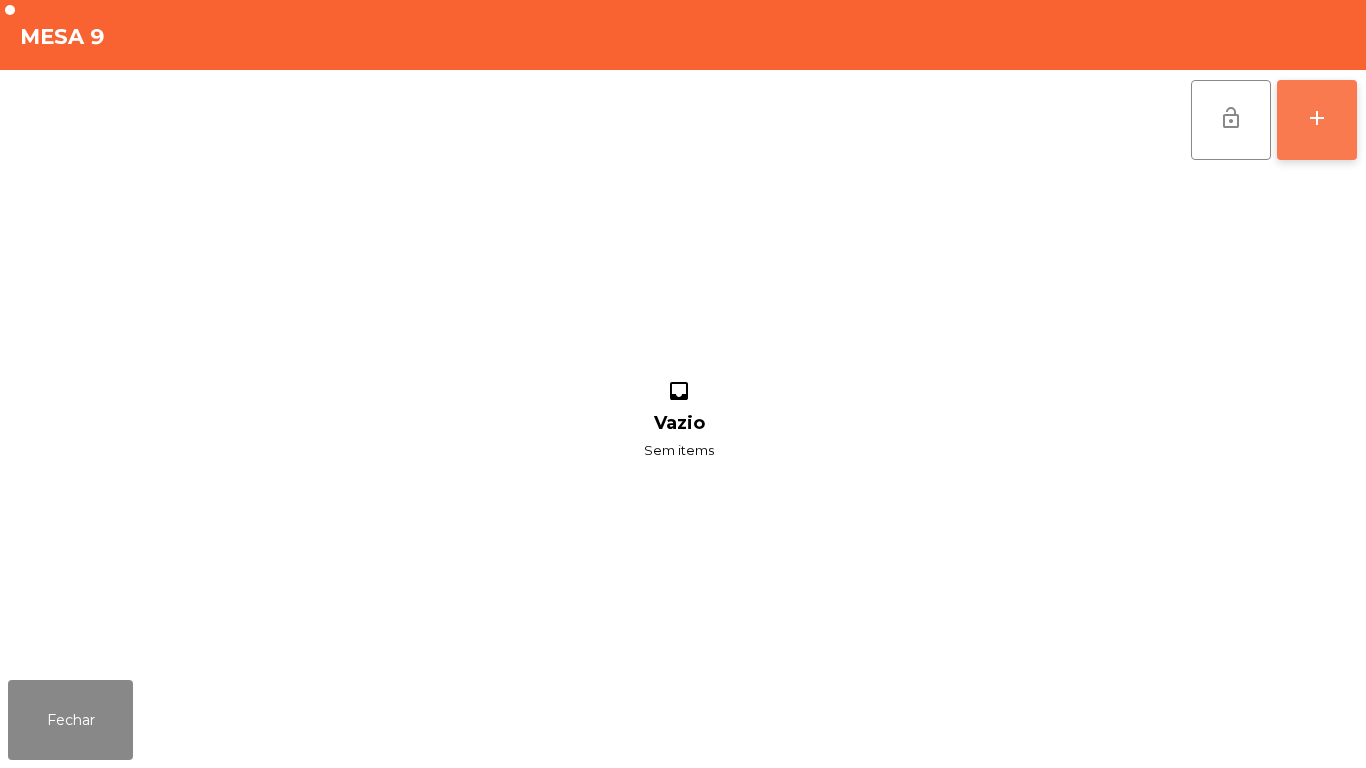 click on "add" 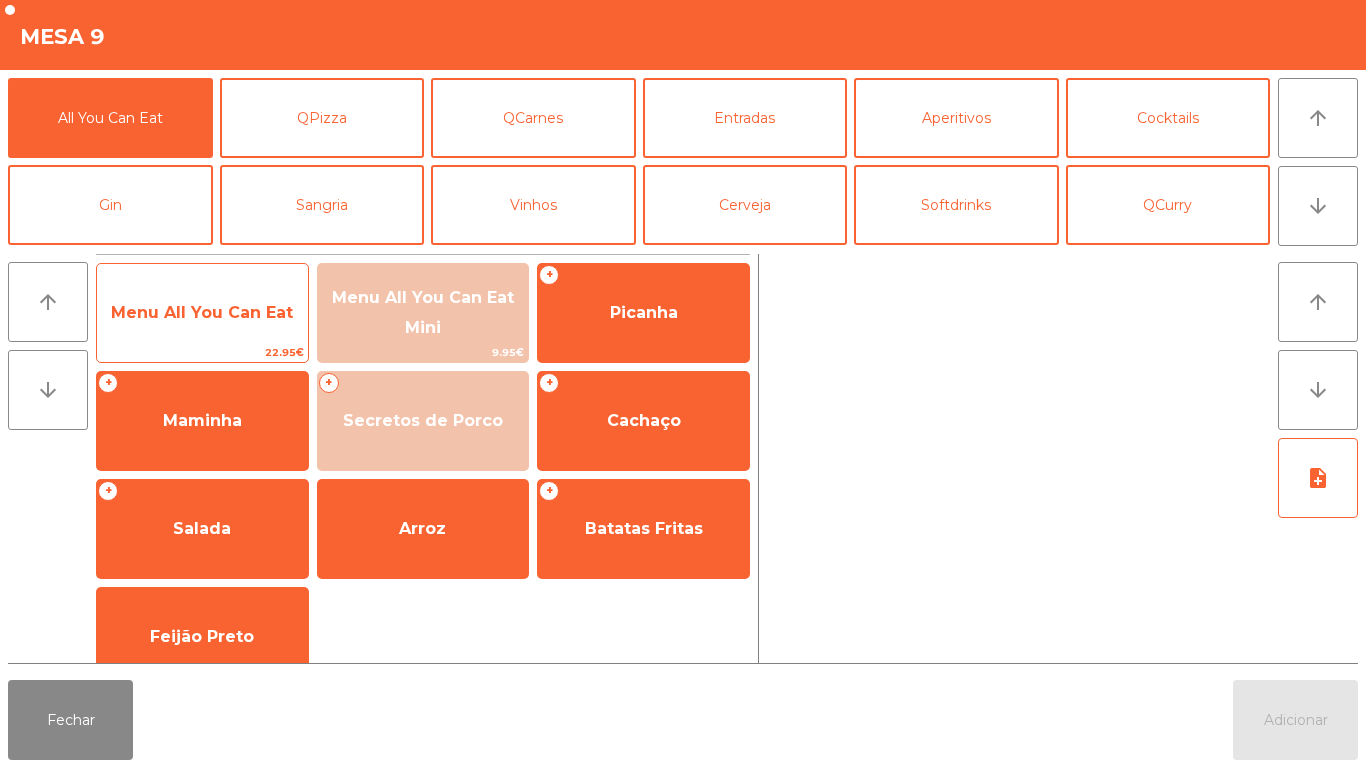 click on "Menu All You Can Eat" 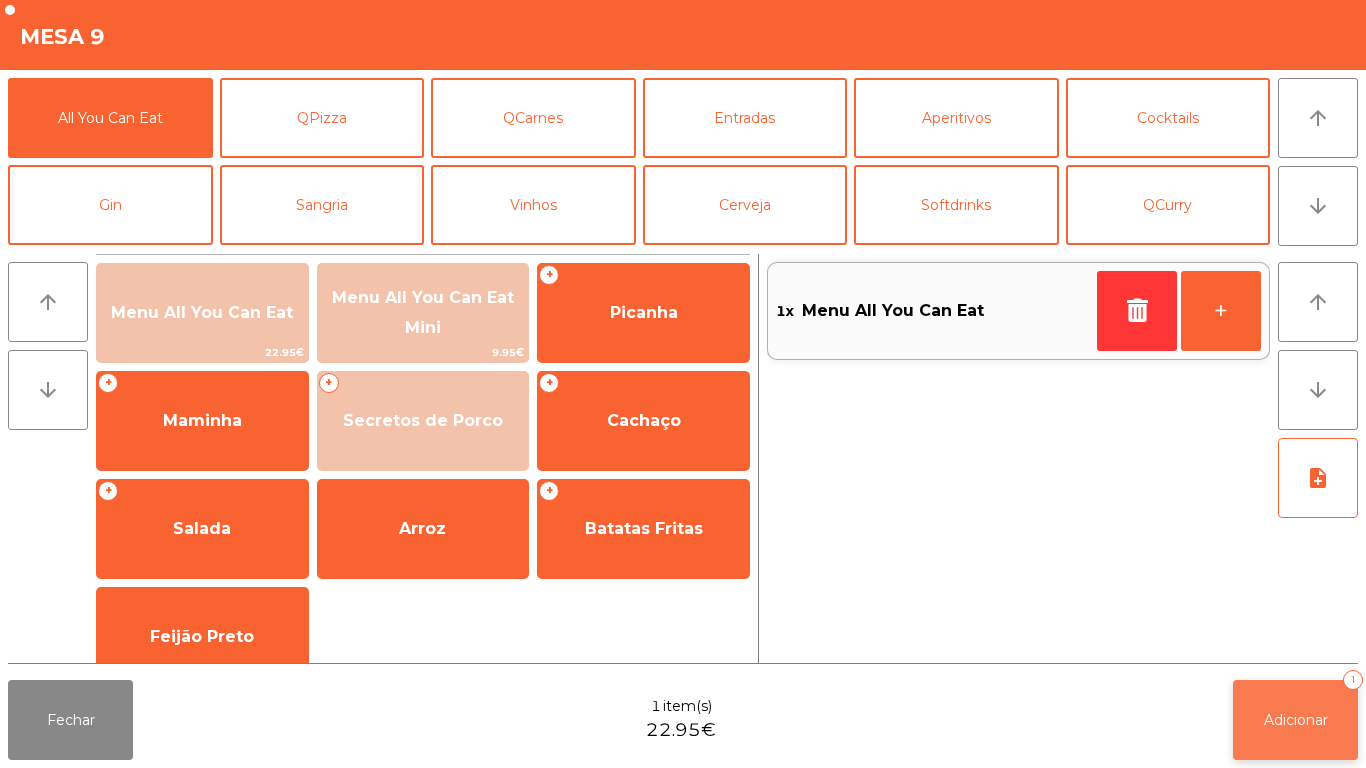 click on "1" 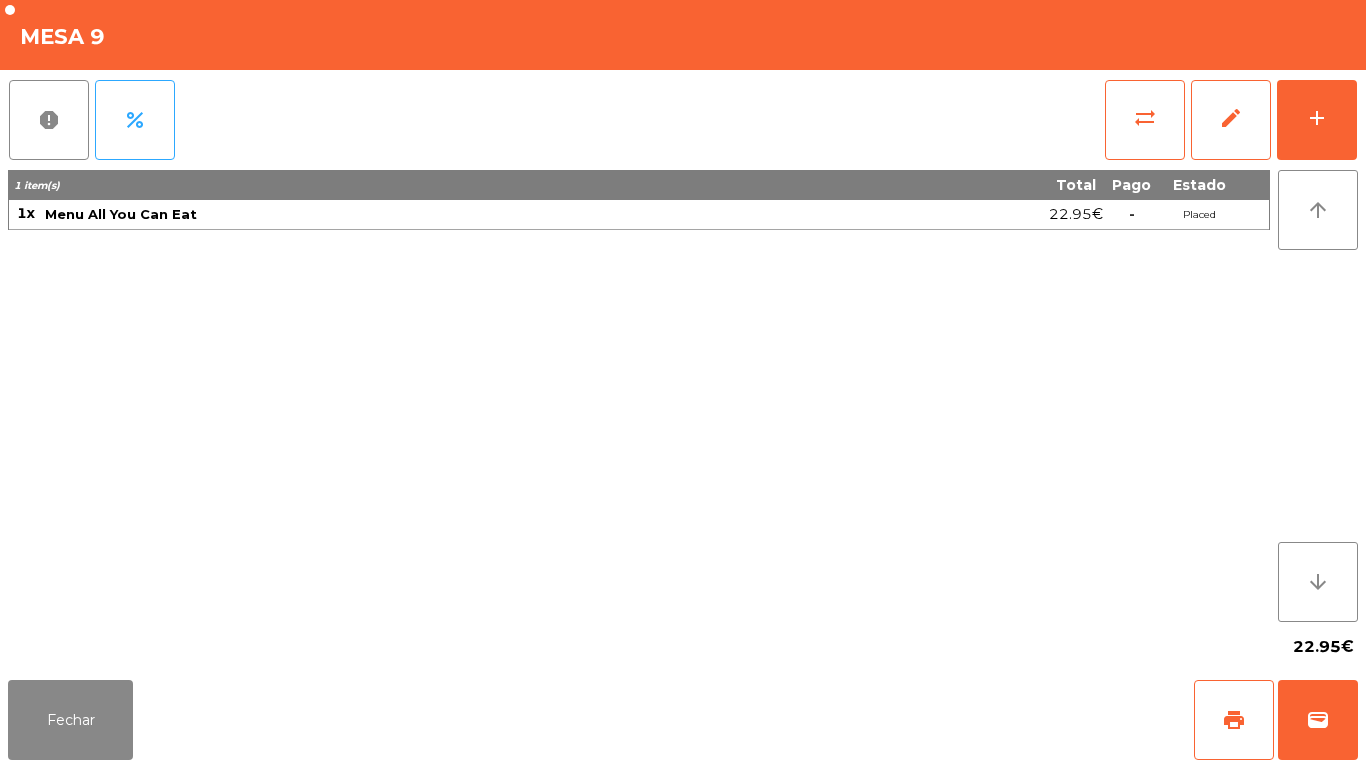 click on "report   percent   sync_alt   edit   add  1 item(s) Total Pago Estado 1x Menu All You Can Eat 22.95€  -  Placed arrow_upward arrow_downward  22.95€" 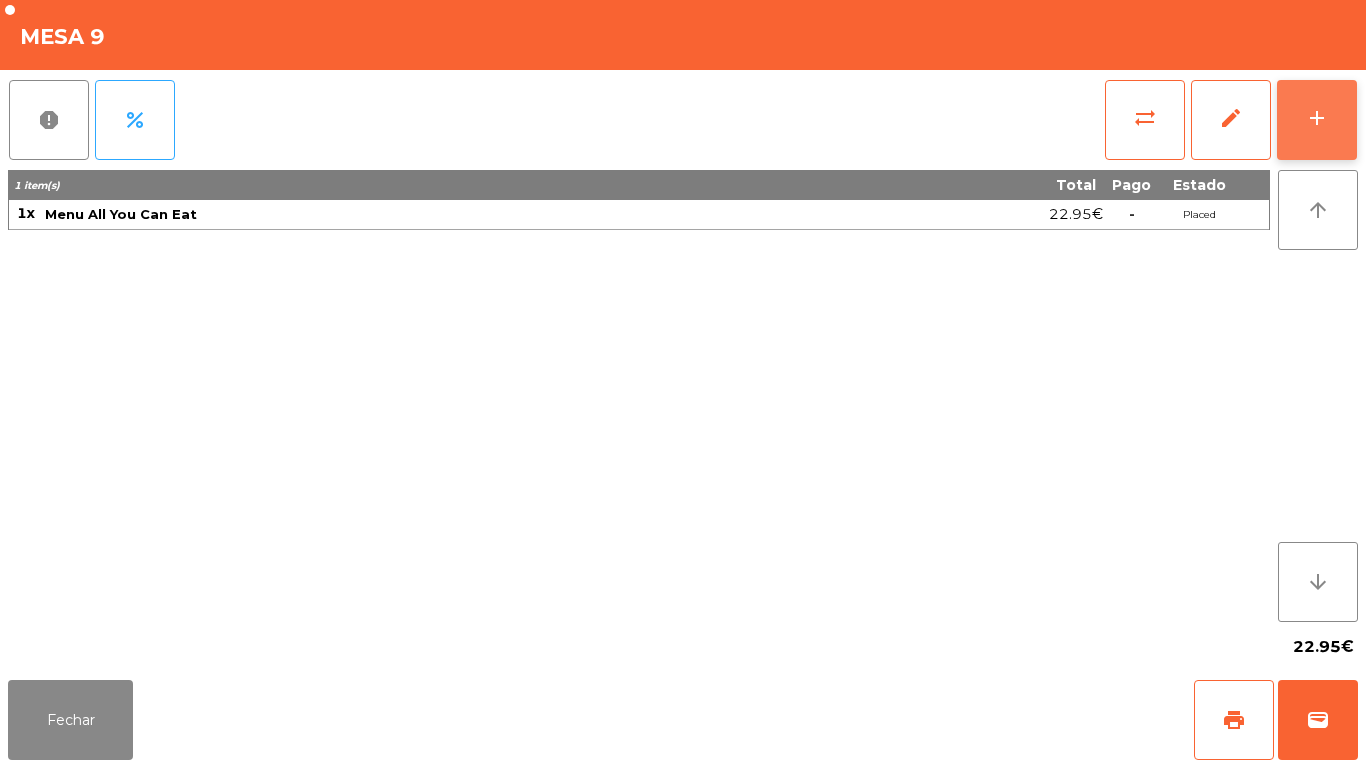 click on "add" 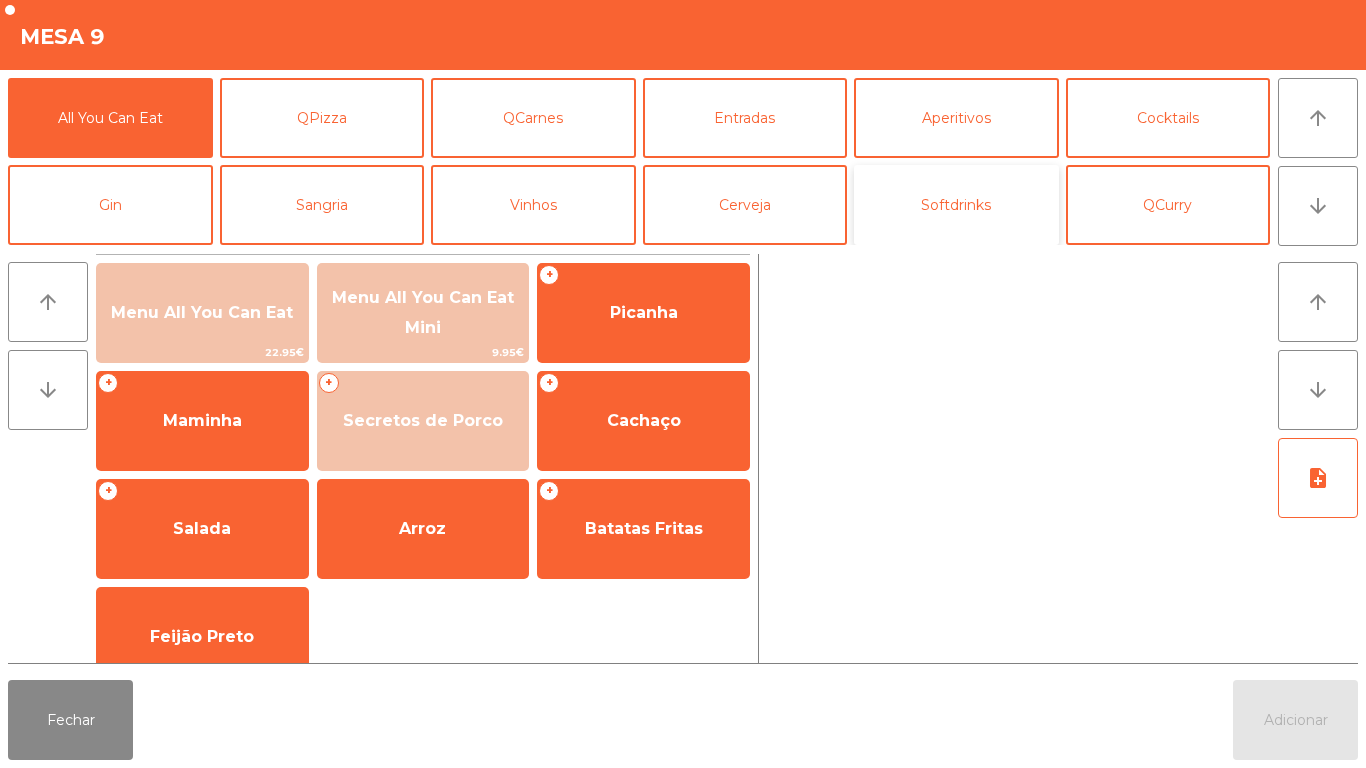 click on "Softdrinks" 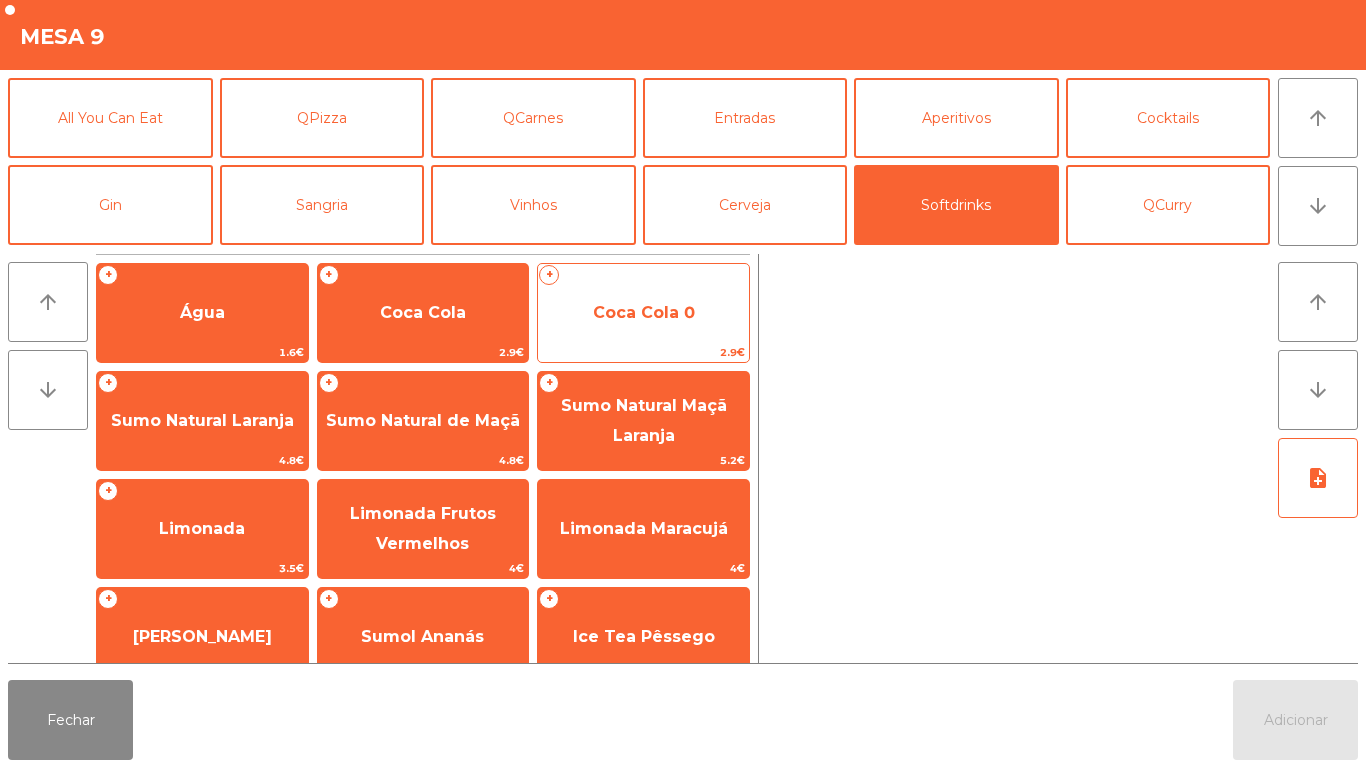 click on "Coca Cola 0" 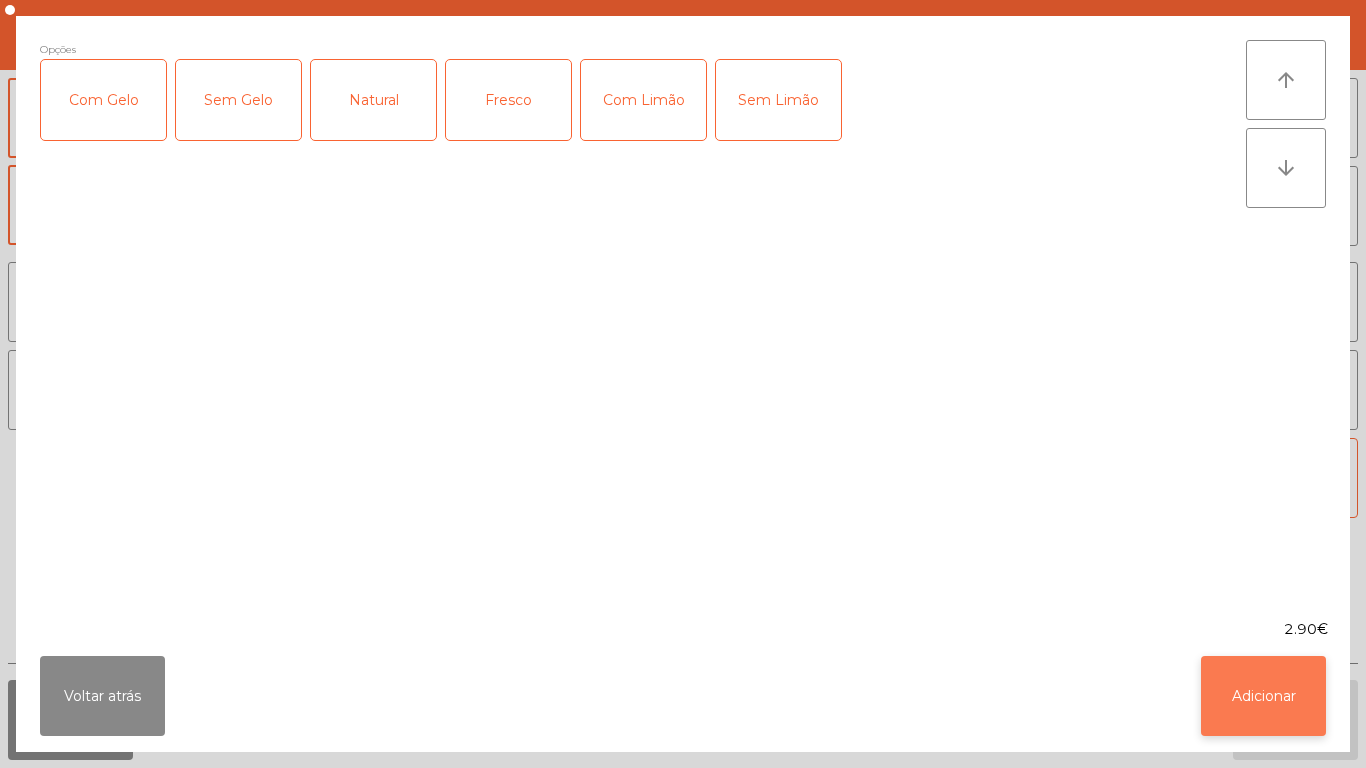 click on "Adicionar" 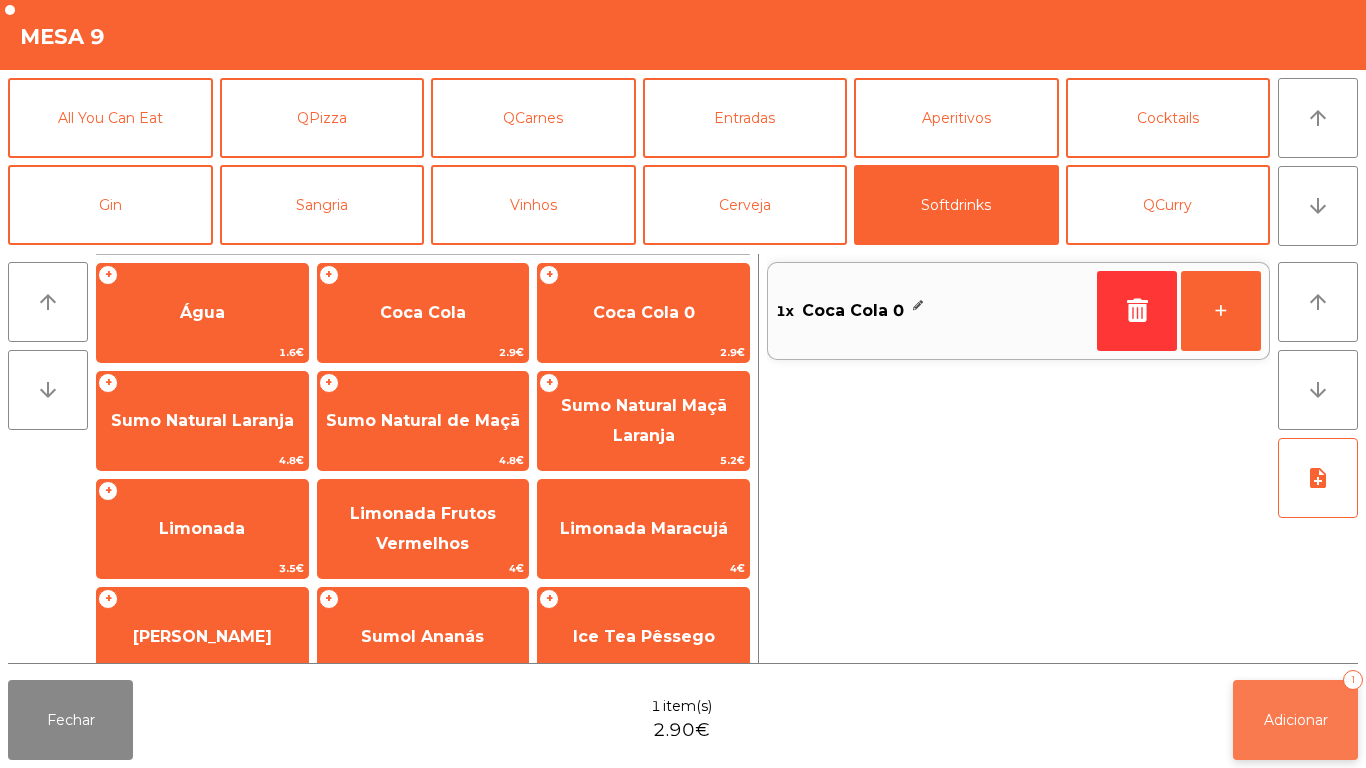 click on "Adicionar" 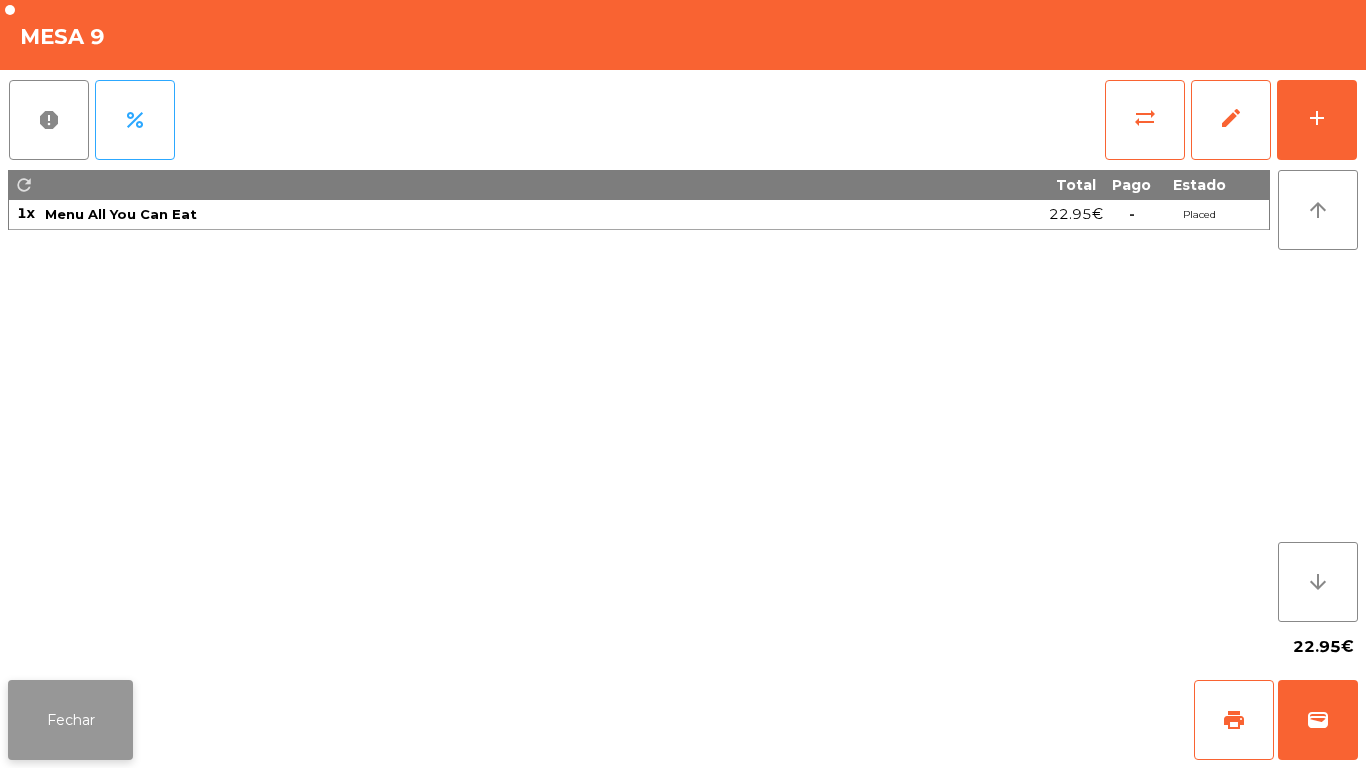 click on "Fechar" 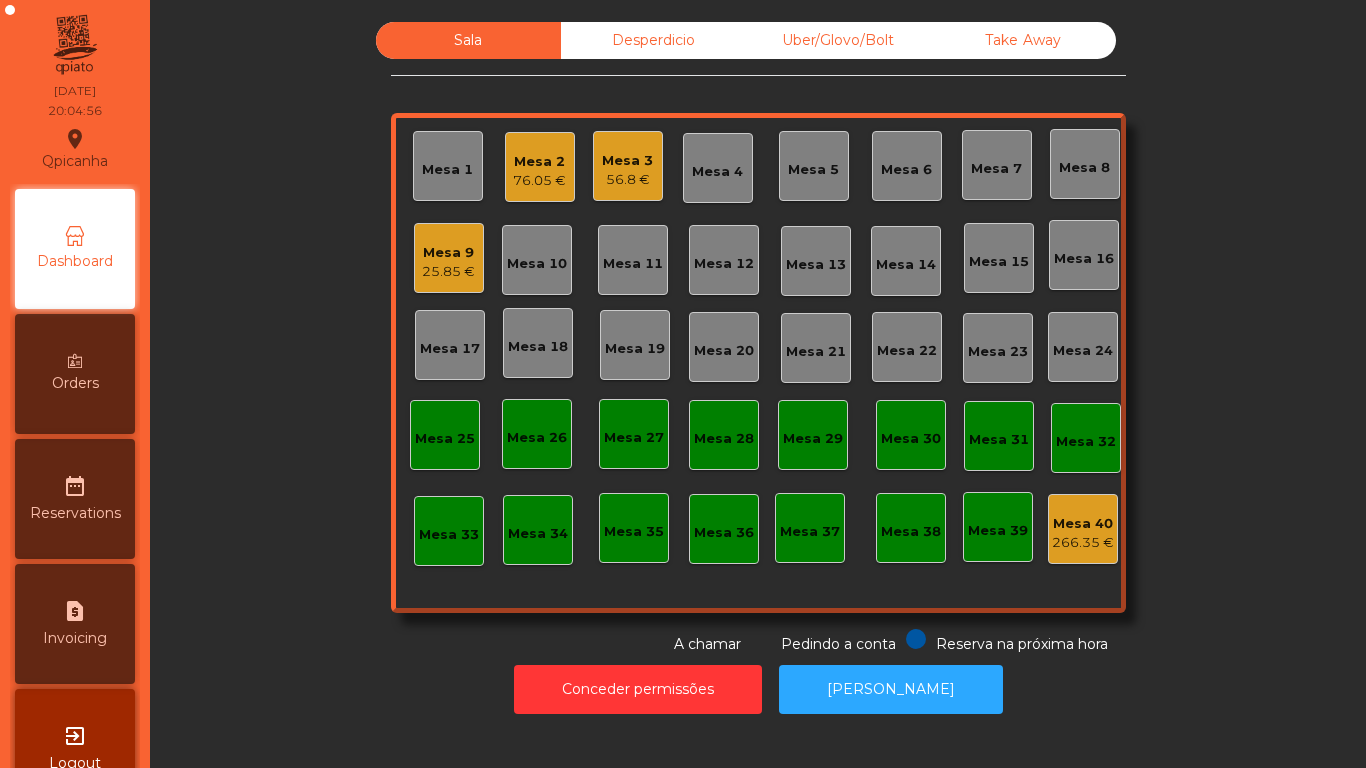 click on "Mesa 9" 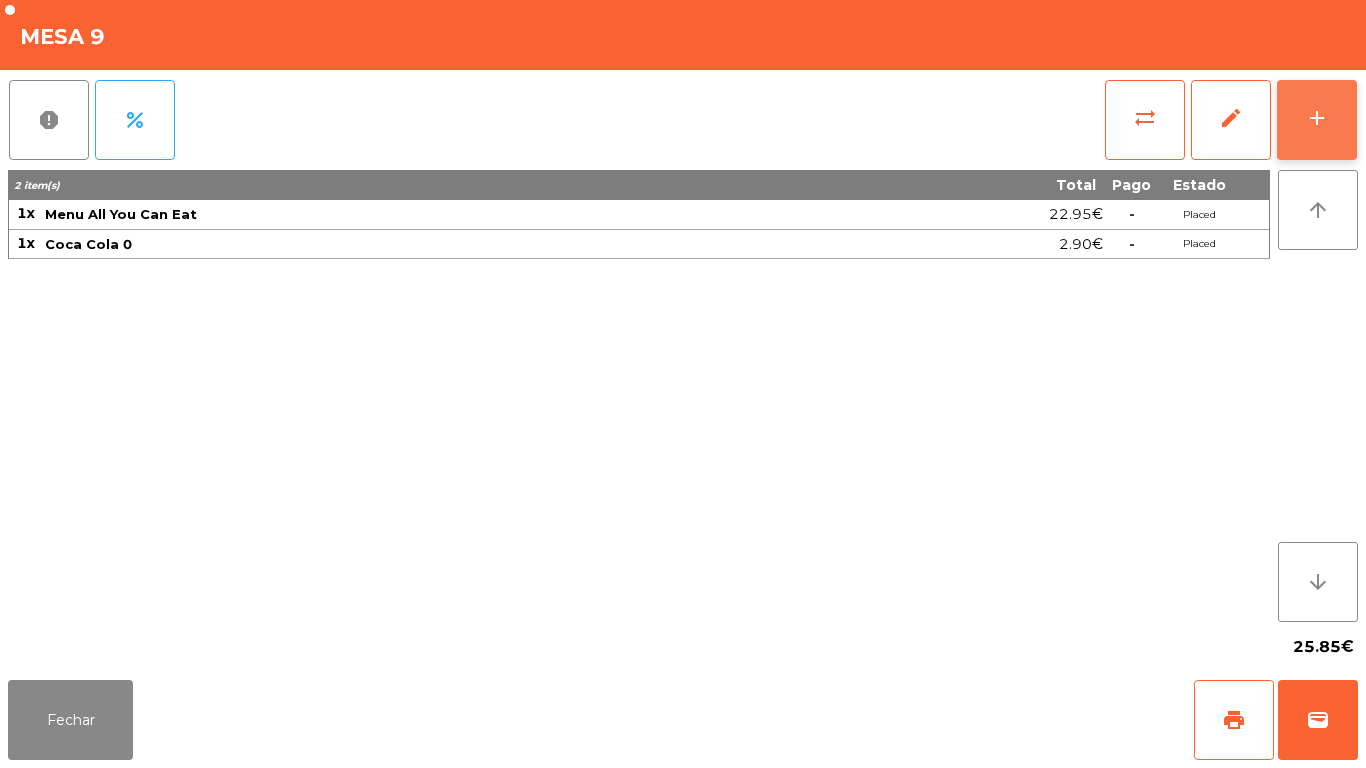 click on "add" 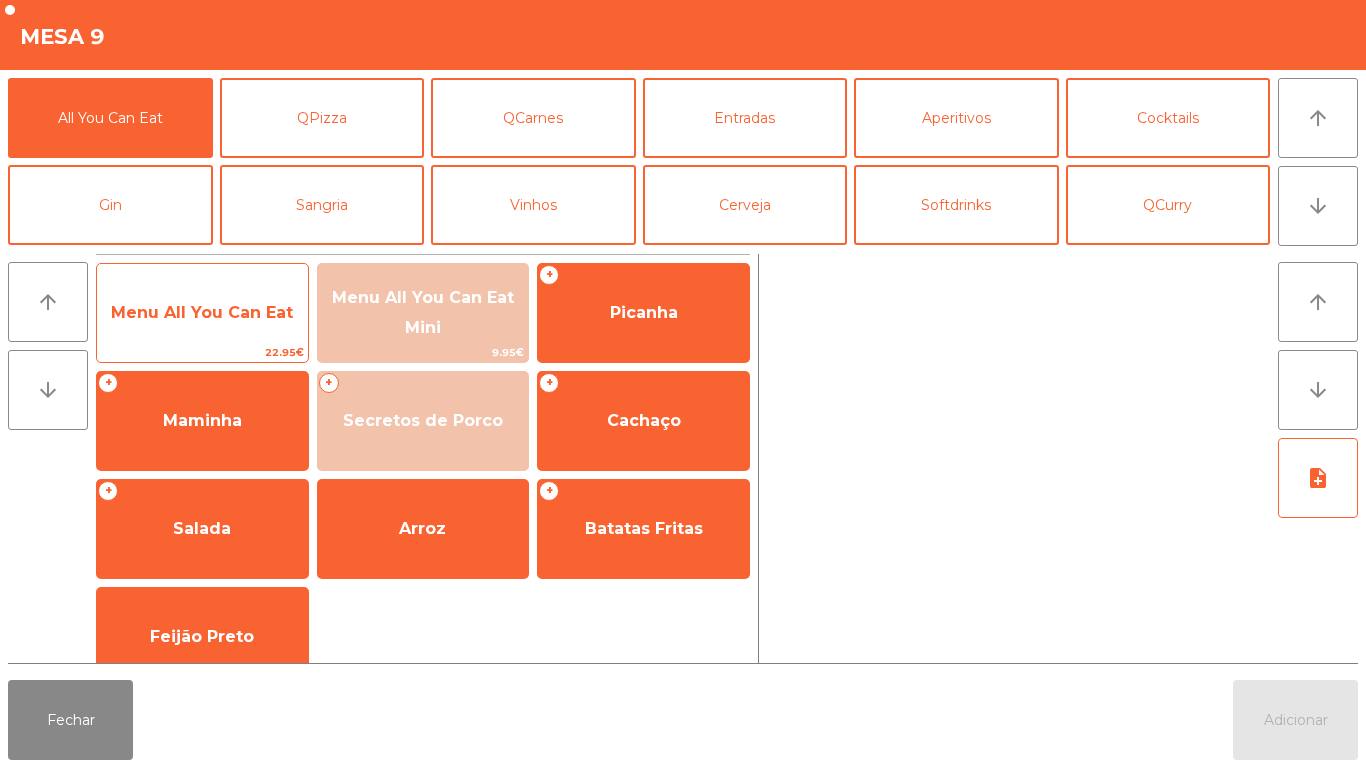 click on "Menu All You Can Eat" 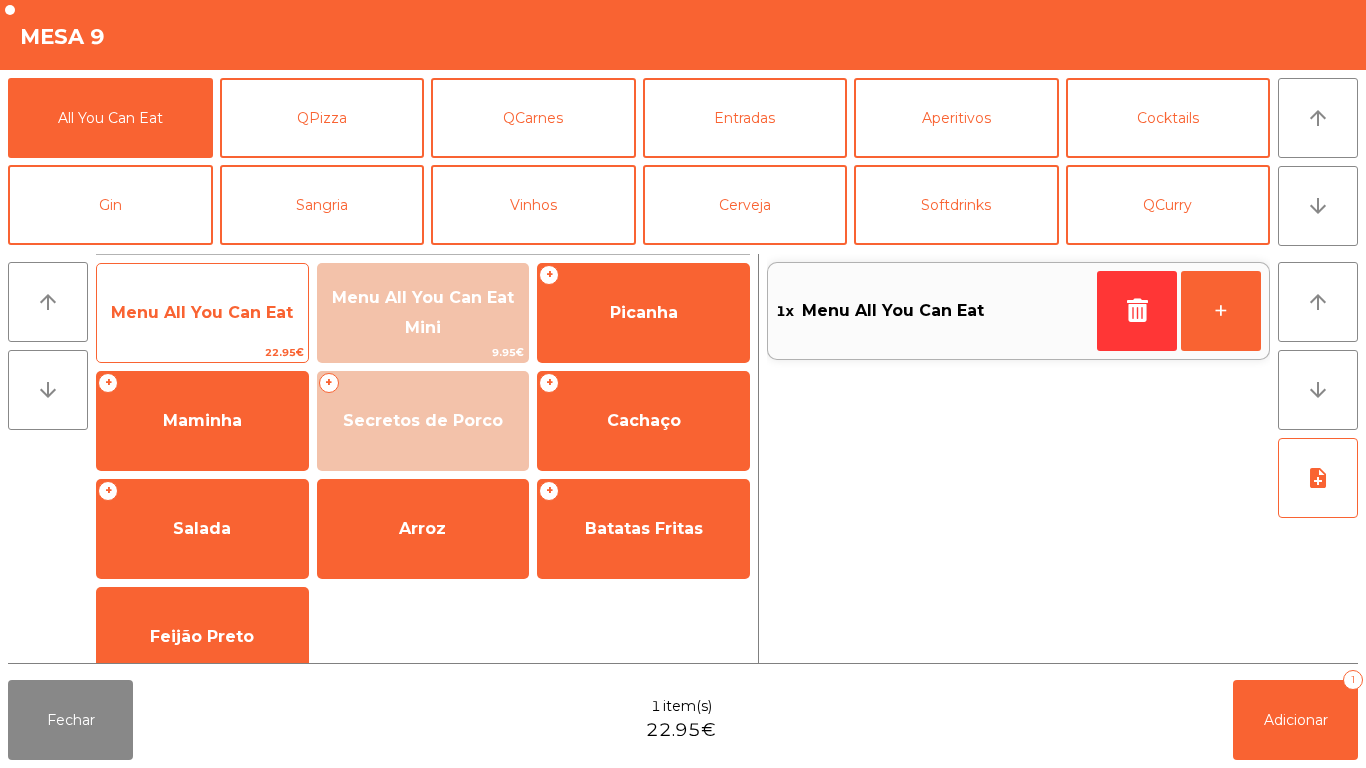 click on "Menu All You Can Eat" 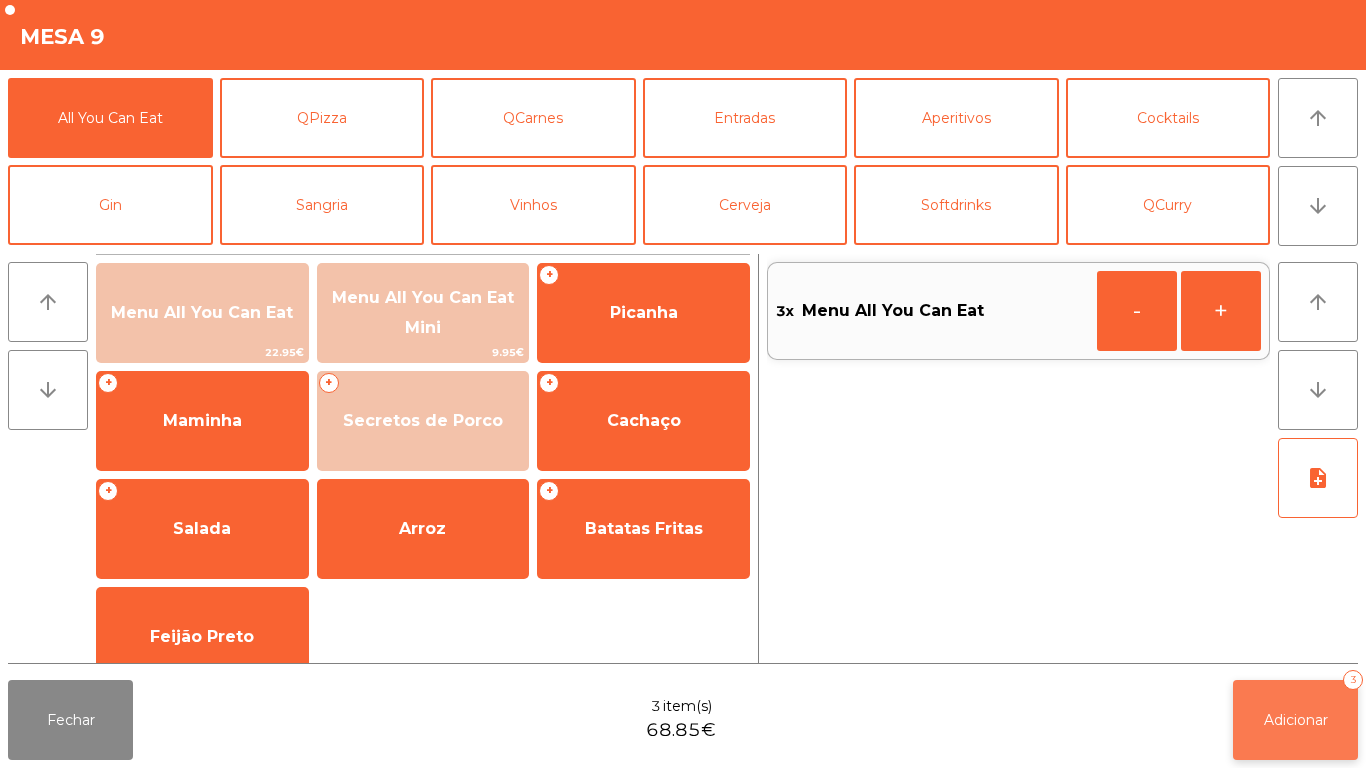 click on "Adicionar" 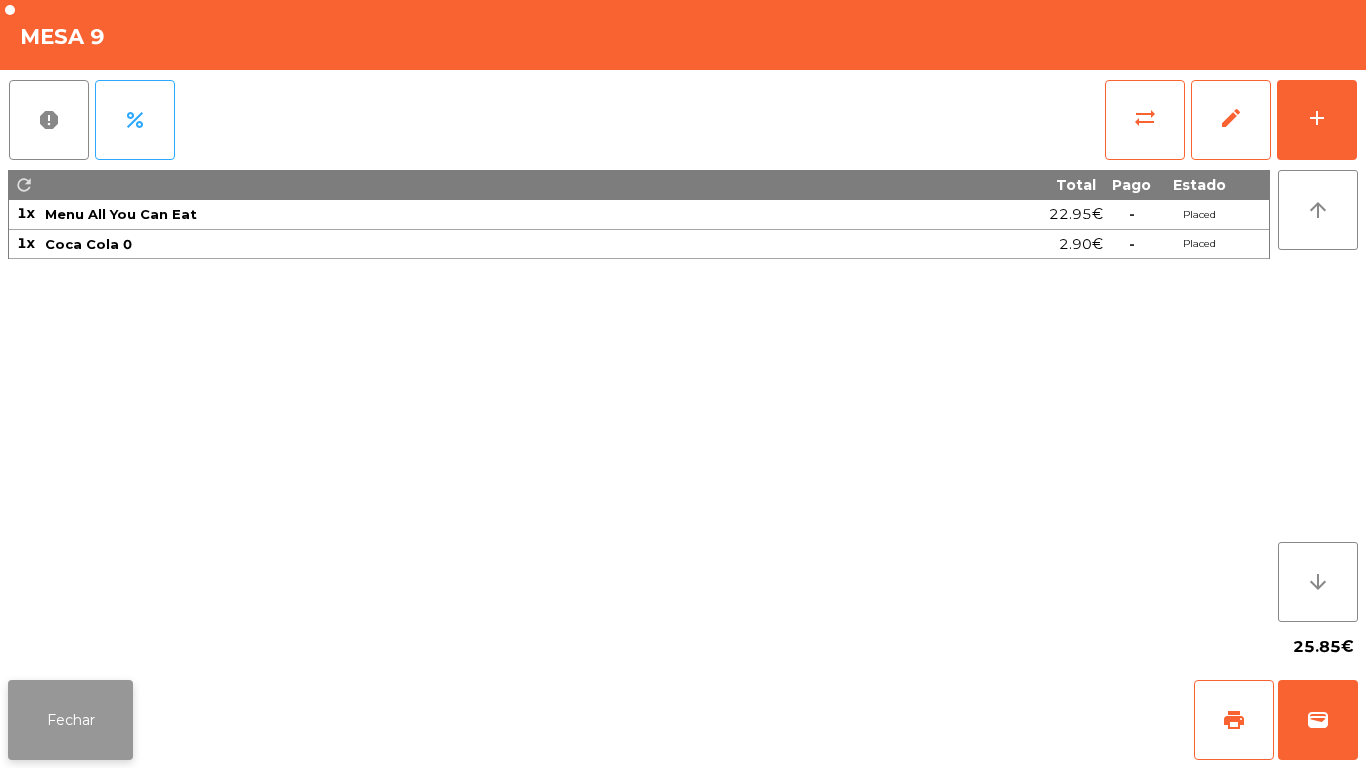 click on "Fechar" 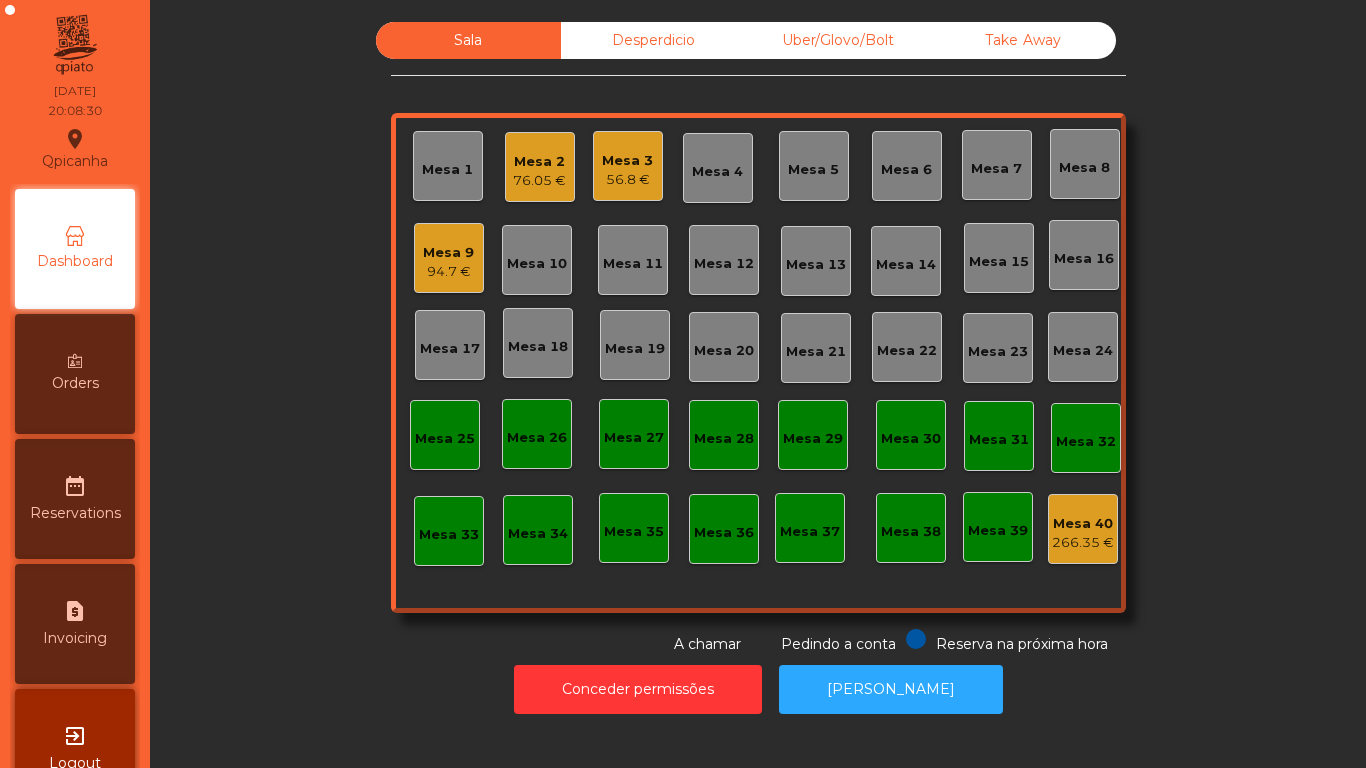 click on "76.05 €" 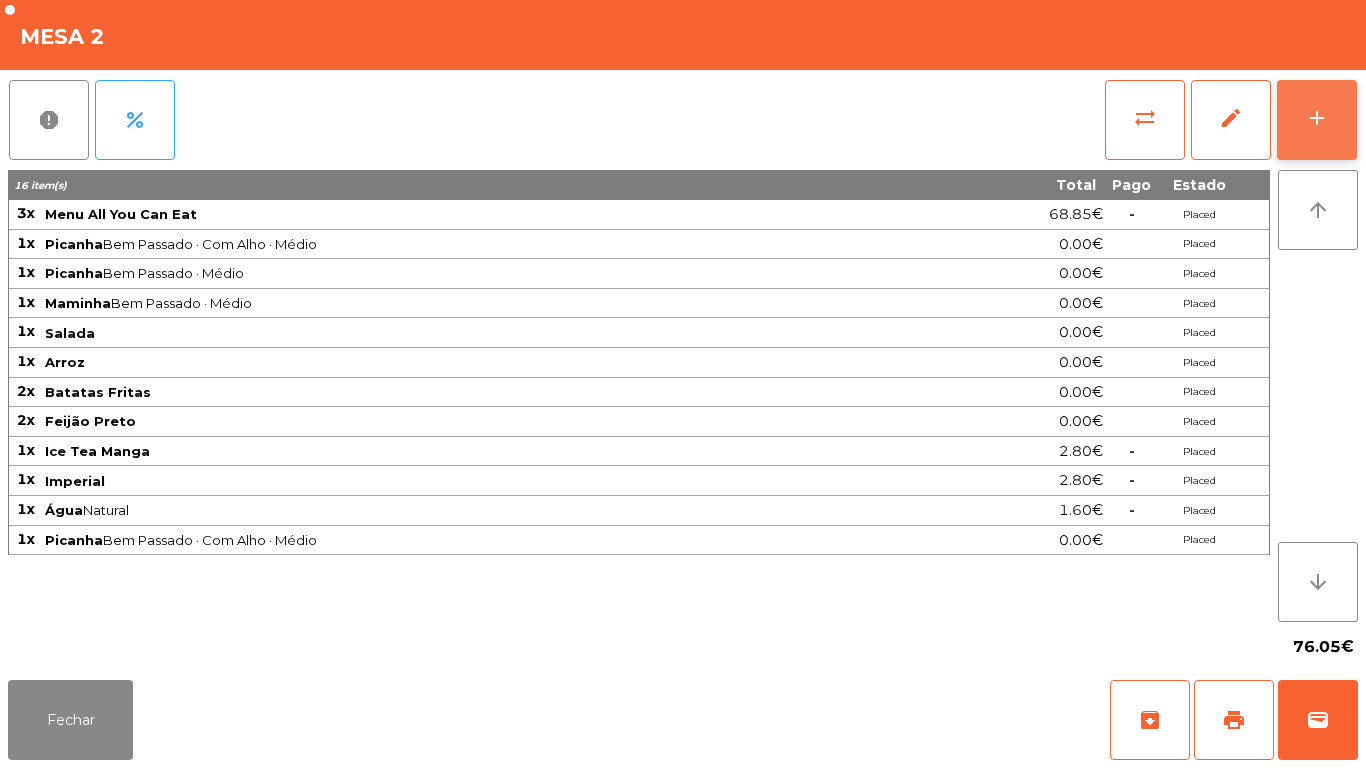 click on "add" 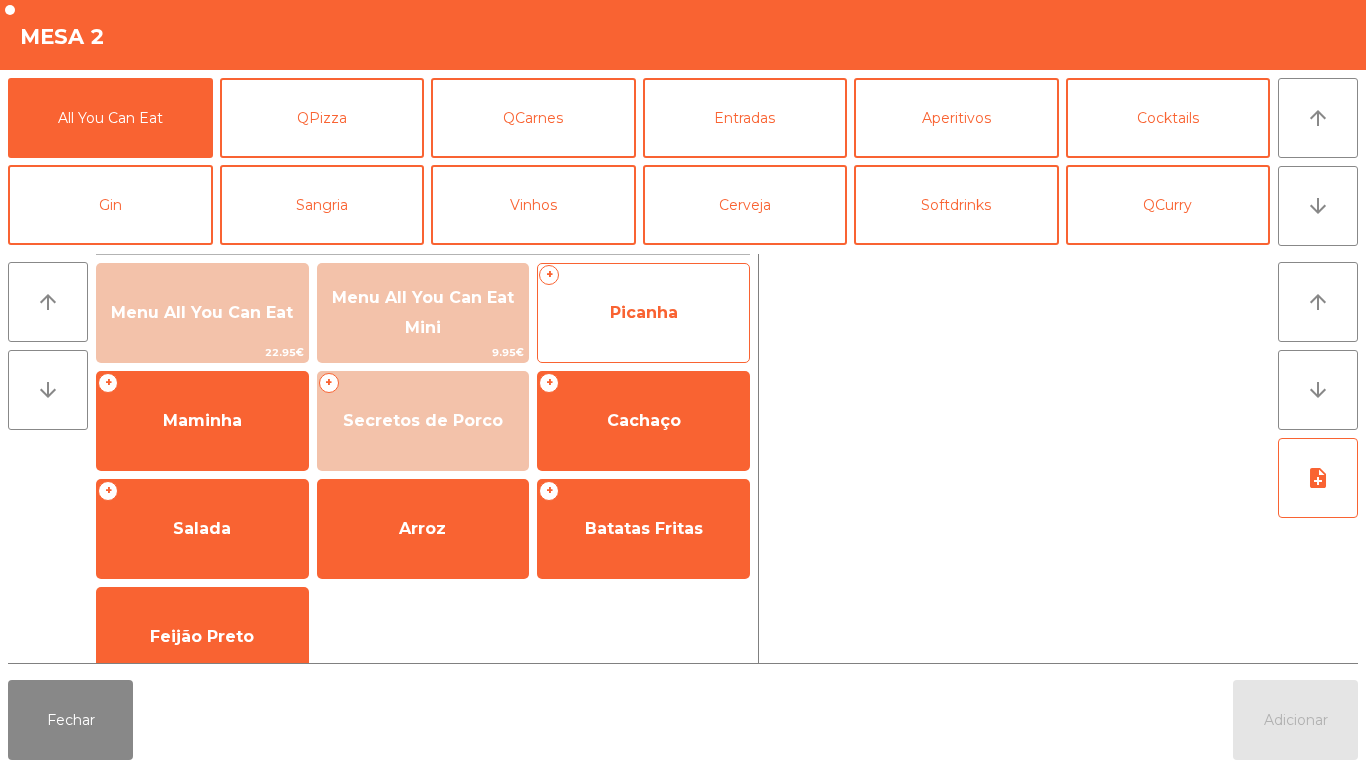 click on "Picanha" 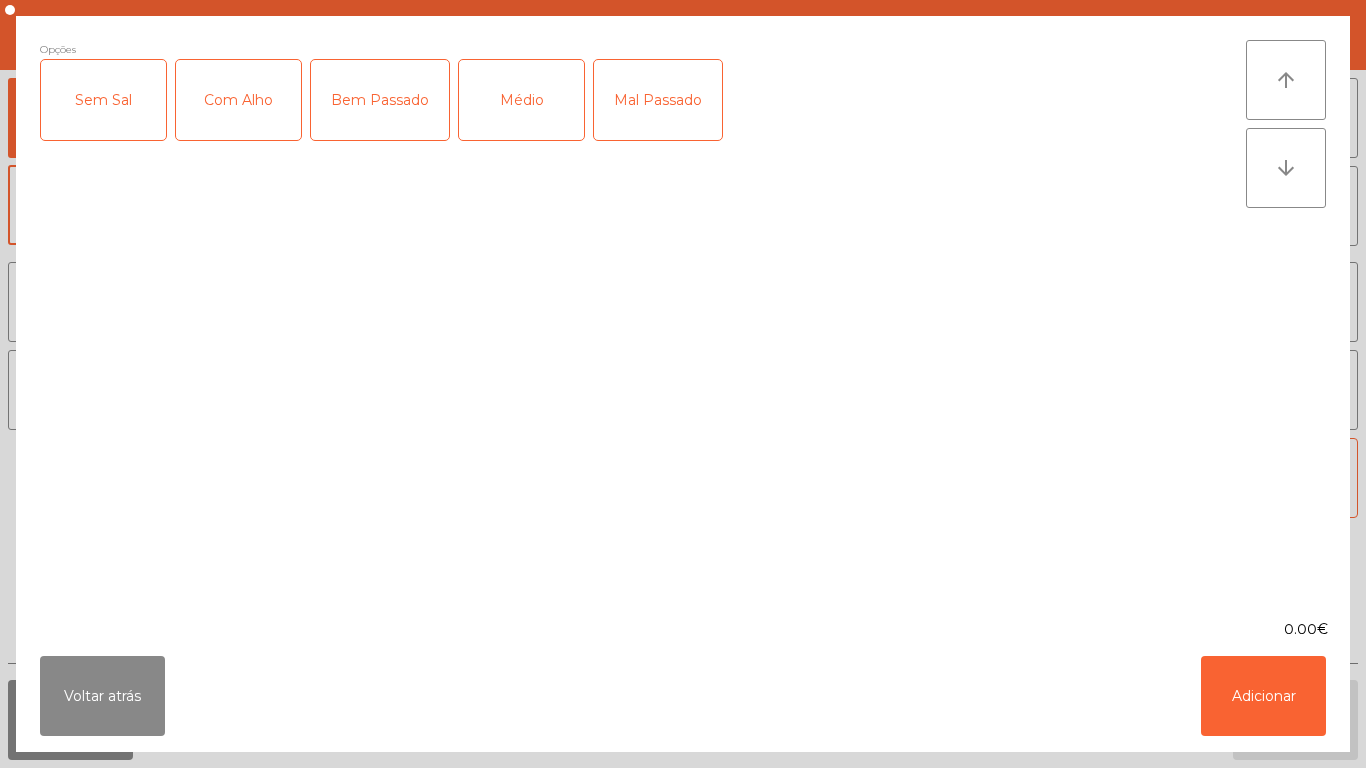 click on "Médio" 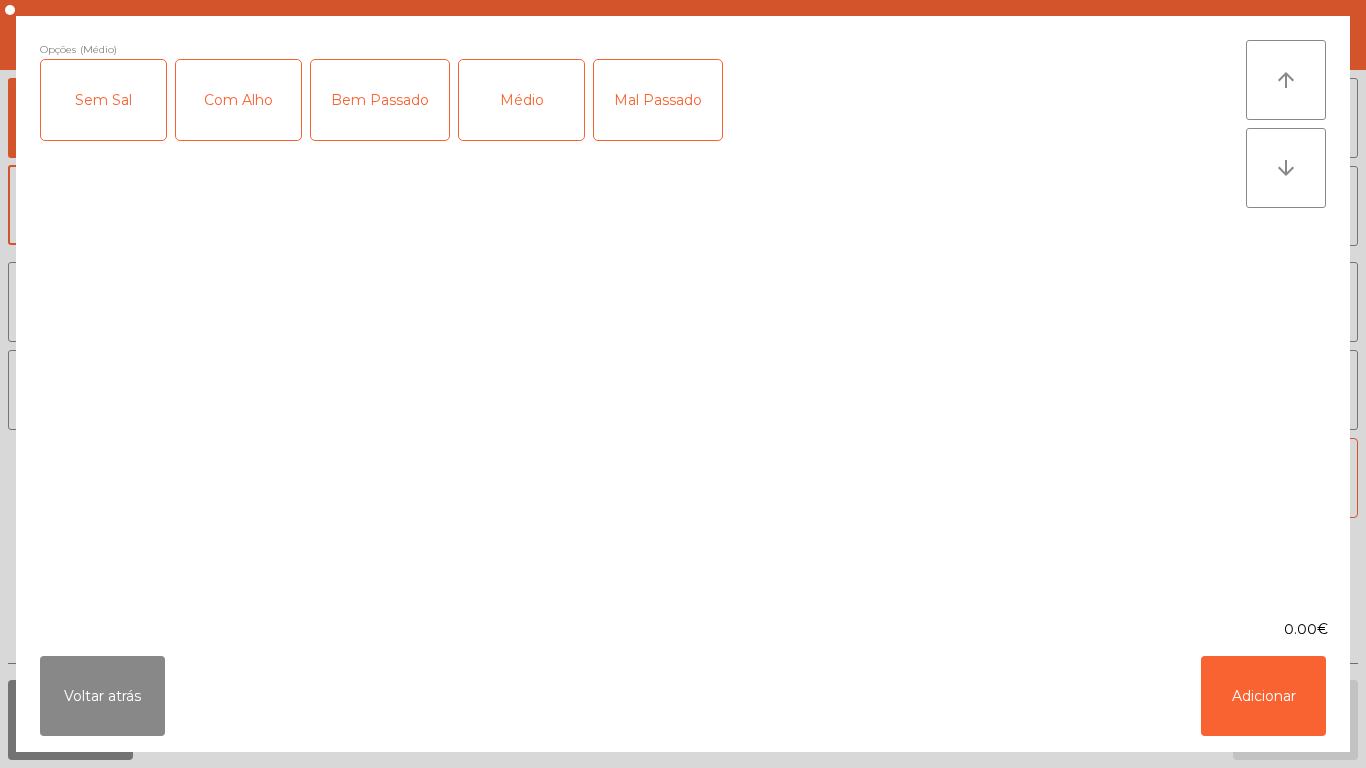 click on "Bem Passado" 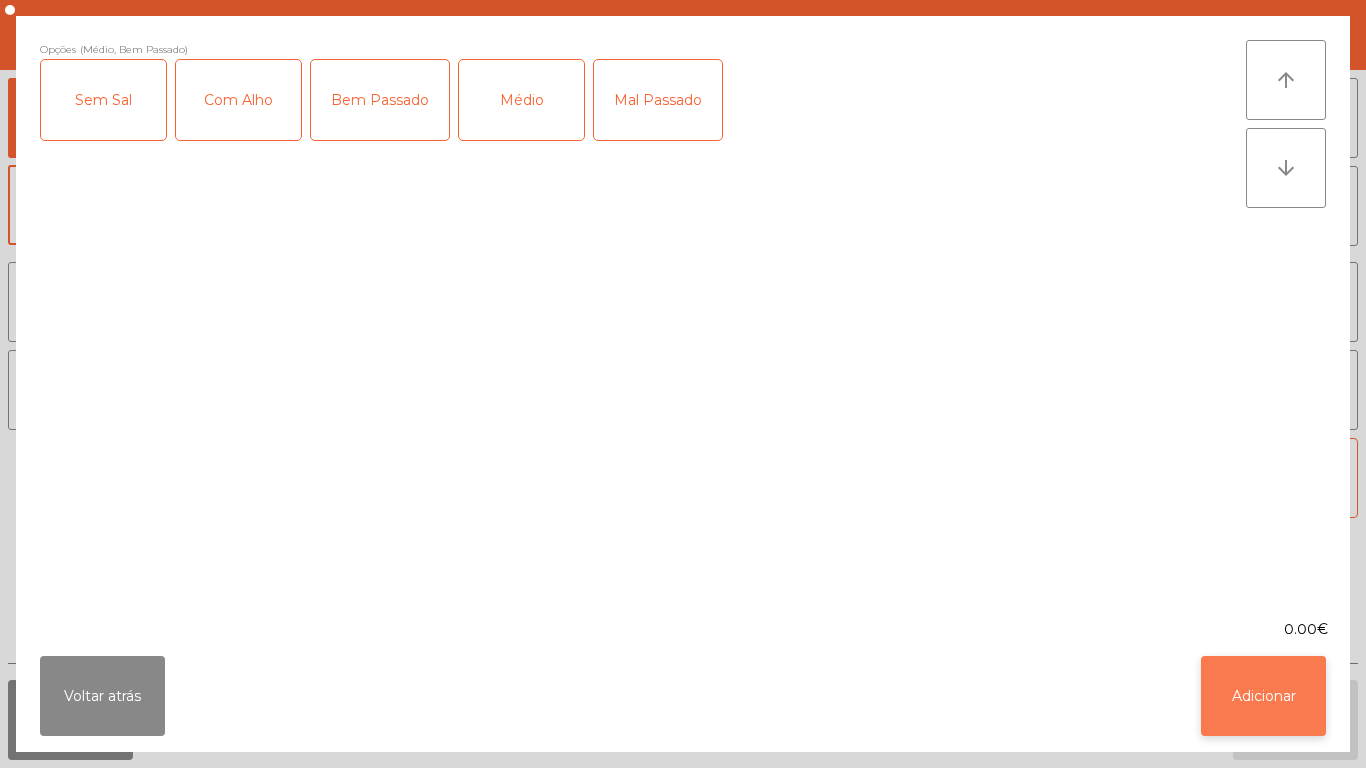 click on "Adicionar" 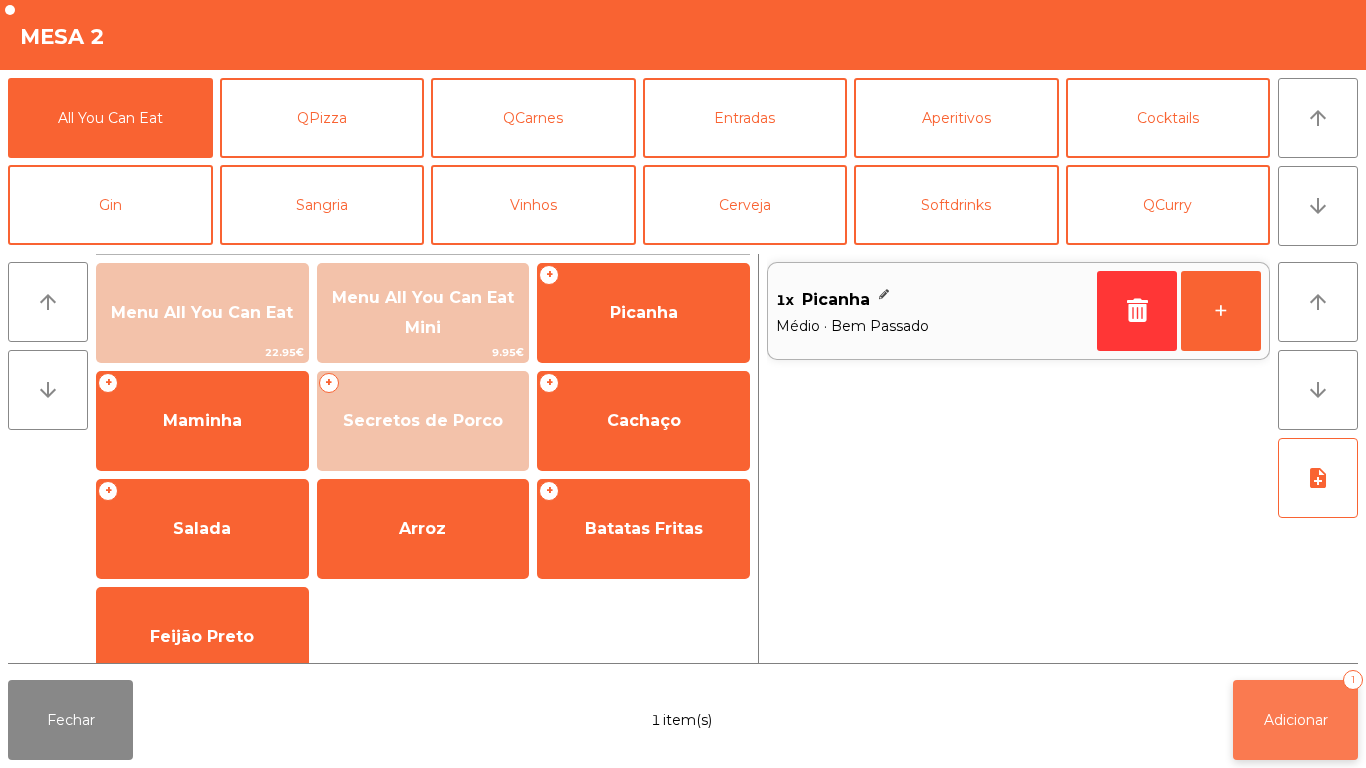 click on "Adicionar" 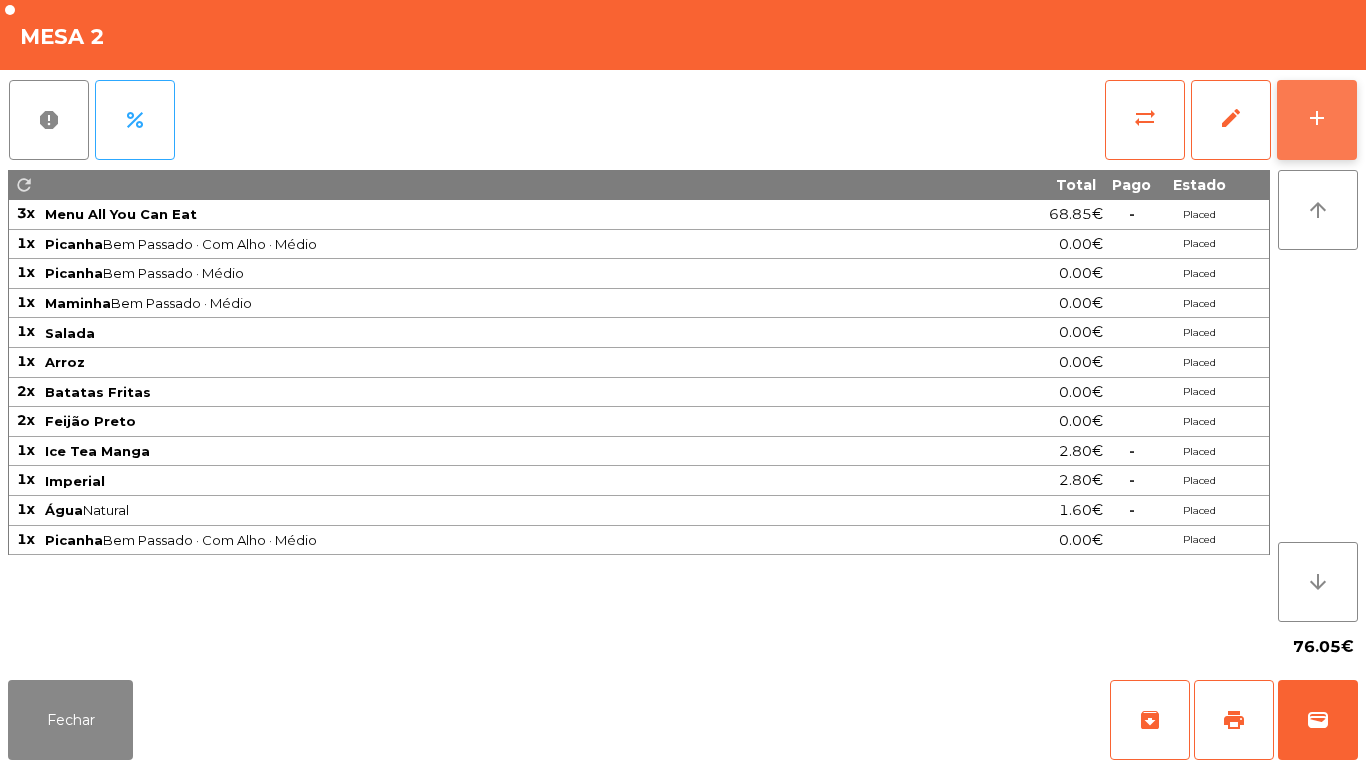 click on "add" 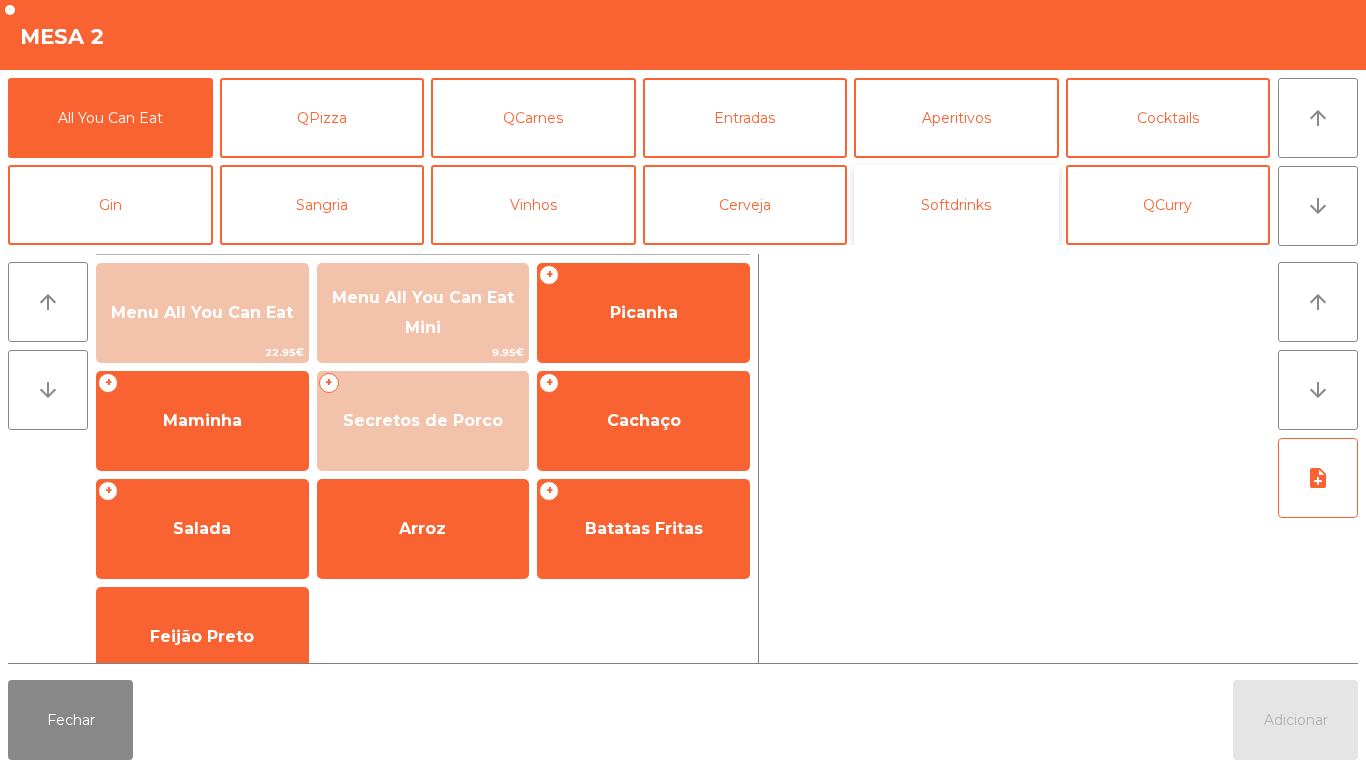 click on "Softdrinks" 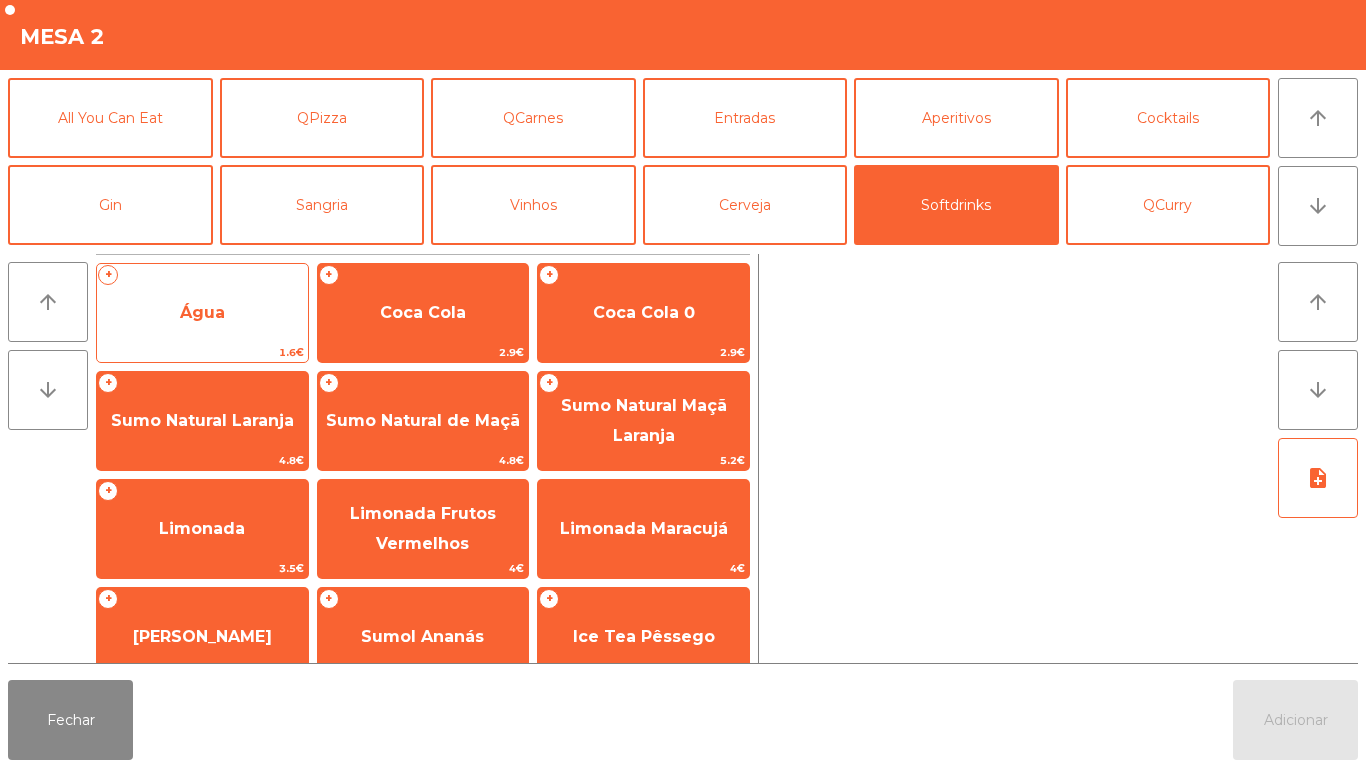 click on "Água" 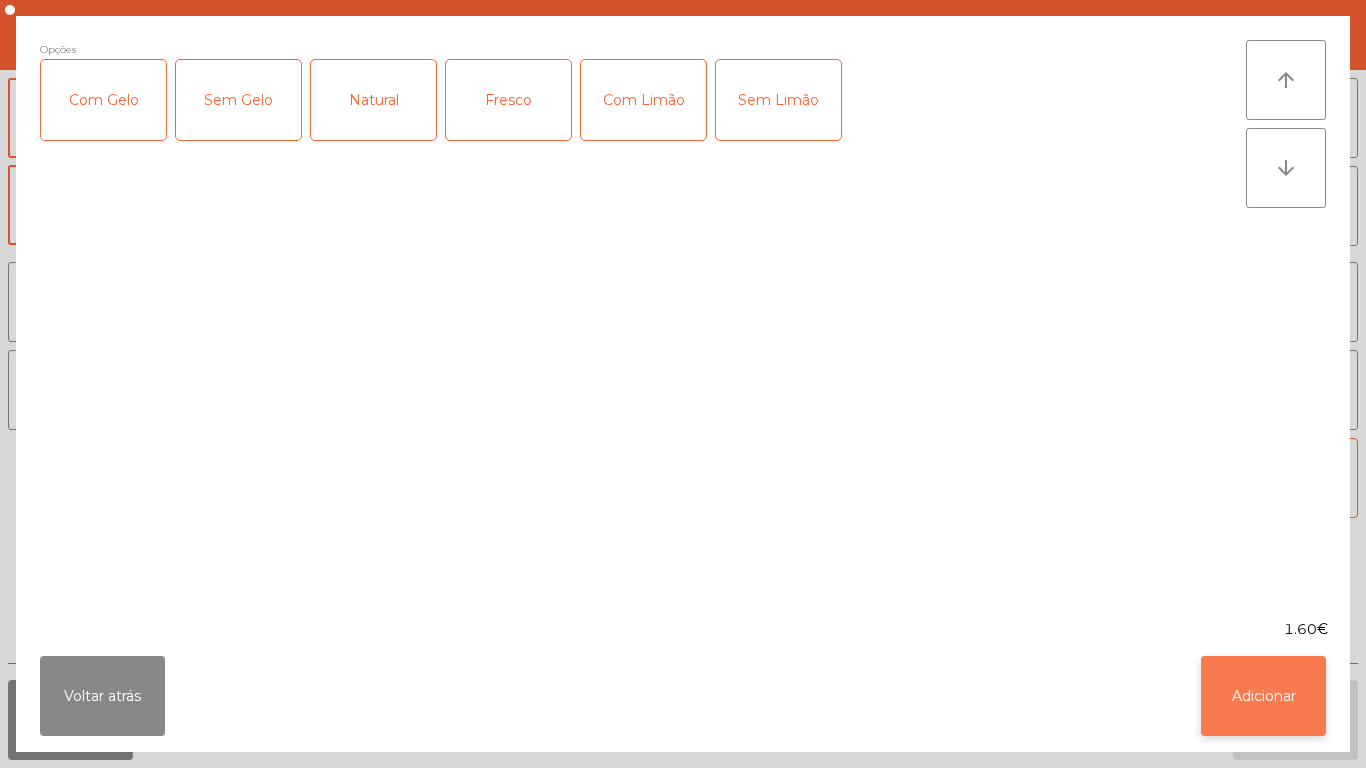 click on "Adicionar" 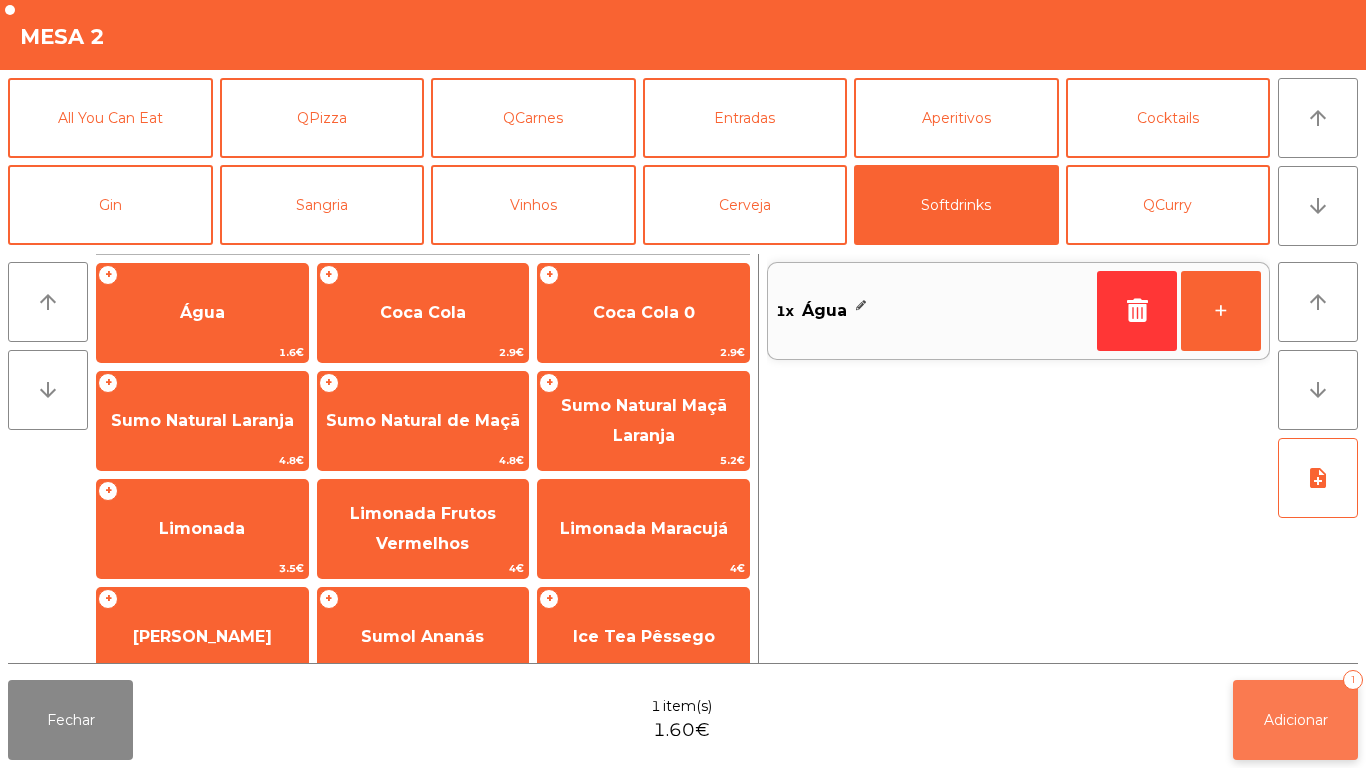 click on "Adicionar   1" 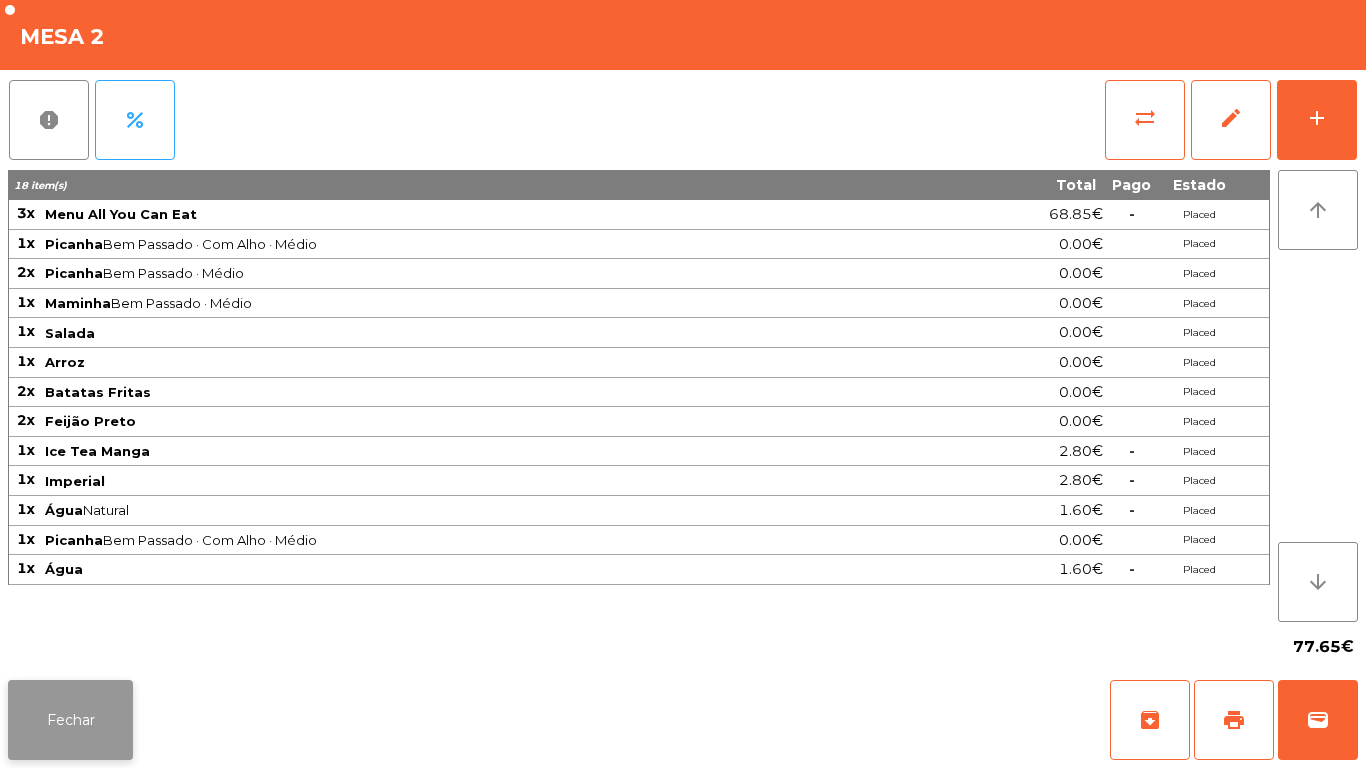 click on "Fechar" 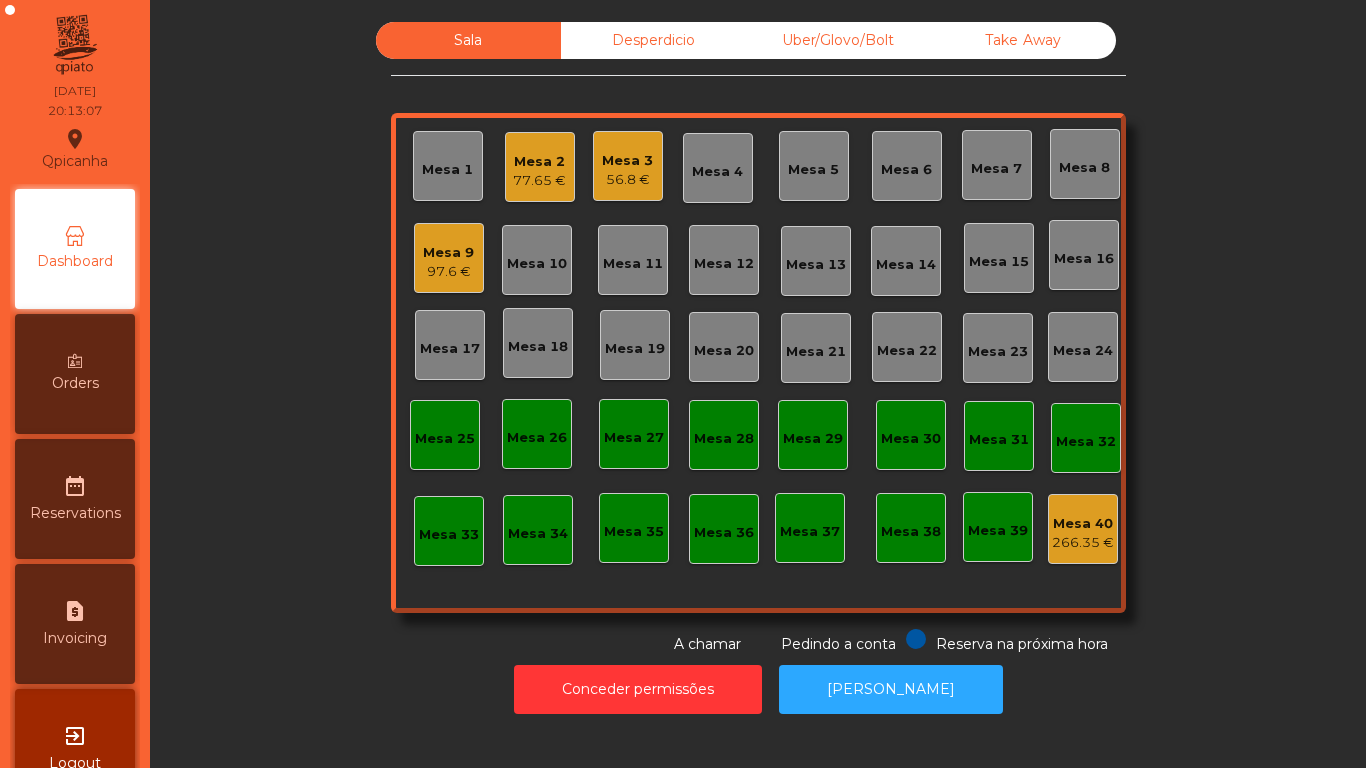 click on "Mesa 16" 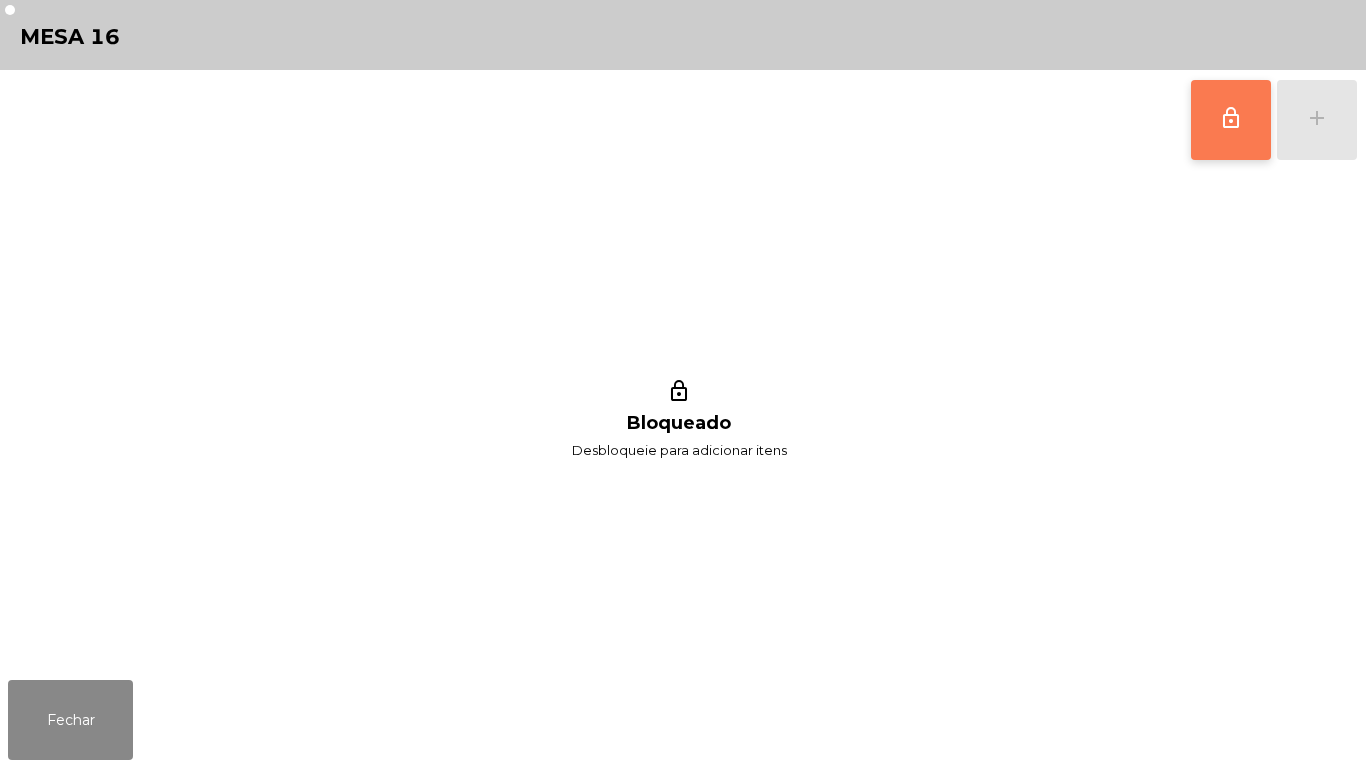 click on "lock_outline" 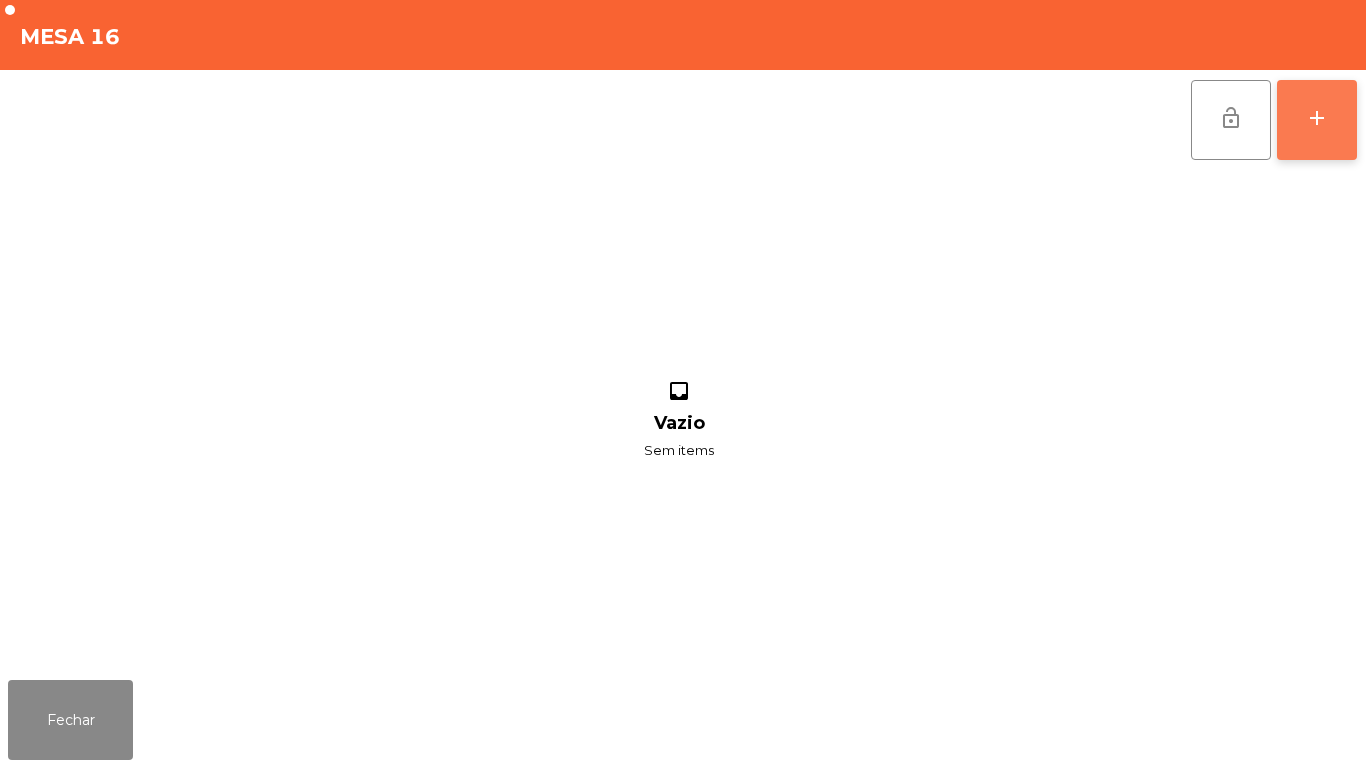 click on "add" 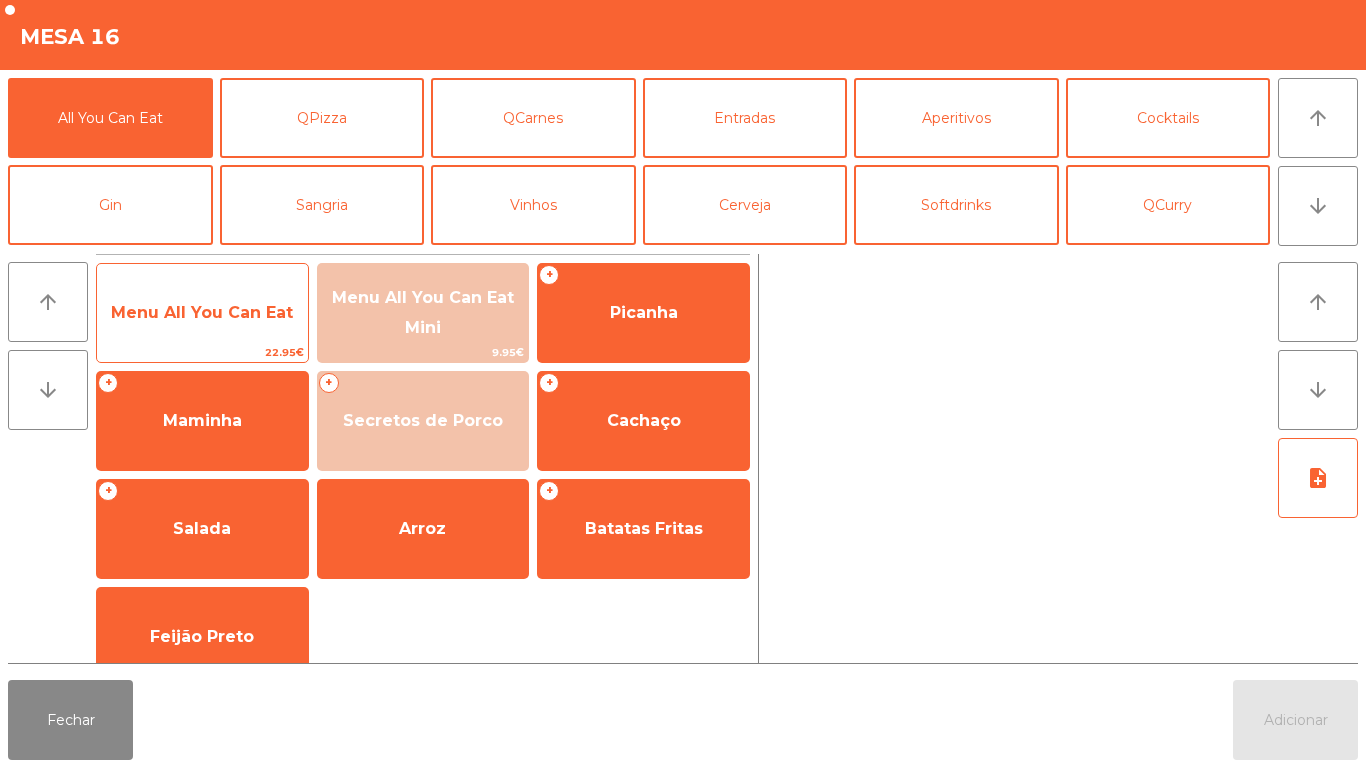 click on "Menu All You Can Eat" 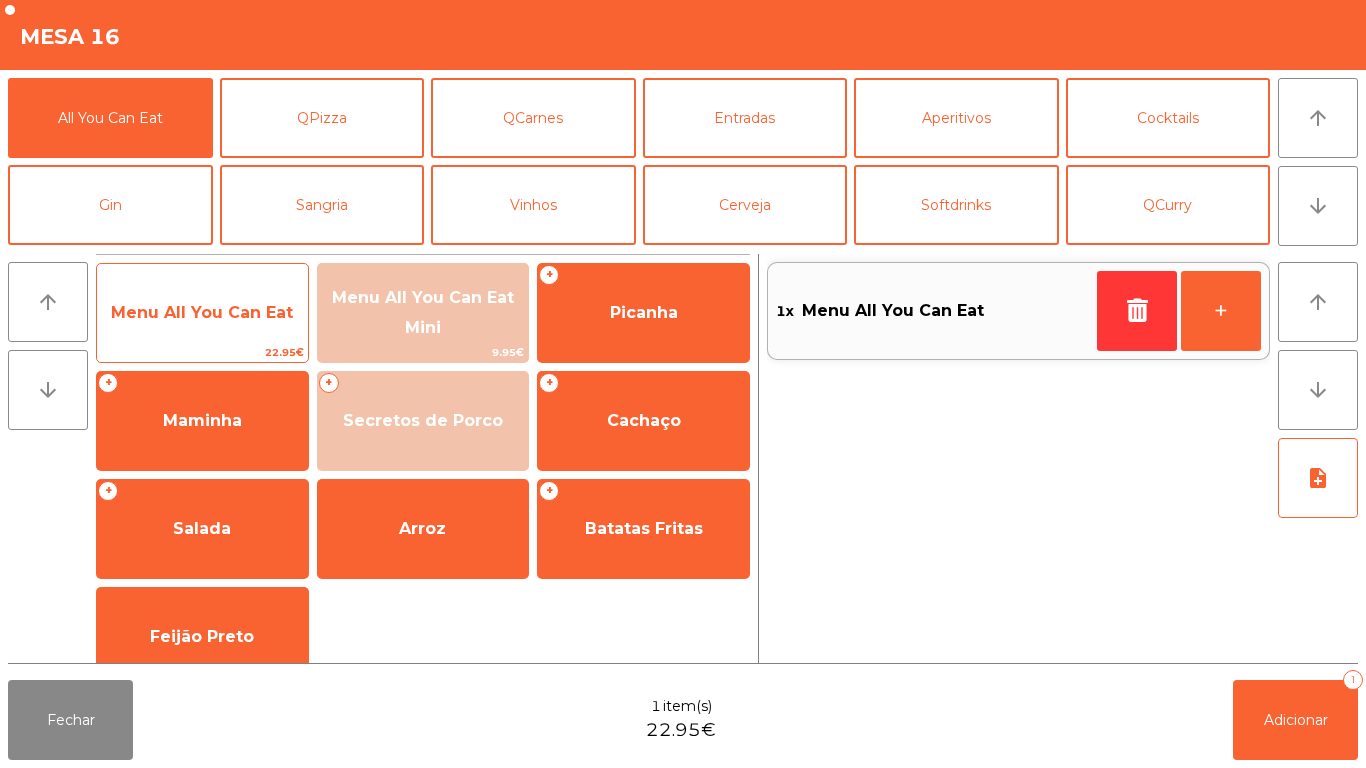 click on "Menu All You Can Eat" 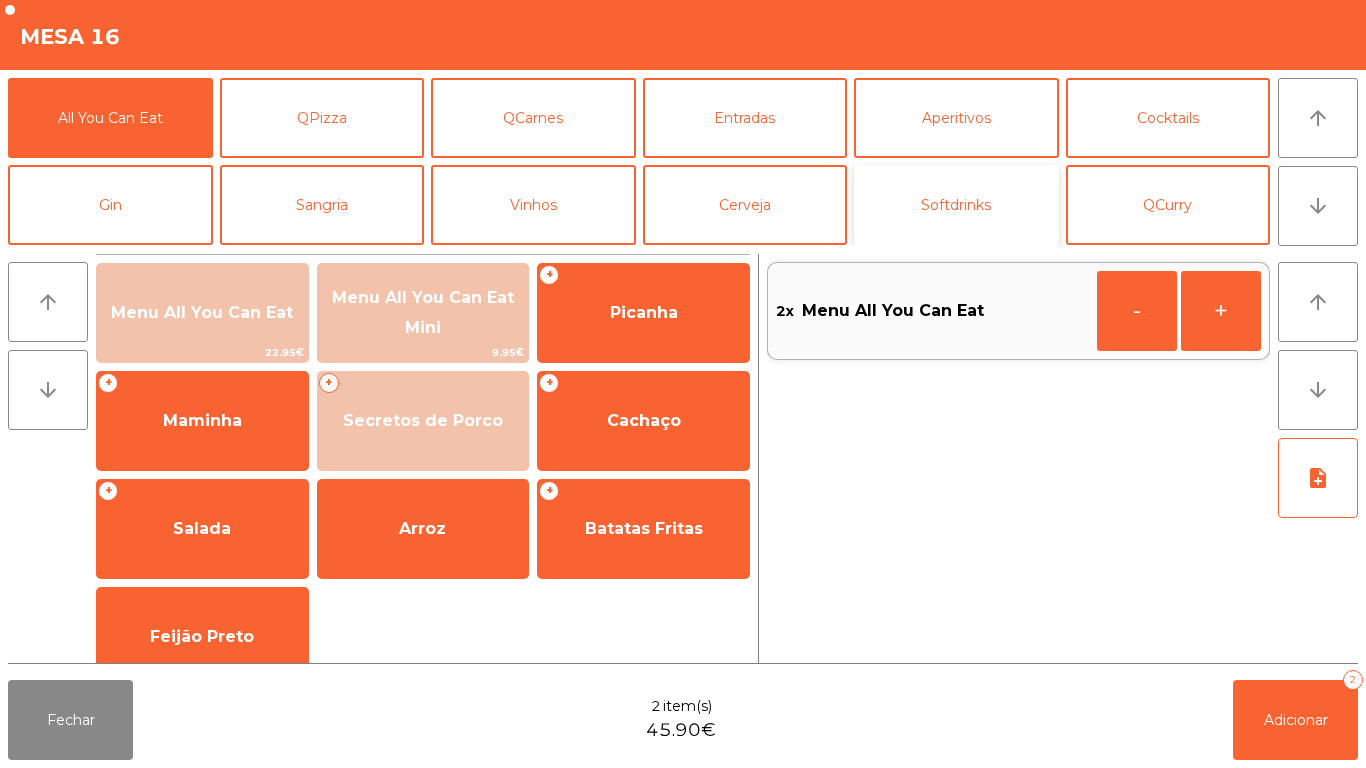 click on "Softdrinks" 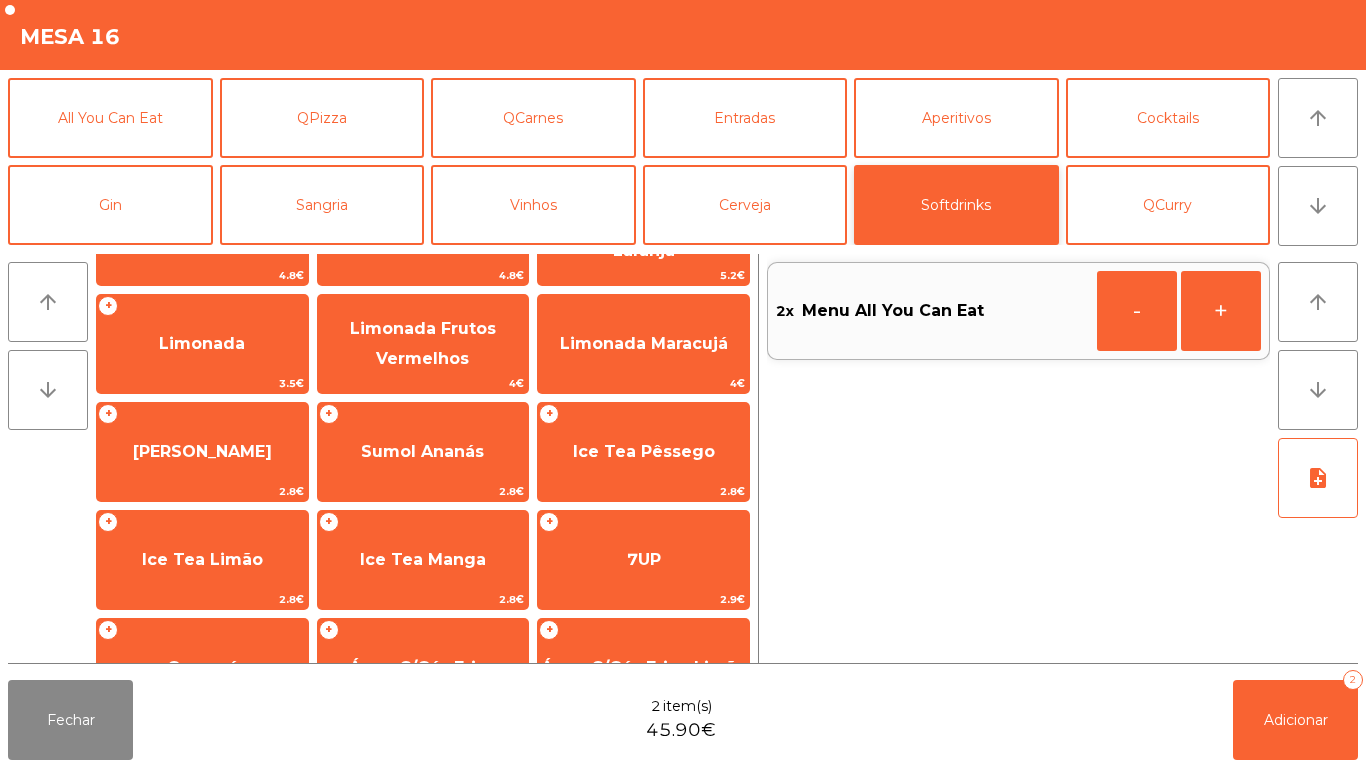 scroll, scrollTop: 327, scrollLeft: 0, axis: vertical 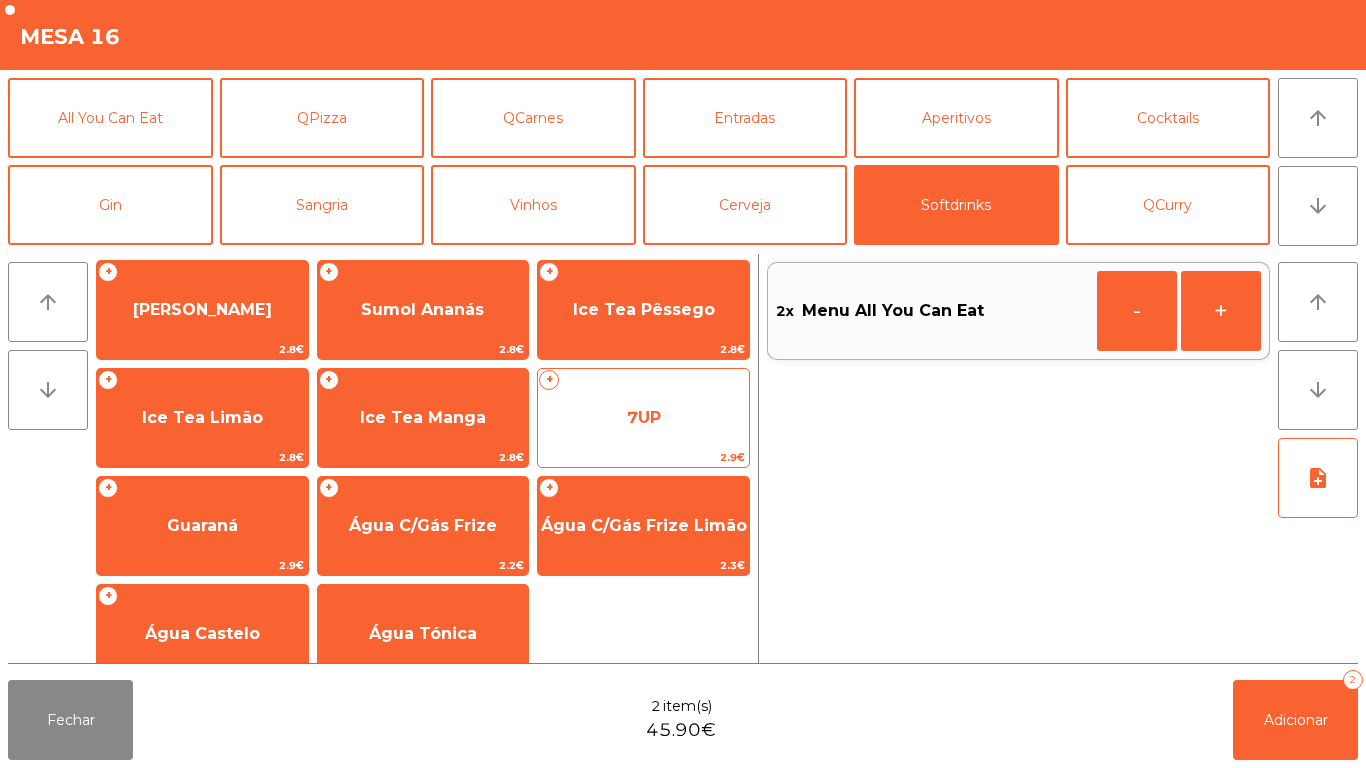 click on "7UP" 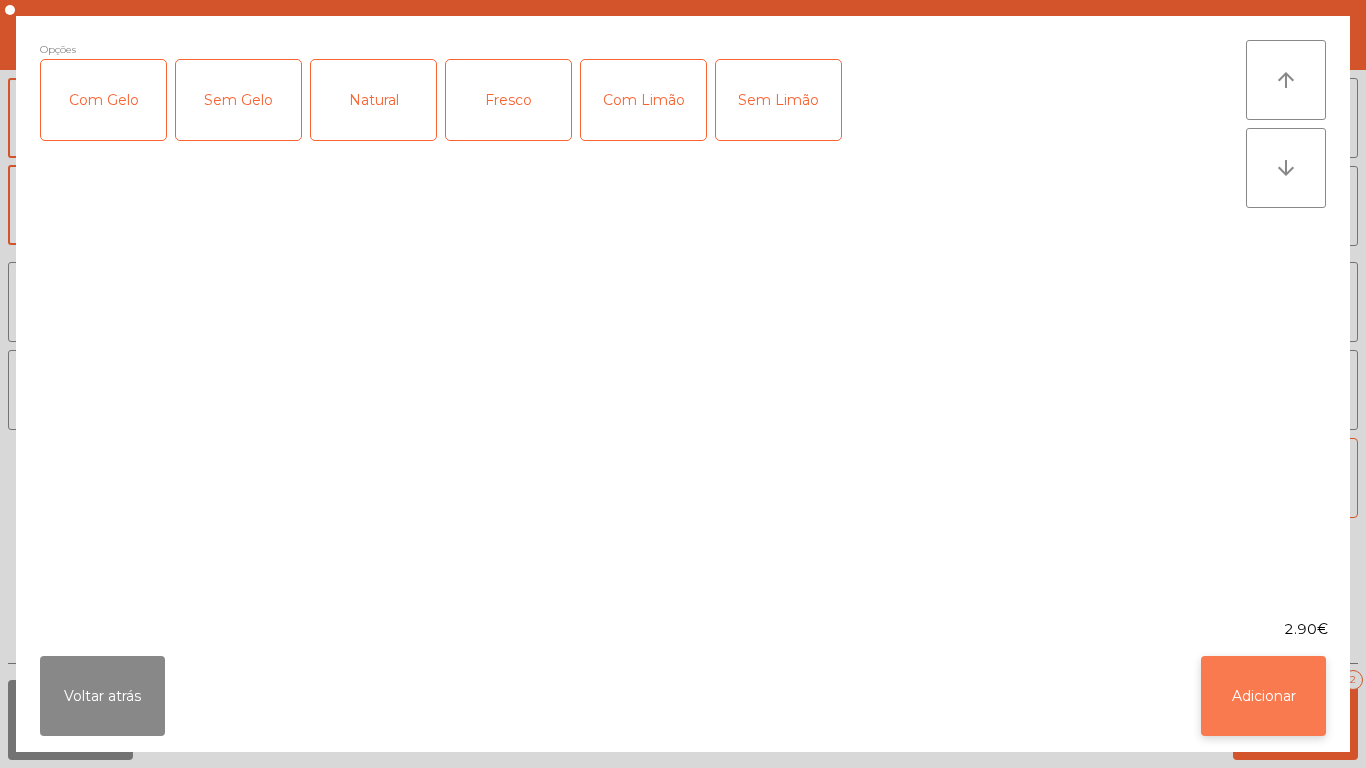 click on "Adicionar" 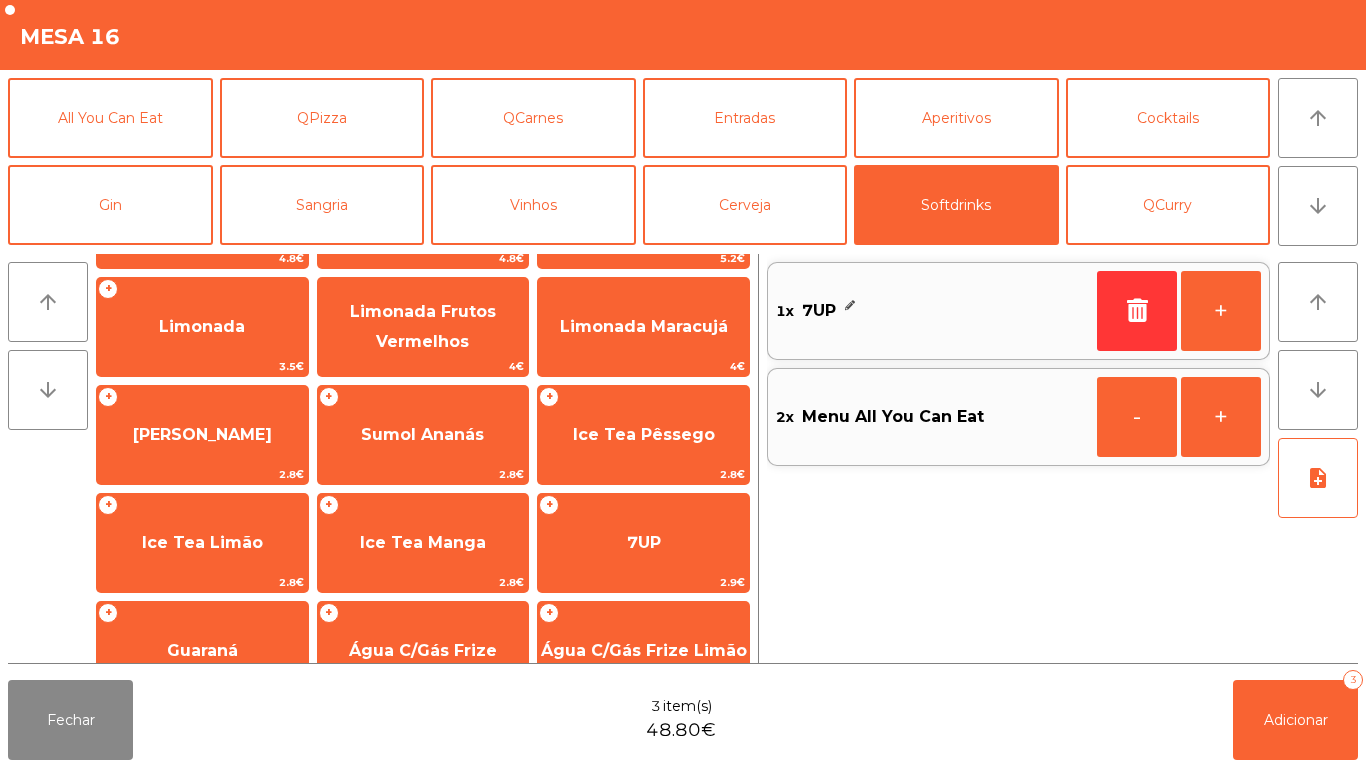 scroll, scrollTop: 135, scrollLeft: 0, axis: vertical 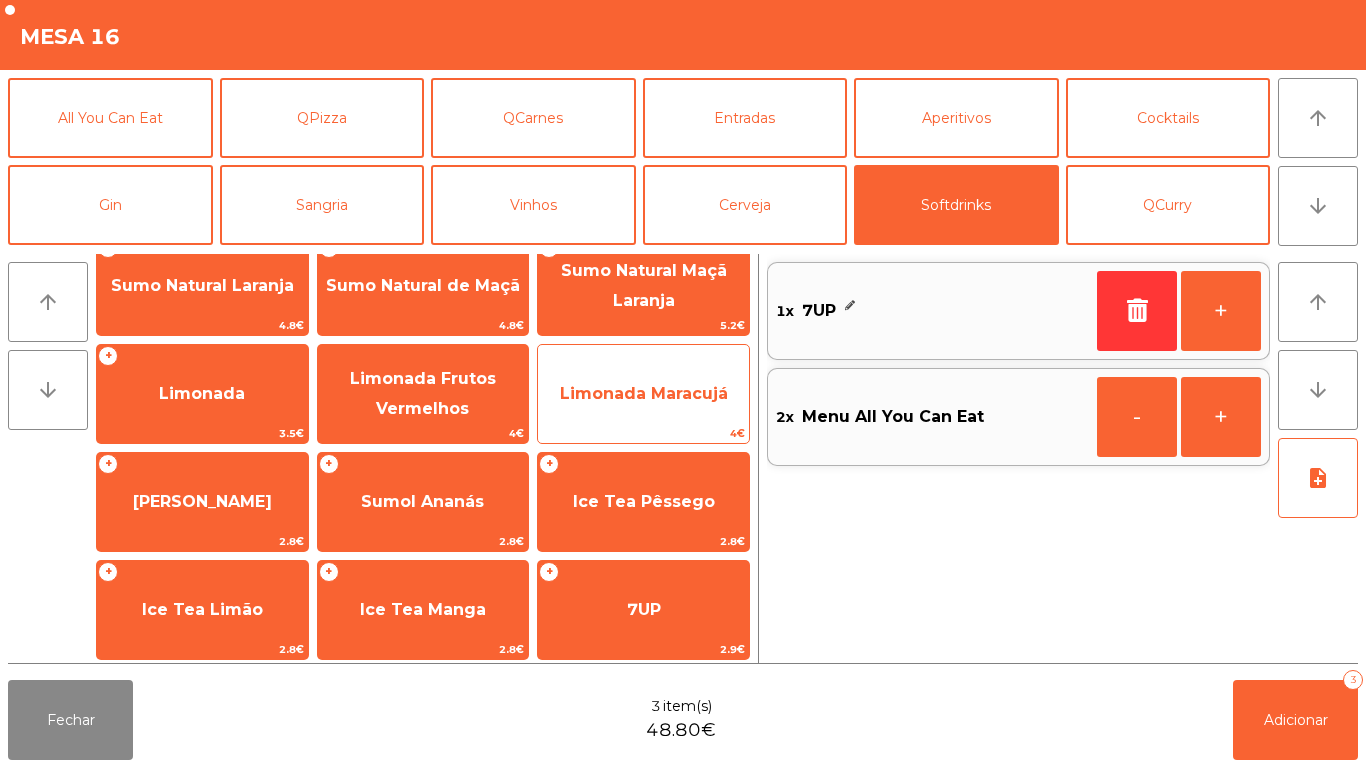 click on "Limonada Maracujá" 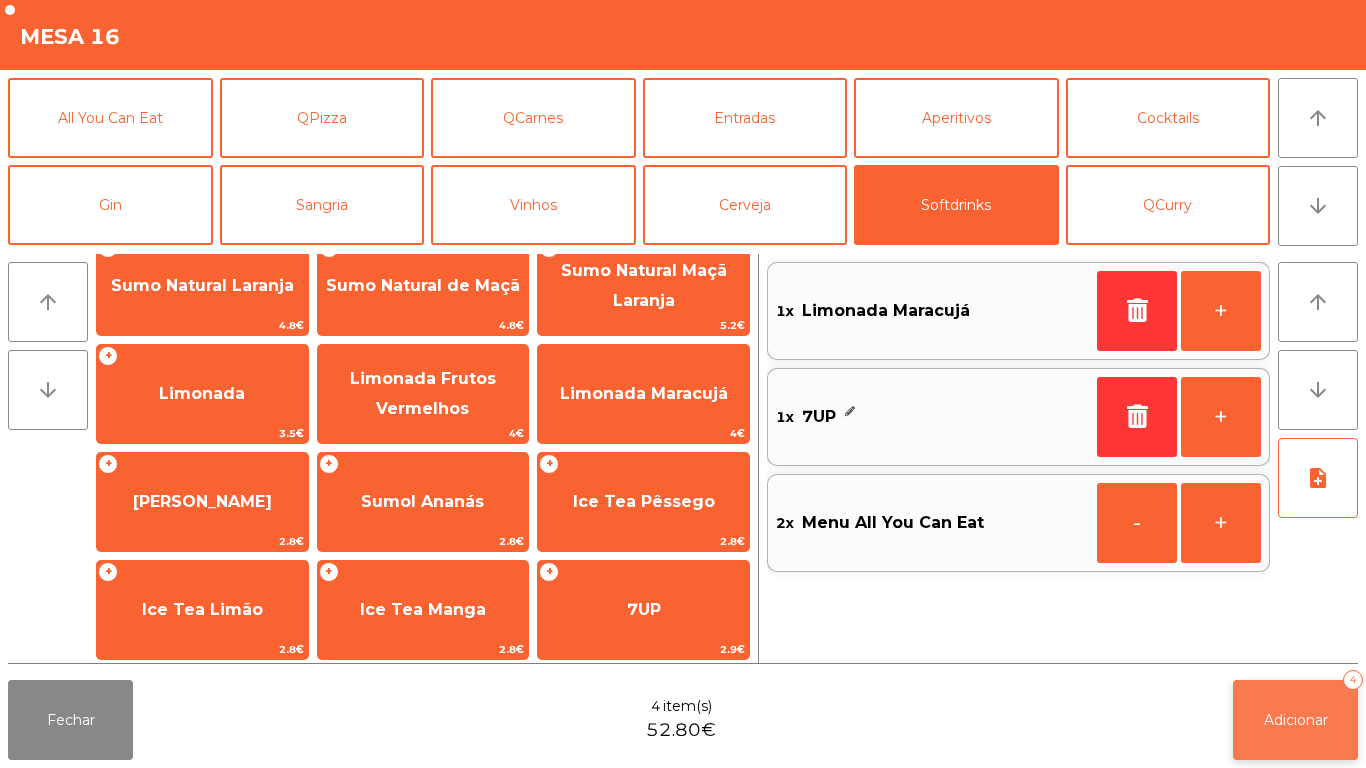 click on "Adicionar   4" 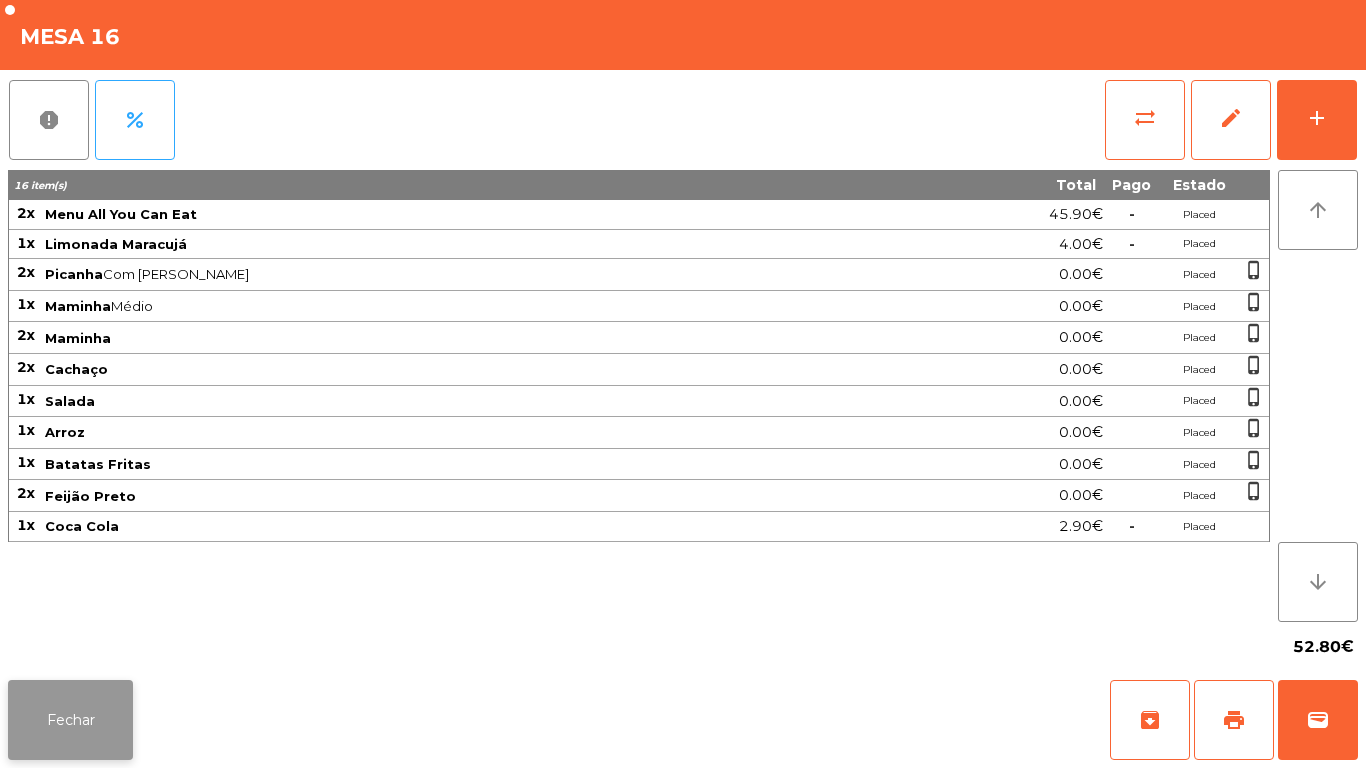 click on "Fechar" 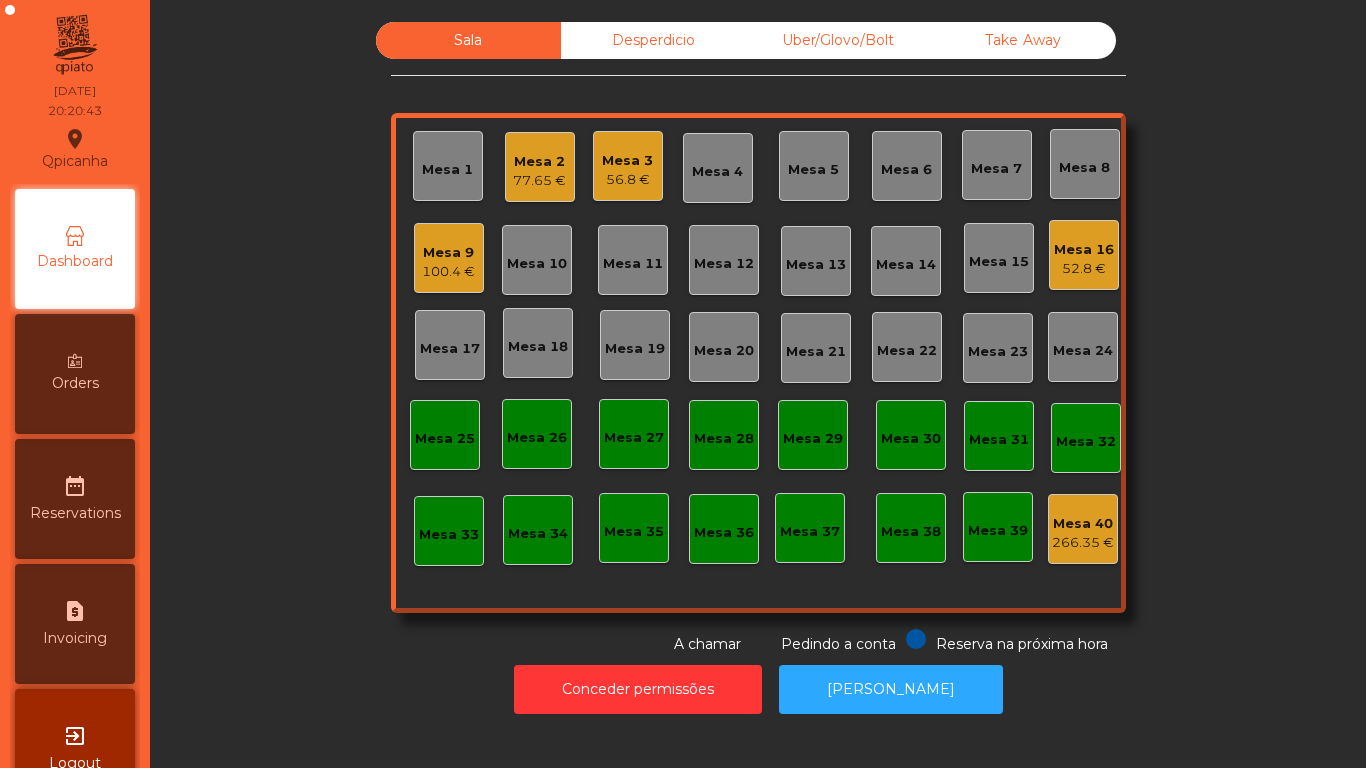 click on "Mesa 11" 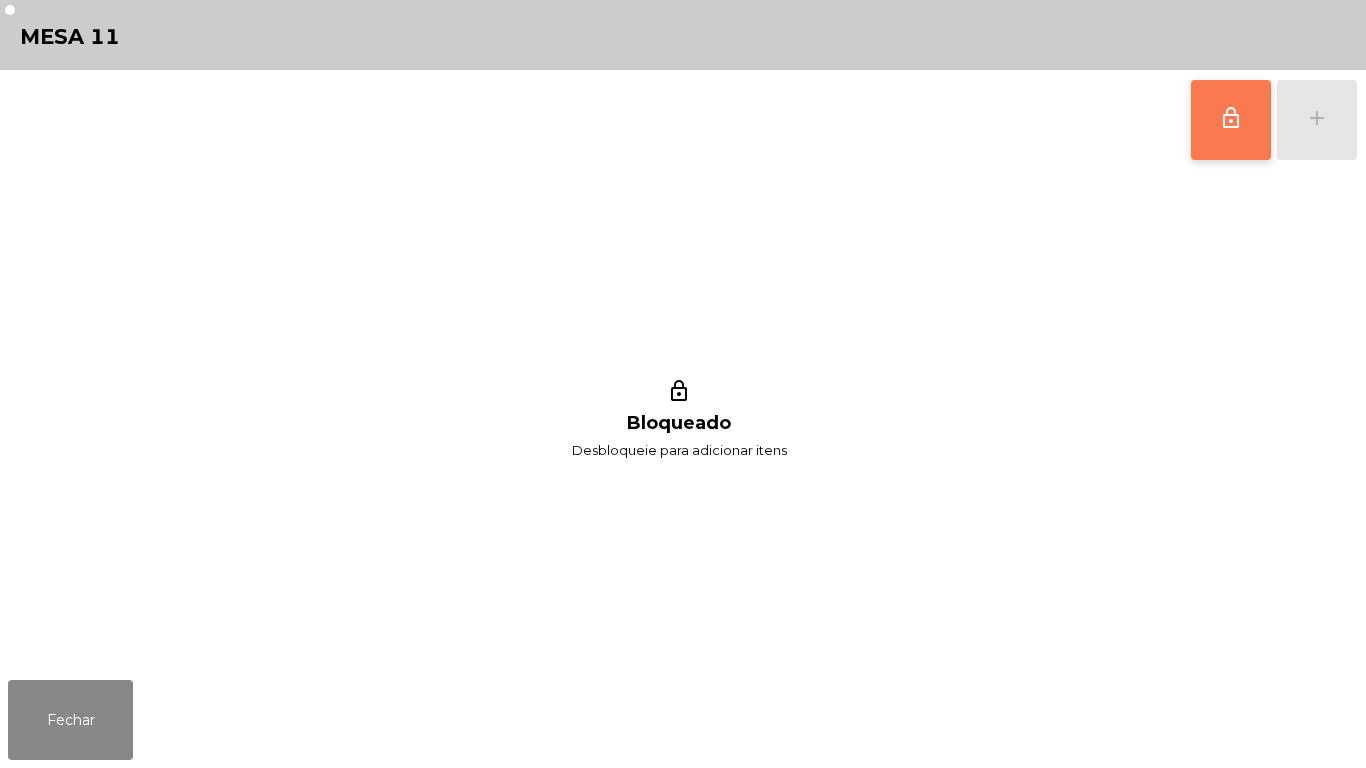 click on "lock_outline" 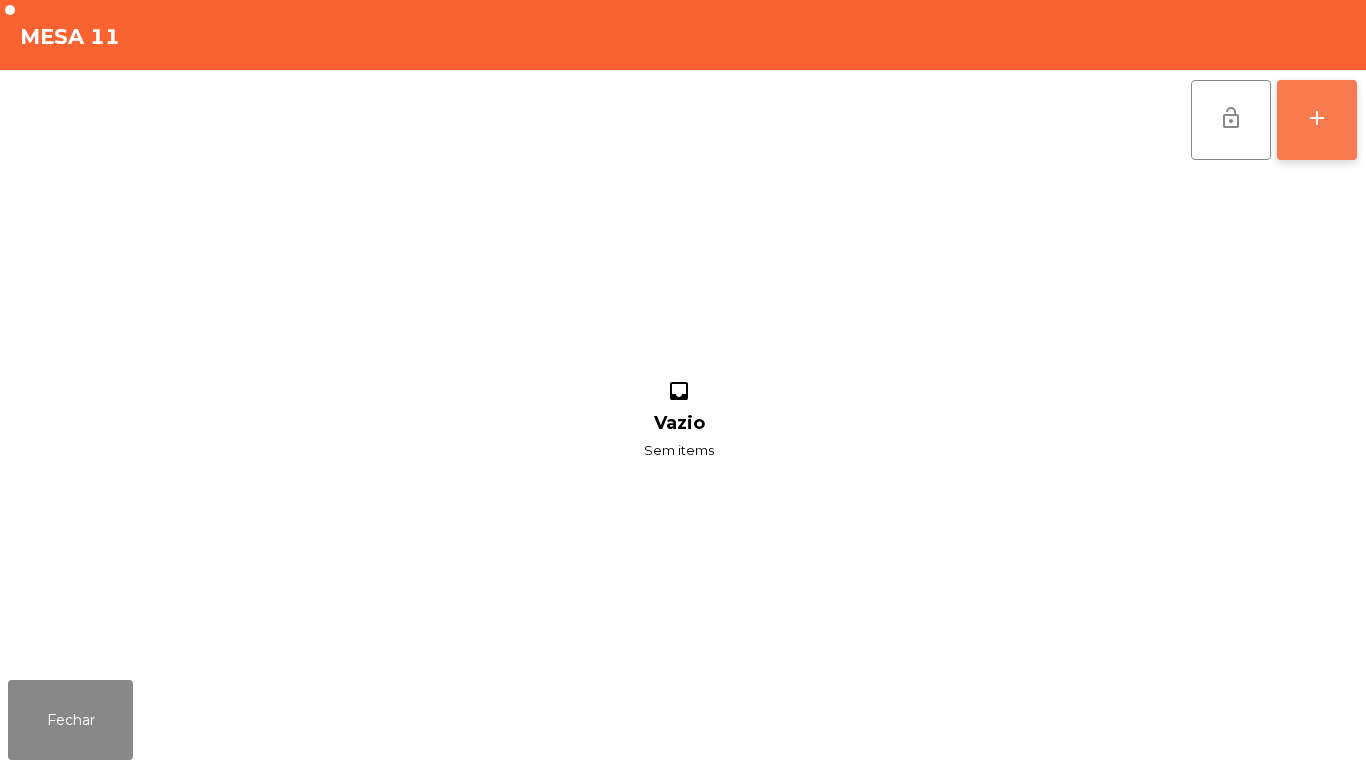 click on "add" 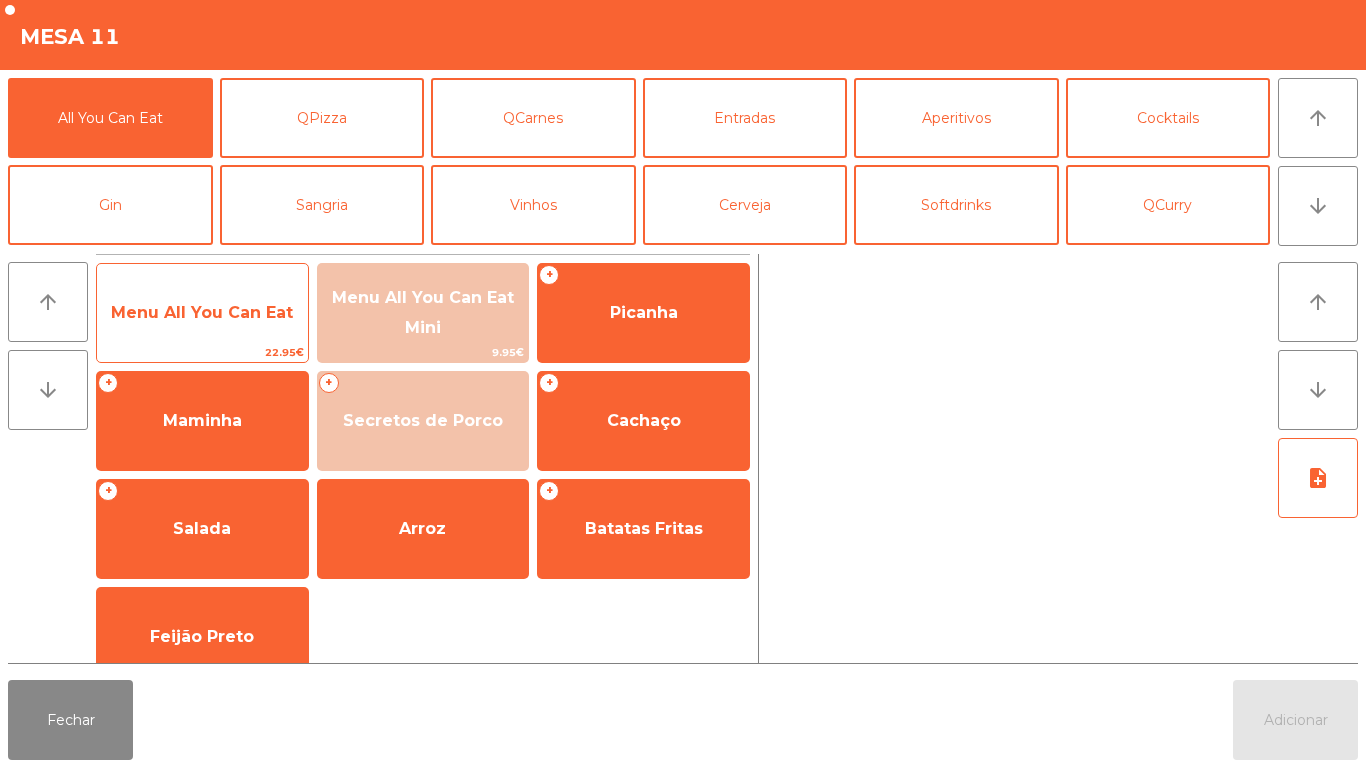 click on "Menu All You Can Eat" 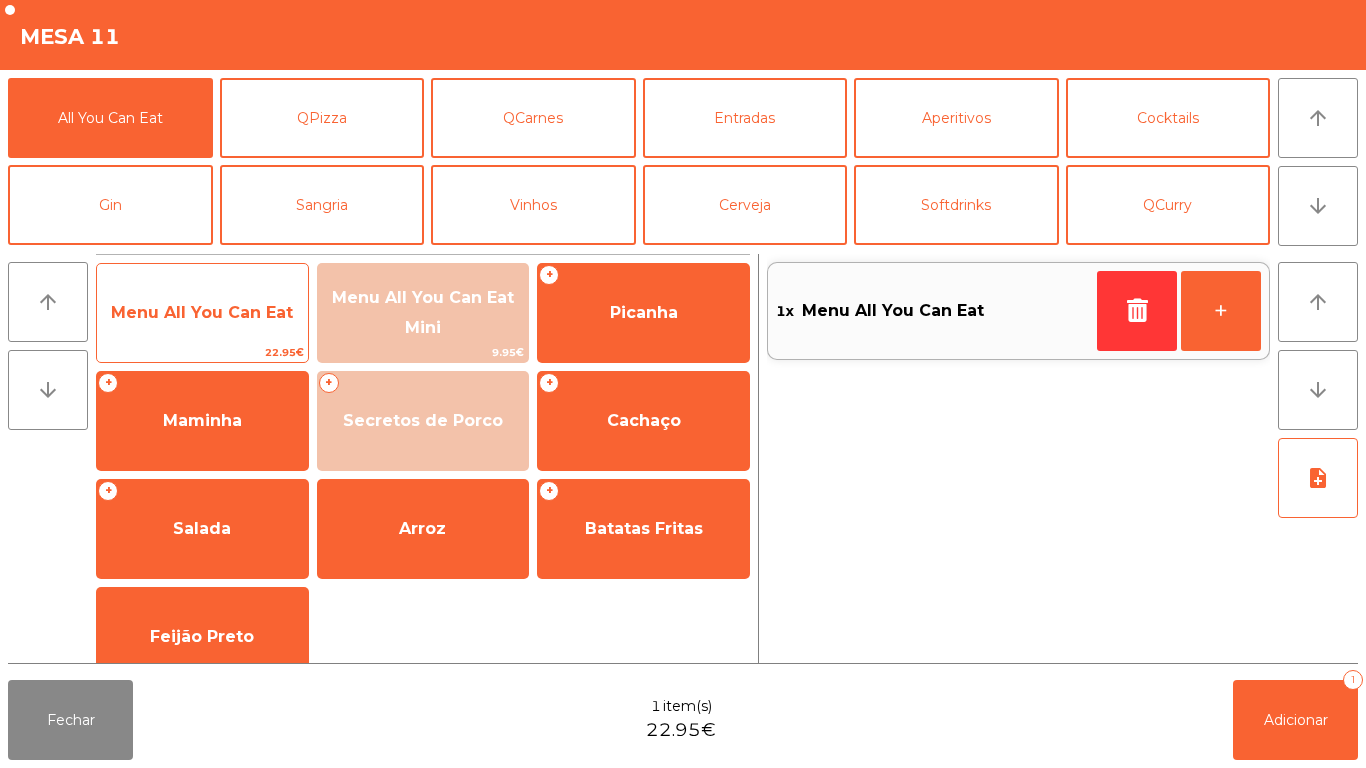 click on "Menu All You Can Eat" 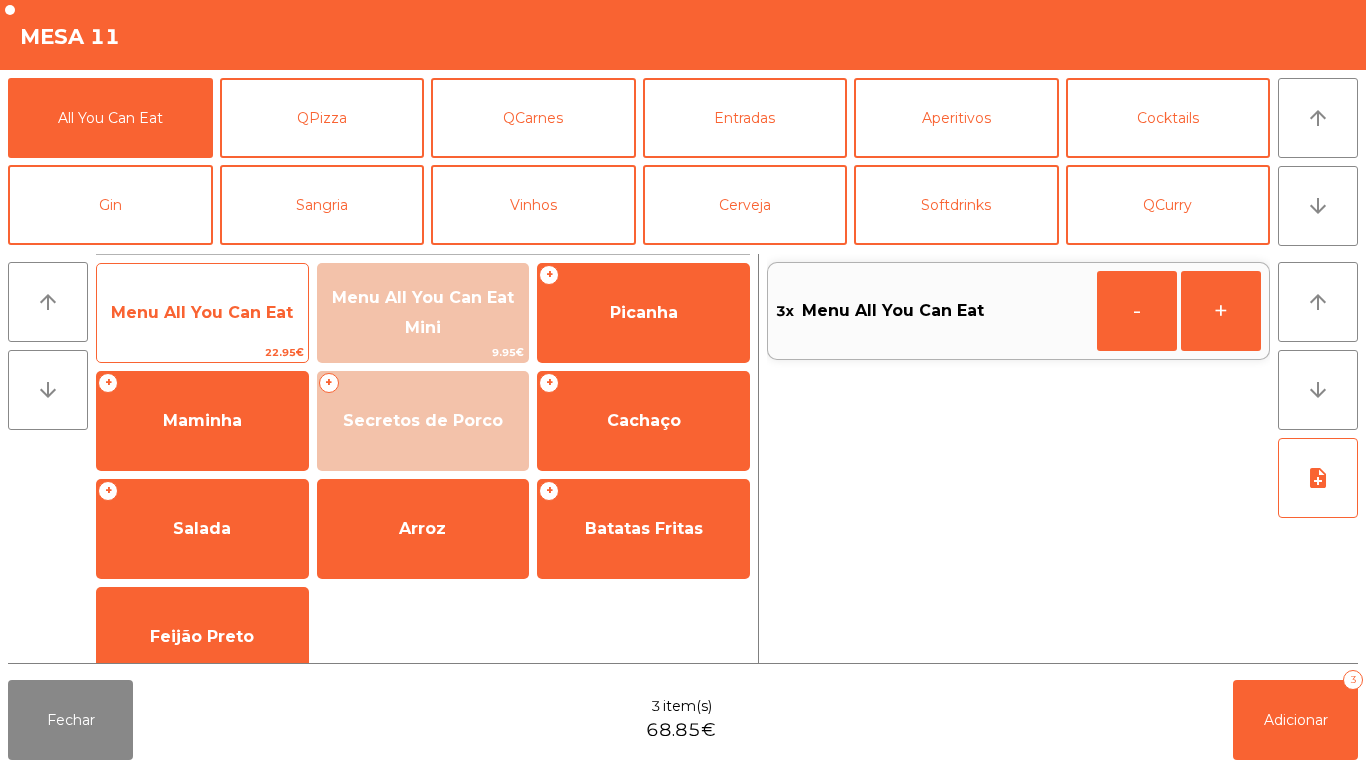 click on "Menu All You Can Eat" 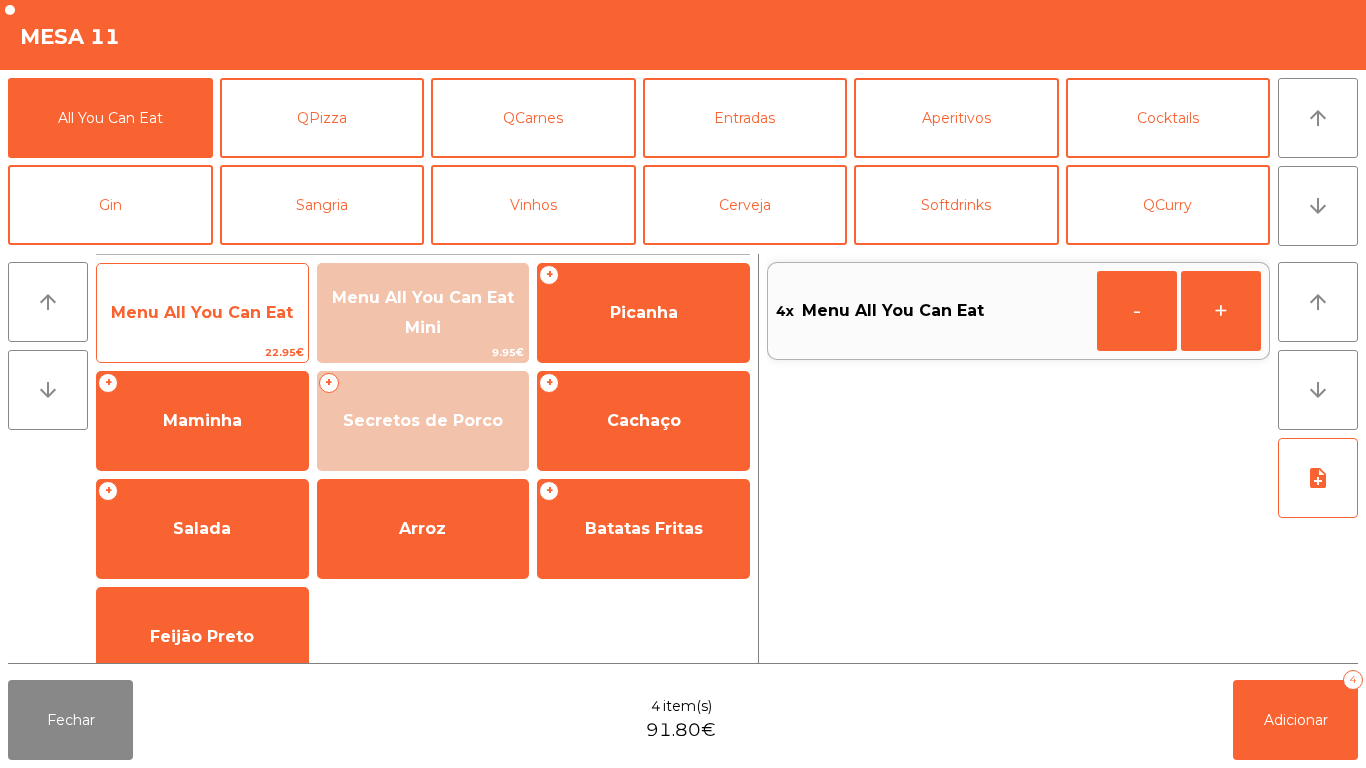click on "Menu All You Can Eat" 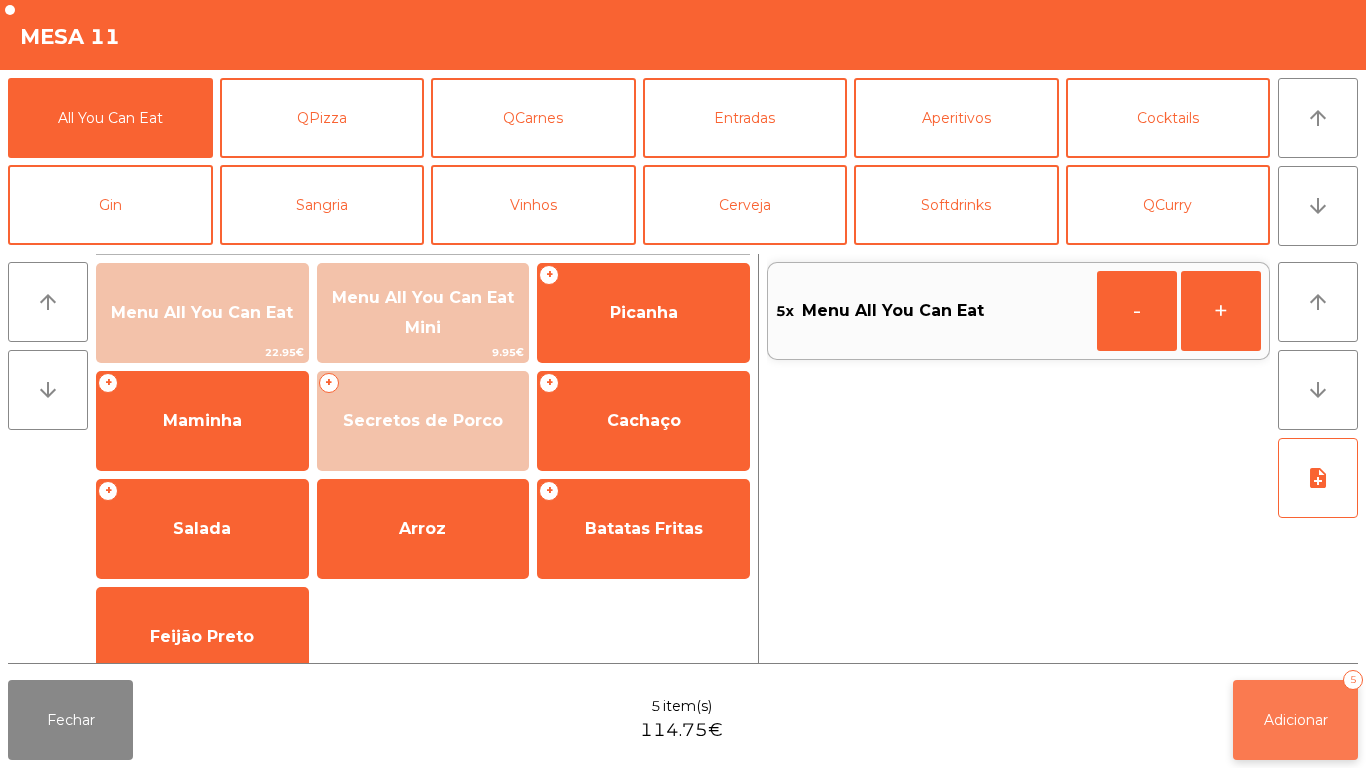 click on "Adicionar   5" 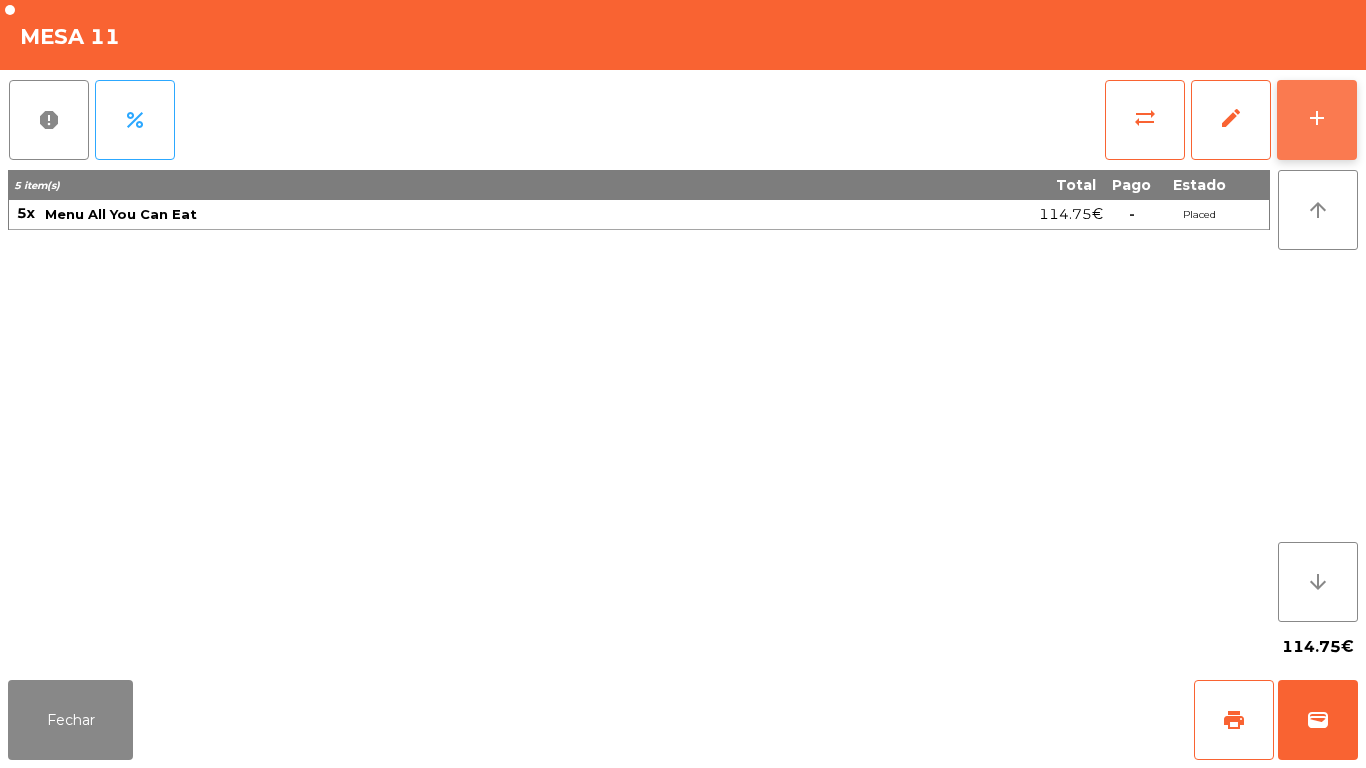 click on "add" 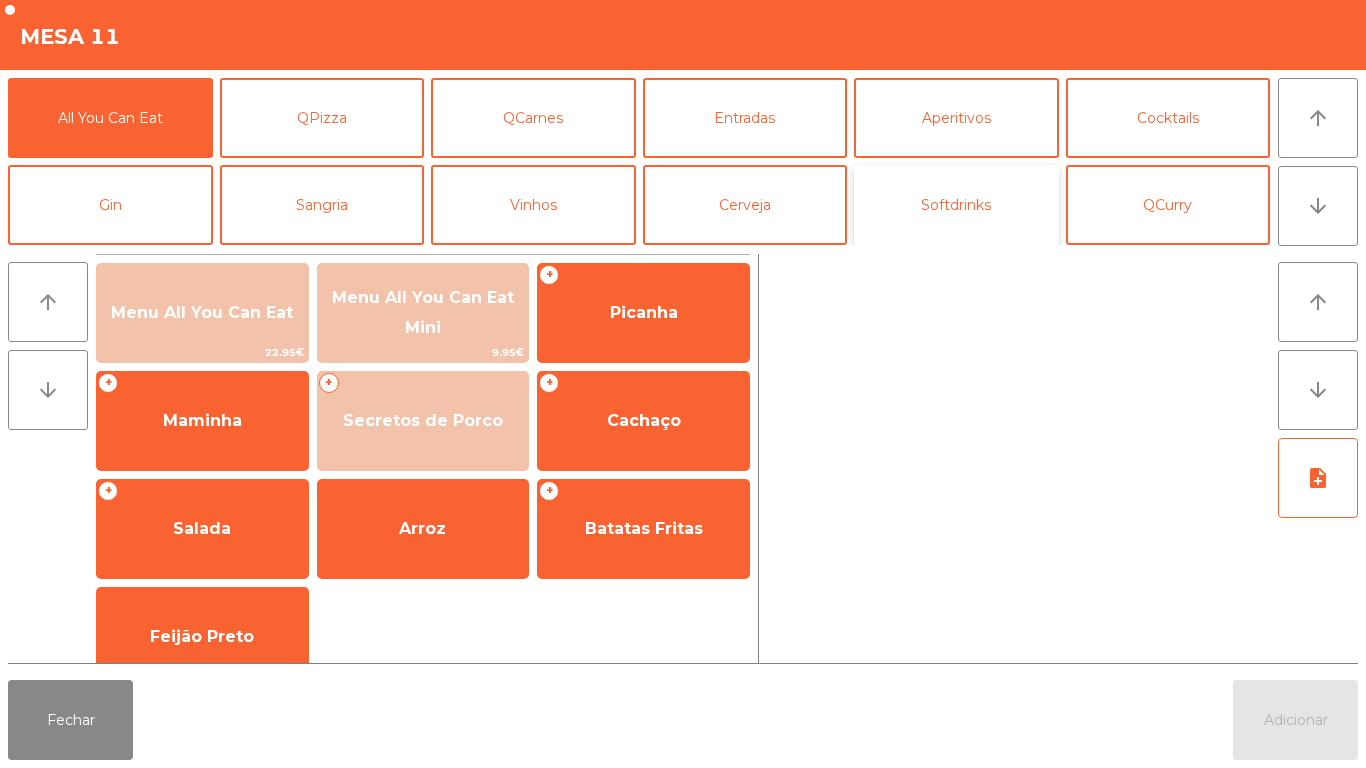click on "Softdrinks" 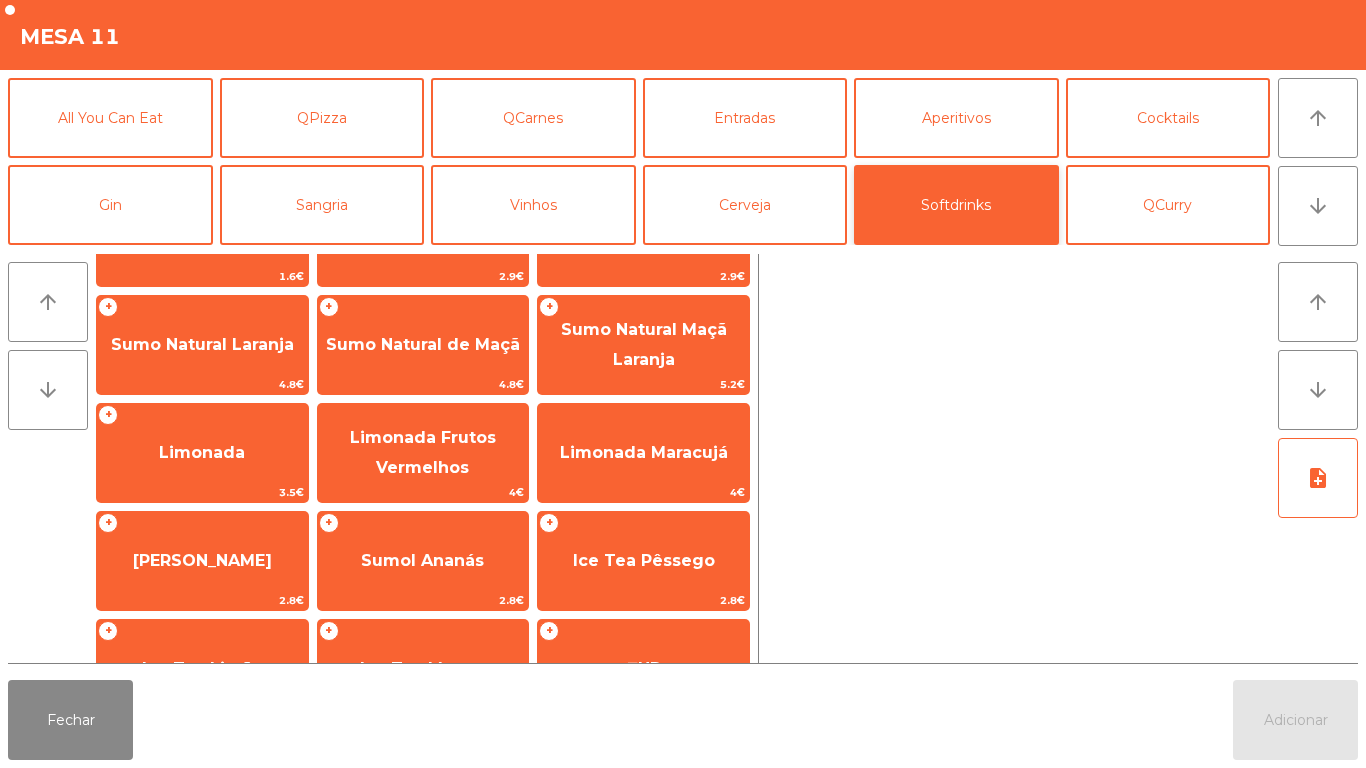 scroll, scrollTop: 77, scrollLeft: 0, axis: vertical 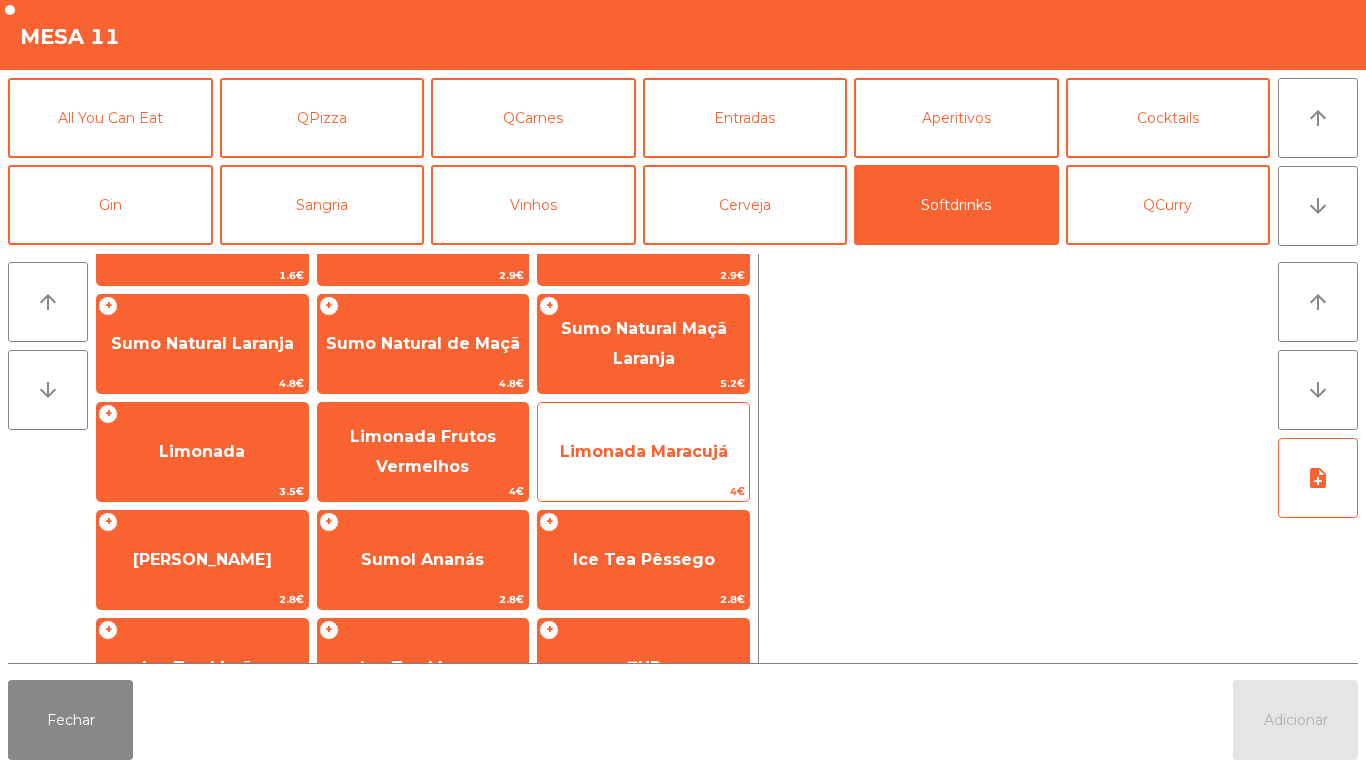 click on "Limonada Maracujá" 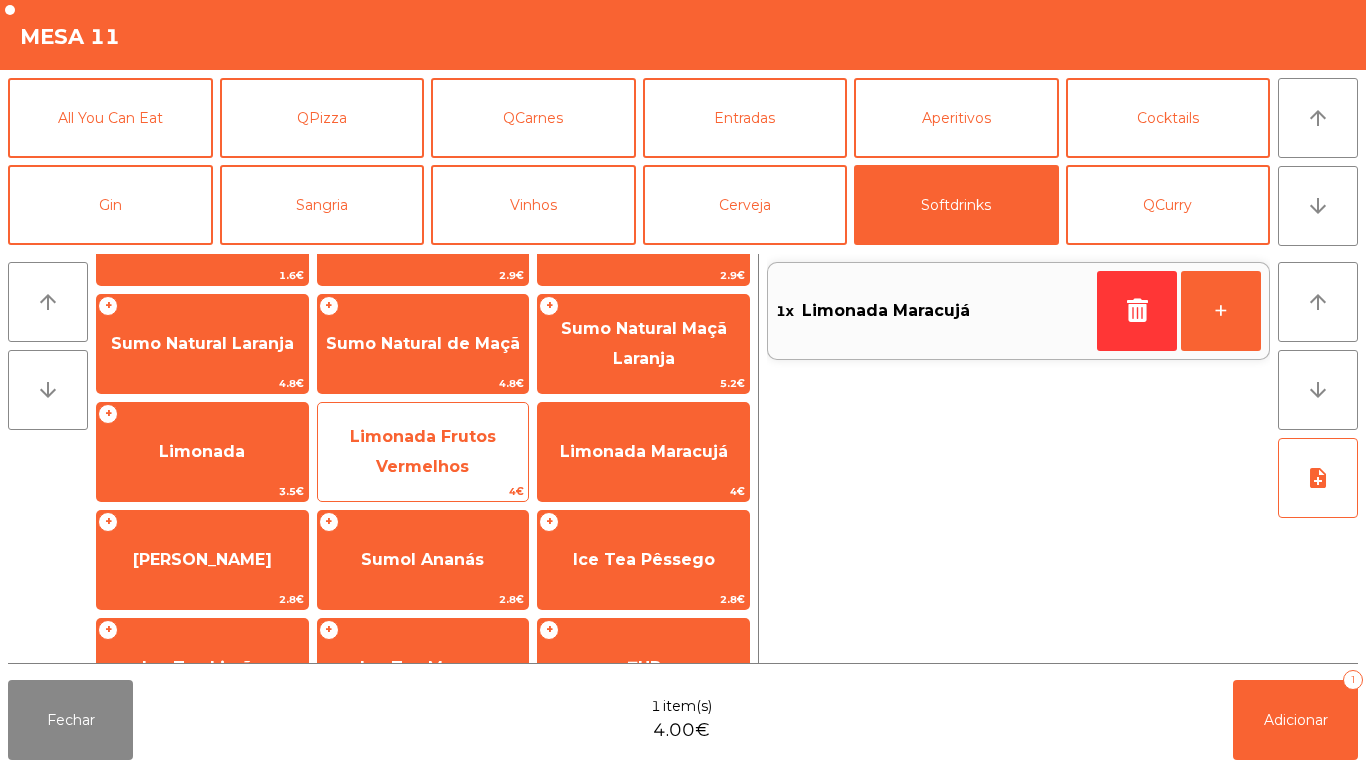 click on "Limonada Frutos Vermelhos" 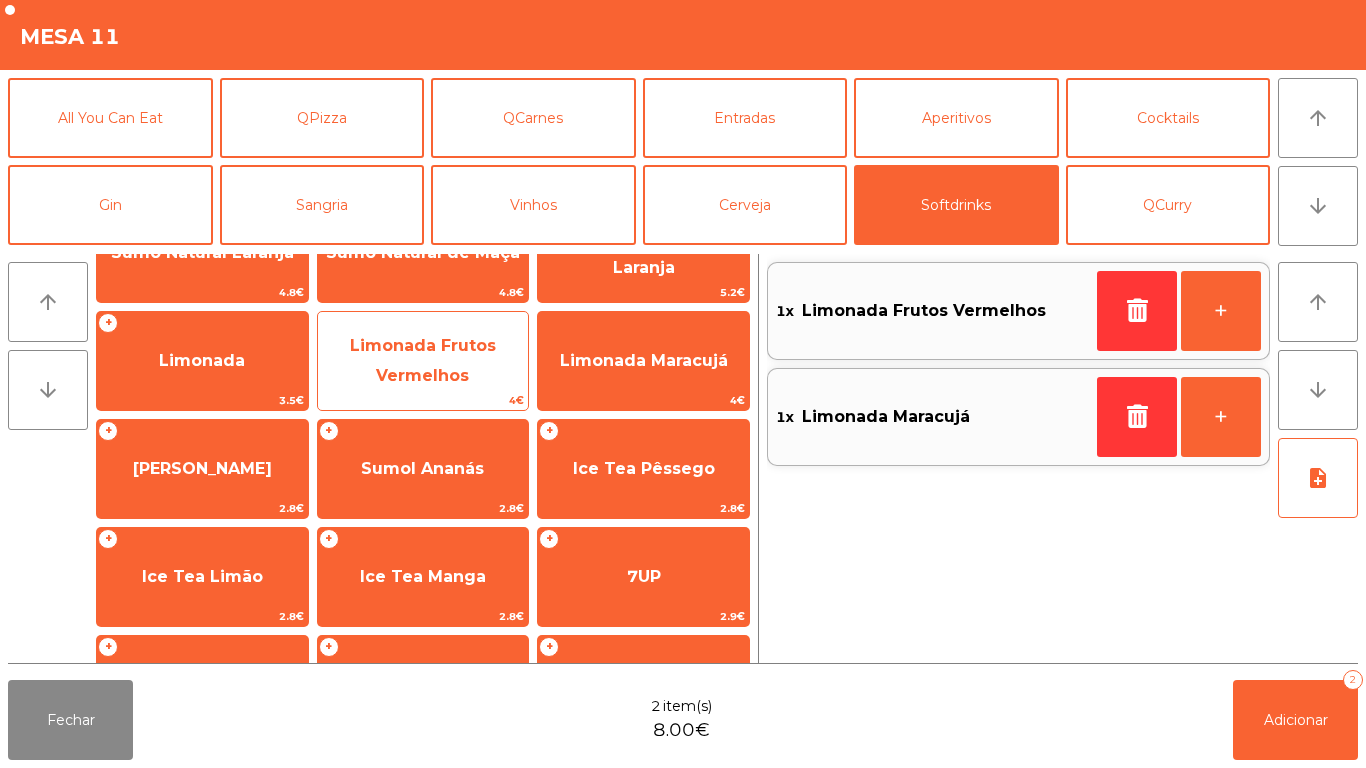 scroll, scrollTop: 190, scrollLeft: 0, axis: vertical 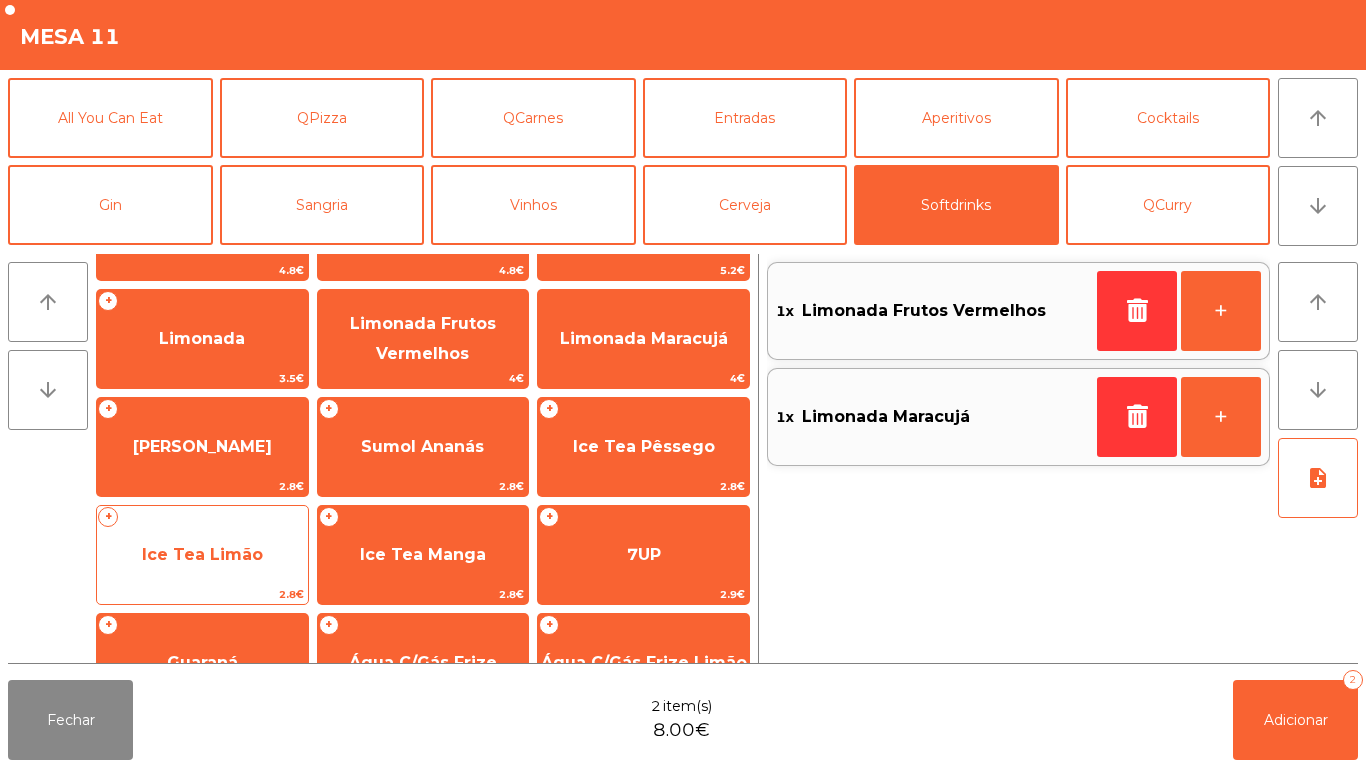 click on "Ice Tea Limão" 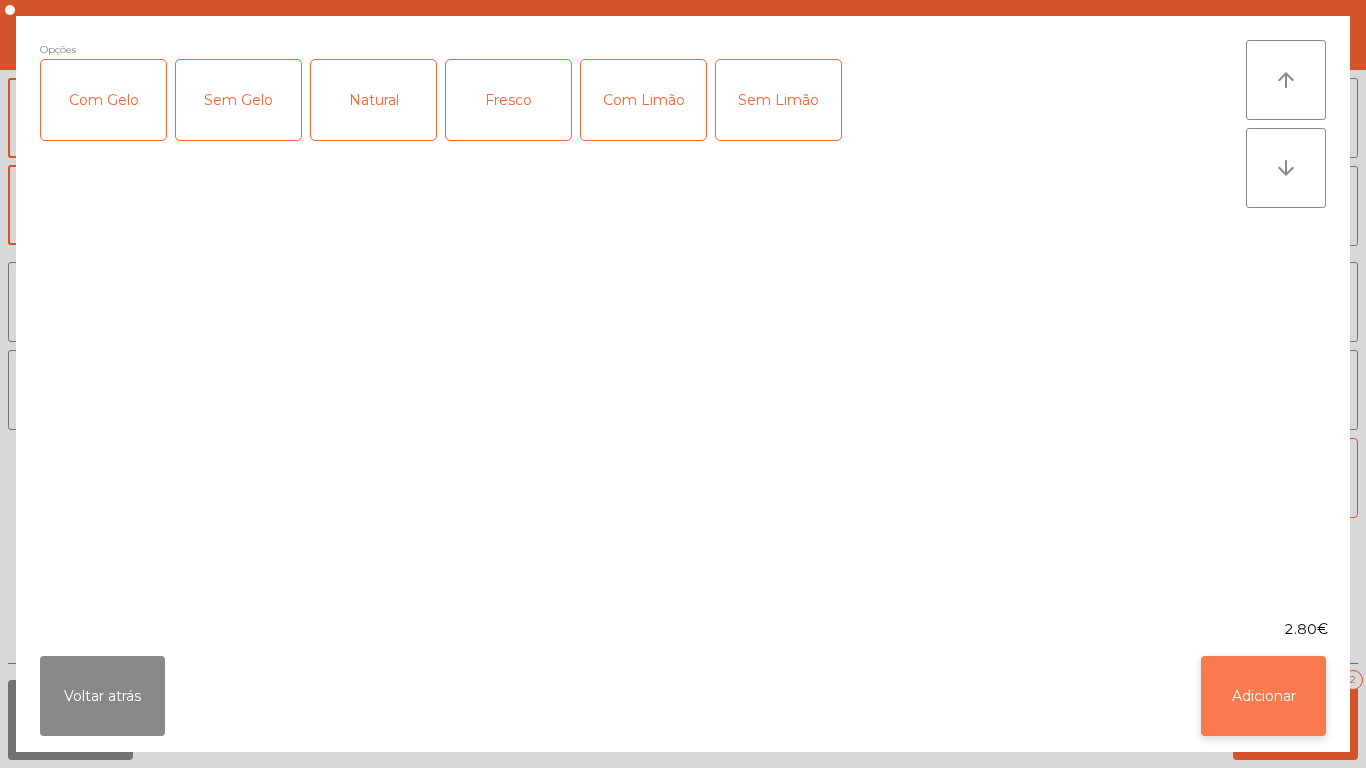 click on "Adicionar" 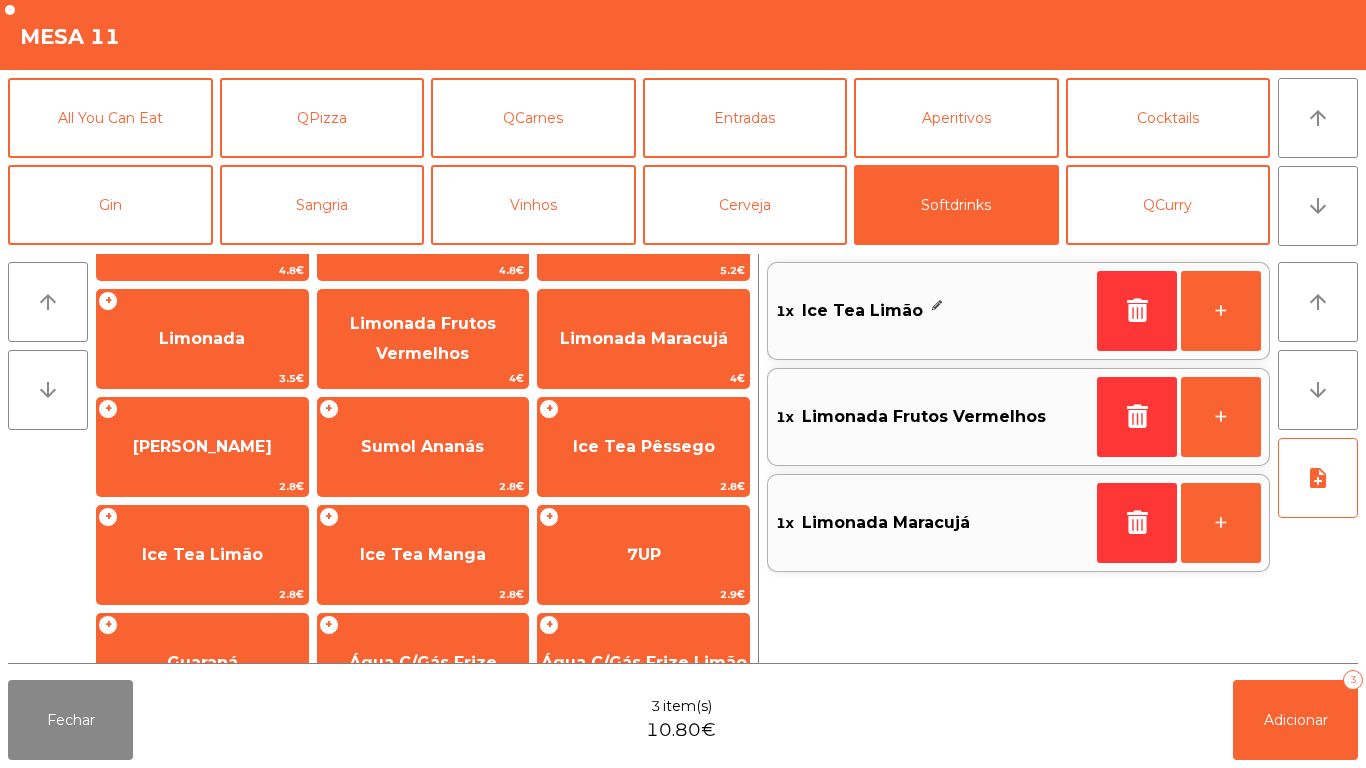 scroll, scrollTop: 0, scrollLeft: 0, axis: both 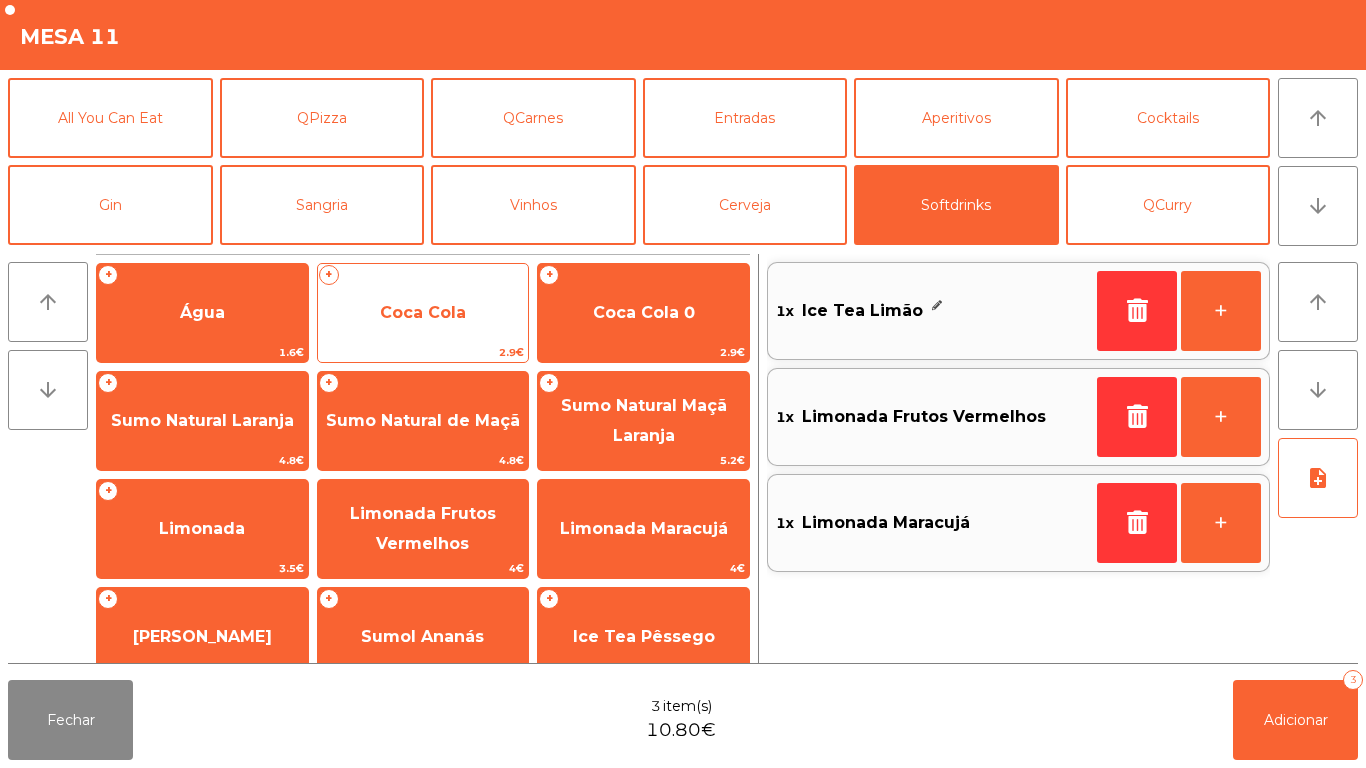click on "Coca Cola" 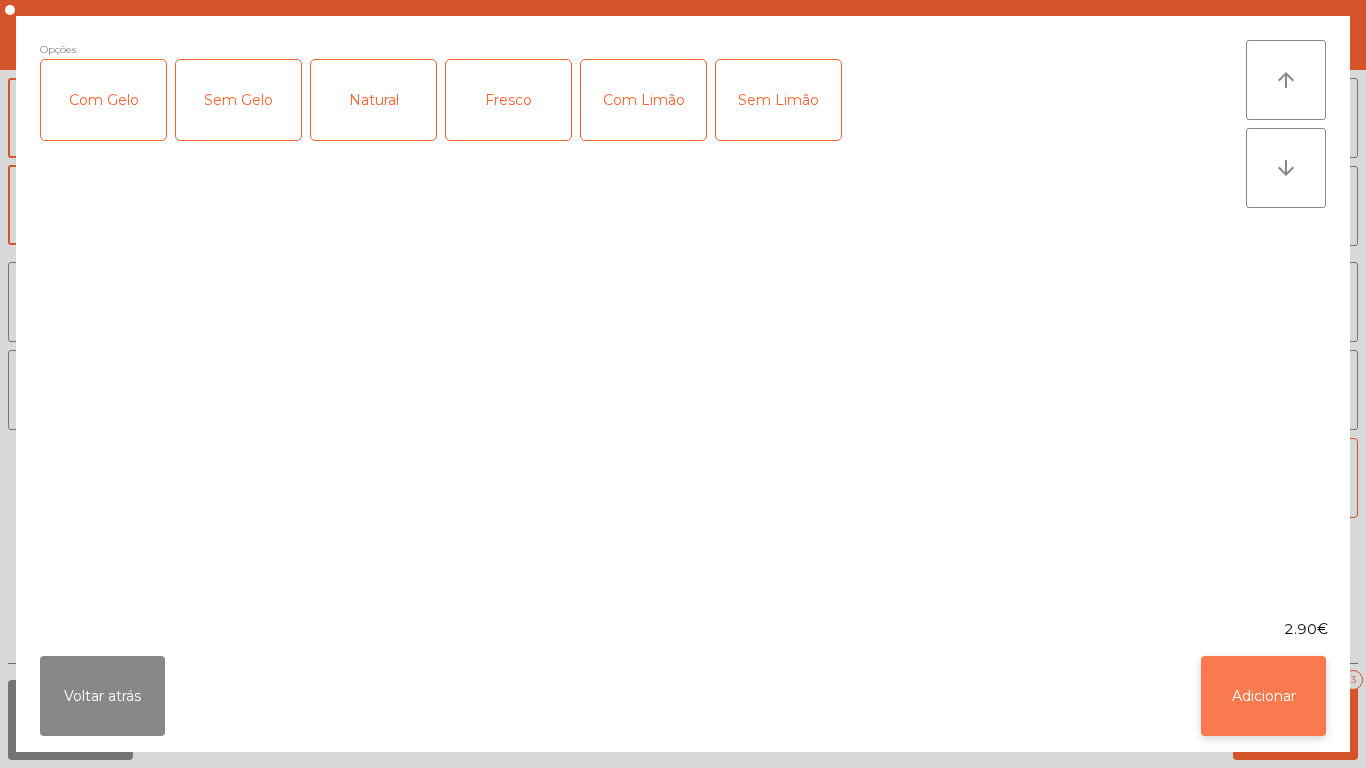 click on "Adicionar" 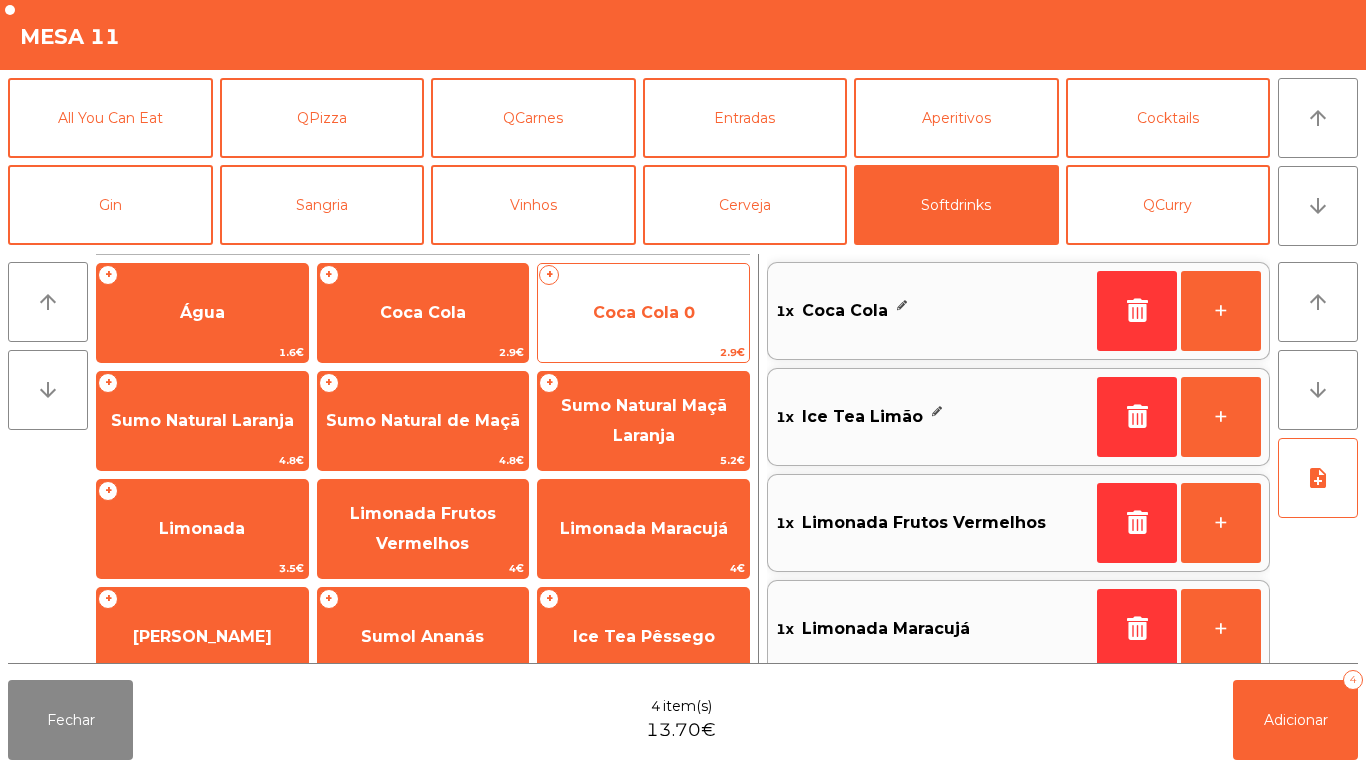 click on "Coca Cola 0" 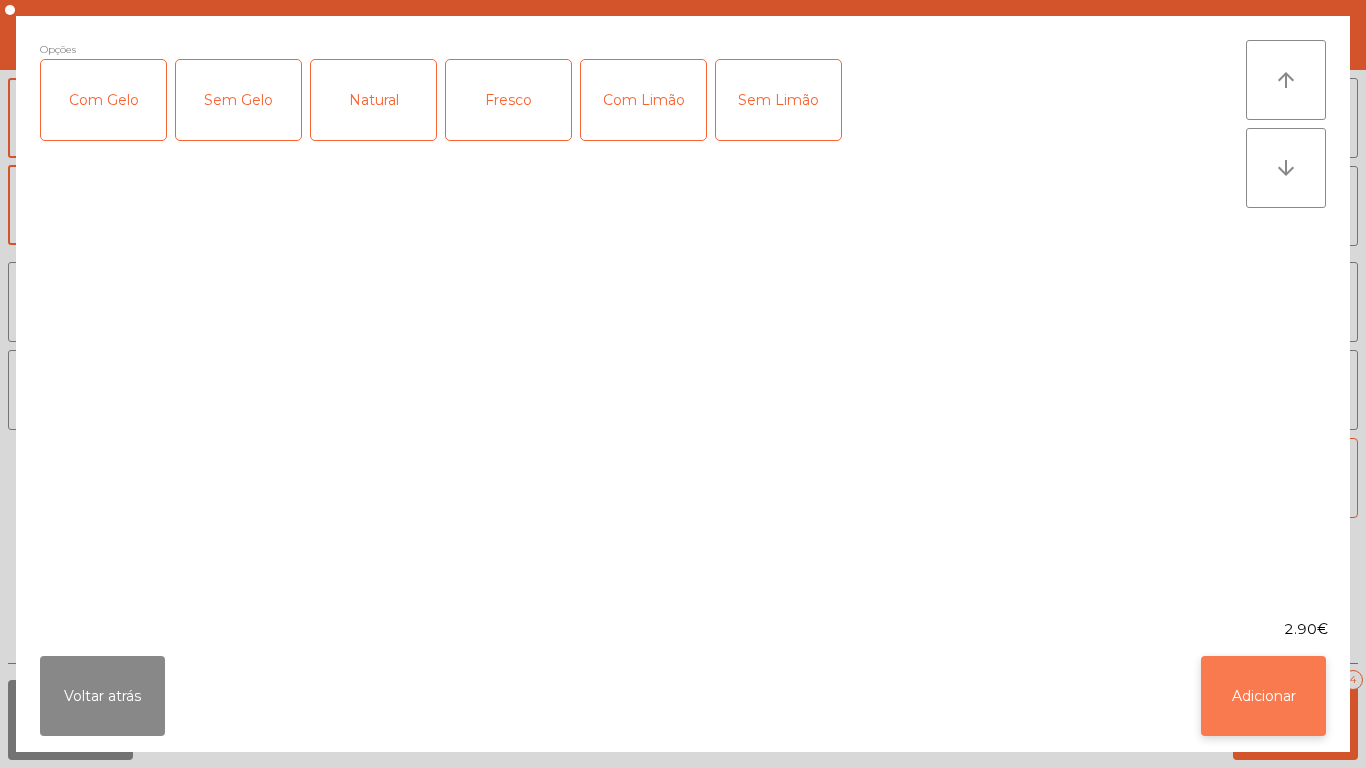 click on "Adicionar" 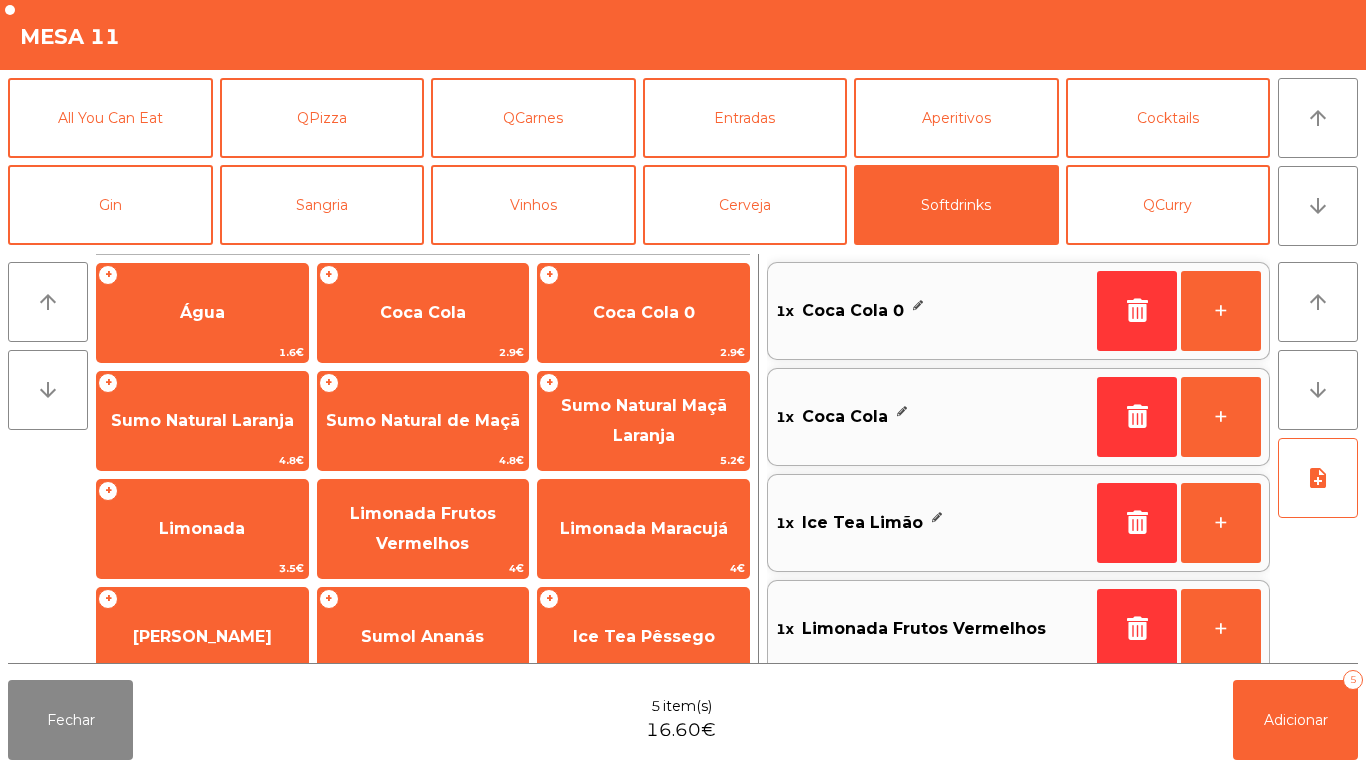 scroll, scrollTop: 8, scrollLeft: 0, axis: vertical 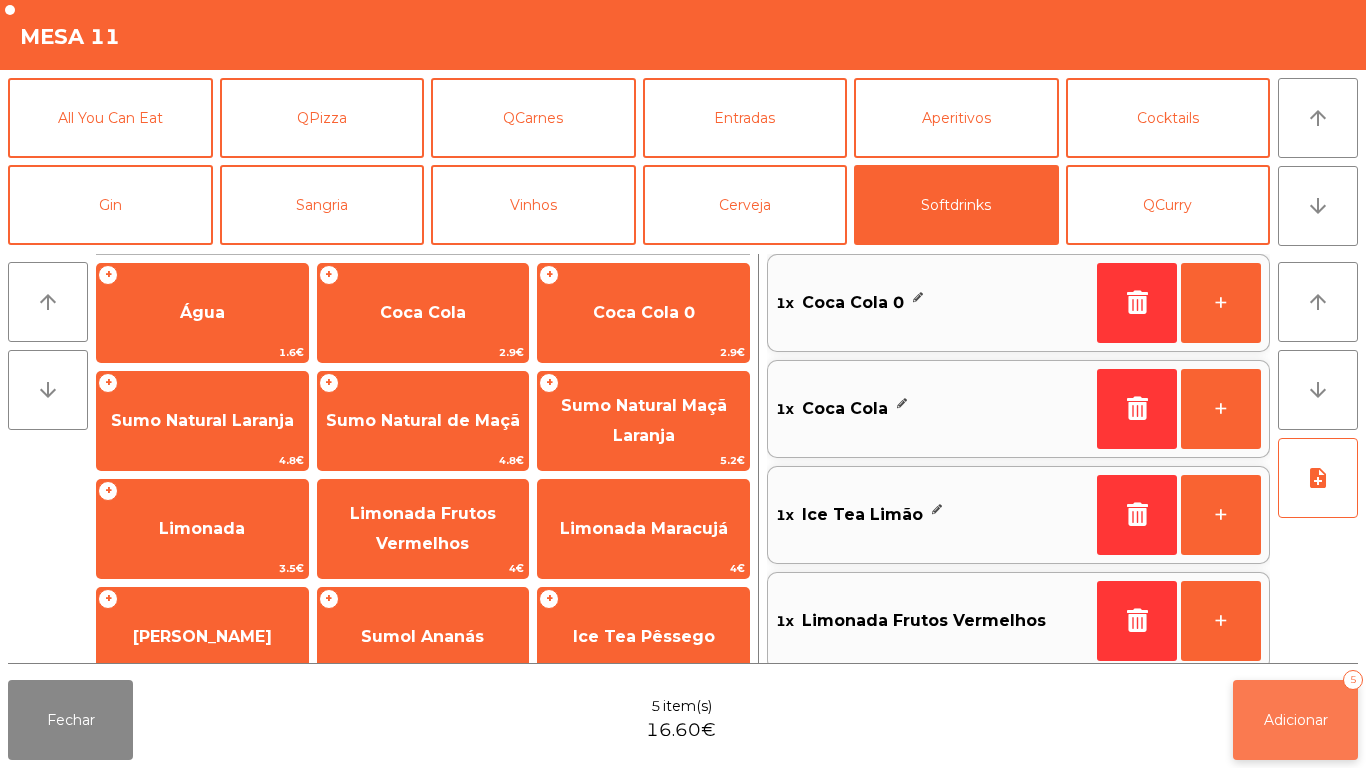 click on "Adicionar   5" 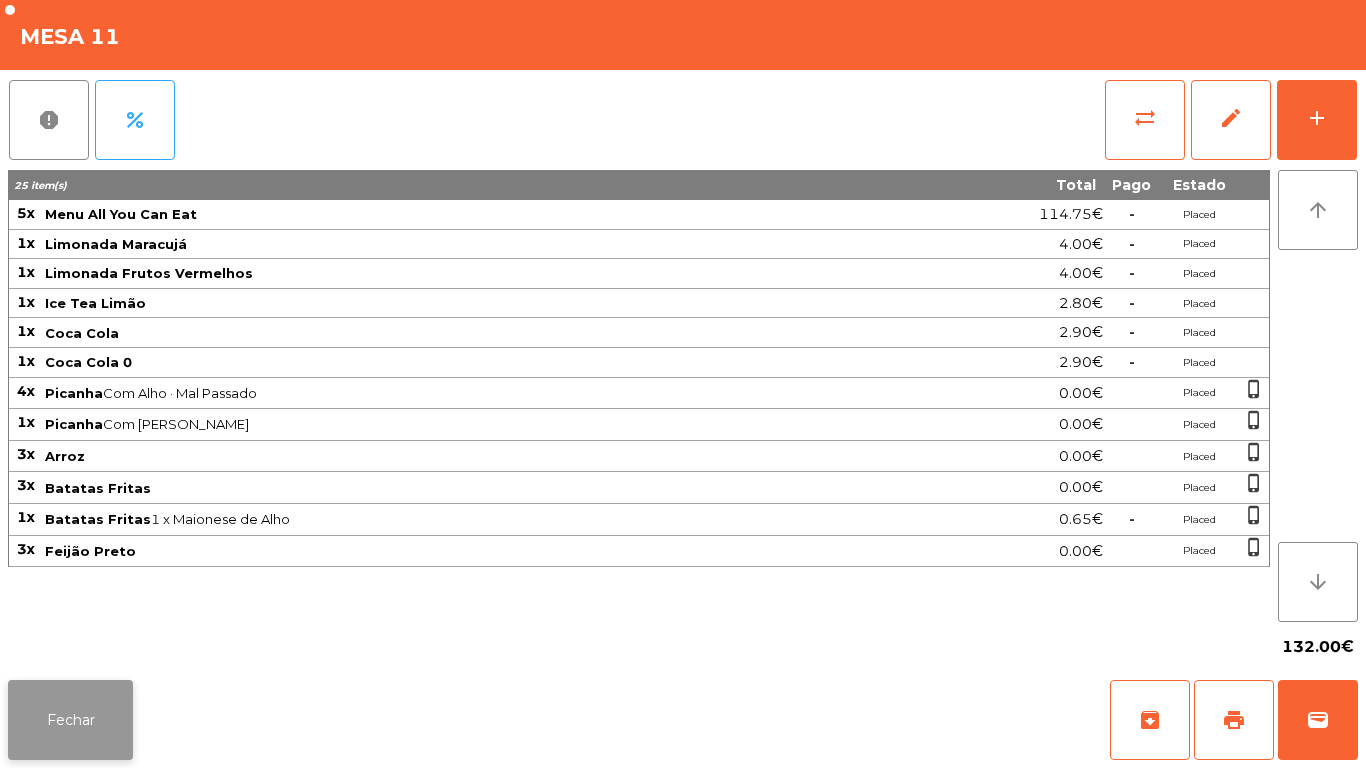 click on "Fechar" 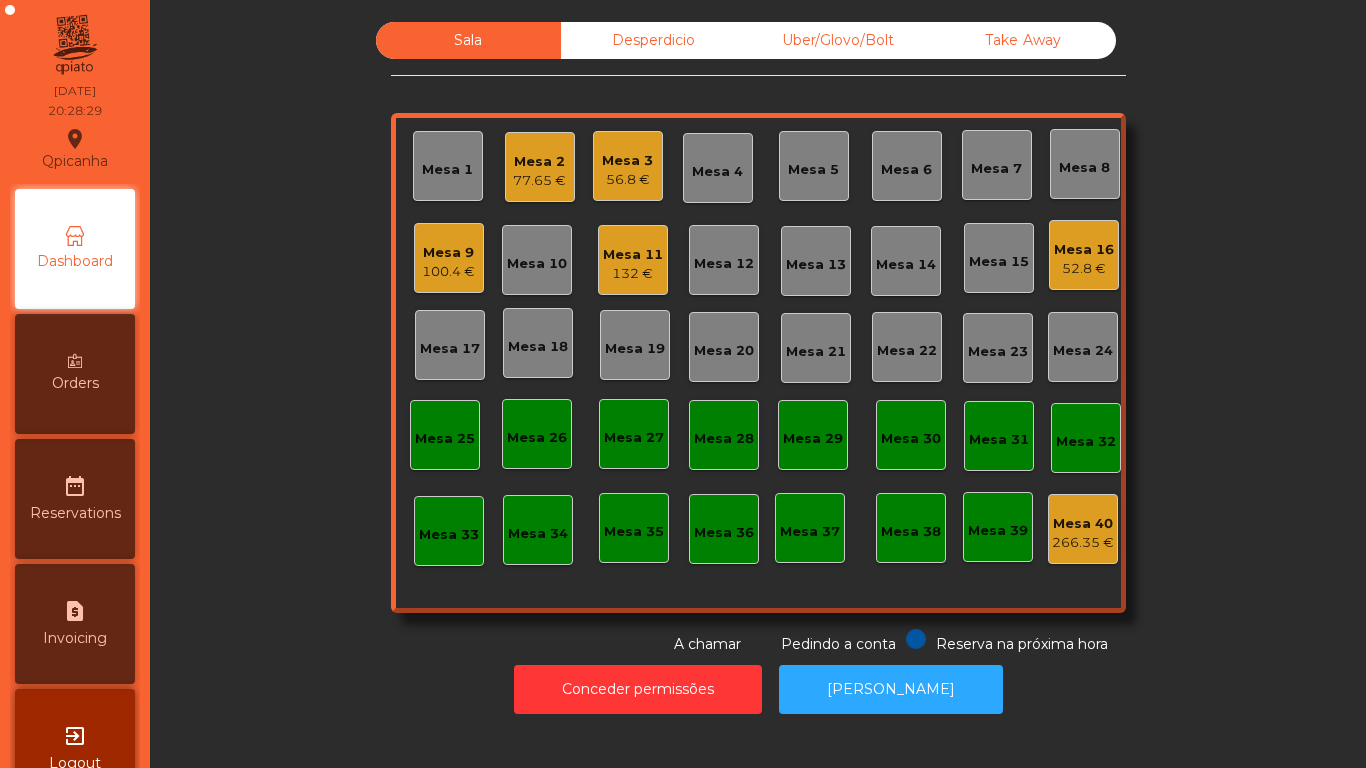 click on "Mesa 9" 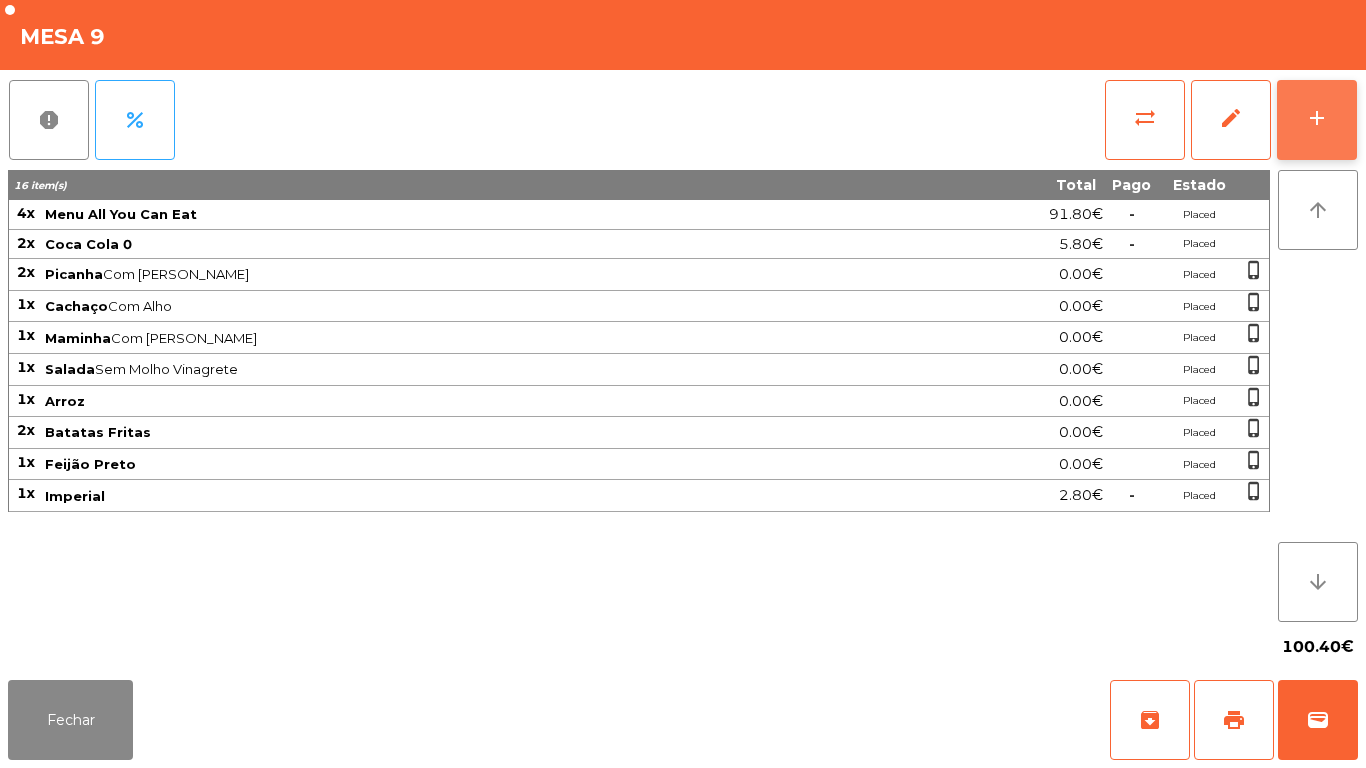click on "add" 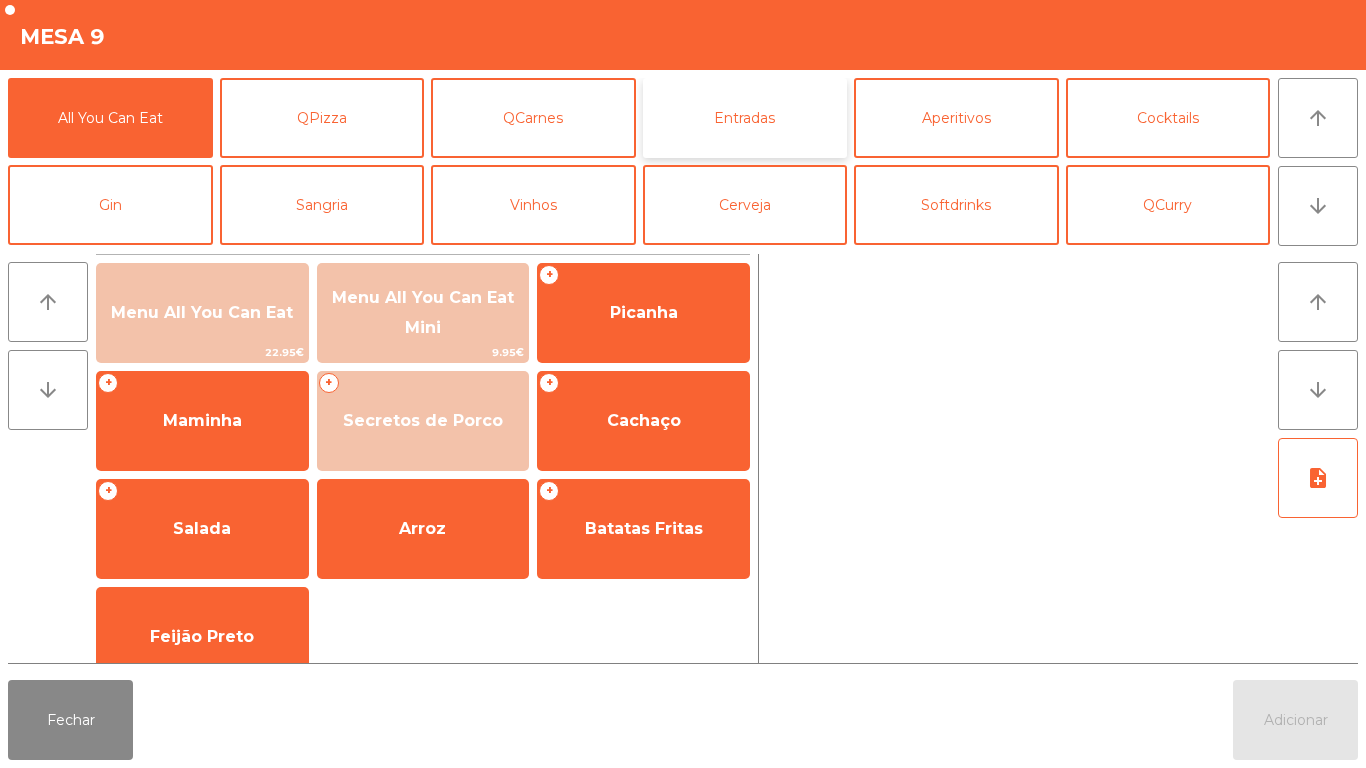 click on "Entradas" 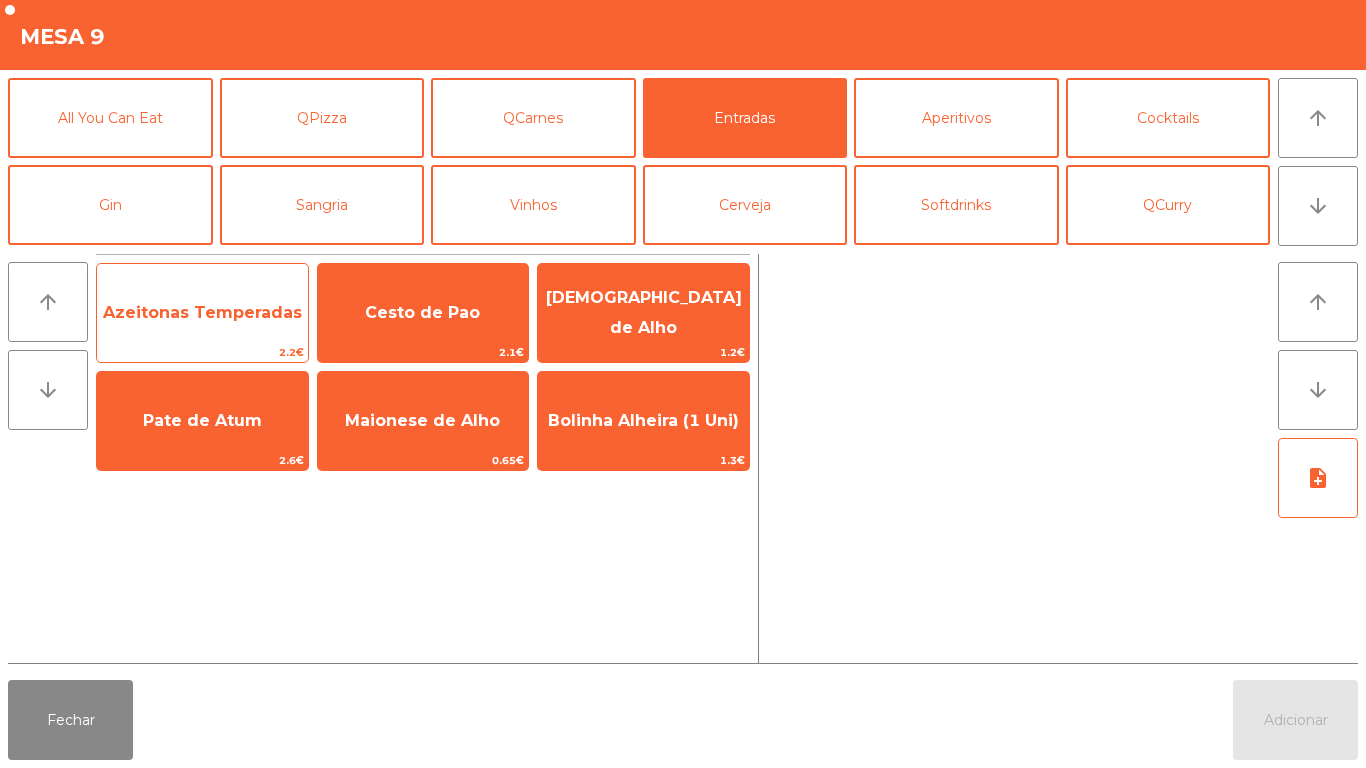 click on "Azeitonas Temperadas" 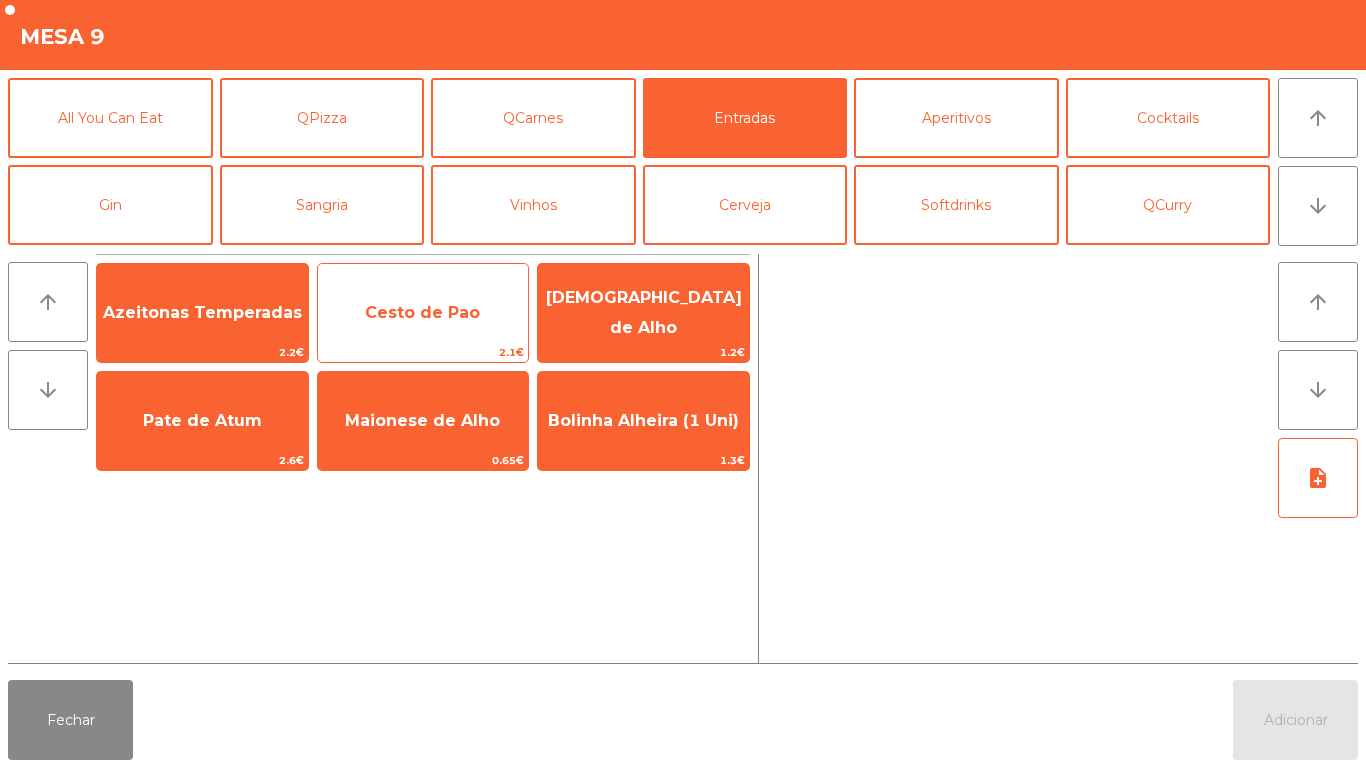 click on "2.1€" 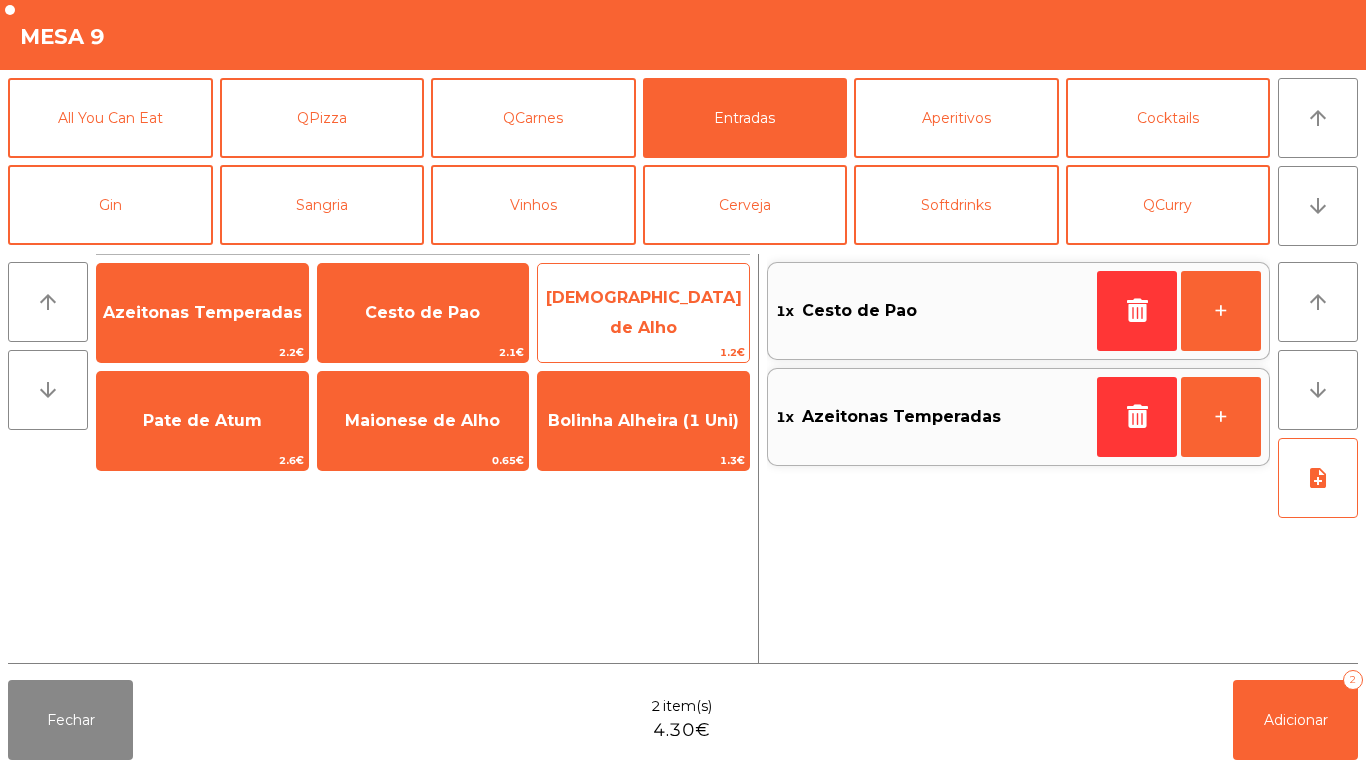click on "[DEMOGRAPHIC_DATA] de Alho" 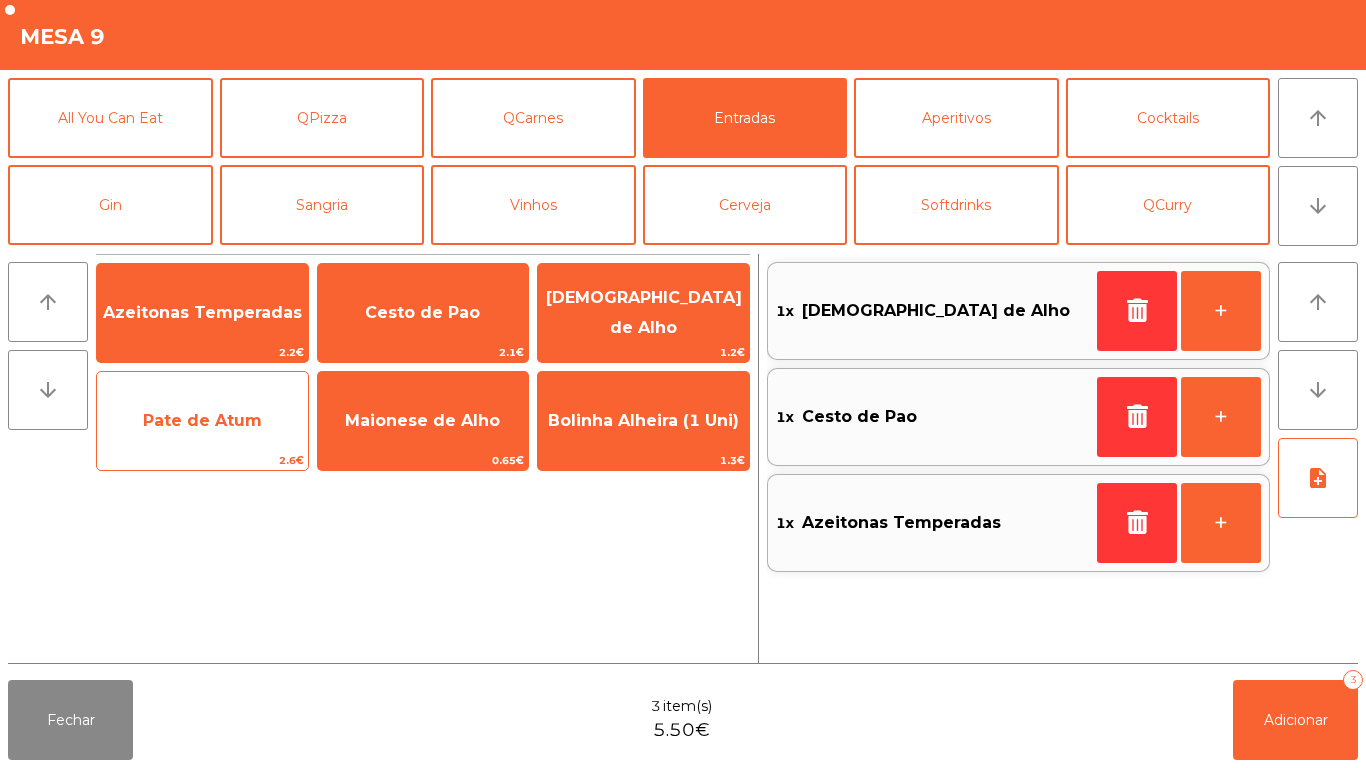 click on "Pate de Atum" 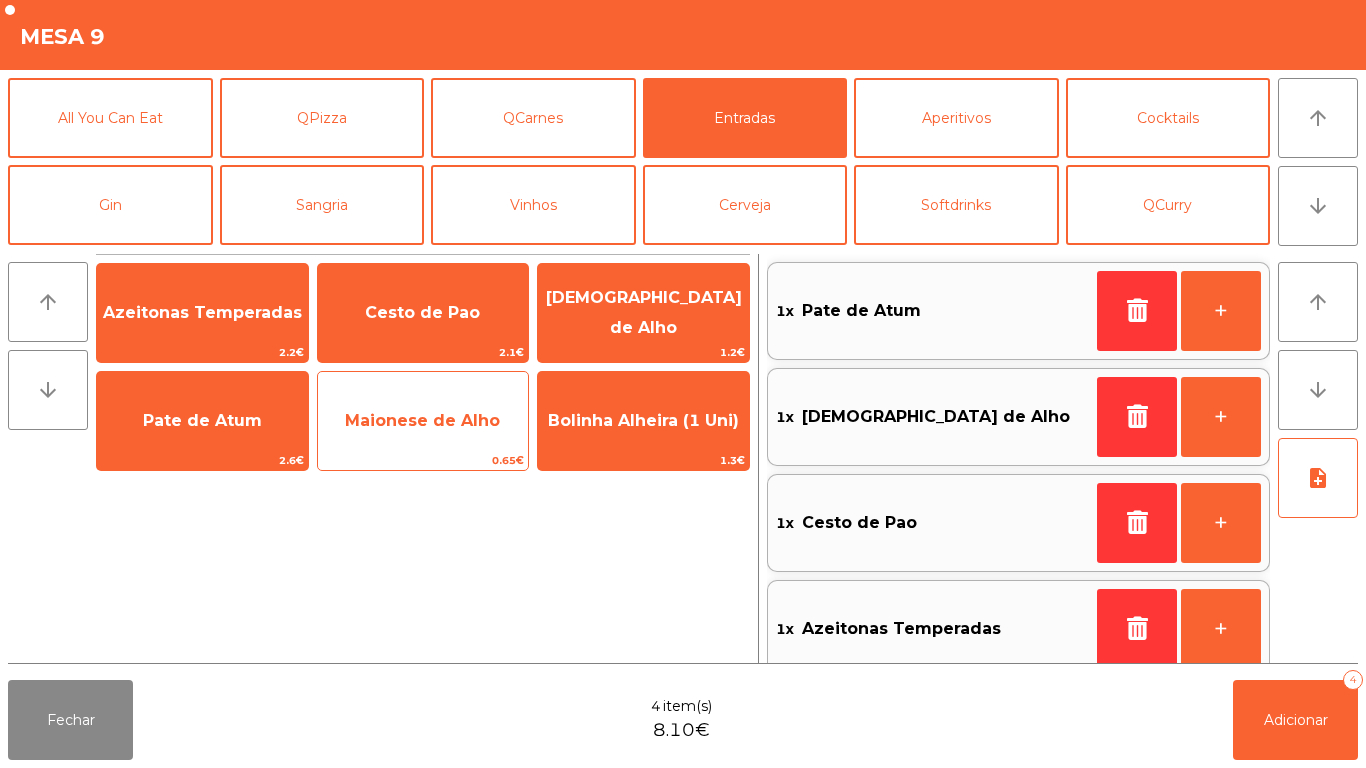 click on "Maionese de Alho" 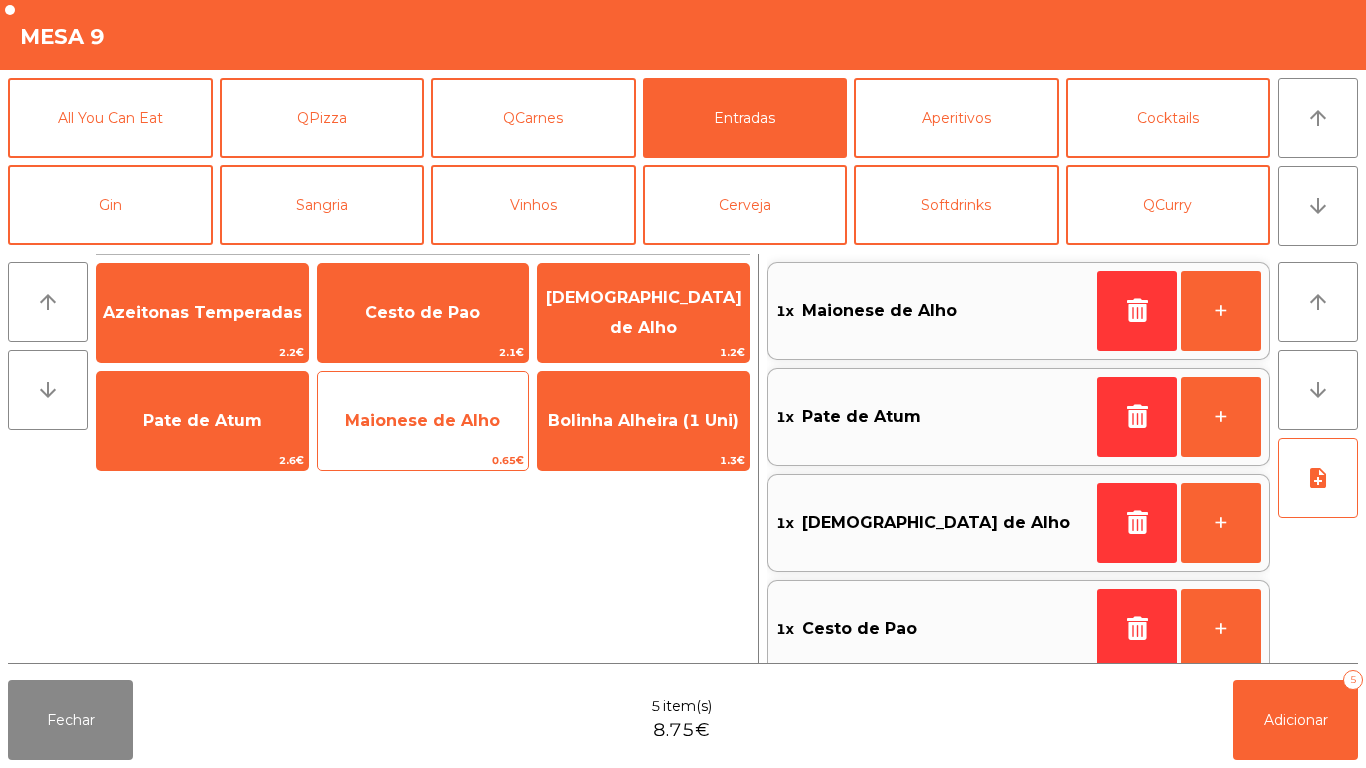 scroll, scrollTop: 8, scrollLeft: 0, axis: vertical 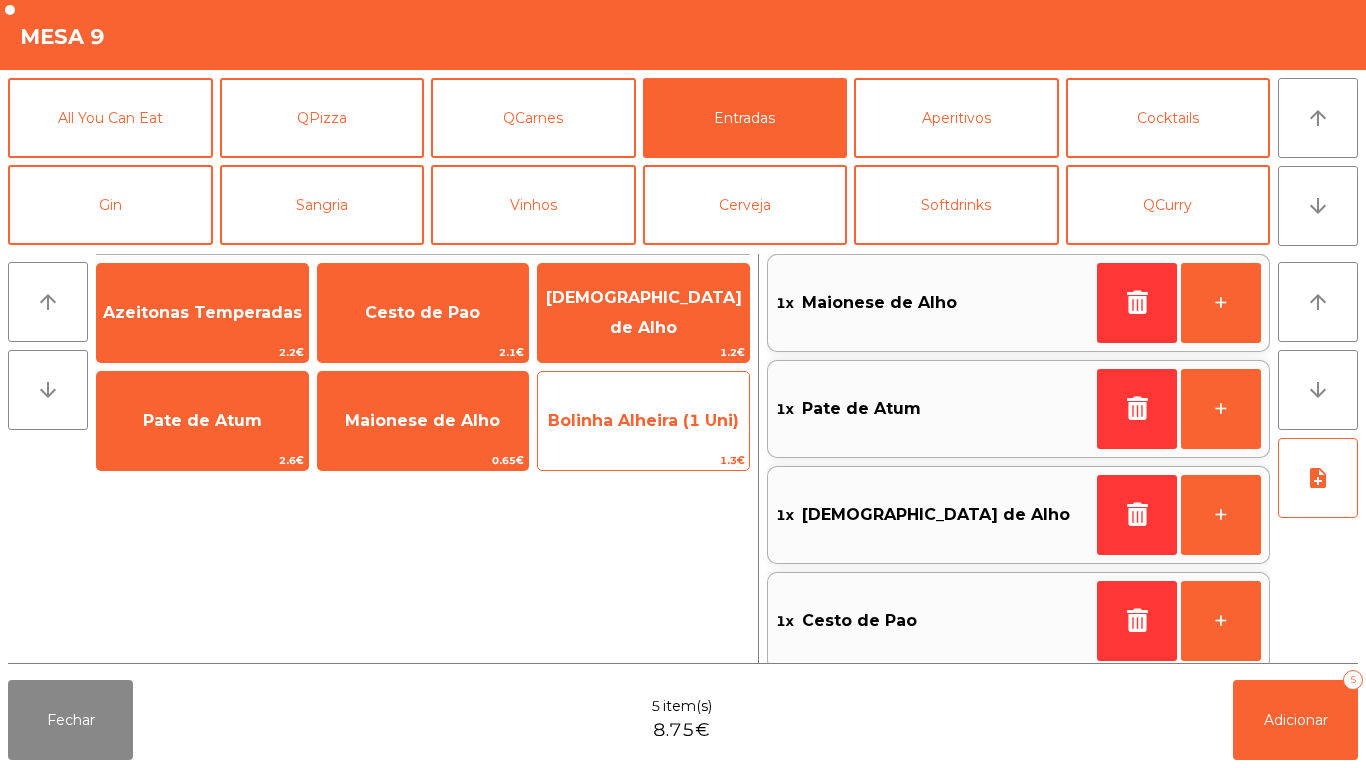 click on "Bolinha Alheira (1 Uni)" 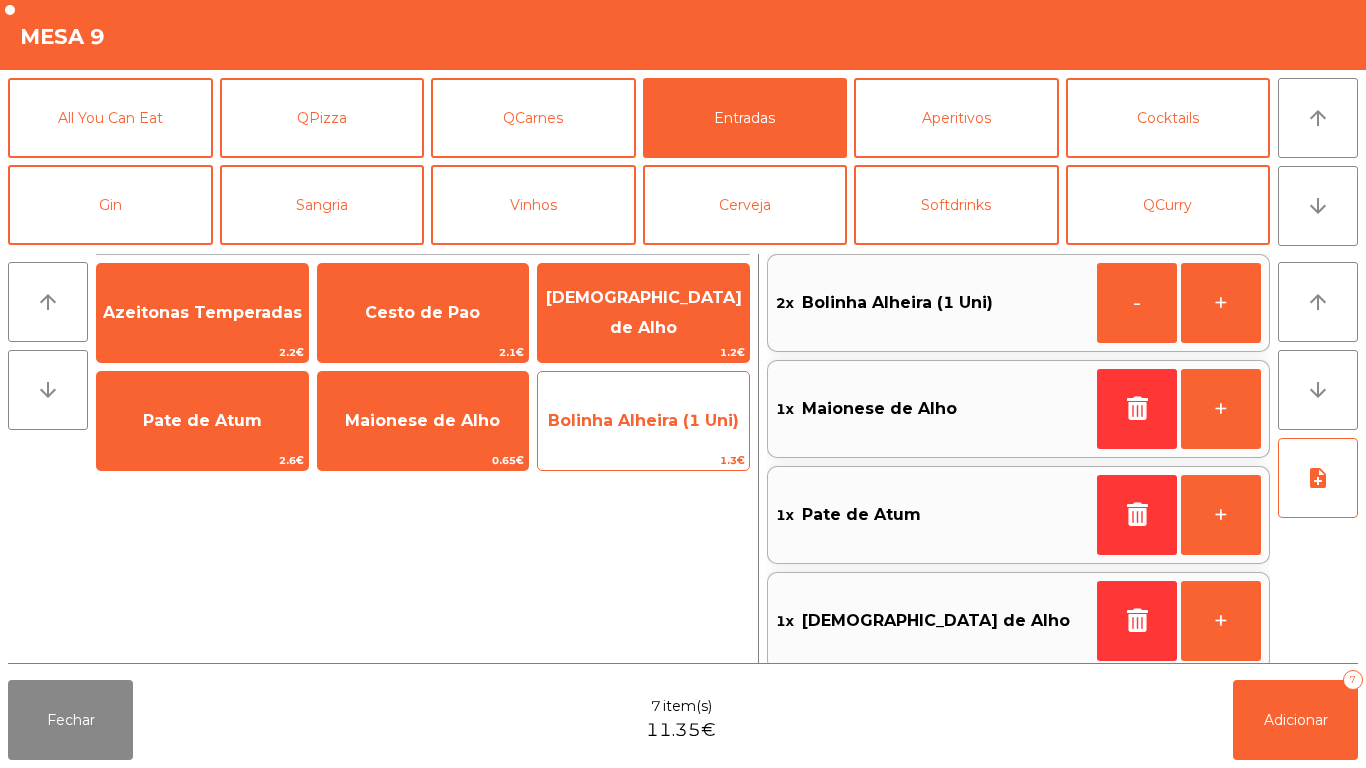 click on "Bolinha Alheira (1 Uni)" 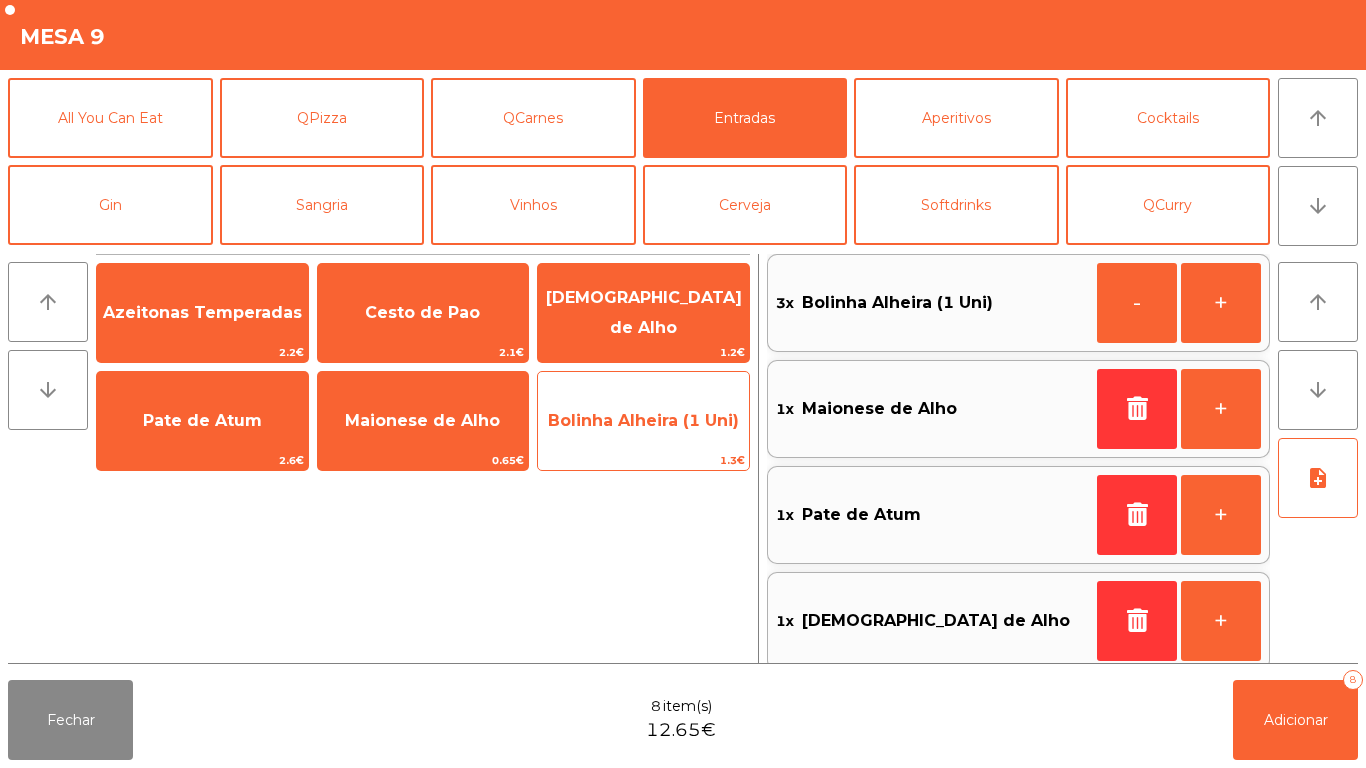 click on "Bolinha Alheira (1 Uni)" 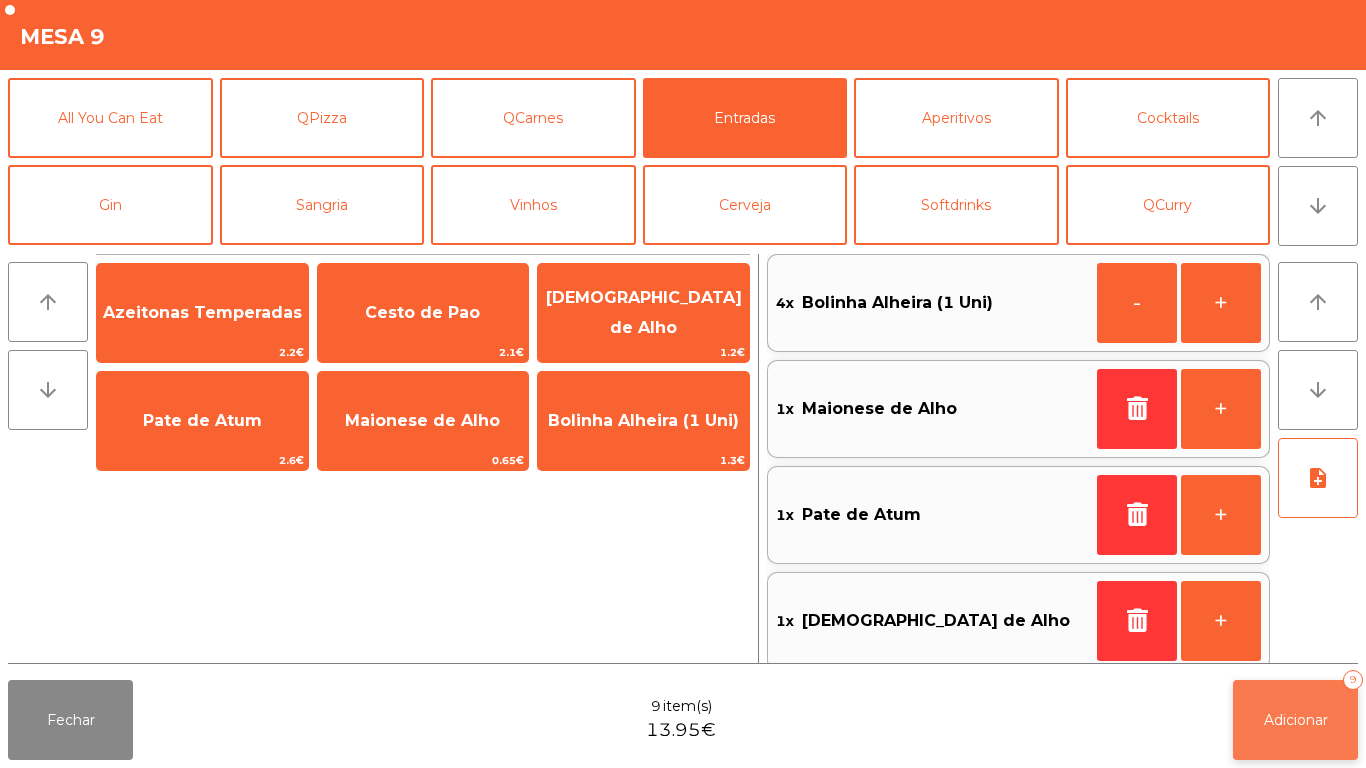 click on "Adicionar" 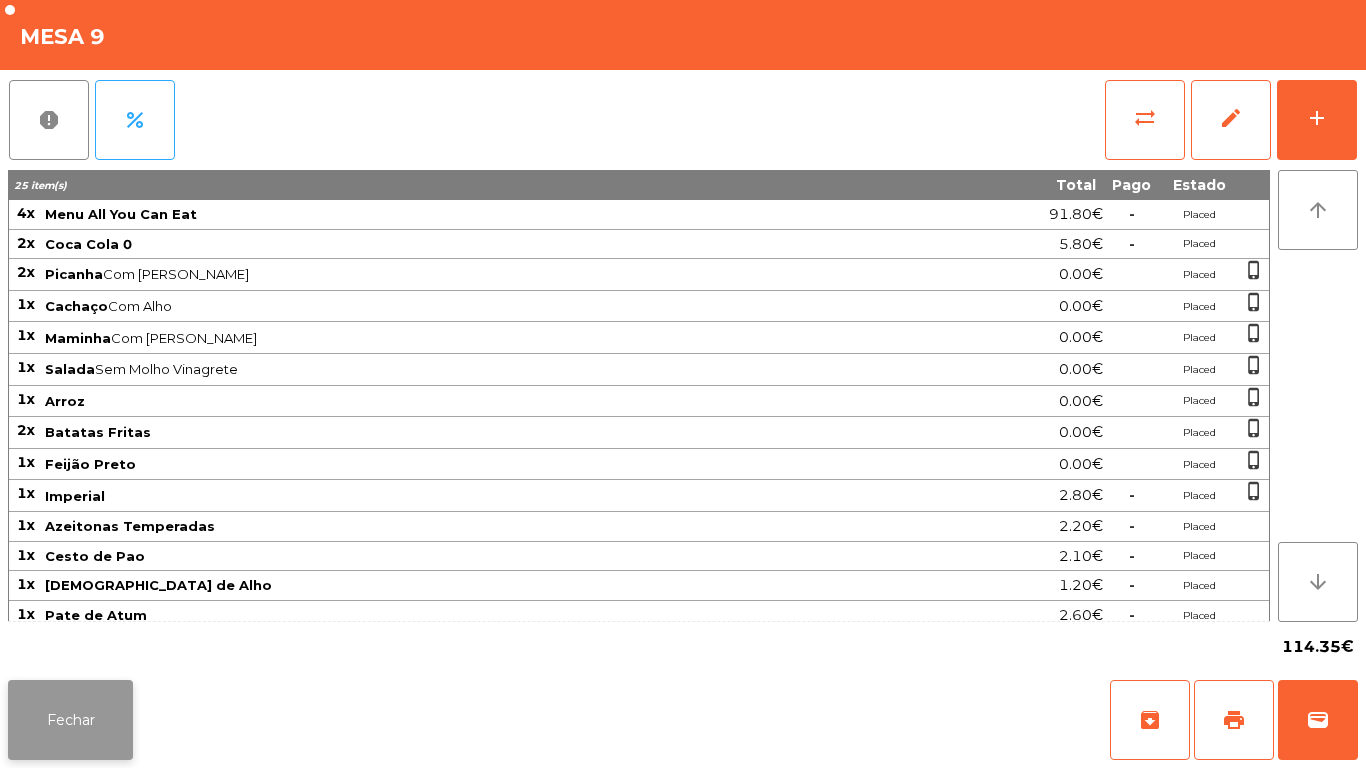 click on "Fechar" 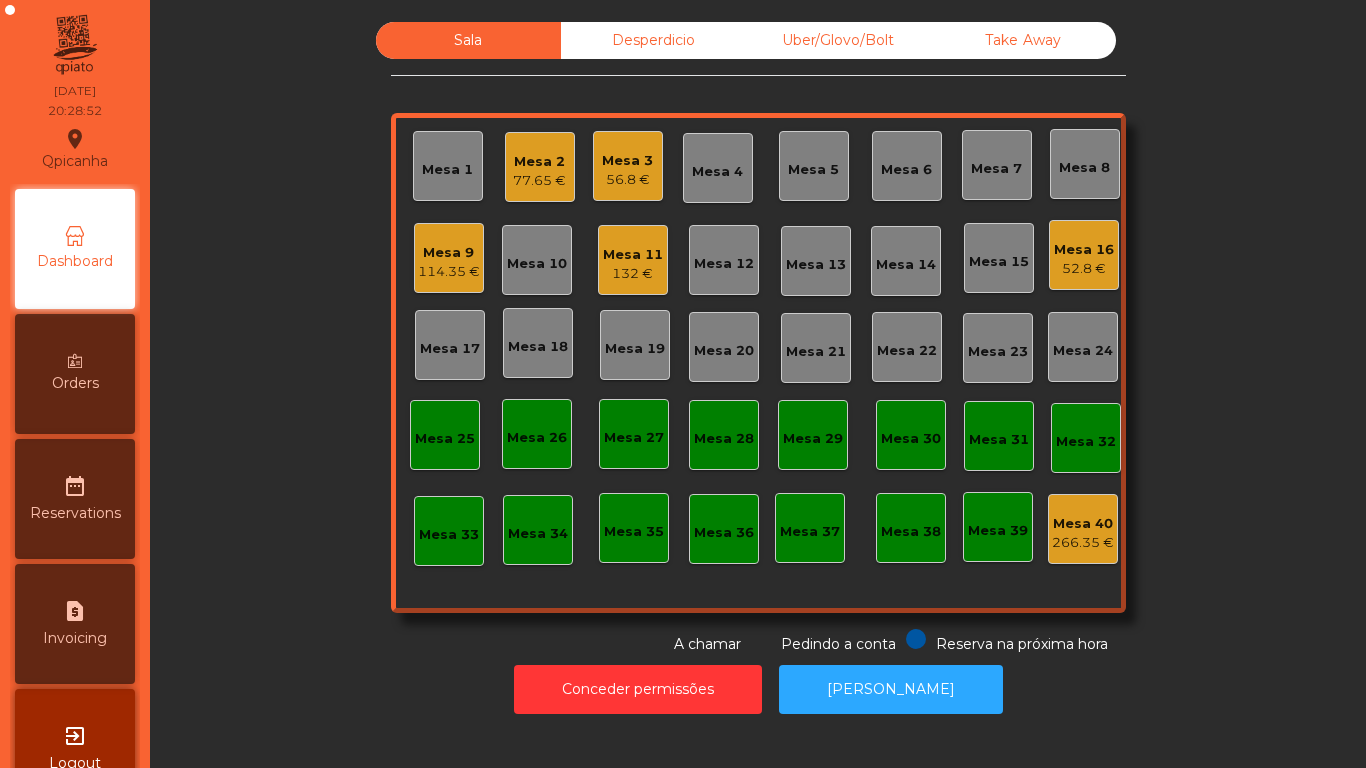 click on "56.8 €" 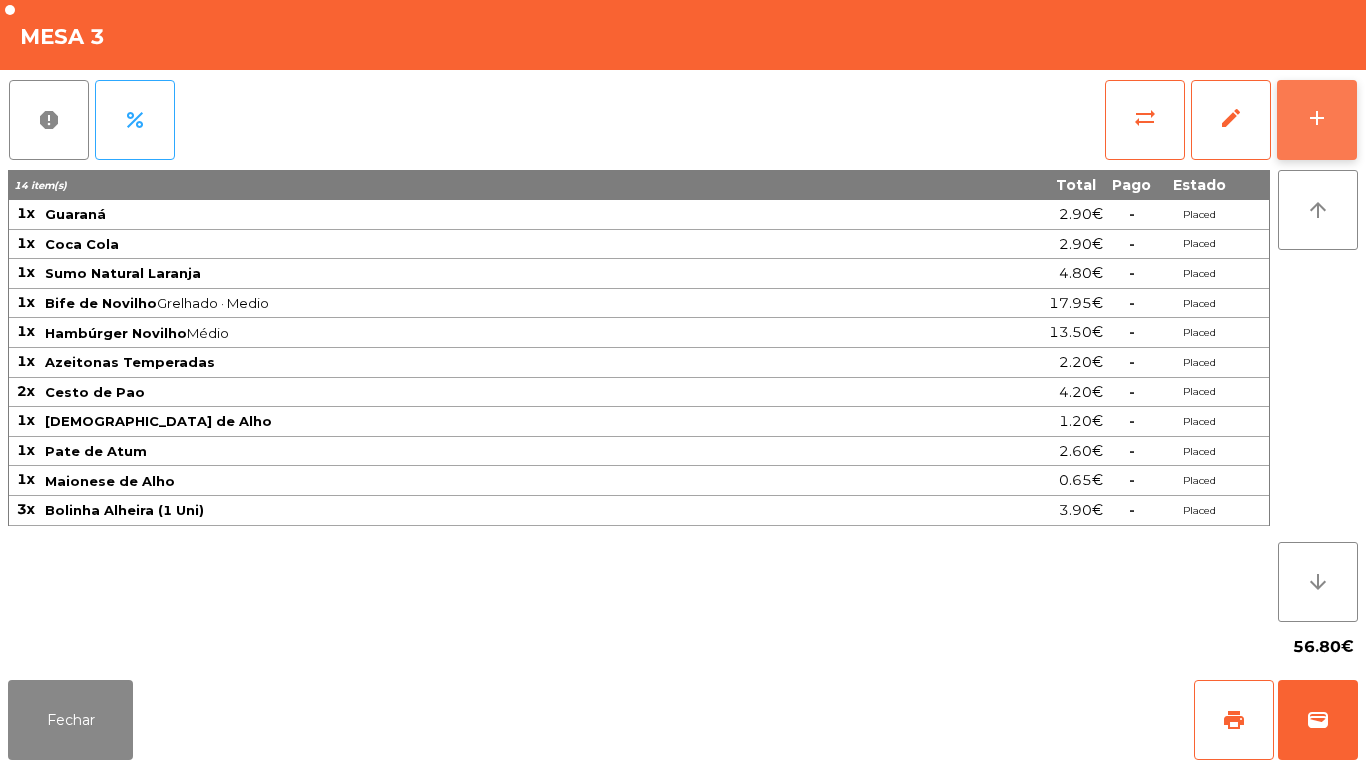 click on "add" 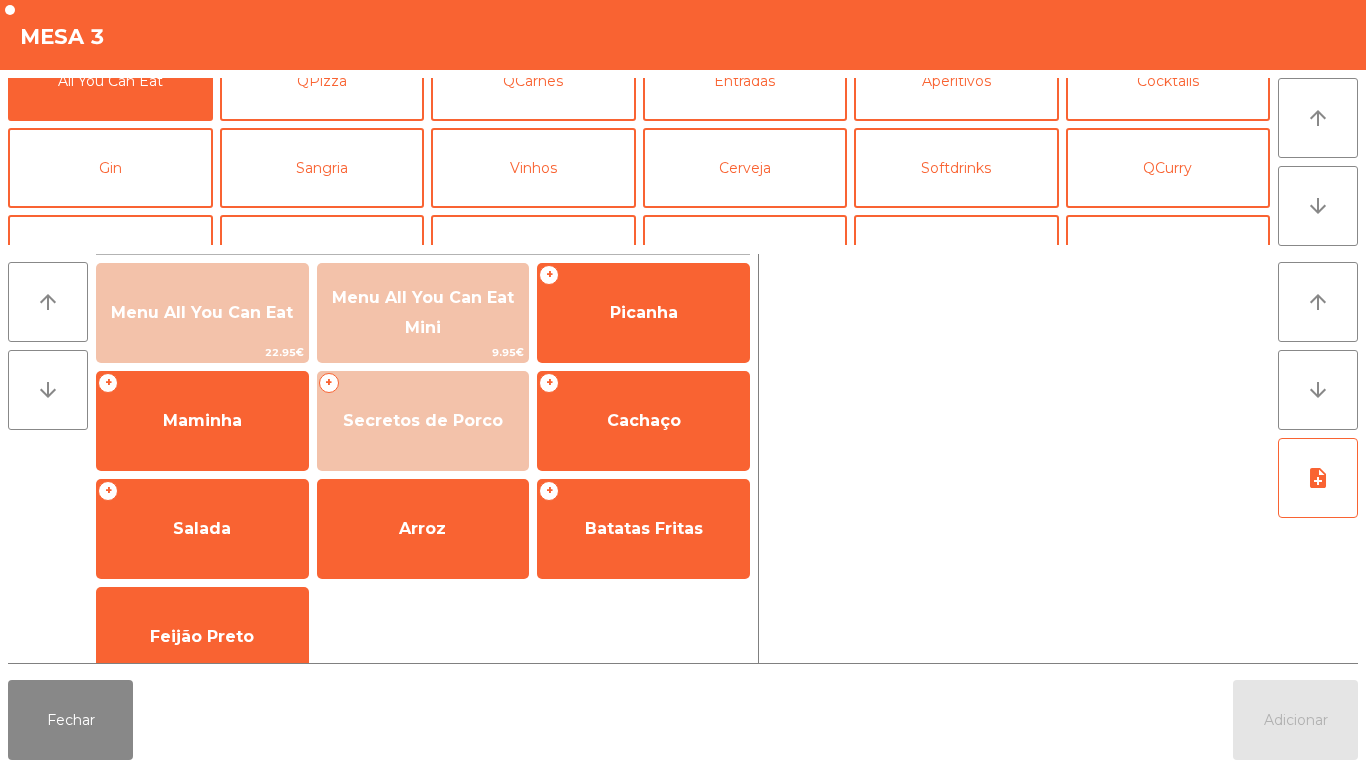 scroll, scrollTop: 174, scrollLeft: 0, axis: vertical 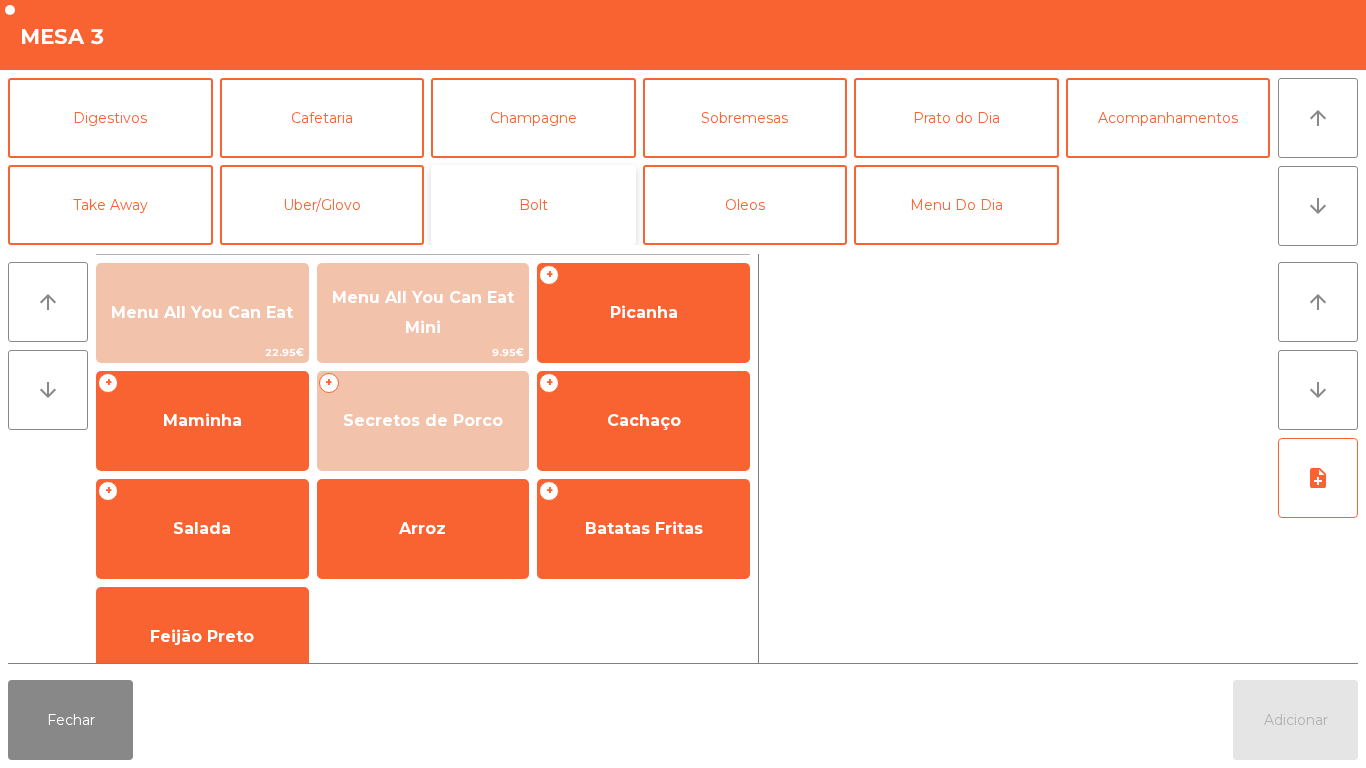 click on "Bolt" 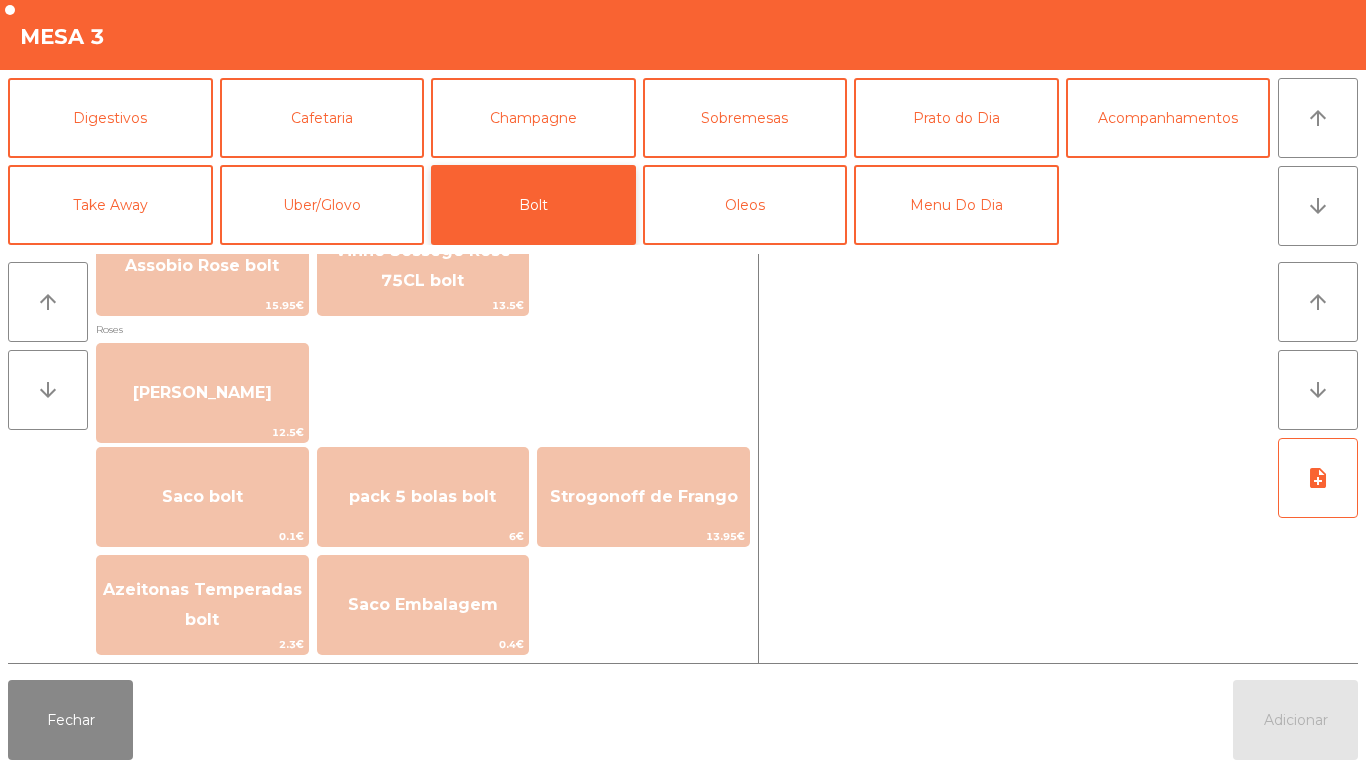 scroll, scrollTop: 2470, scrollLeft: 0, axis: vertical 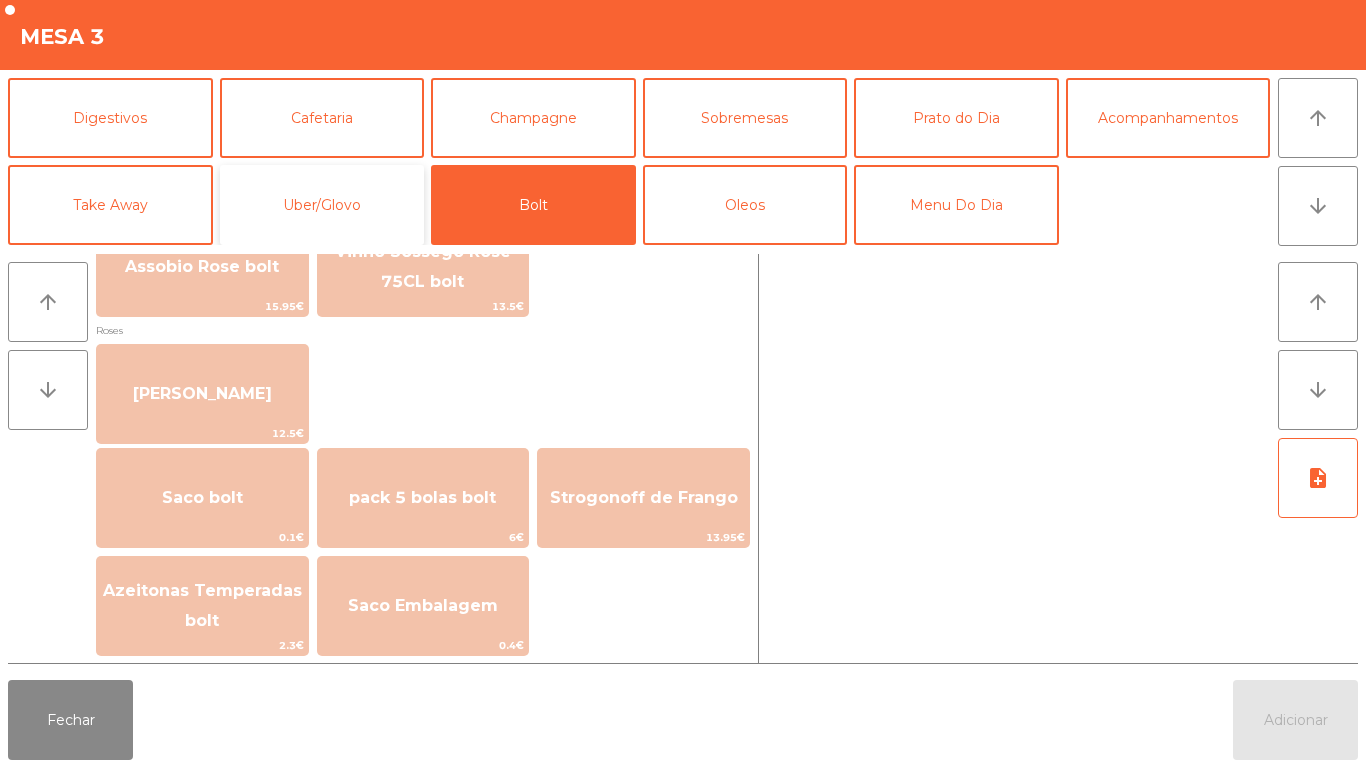 click on "Uber/Glovo" 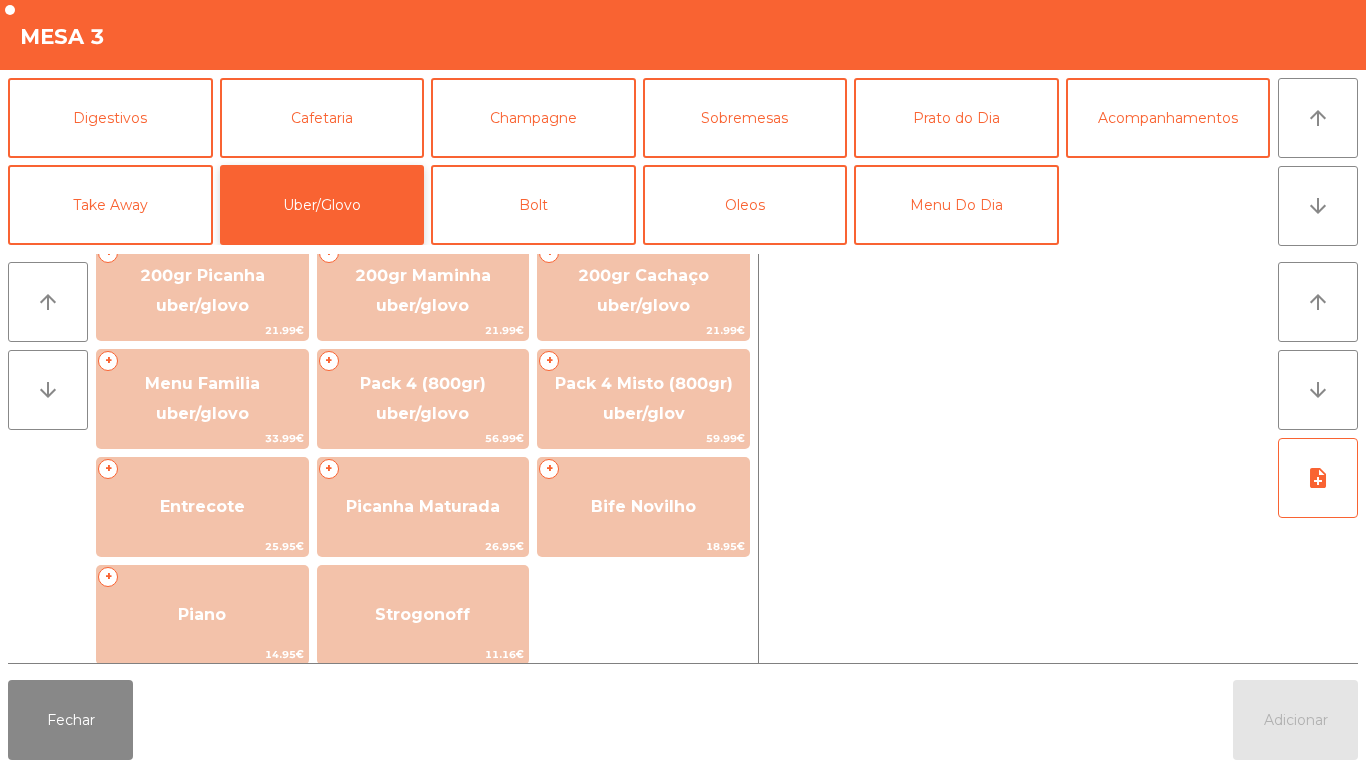 scroll, scrollTop: 0, scrollLeft: 0, axis: both 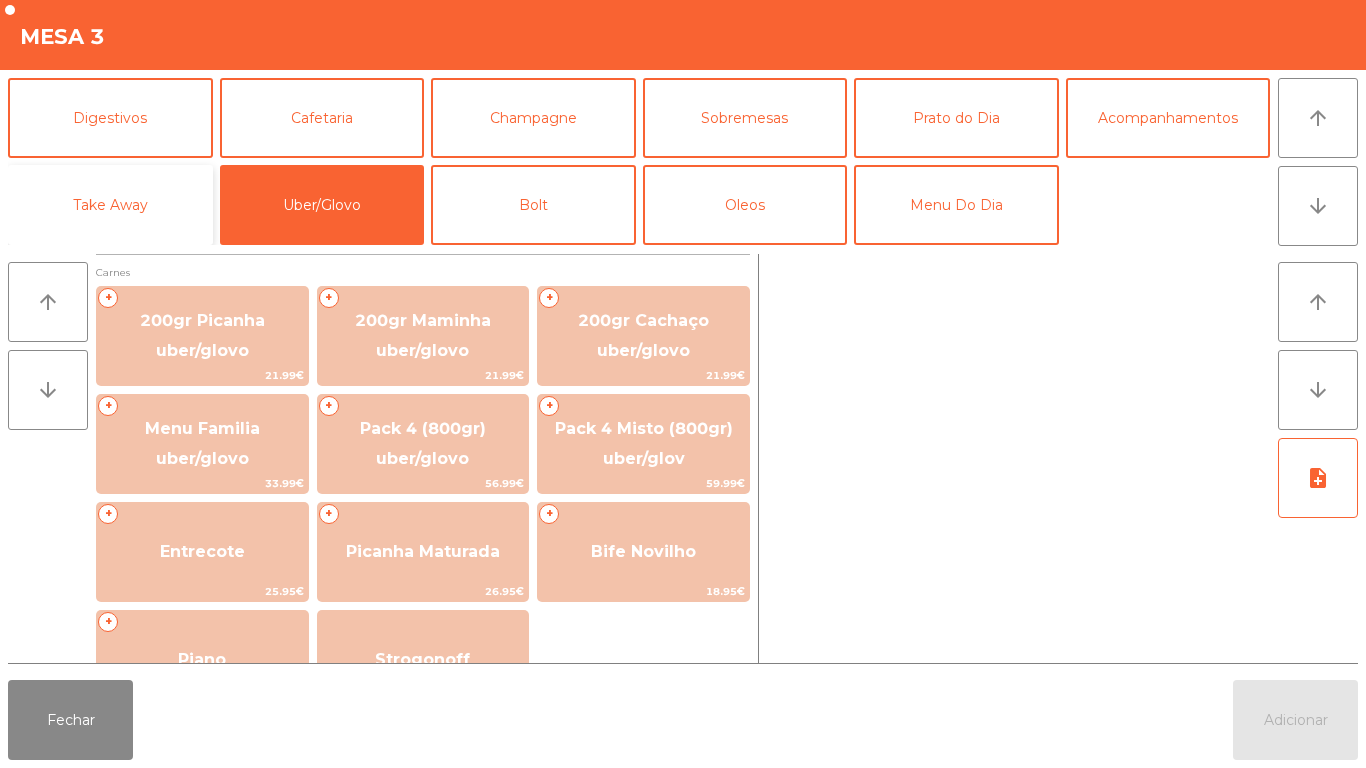 click on "Take Away" 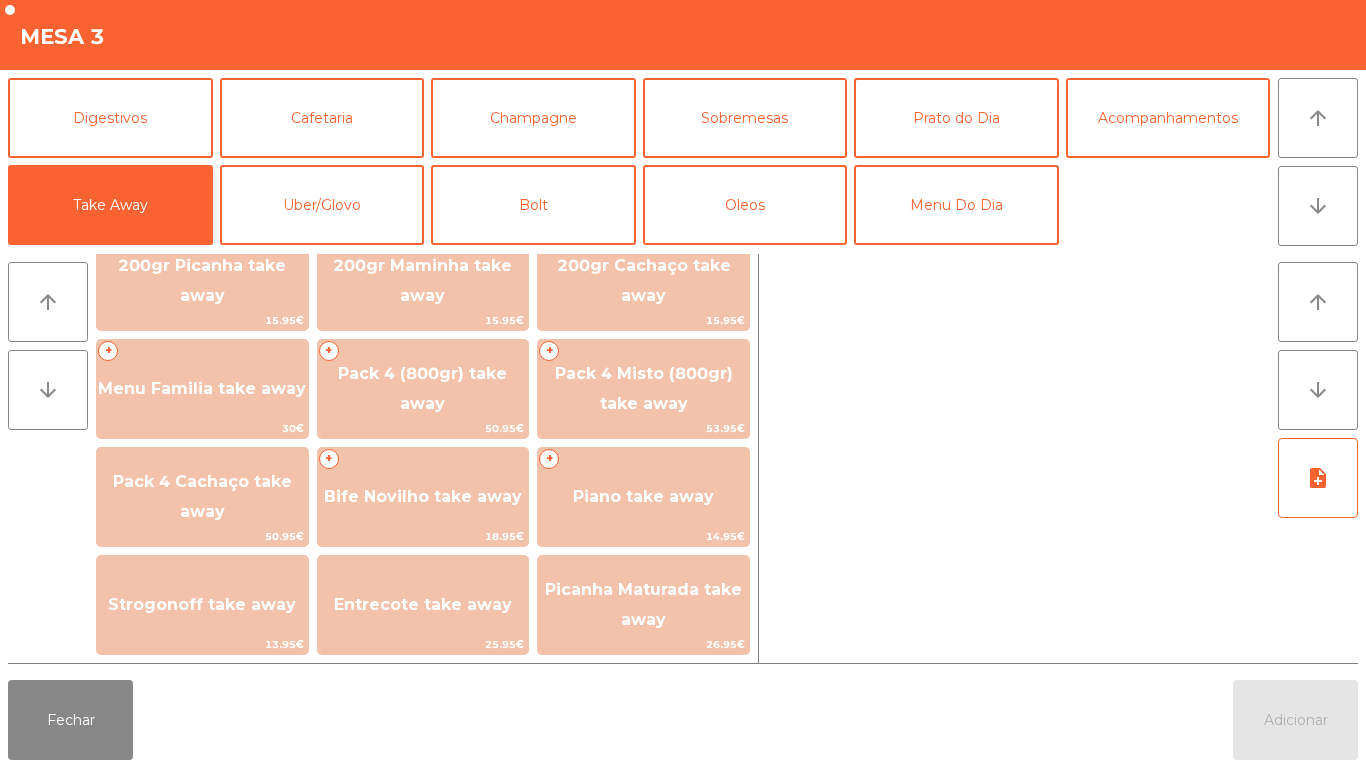 scroll, scrollTop: 0, scrollLeft: 0, axis: both 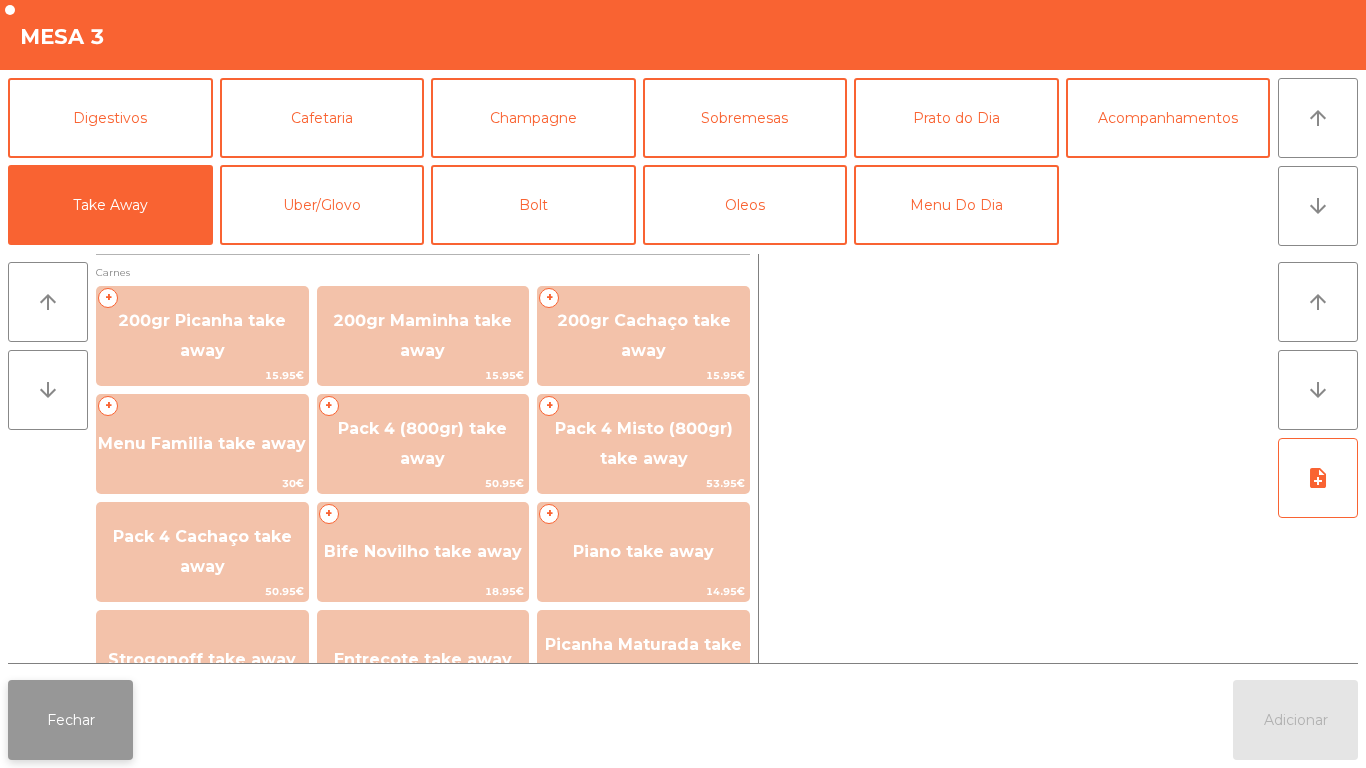 click on "Fechar" 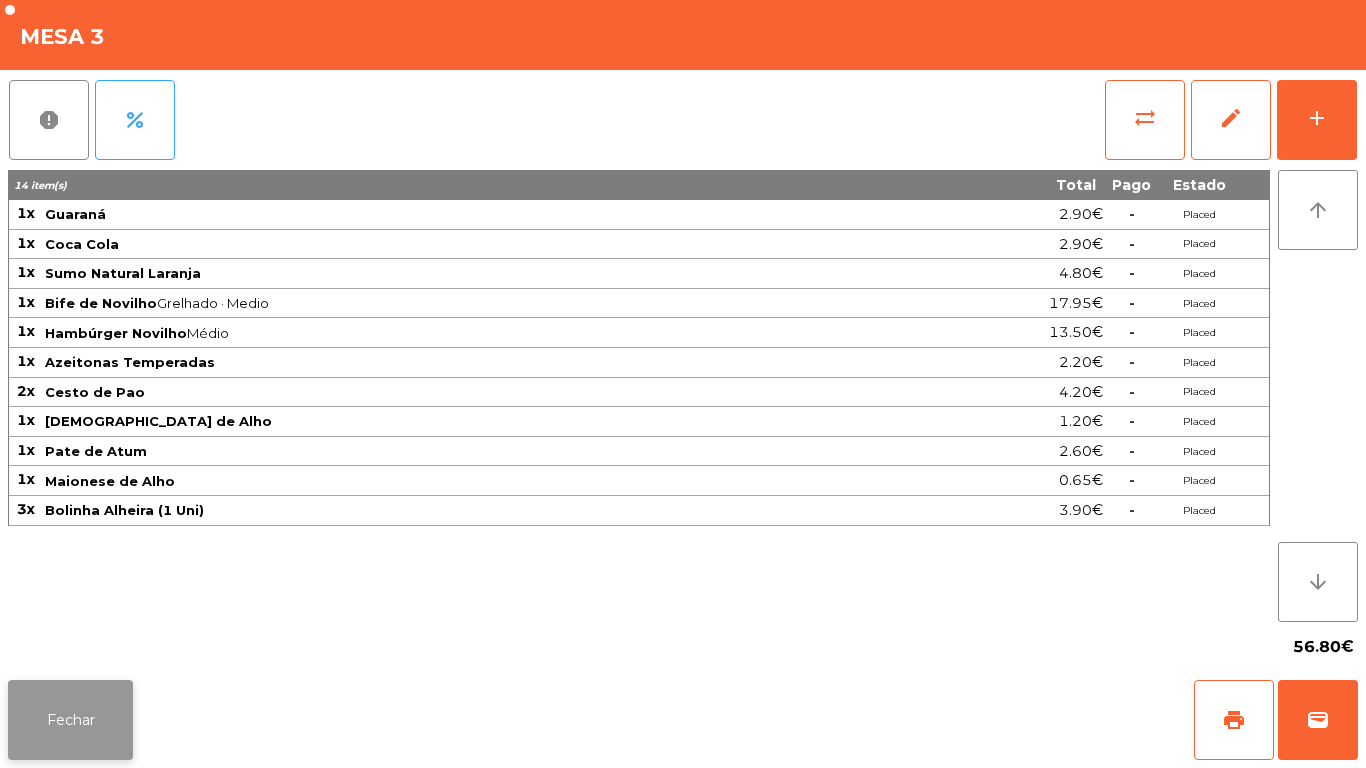 click on "Fechar" 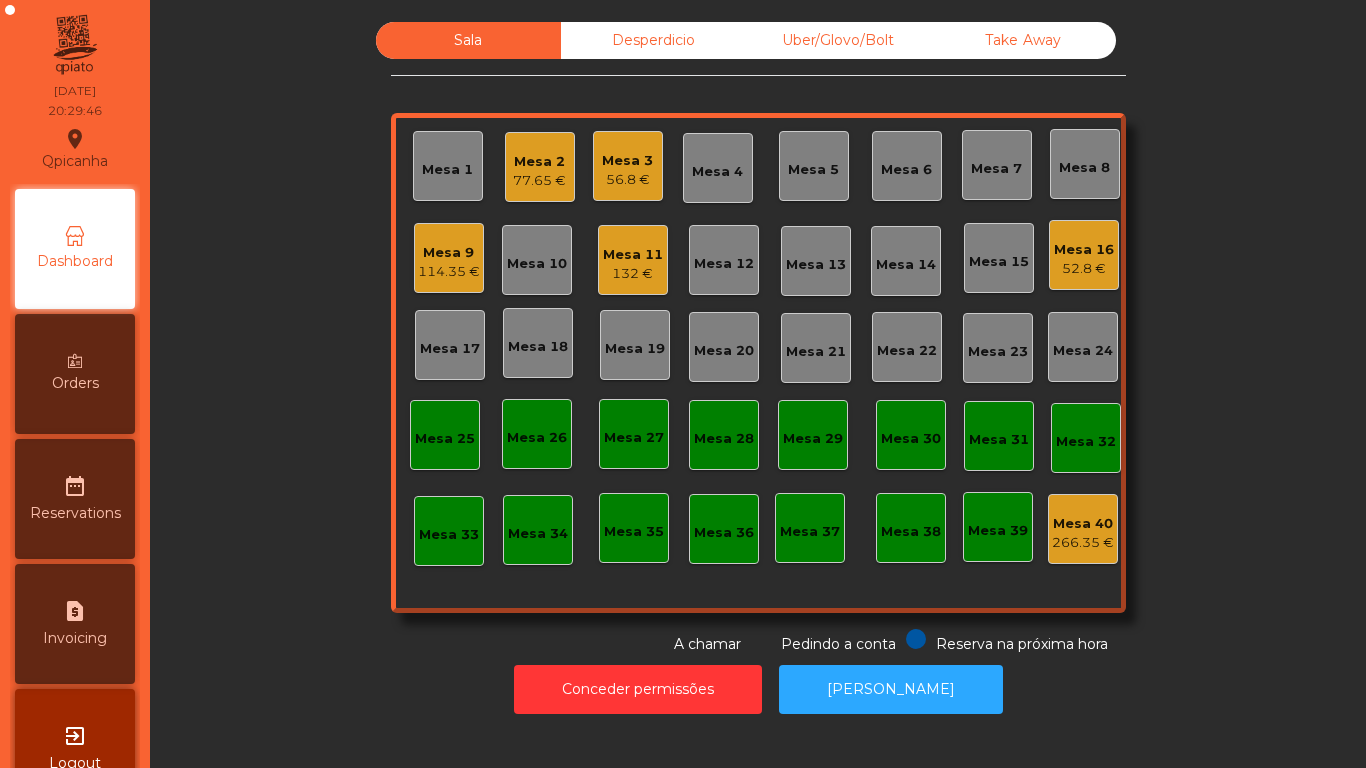 click on "Mesa 3   56.8 €" 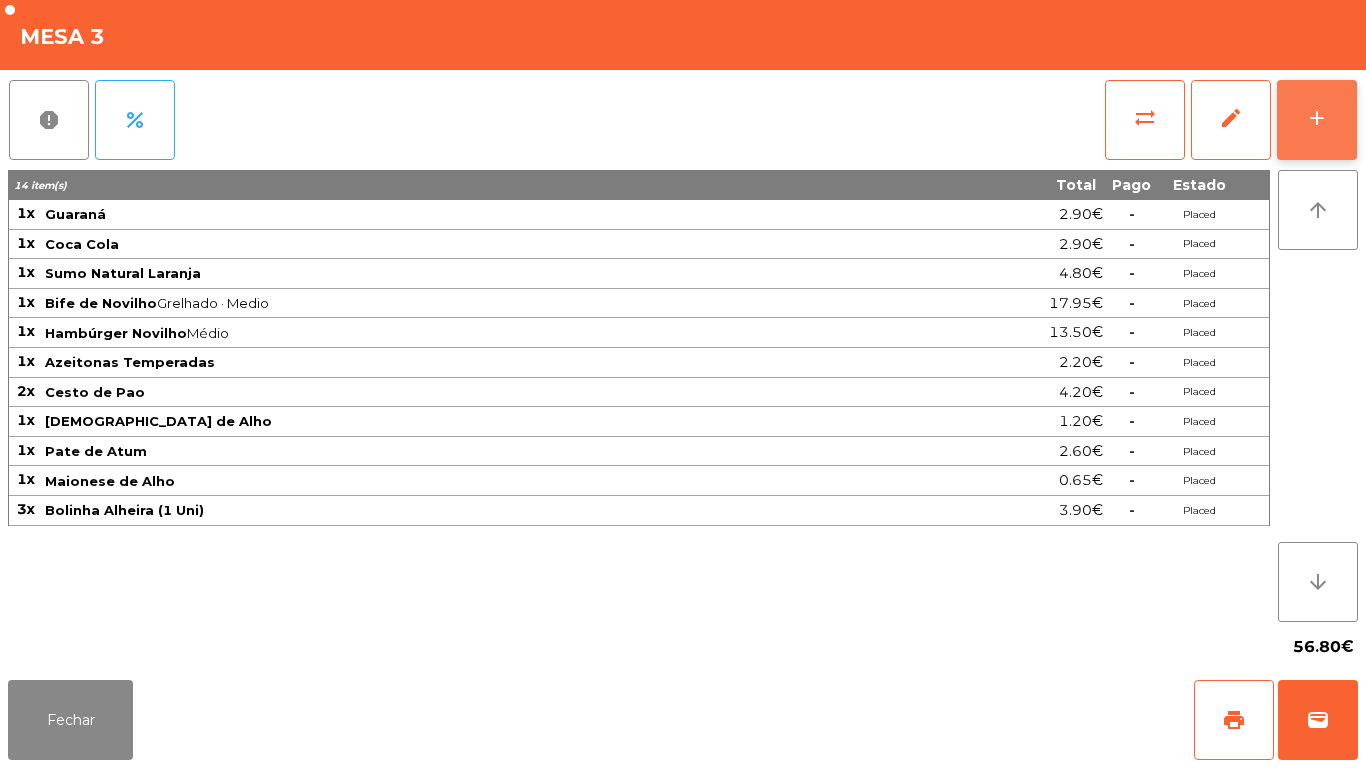 click on "add" 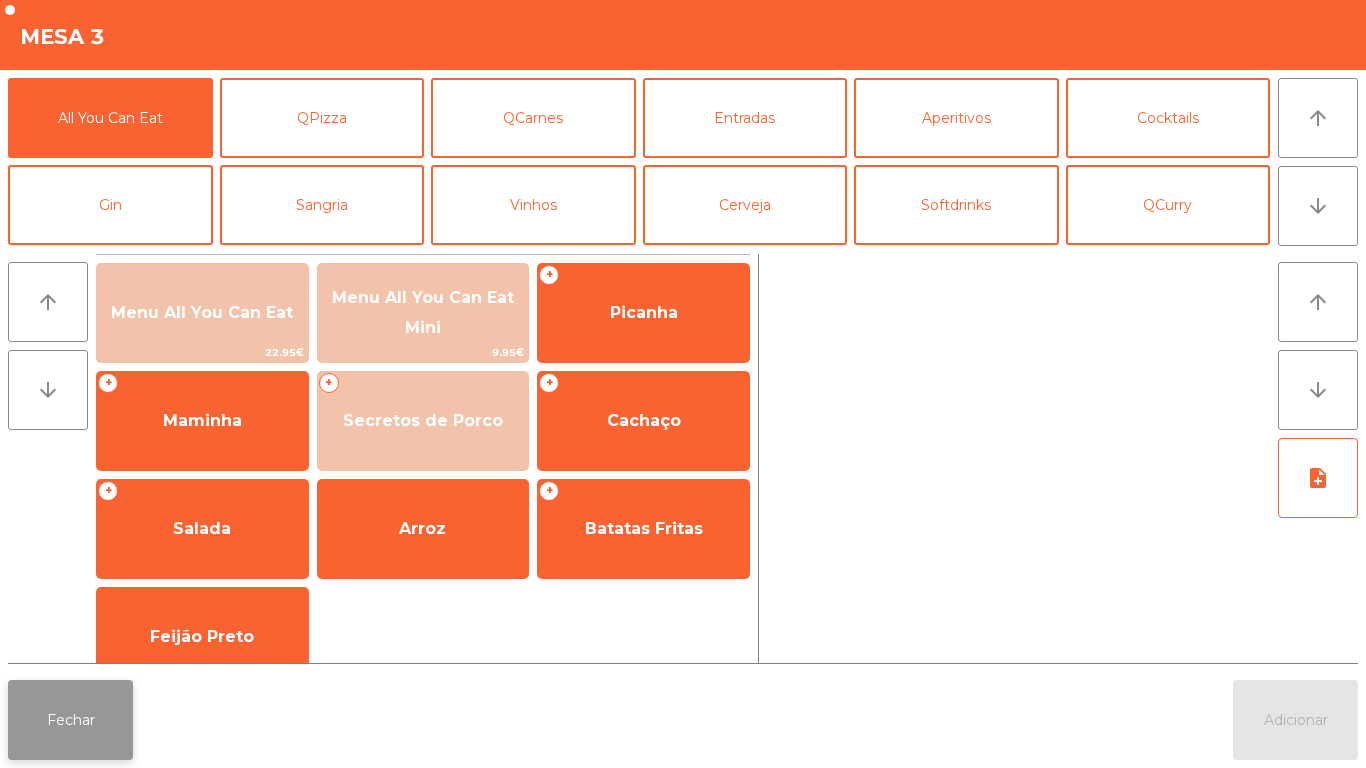 click on "Fechar" 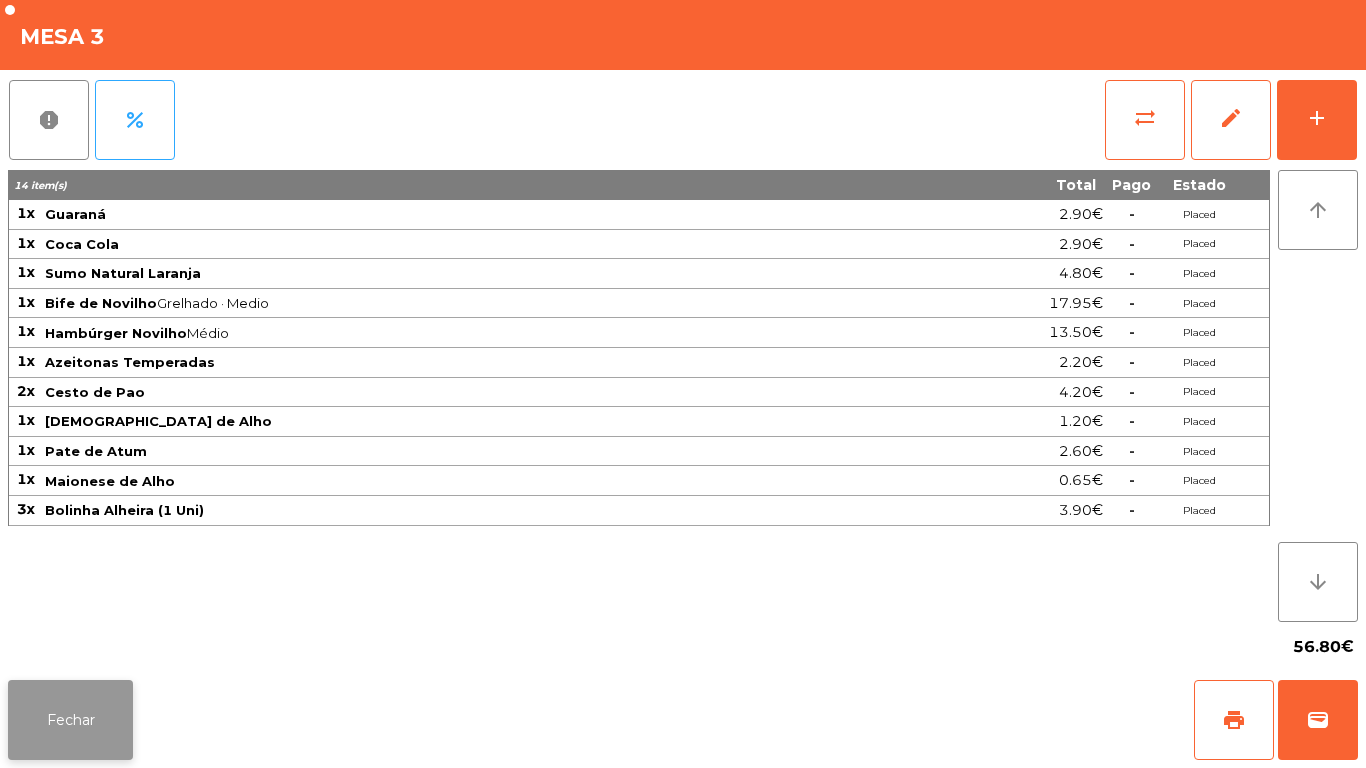 click on "Fechar" 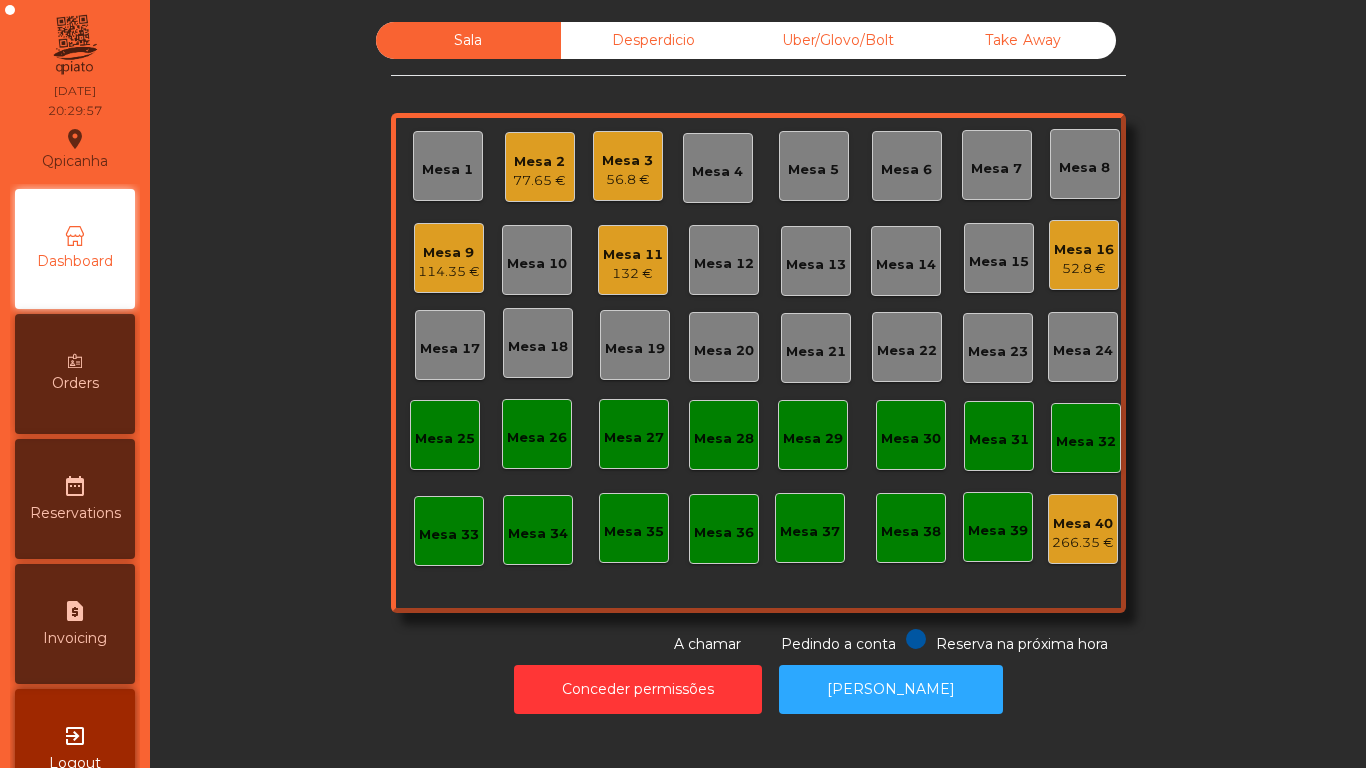 click on "77.65 €" 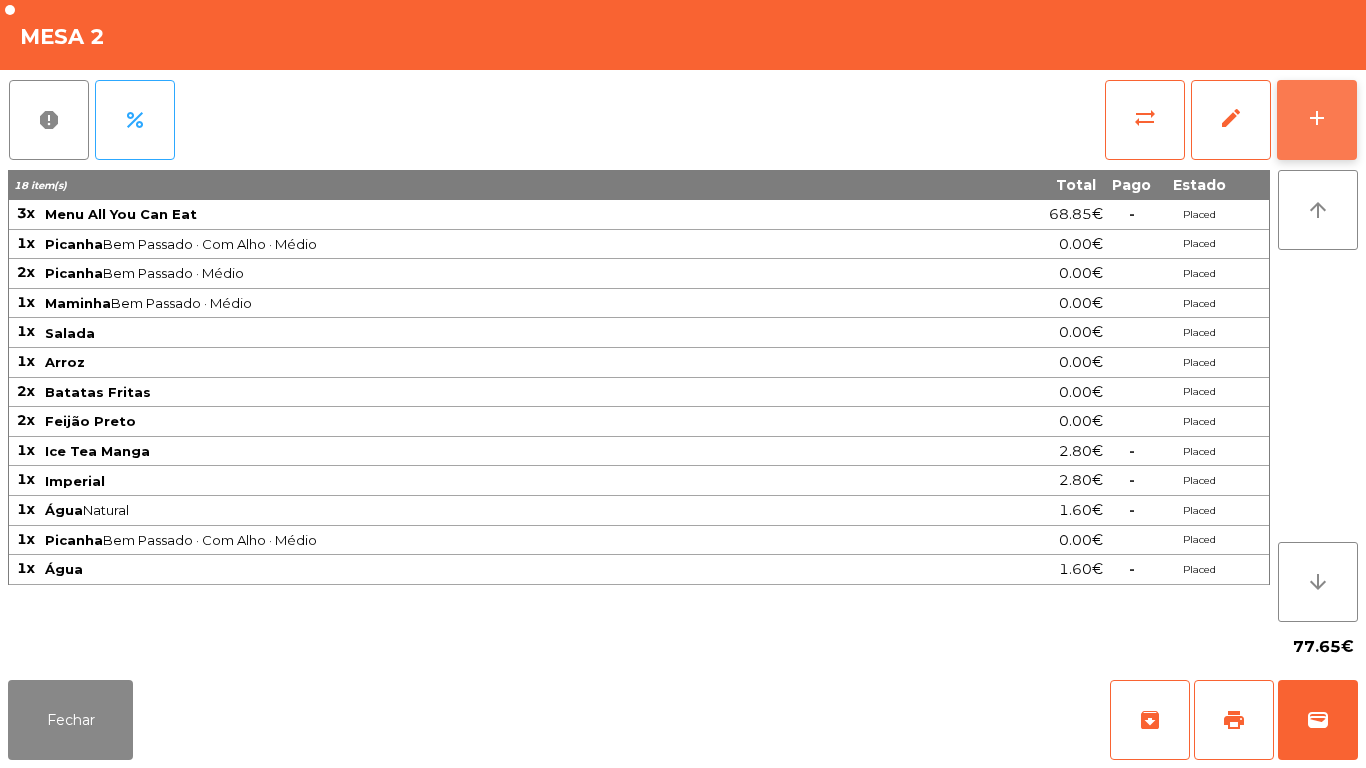 click on "add" 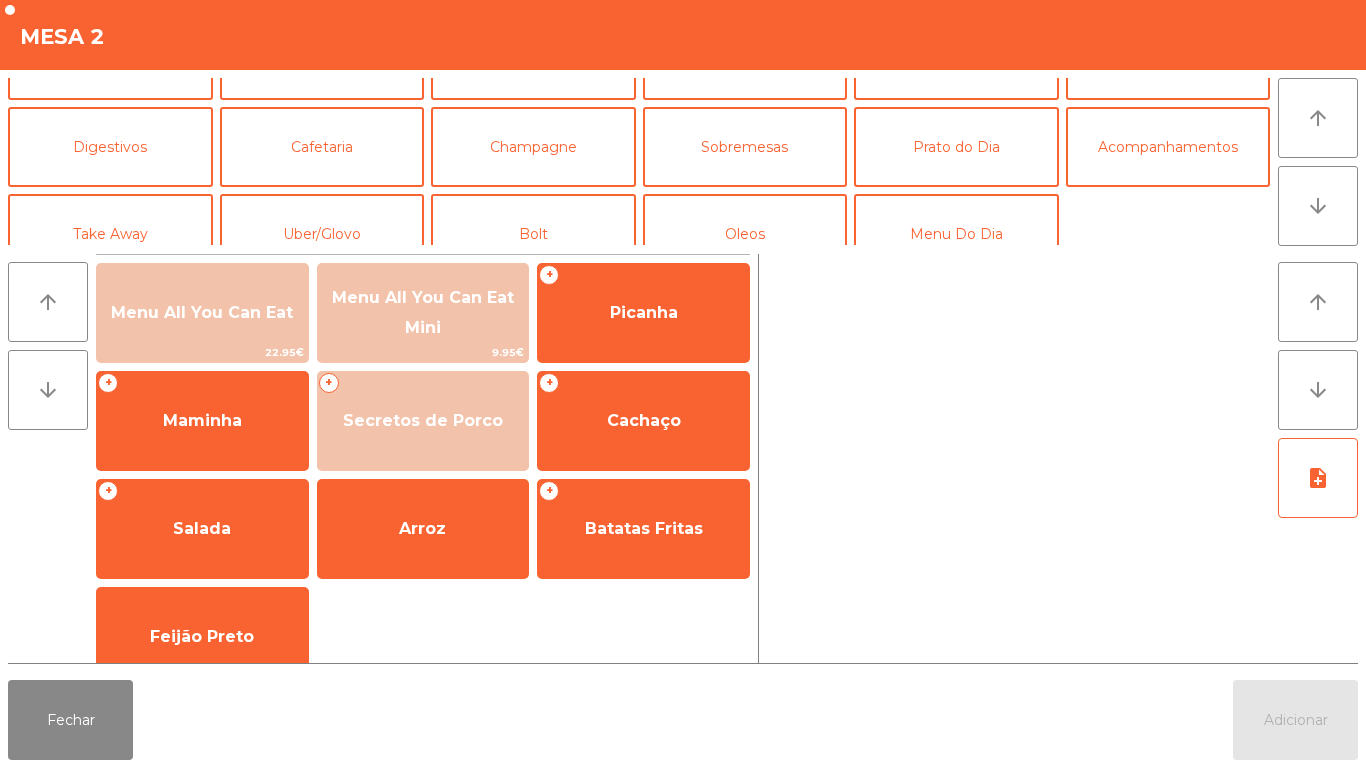 scroll, scrollTop: 167, scrollLeft: 0, axis: vertical 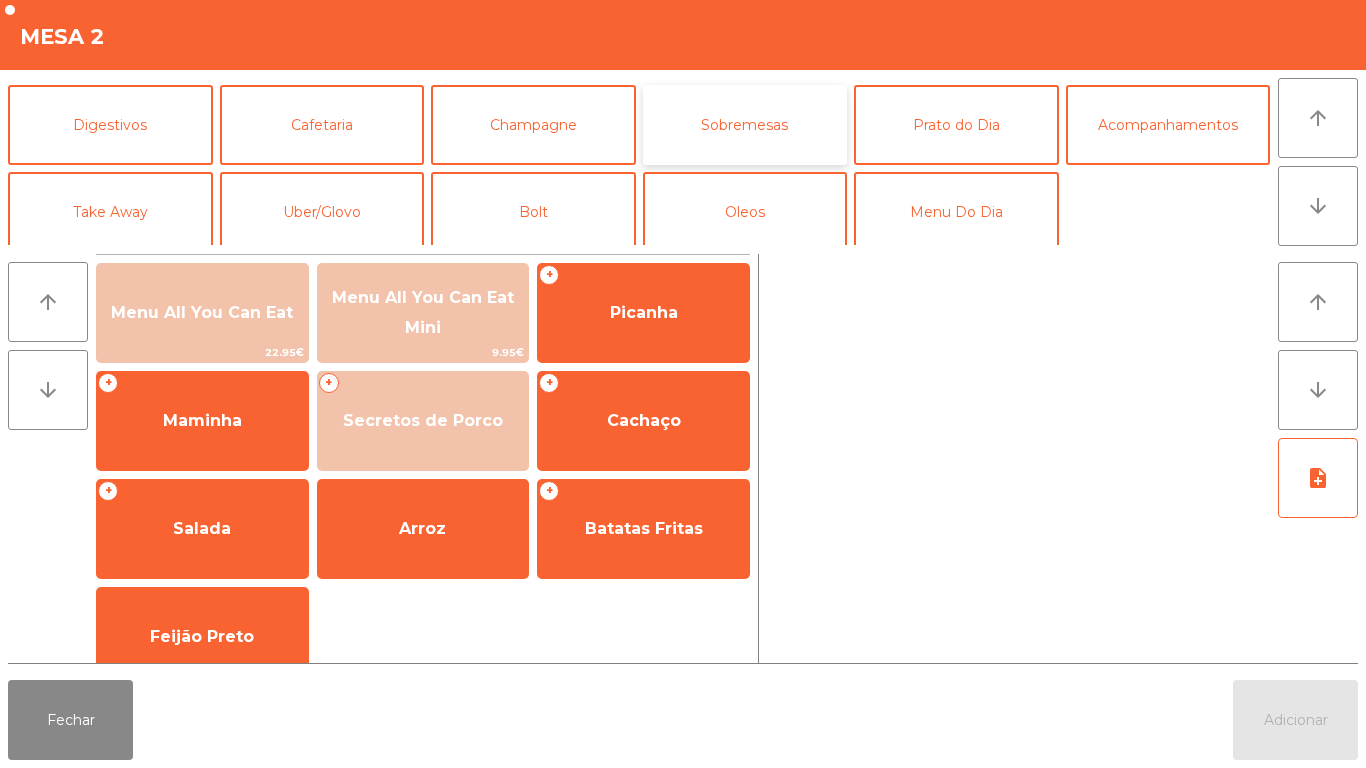 click on "Sobremesas" 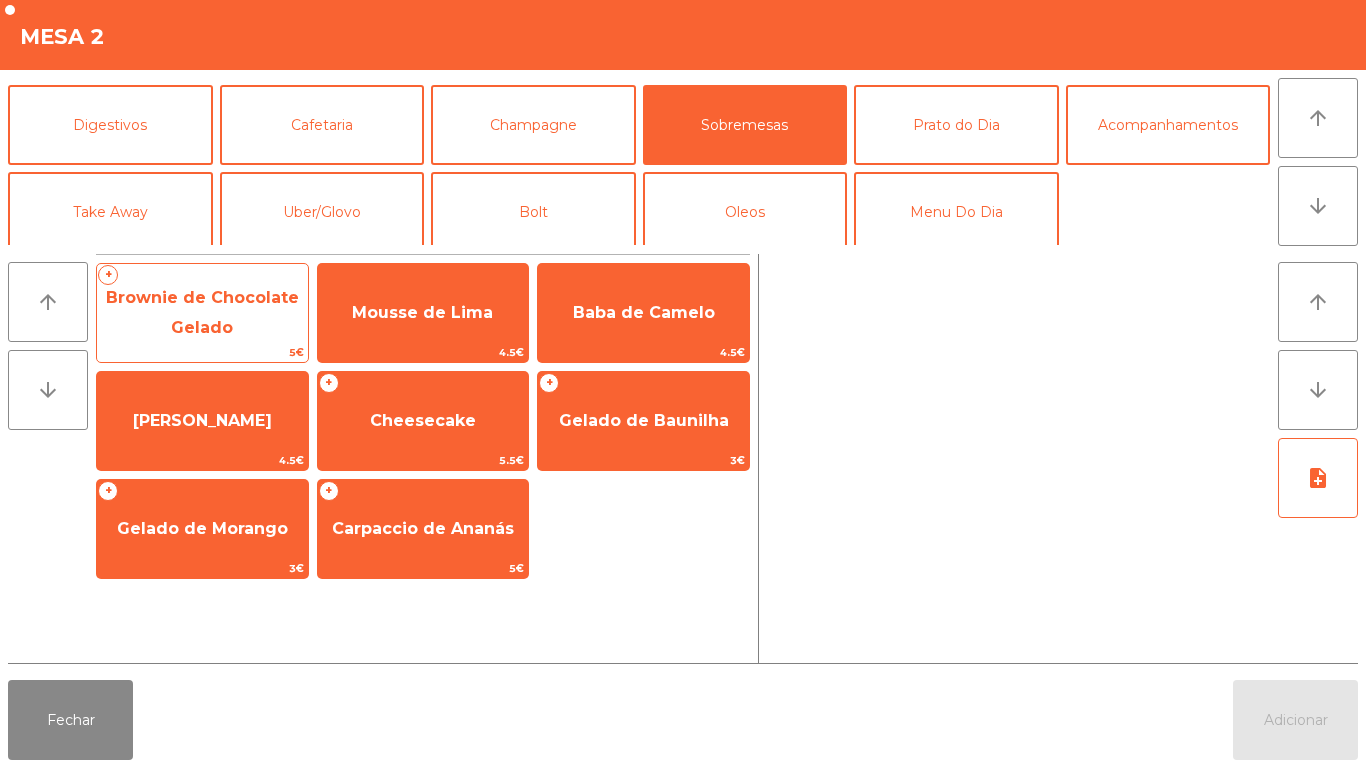 click on "Brownie de Chocolate Gelado" 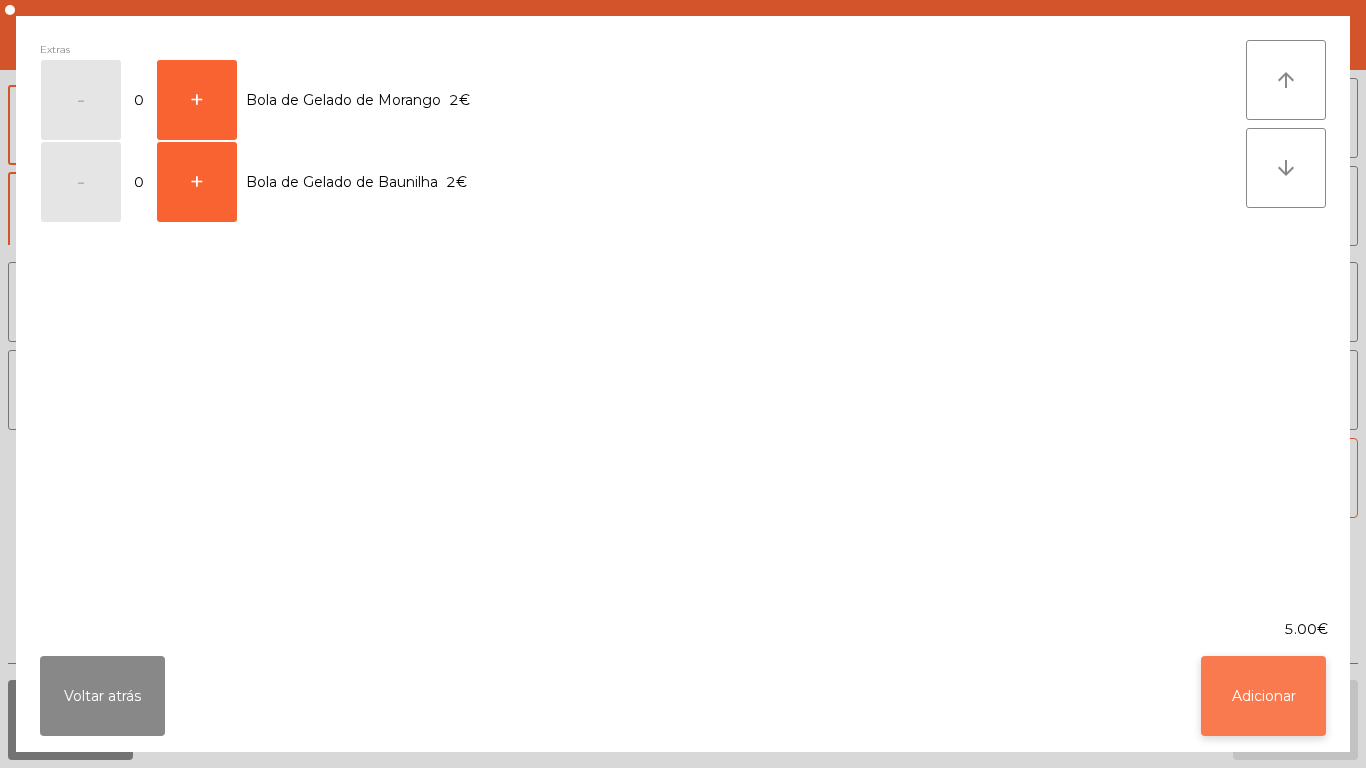 click on "Adicionar" 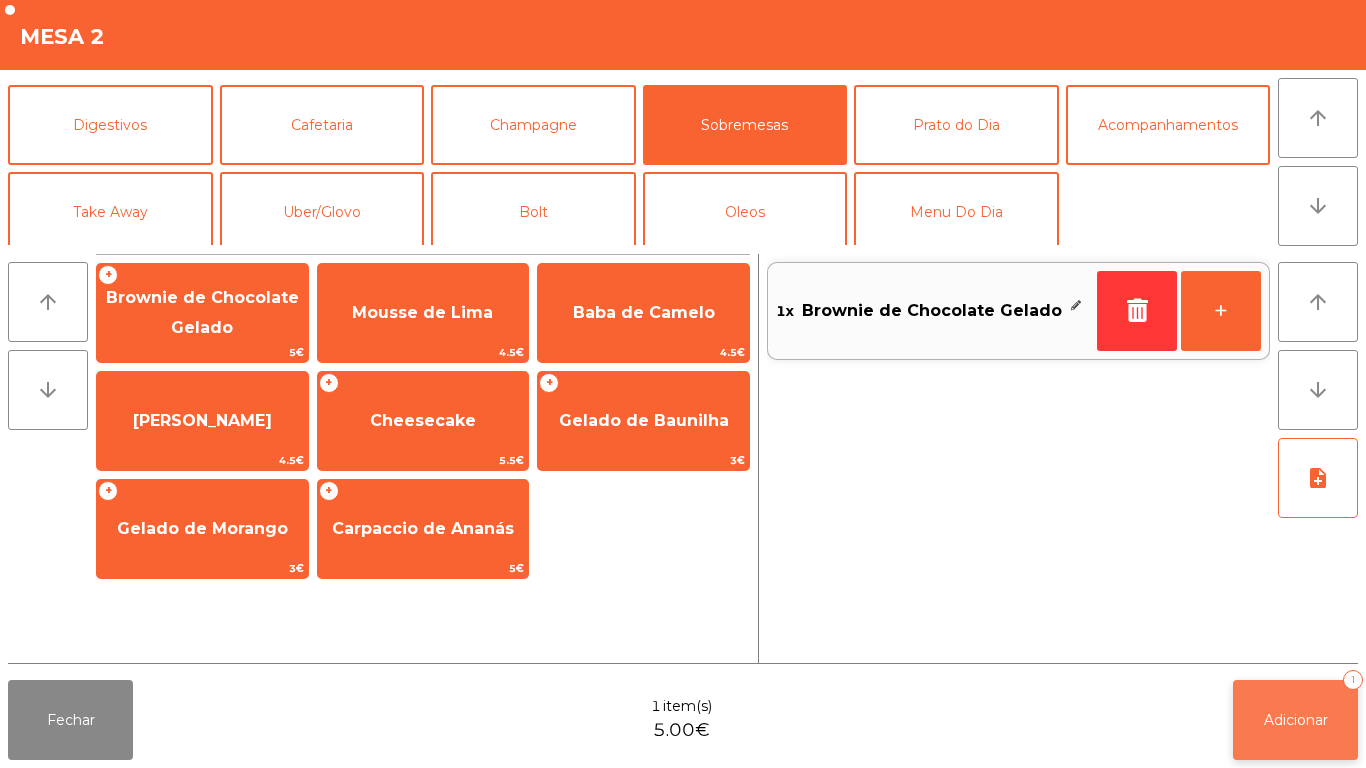 click on "Adicionar   1" 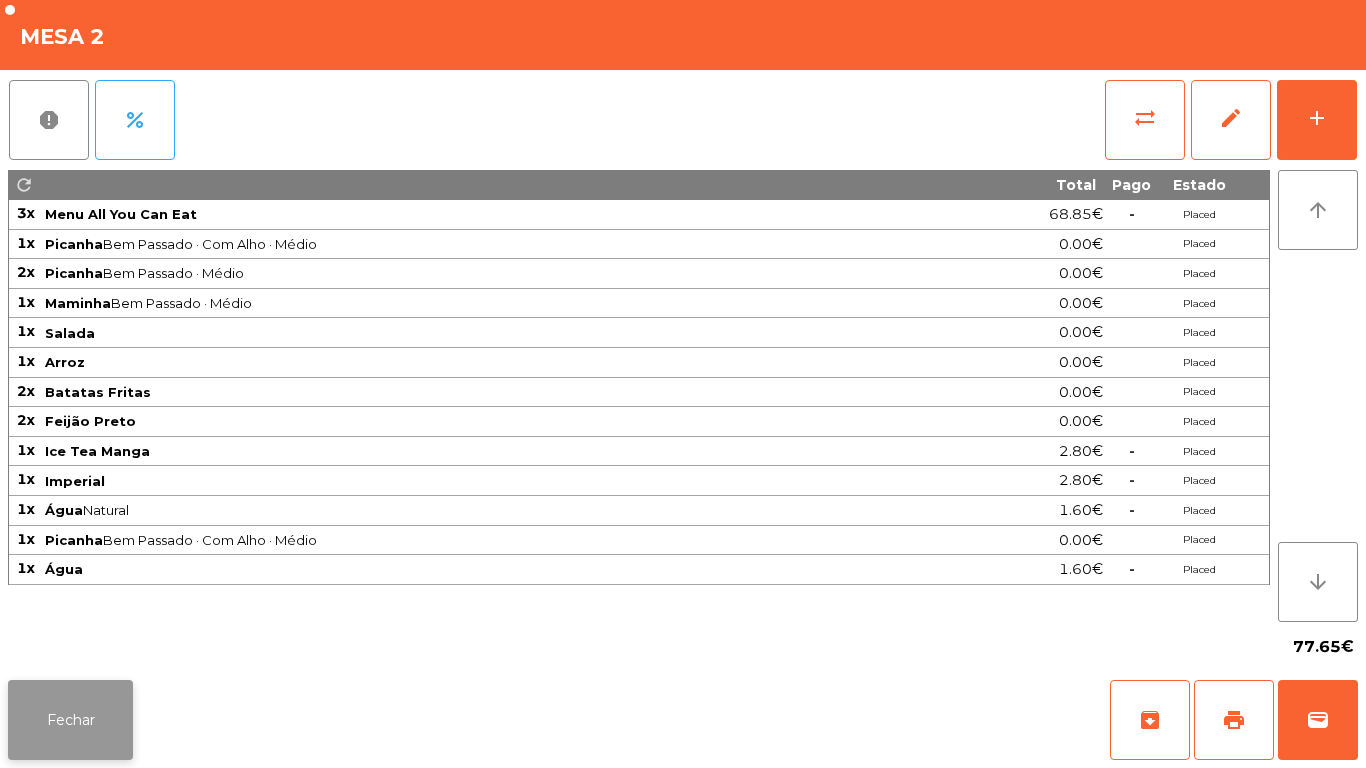 click on "Fechar" 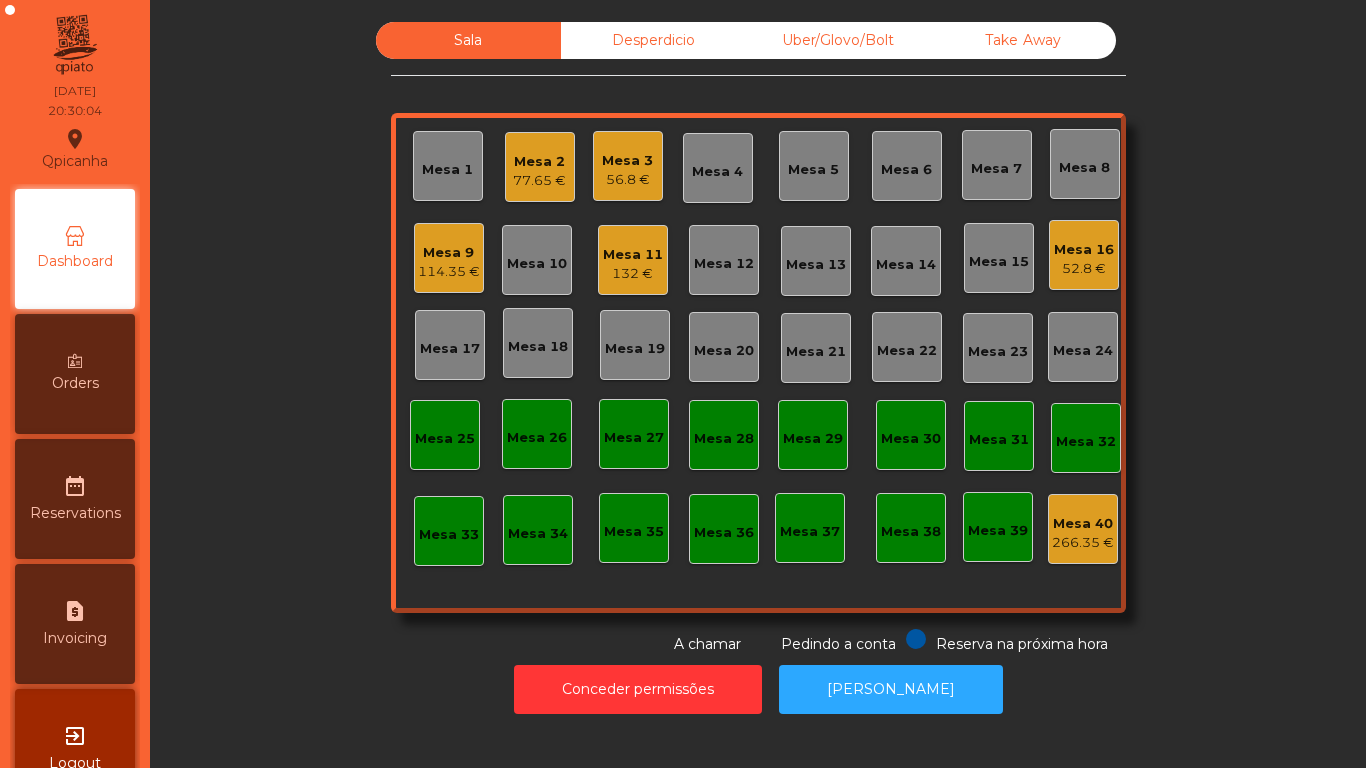 click on "56.8 €" 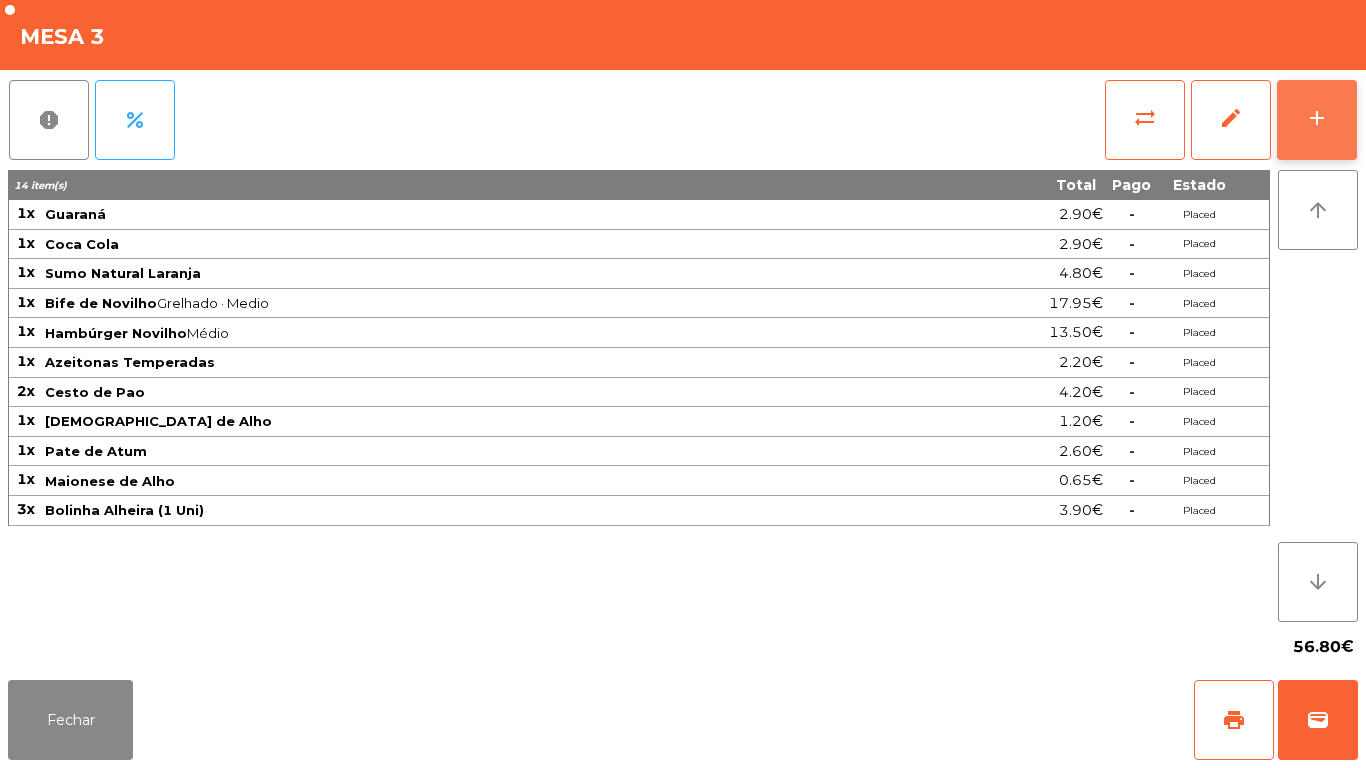 click on "add" 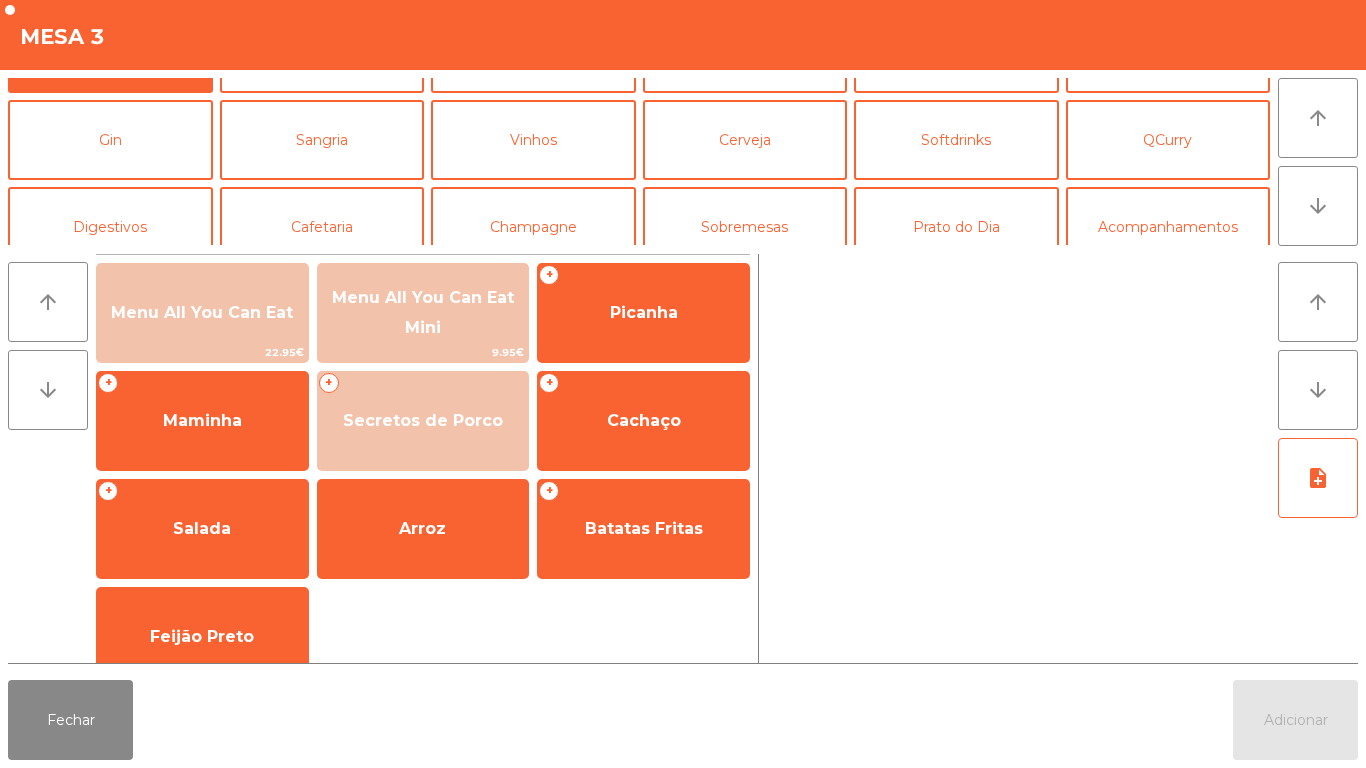 scroll, scrollTop: 134, scrollLeft: 0, axis: vertical 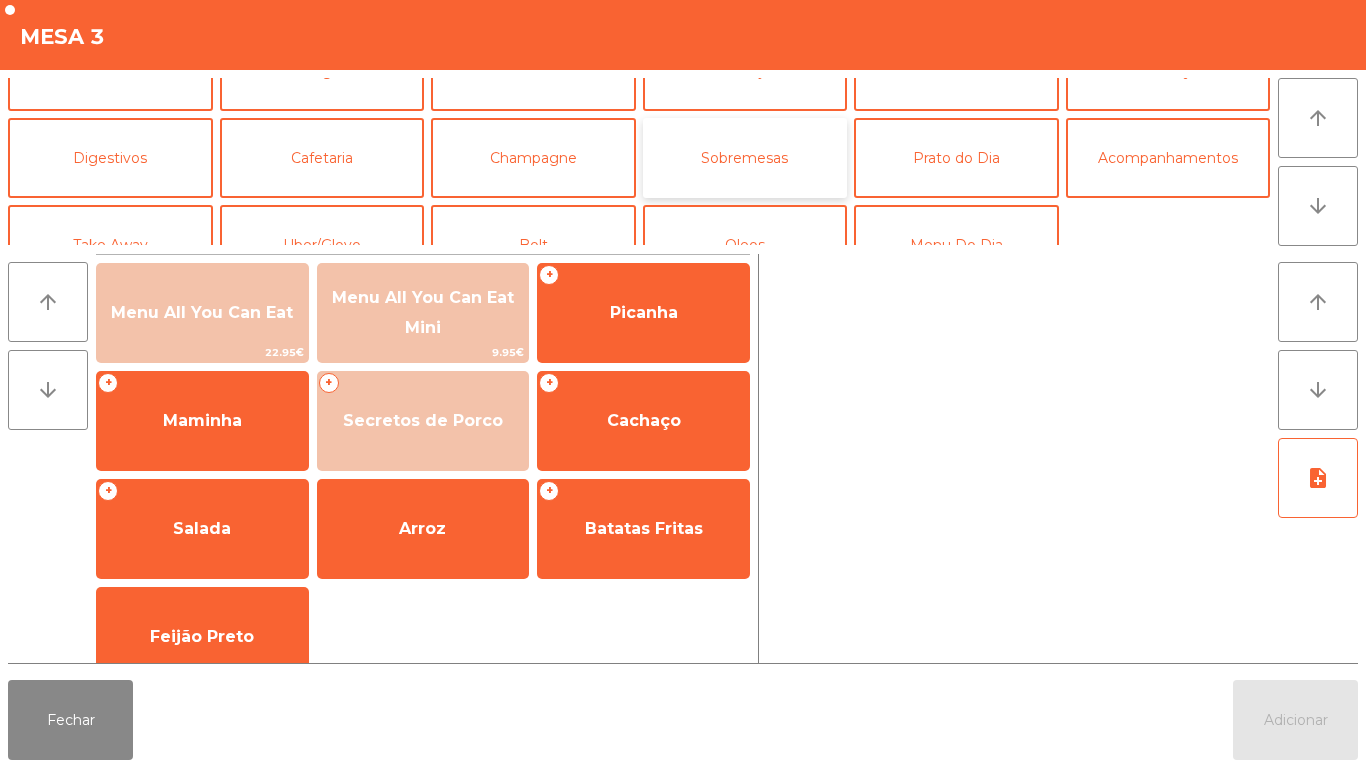 click on "Sobremesas" 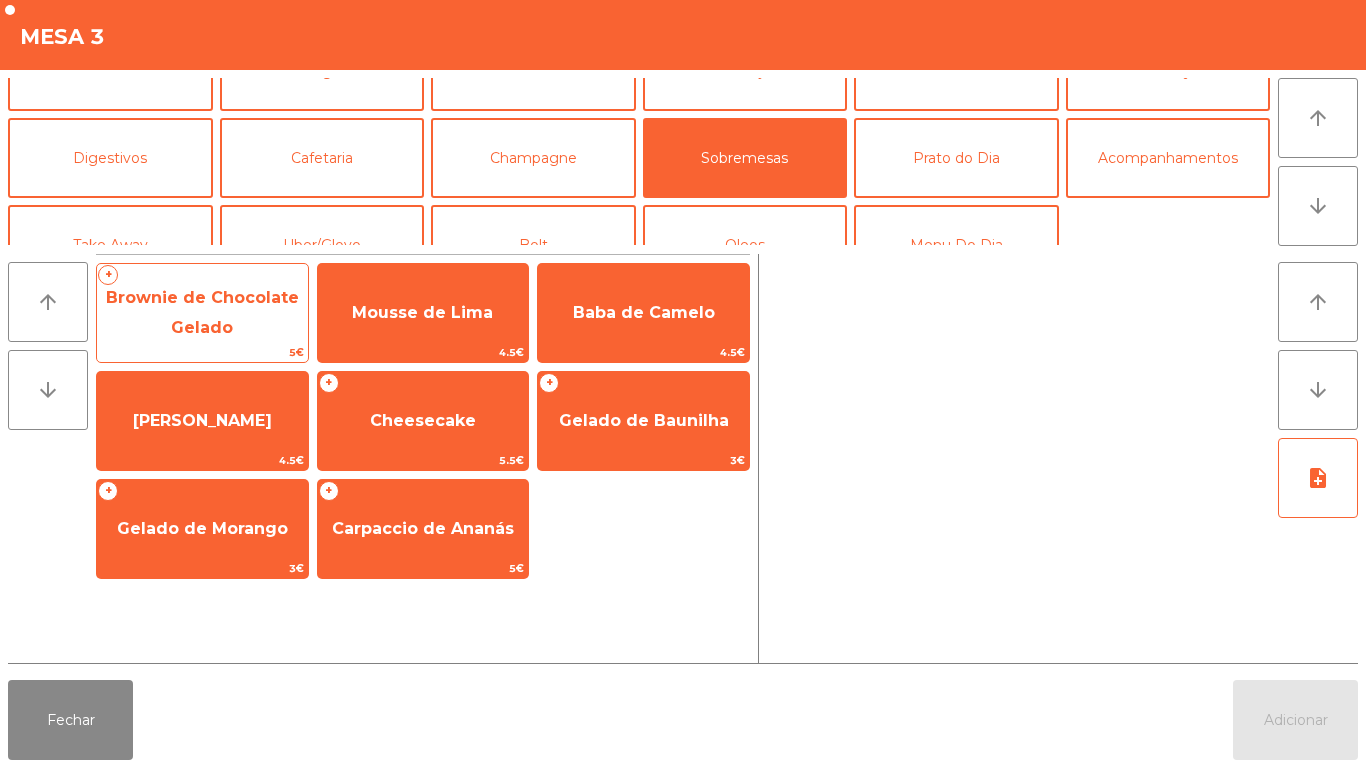 click on "Brownie de Chocolate Gelado" 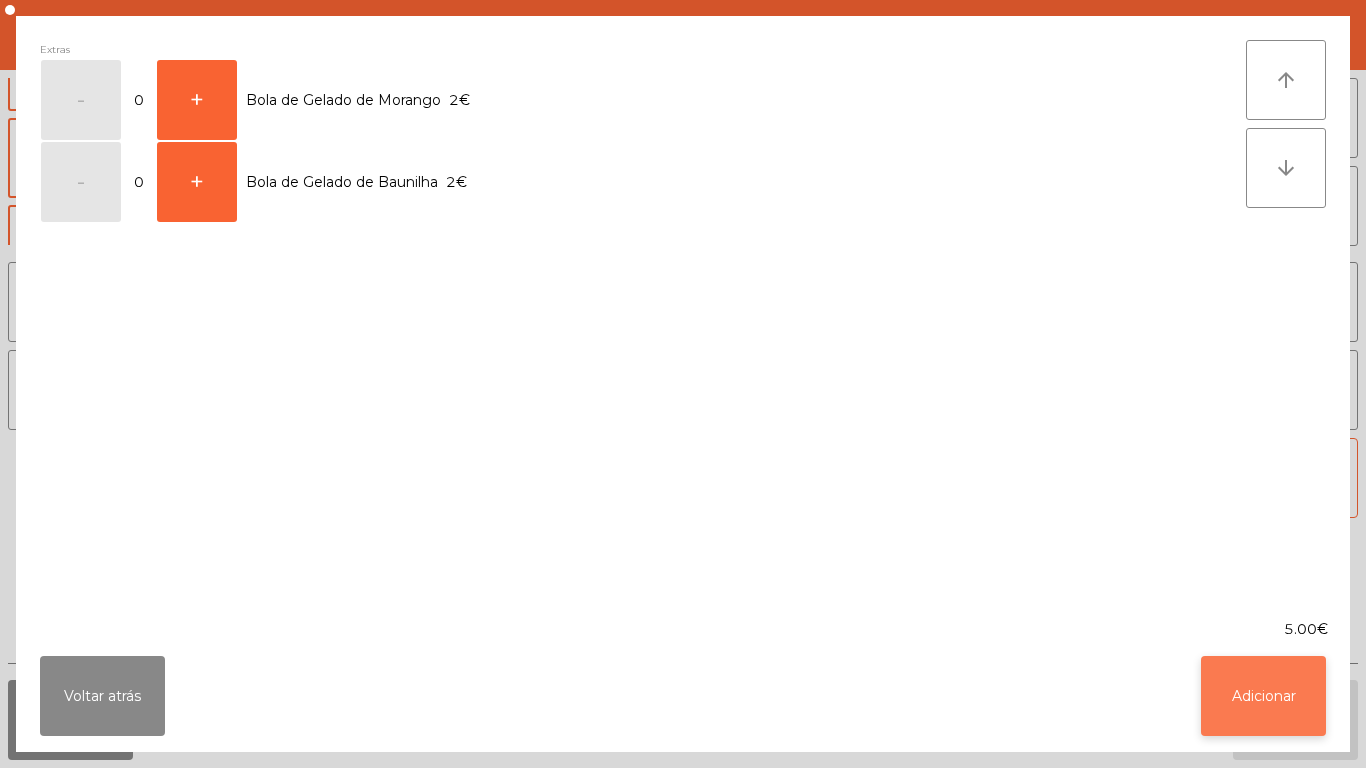click on "Adicionar" 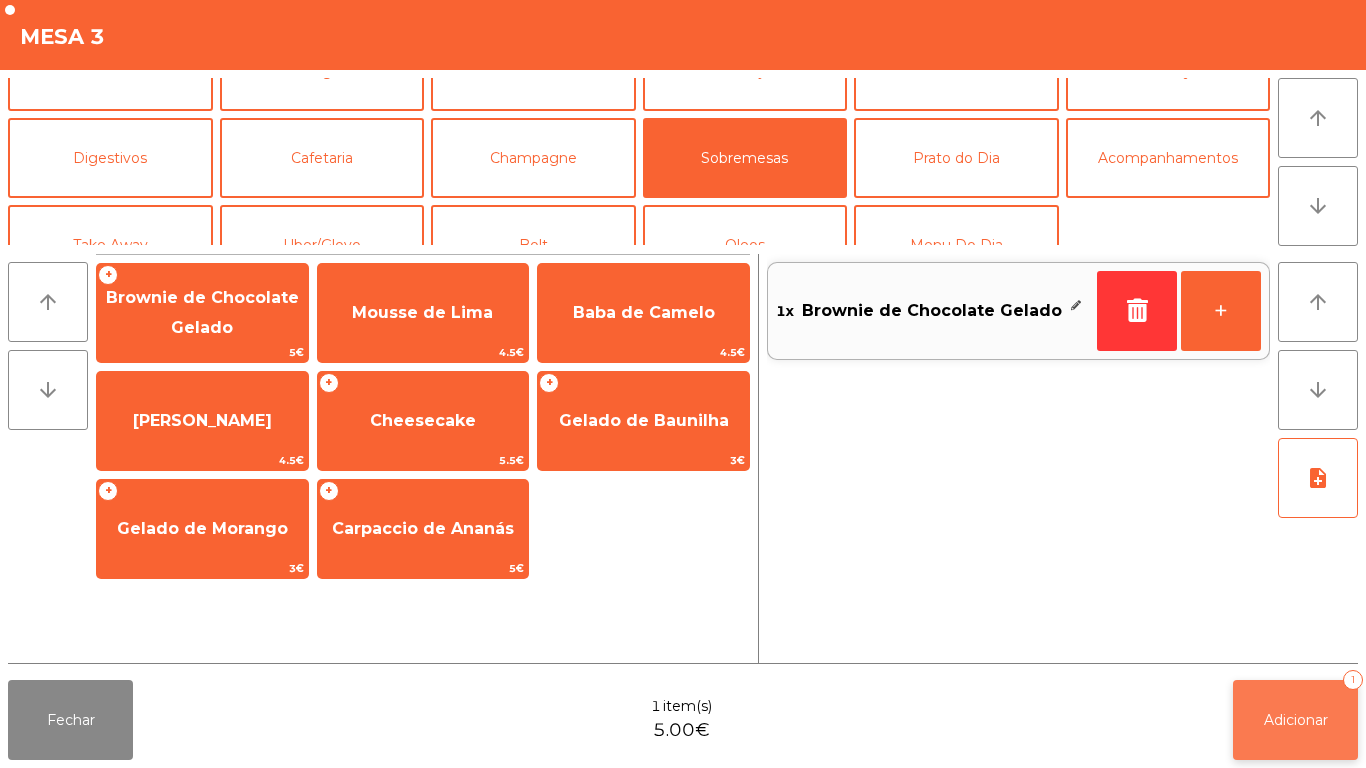 click on "Adicionar" 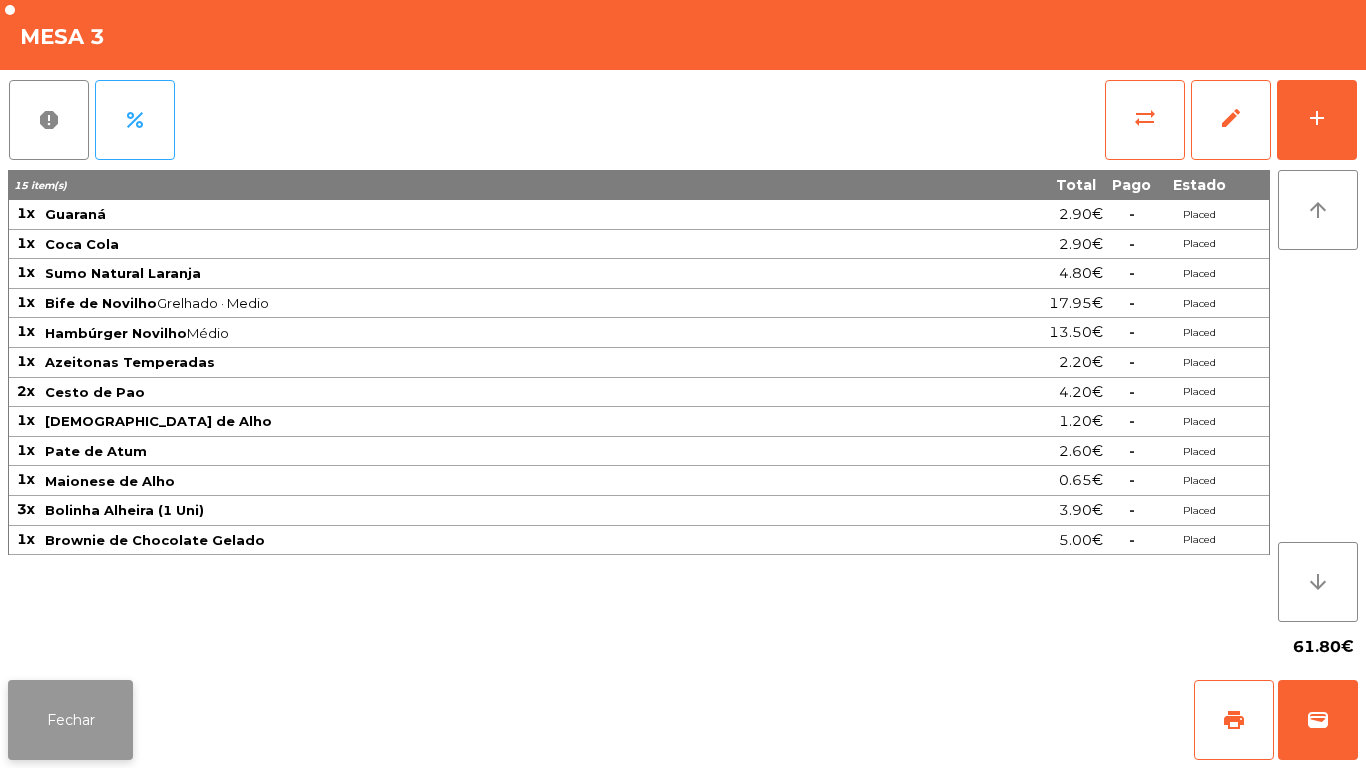 click on "Fechar" 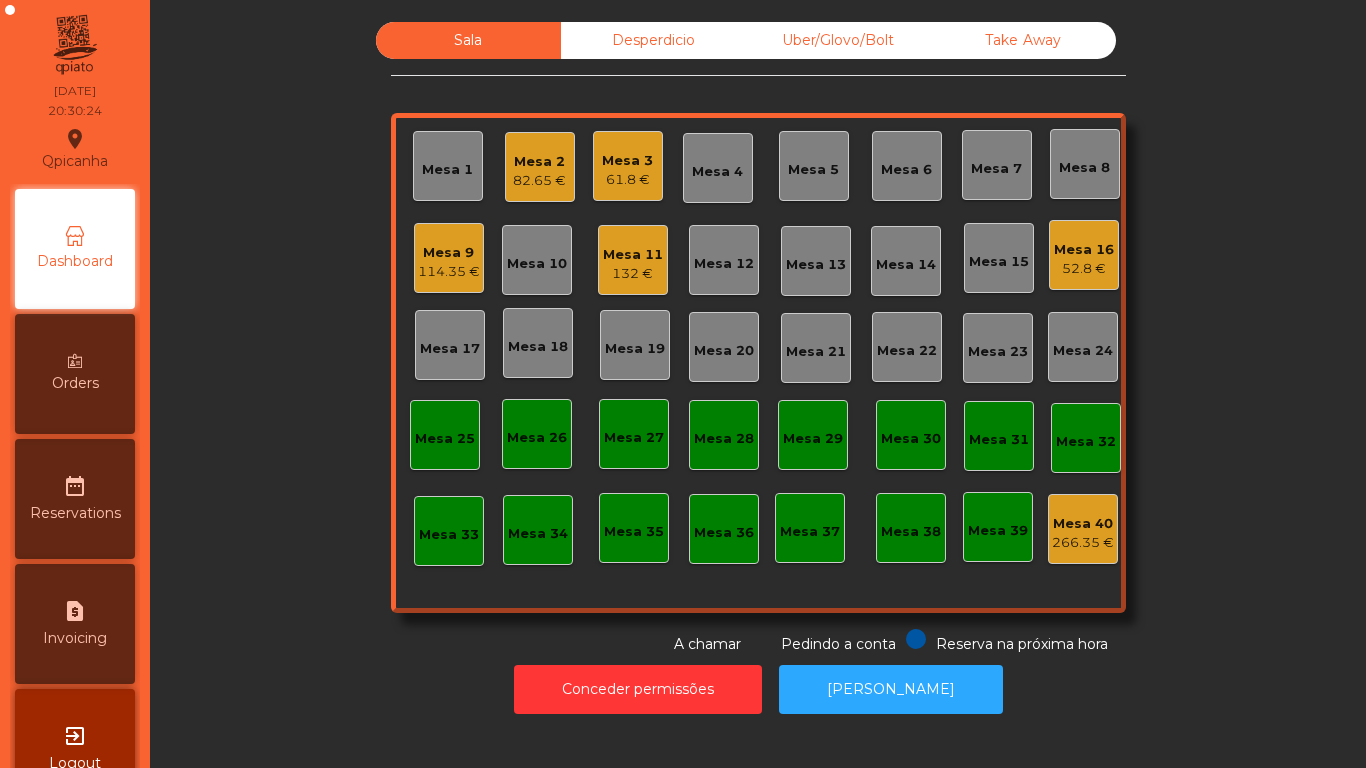 click on "114.35 €" 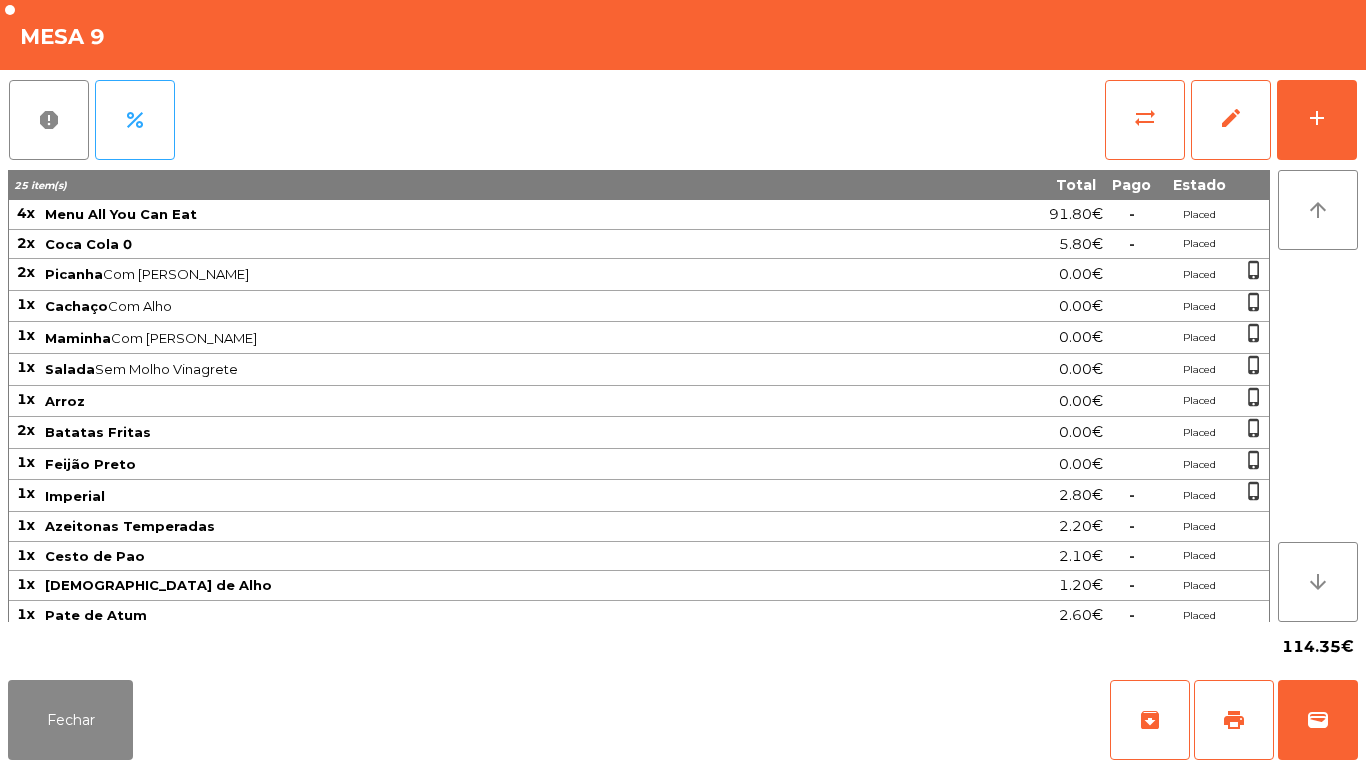 scroll, scrollTop: 68, scrollLeft: 0, axis: vertical 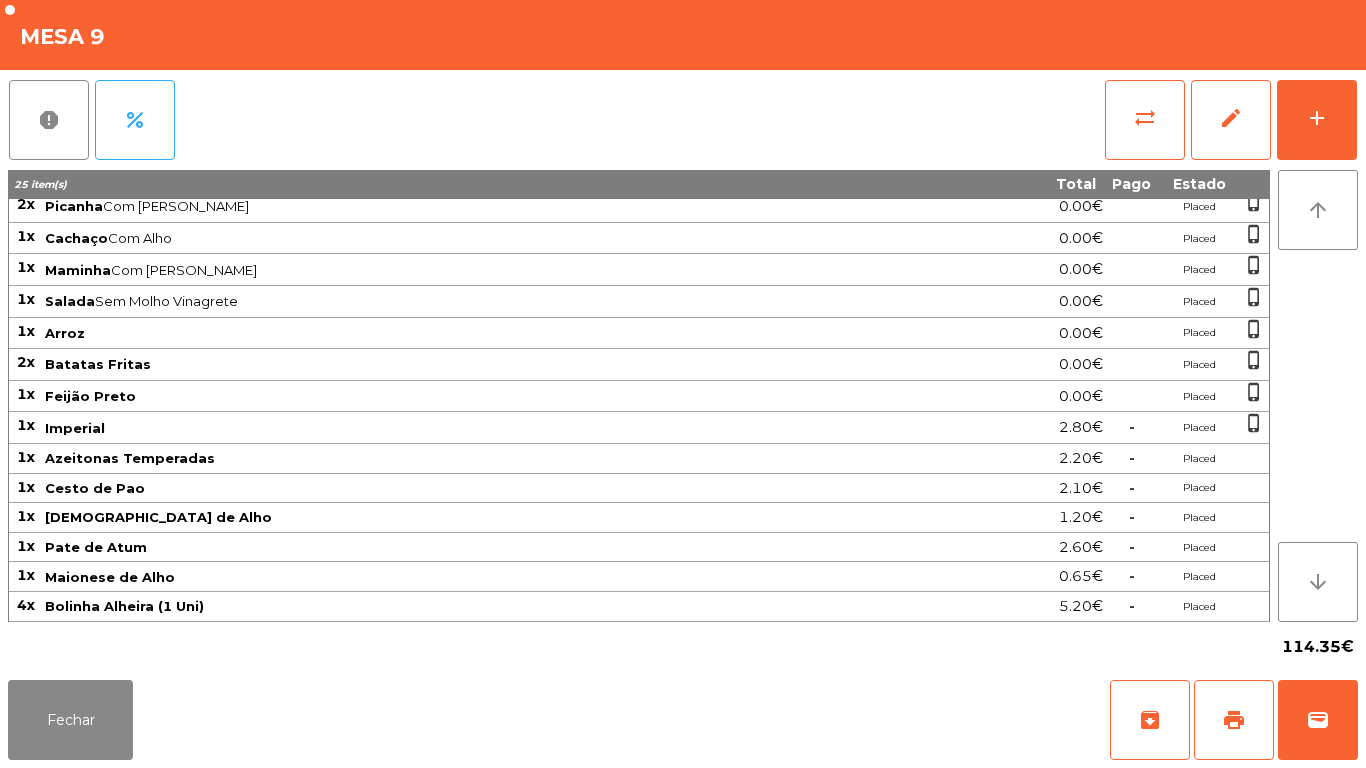 click on "114.35€" 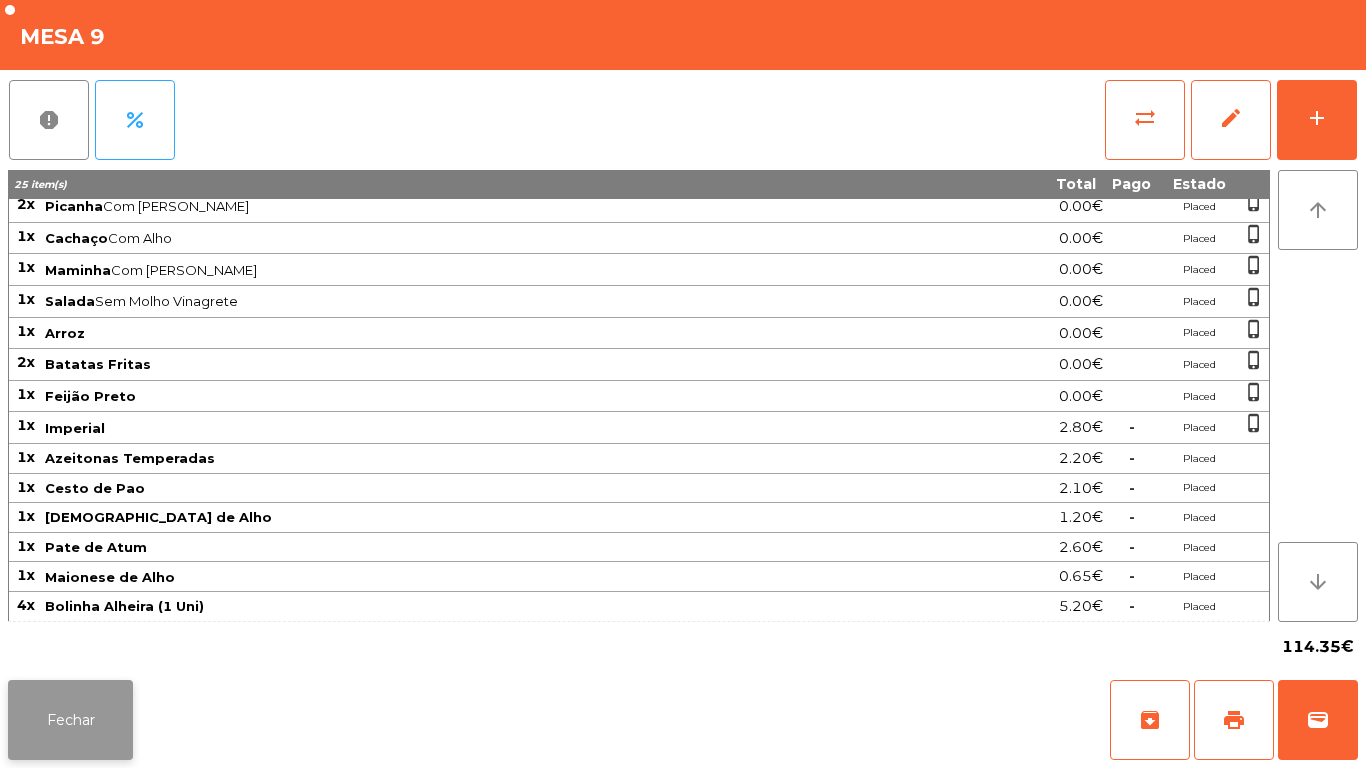 click on "Fechar" 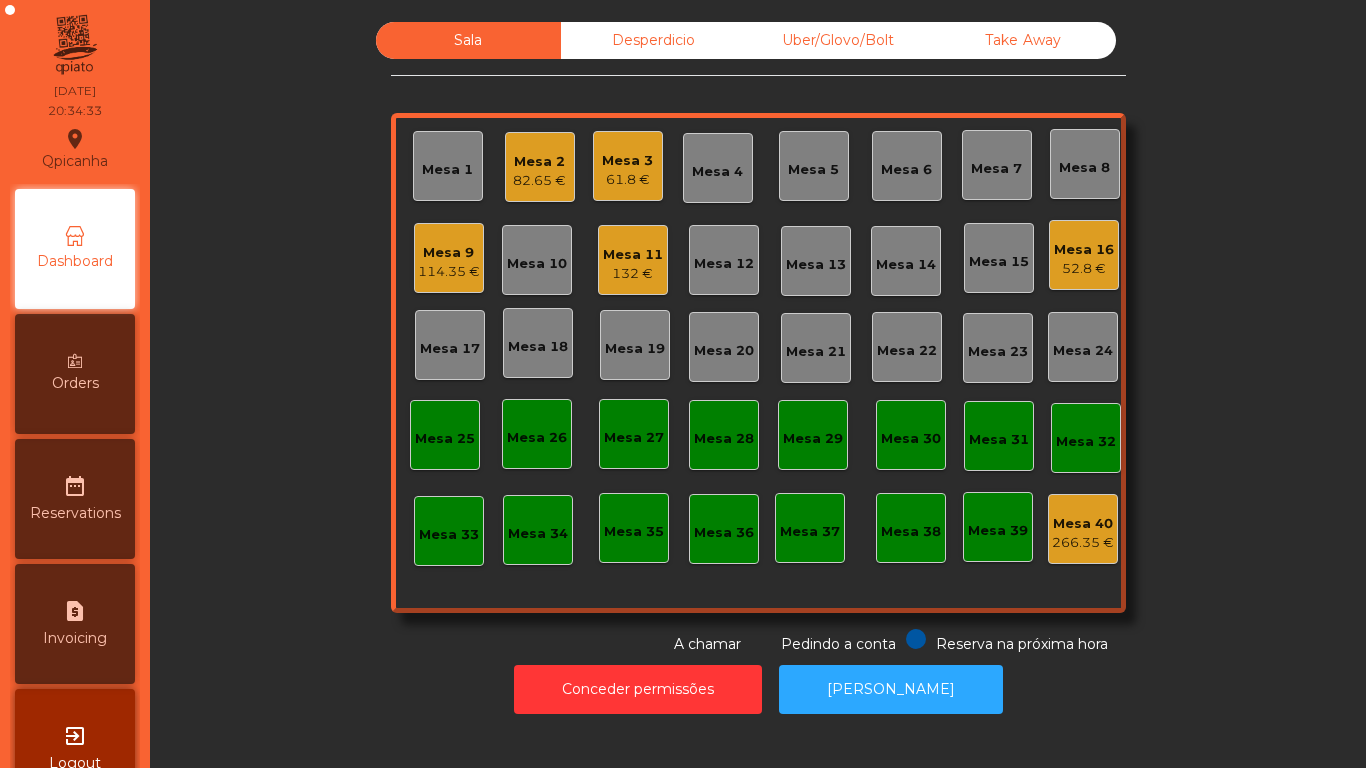 click on "61.8 €" 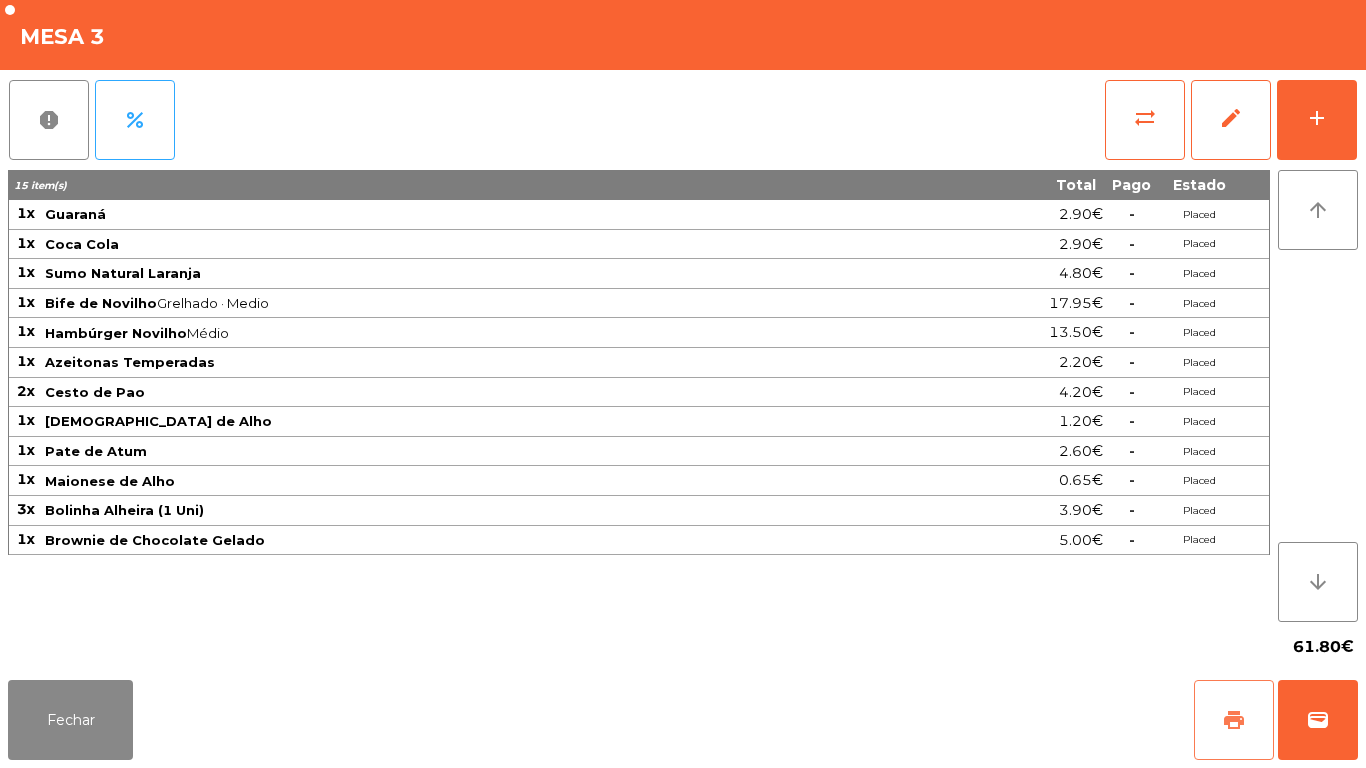click on "print" 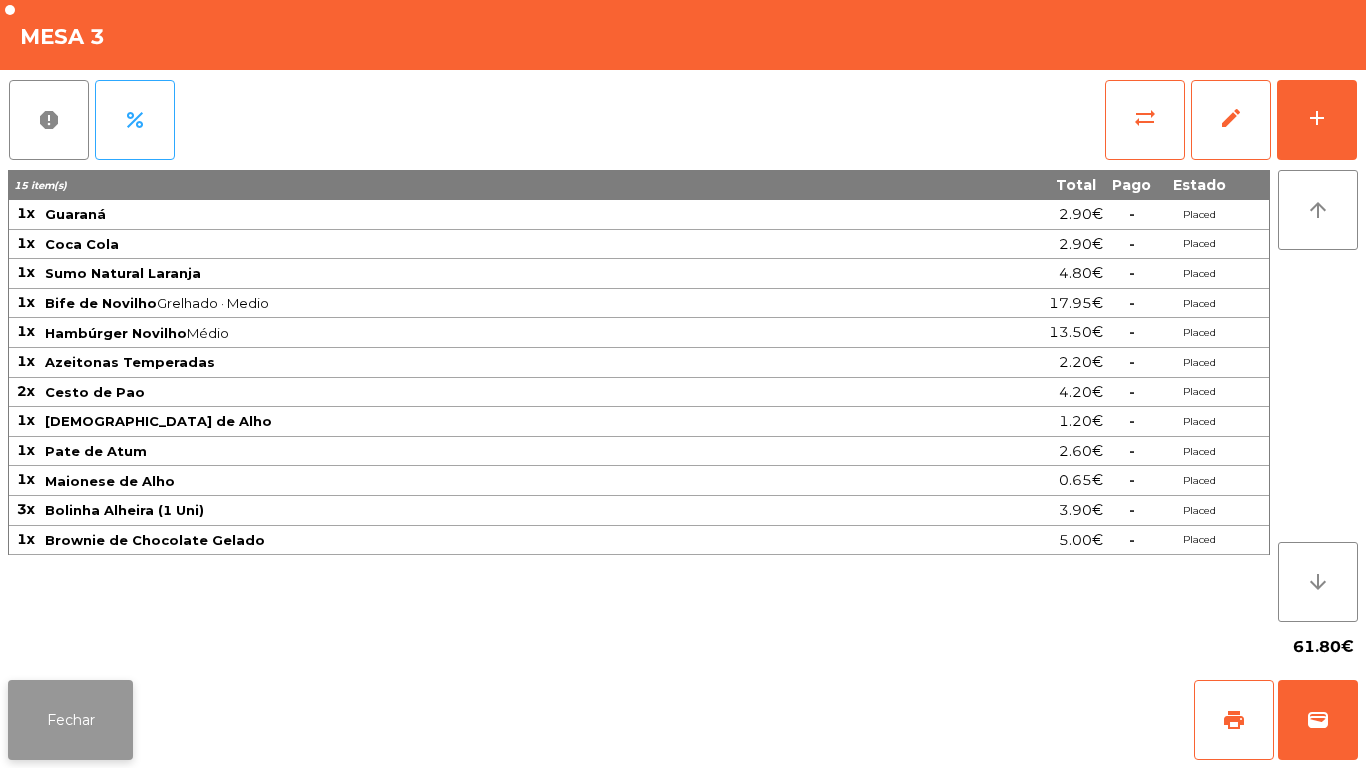 click on "Fechar" 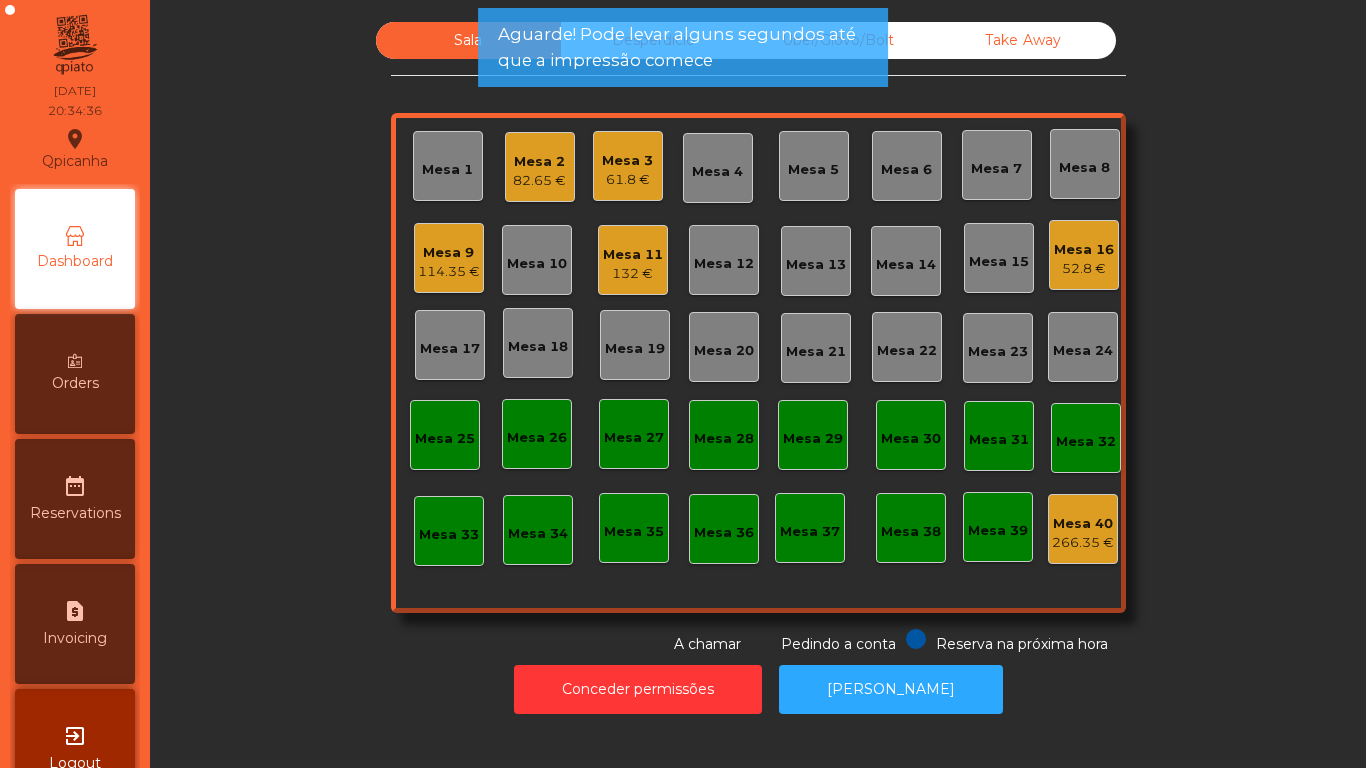 click on "Mesa 9" 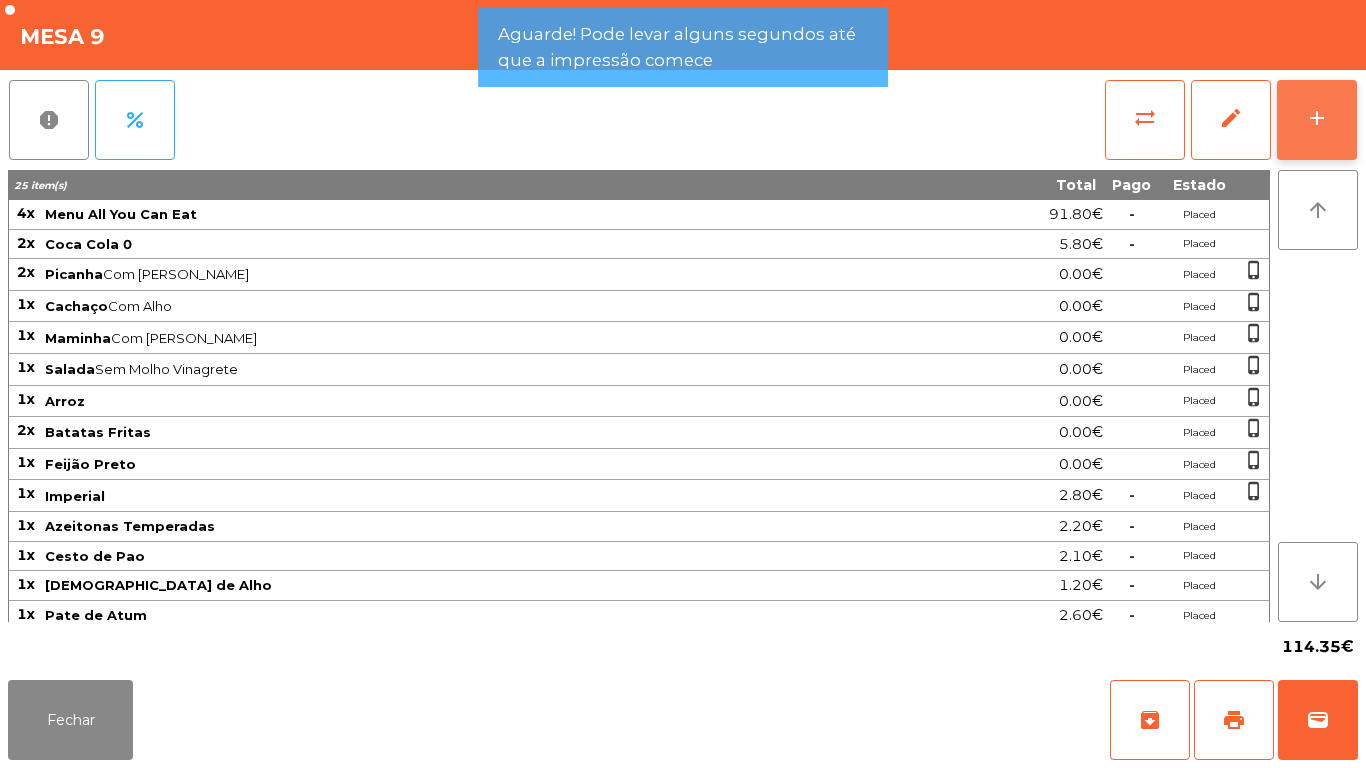 click on "add" 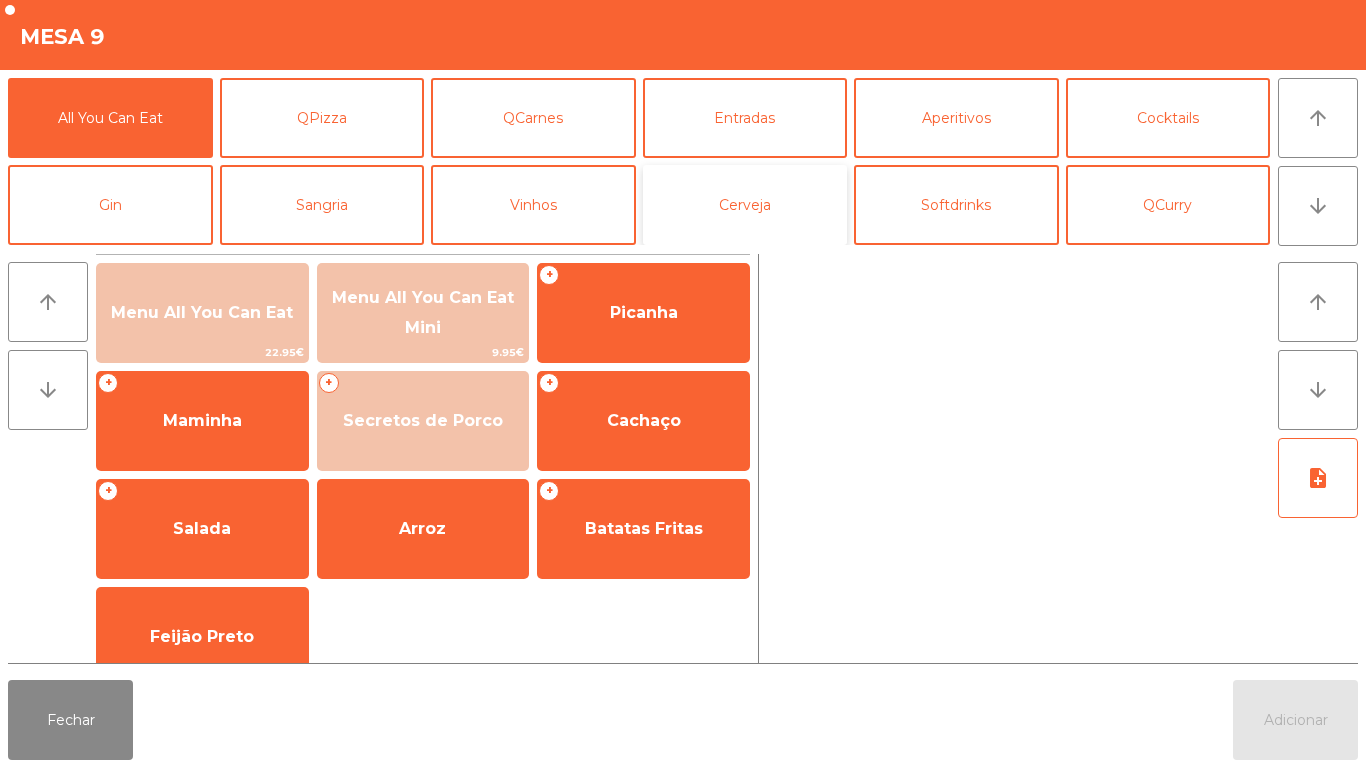 click on "Cerveja" 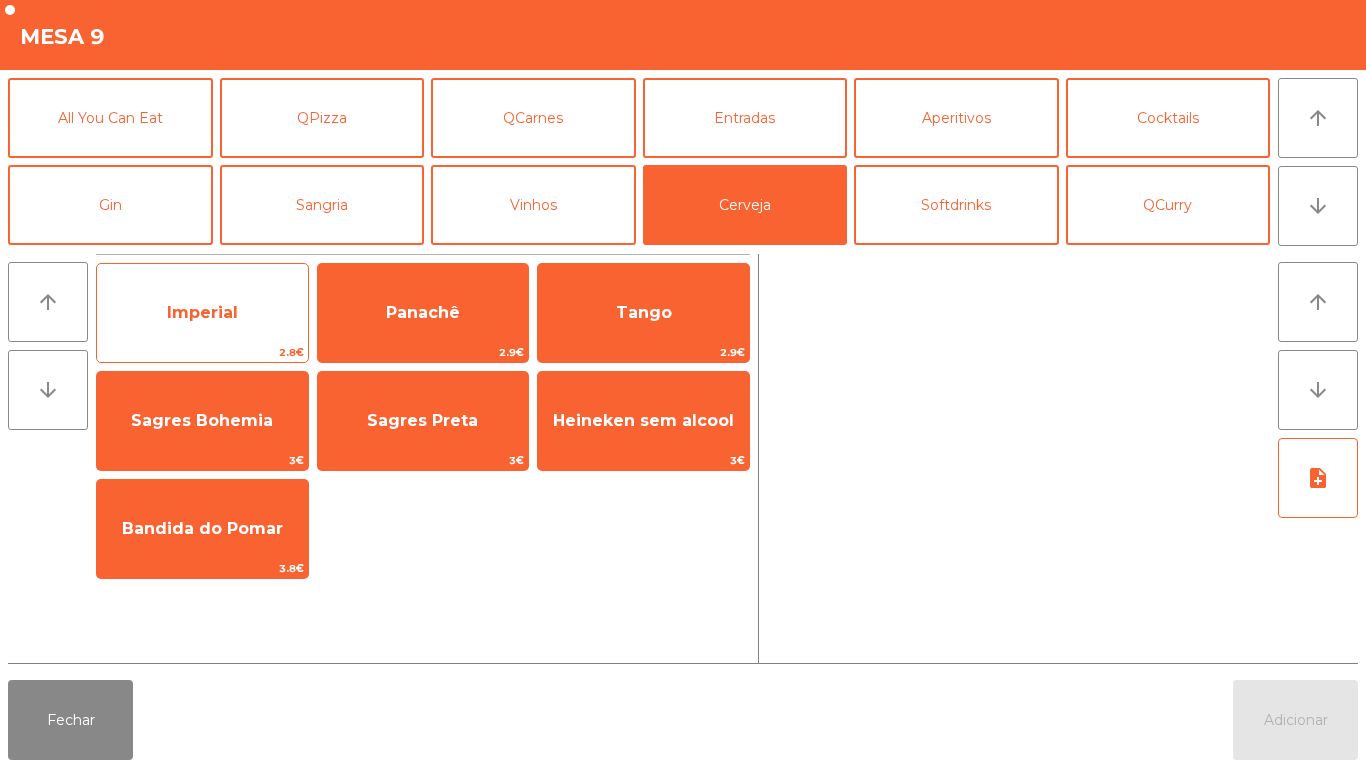 click on "Imperial" 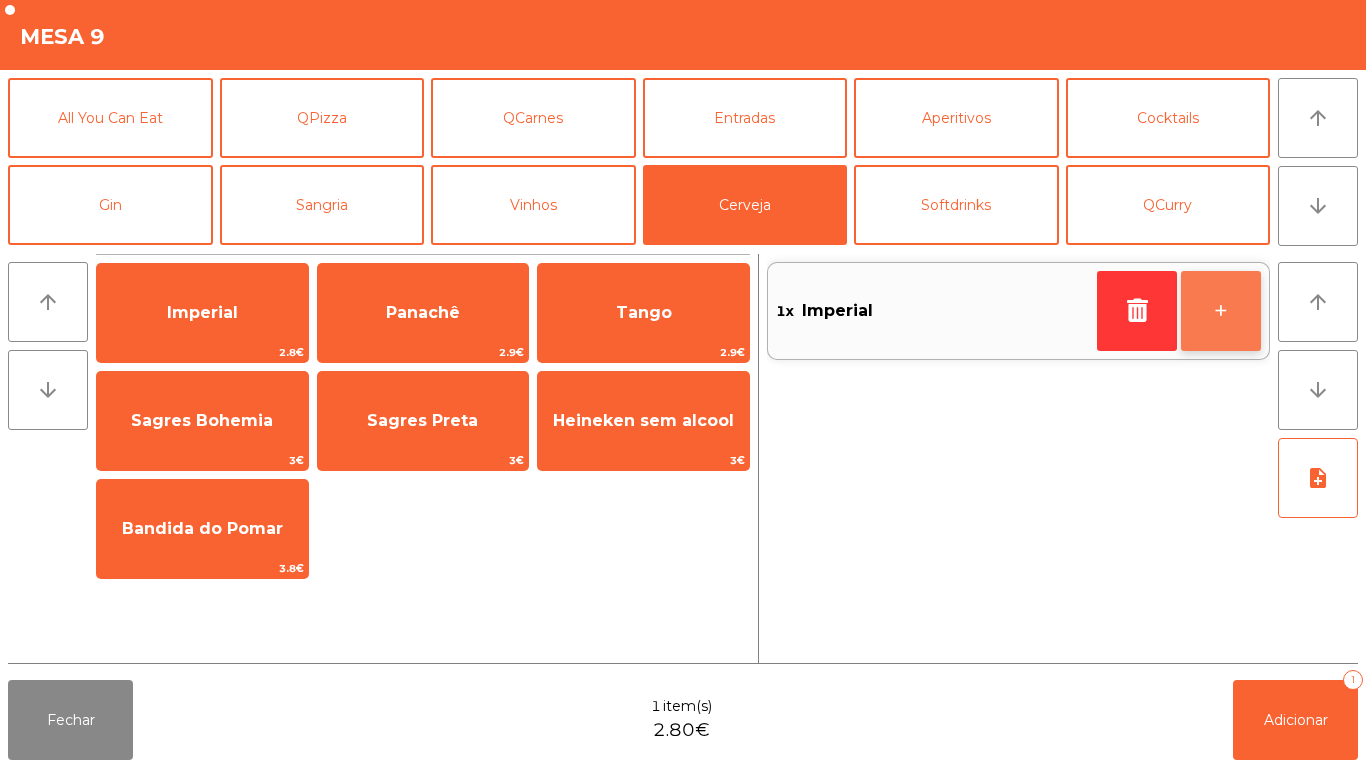 click on "+" 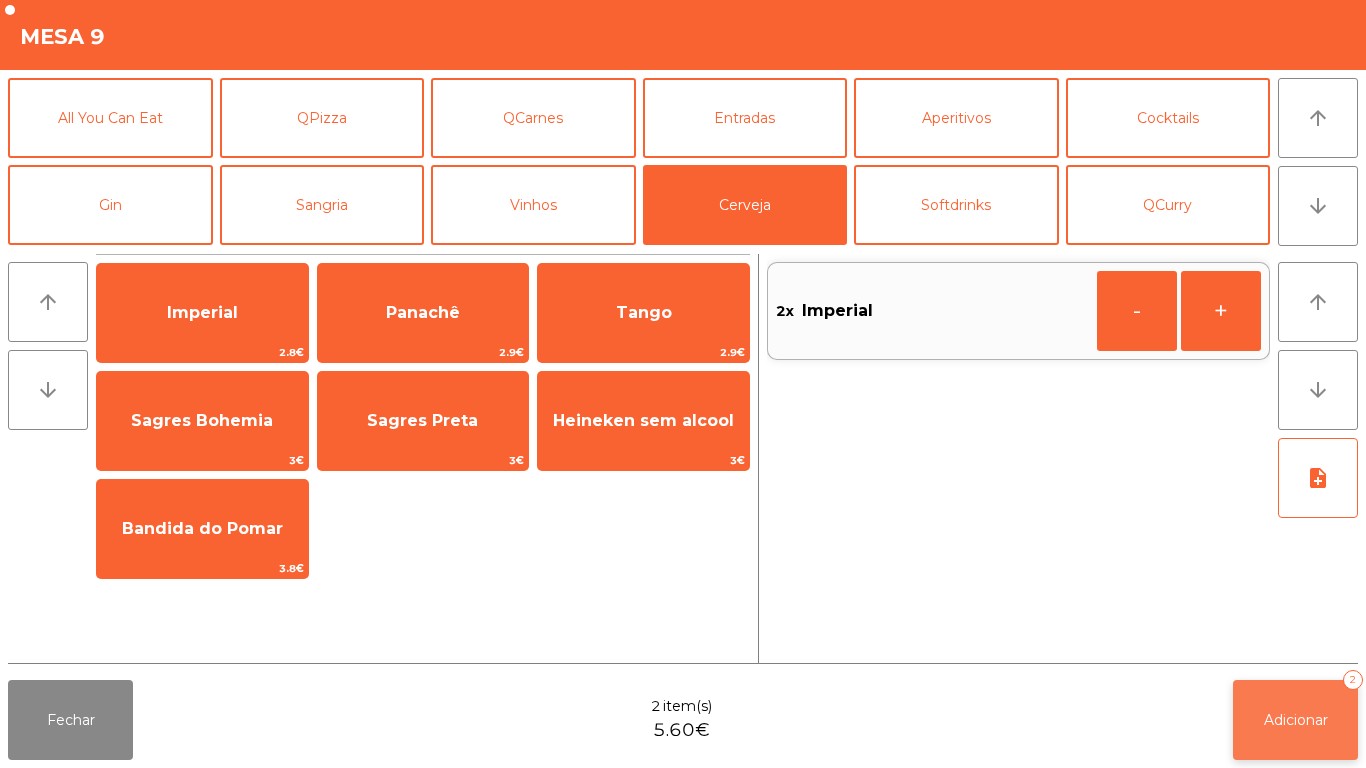 click on "Adicionar   2" 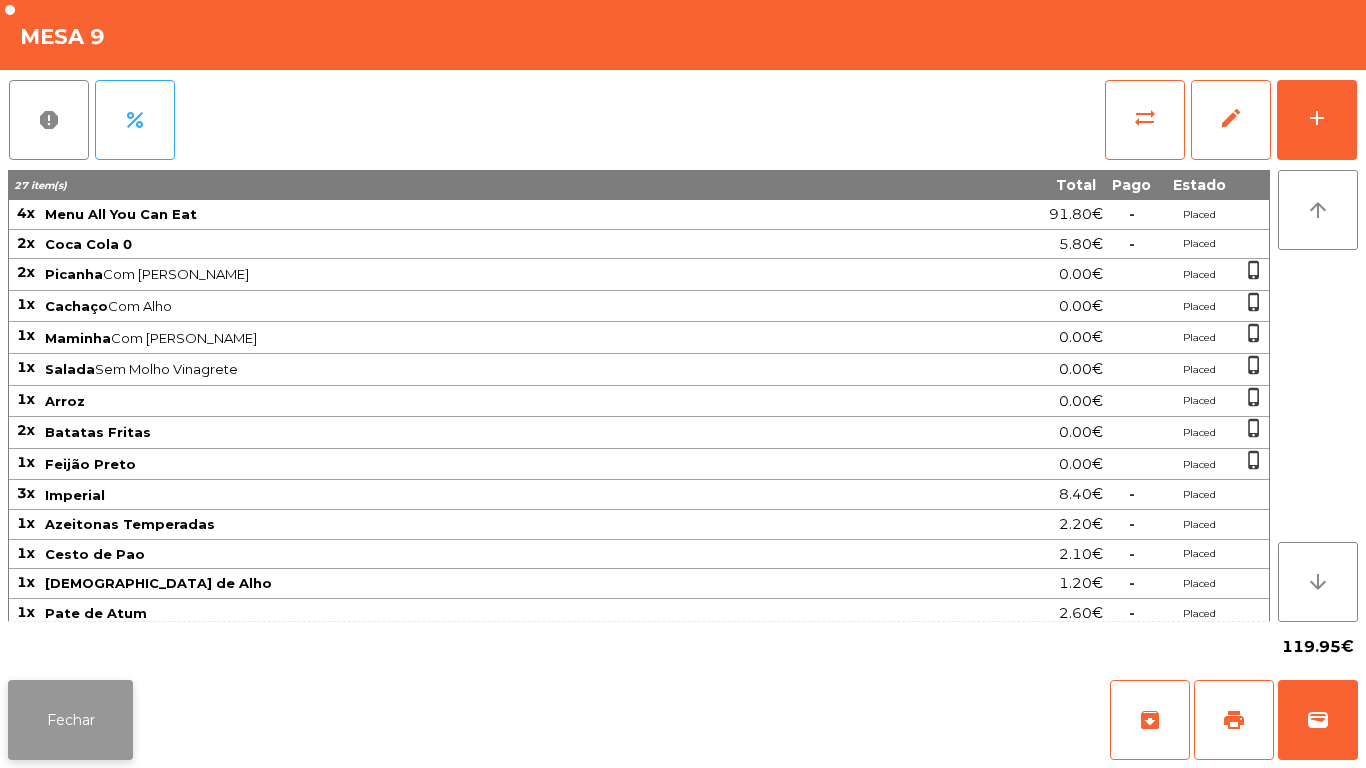click on "Fechar" 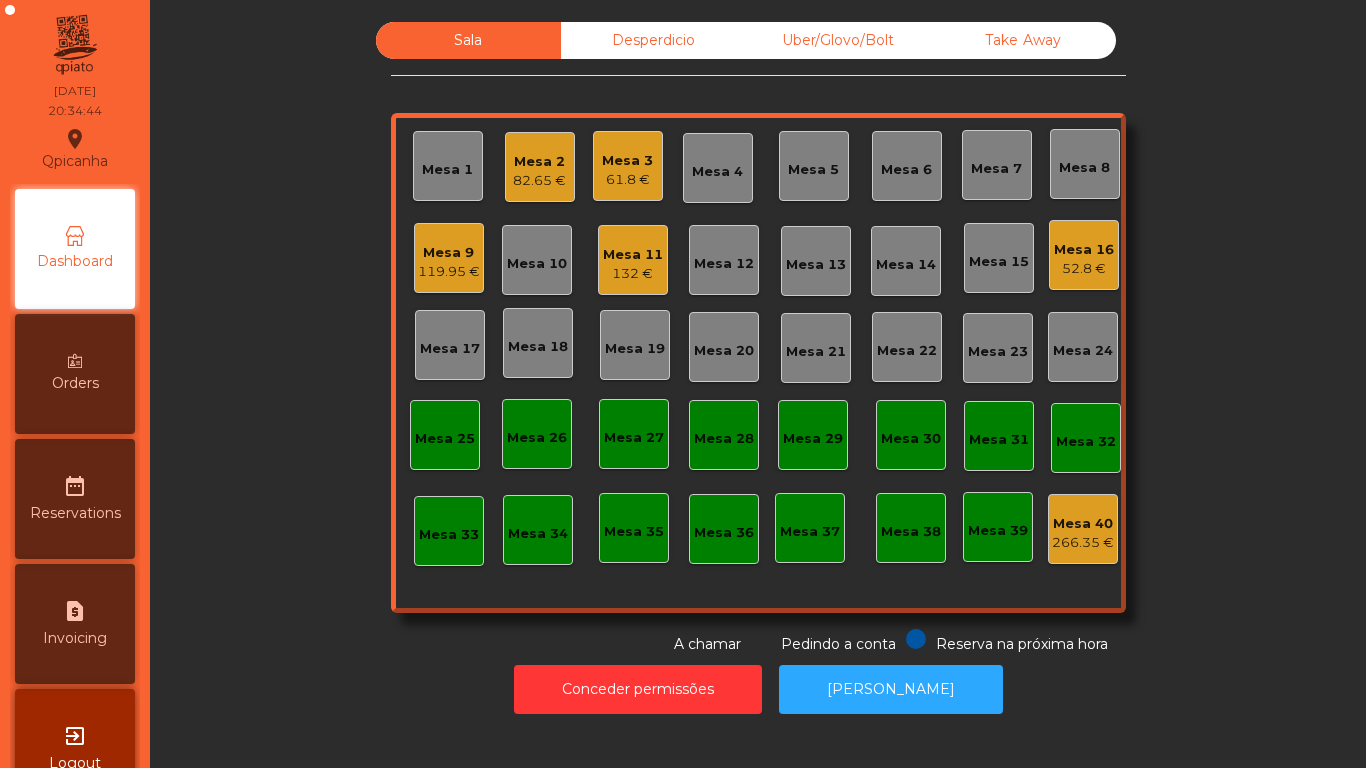 click on "Mesa 3   61.8 €" 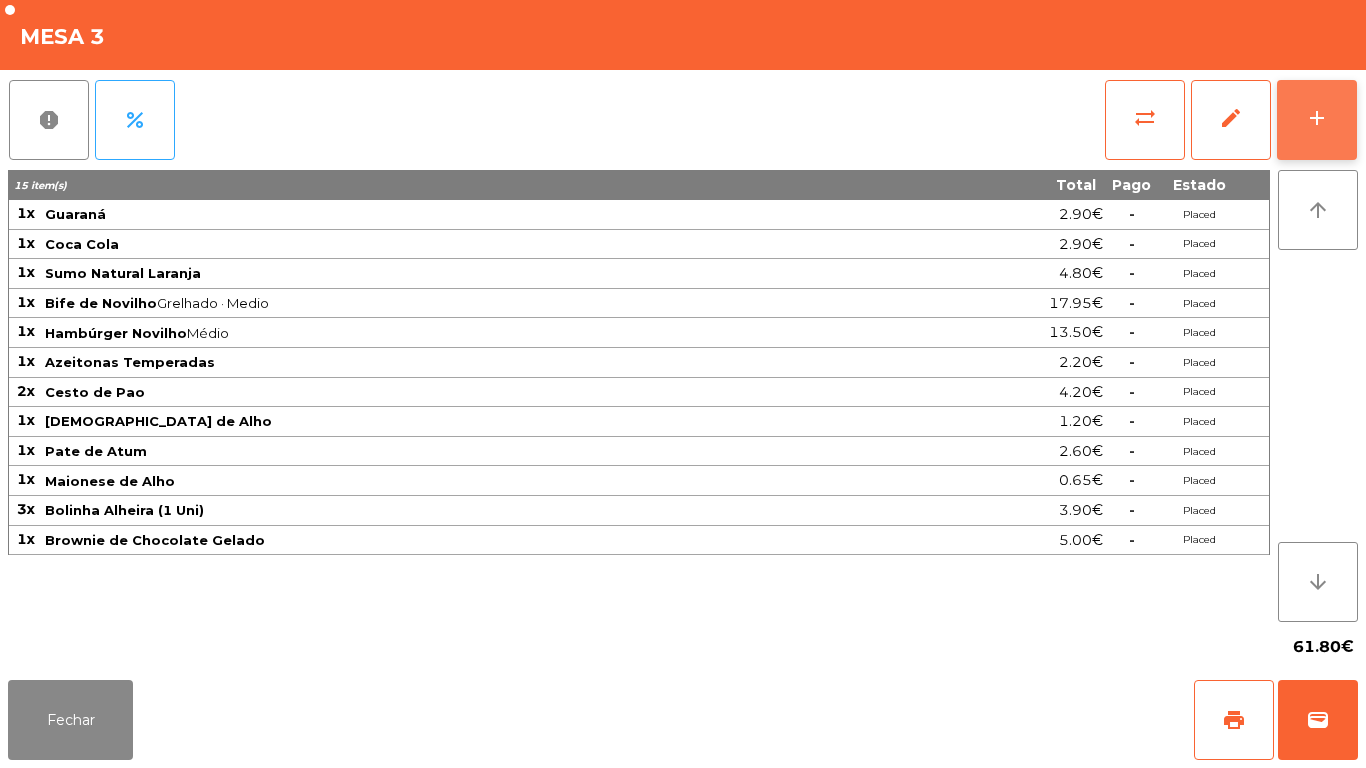 click on "add" 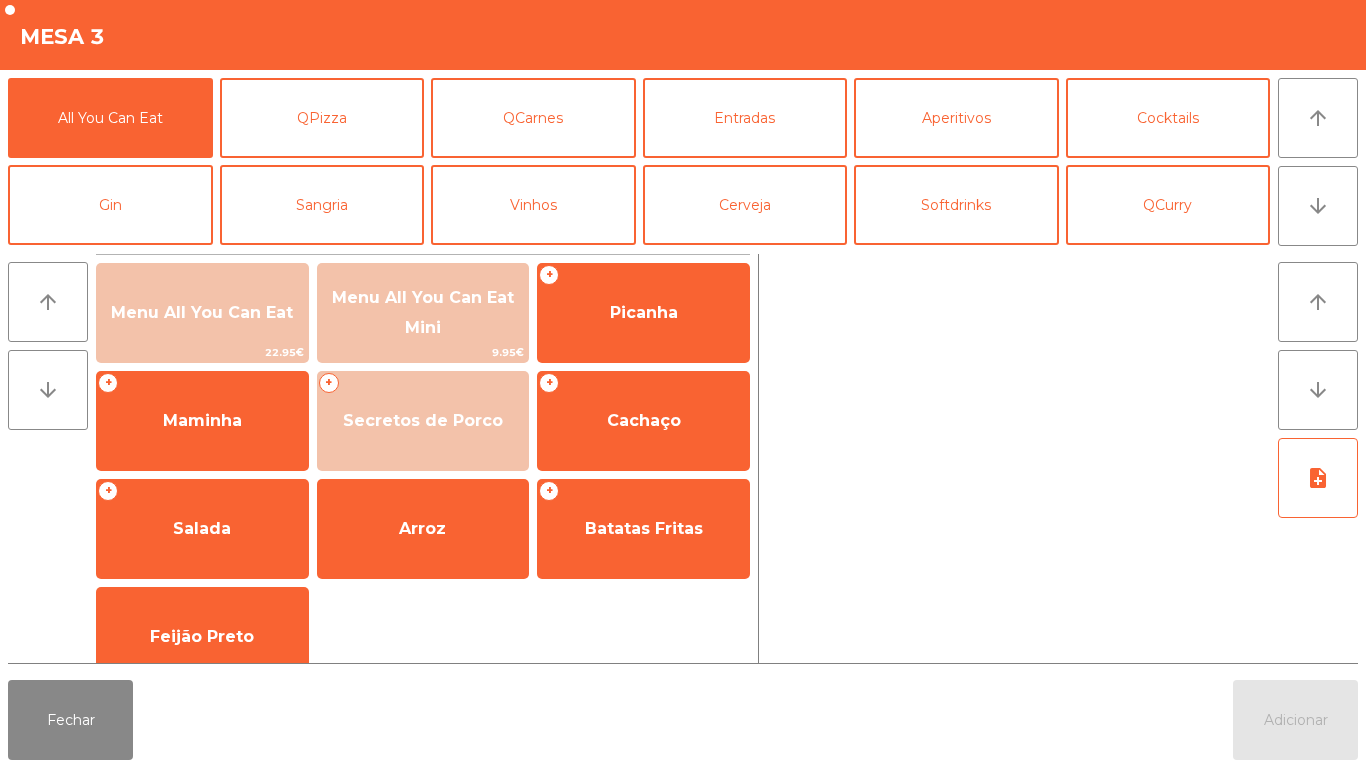 scroll, scrollTop: 174, scrollLeft: 0, axis: vertical 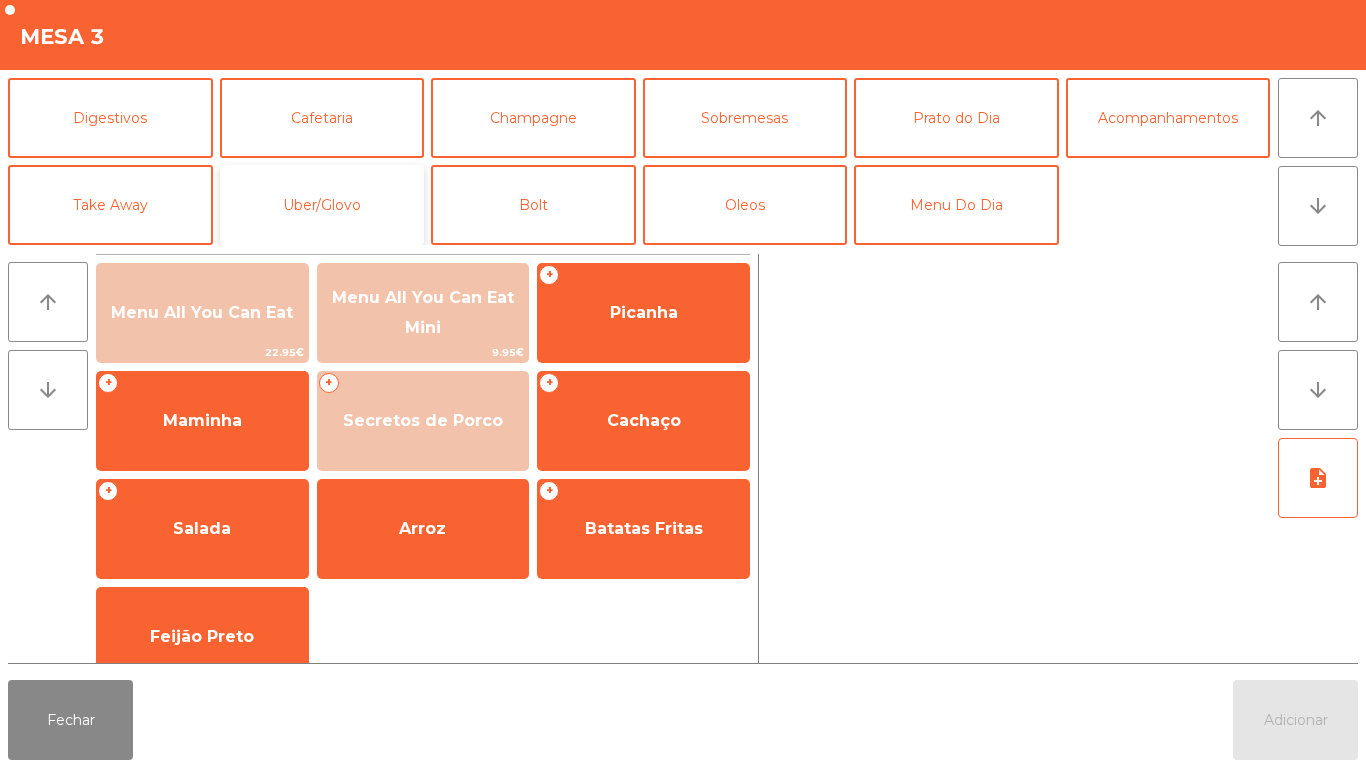click on "Uber/Glovo" 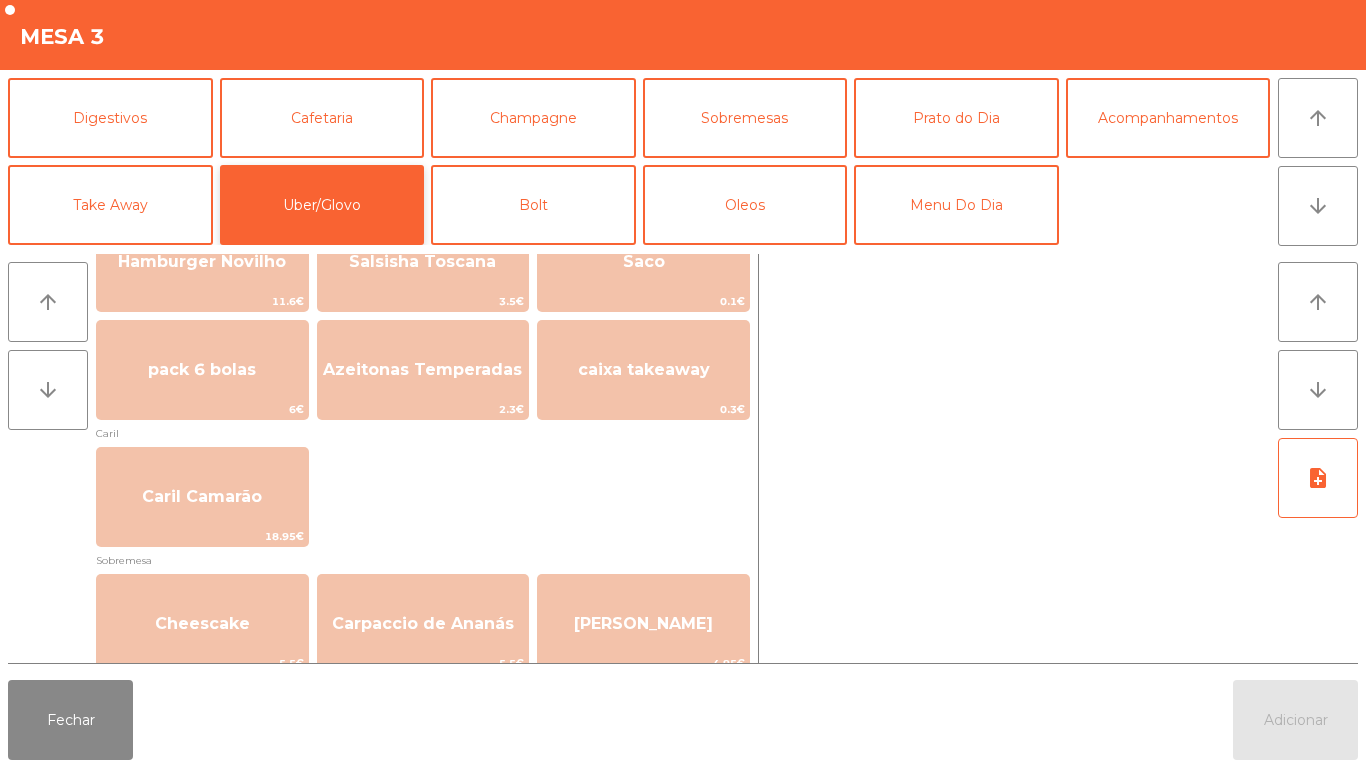 scroll, scrollTop: 499, scrollLeft: 0, axis: vertical 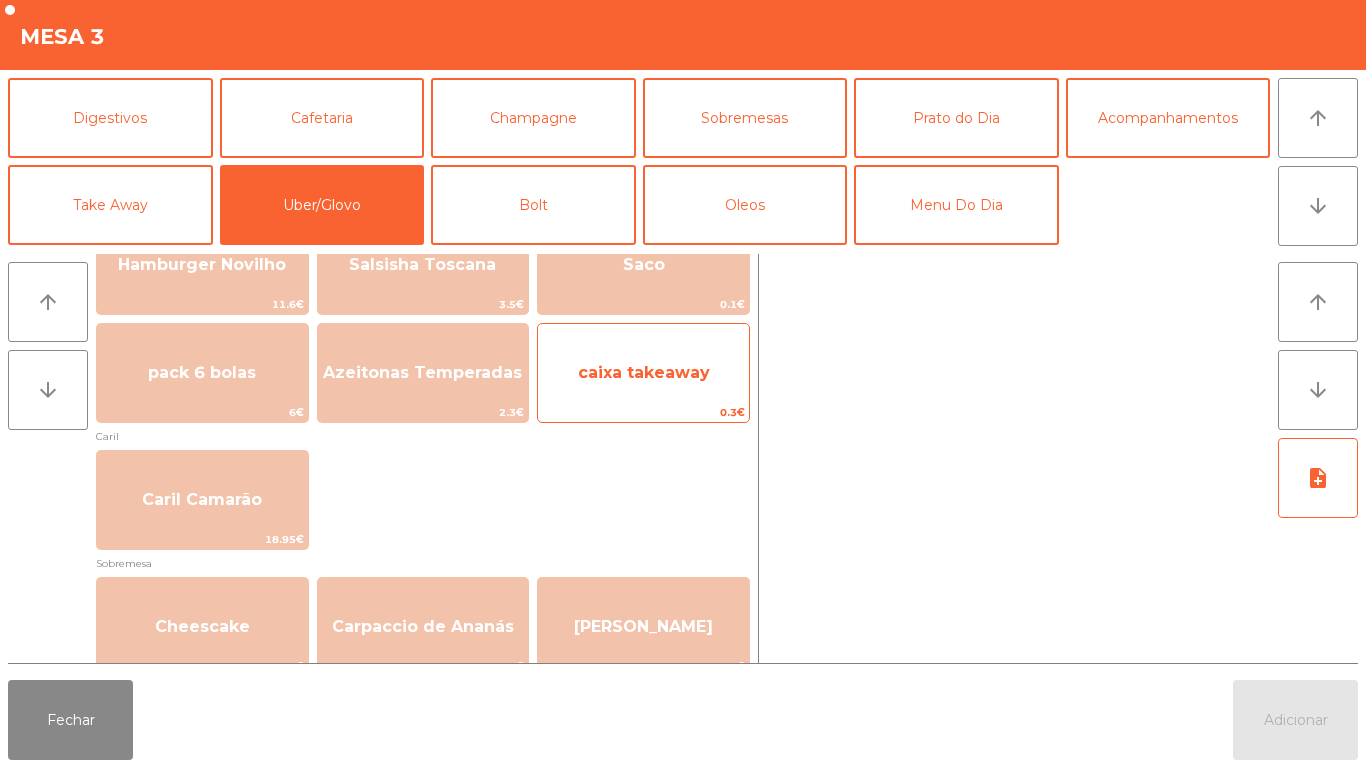 click on "caixa takeaway" 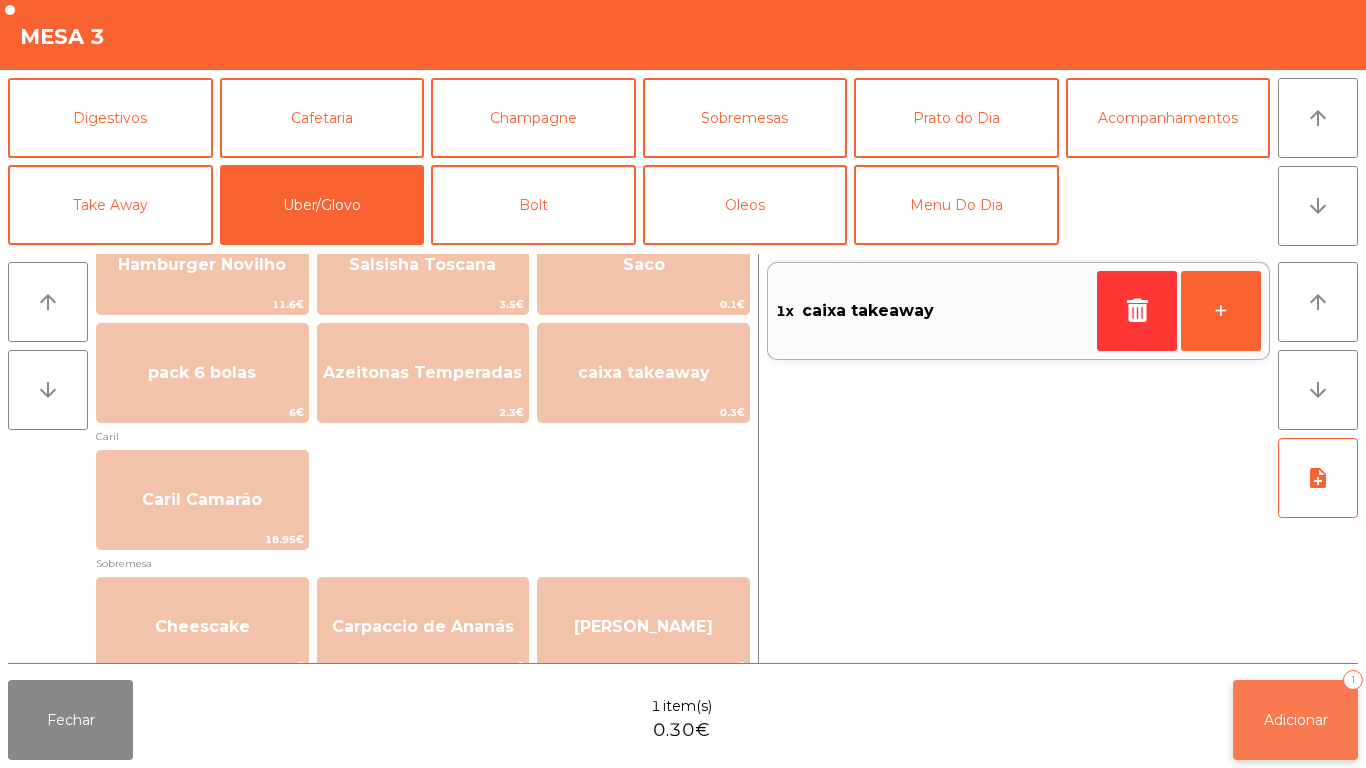 click on "Adicionar   1" 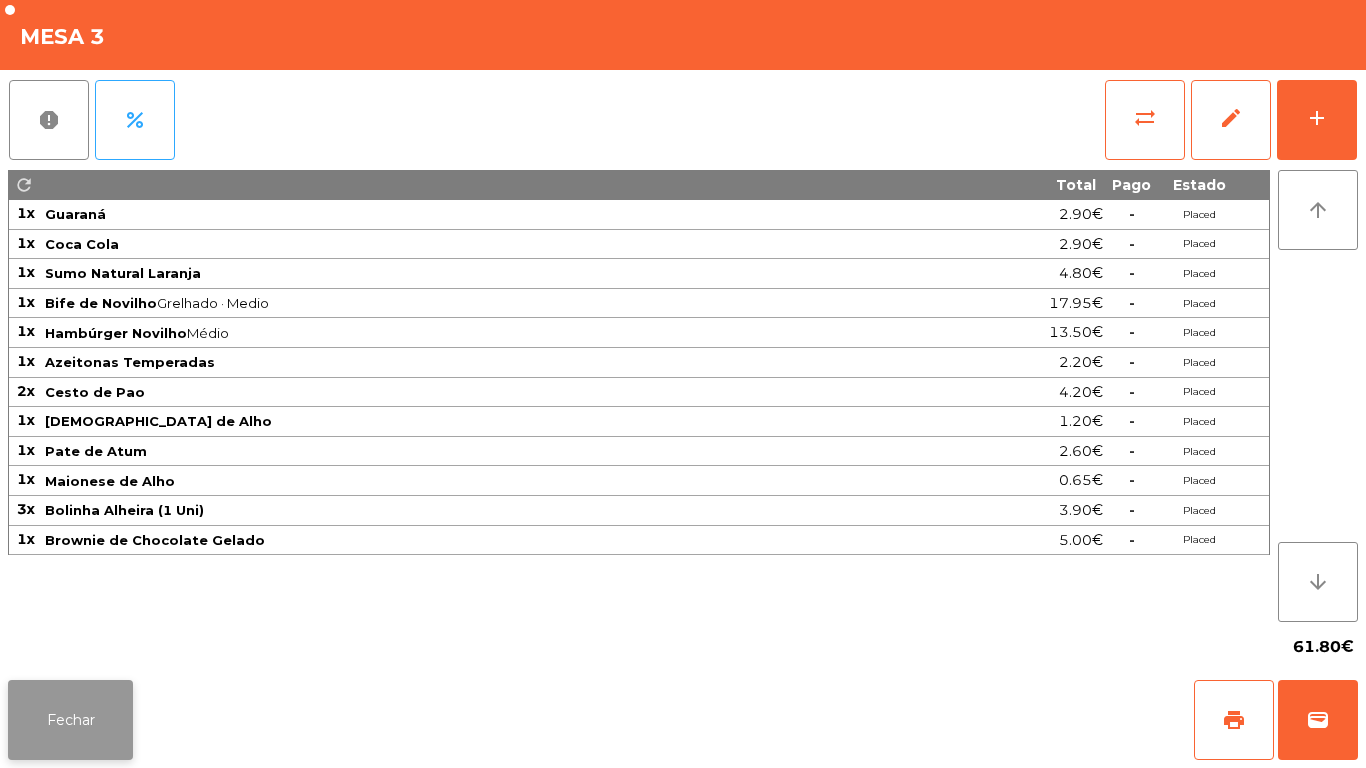 click on "Fechar" 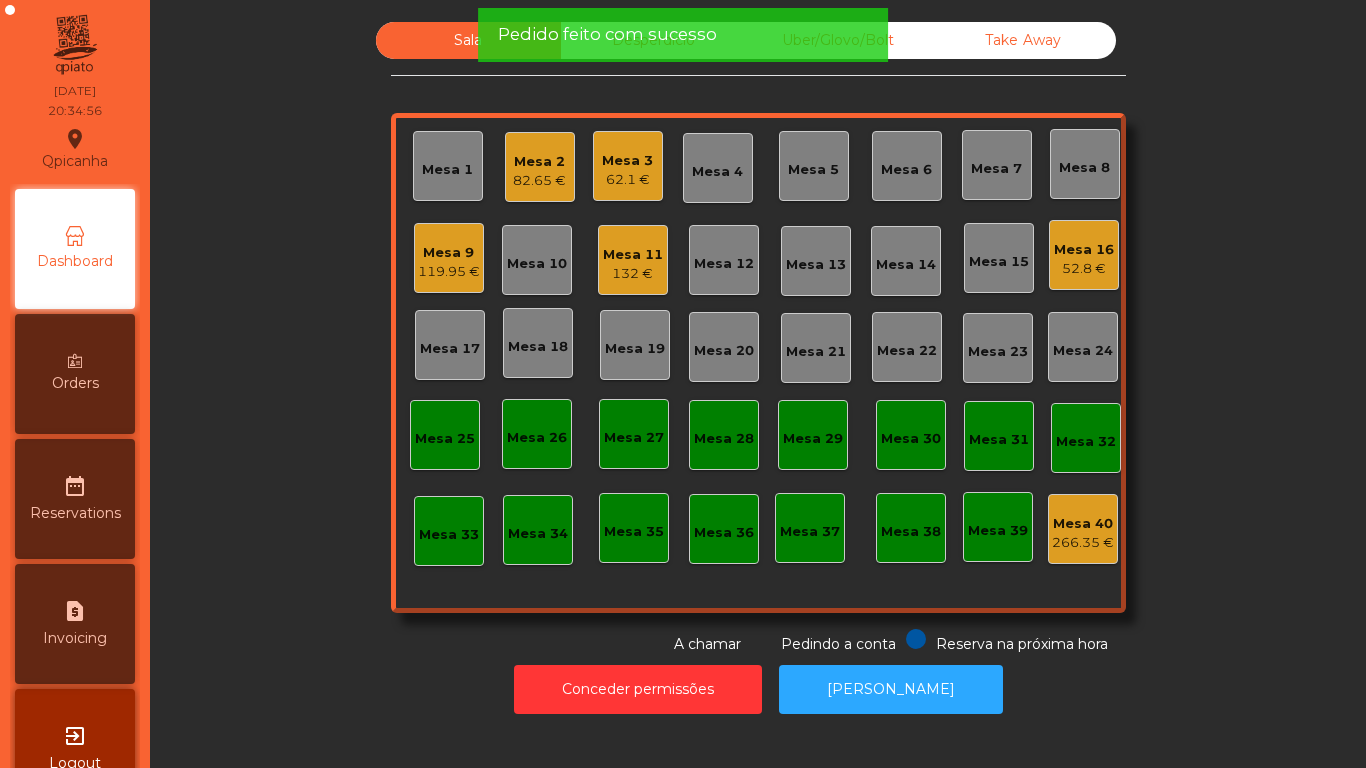 click on "Mesa 3   62.1 €" 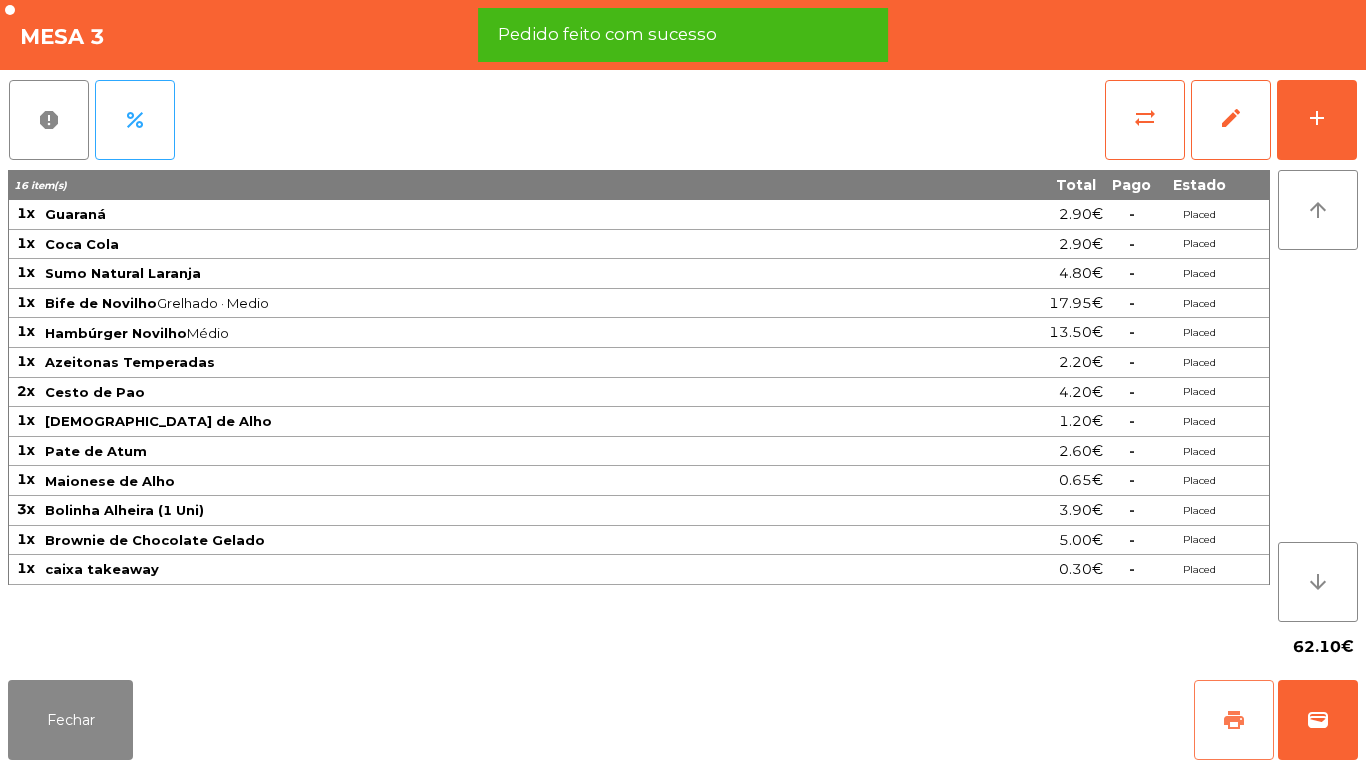 click on "print" 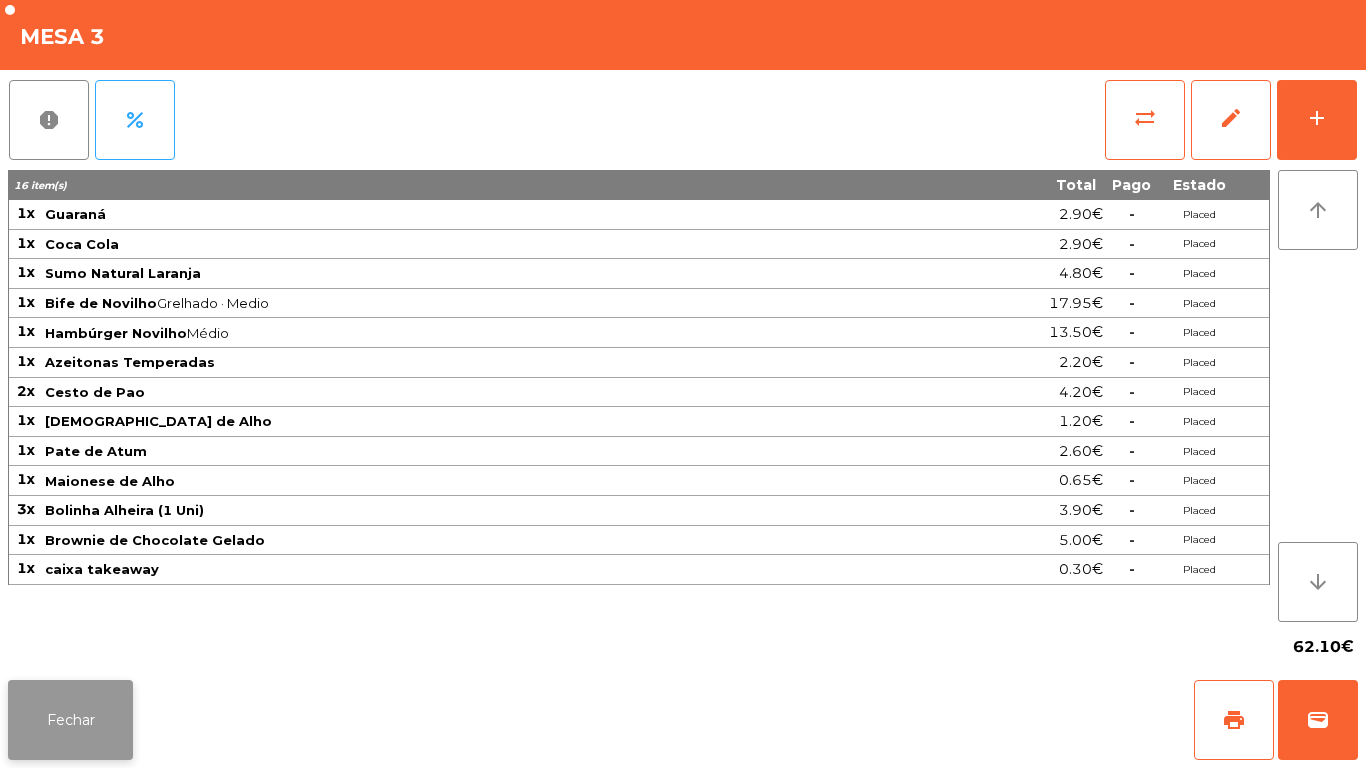 click on "Fechar" 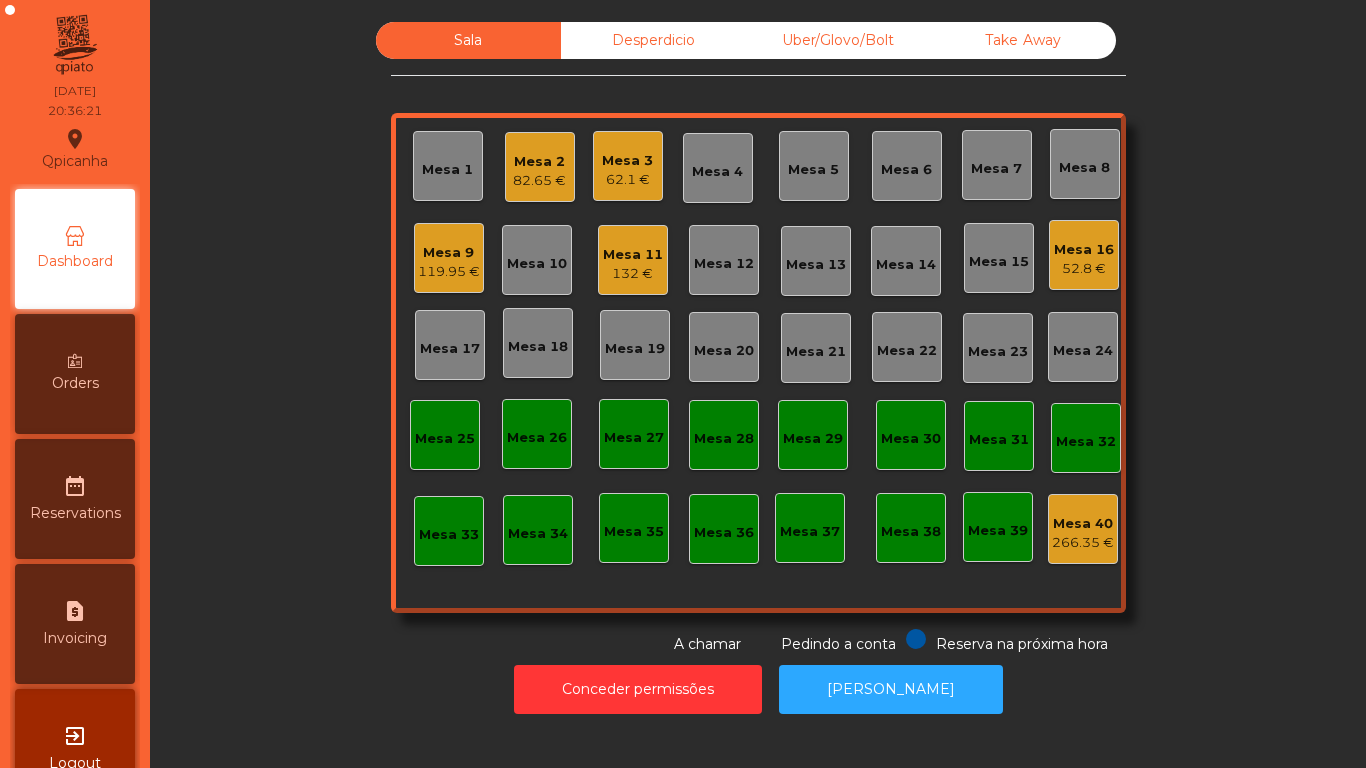 click on "Mesa 11   132 €" 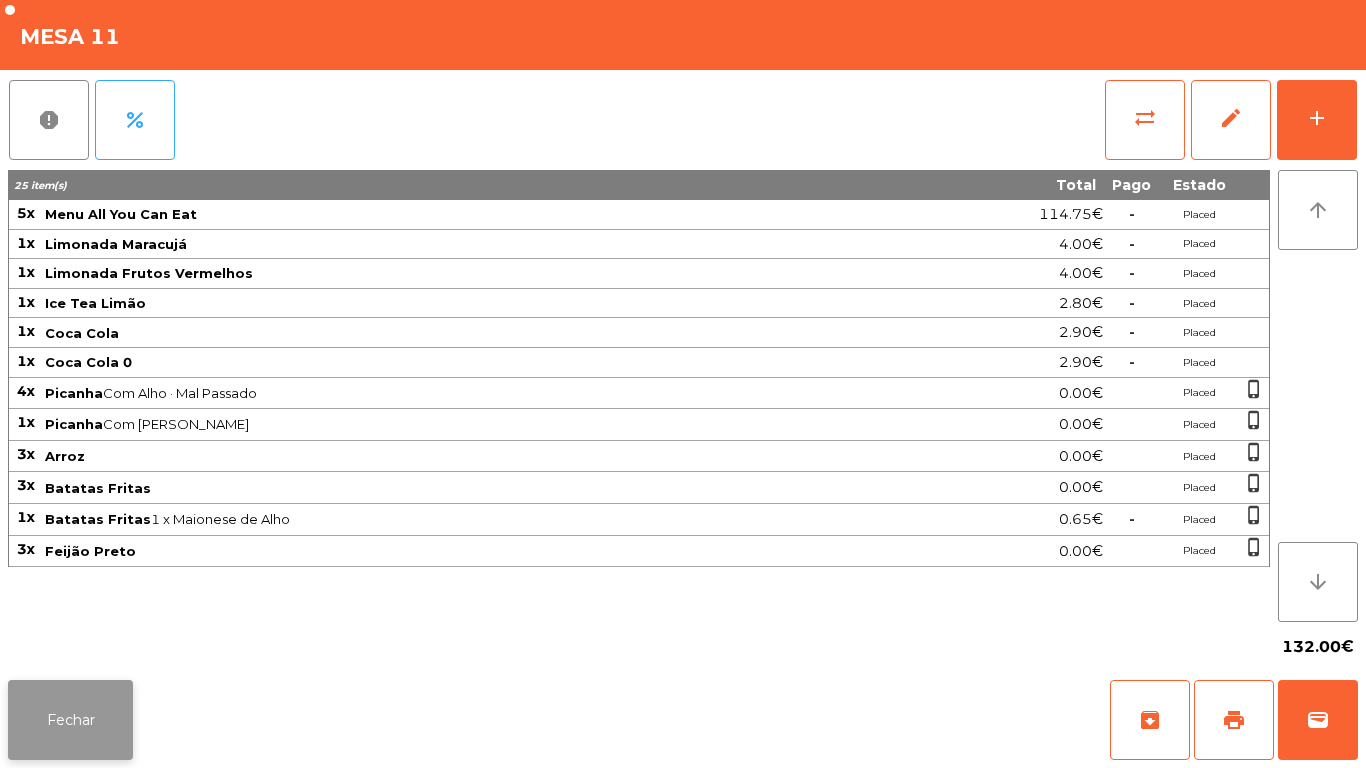 click on "Fechar" 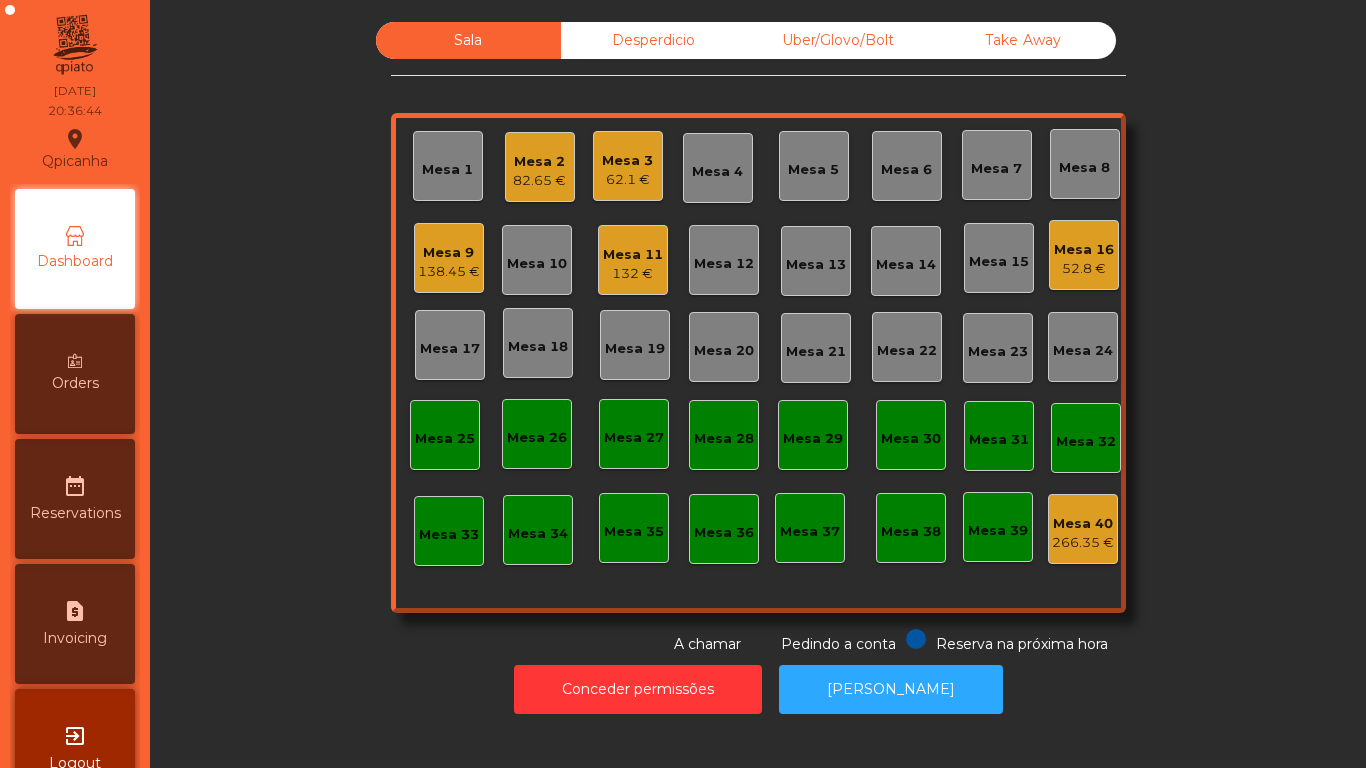 click on "Mesa 19" 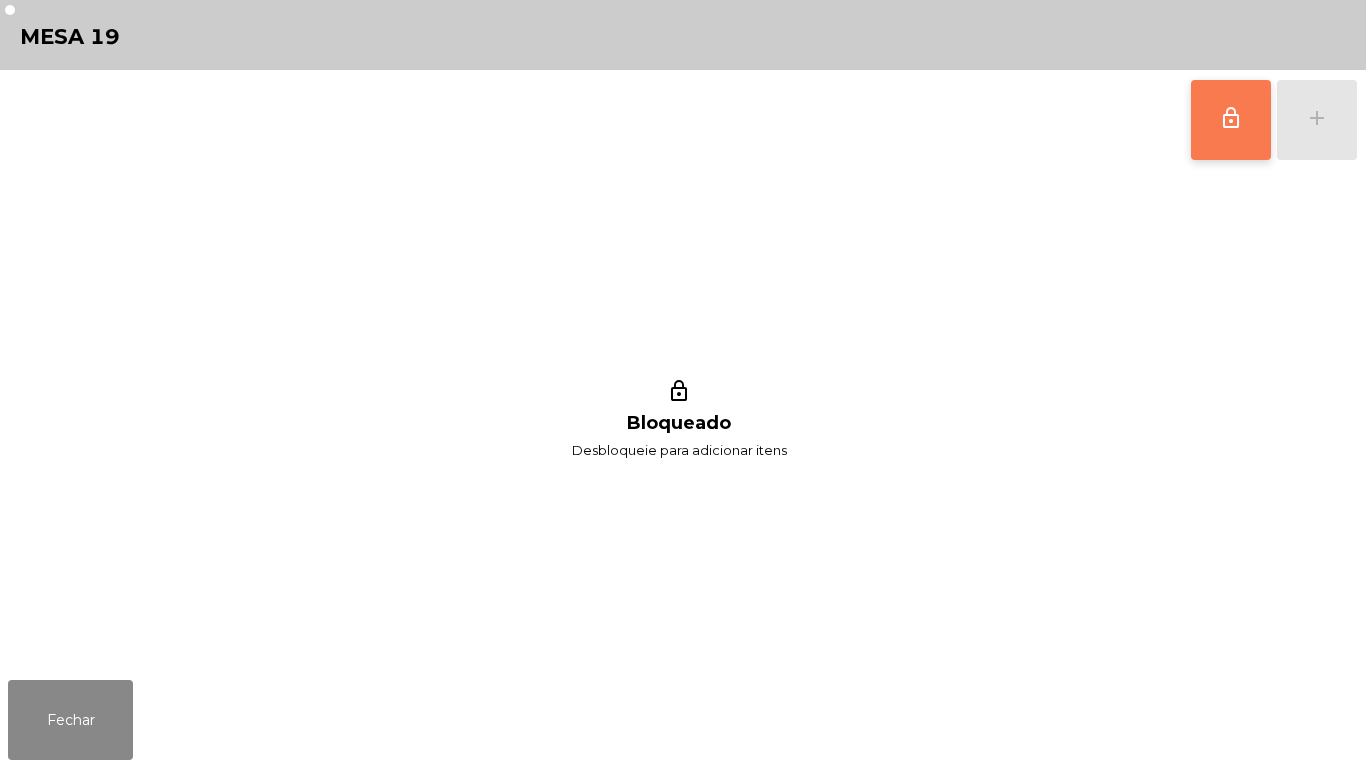 click on "lock_outline" 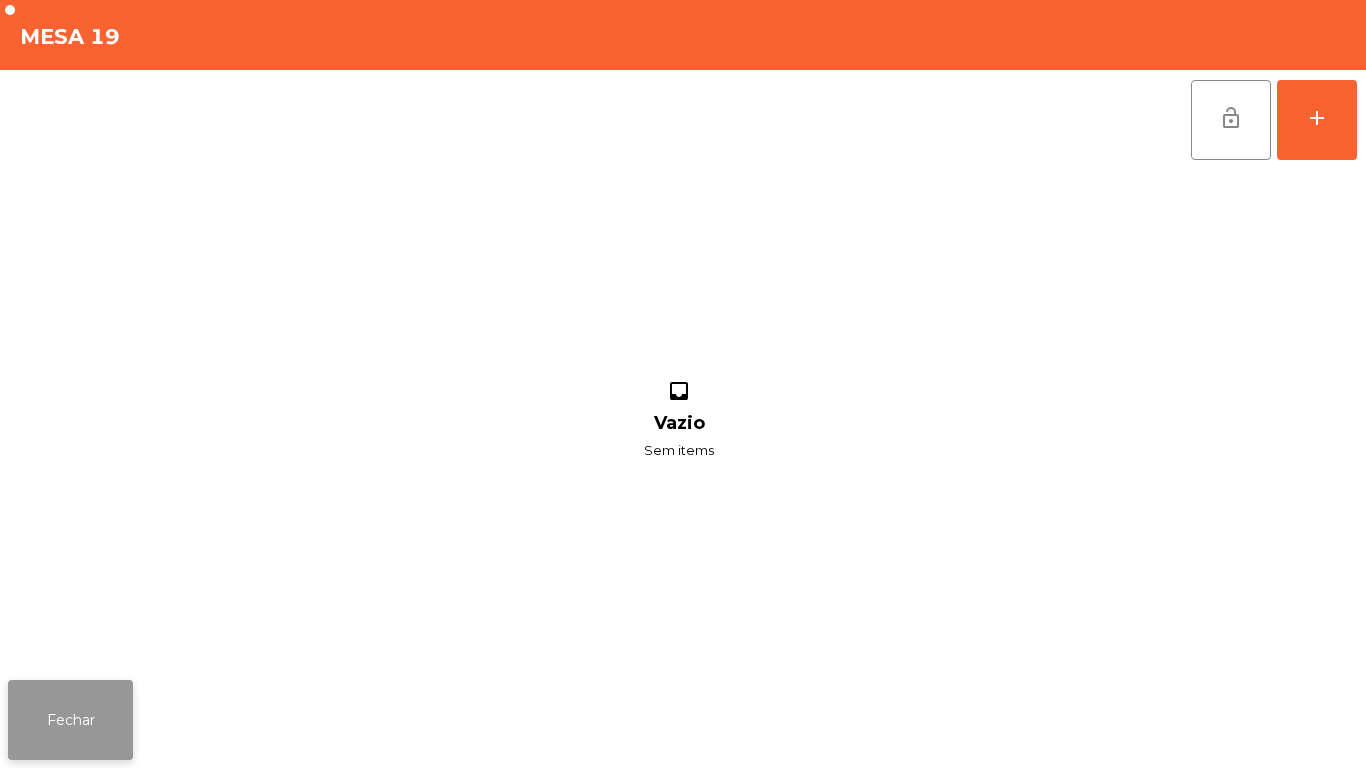 click on "Fechar" 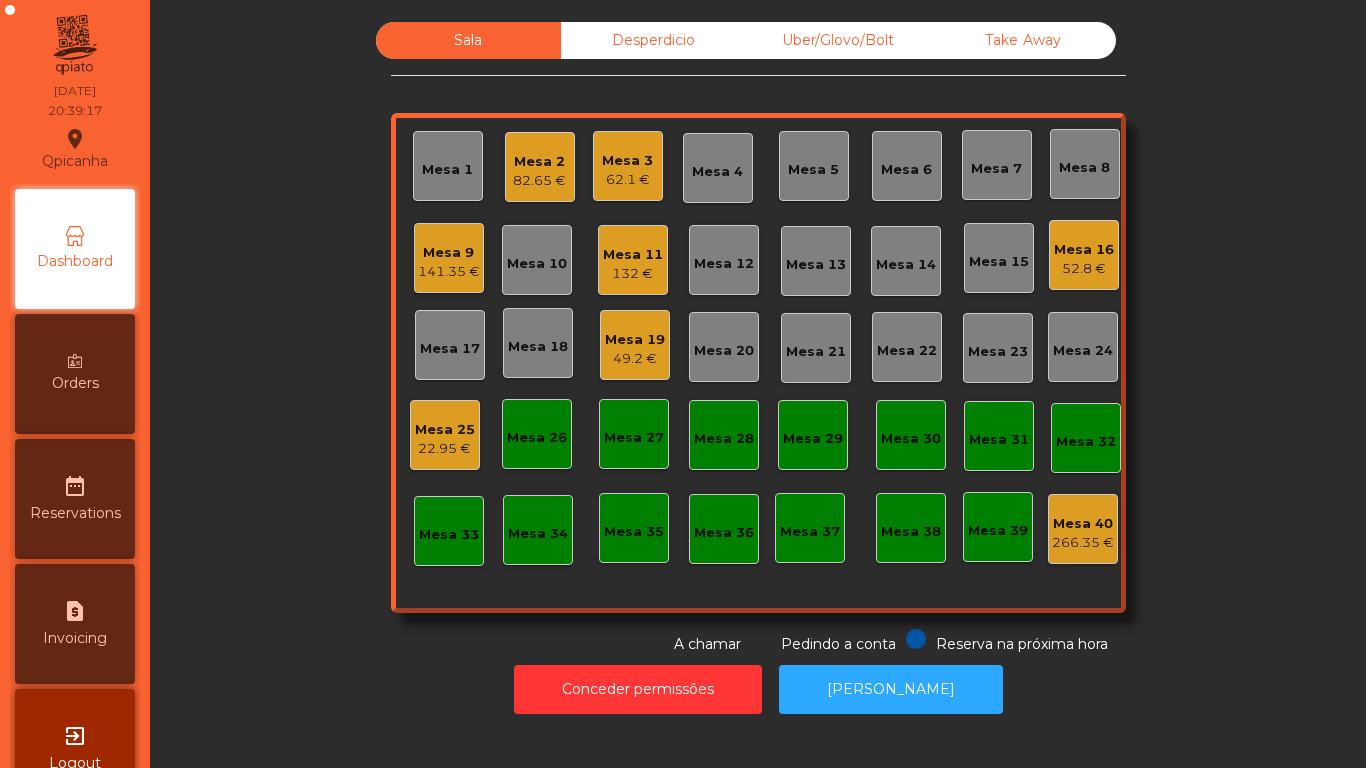 click on "Mesa 11" 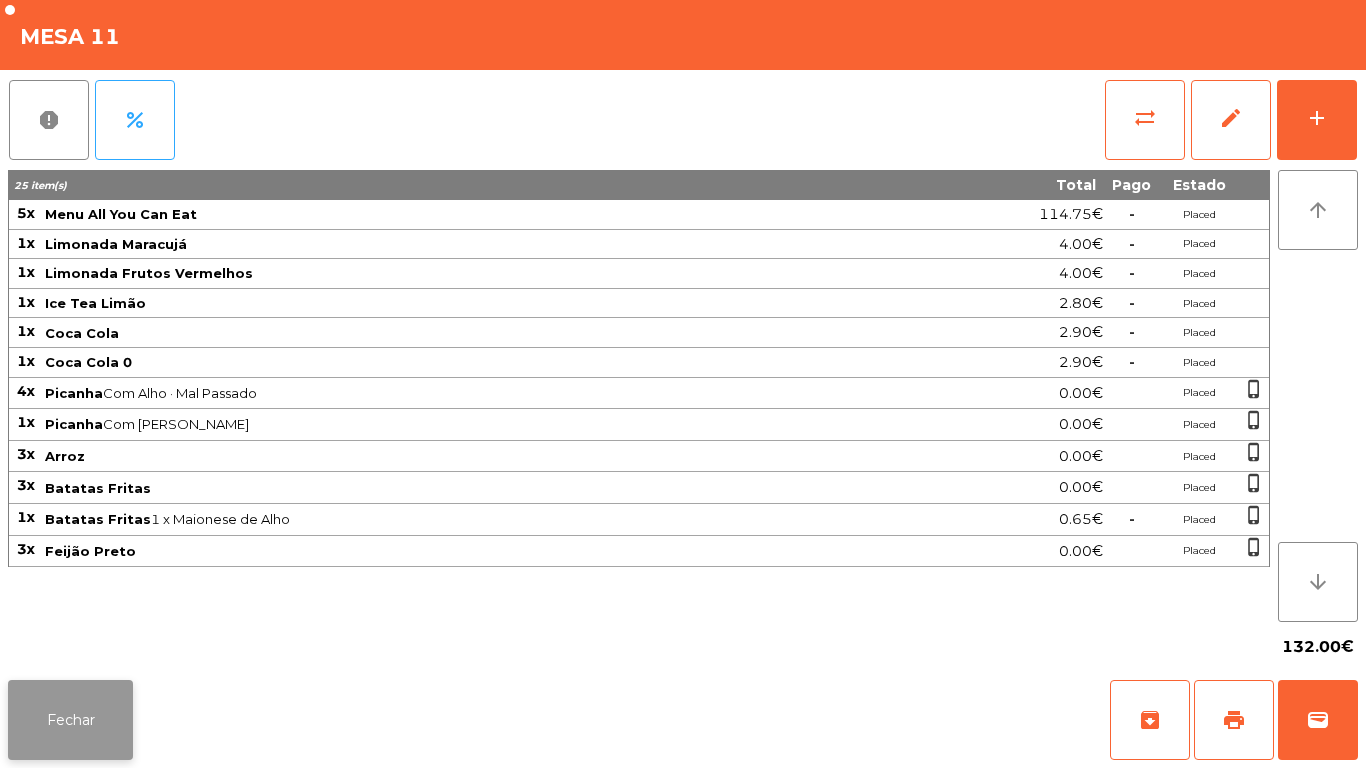 click on "Fechar" 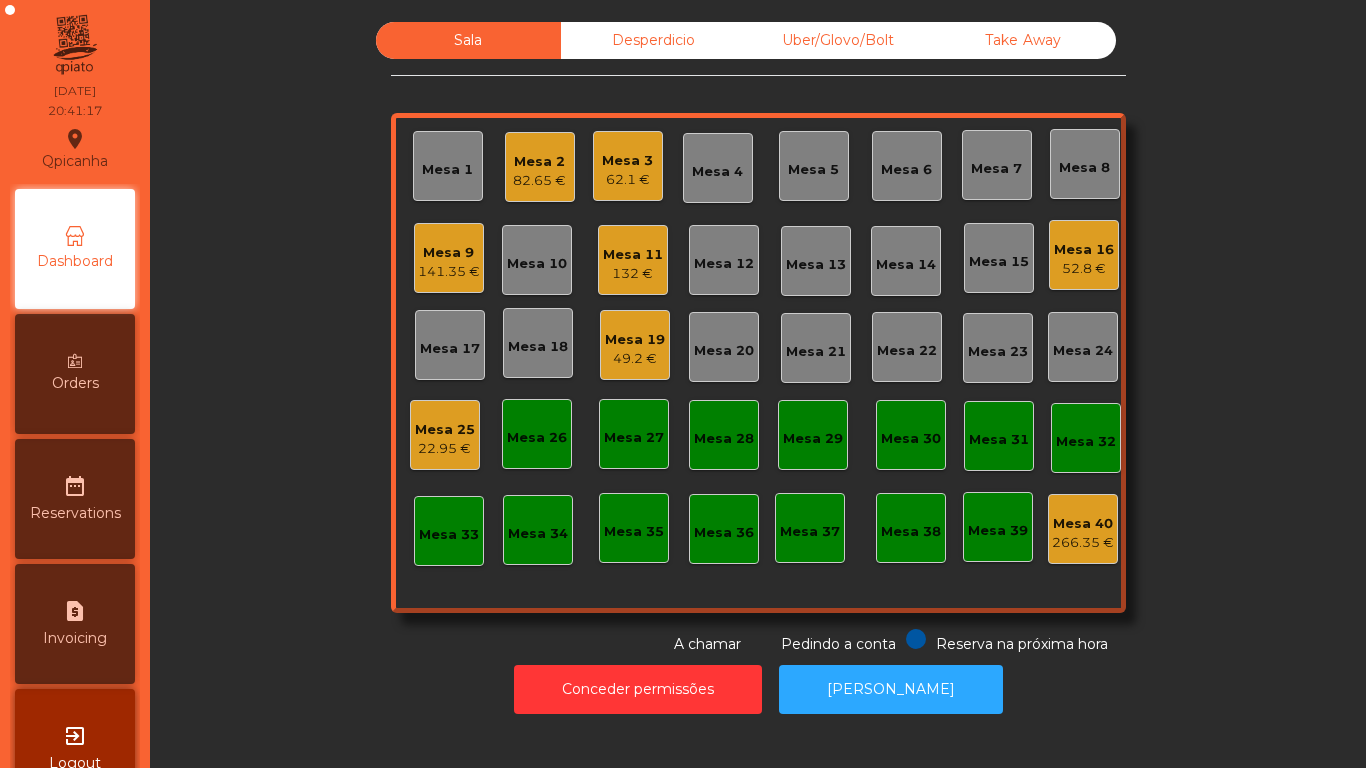 click on "Mesa 11" 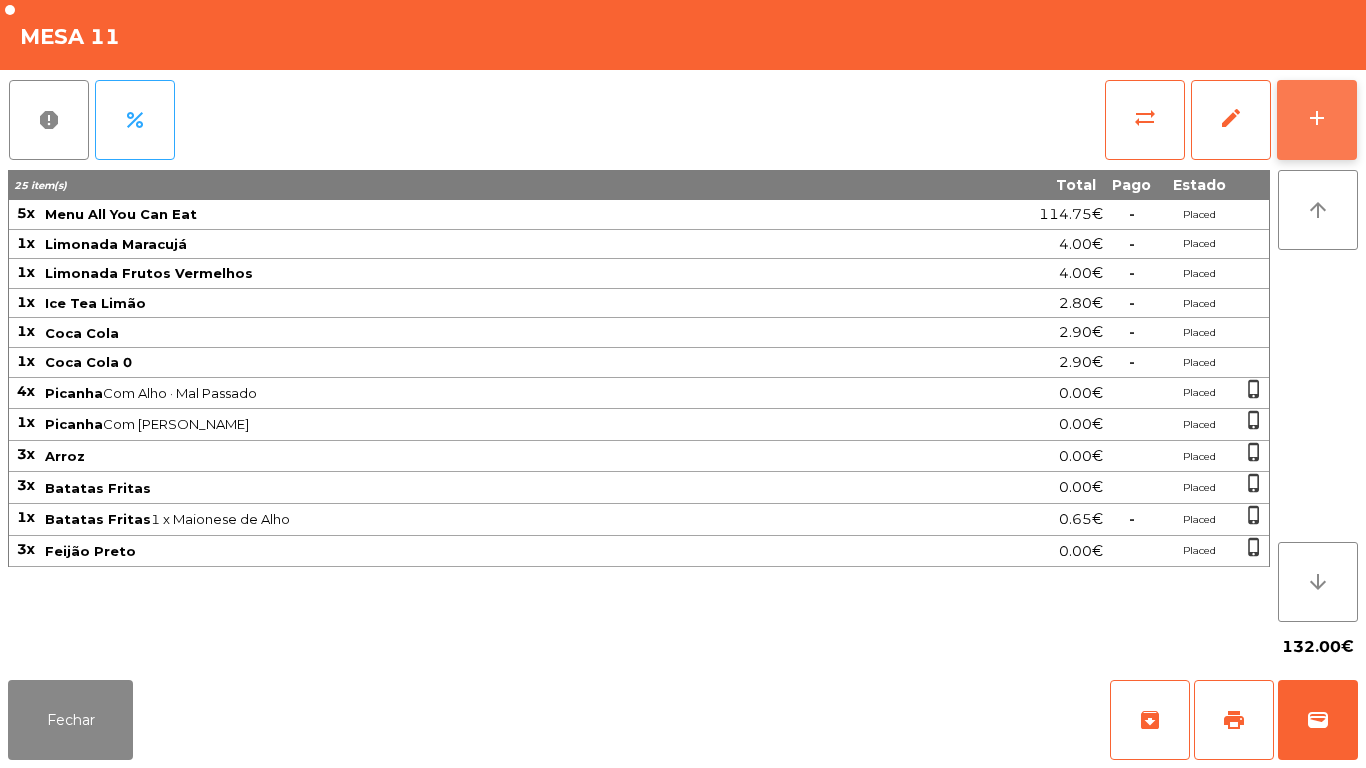 click on "add" 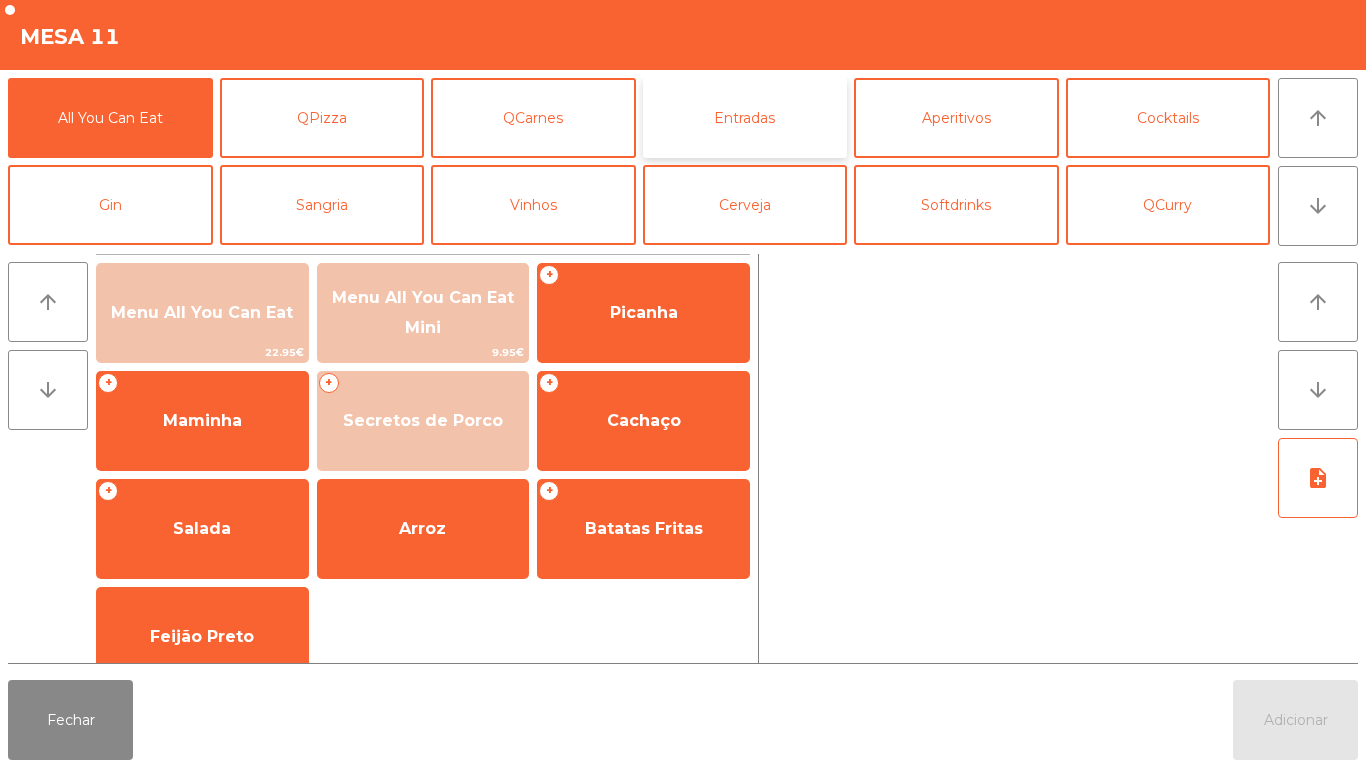 click on "Entradas" 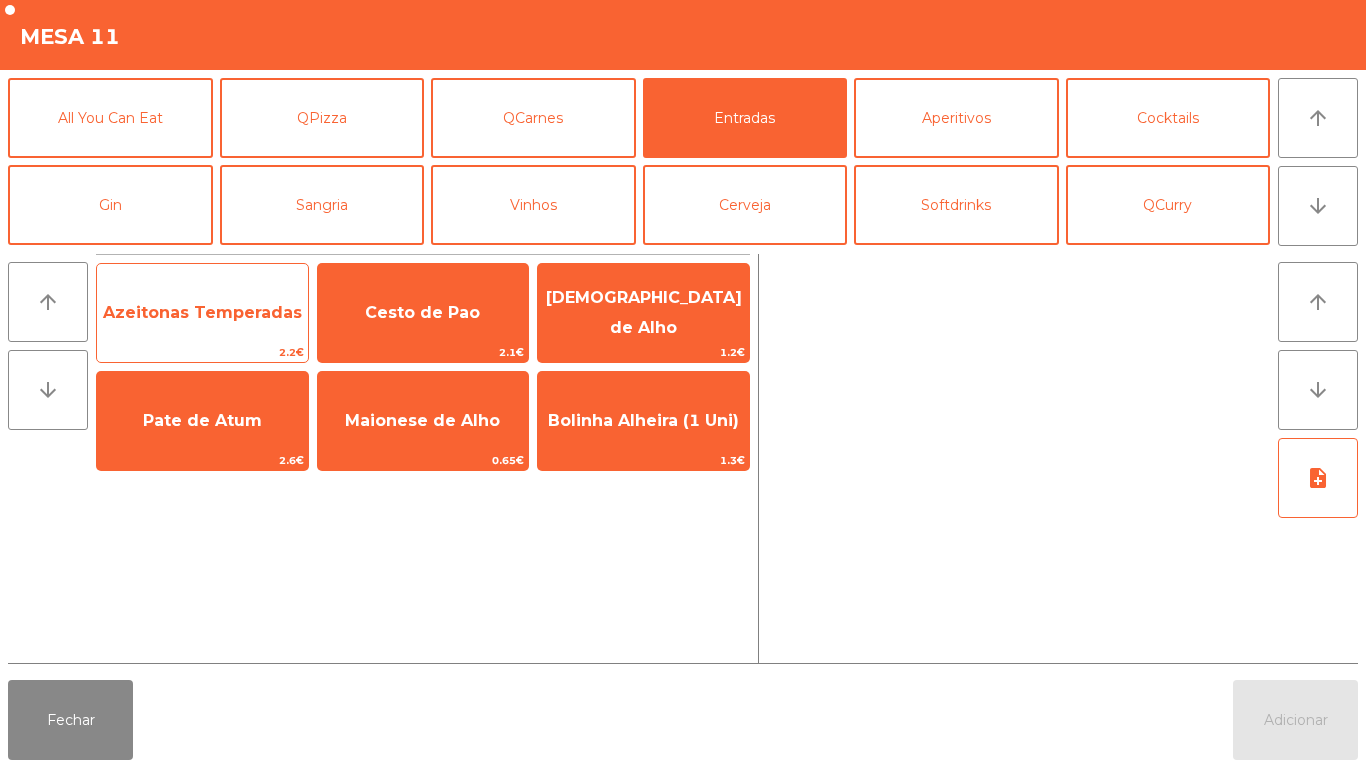 click on "Azeitonas Temperadas" 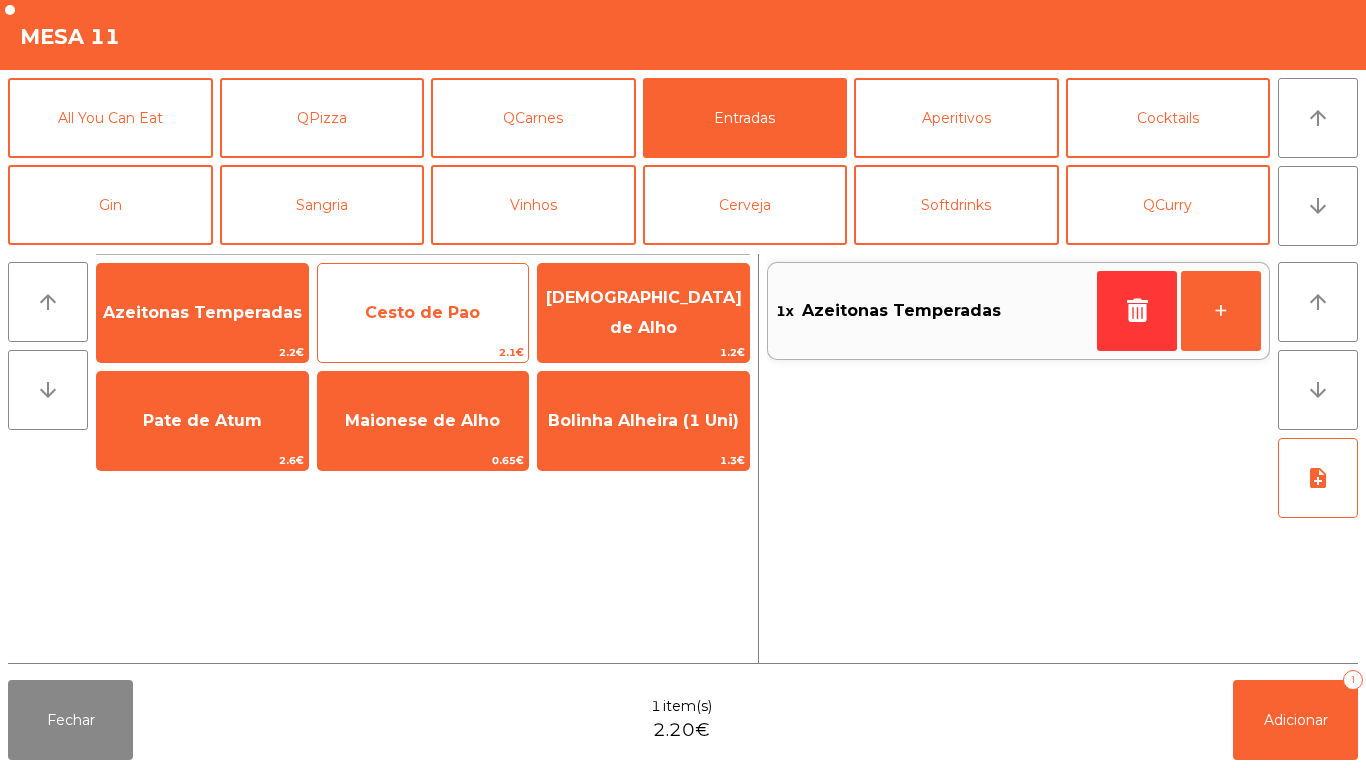 click on "Cesto de Pao" 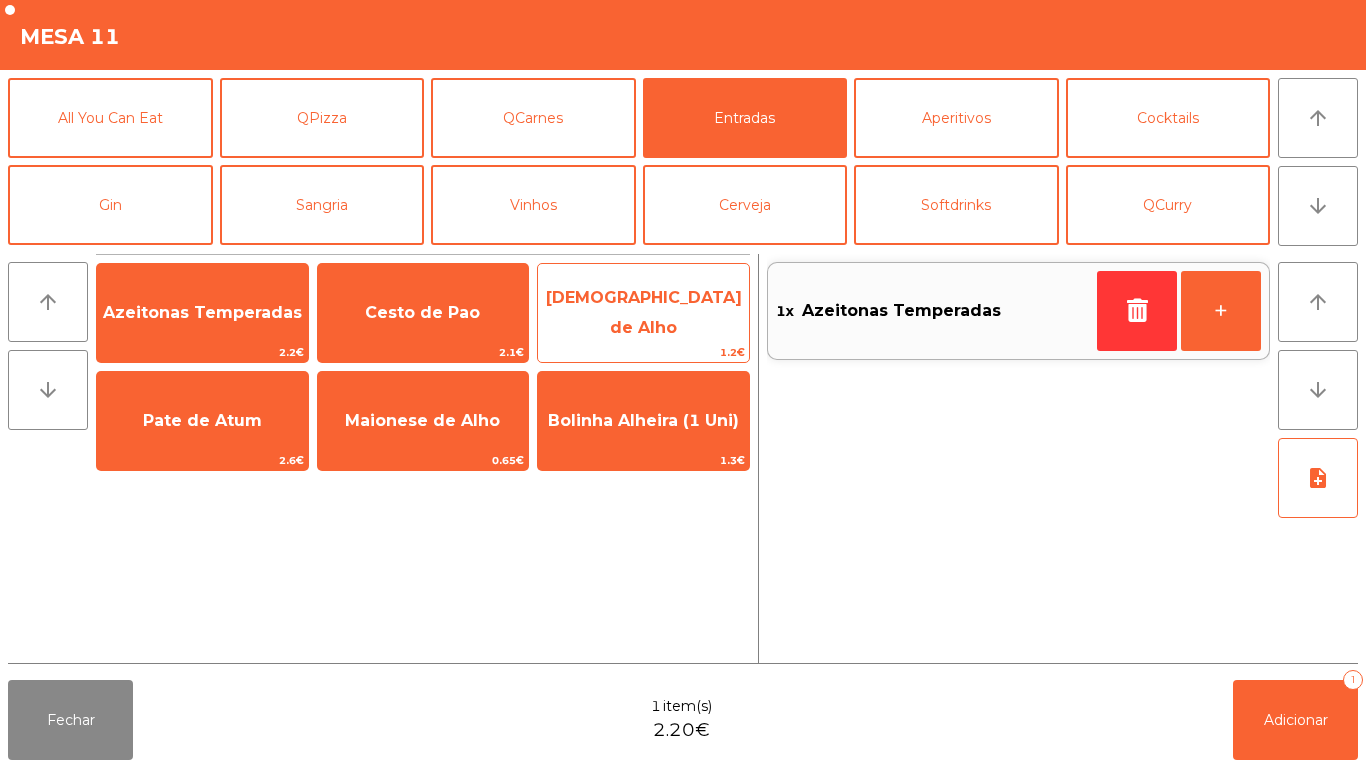click on "[DEMOGRAPHIC_DATA] de Alho" 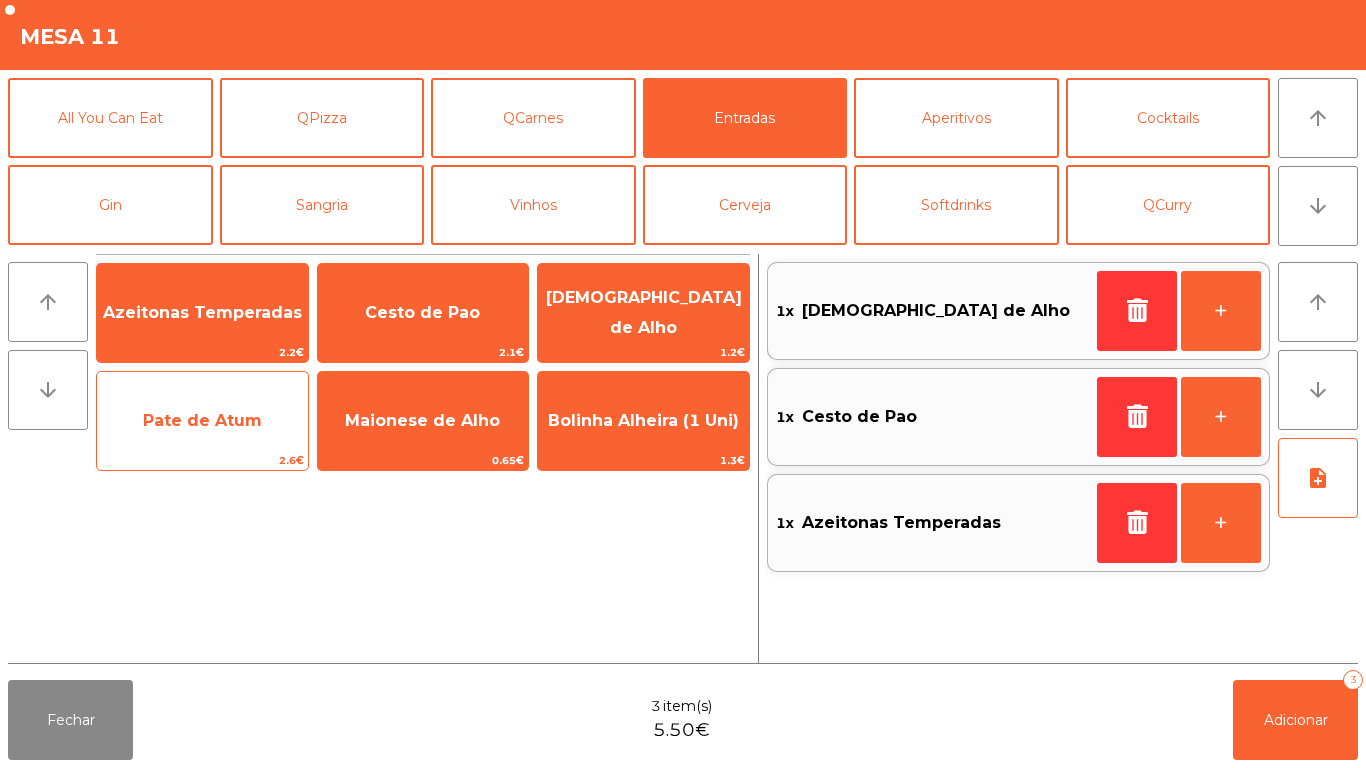 click on "Pate de Atum" 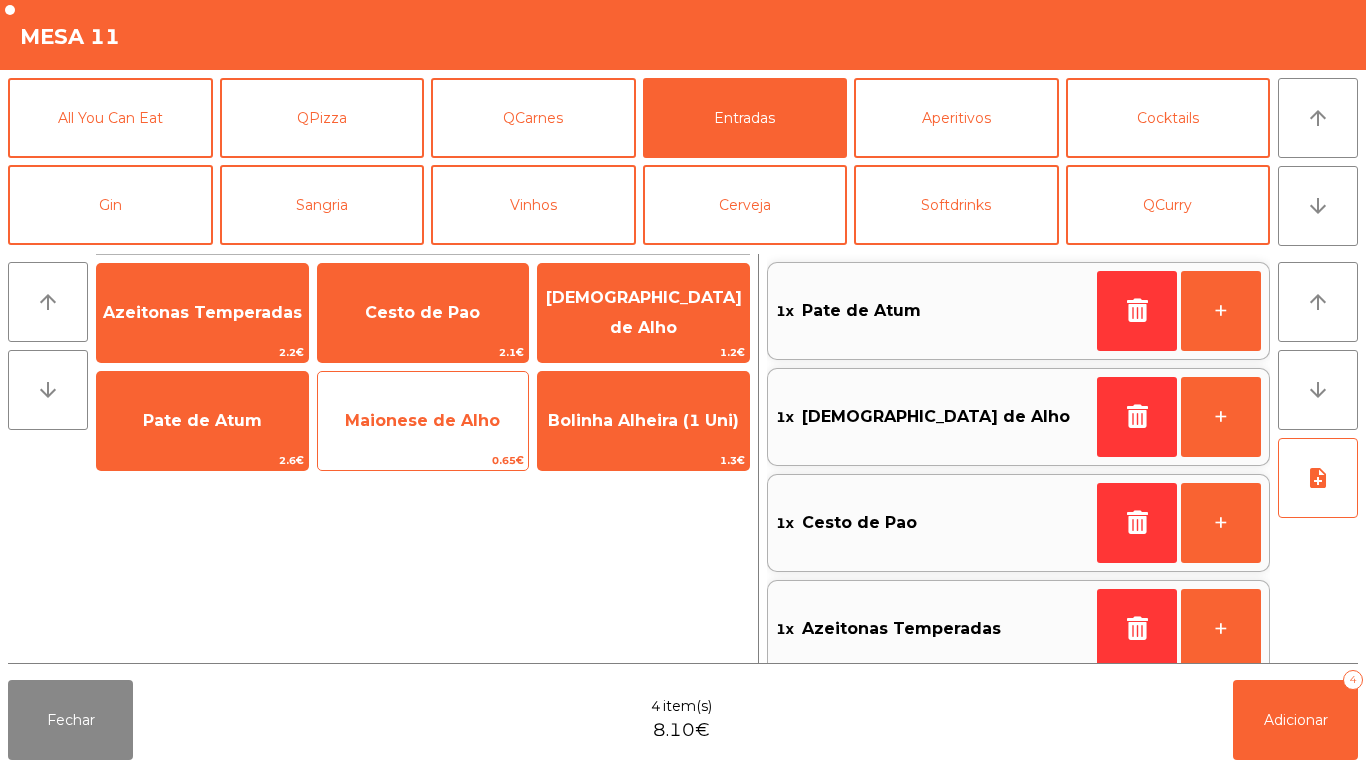 click on "Maionese de Alho" 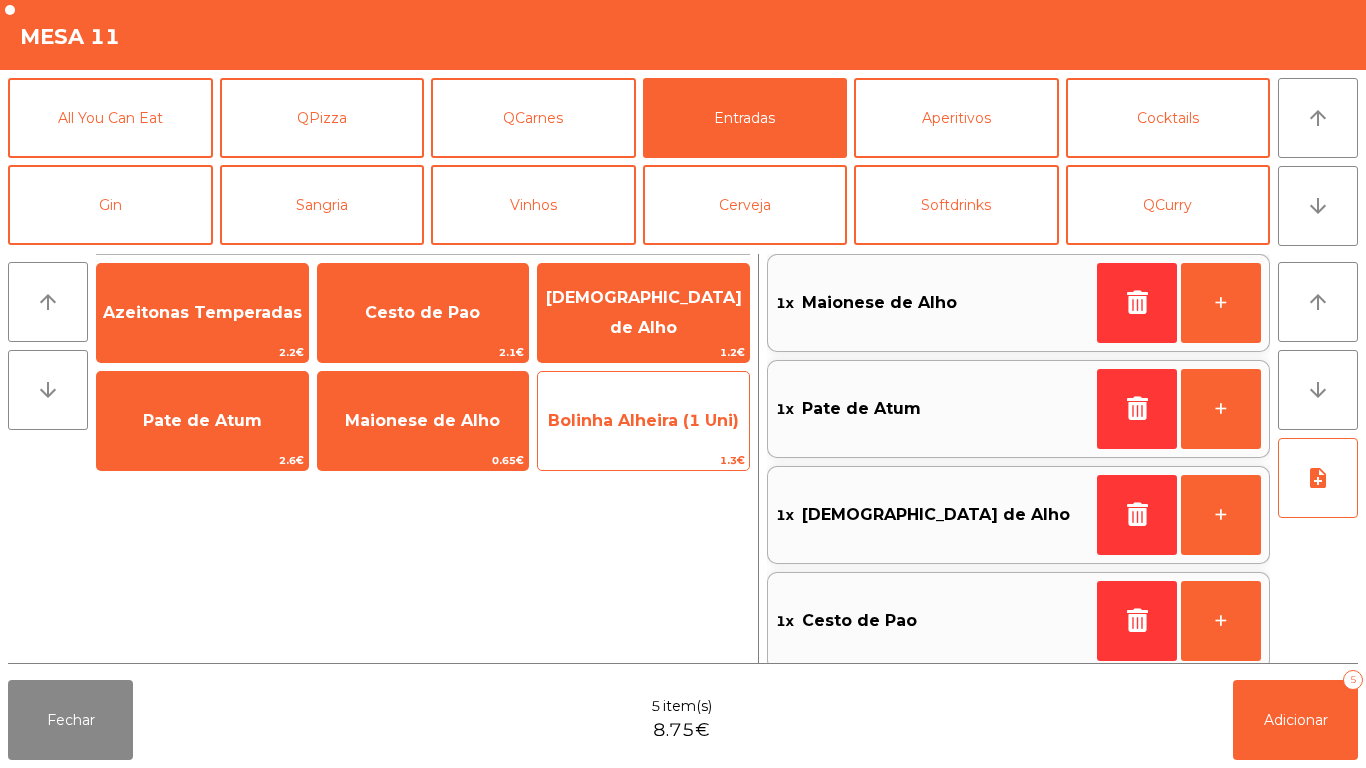 click on "Bolinha Alheira (1 Uni)" 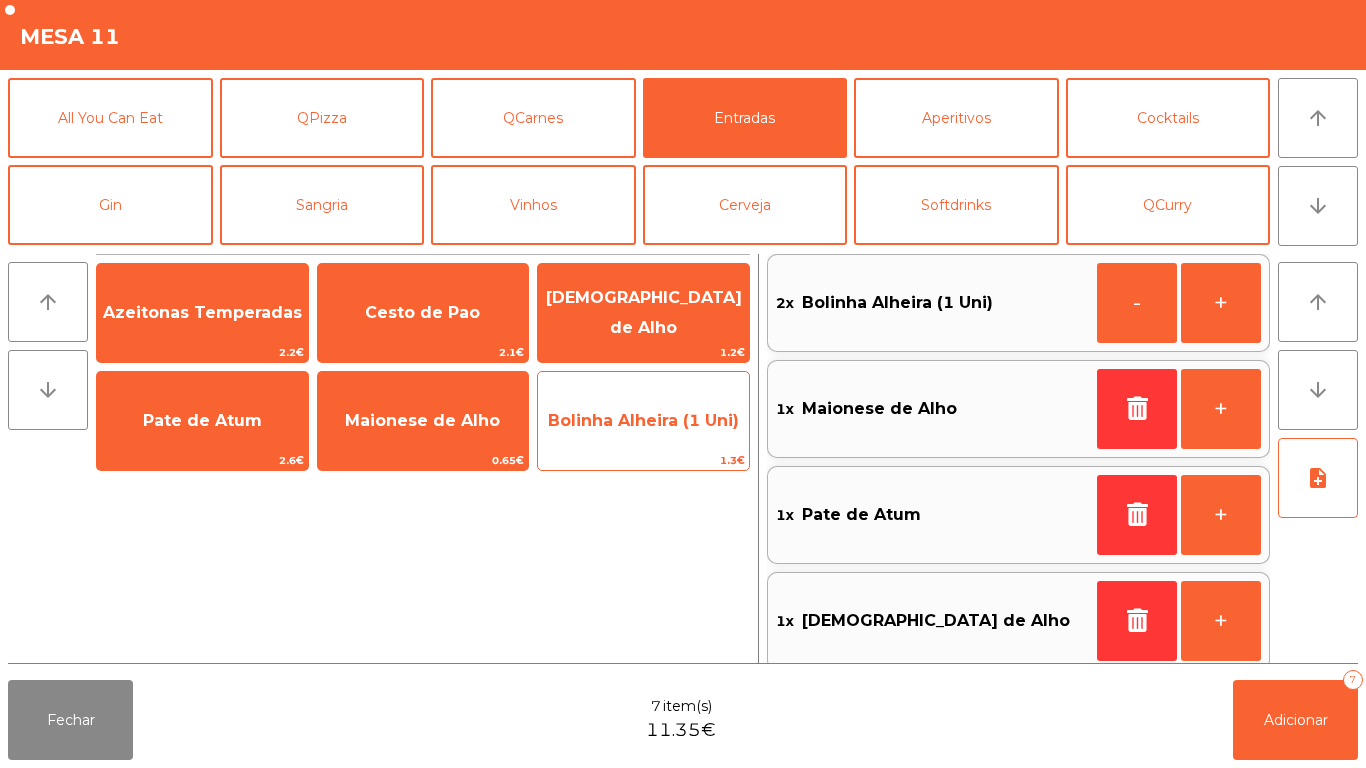 click on "1.3€" 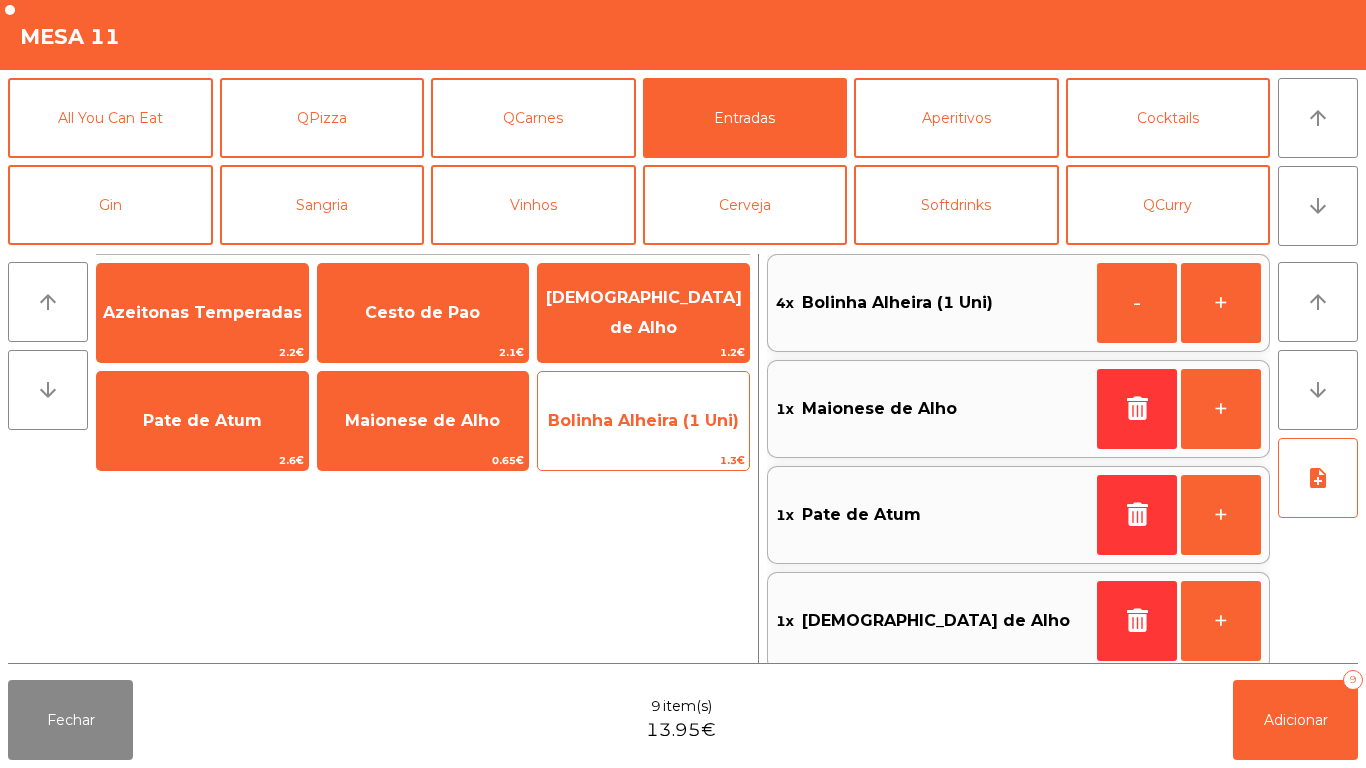 click on "Bolinha Alheira (1 Uni)" 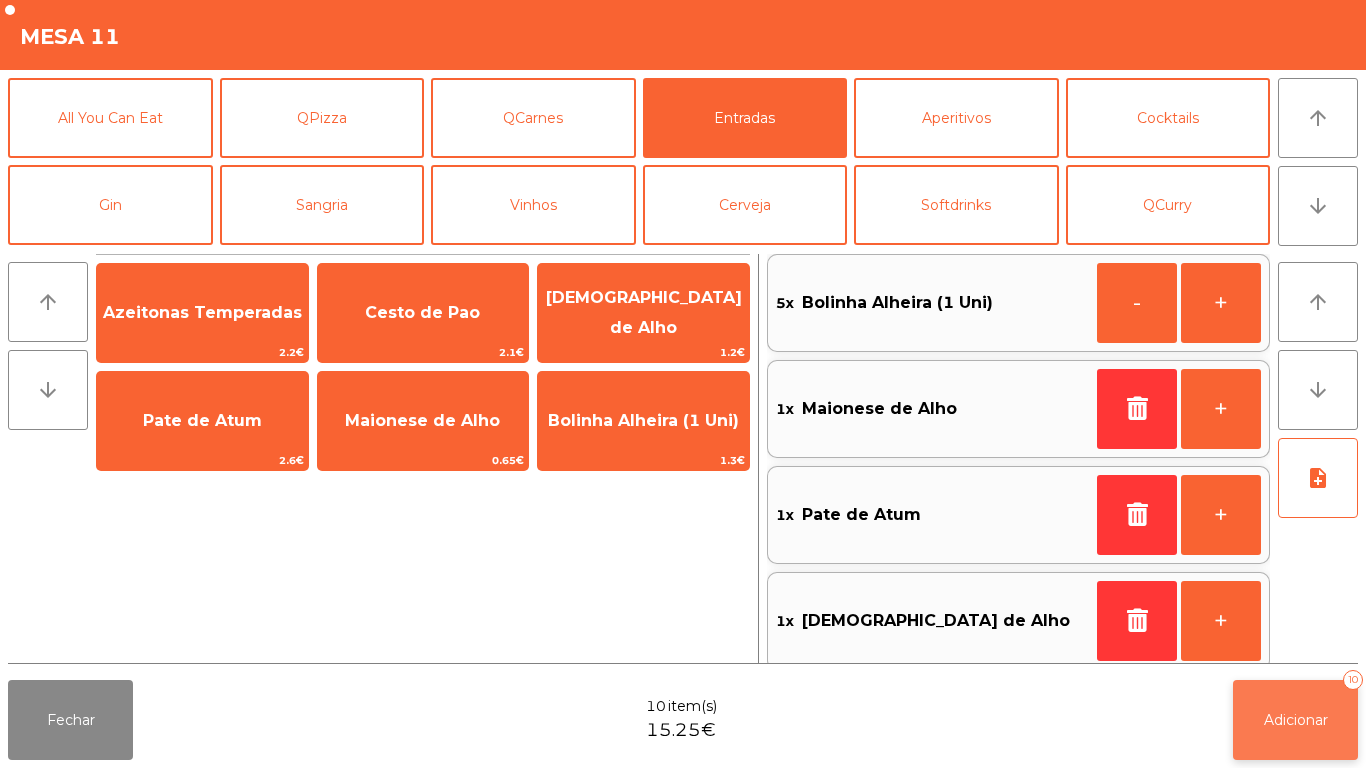 click on "Adicionar   10" 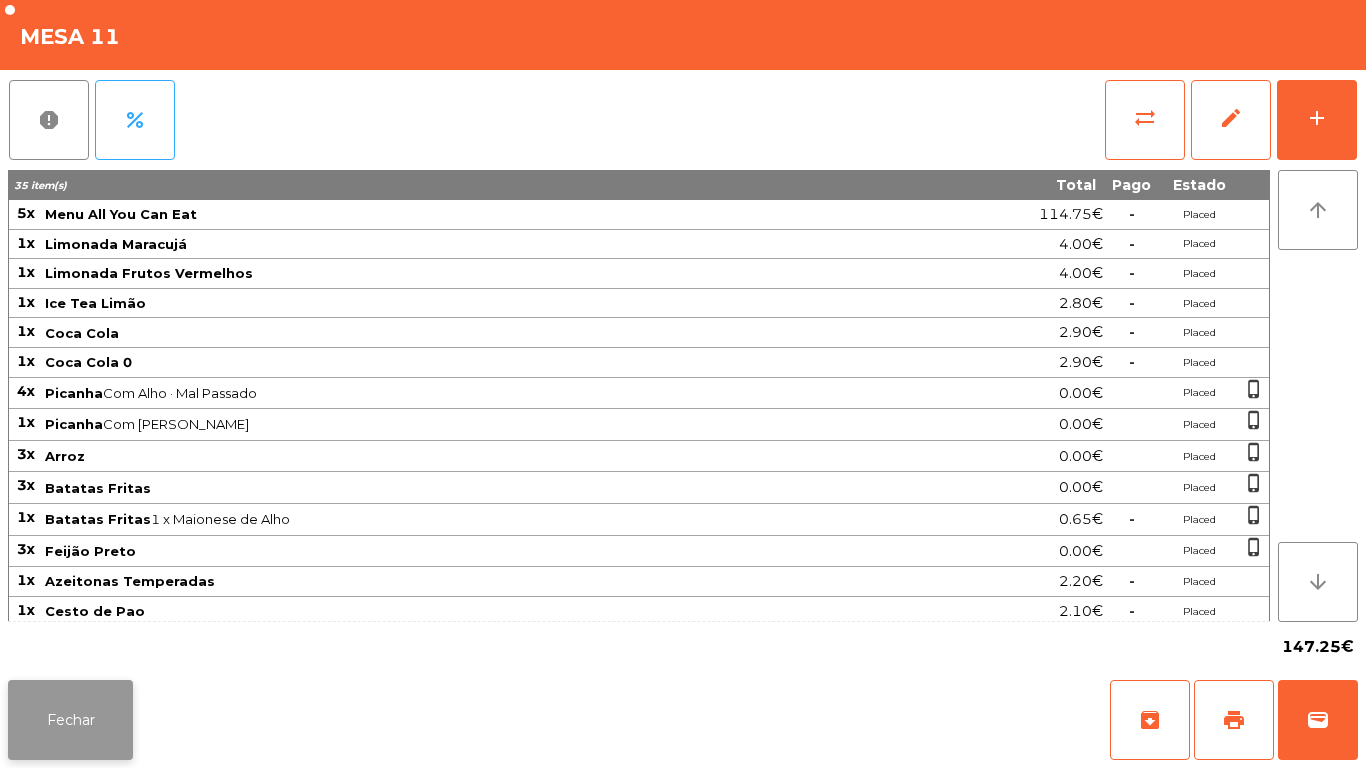 click on "Fechar" 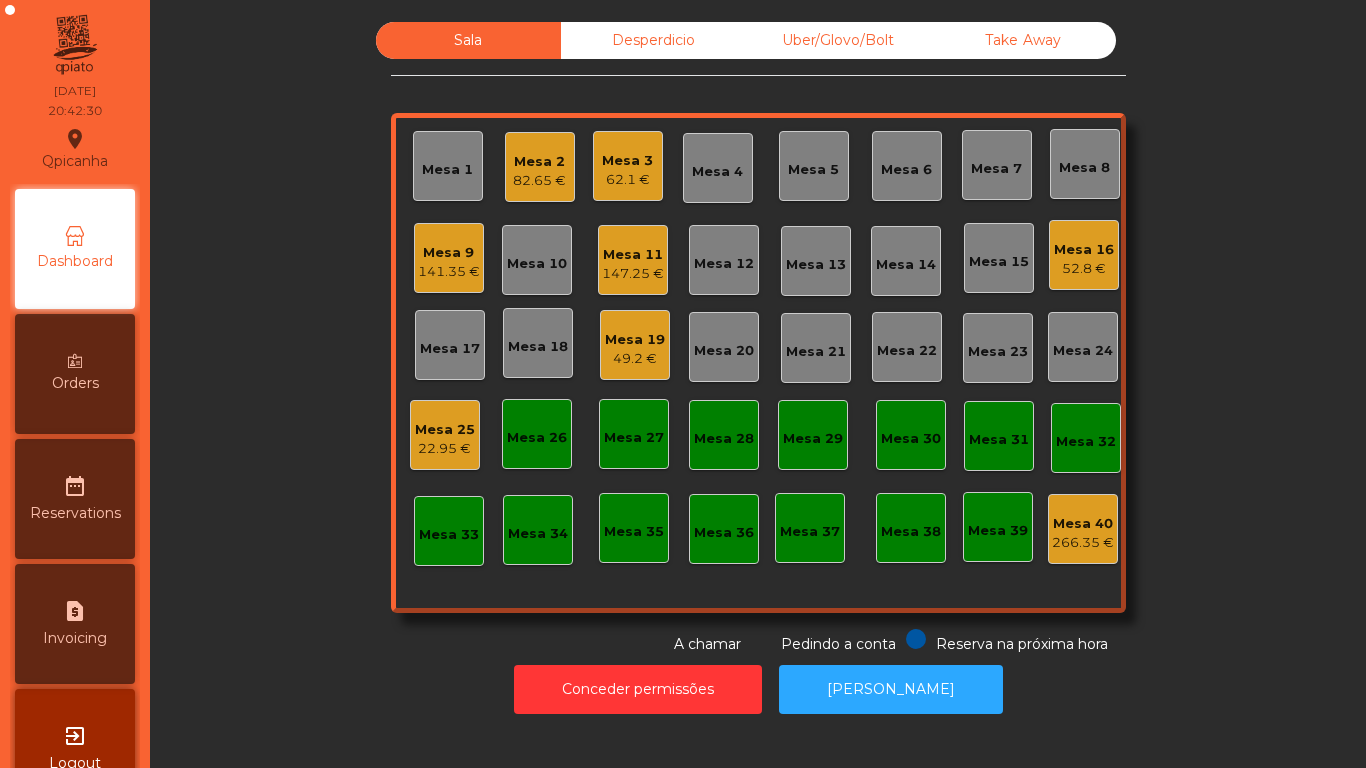click on "147.25 €" 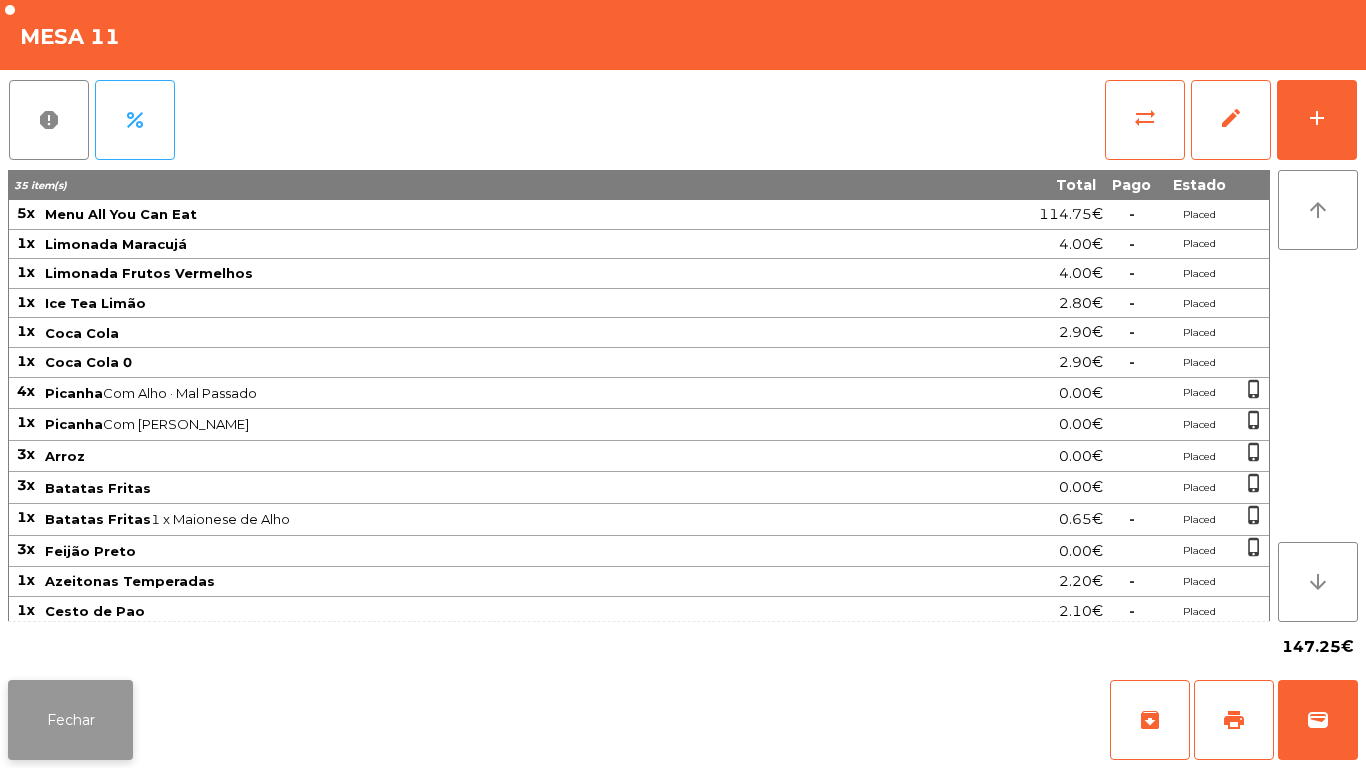 click on "Fechar" 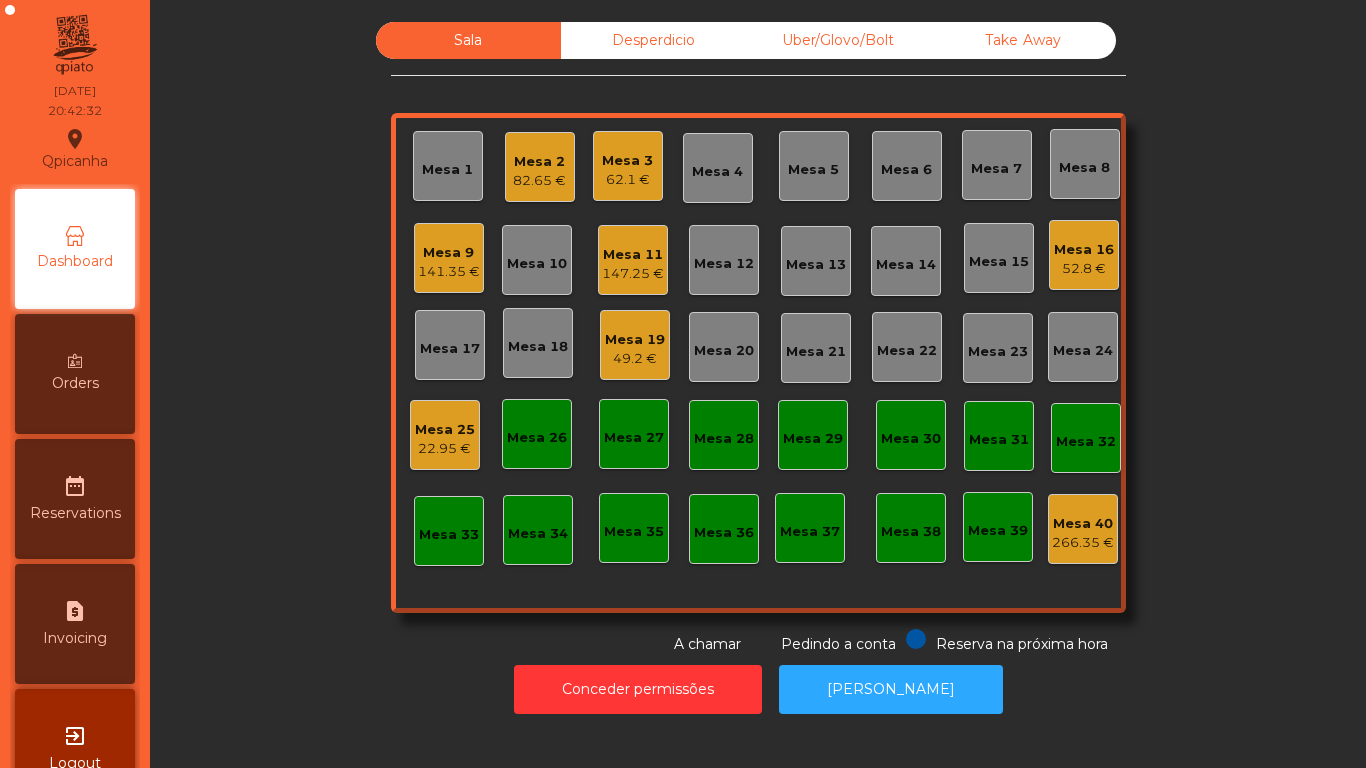click on "49.2 €" 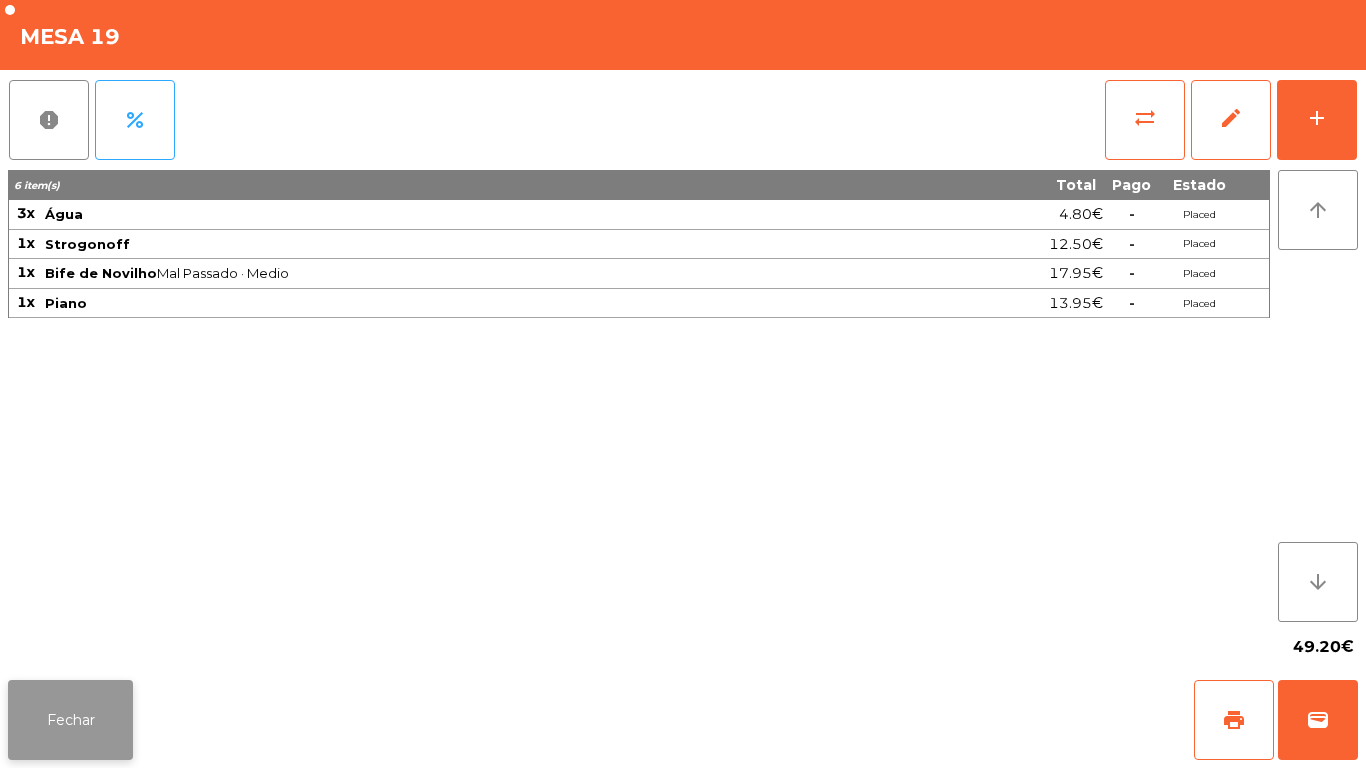 click on "Fechar" 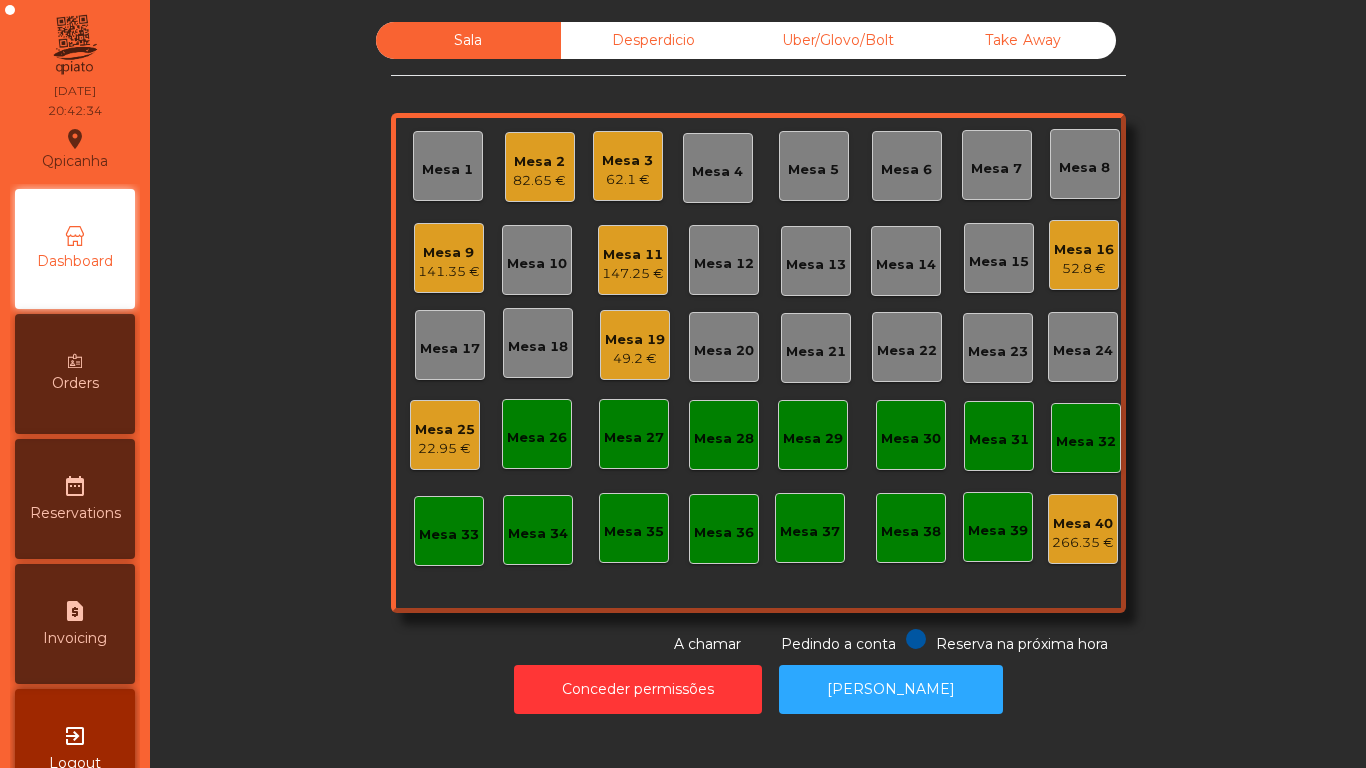 click on "Mesa 1" 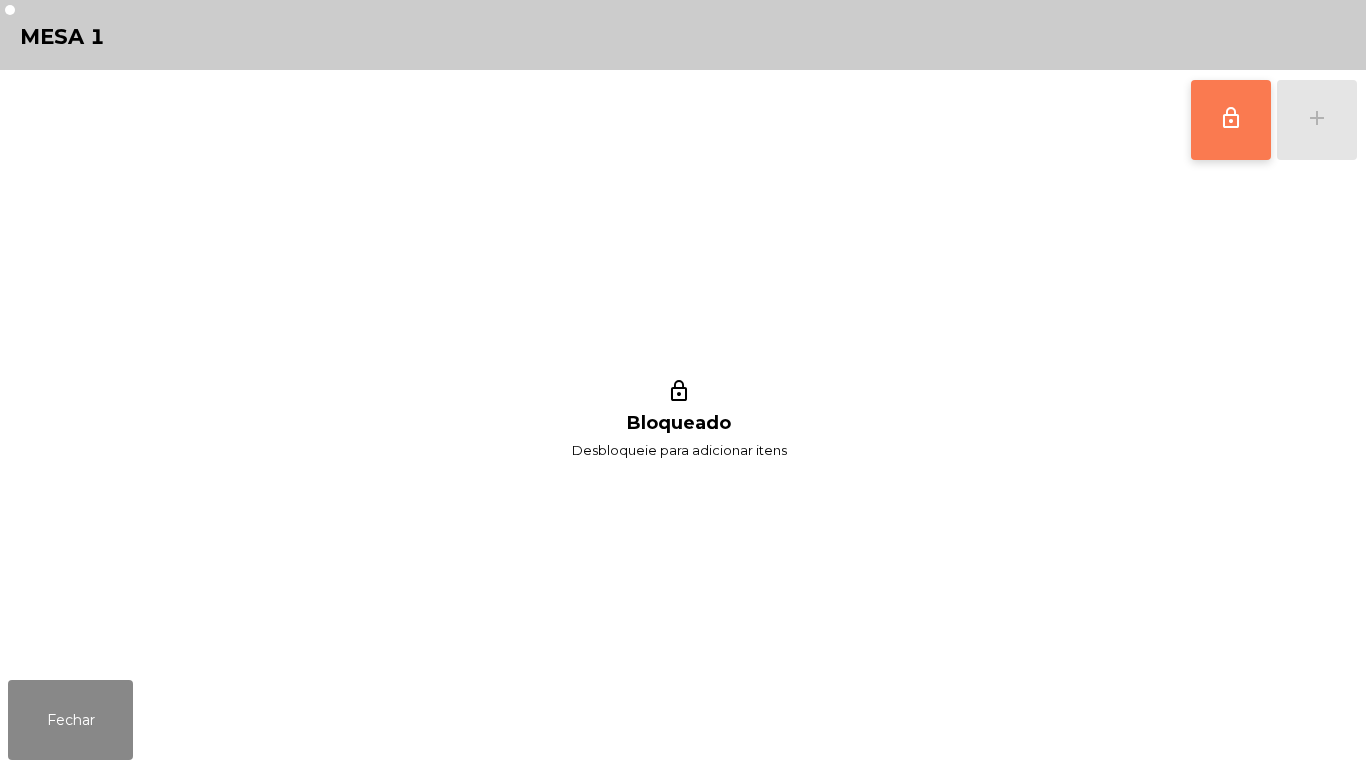 click on "lock_outline" 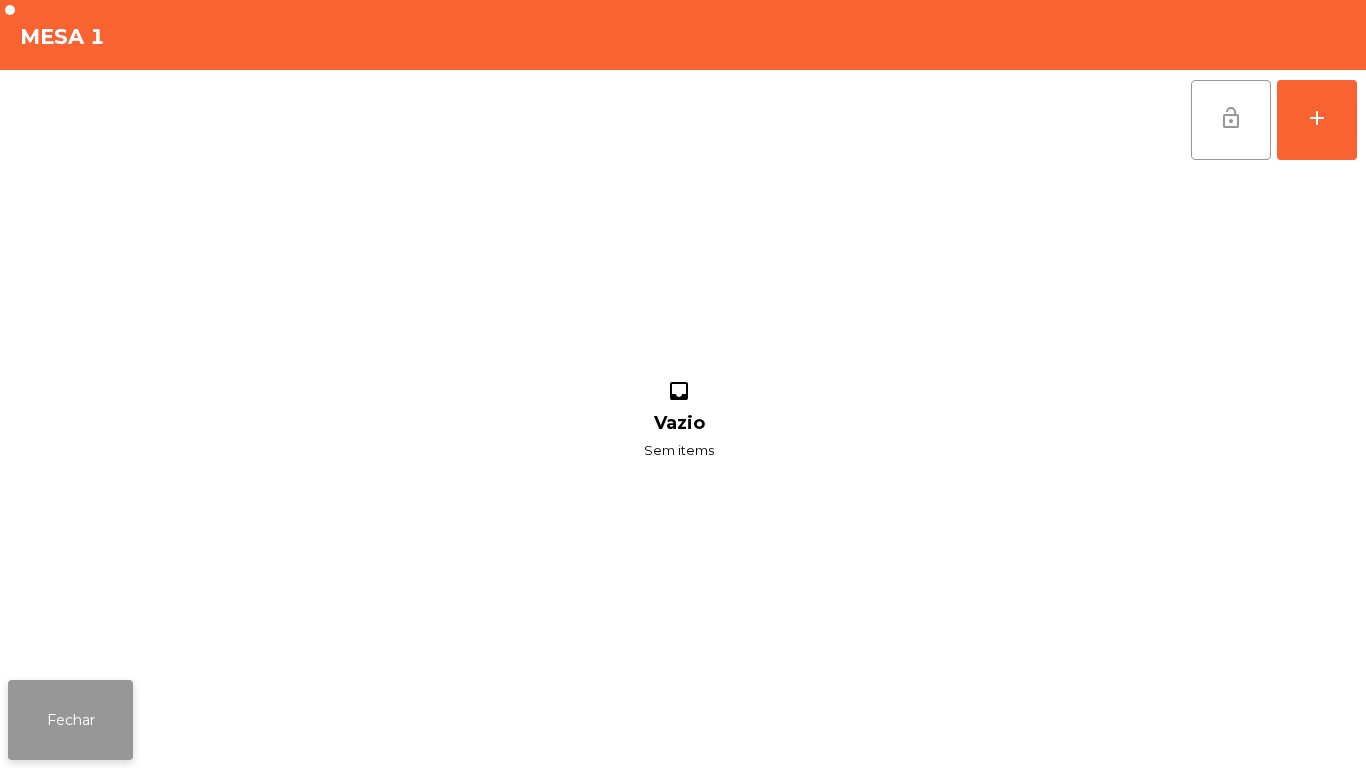 click on "Fechar" 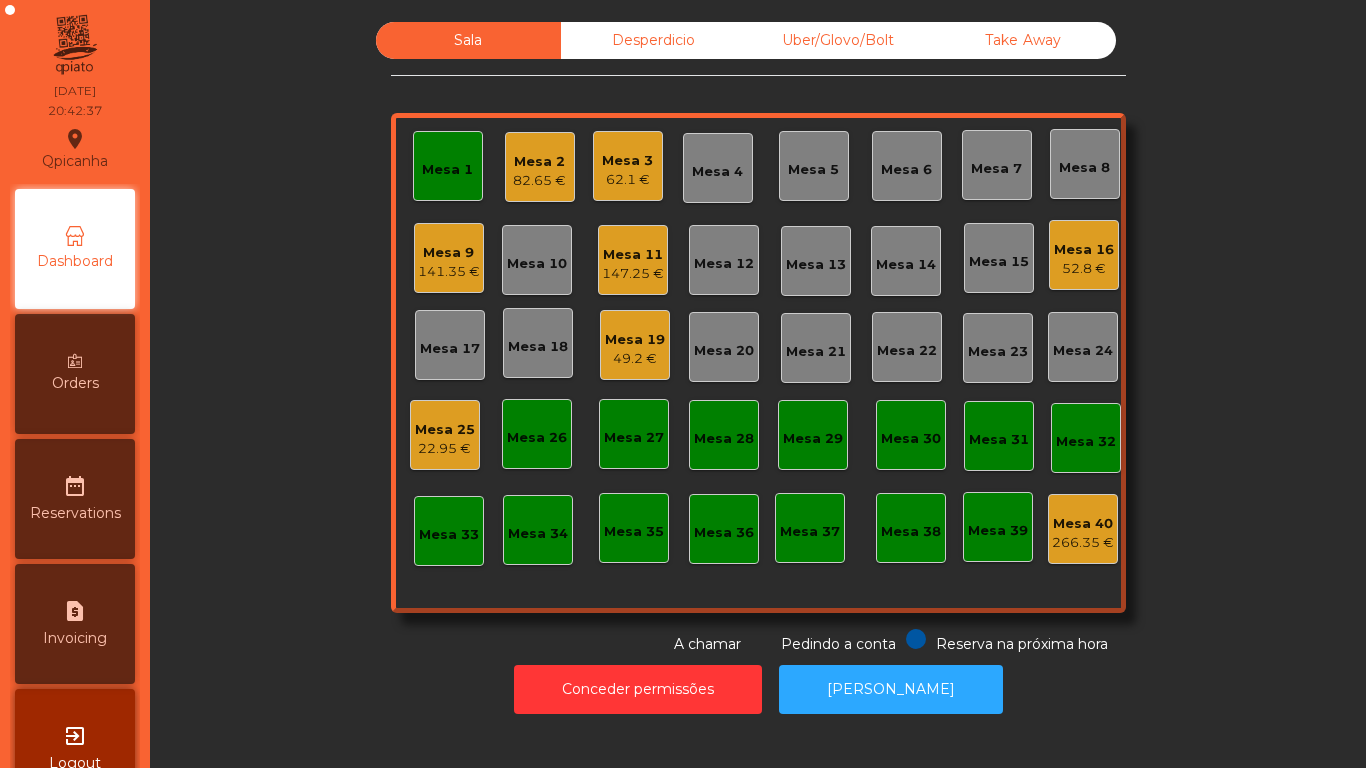 click on "22.95 €" 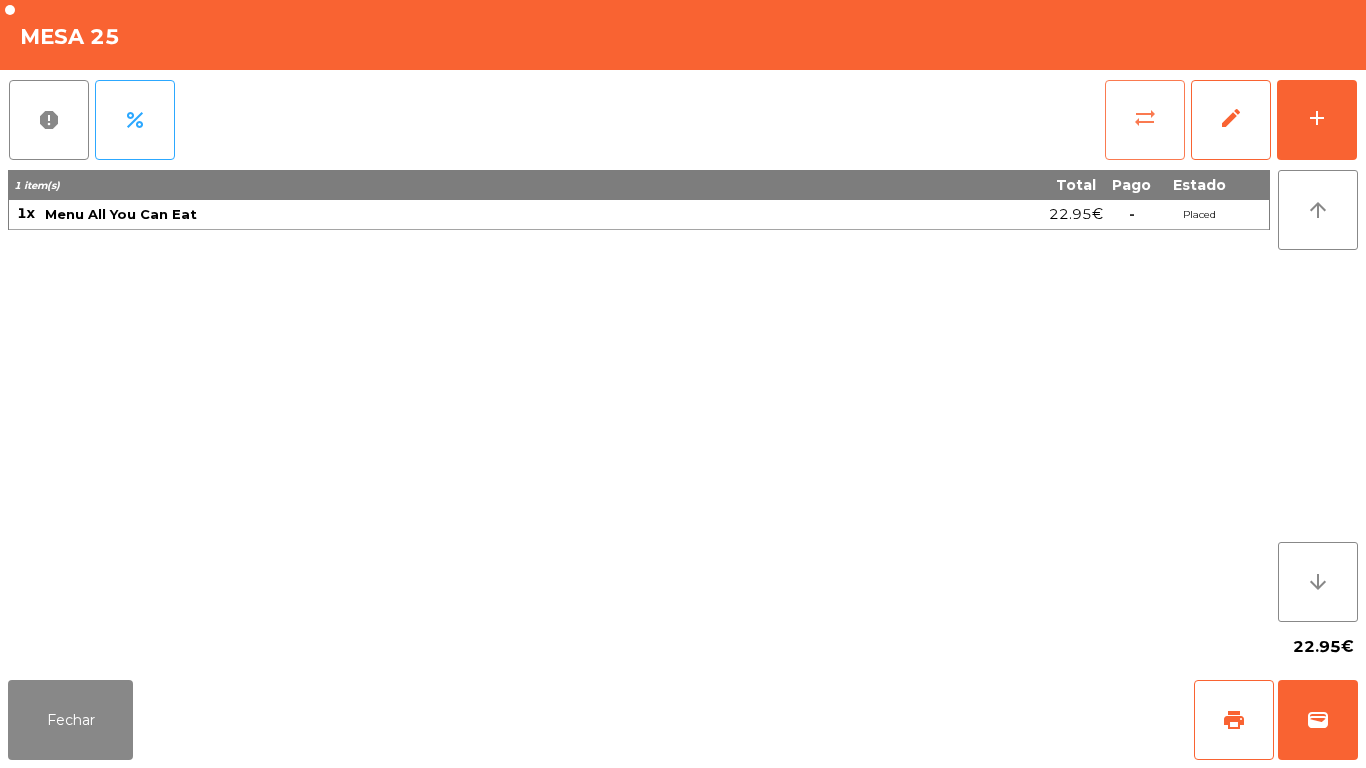 click on "sync_alt" 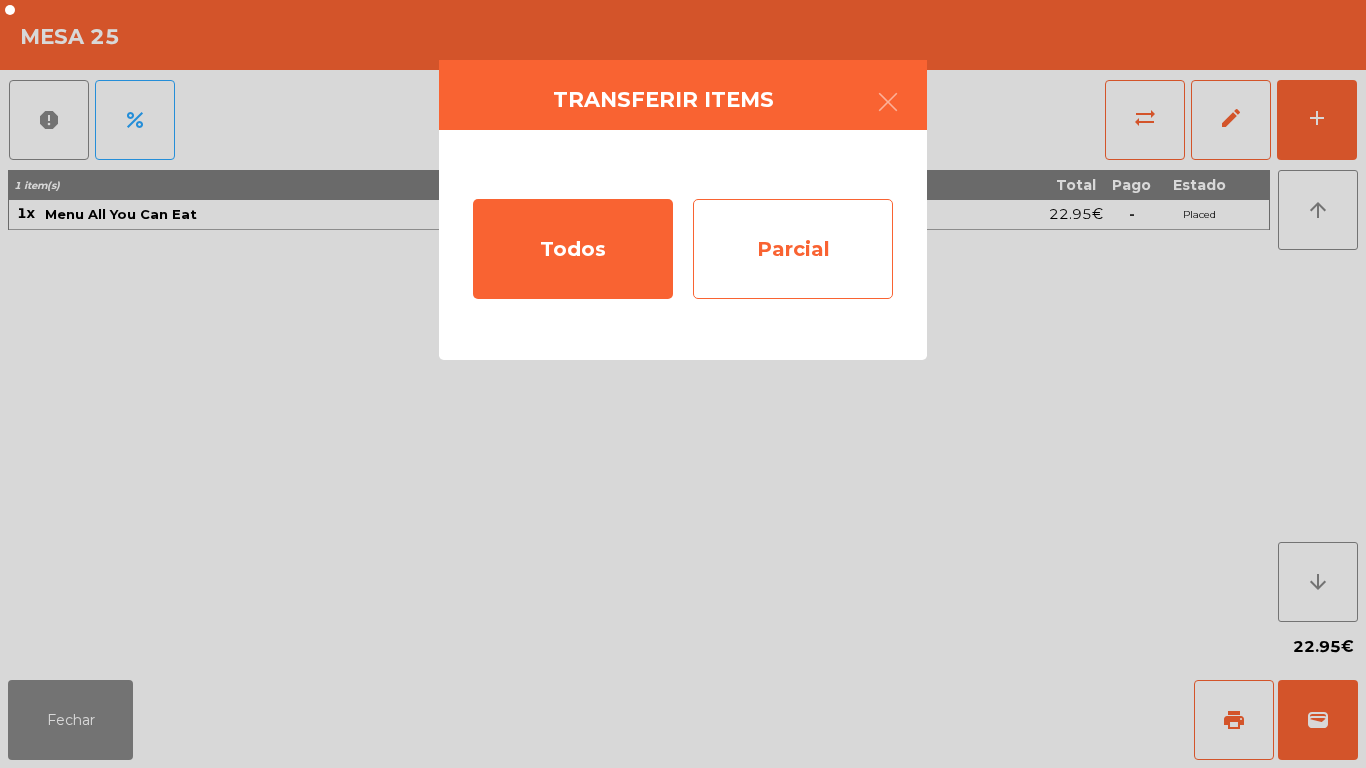 click on "Parcial" 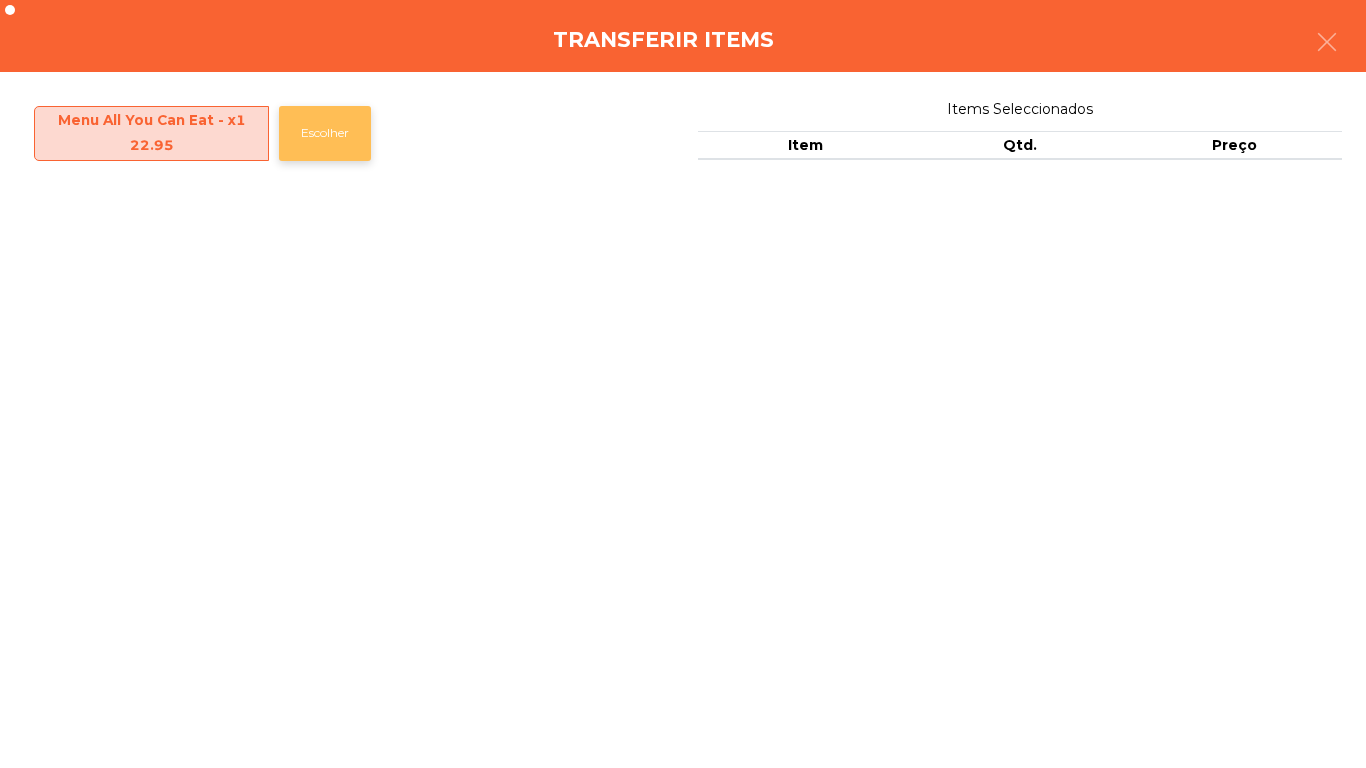 click on "Escolher" 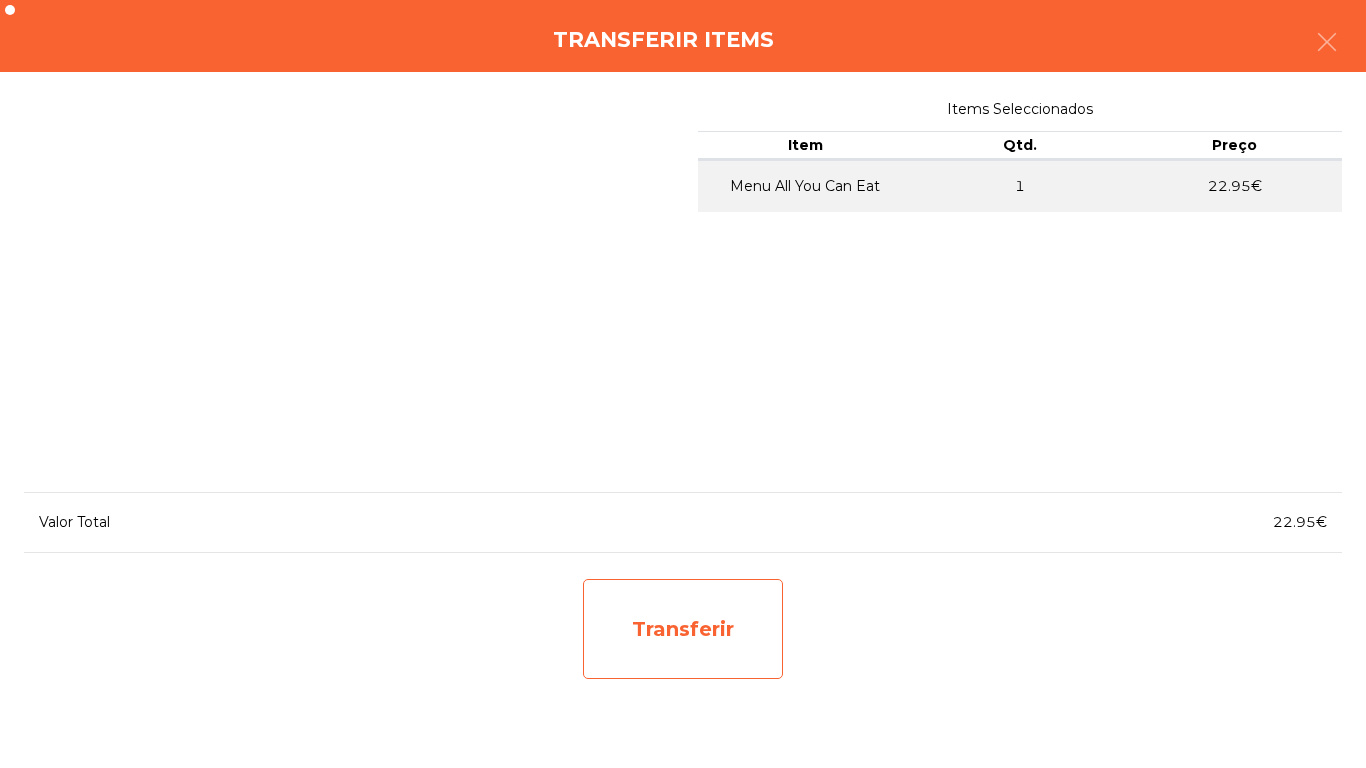 click on "Transferir" 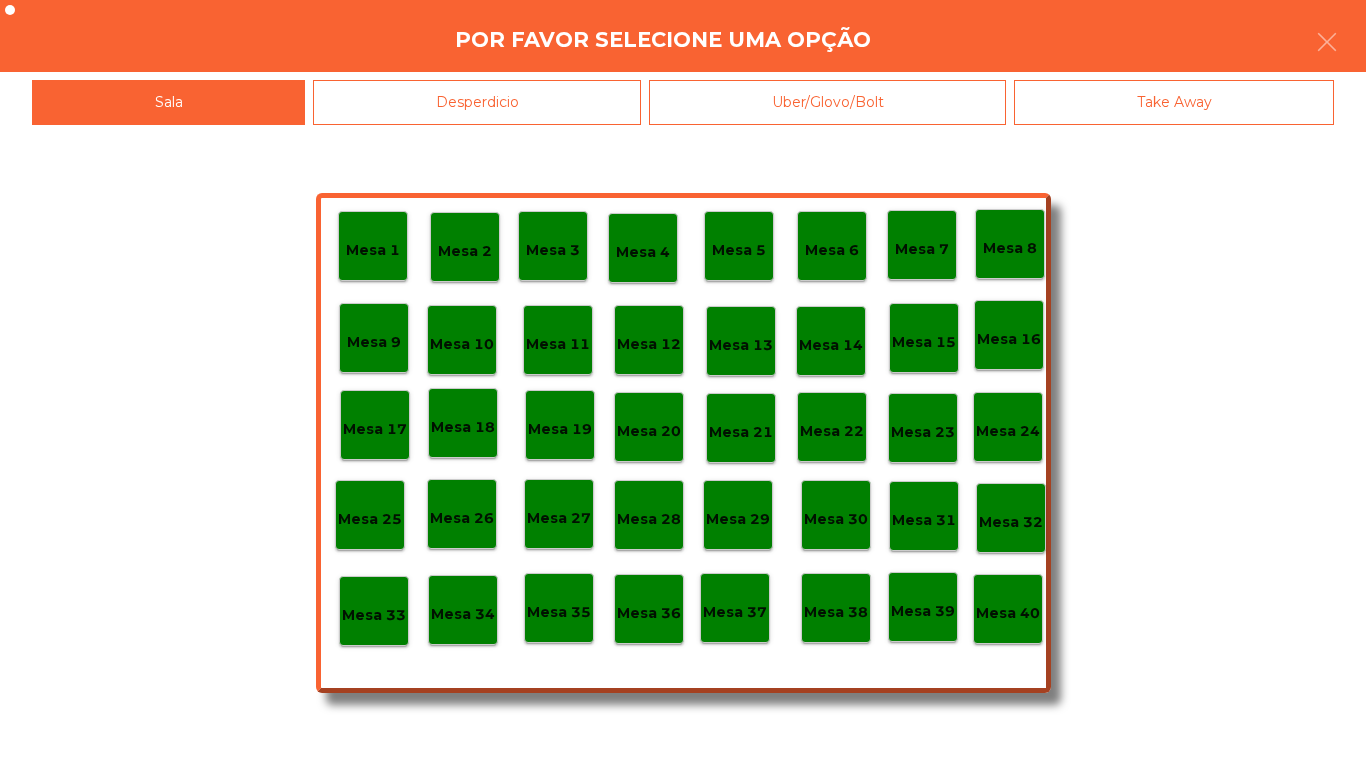 click on "Mesa 1" 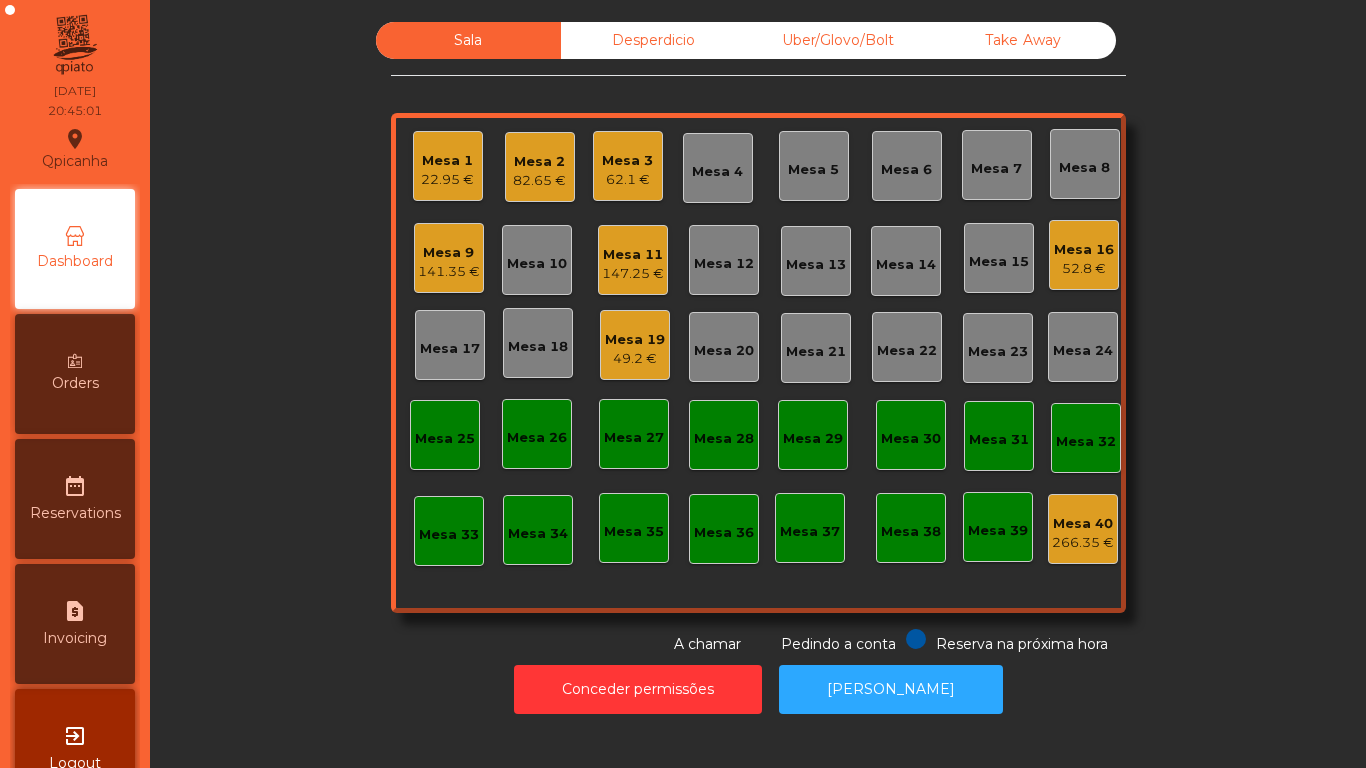 click on "Mesa 9" 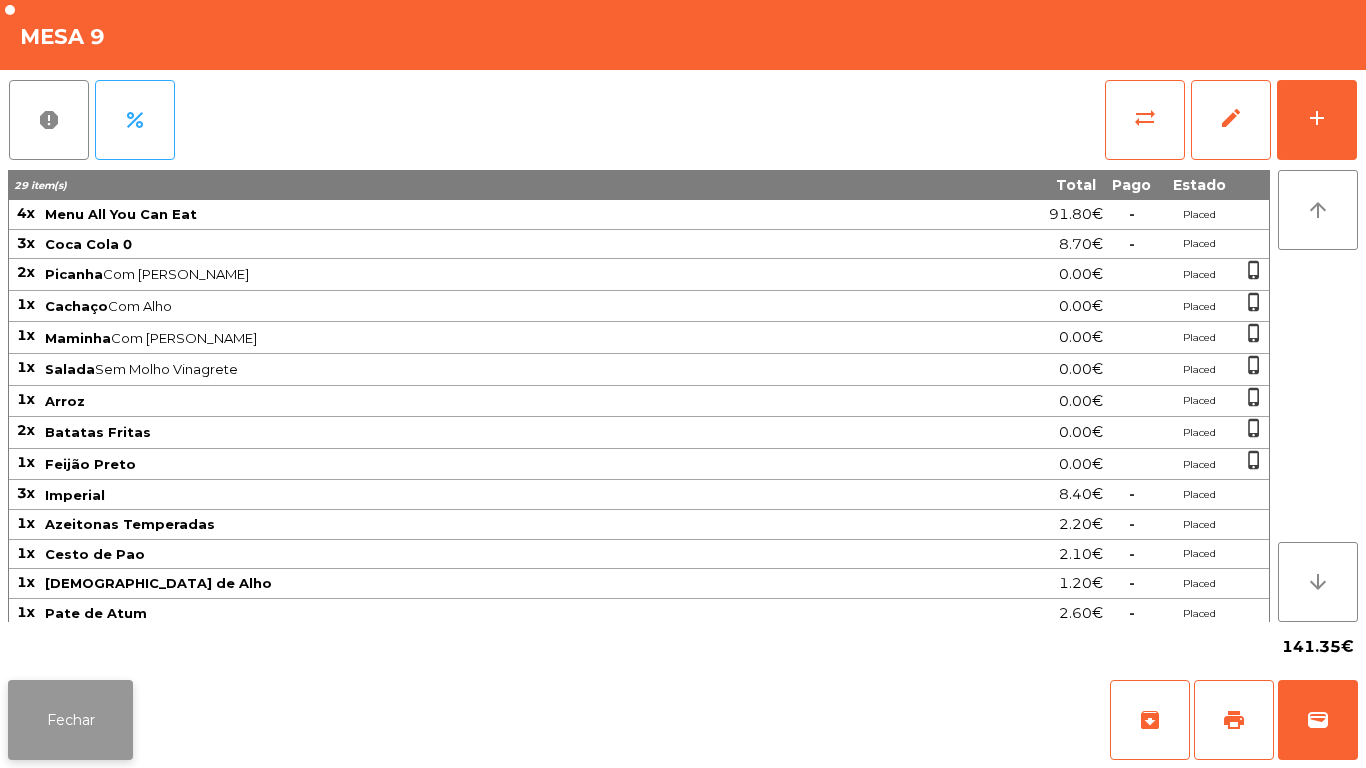 click on "Fechar" 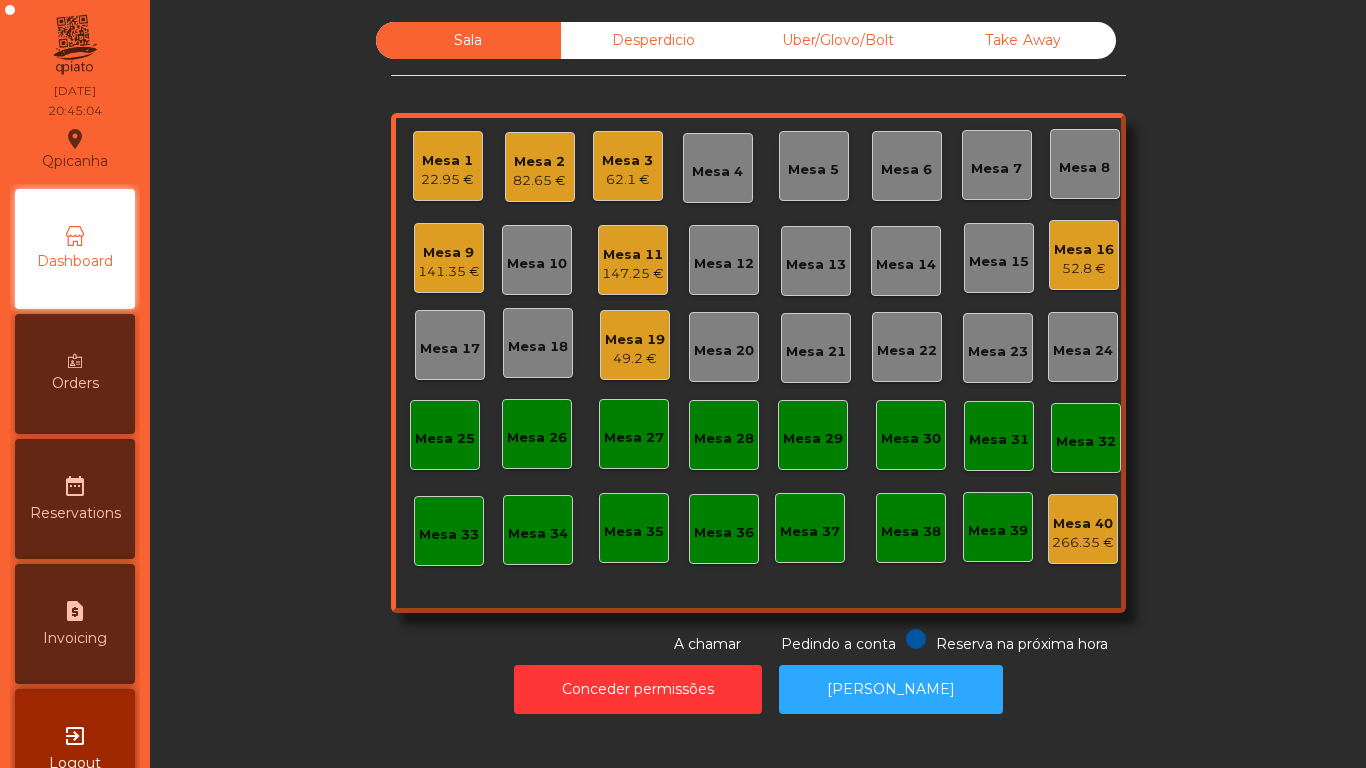 click on "Mesa 19   49.2 €" 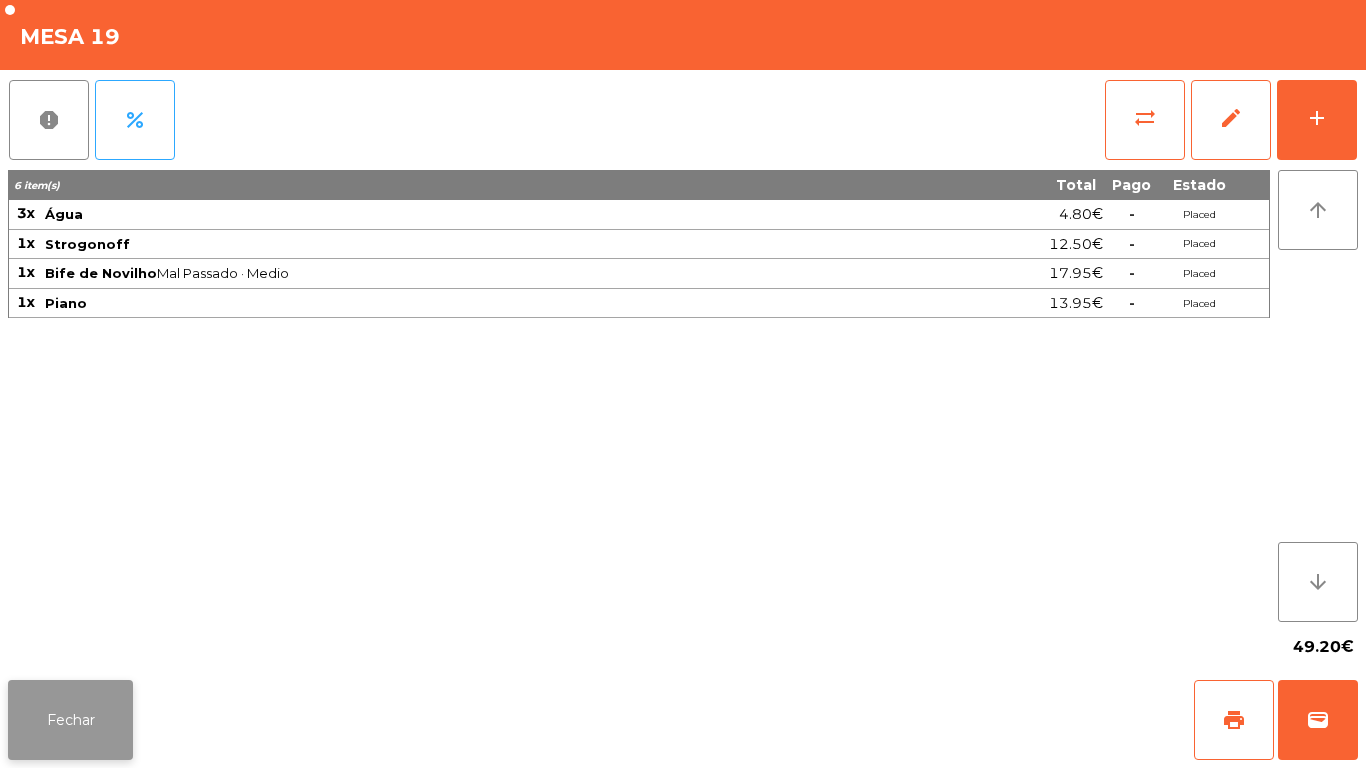 click on "Fechar" 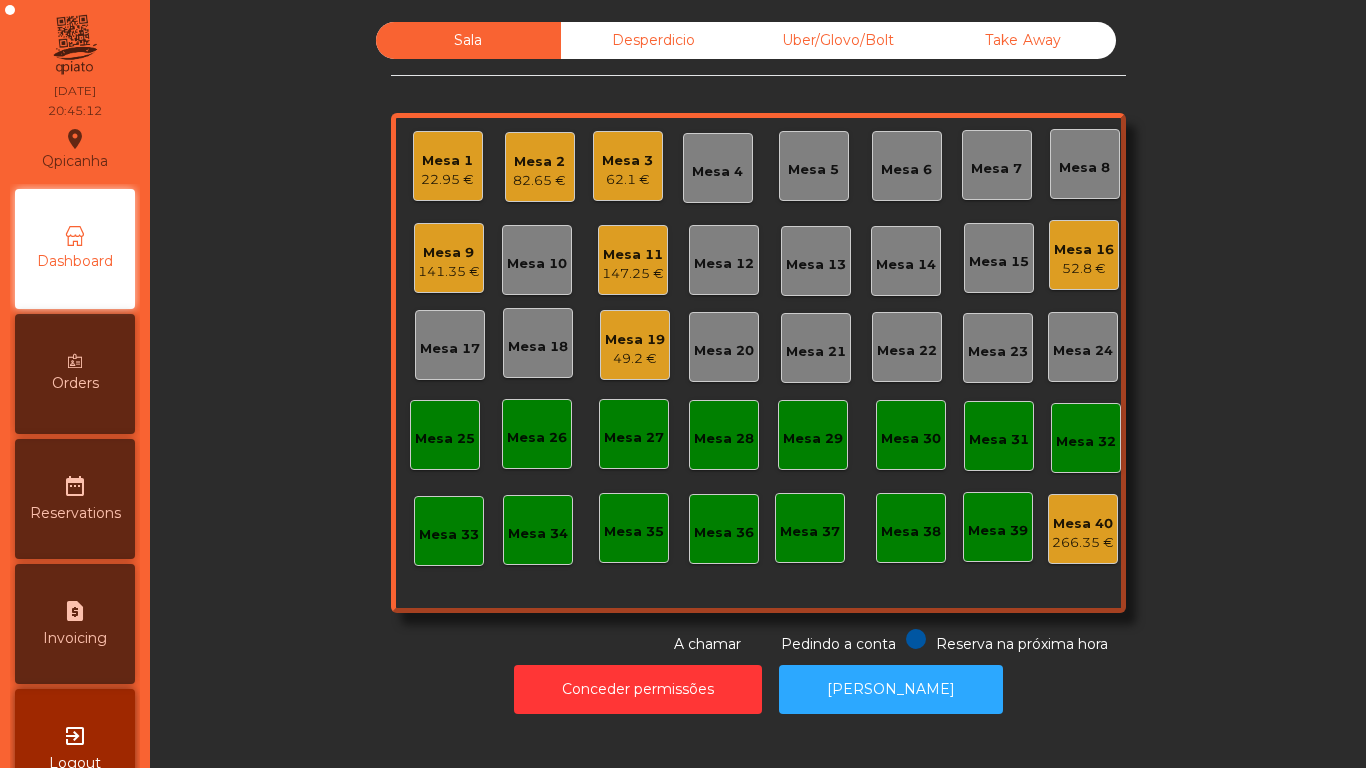 click on "22.95 €" 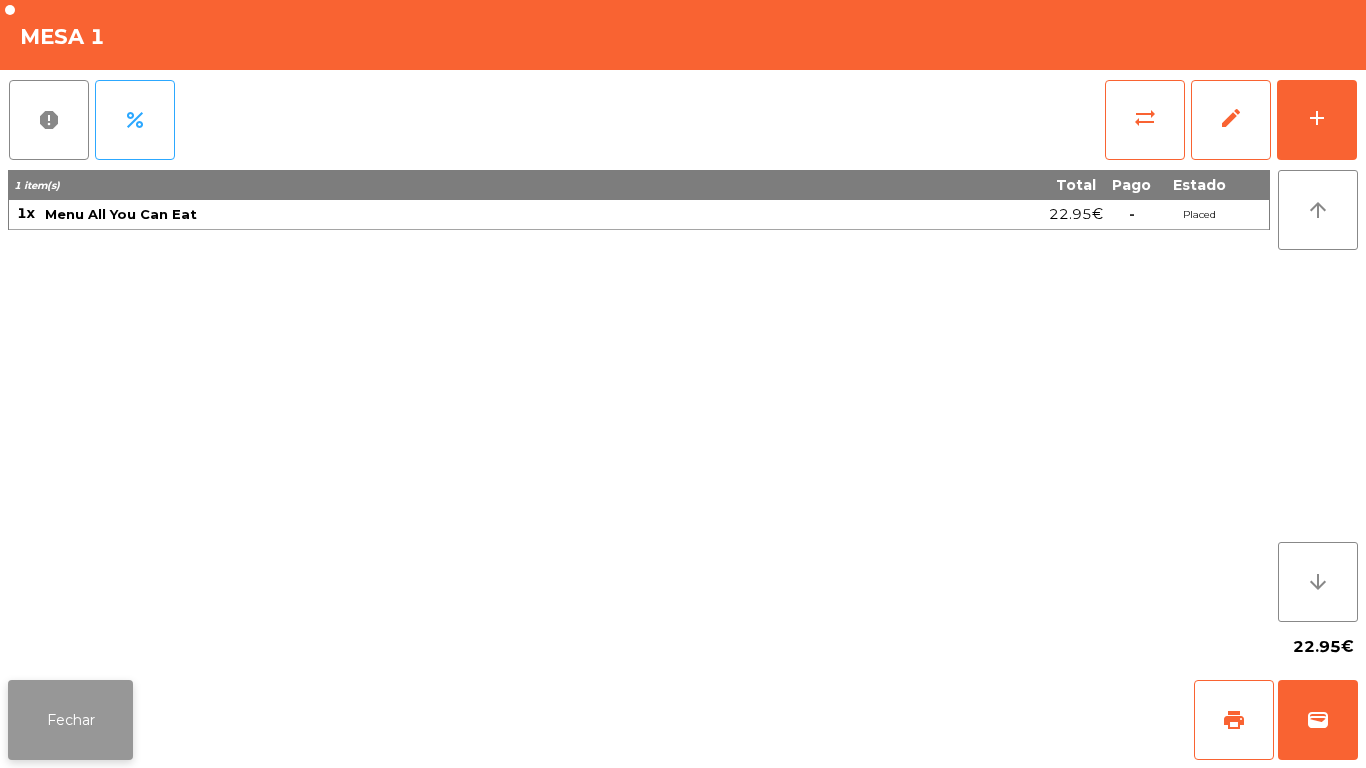 click on "Fechar" 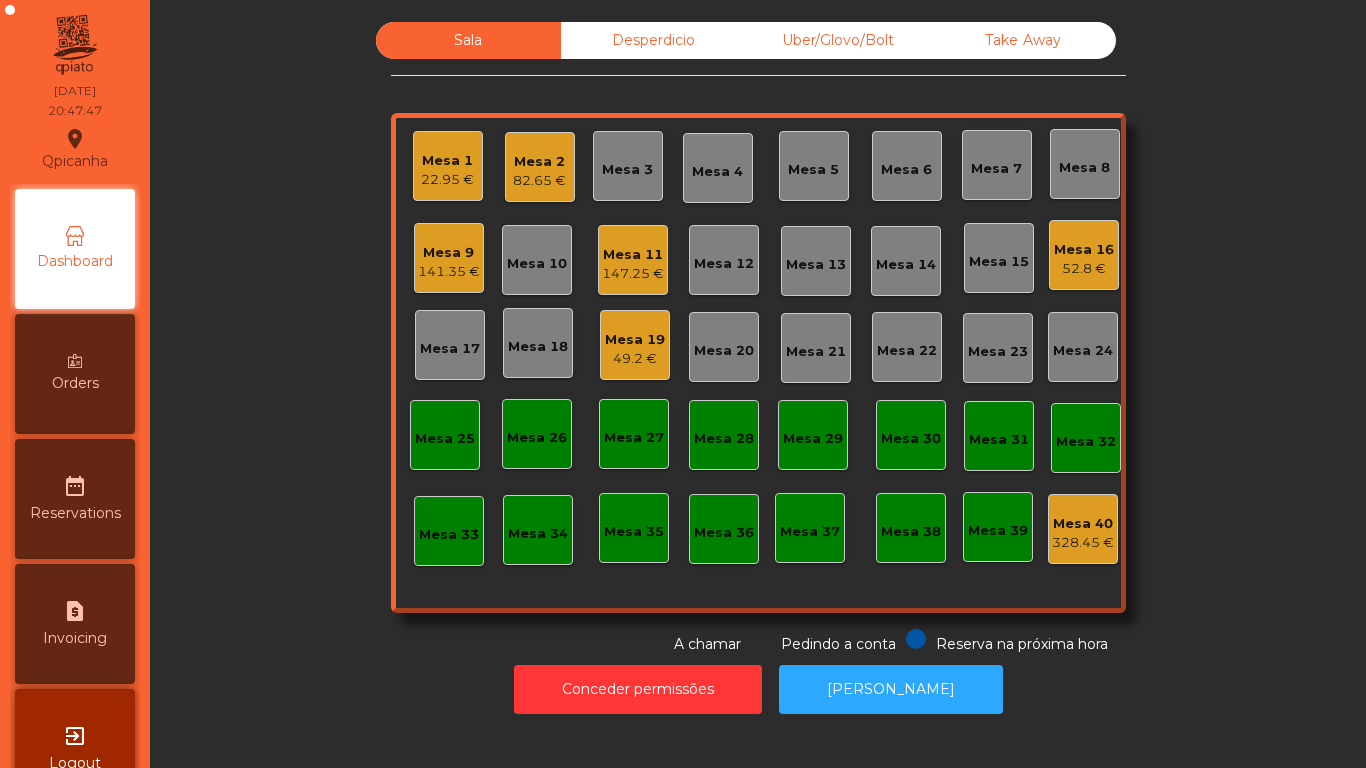 click on "Mesa 1" 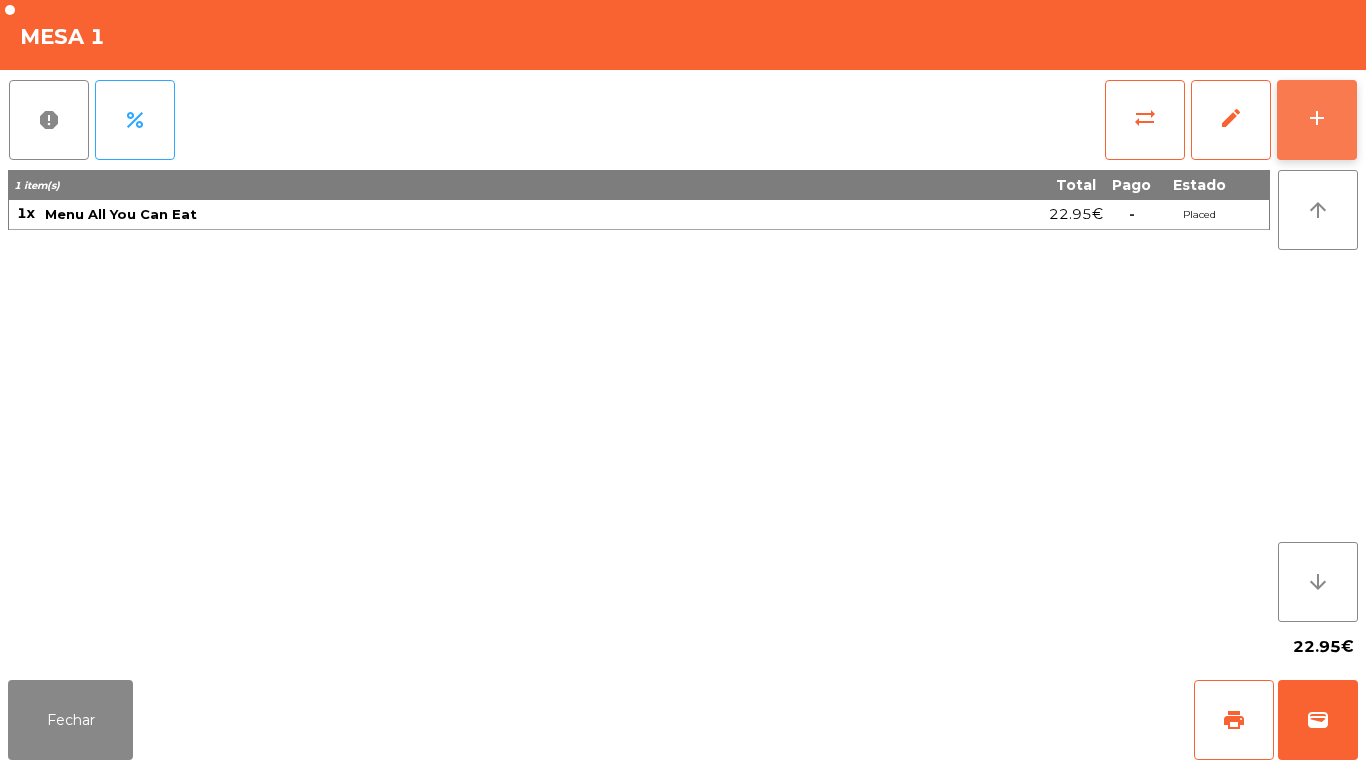 click on "add" 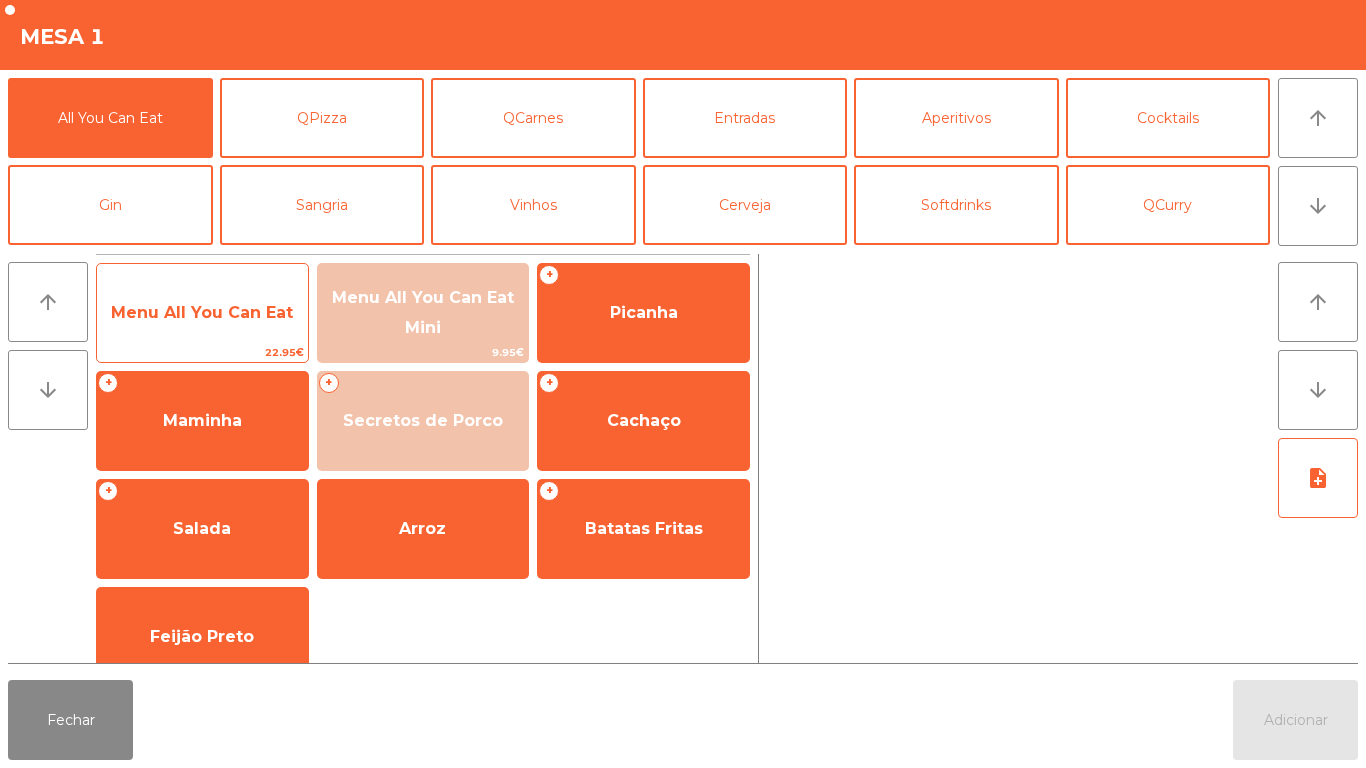 click on "Menu All You Can Eat" 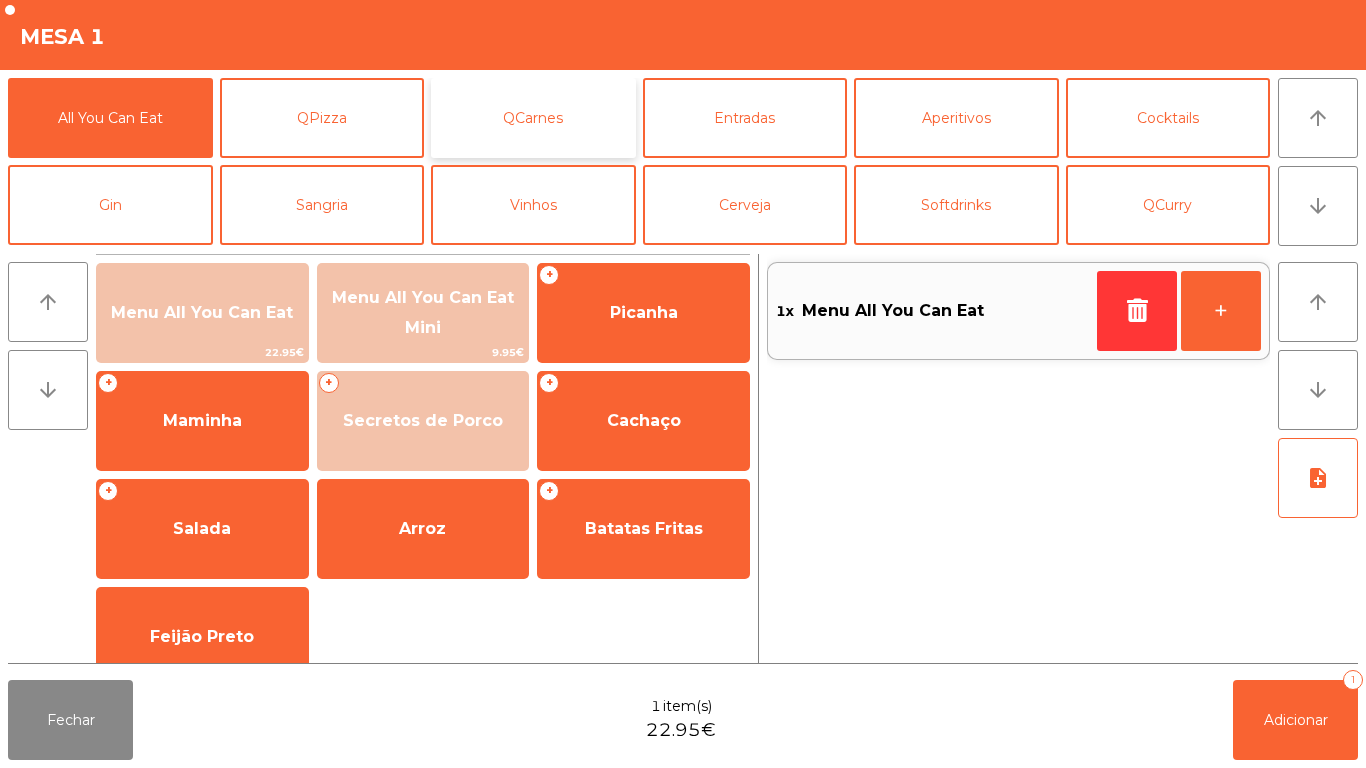 click on "QCarnes" 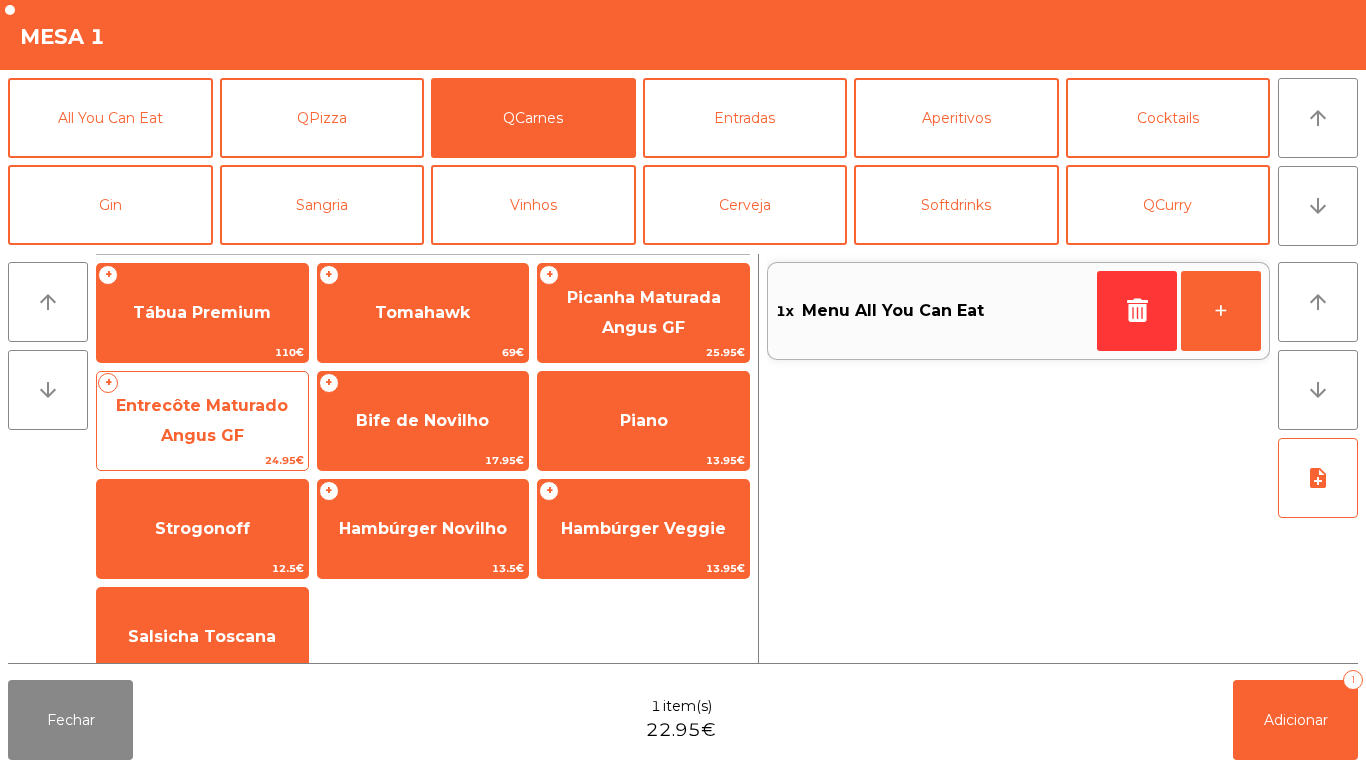 click on "Entrecôte Maturado Angus GF" 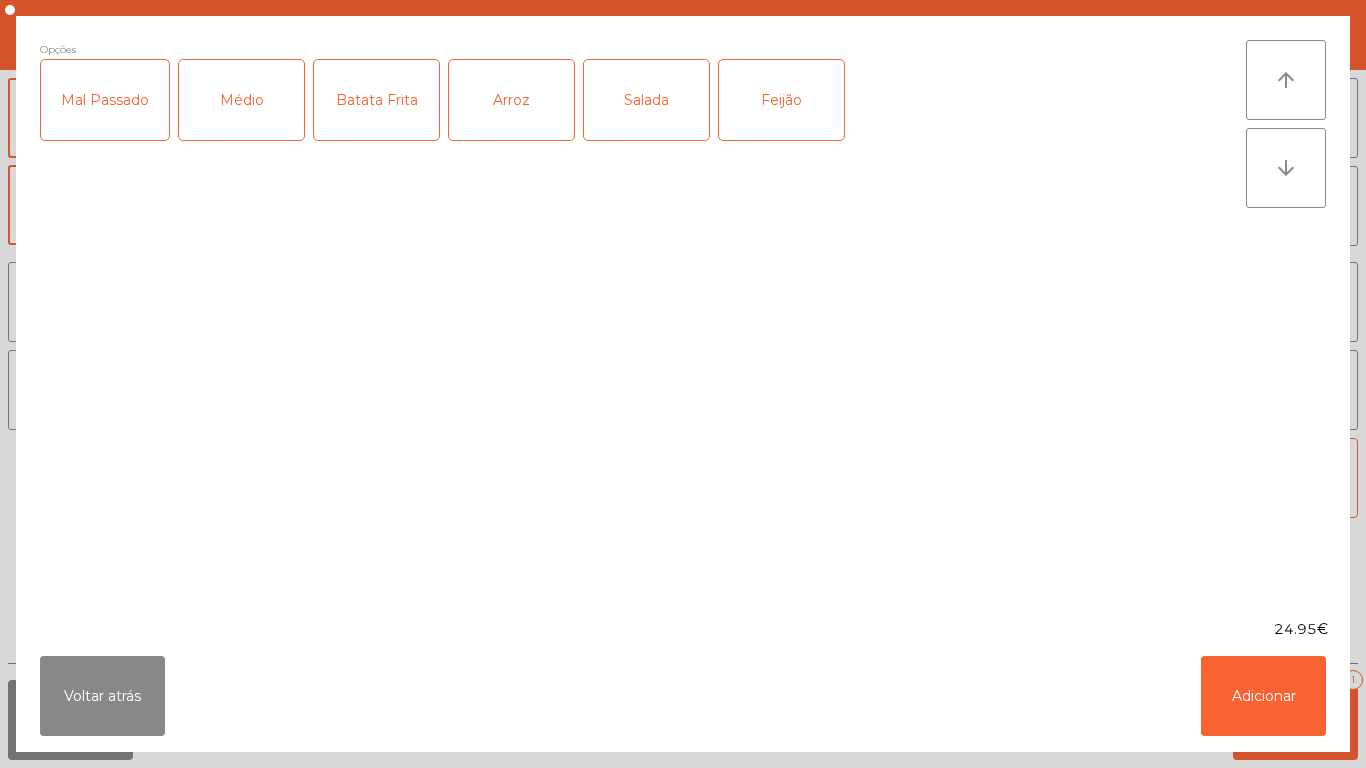 click on "Médio" 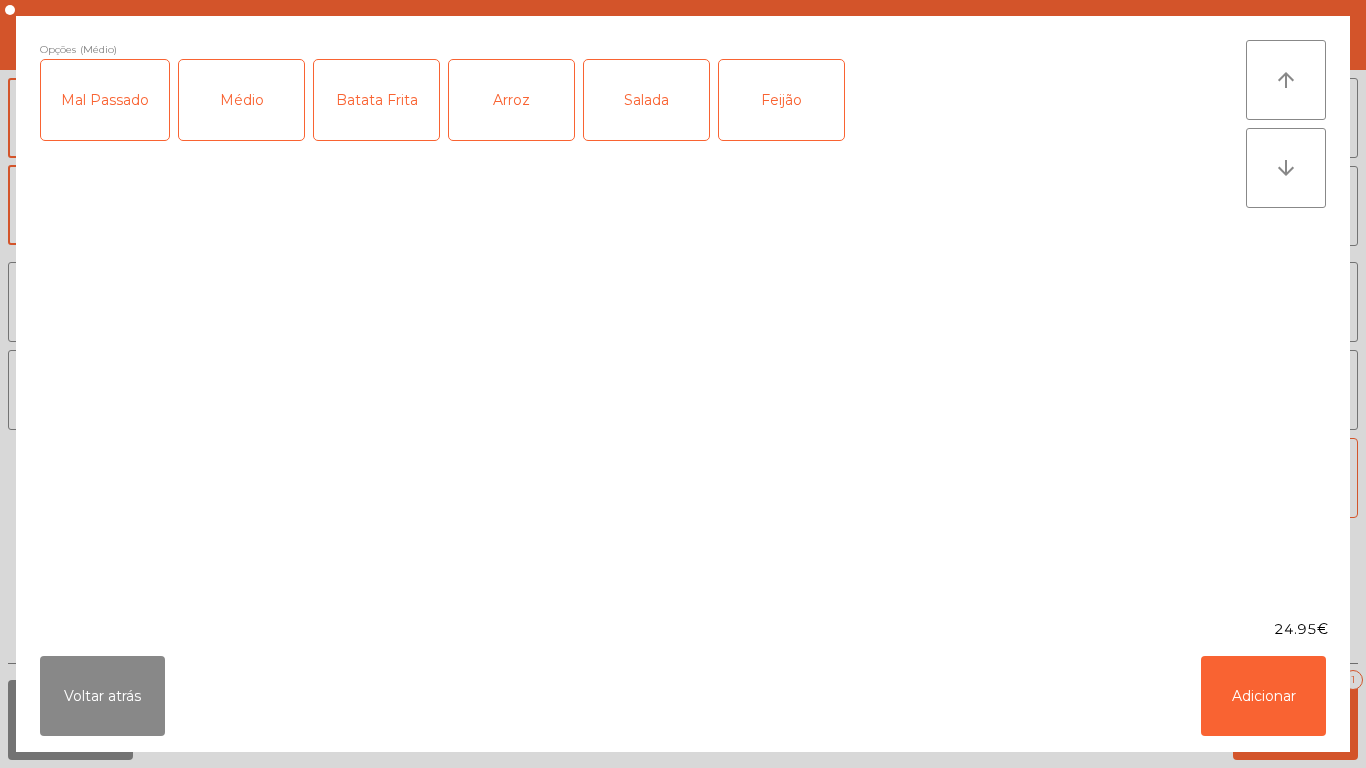 click on "Salada" 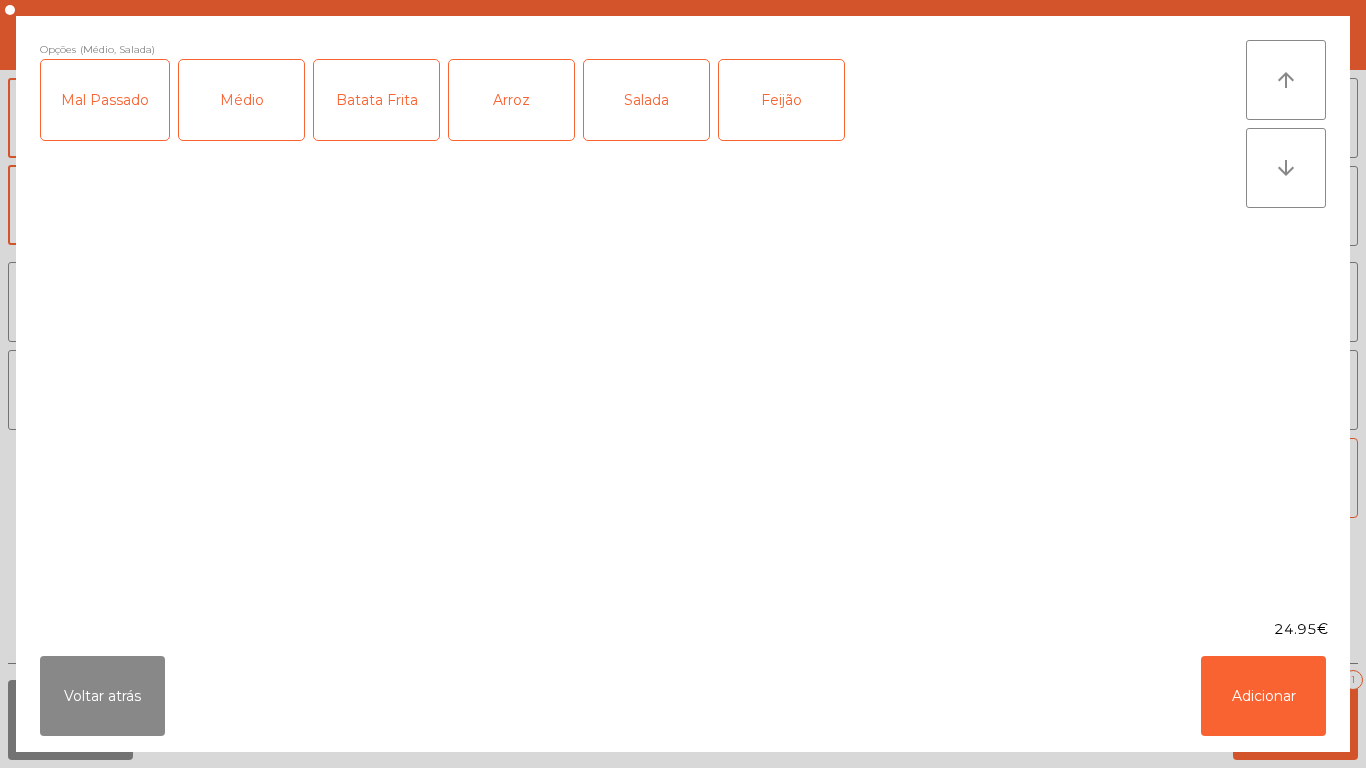 click on "Feijão" 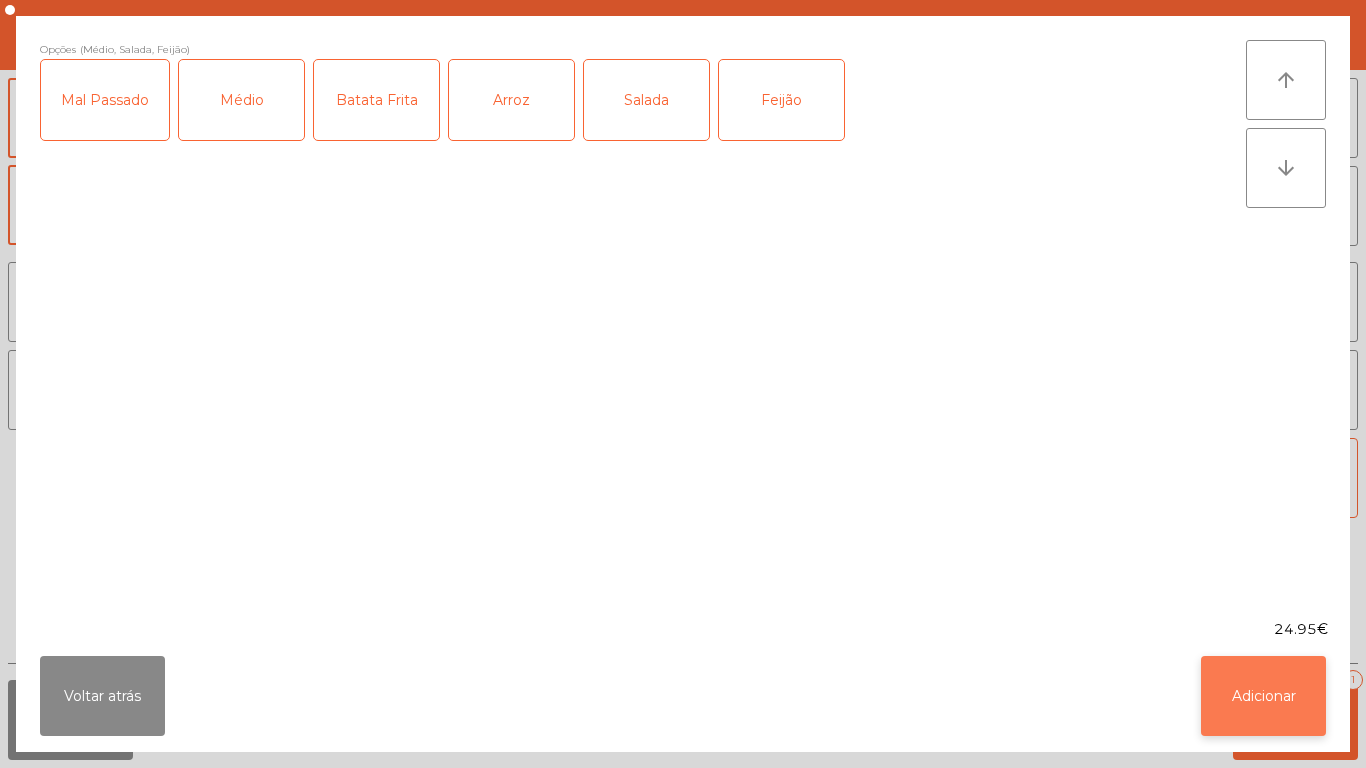 click on "Adicionar" 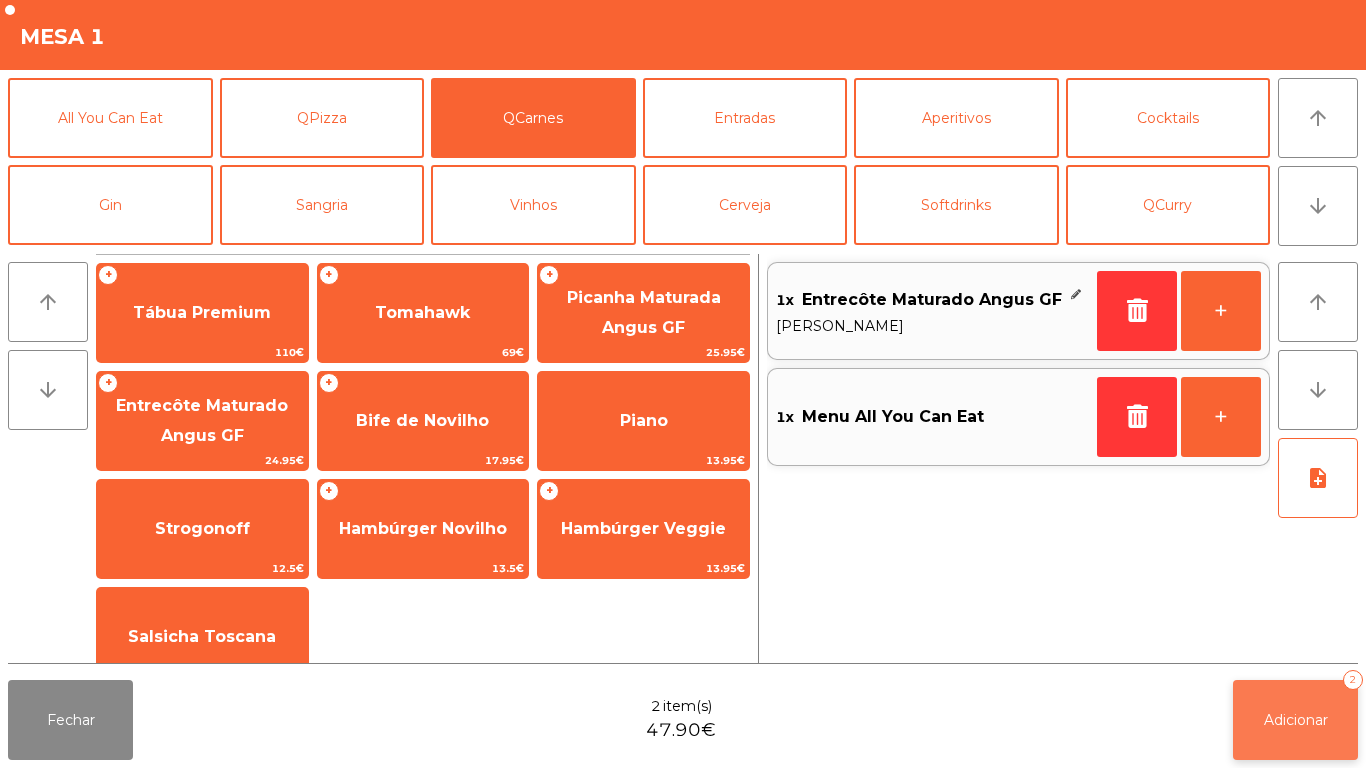 click on "Adicionar   2" 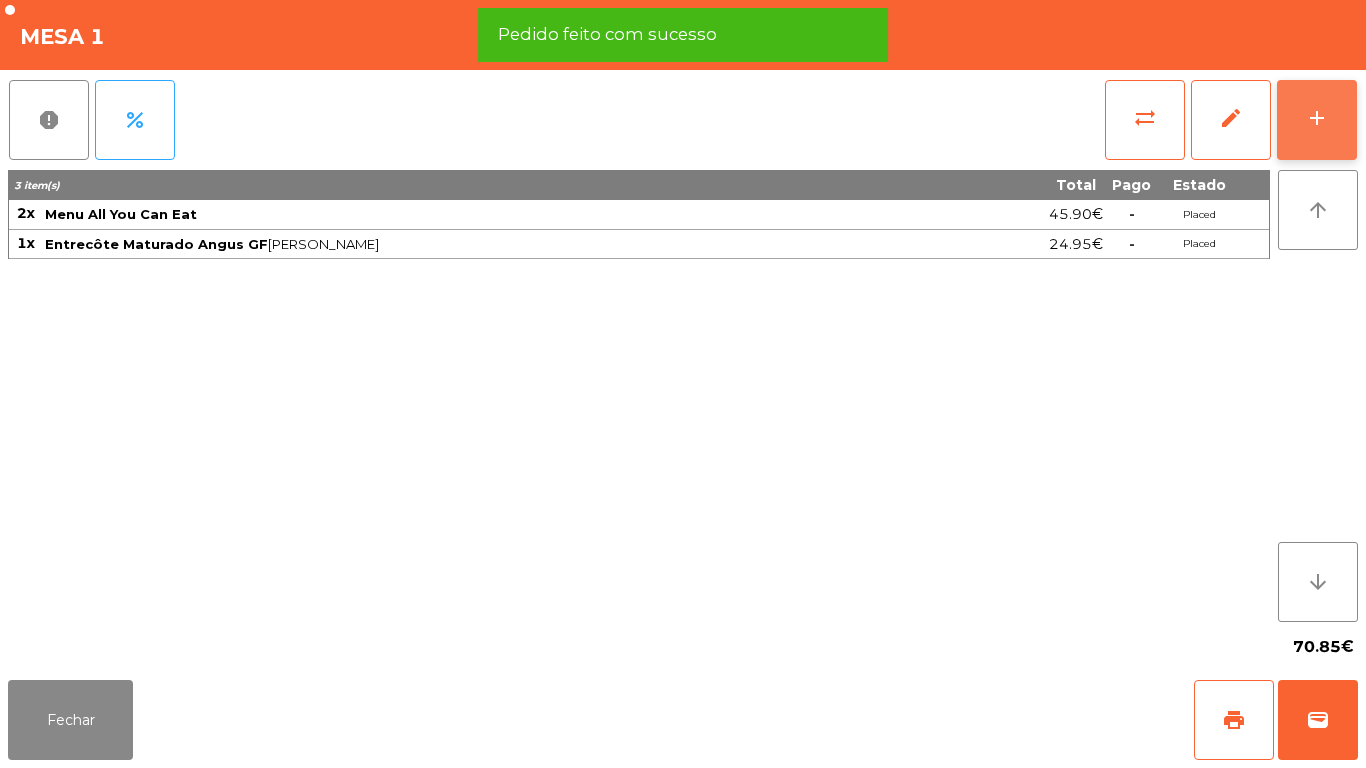 click on "add" 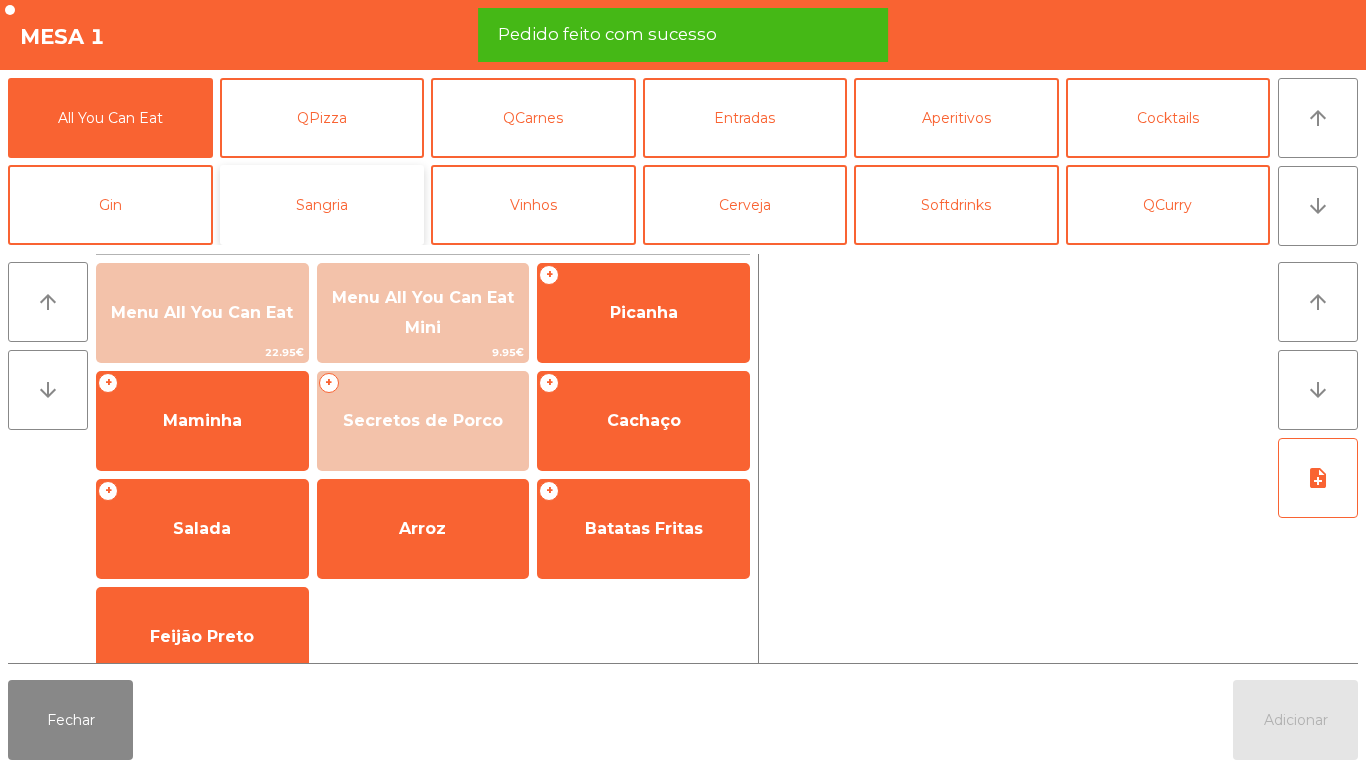 click on "Sangria" 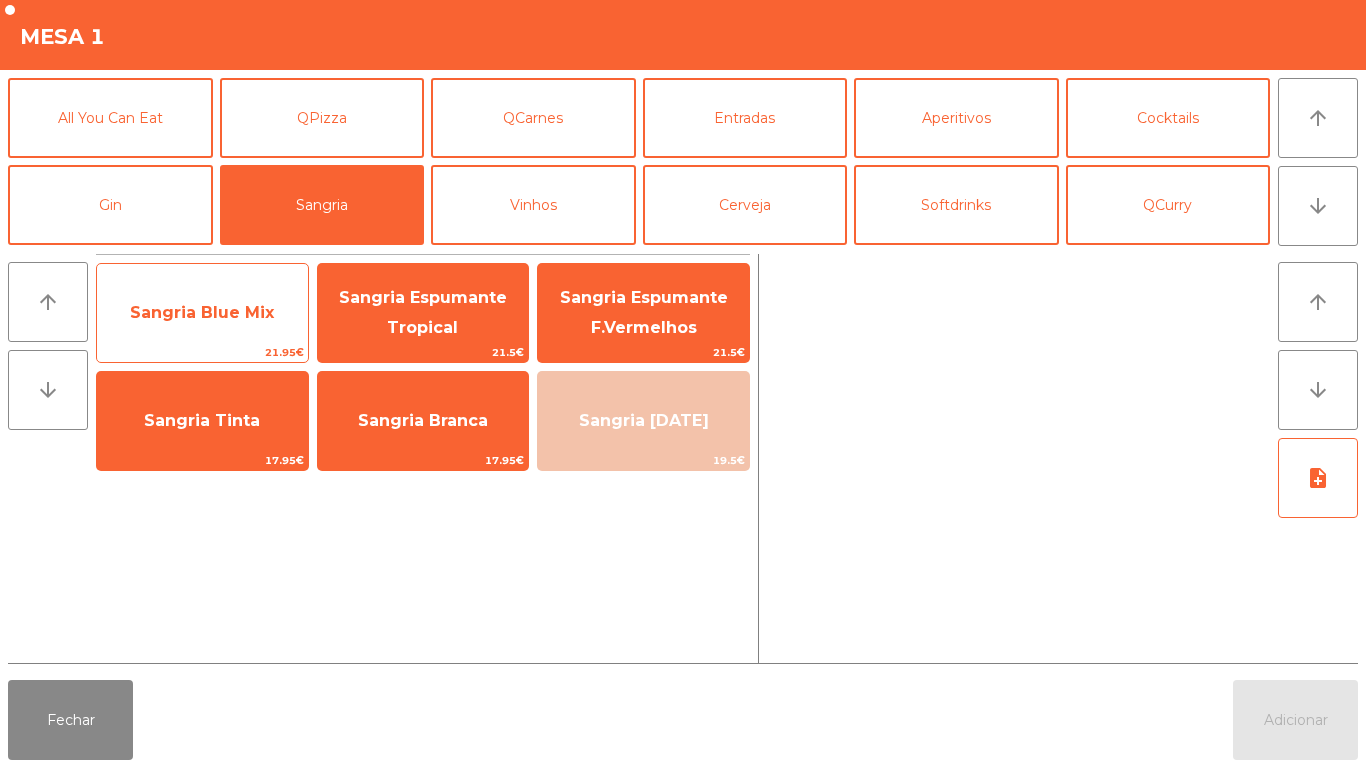 click on "Sangria Blue Mix" 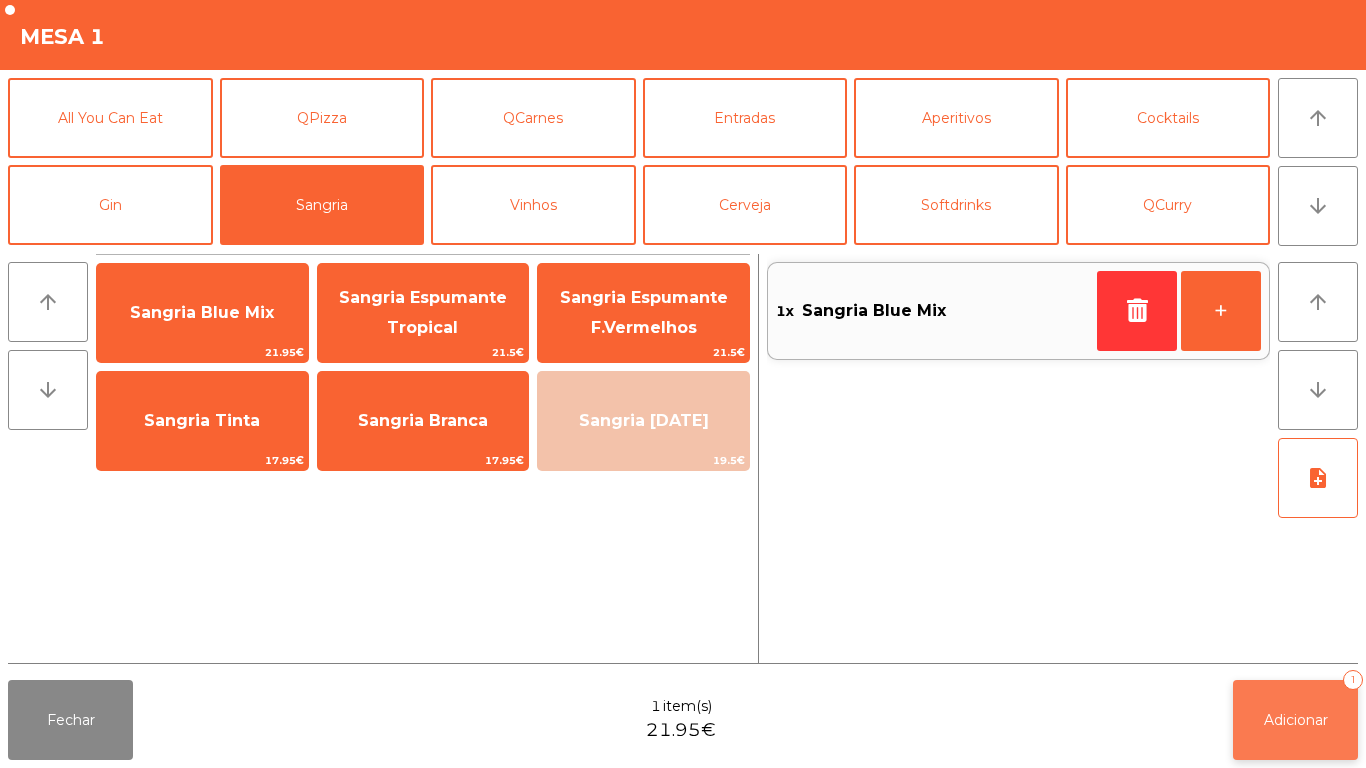 click on "Adicionar   1" 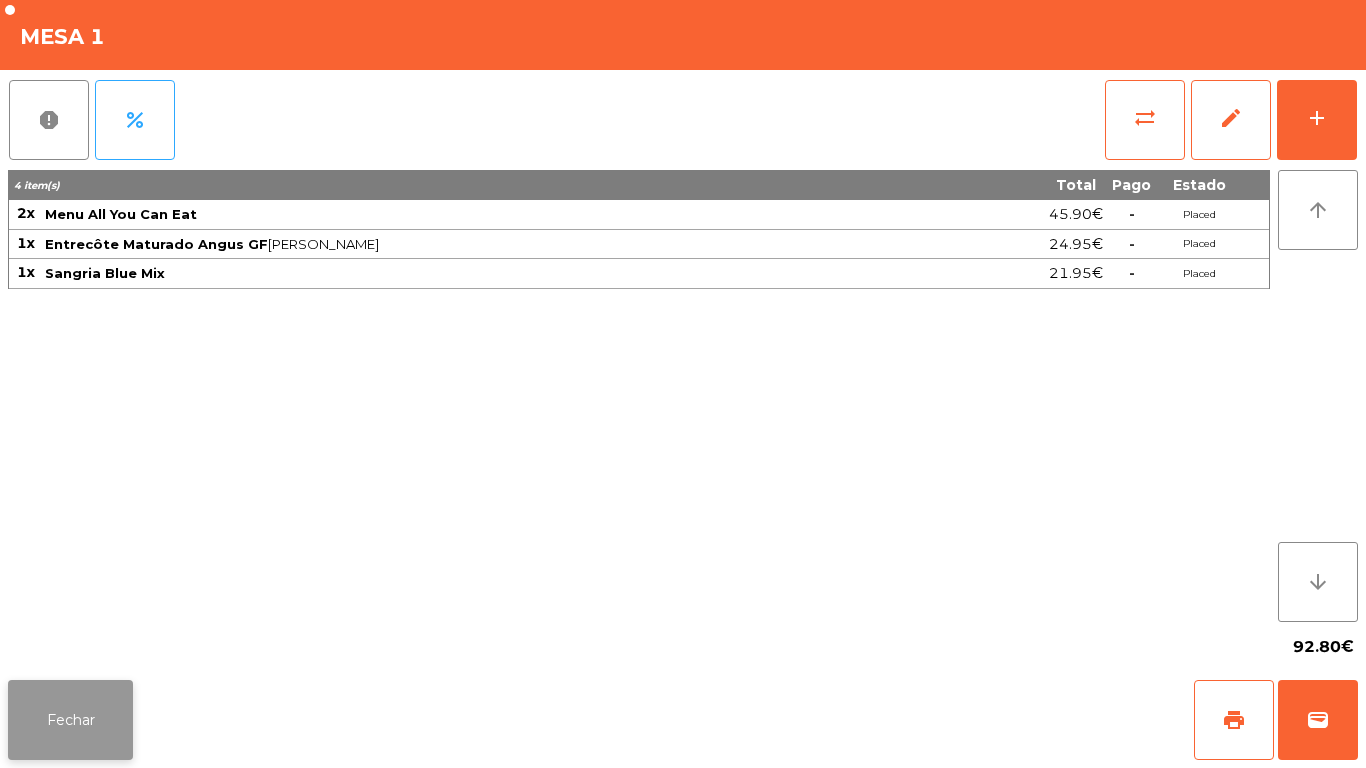 click on "Fechar" 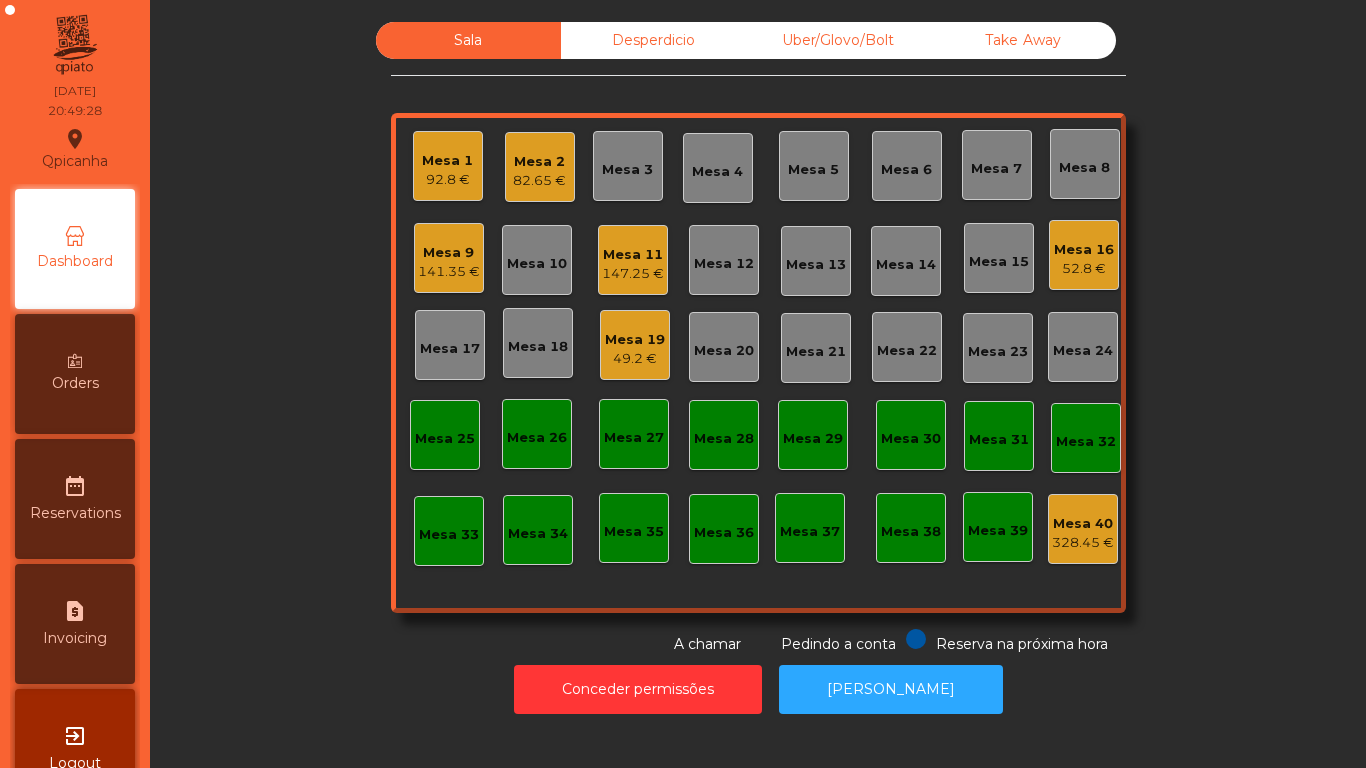 click on "Mesa 2" 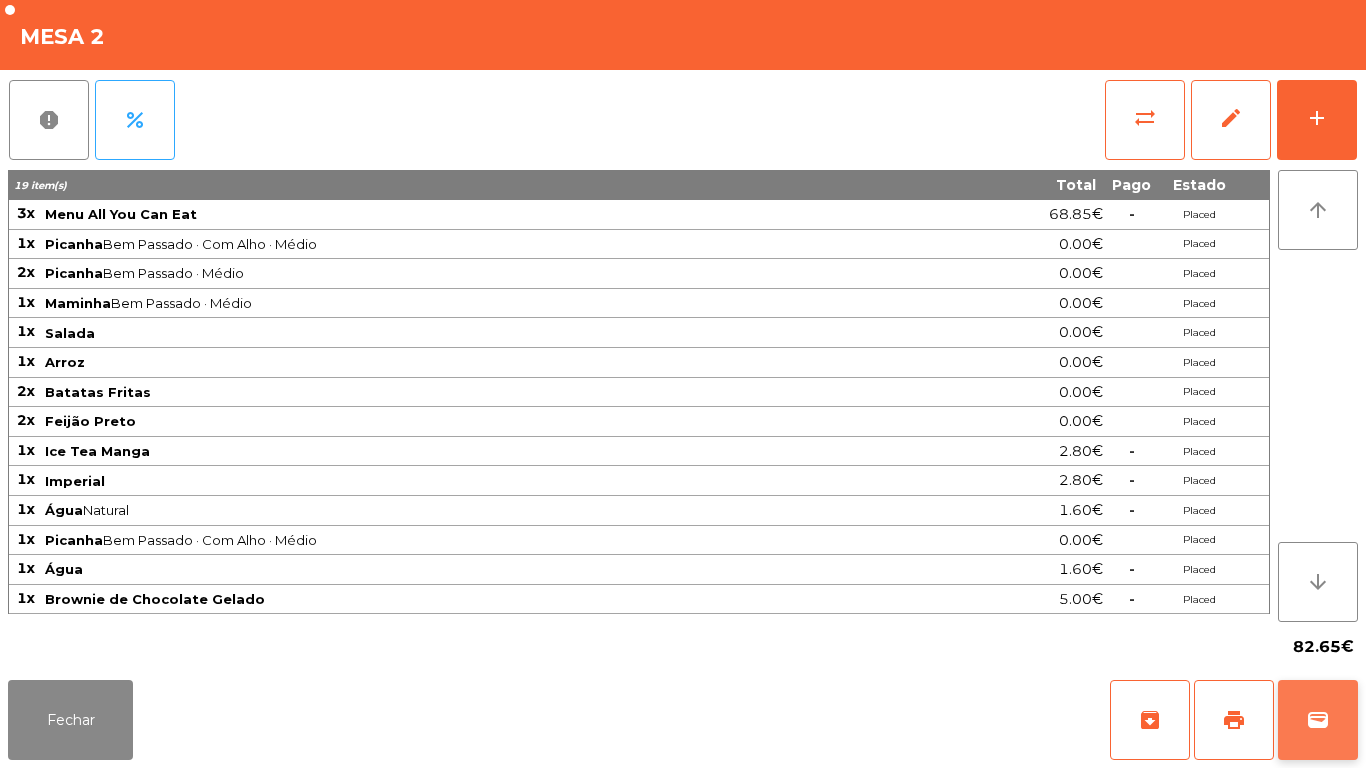 click on "wallet" 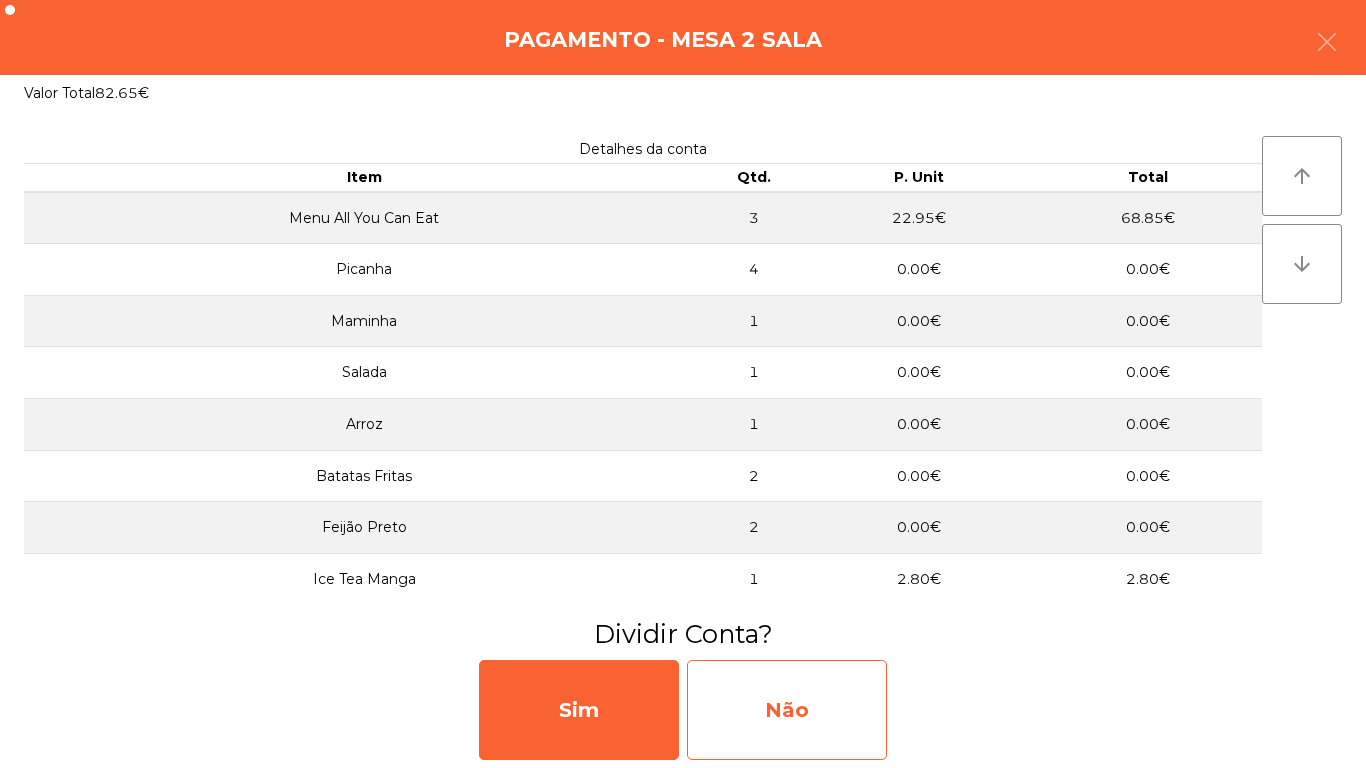 click on "Não" 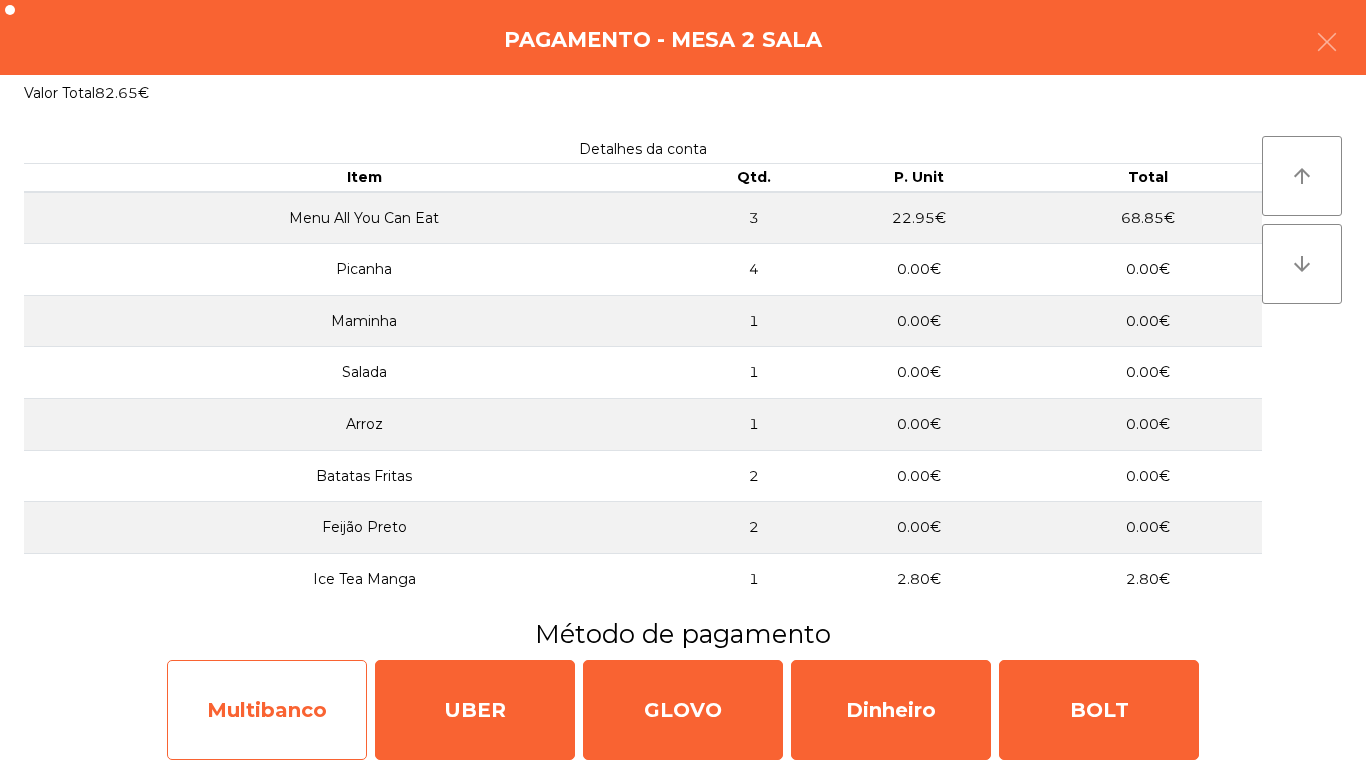 click on "Multibanco" 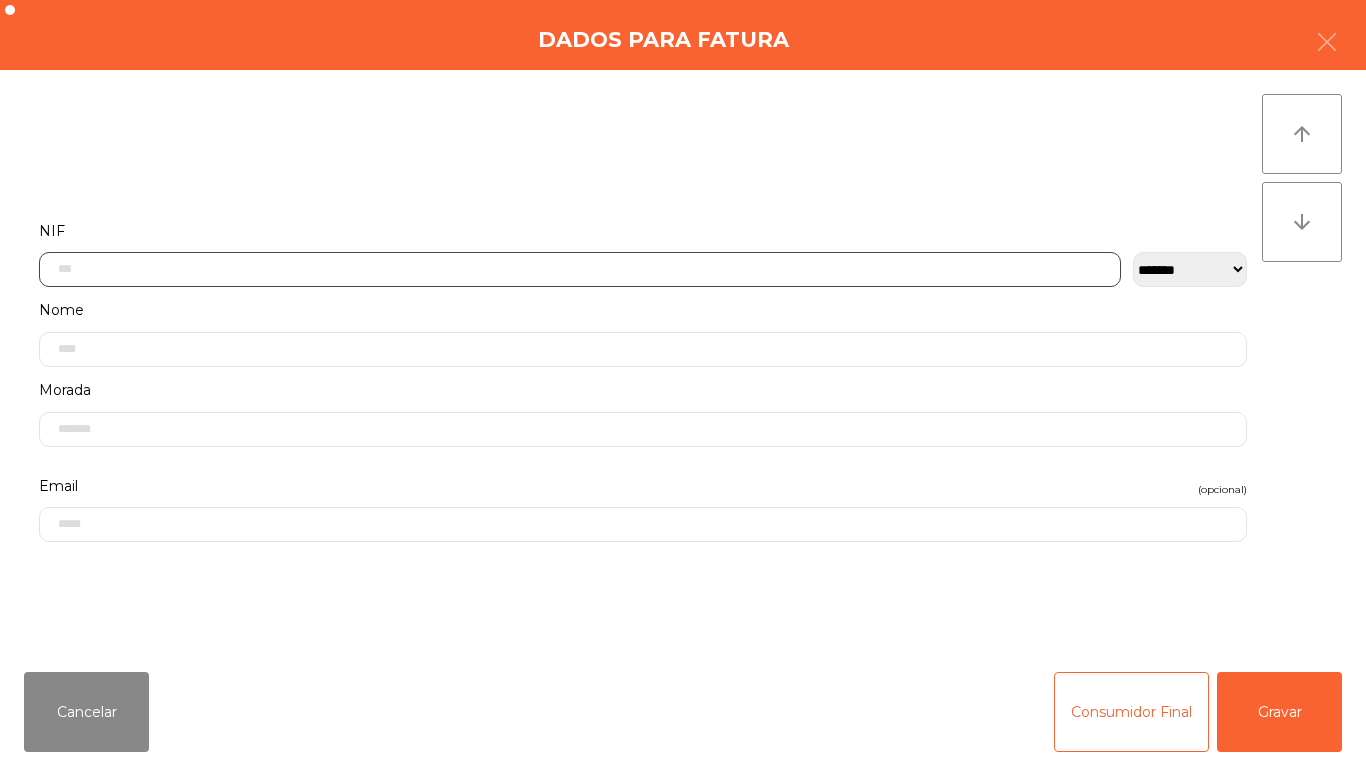 click 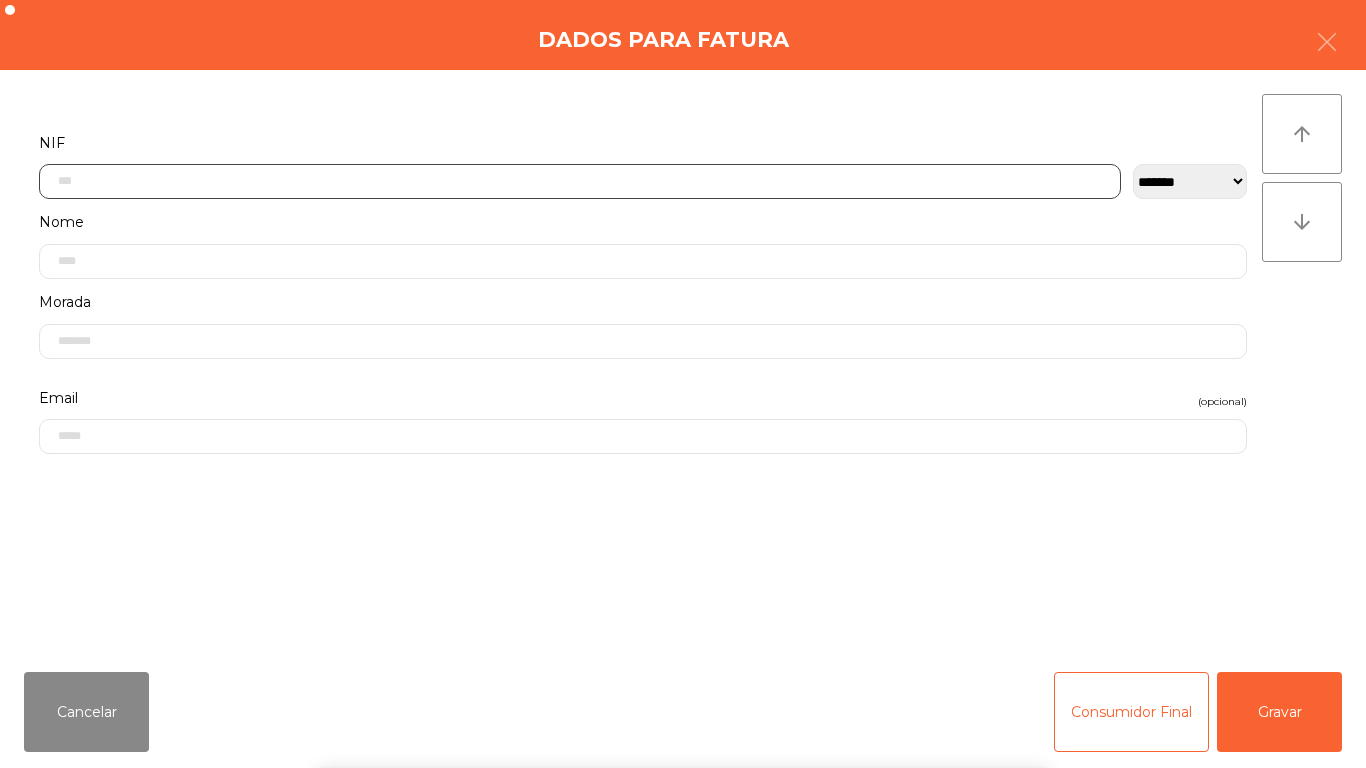 scroll, scrollTop: 122, scrollLeft: 0, axis: vertical 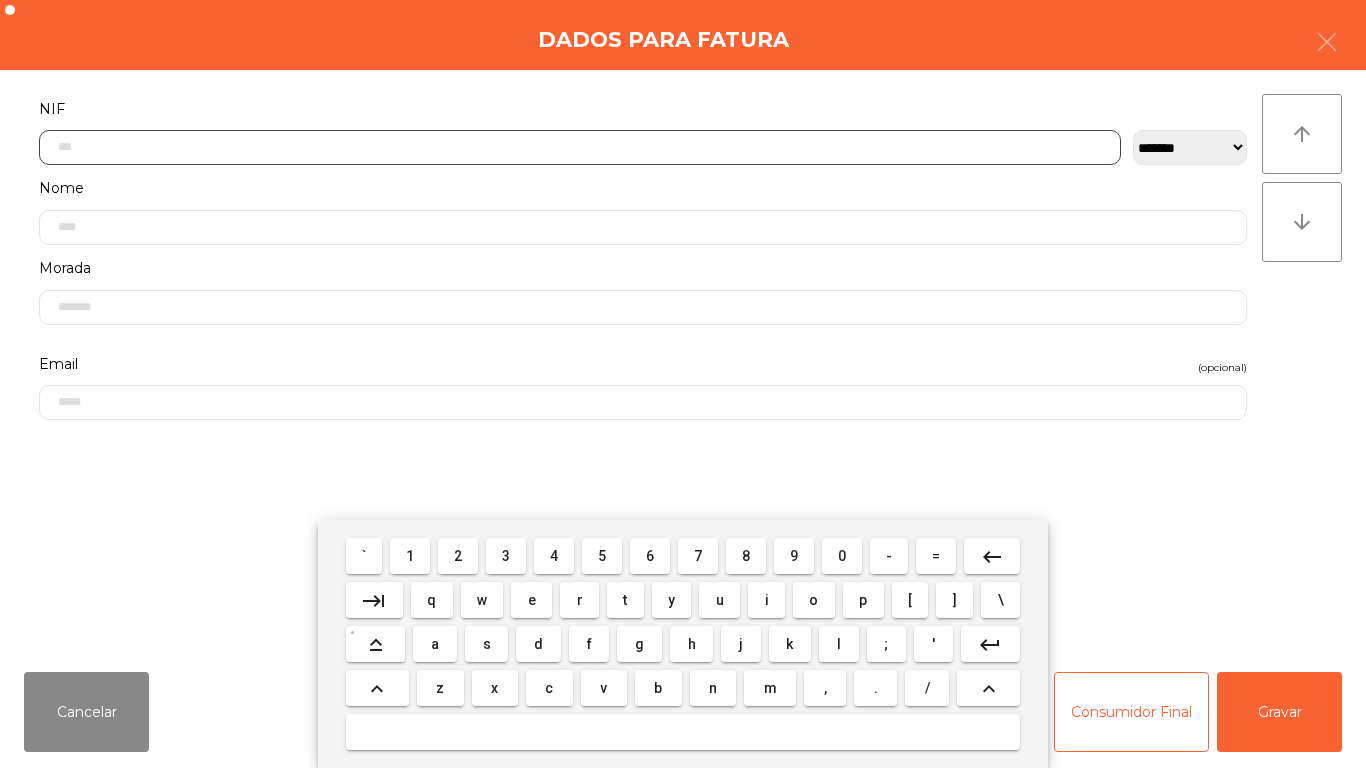 click on "2" at bounding box center (458, 556) 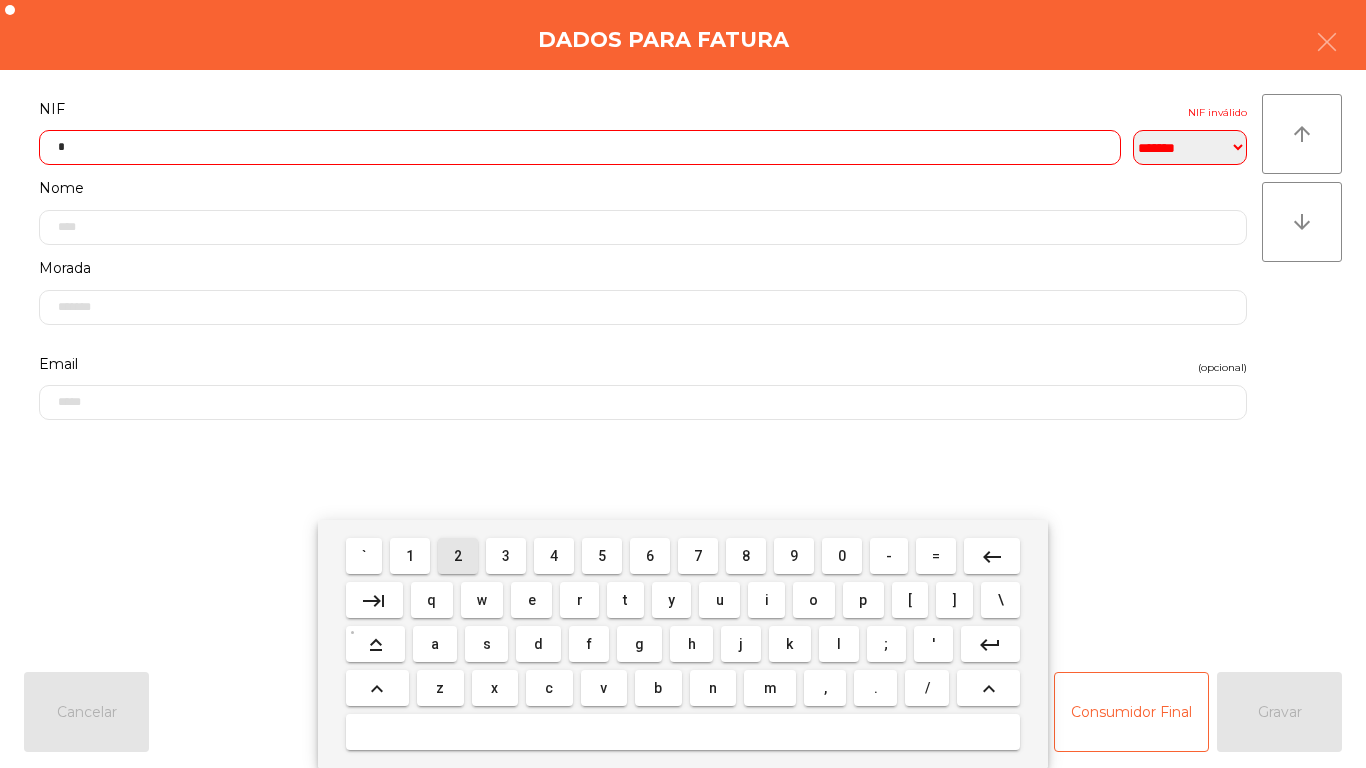 click on "3" at bounding box center (506, 556) 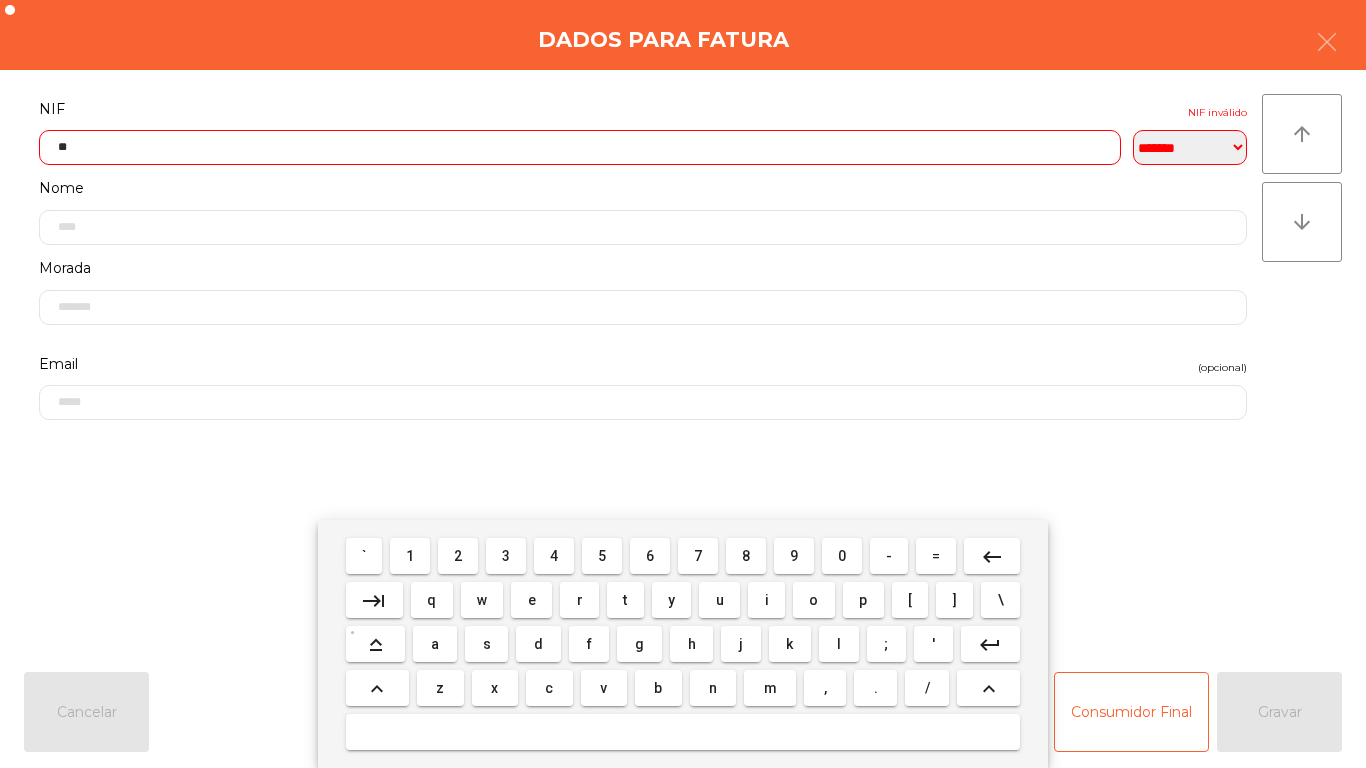 click on "0" at bounding box center [842, 556] 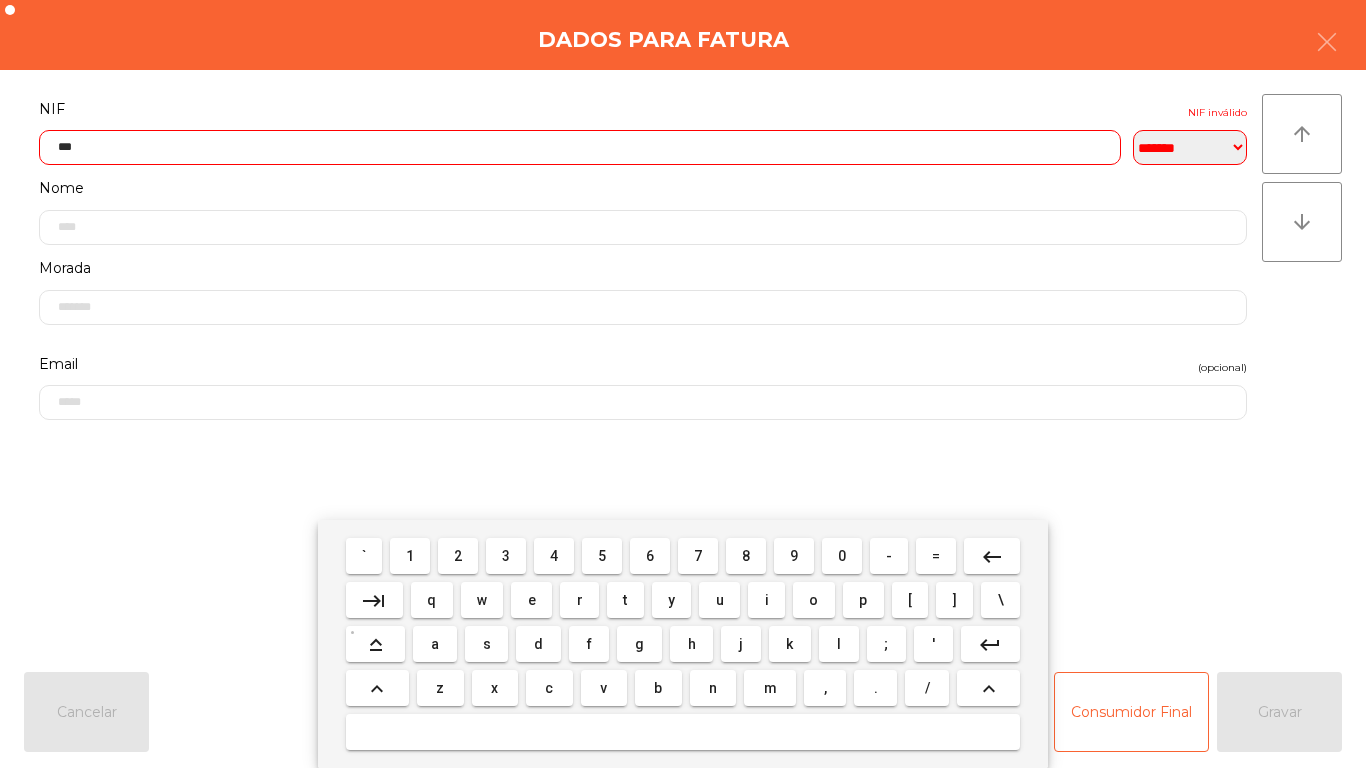 click on "1" at bounding box center [410, 556] 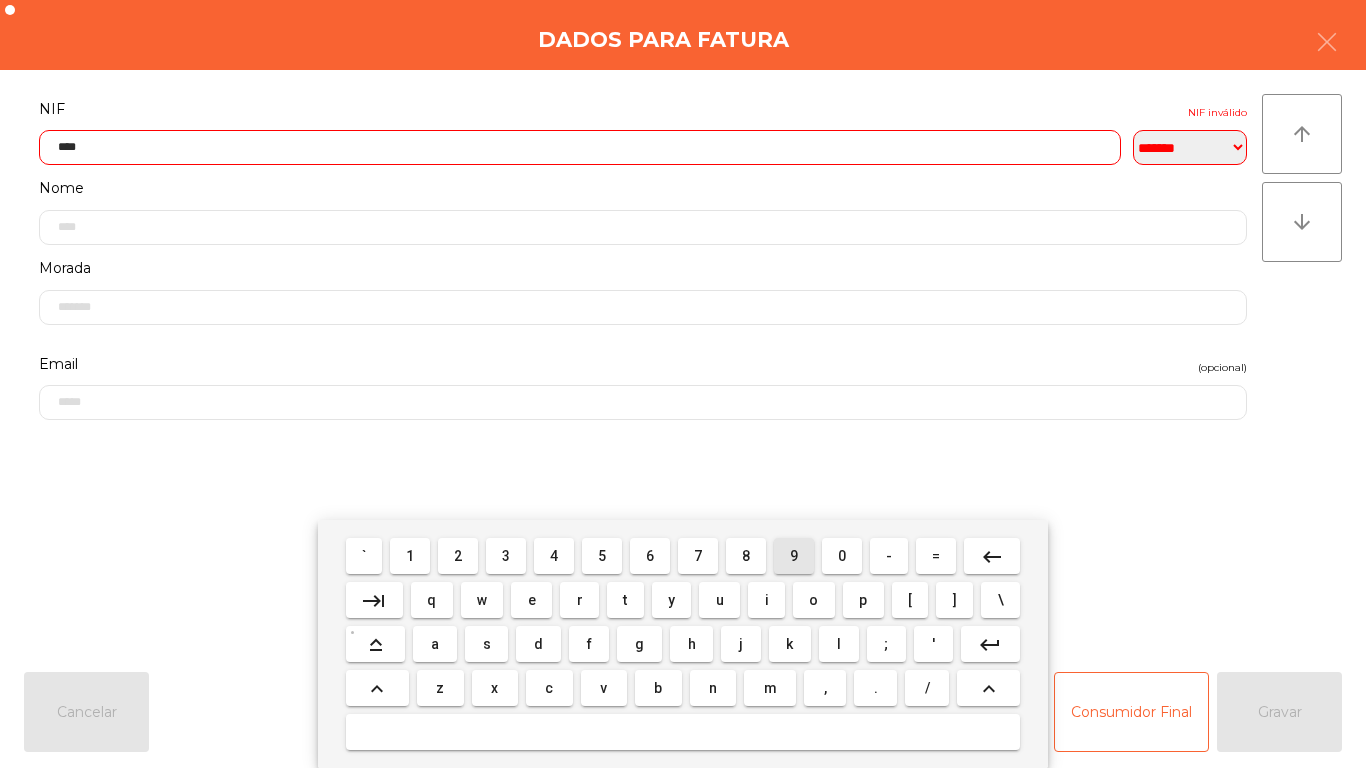 click on "9" at bounding box center (794, 556) 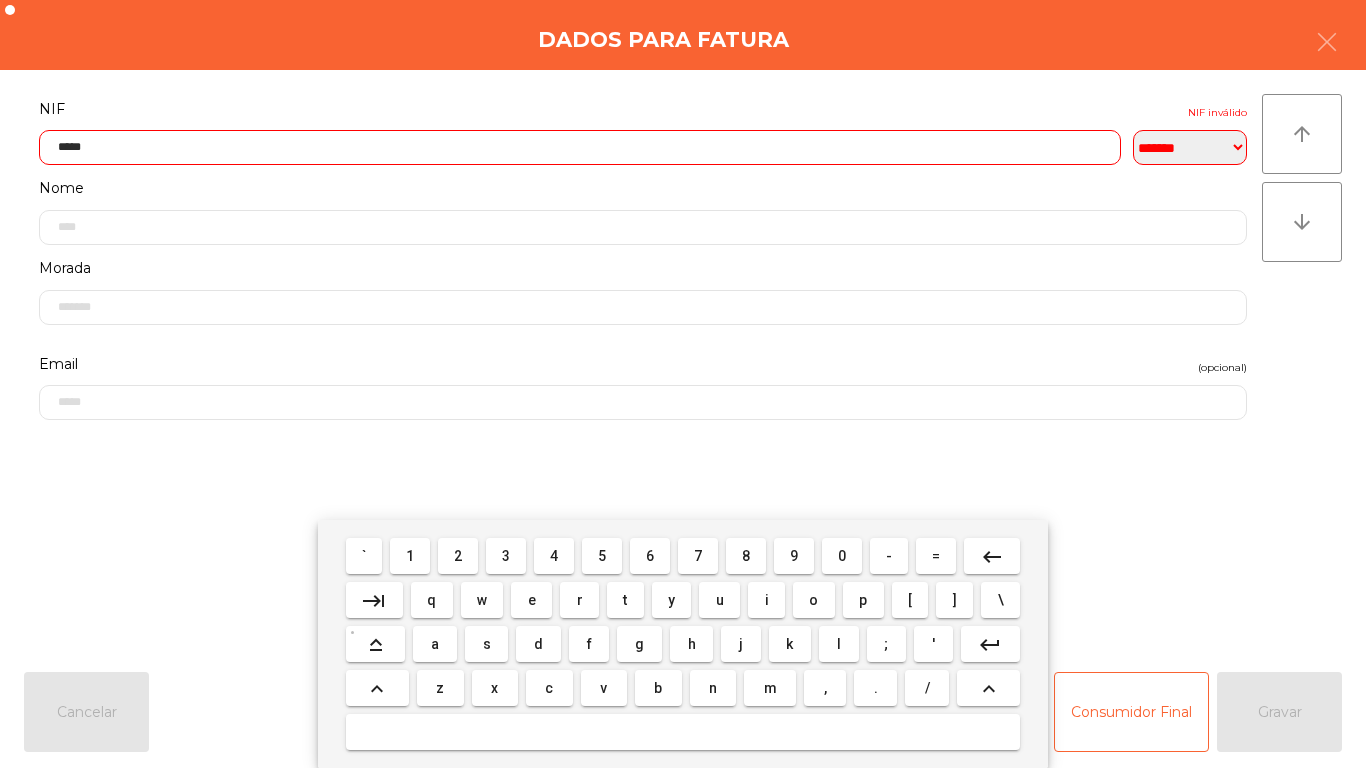 click on "3" at bounding box center [506, 556] 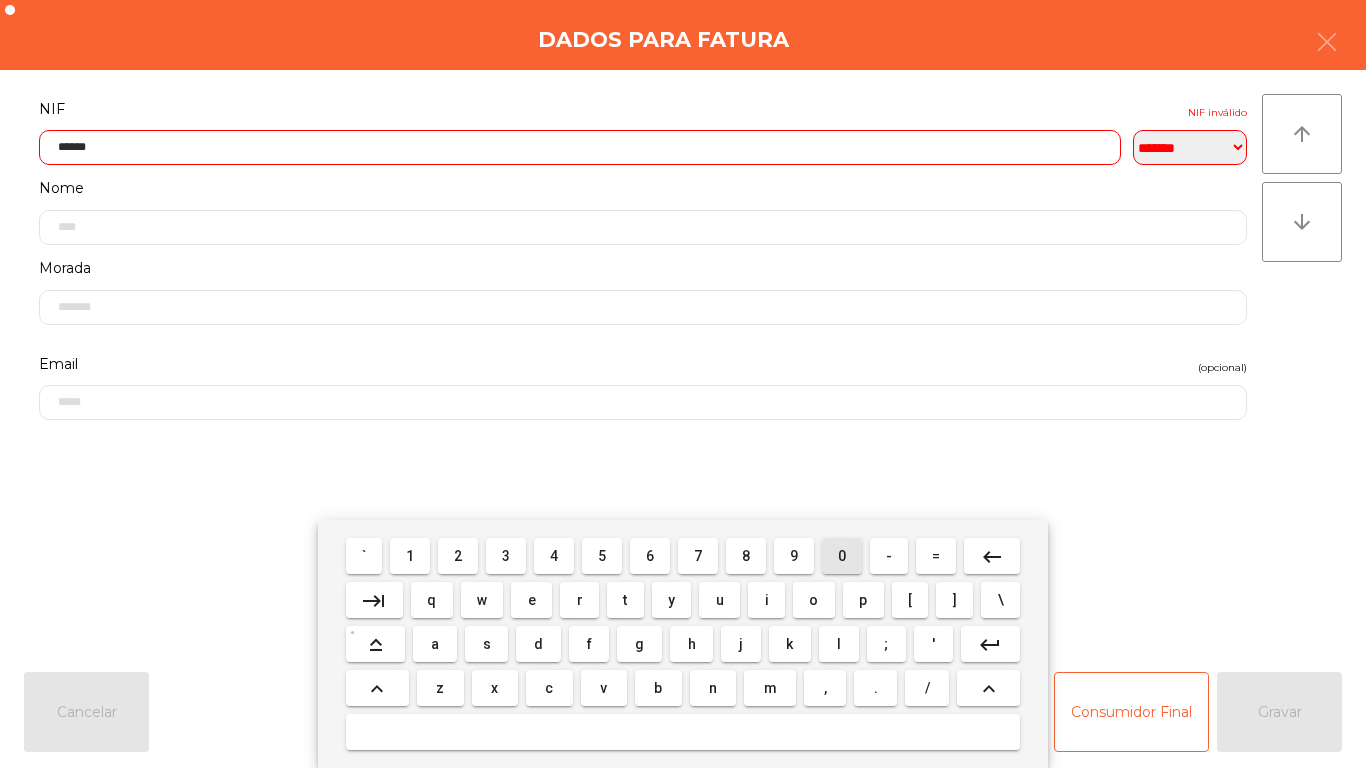 click on "0" at bounding box center (842, 556) 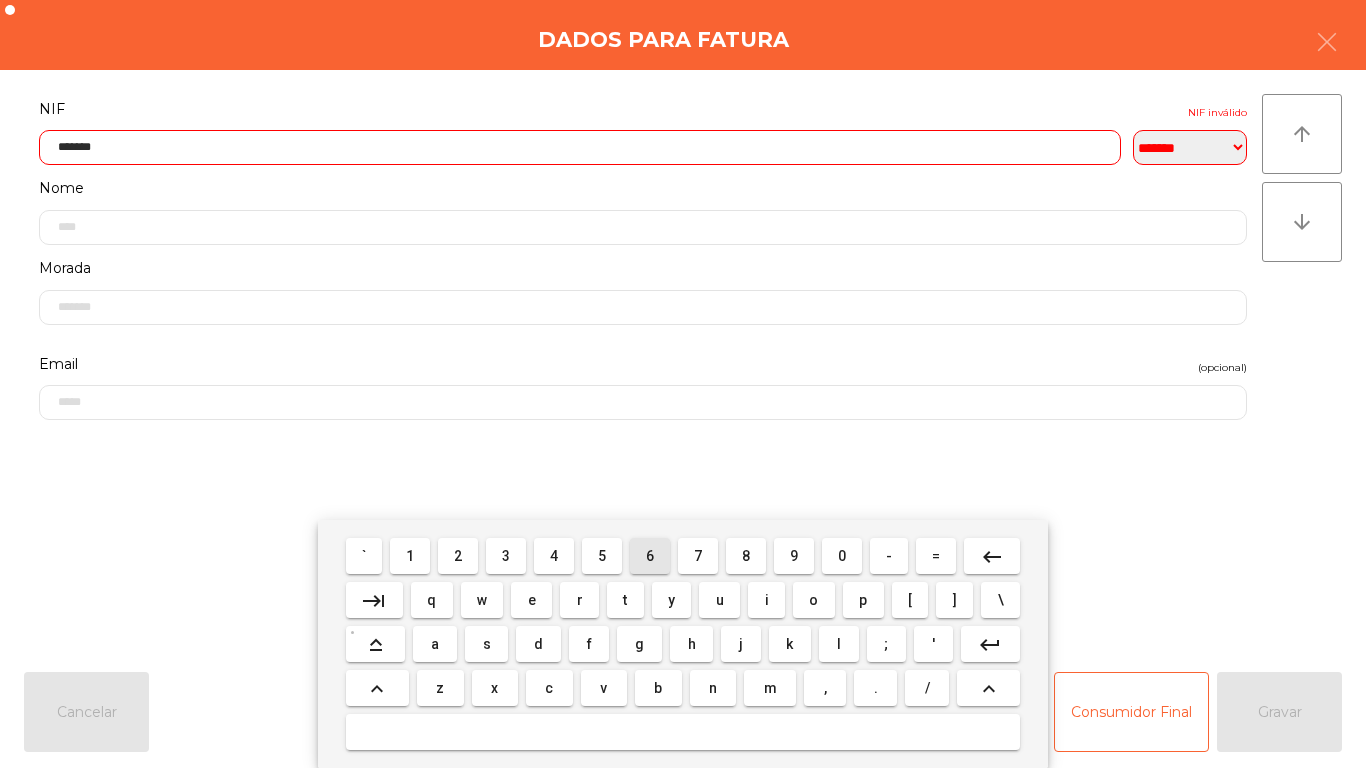 click on "6" at bounding box center [650, 556] 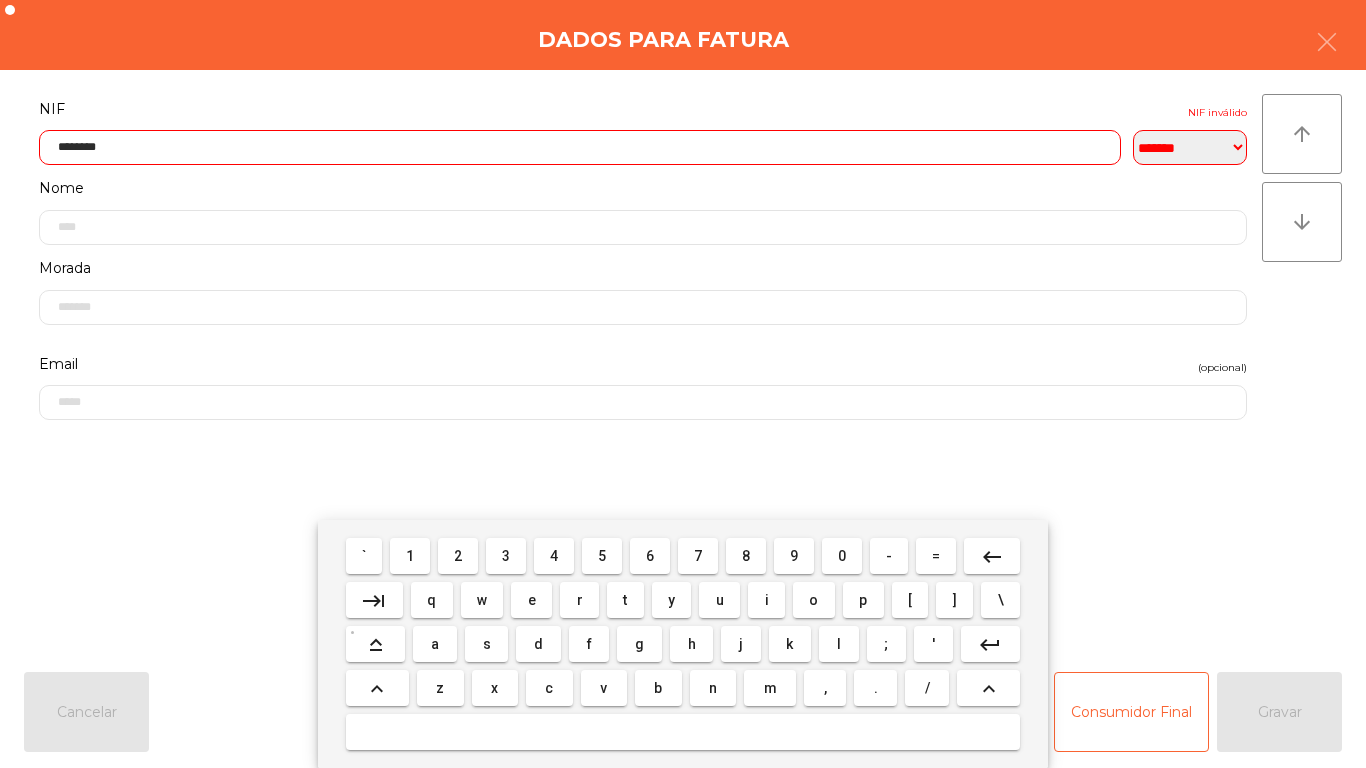 click on "1" at bounding box center [410, 556] 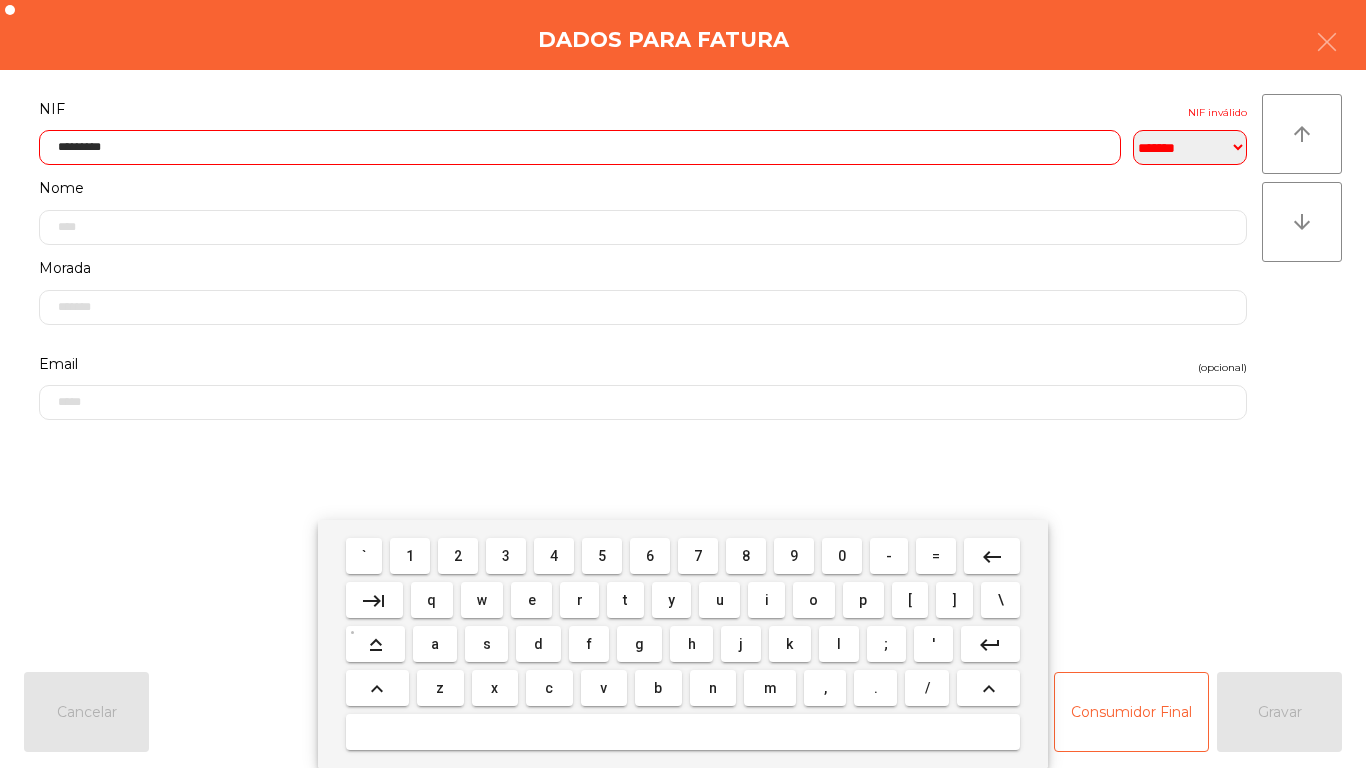 click on "keyboard_backspace" at bounding box center (992, 557) 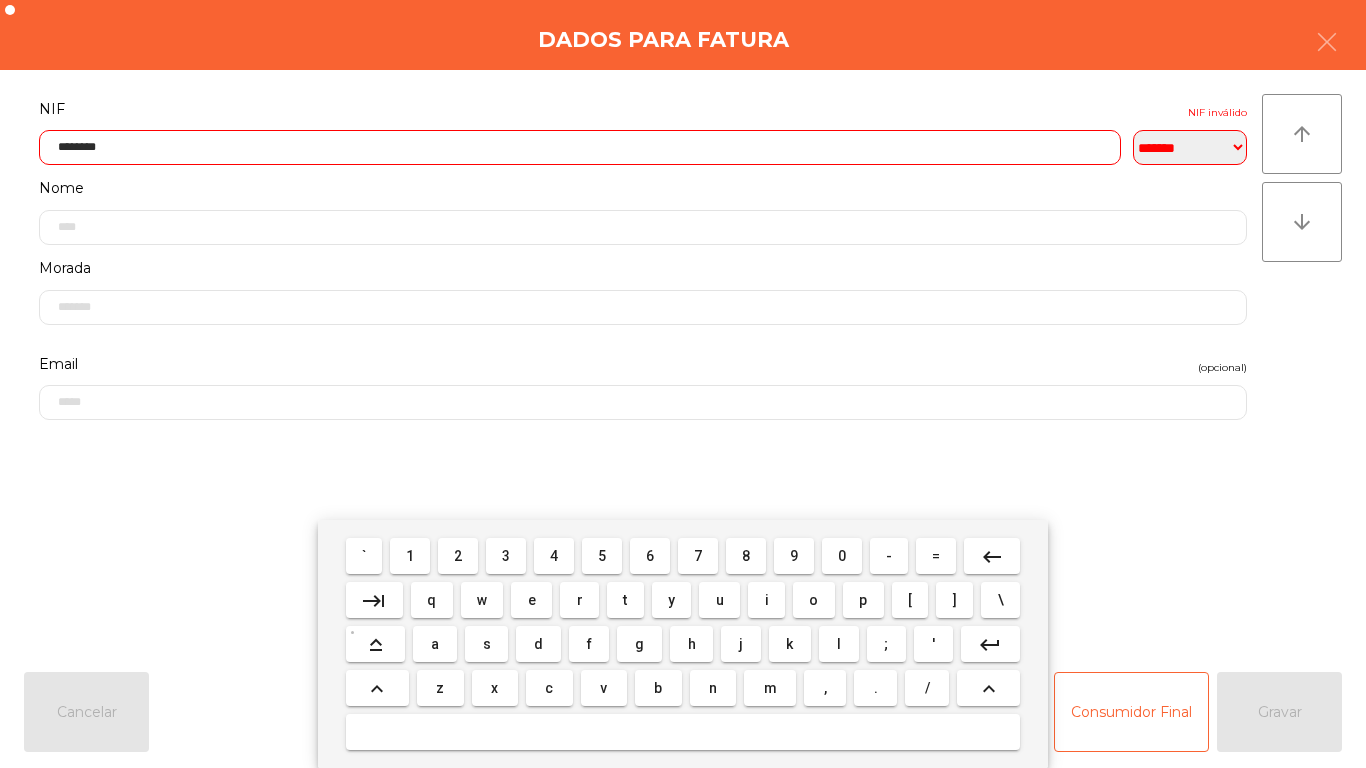 click on "2" at bounding box center (458, 556) 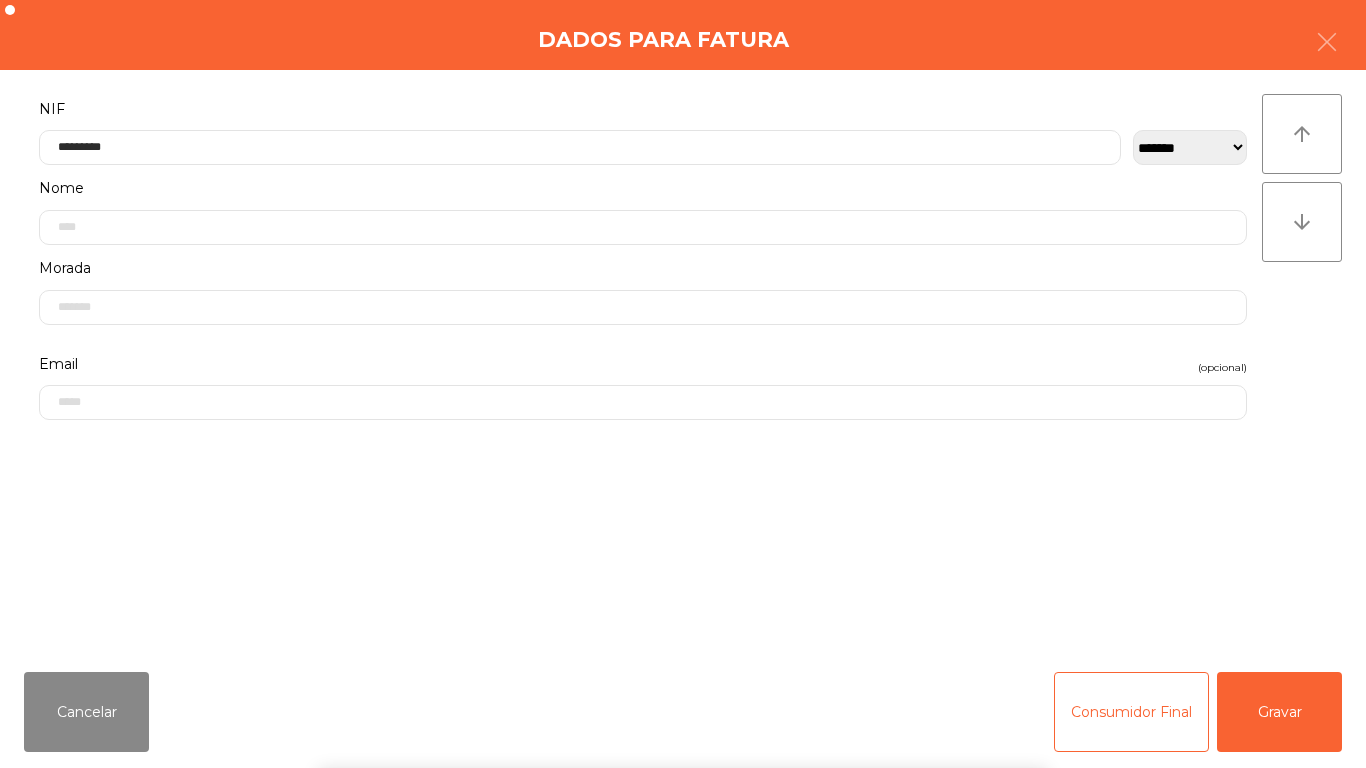 click on "` 1 2 3 4 5 6 7 8 9 0 - = keyboard_backspace keyboard_tab q w e r t y u i o p [ ] \ keyboard_capslock a s d f g h j k l ; ' keyboard_return keyboard_arrow_up z x c v b n m , . / keyboard_arrow_up" at bounding box center [683, 644] 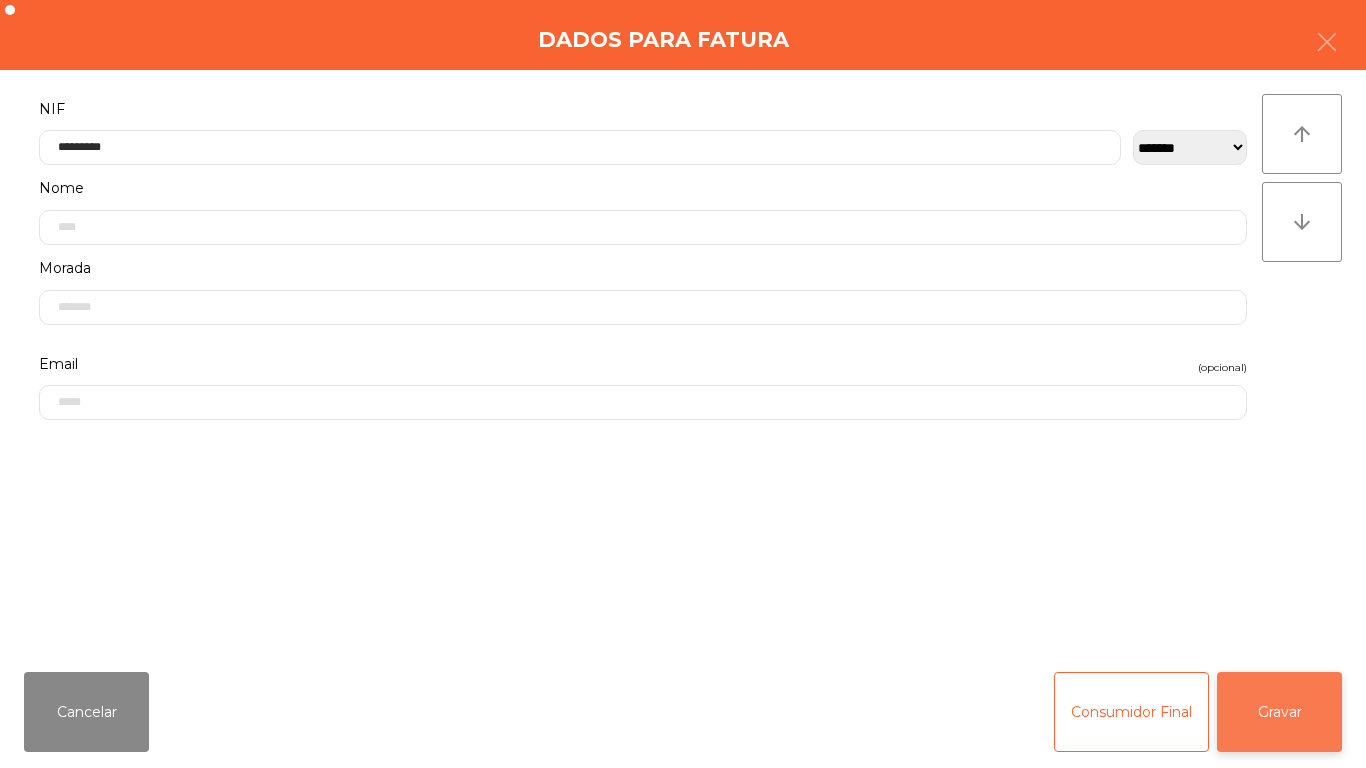 click on "Gravar" 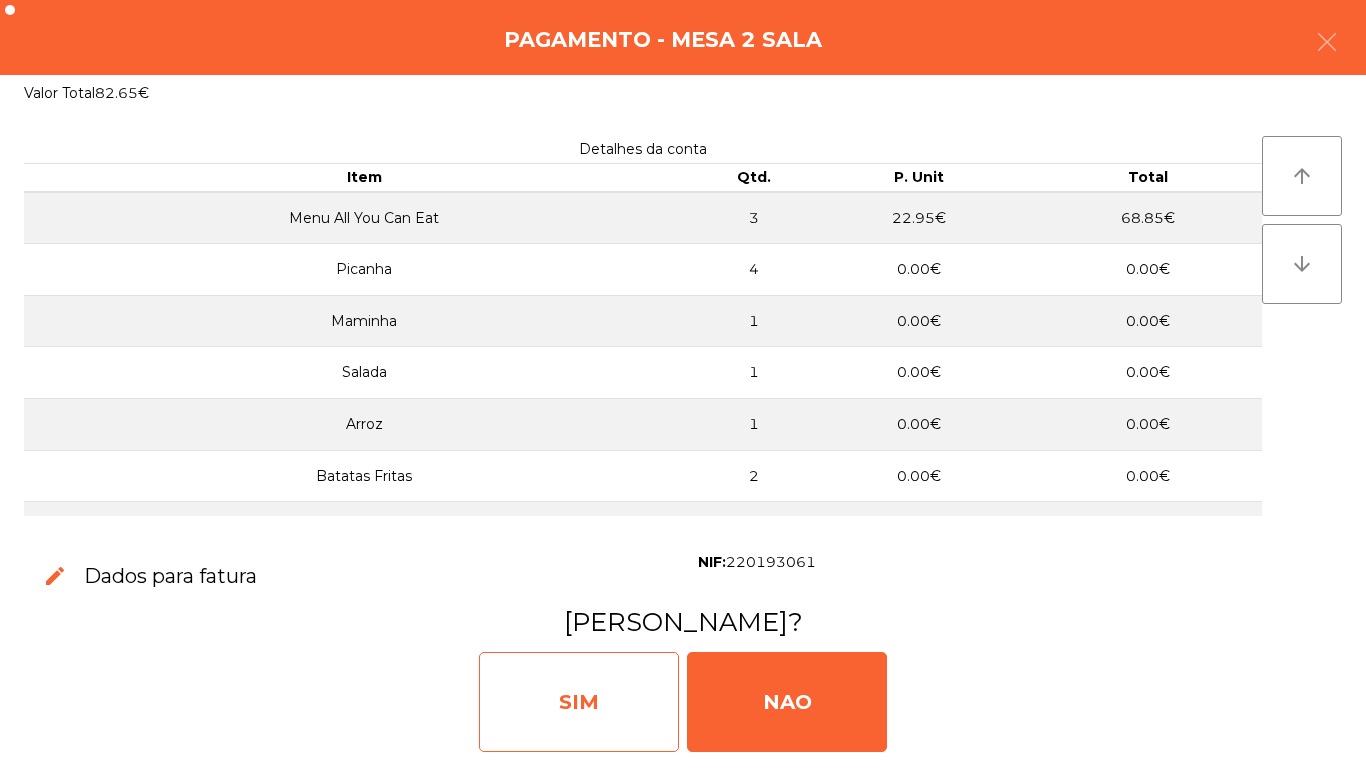click on "SIM" 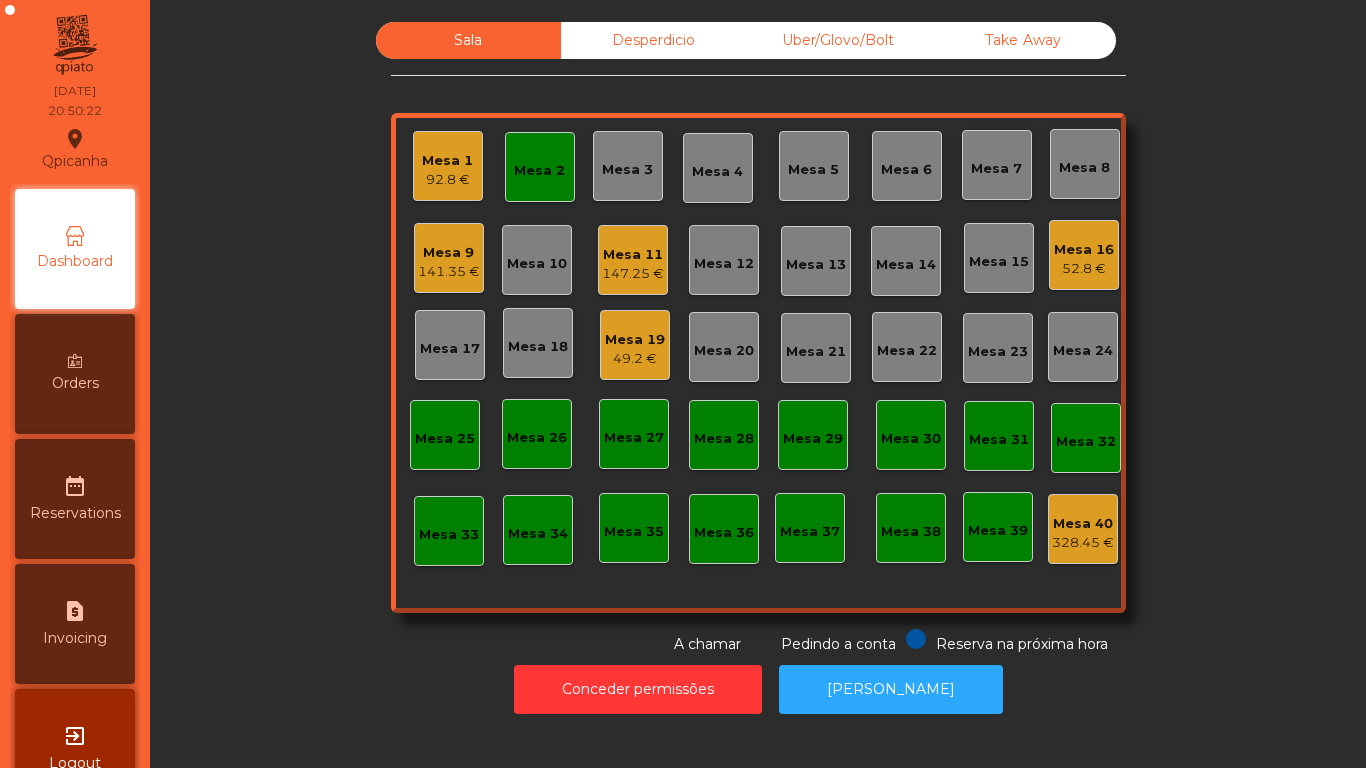 click on "Mesa 2" 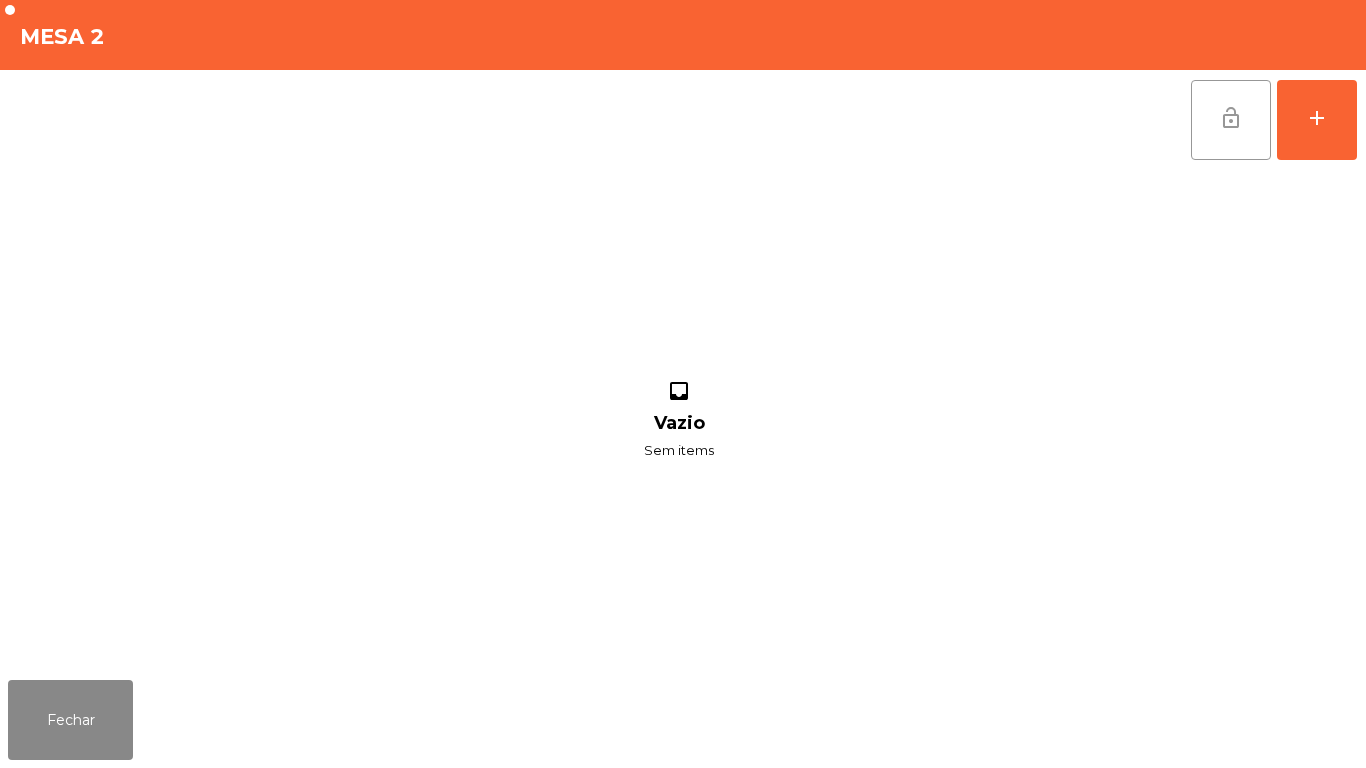 click on "lock_open" 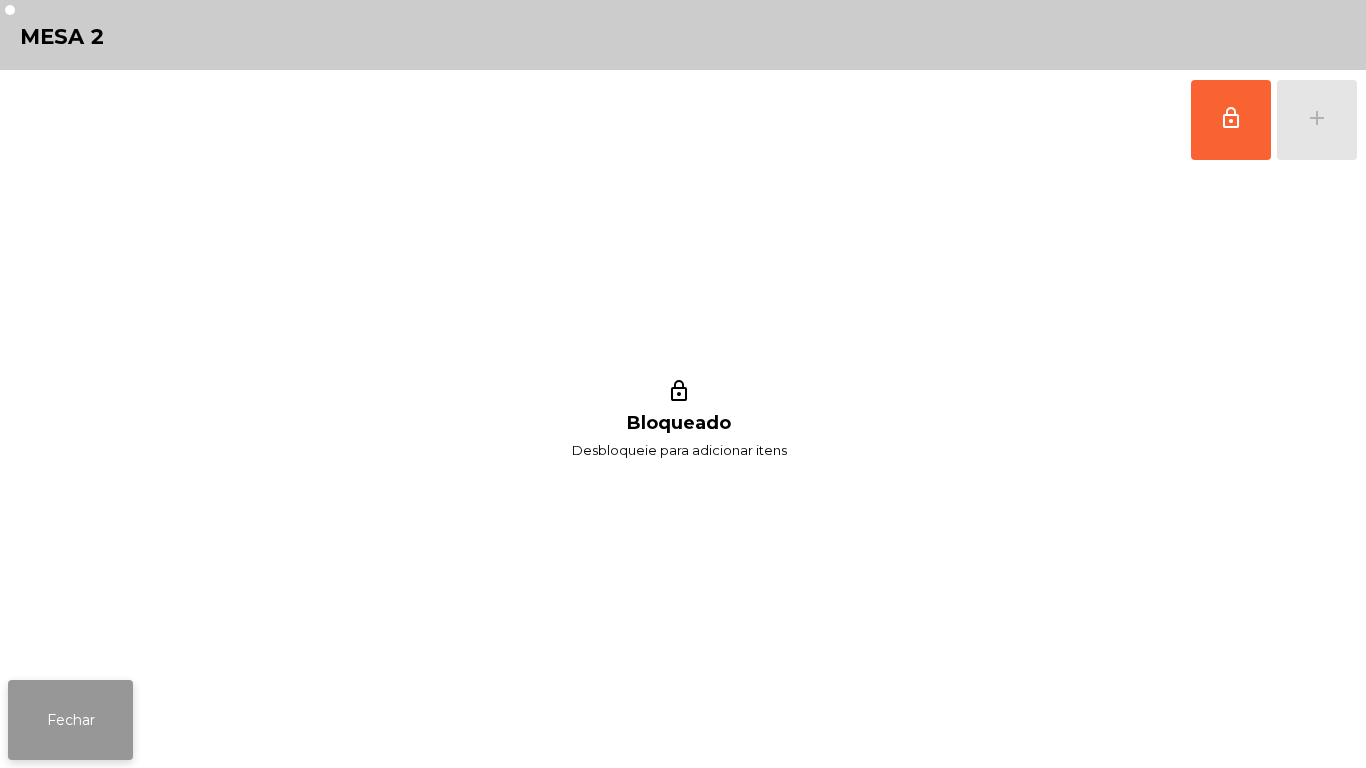 click on "Fechar" 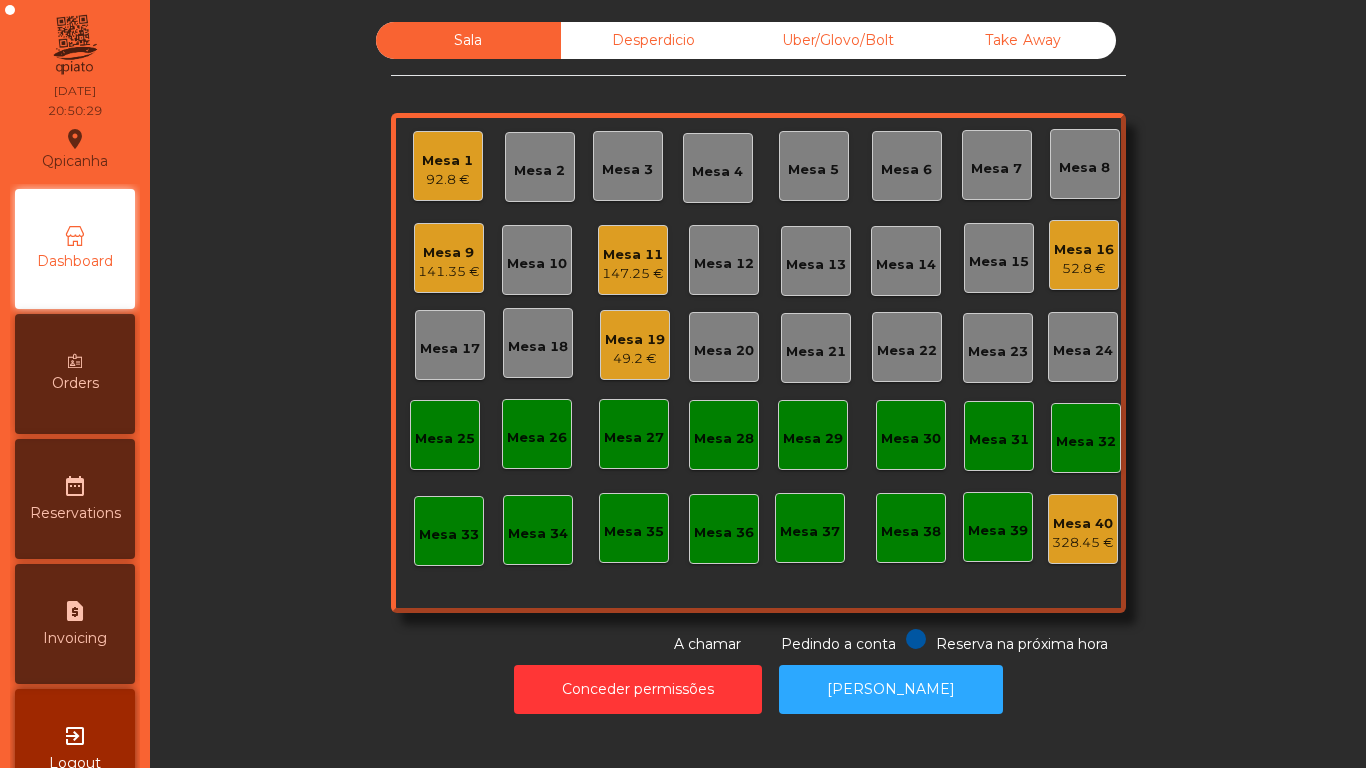 click on "Mesa 1   92.8 €" 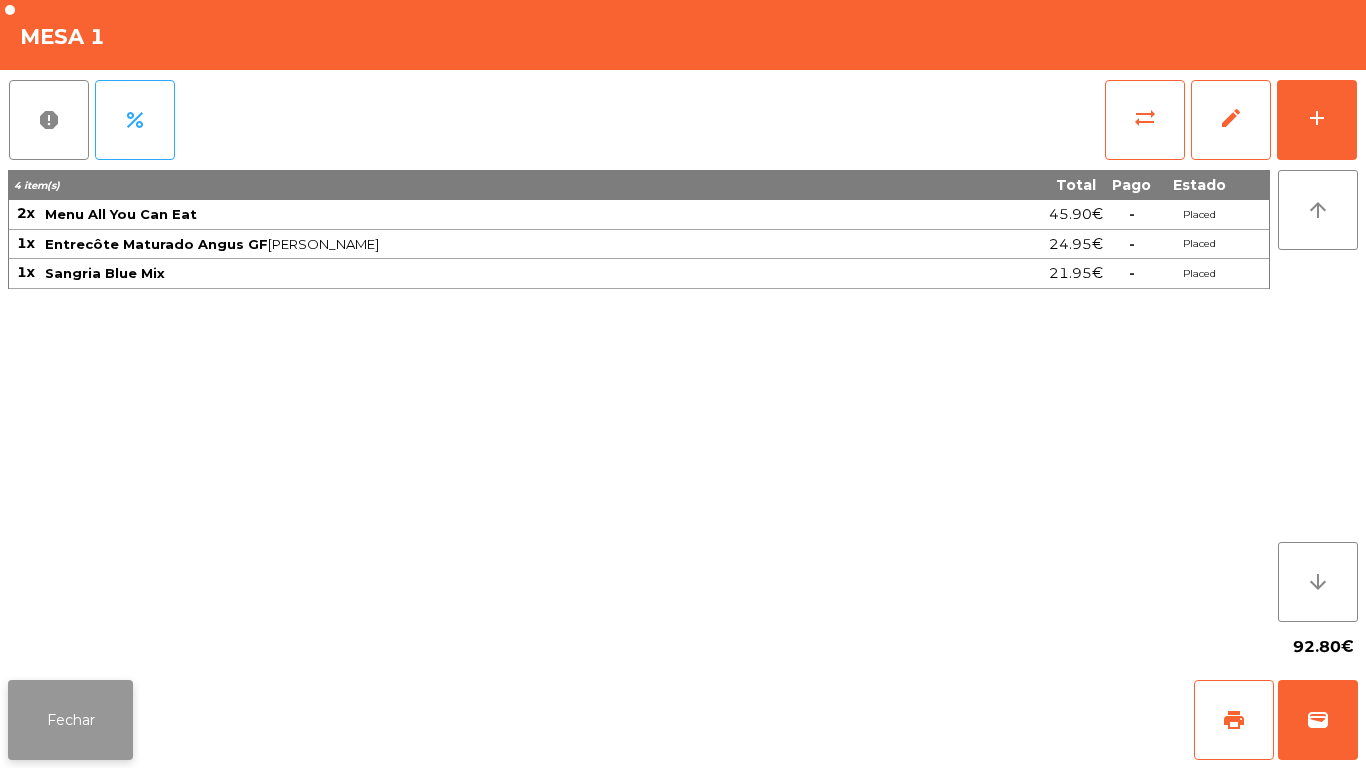 click on "Fechar" 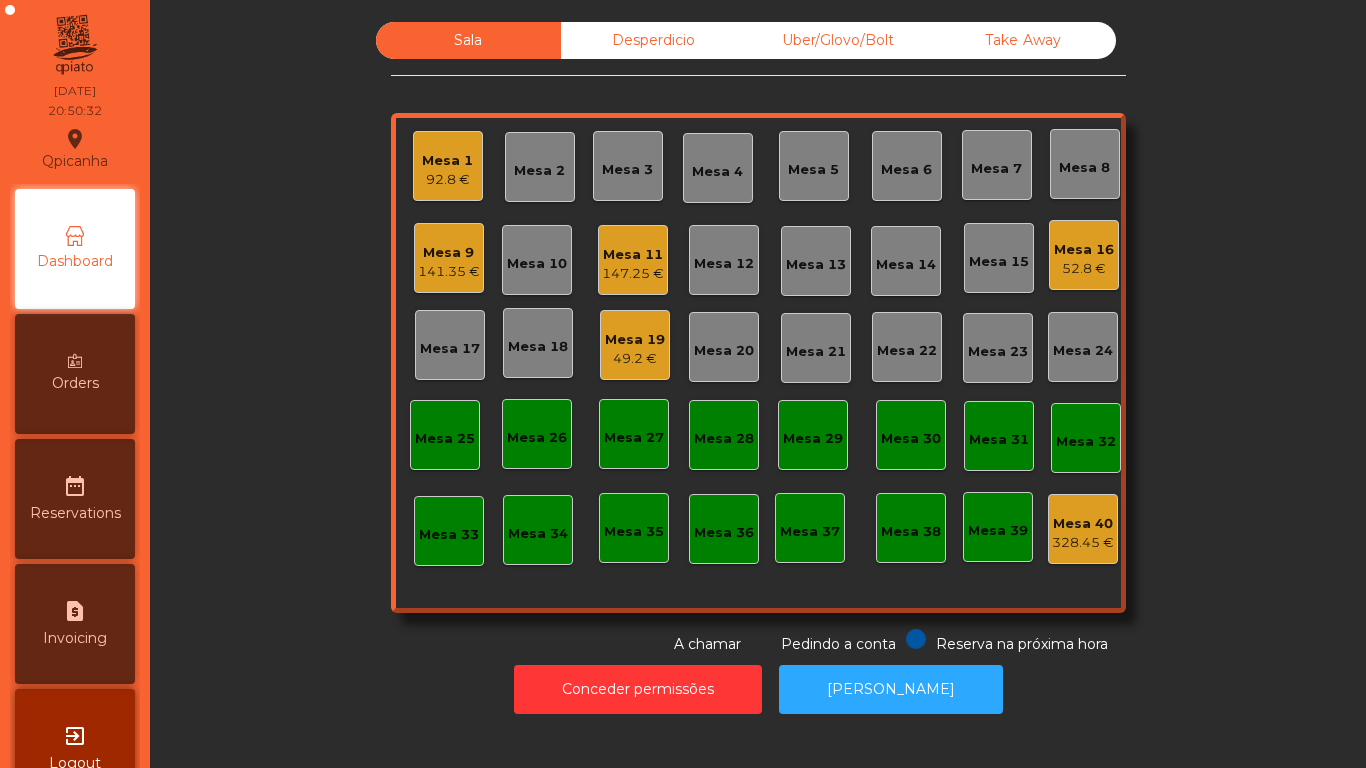 click on "147.25 €" 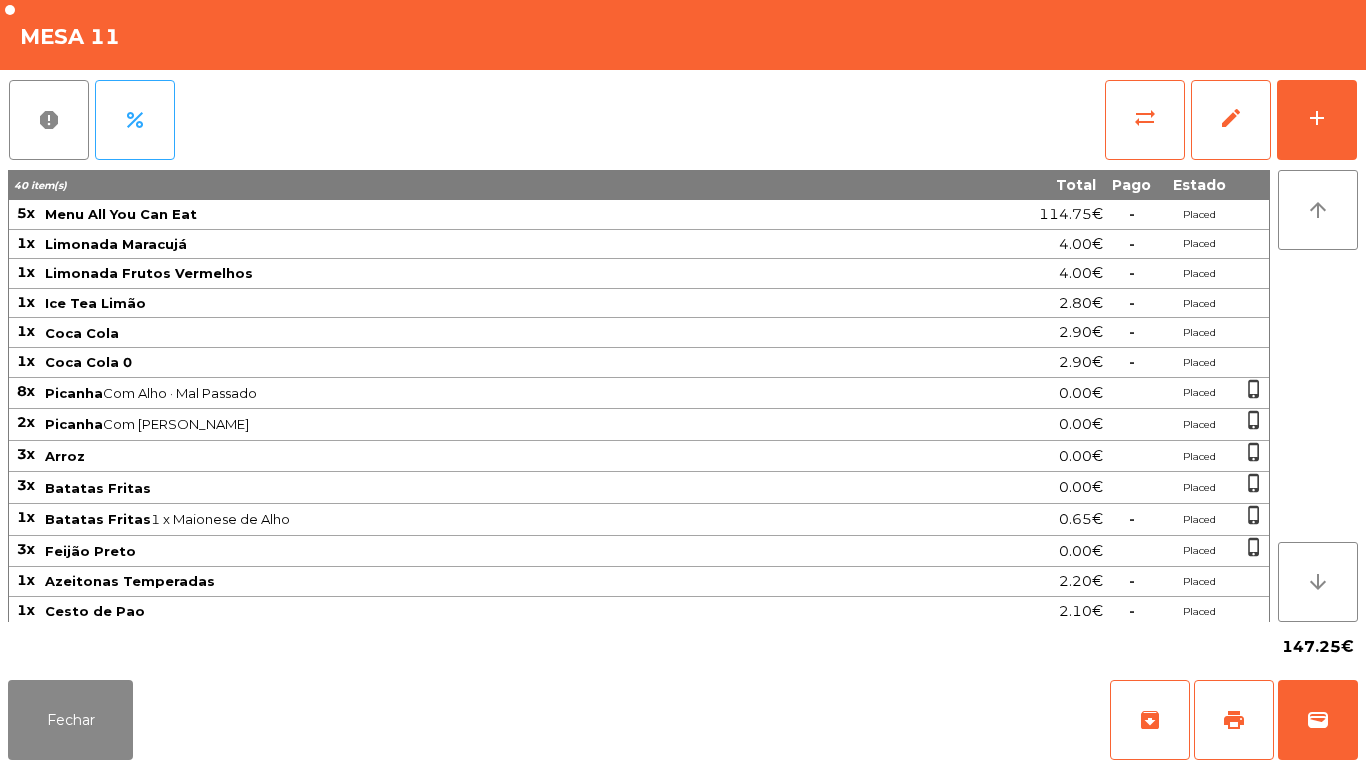 click on "Fechar   archive   print   wallet" 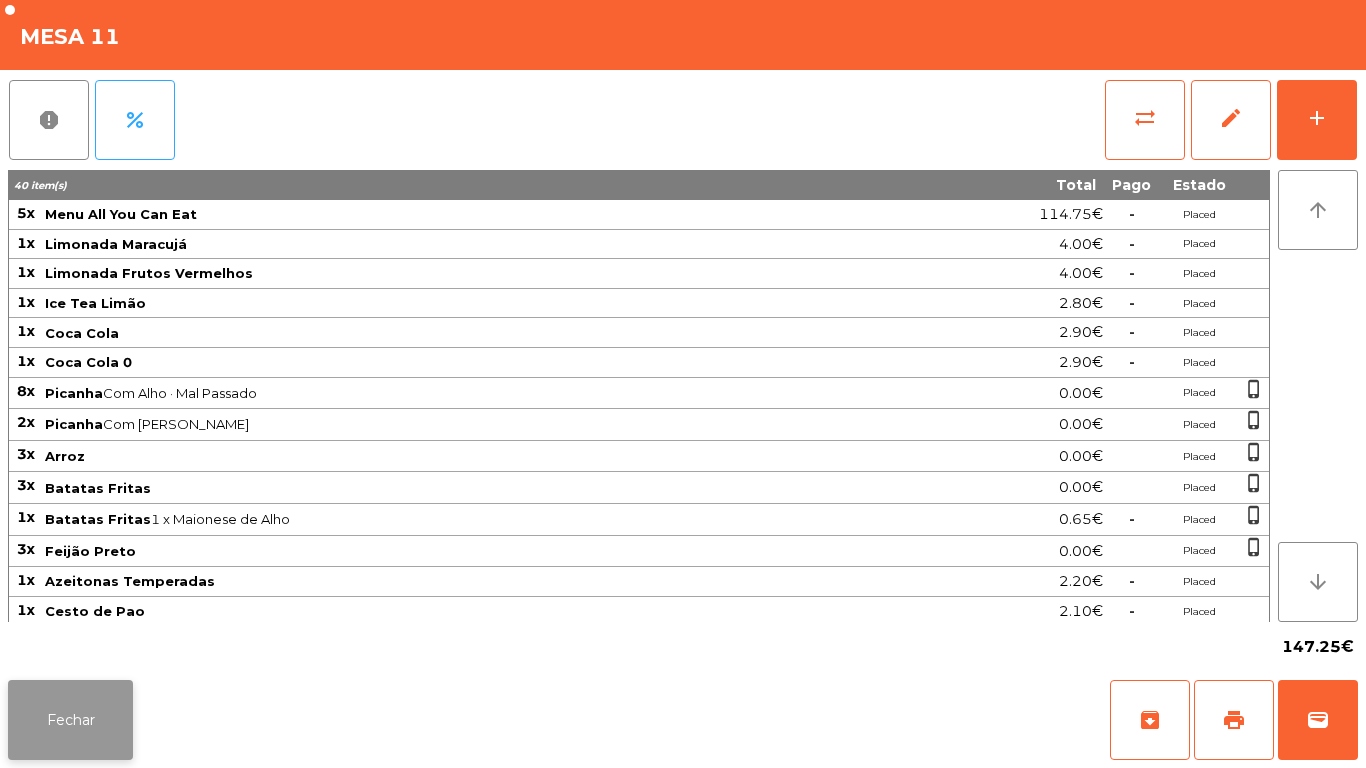 click on "Fechar" 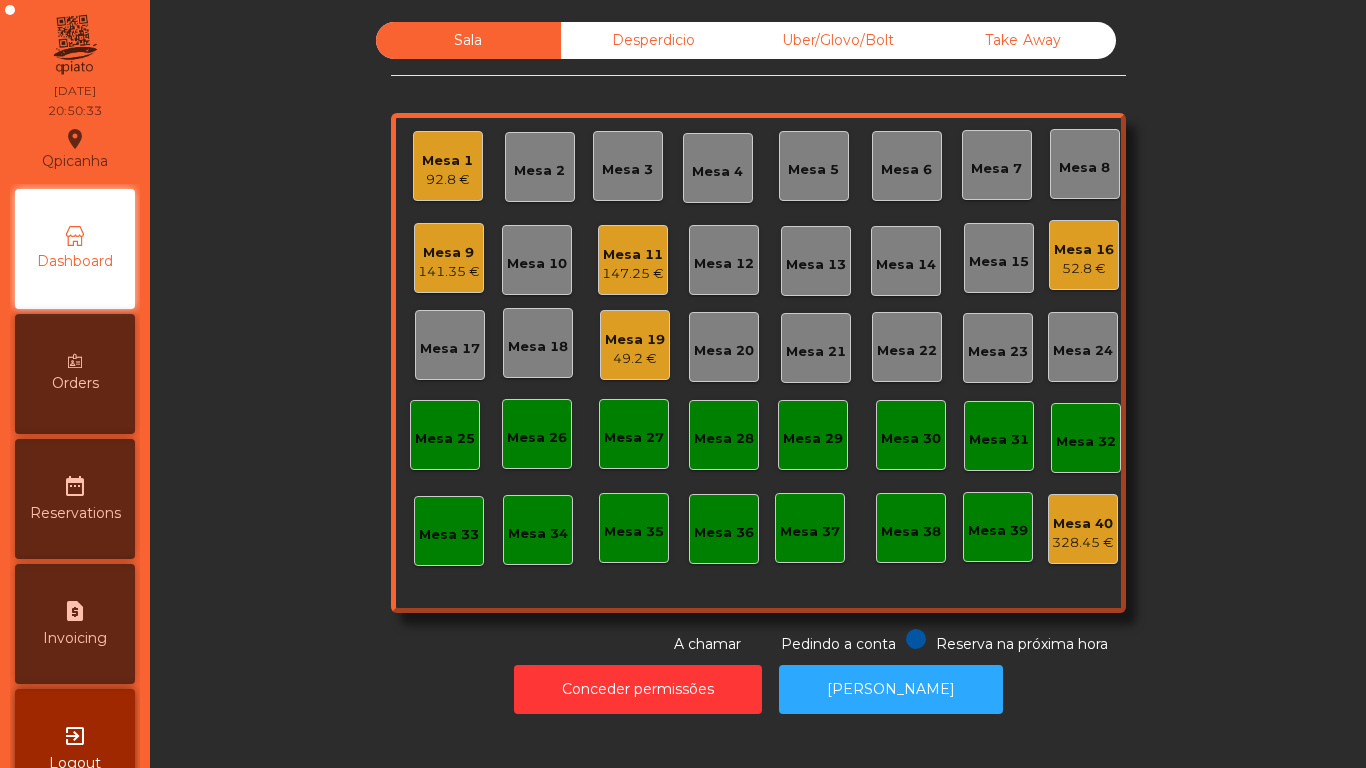 click on "Orders" at bounding box center (75, 374) 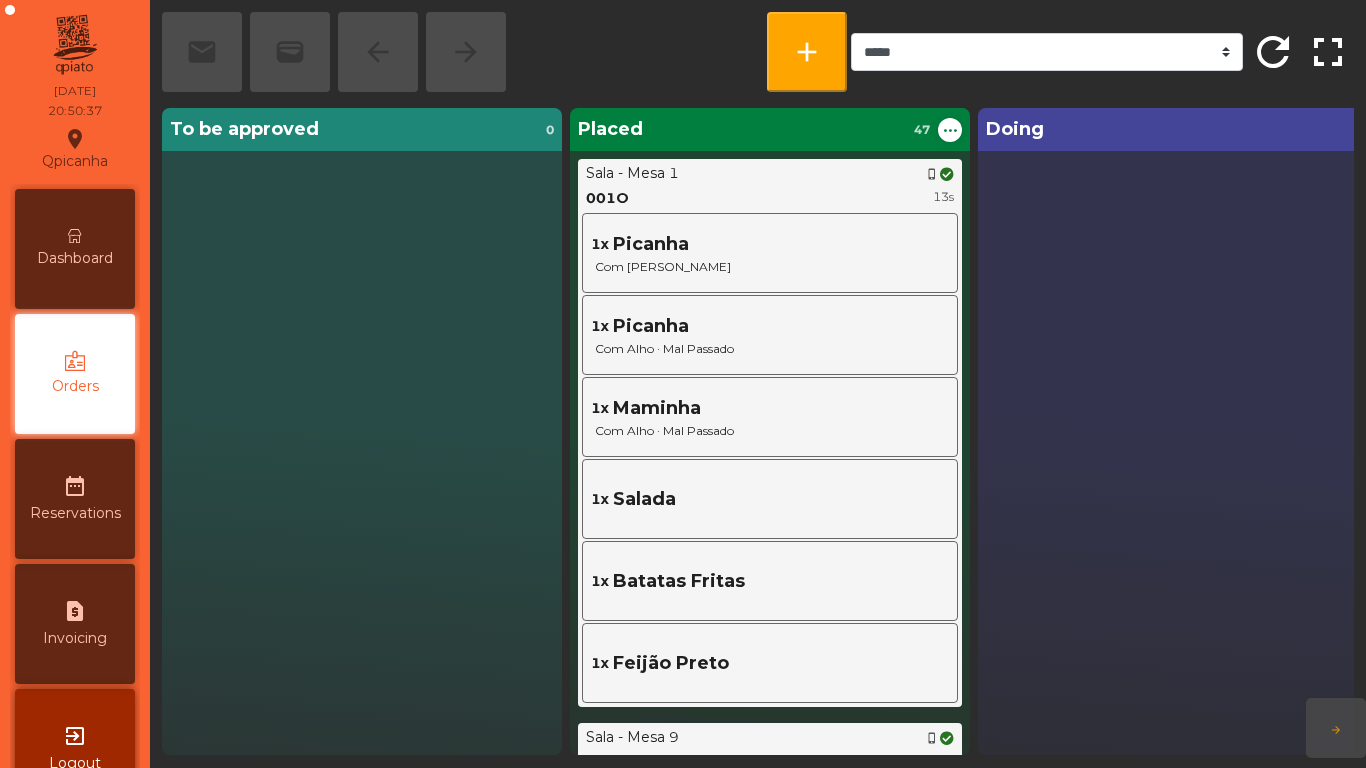 click on "Dashboard" at bounding box center [75, 249] 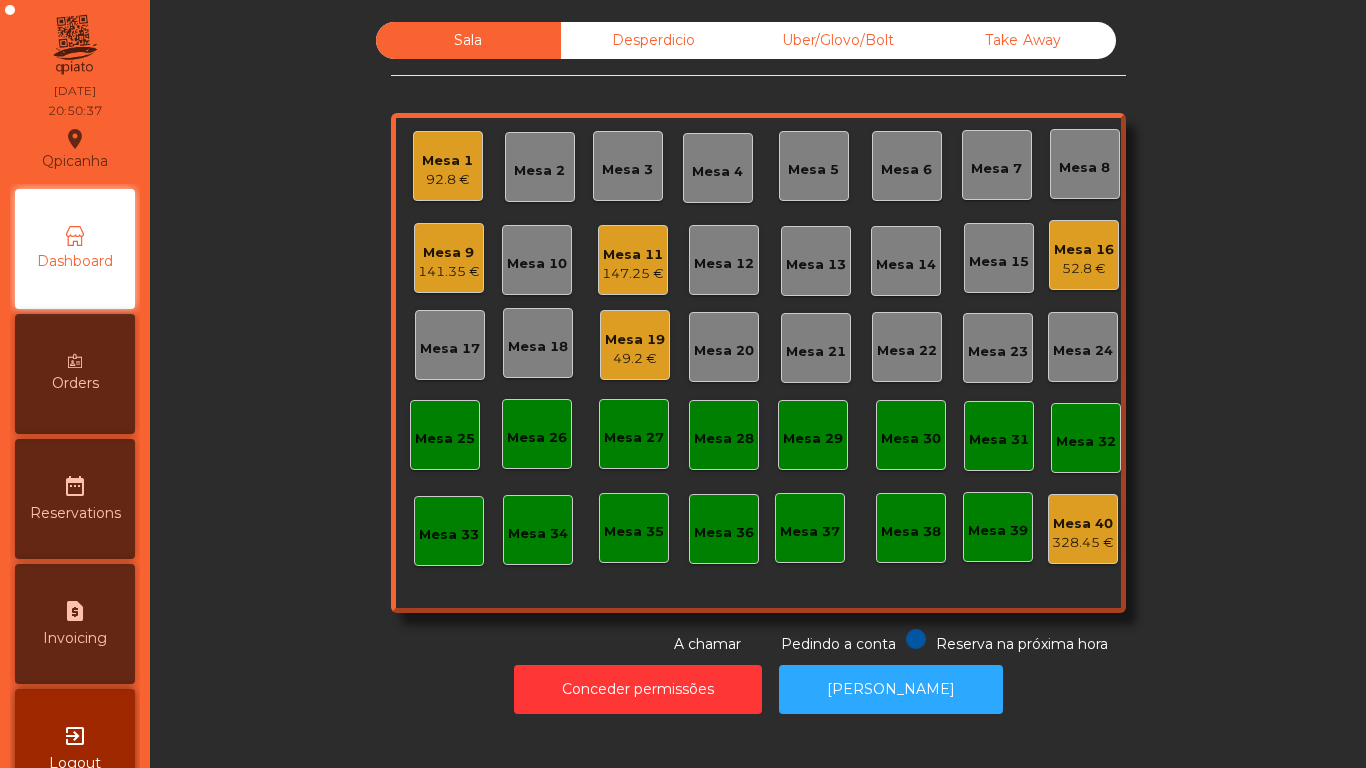 click on "Mesa 1" 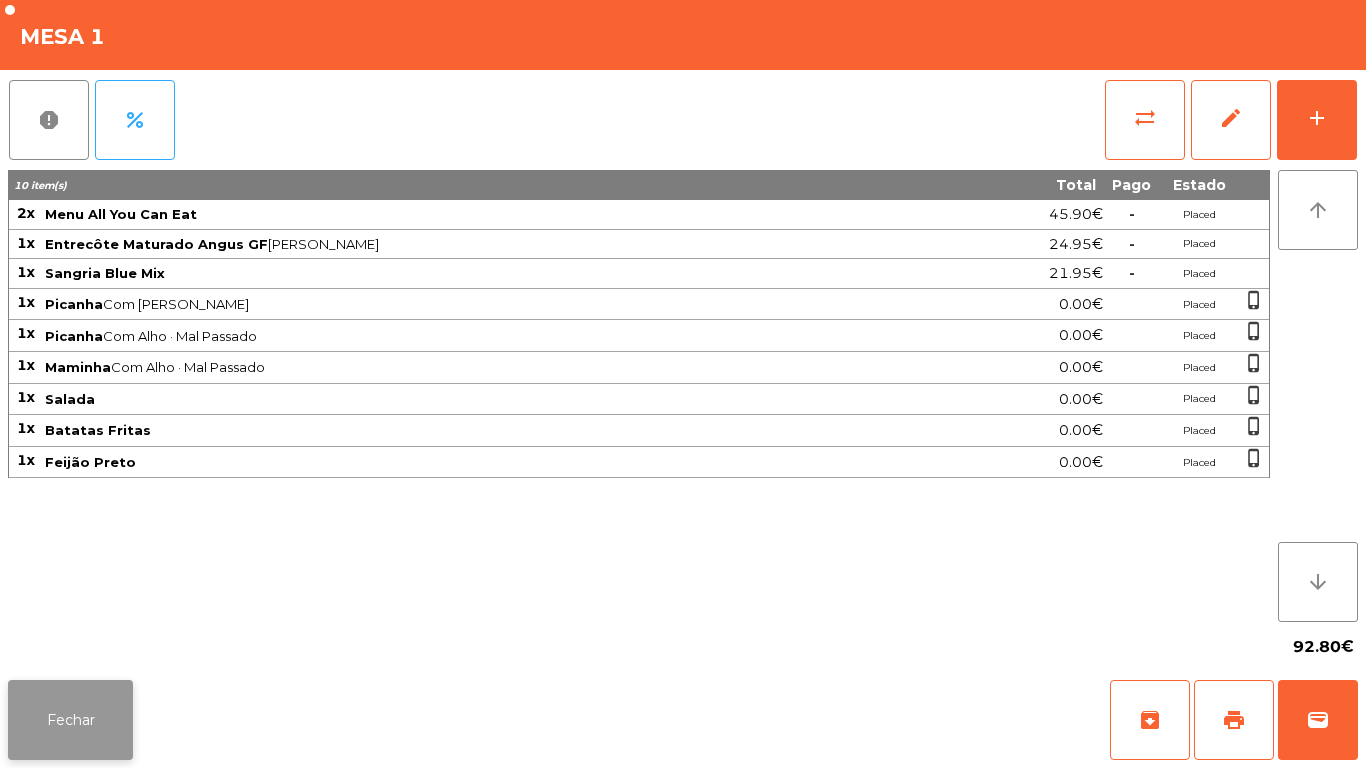 click on "Fechar" 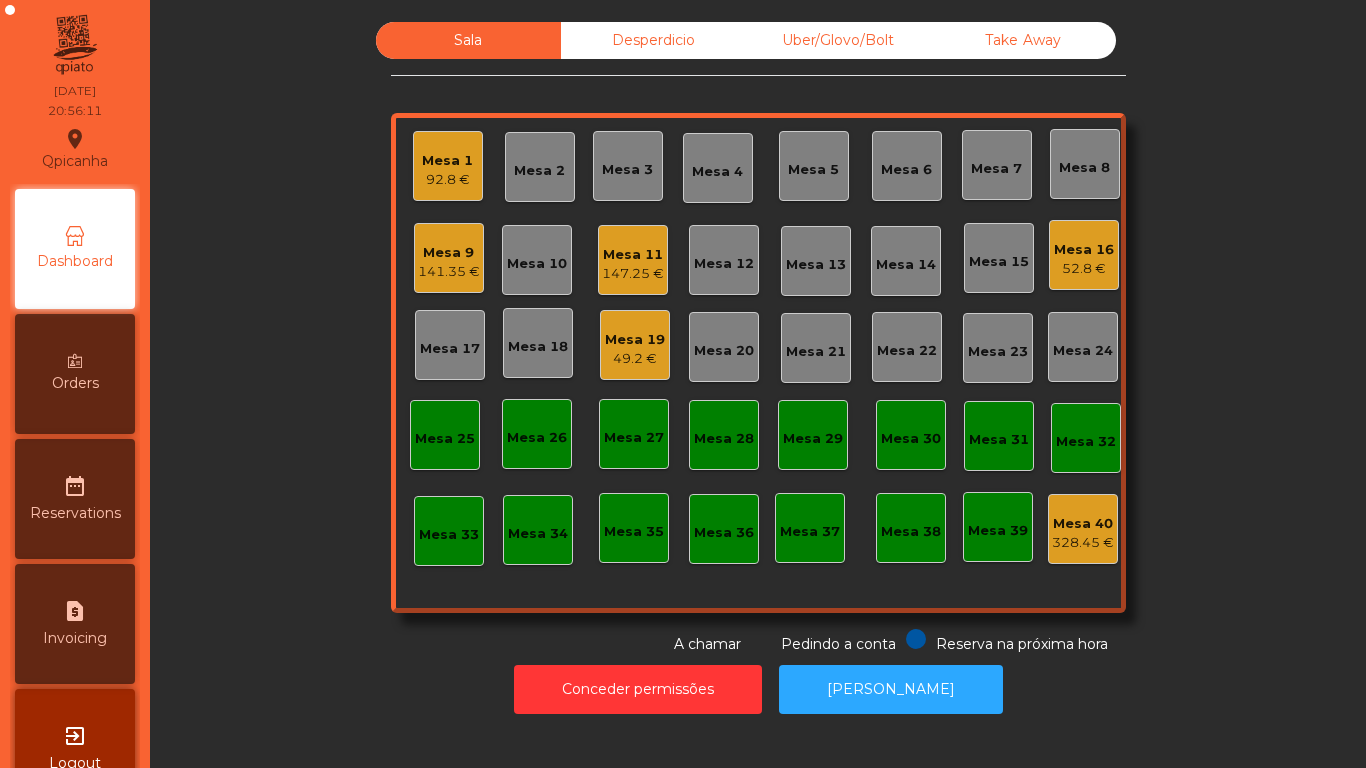 click on "Mesa 1" 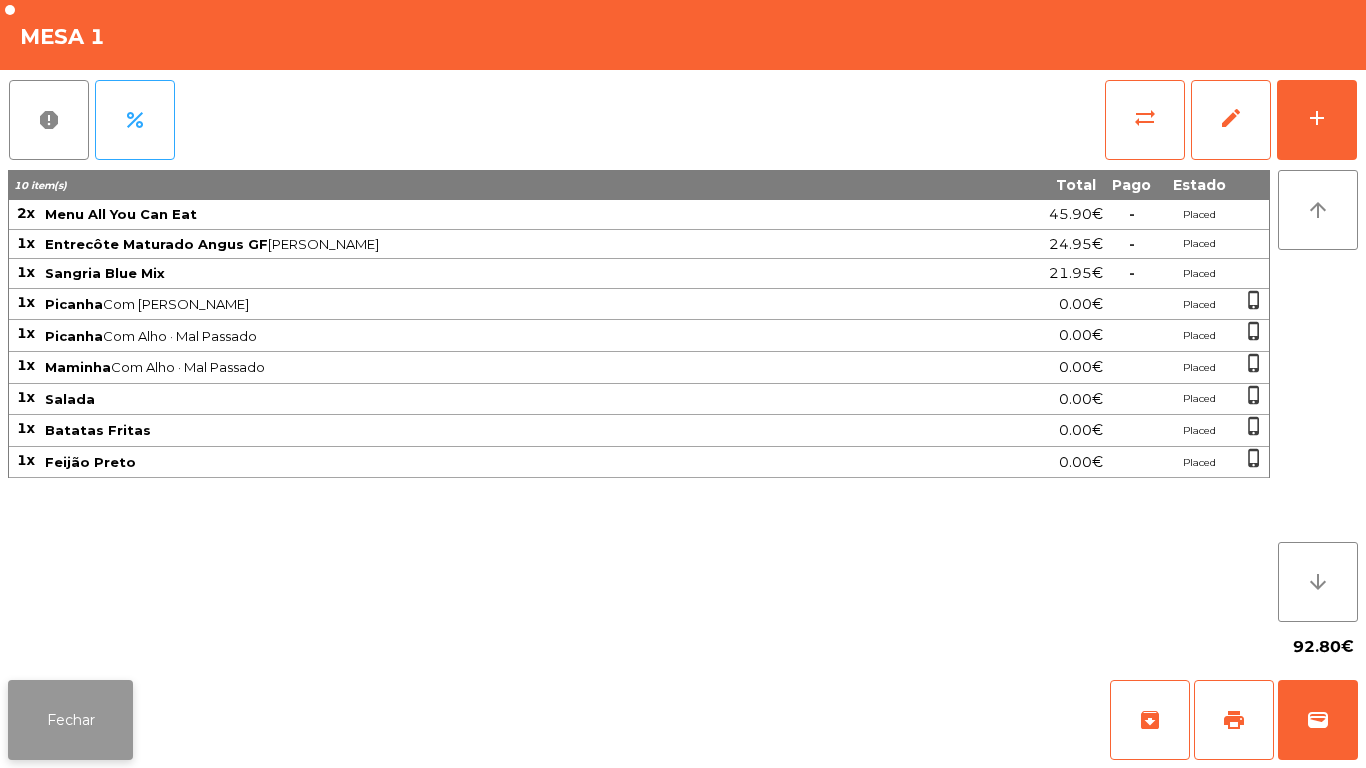 click on "Fechar" 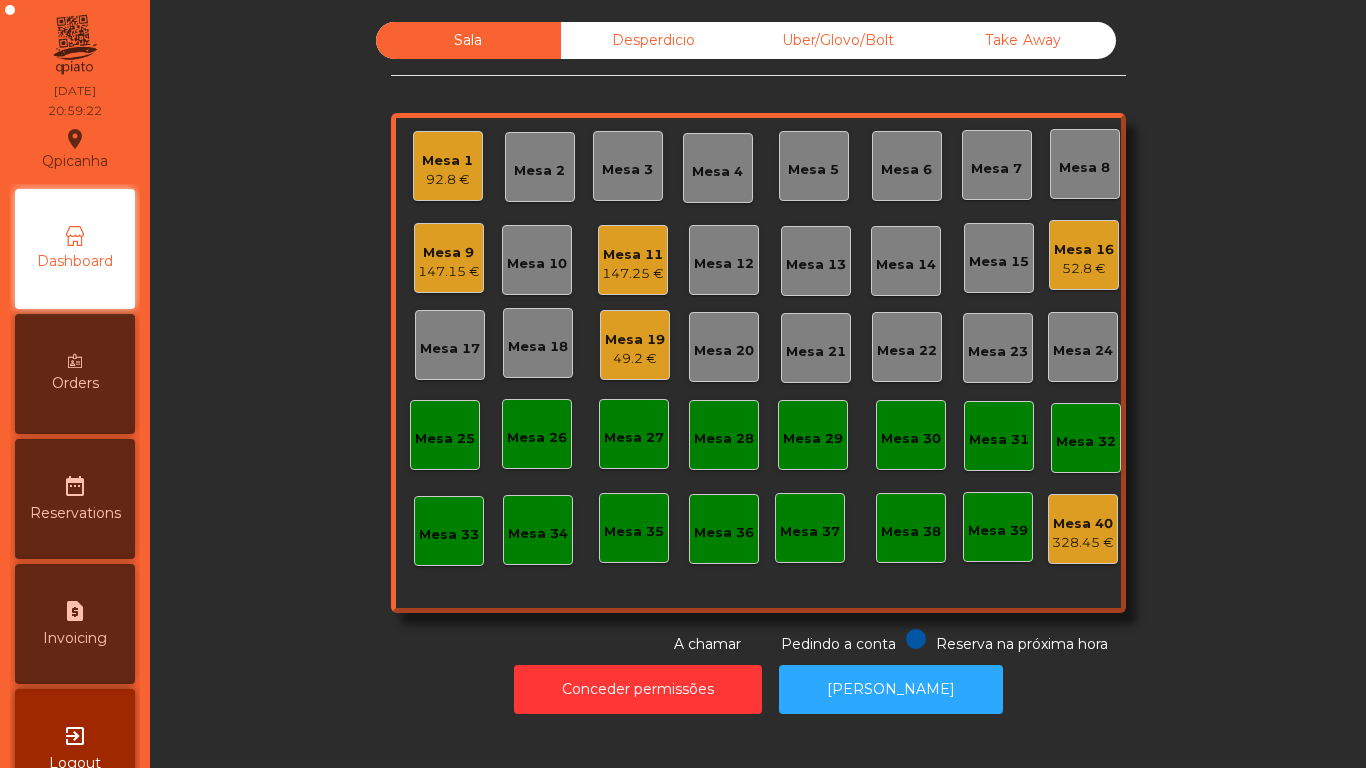 click on "Mesa 19" 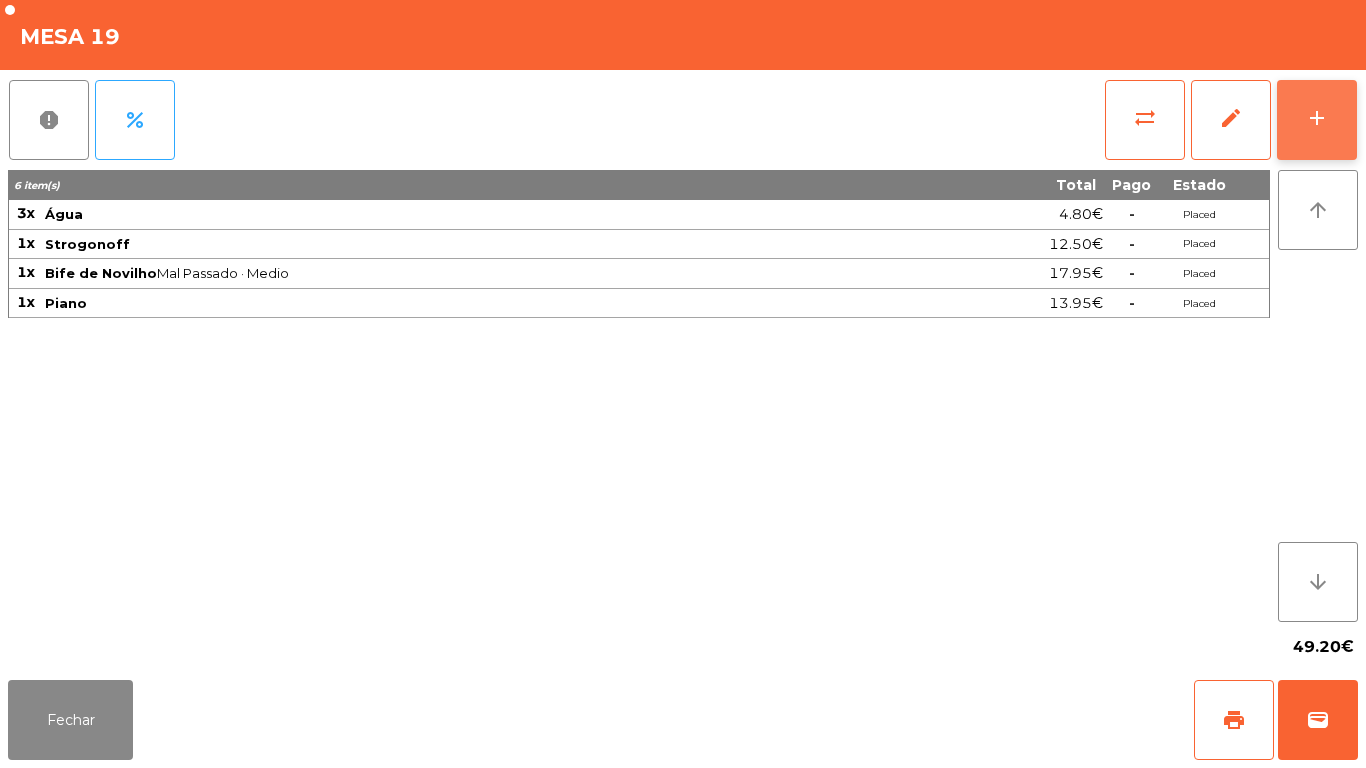 click on "add" 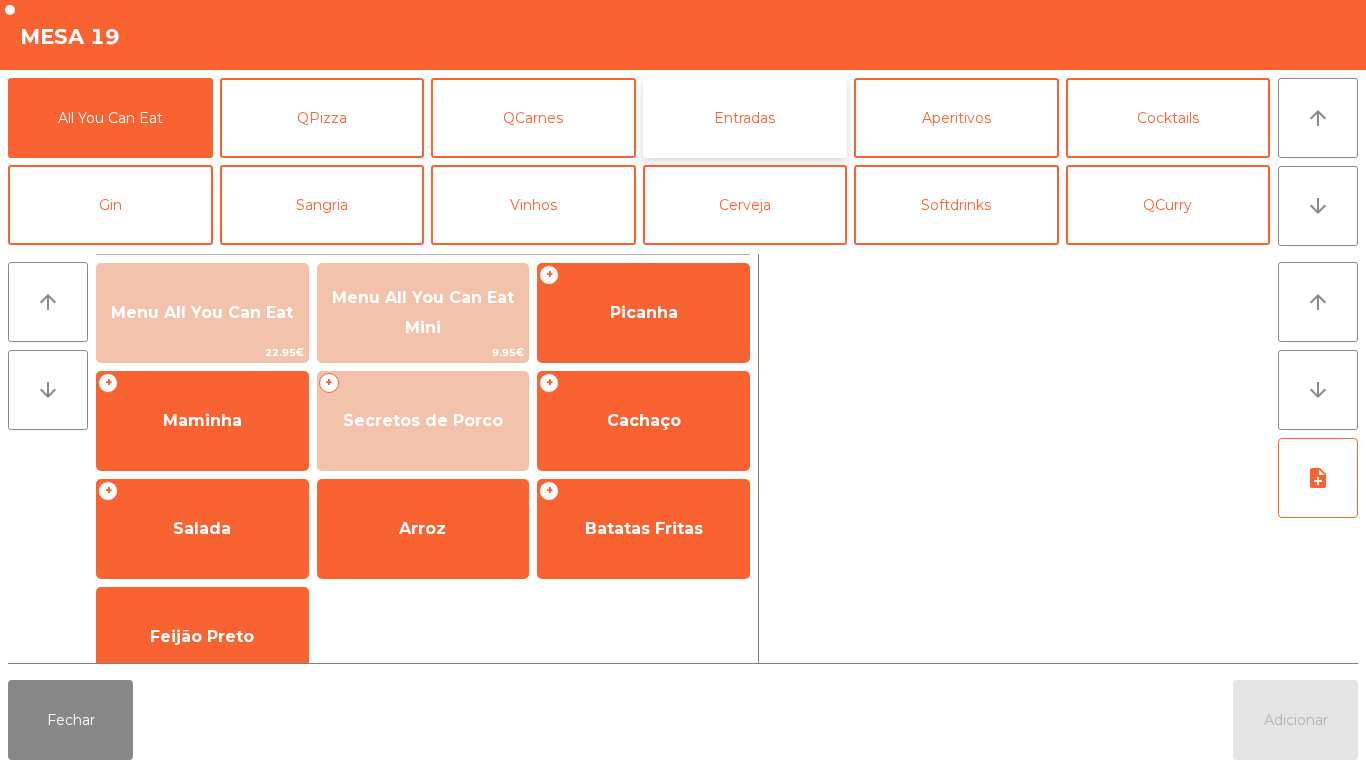 click on "Entradas" 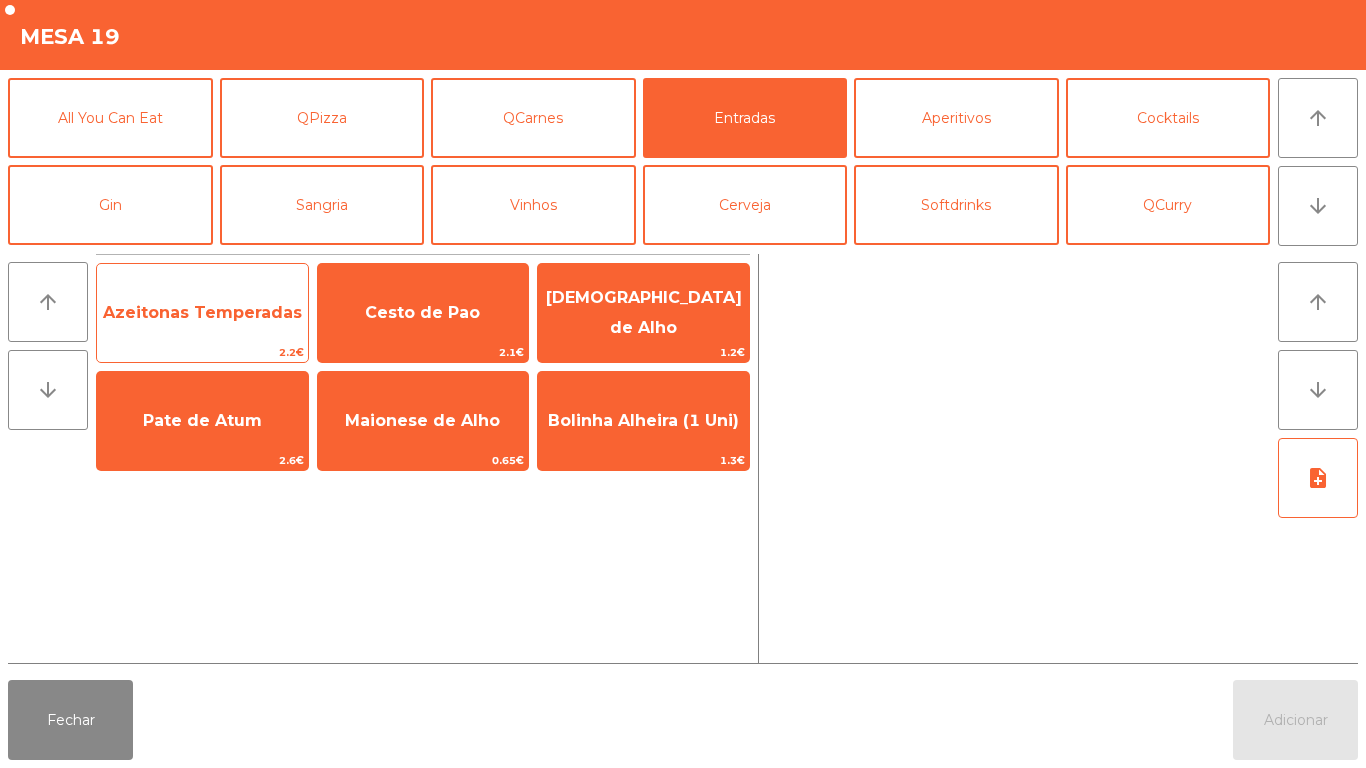 click on "Azeitonas Temperadas" 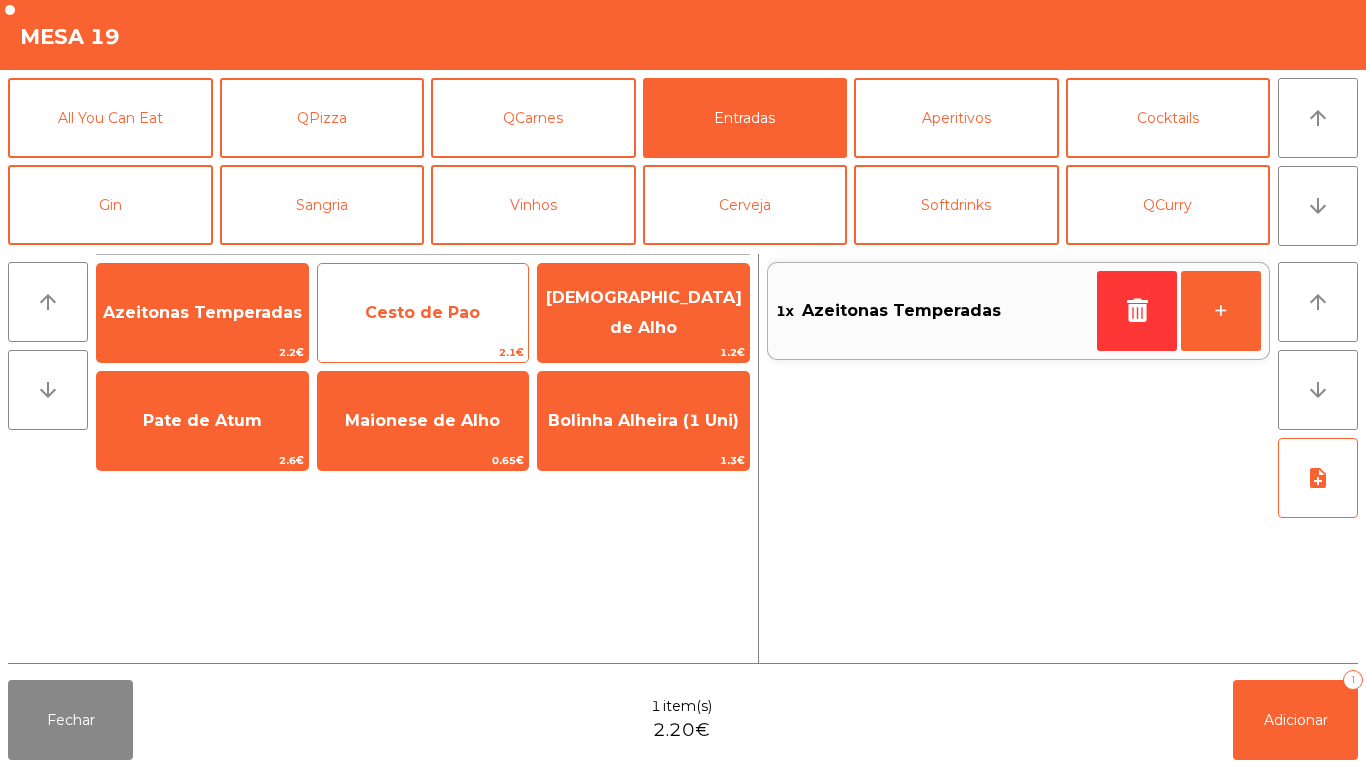 click on "Cesto de Pao" 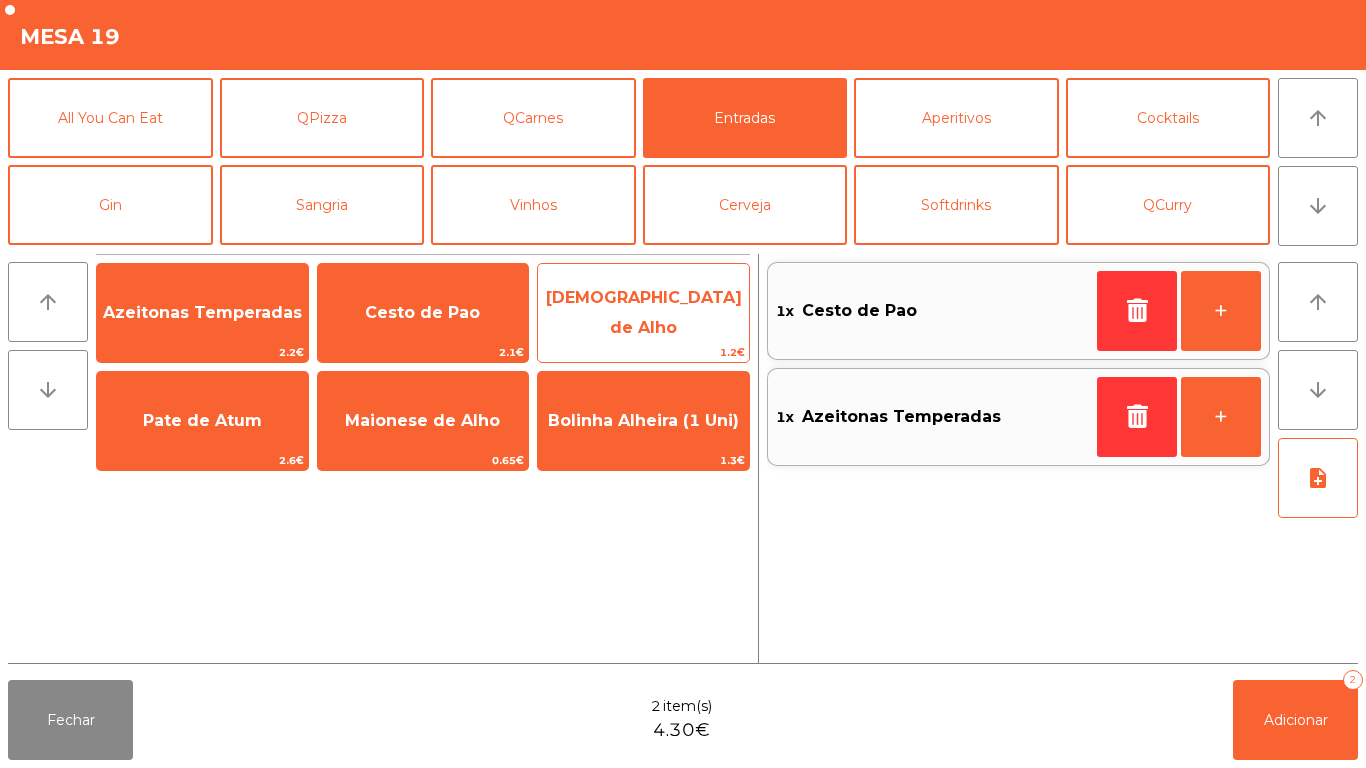 click on "[DEMOGRAPHIC_DATA] de Alho" 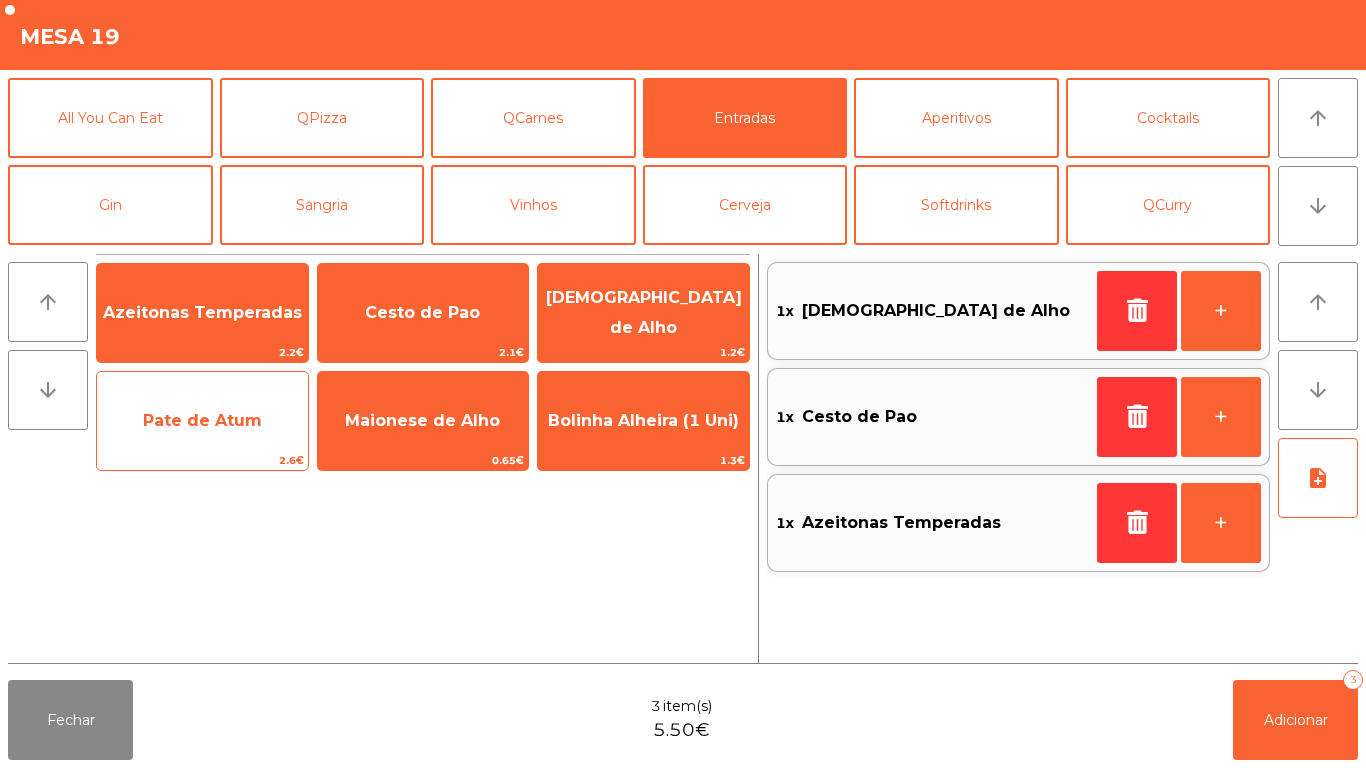 click on "Pate de Atum" 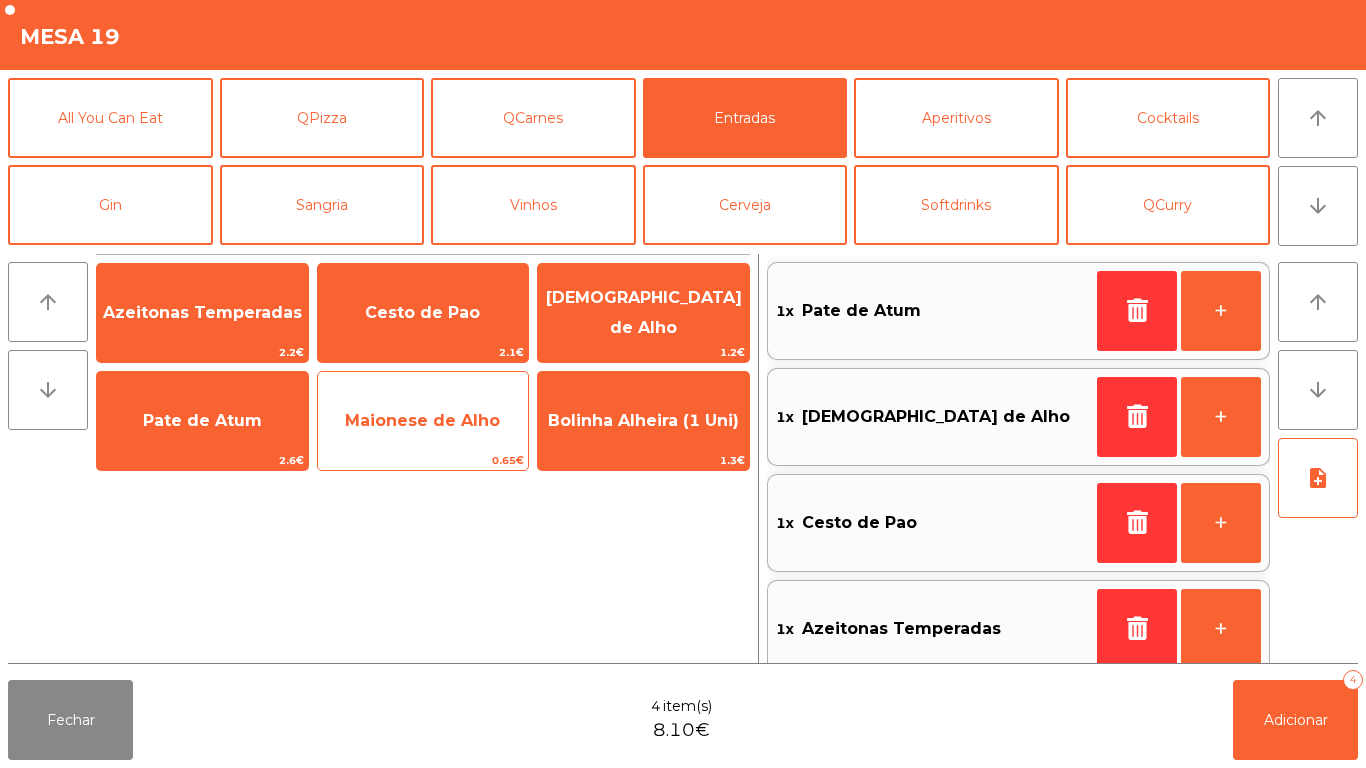 click on "Maionese de Alho" 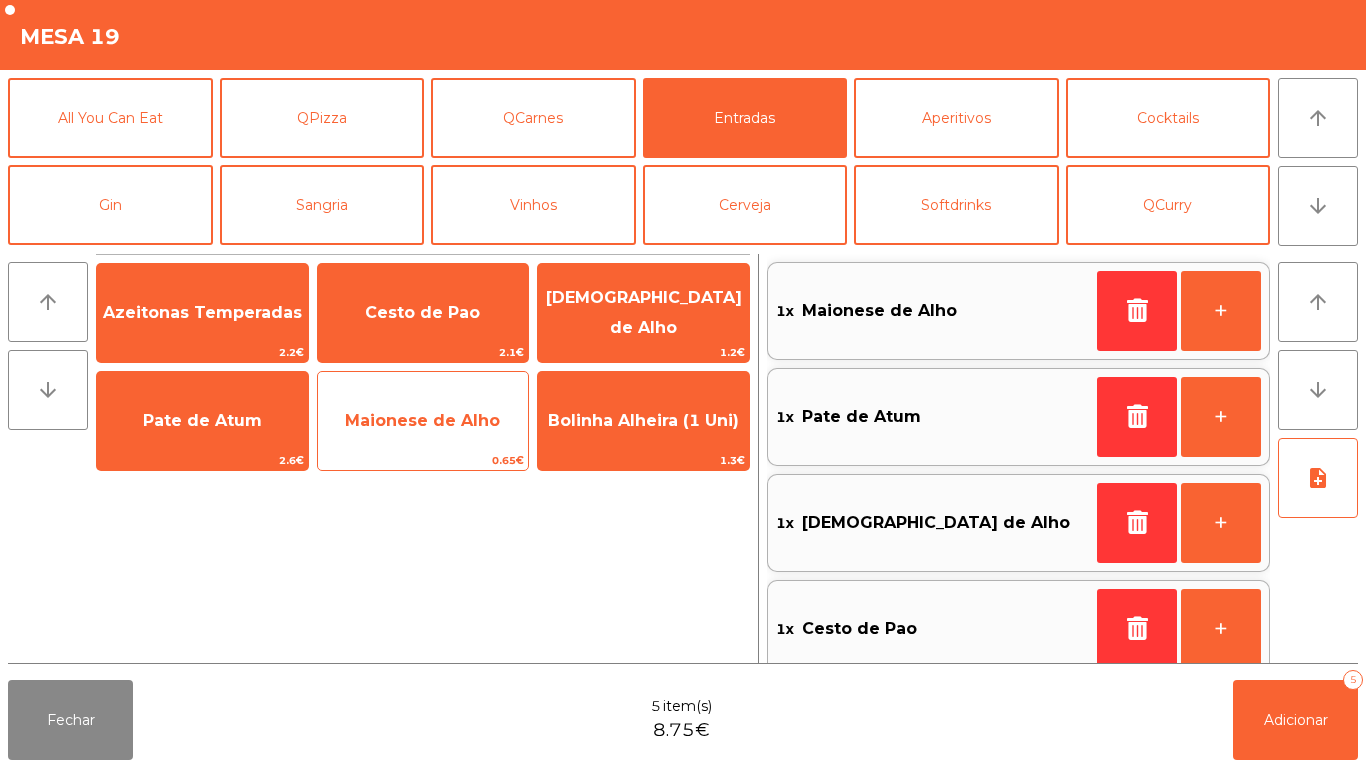 scroll, scrollTop: 8, scrollLeft: 0, axis: vertical 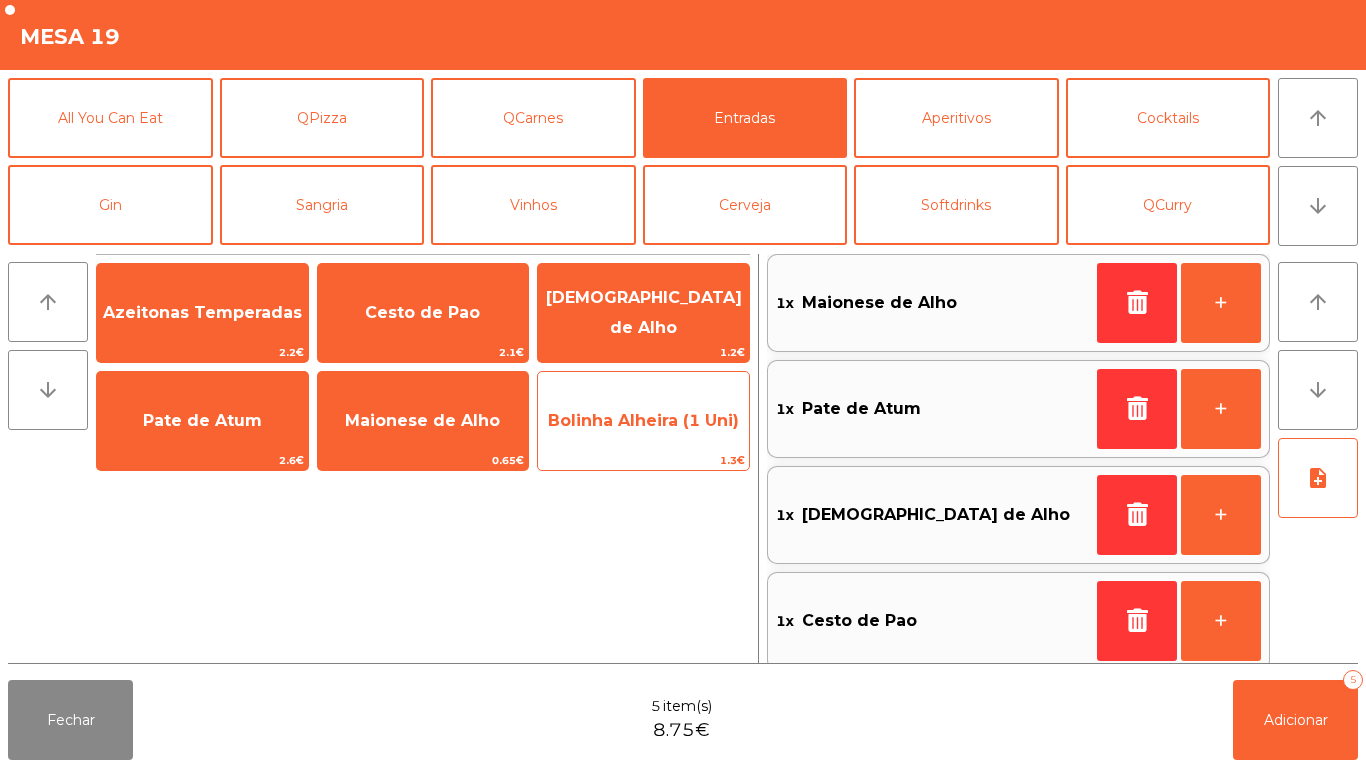 click on "Bolinha Alheira (1 Uni)" 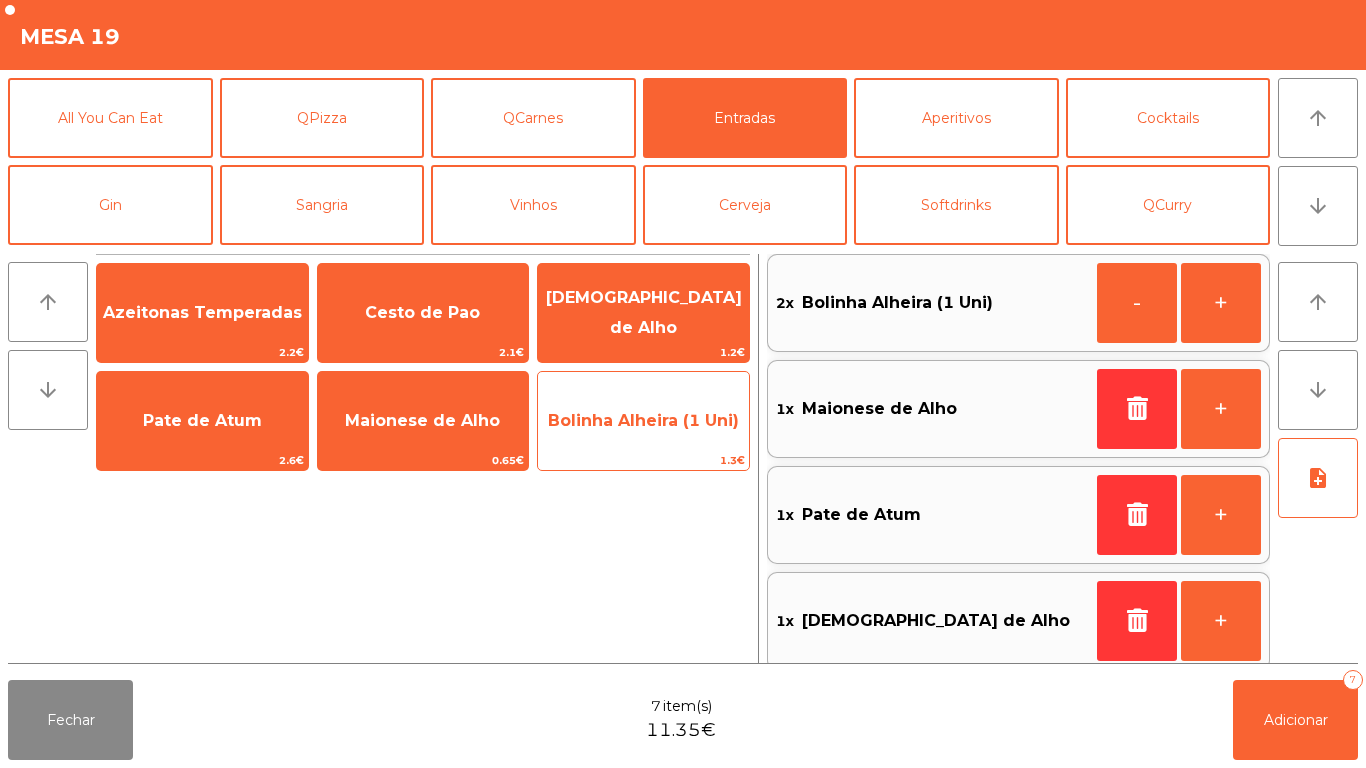 click on "Bolinha Alheira (1 Uni)" 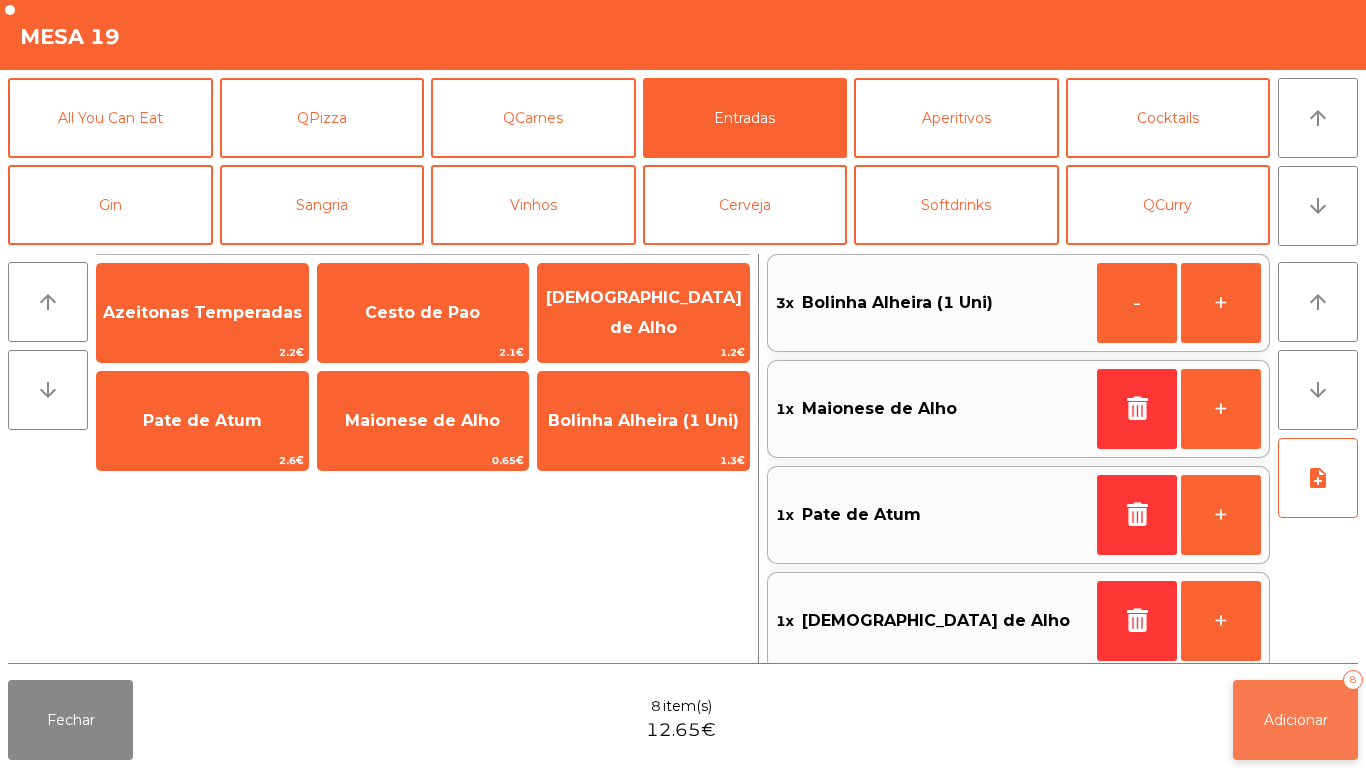click on "Adicionar   8" 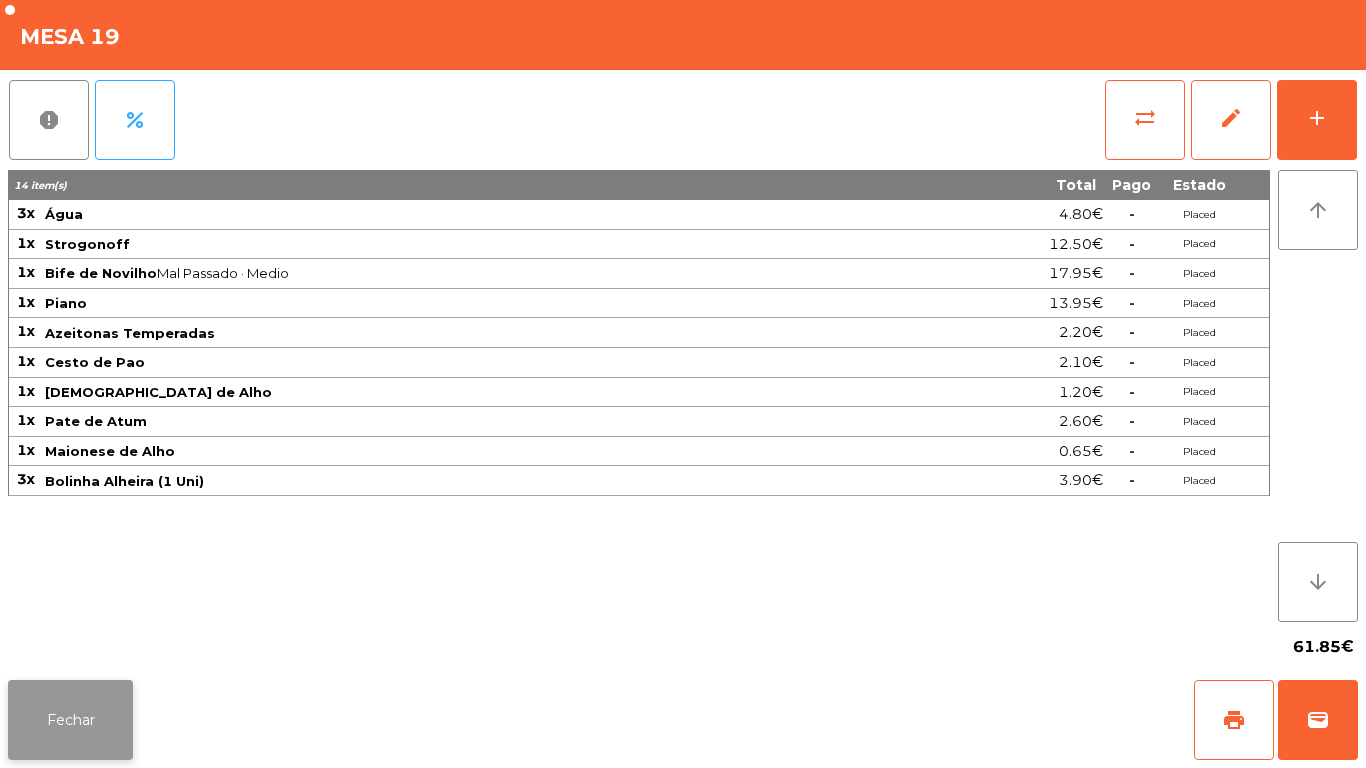 click on "Fechar" 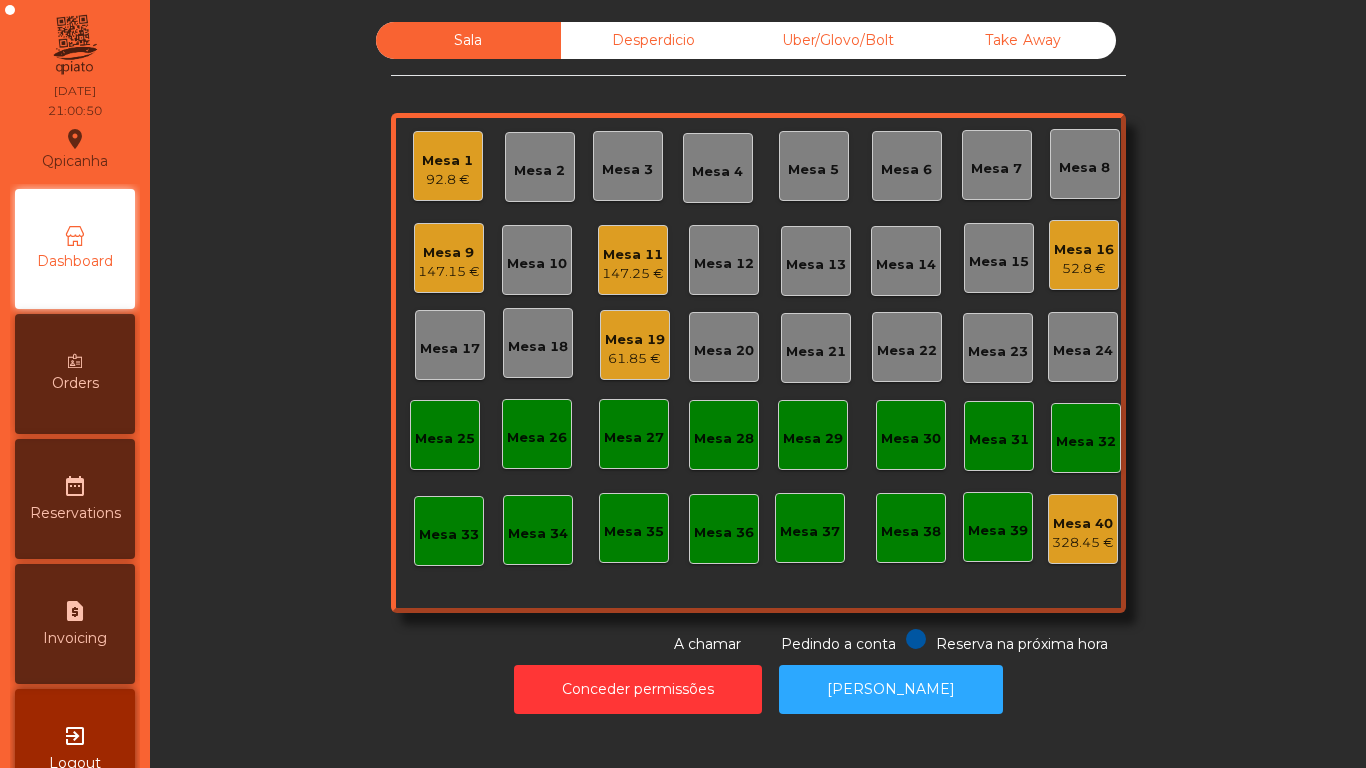 click on "Mesa 1" 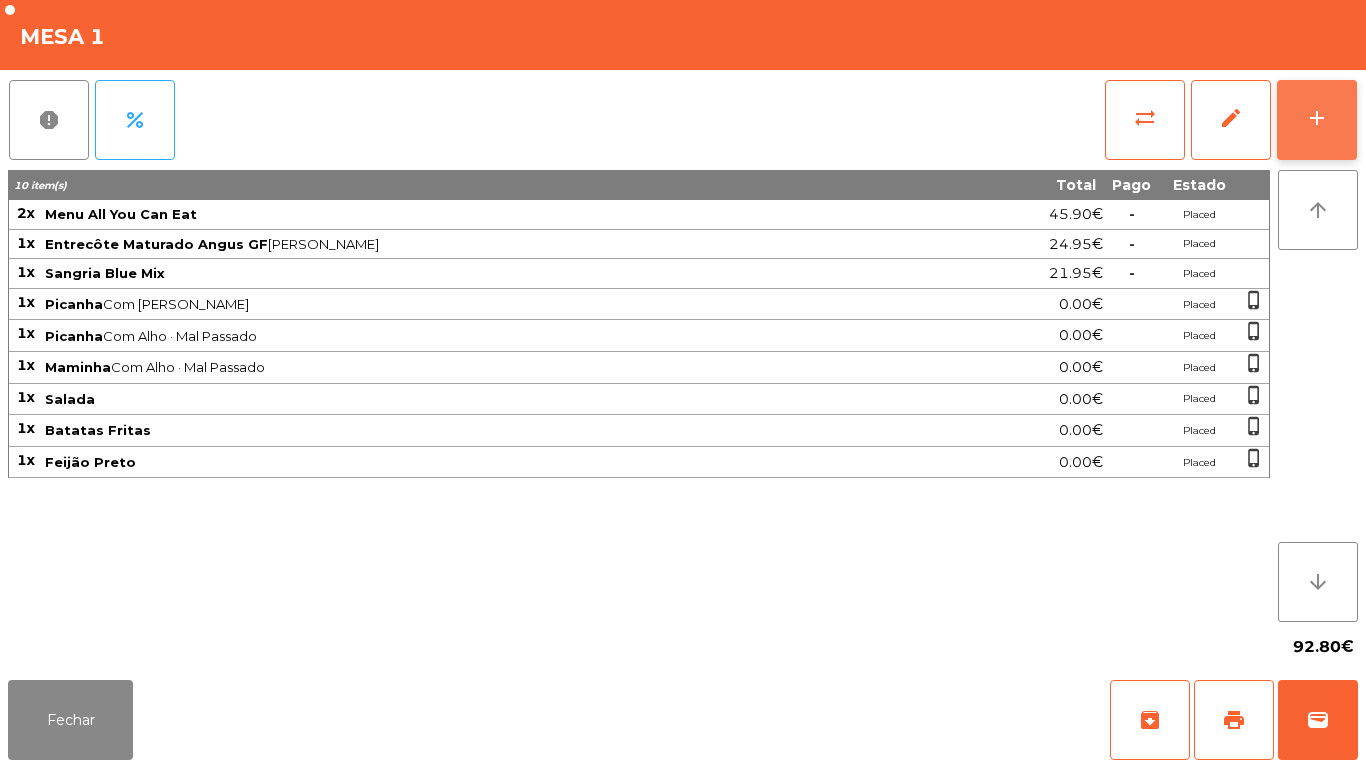 click on "add" 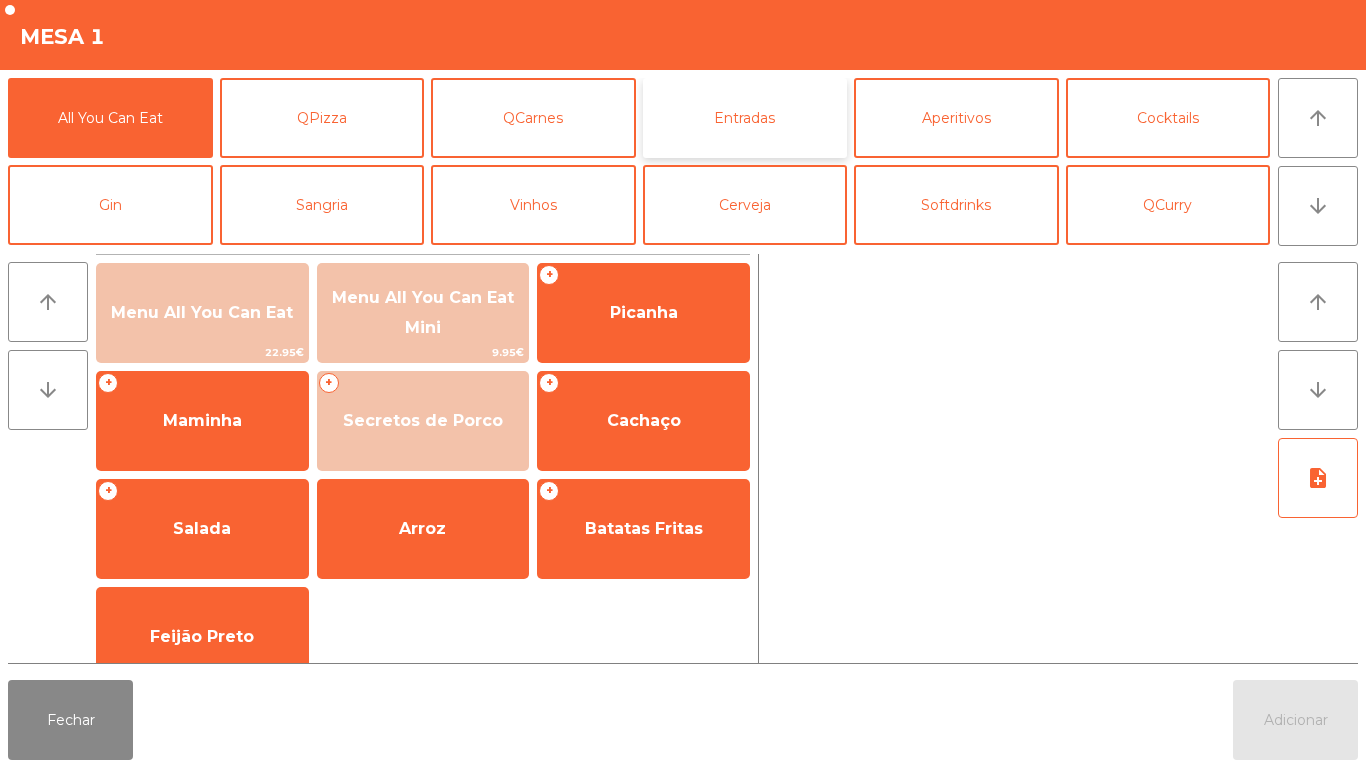 click on "Entradas" 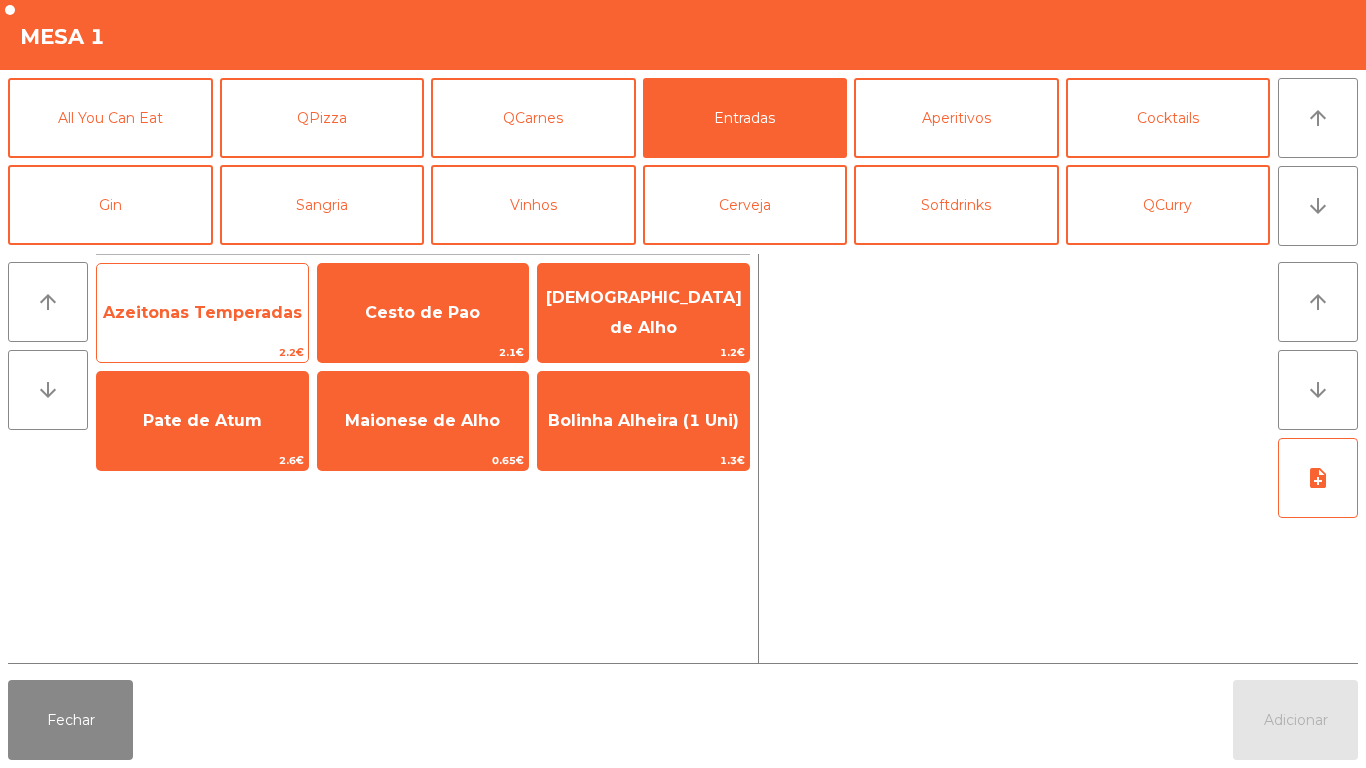 click on "Azeitonas Temperadas" 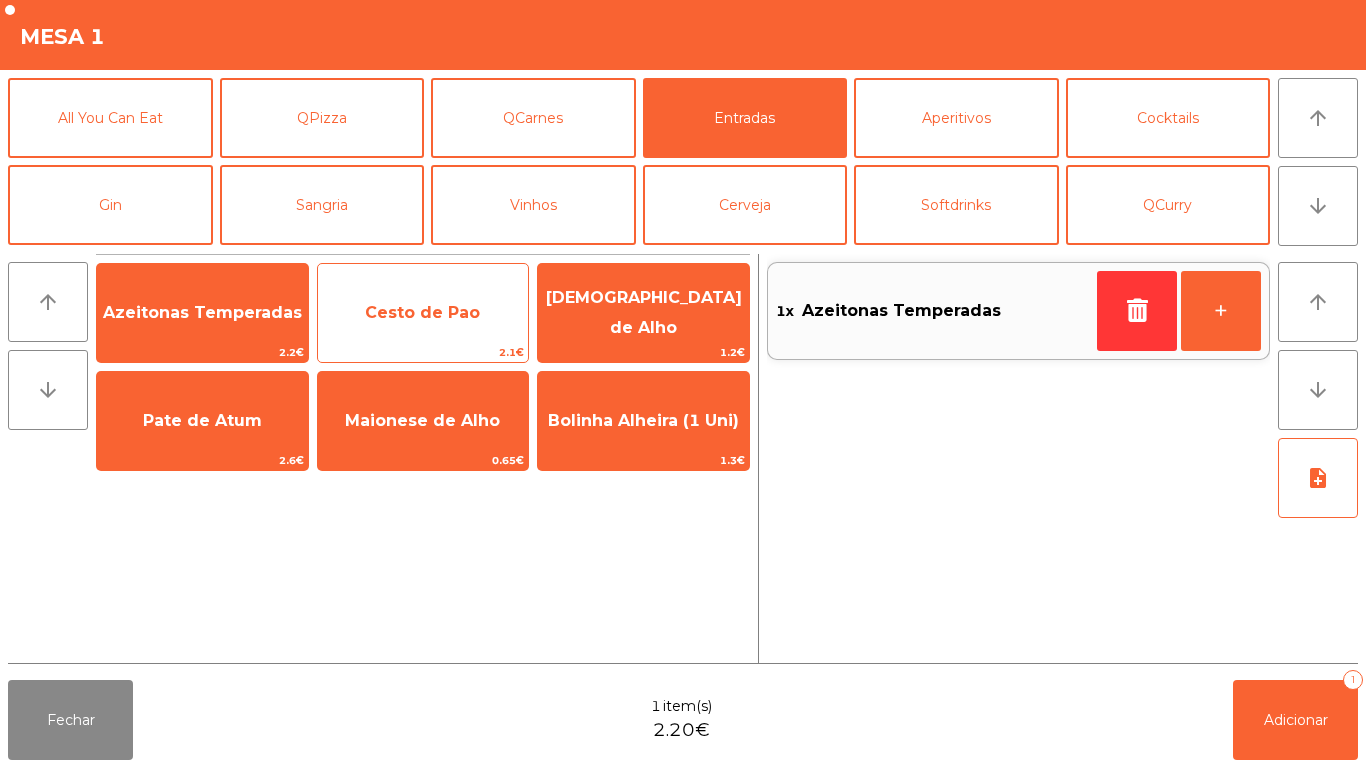 click on "Cesto de Pao" 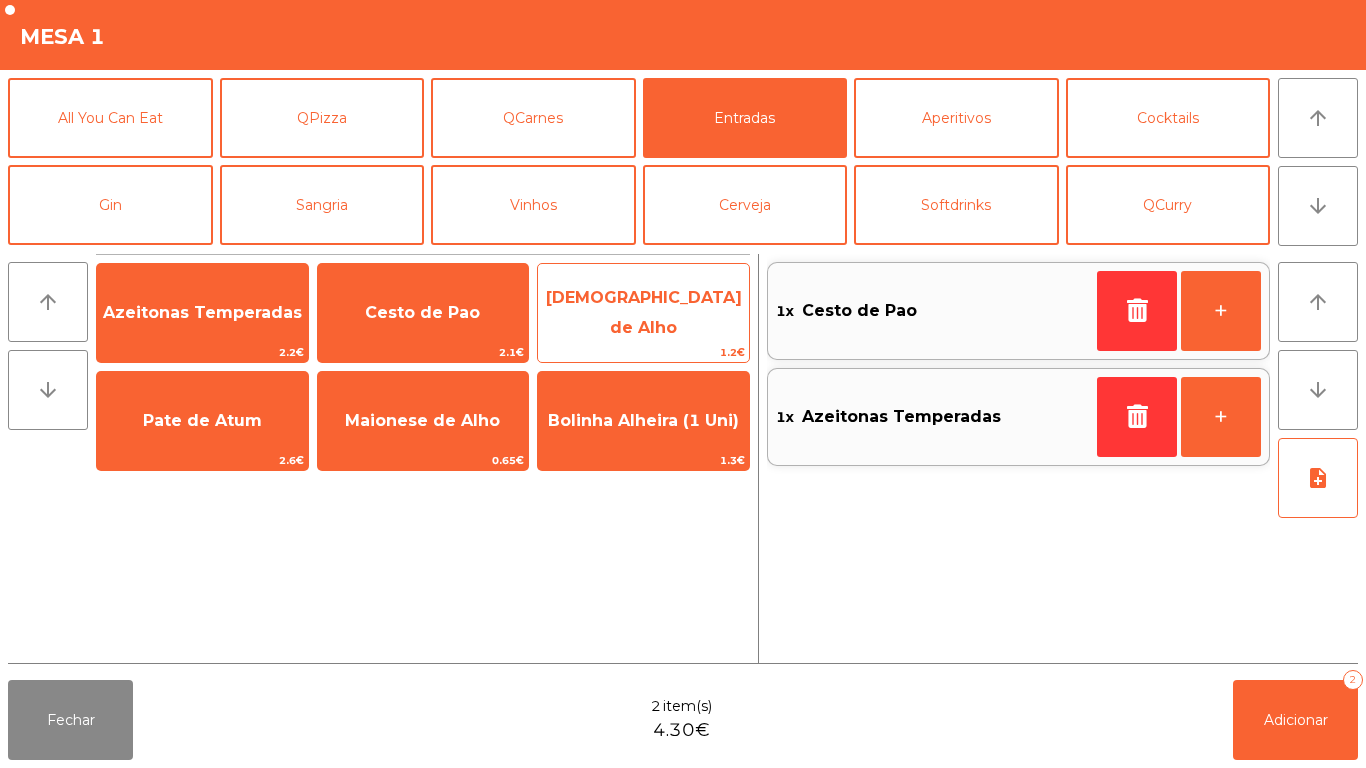 click on "[DEMOGRAPHIC_DATA] de Alho" 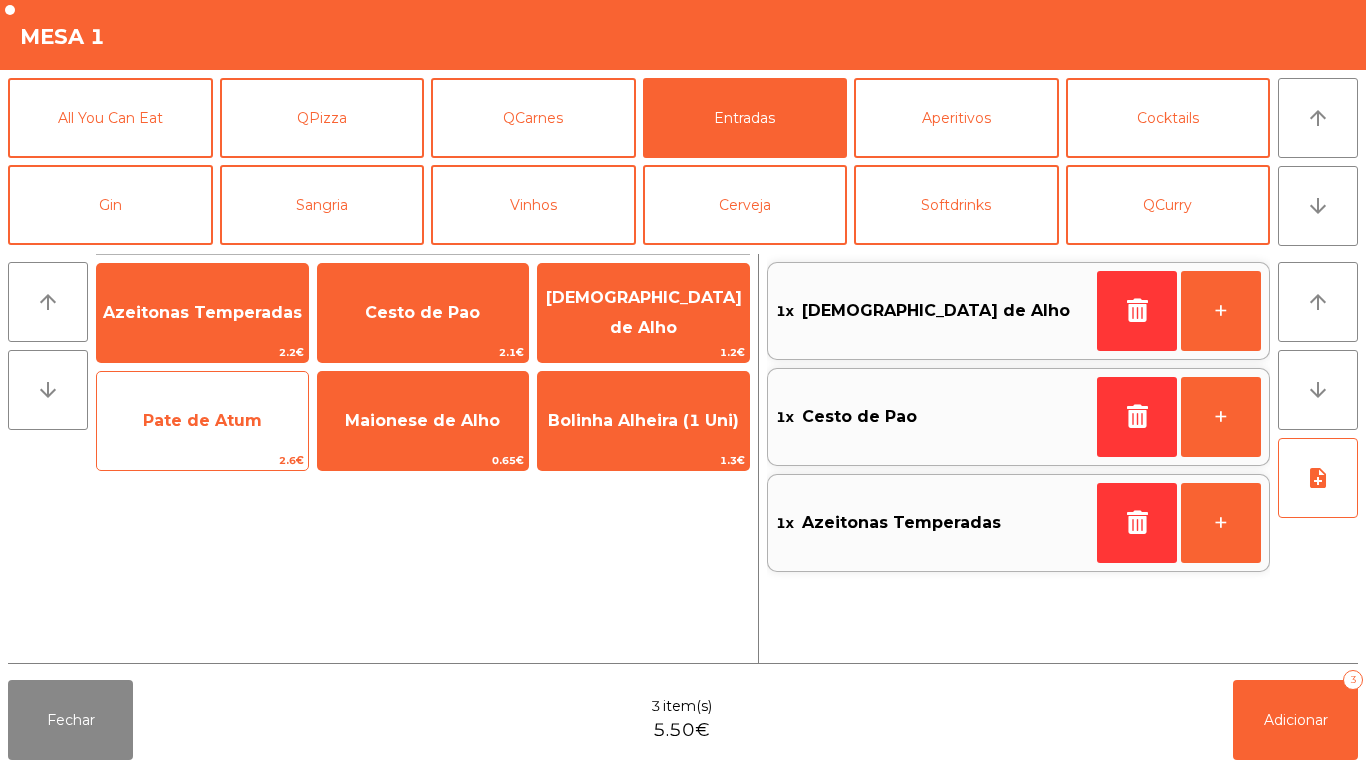 click on "Pate de Atum" 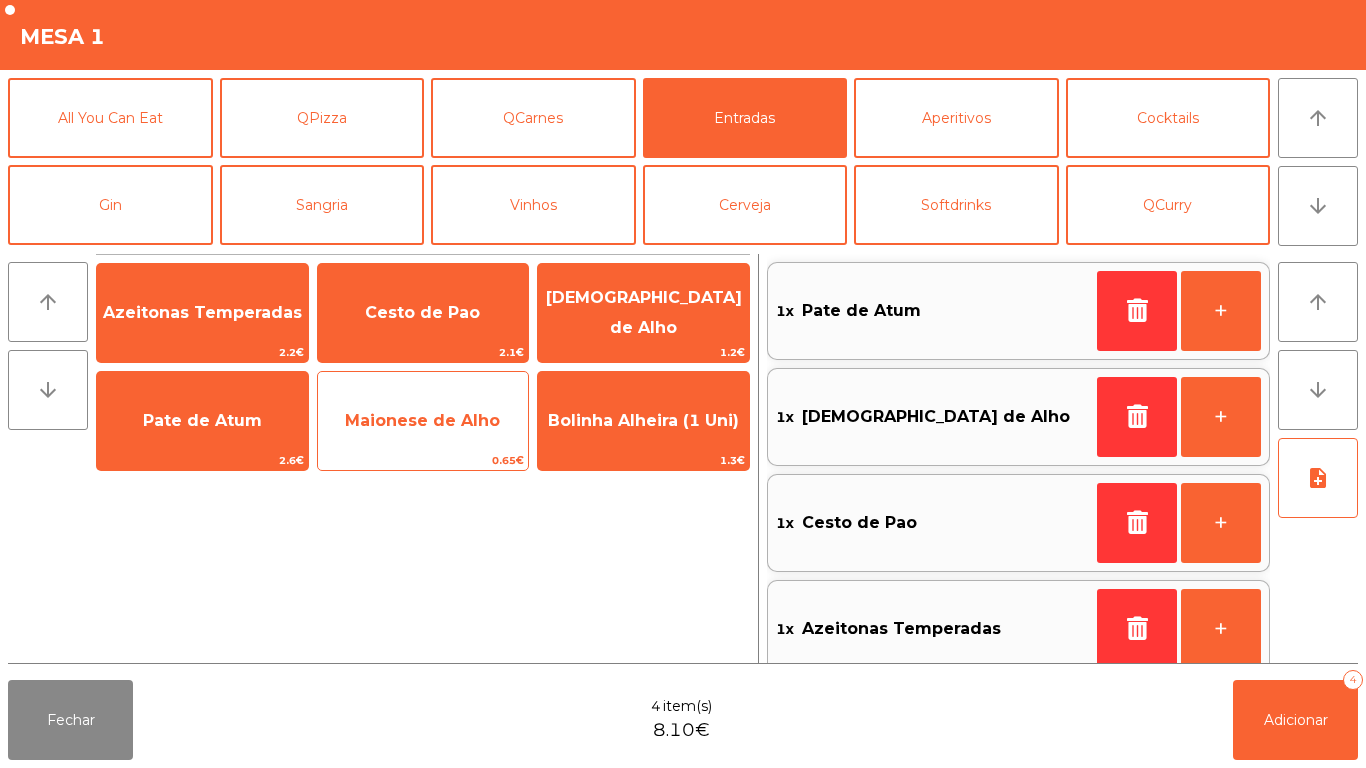 click on "Maionese de Alho" 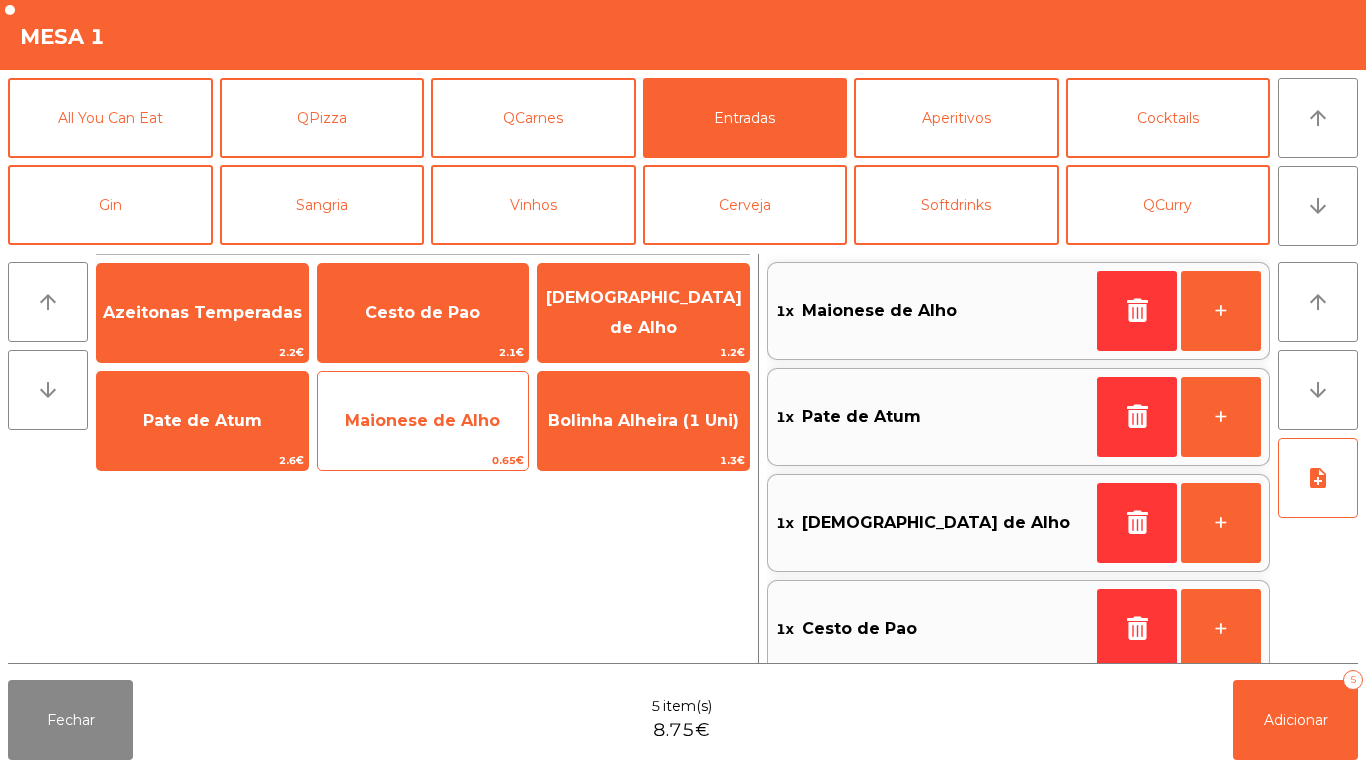 scroll, scrollTop: 8, scrollLeft: 0, axis: vertical 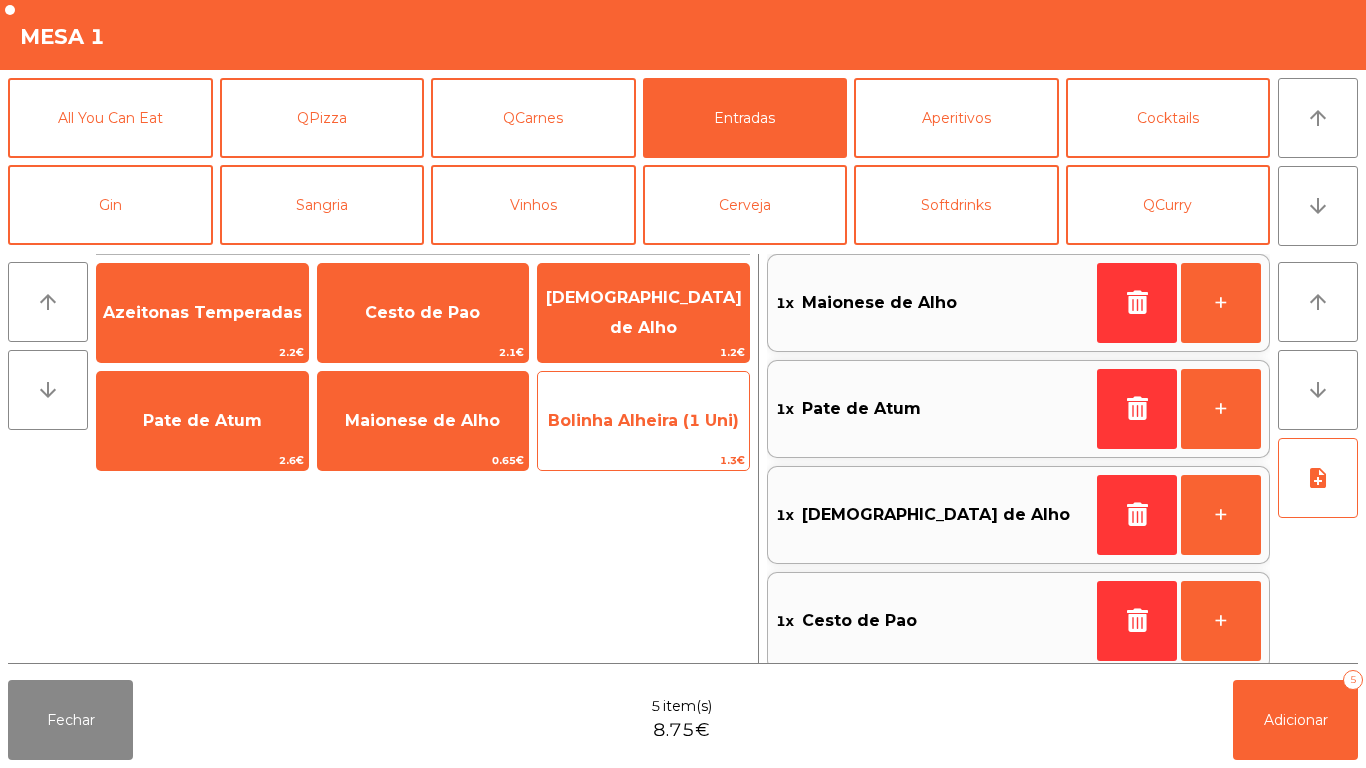 click on "Bolinha Alheira (1 Uni)" 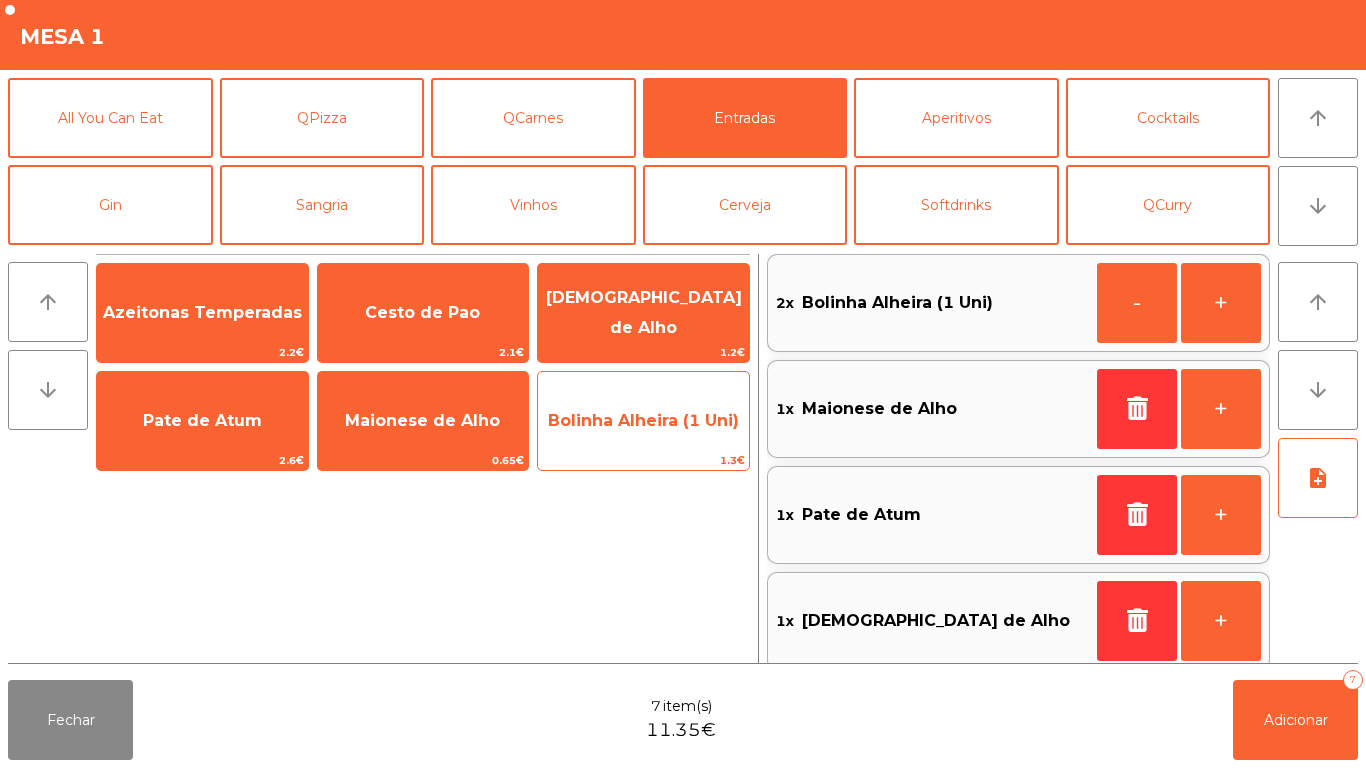 click on "Bolinha Alheira (1 Uni)" 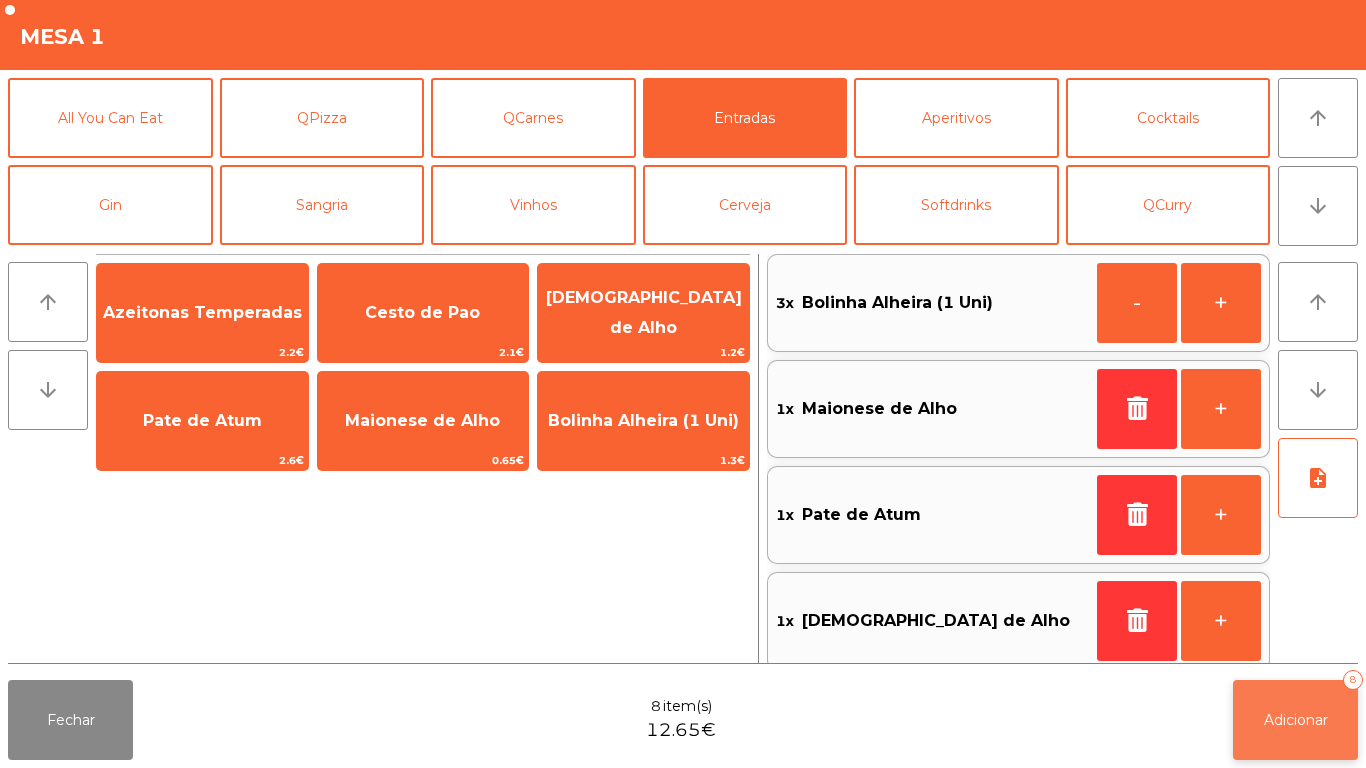 click on "Adicionar   8" 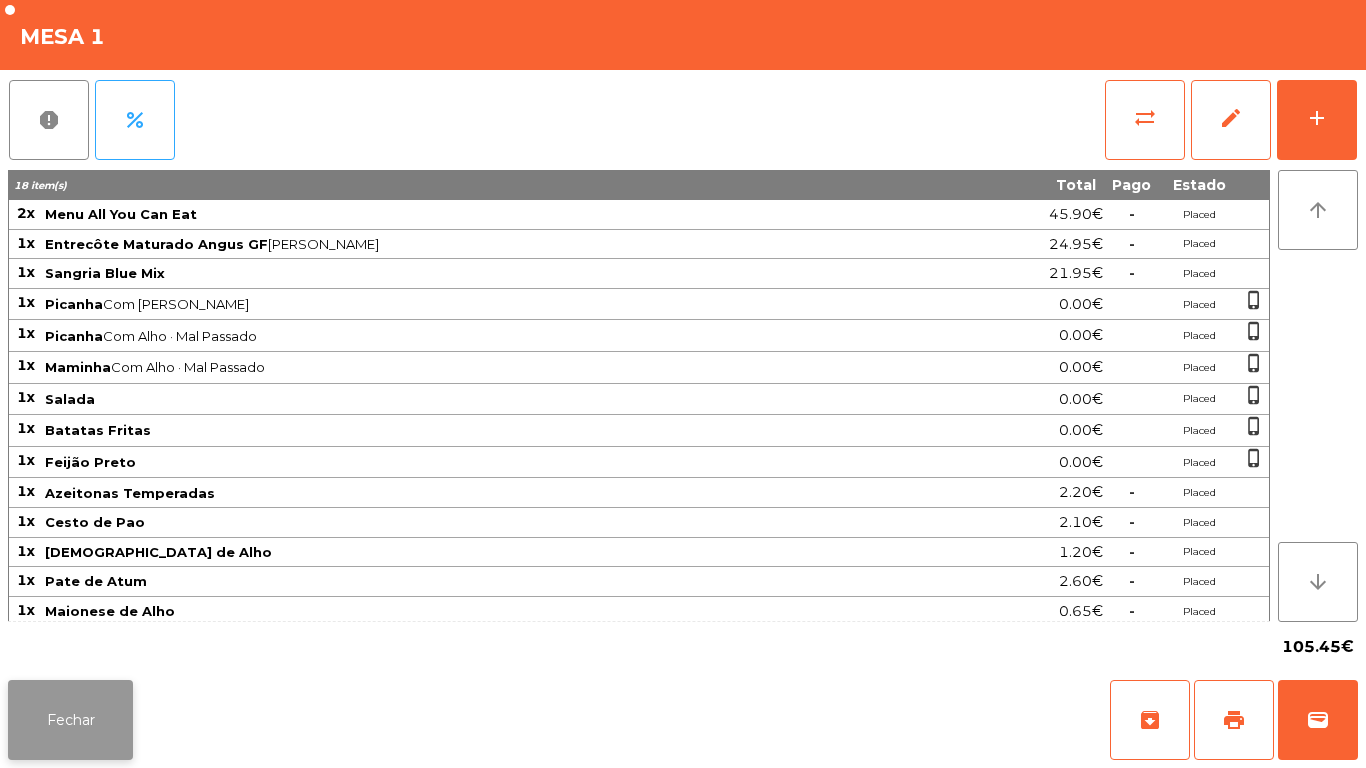 click on "Fechar" 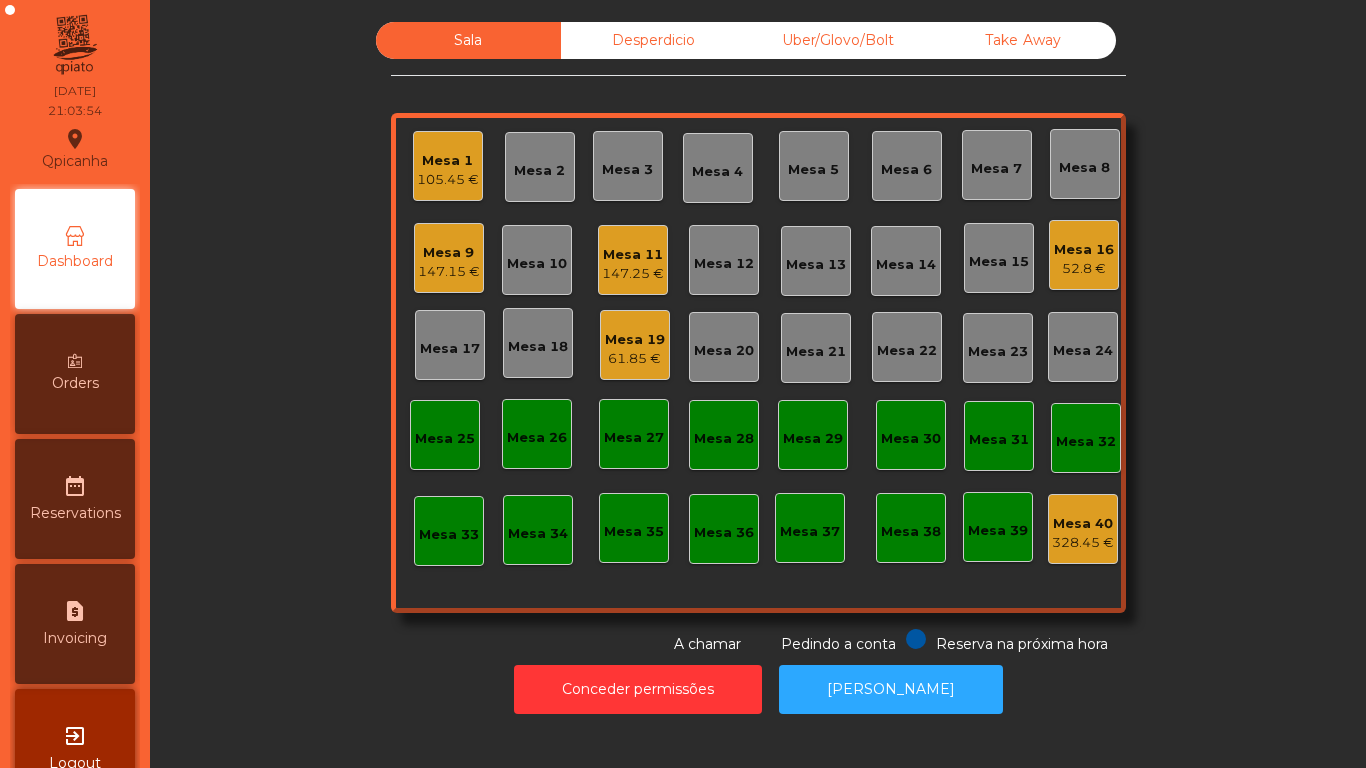 click on "Orders" at bounding box center (75, 374) 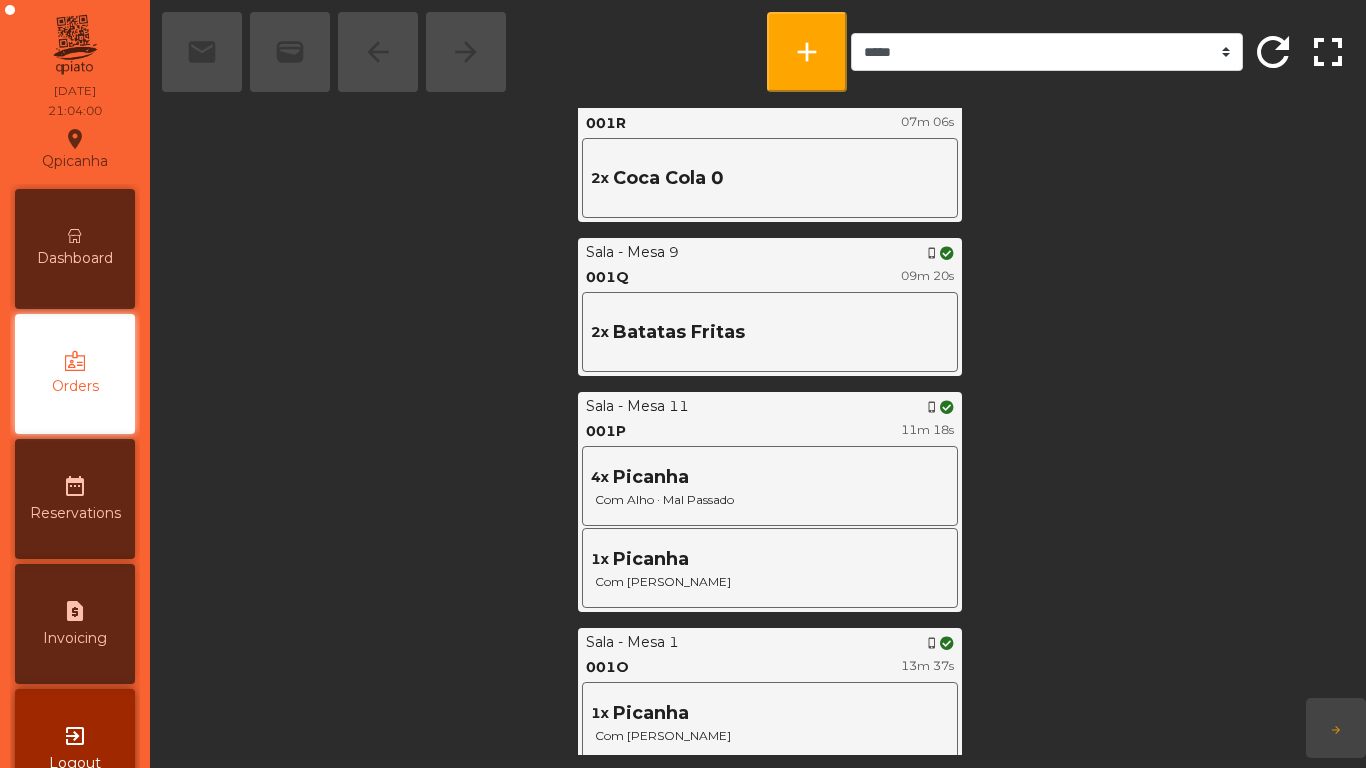 scroll, scrollTop: 1206, scrollLeft: 0, axis: vertical 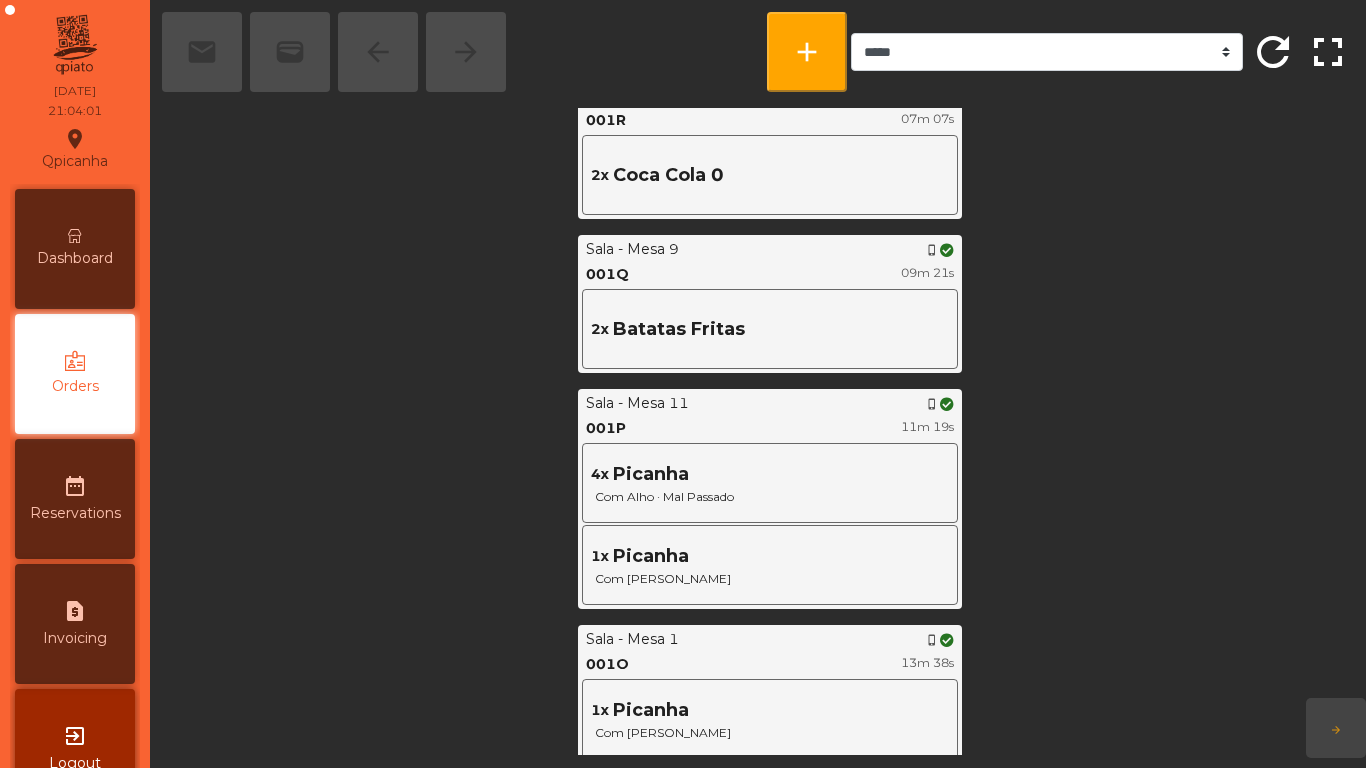 click on "Dashboard" at bounding box center [75, 258] 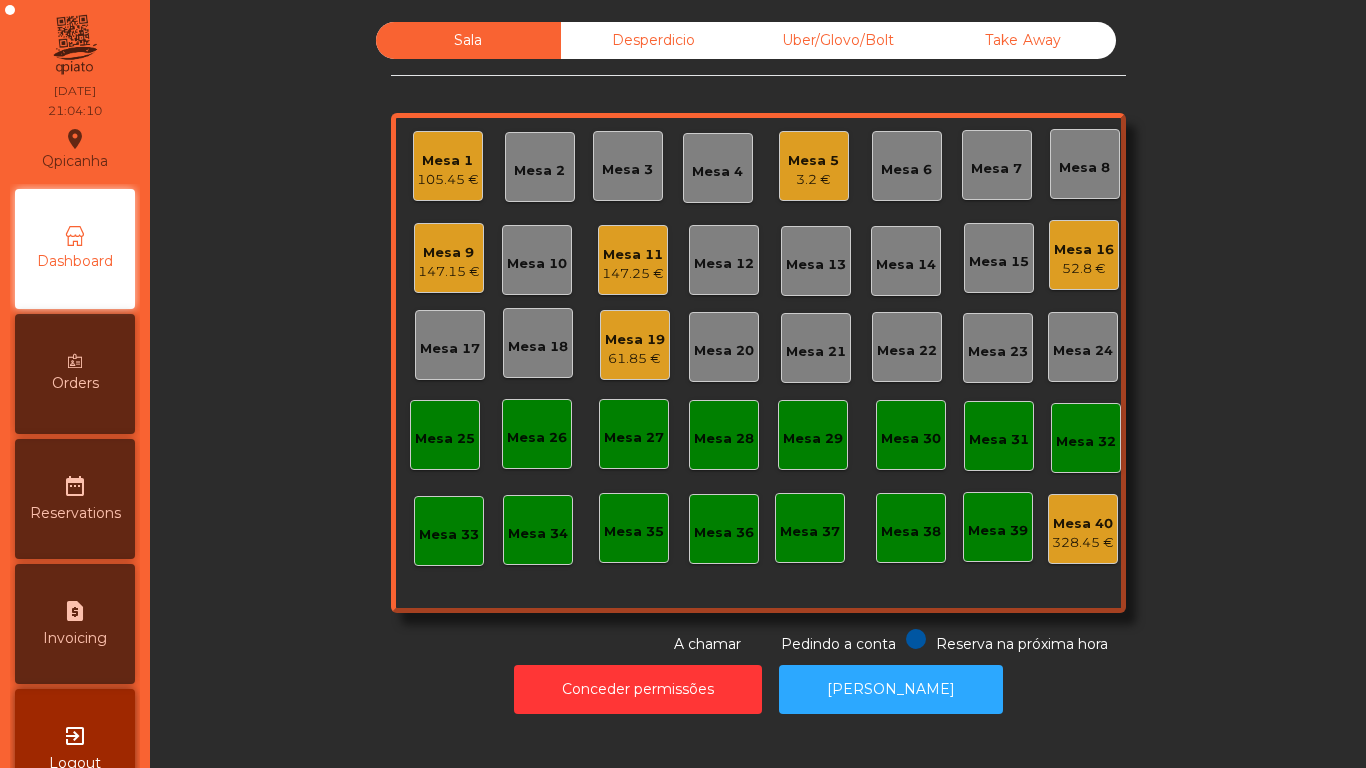 click on "Mesa 5" 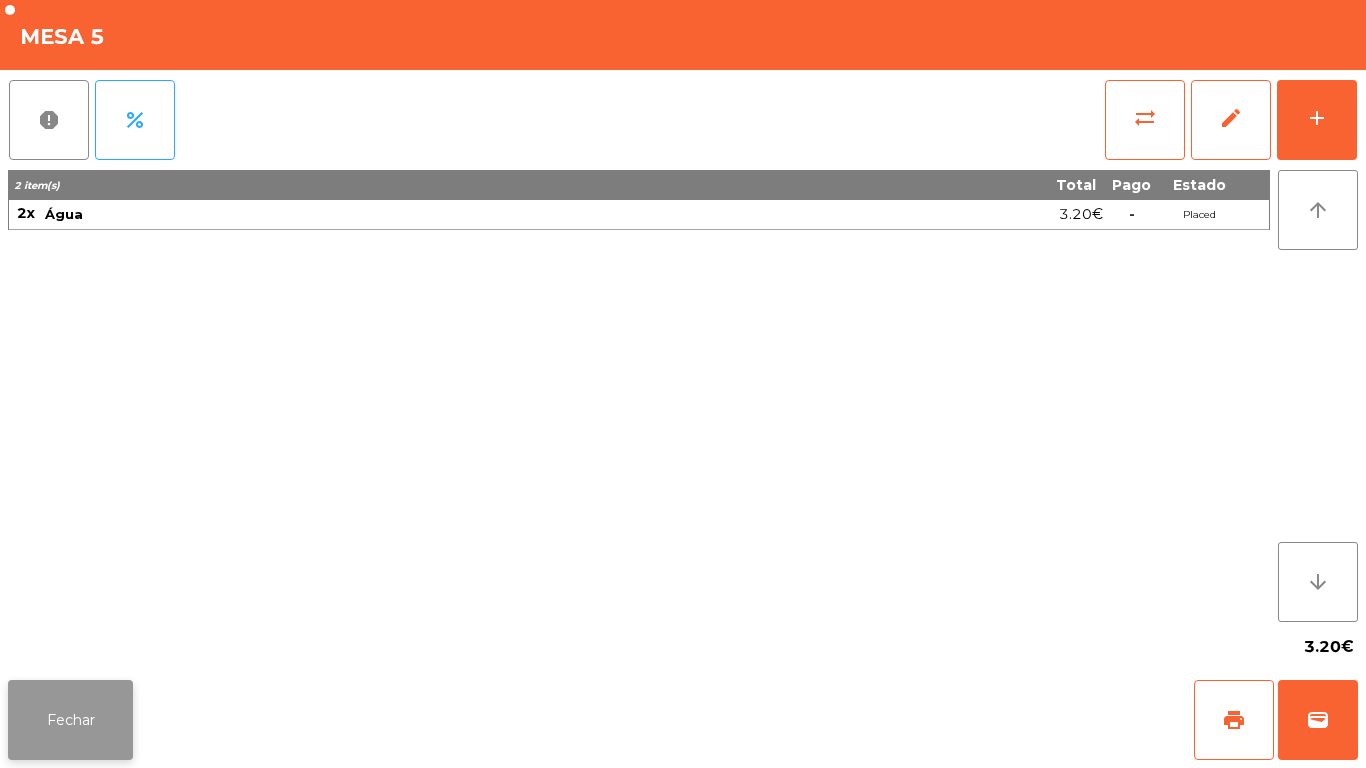 click on "Fechar" 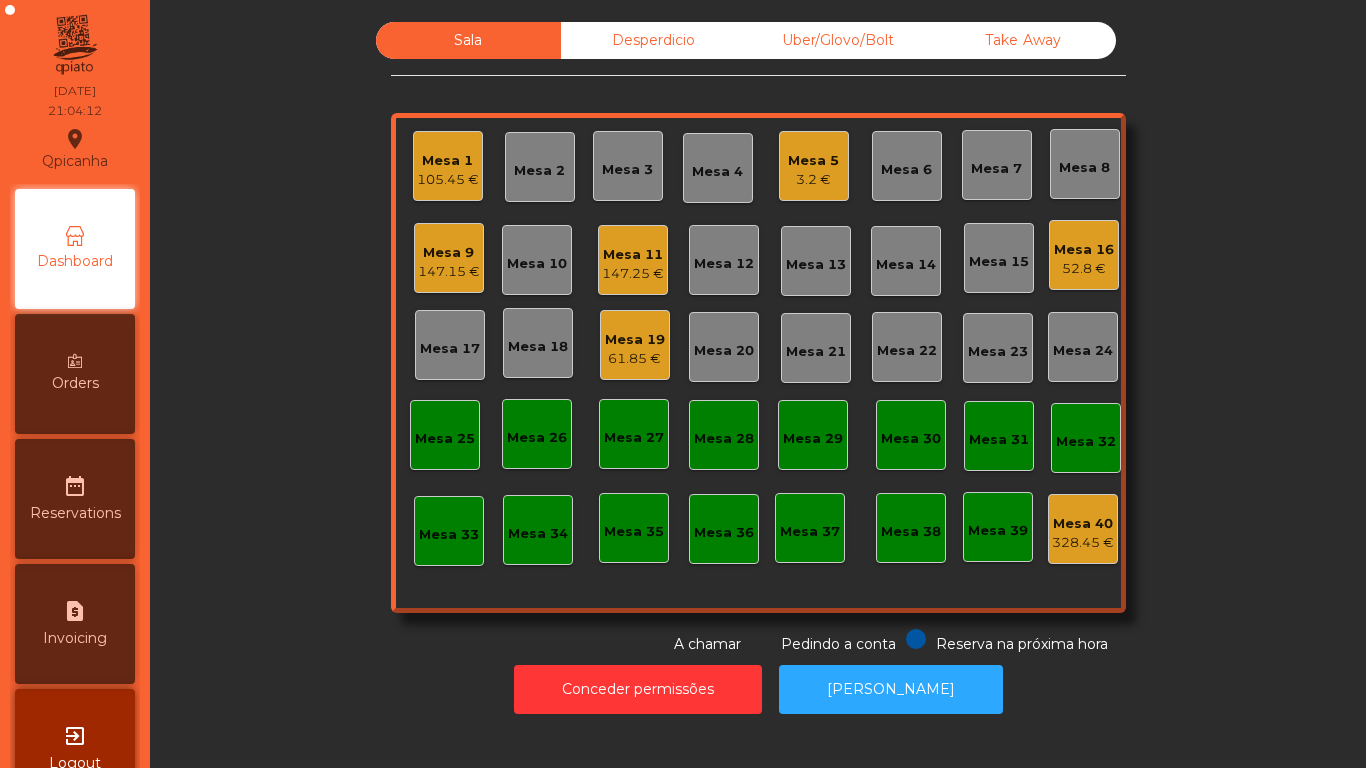 click on "61.85 €" 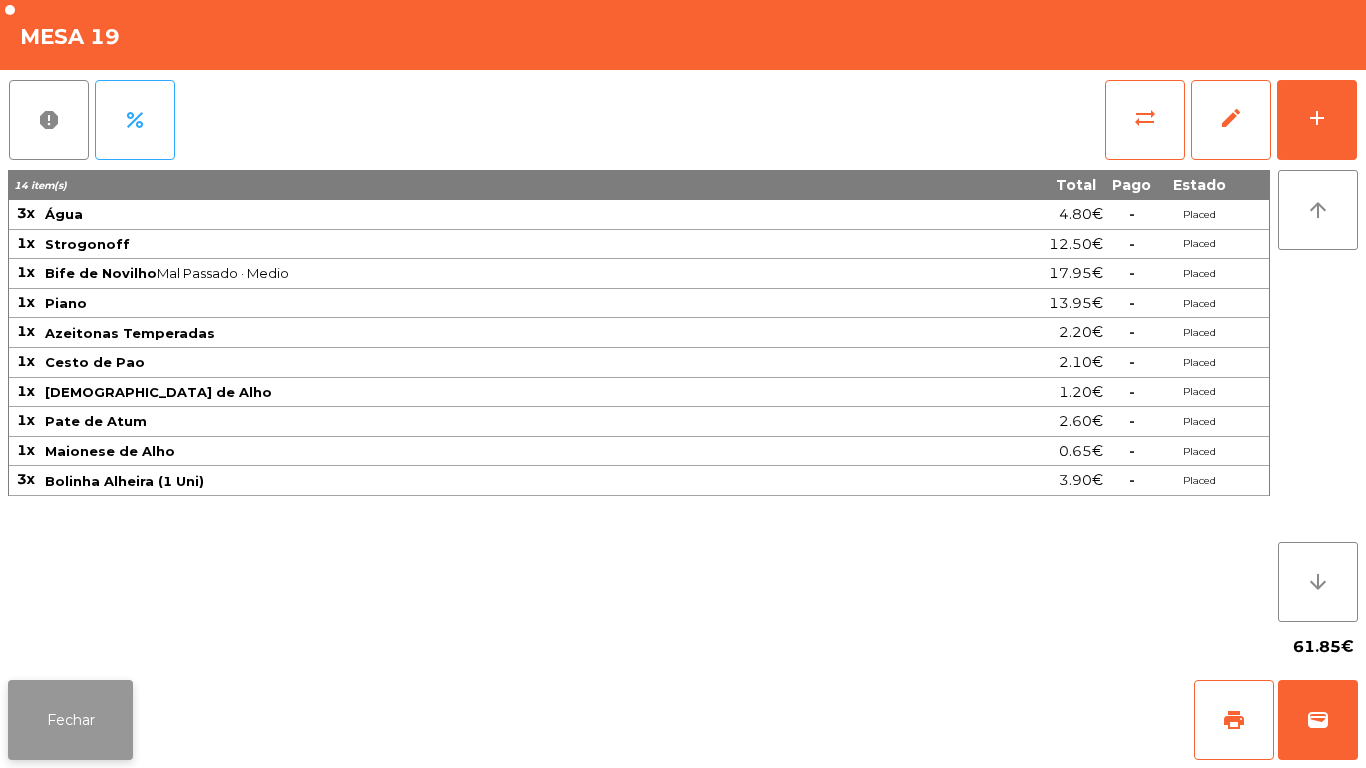 click on "Fechar" 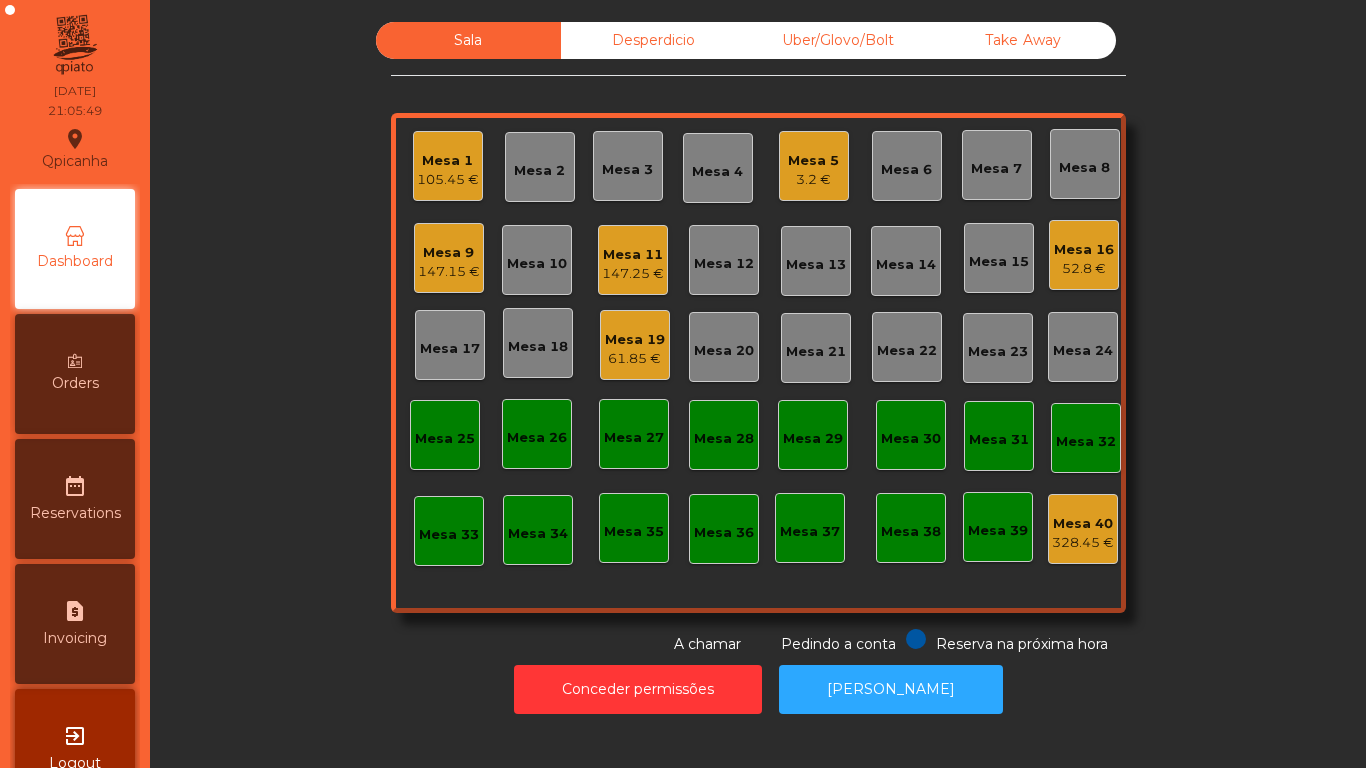 click on "Mesa 2" 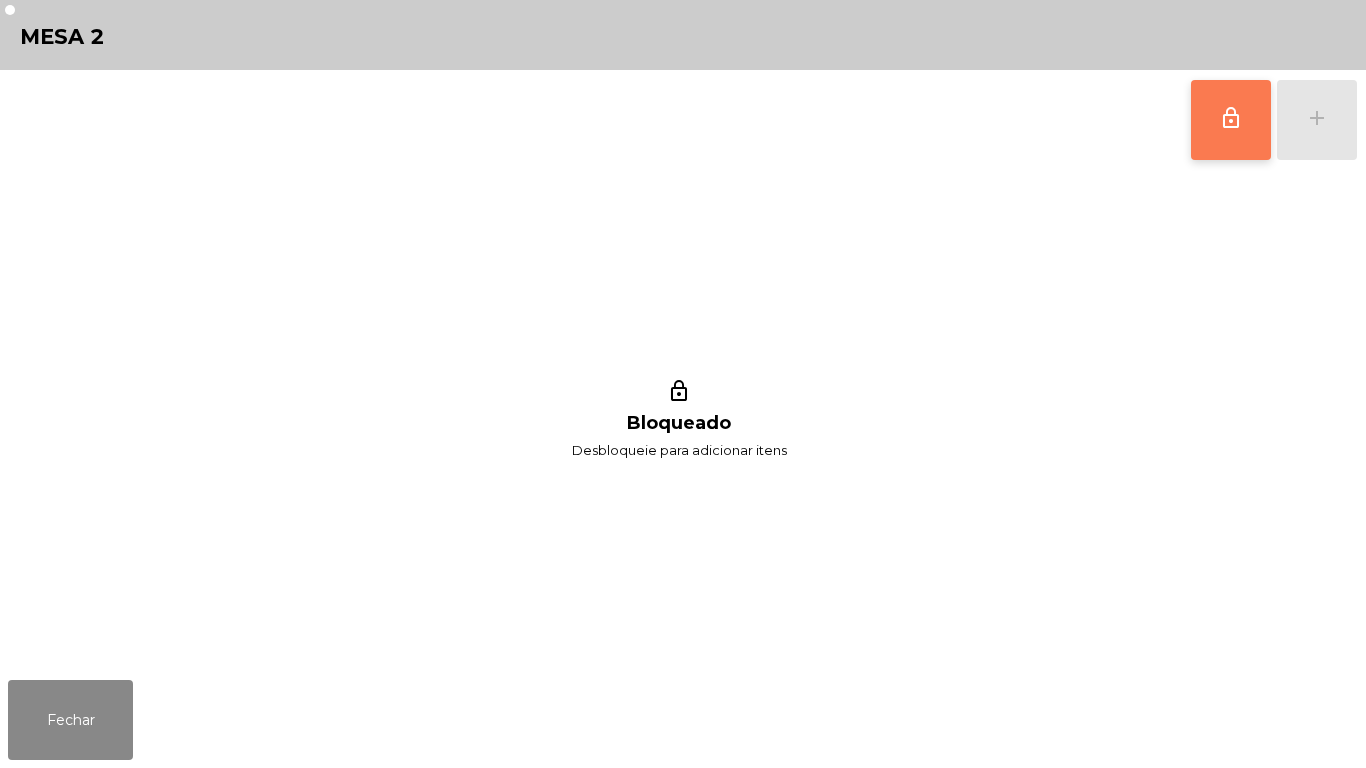 click on "lock_outline" 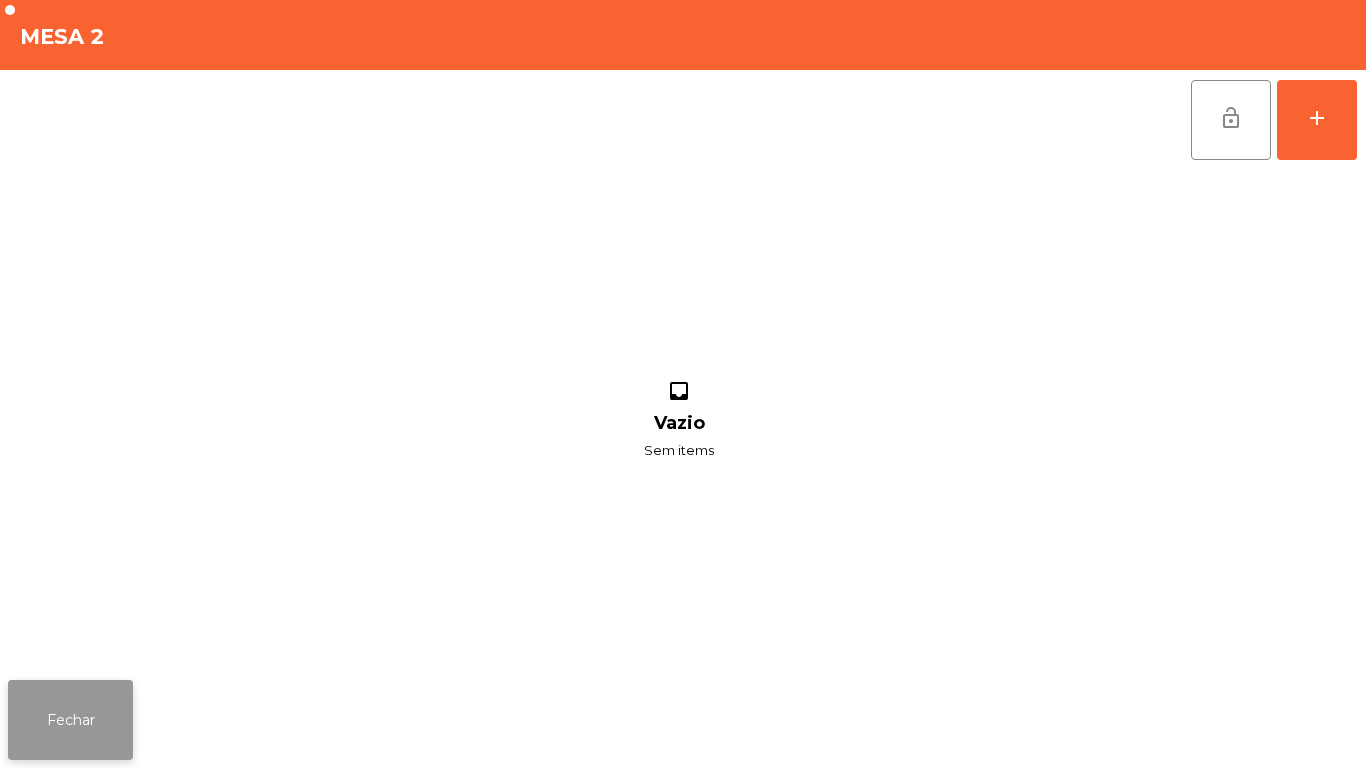 click on "Fechar" 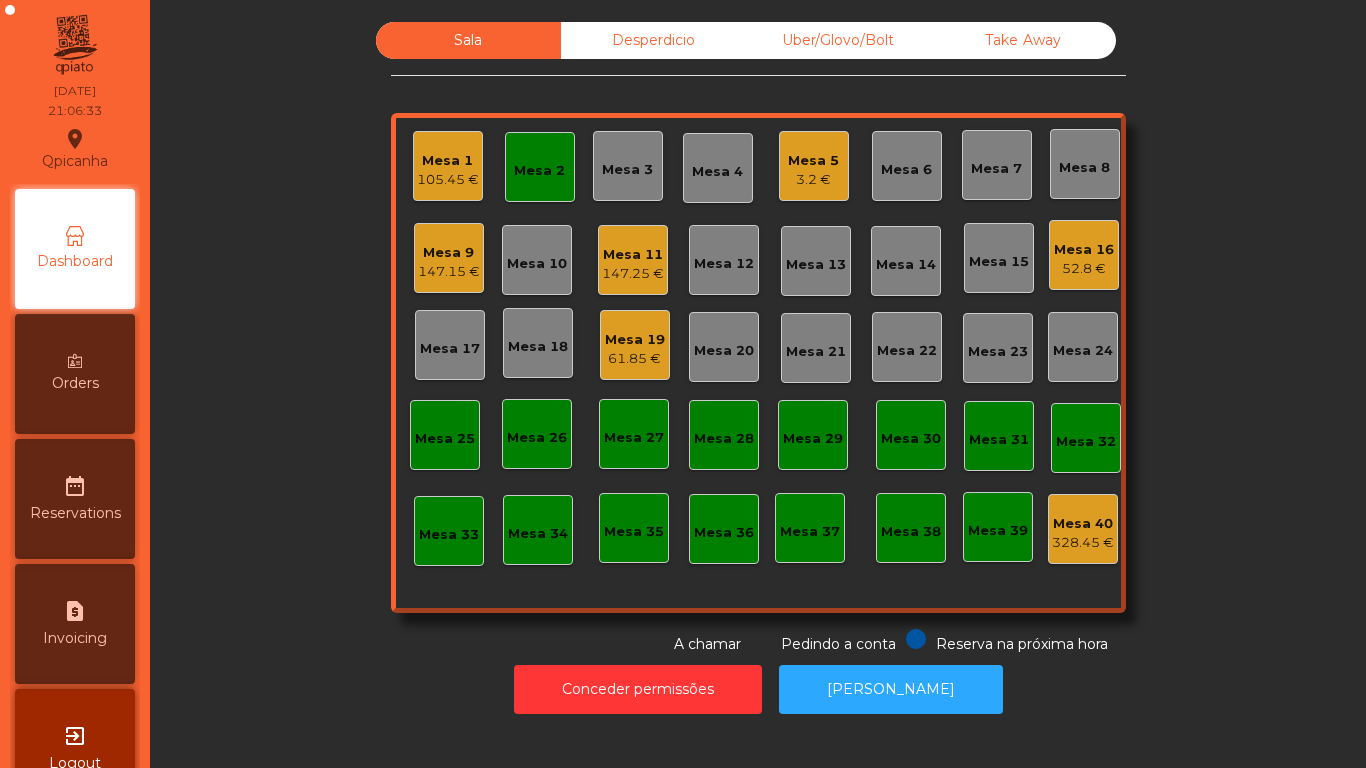 click on "Mesa 2" 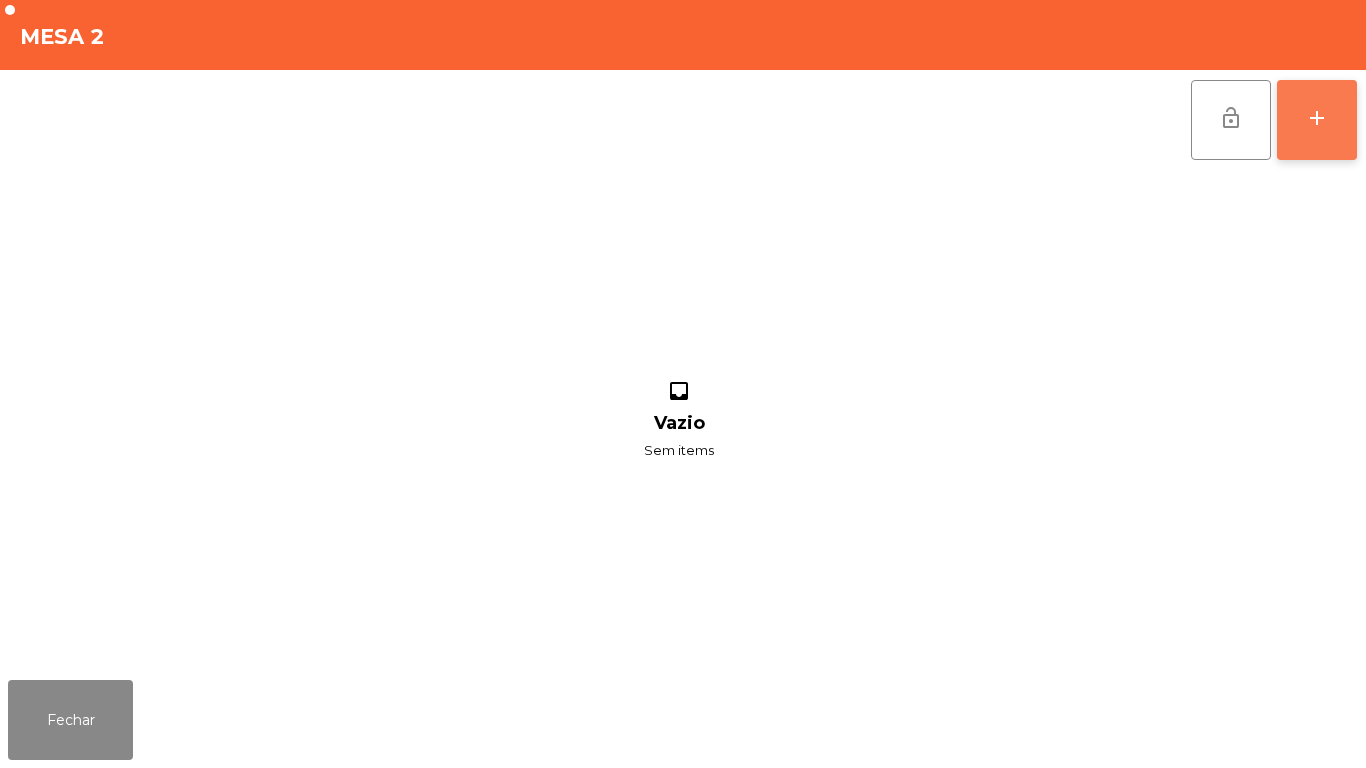 click on "add" 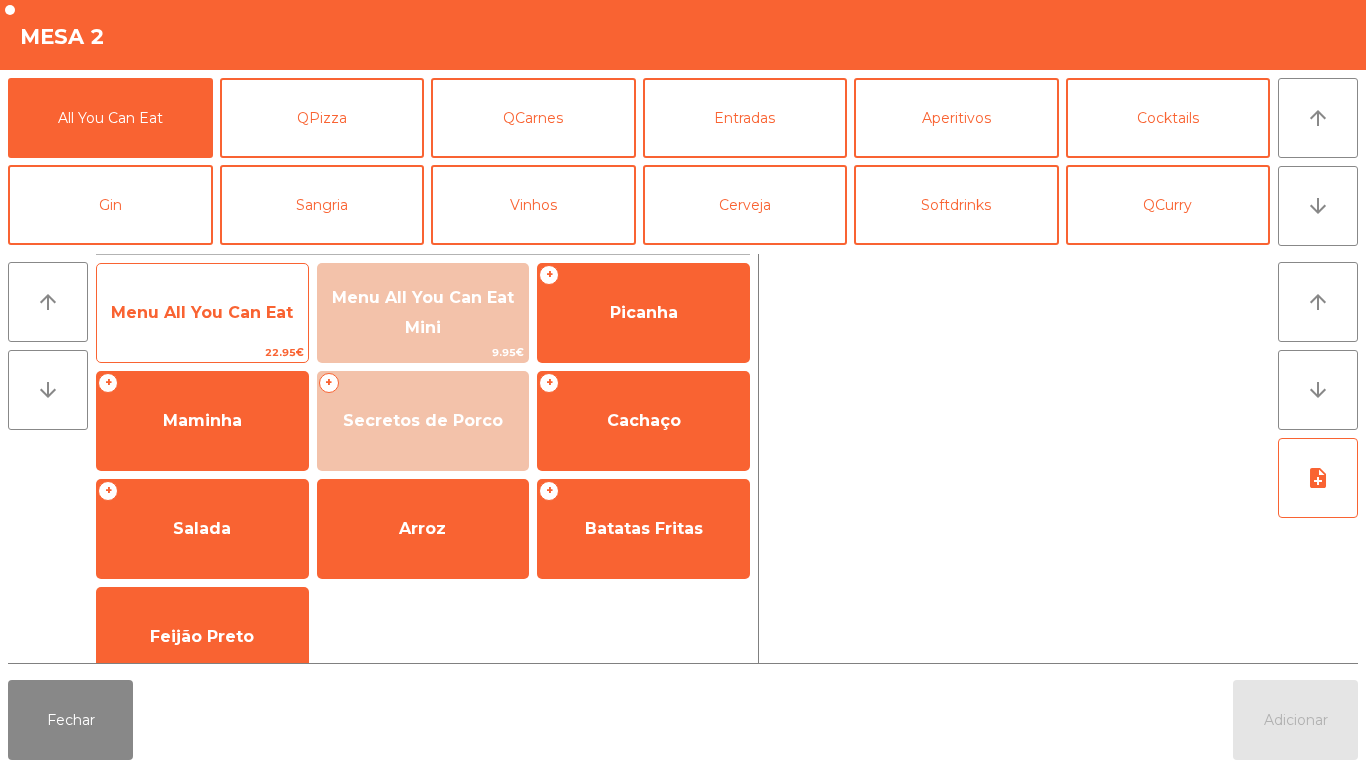 click on "Menu All You Can Eat" 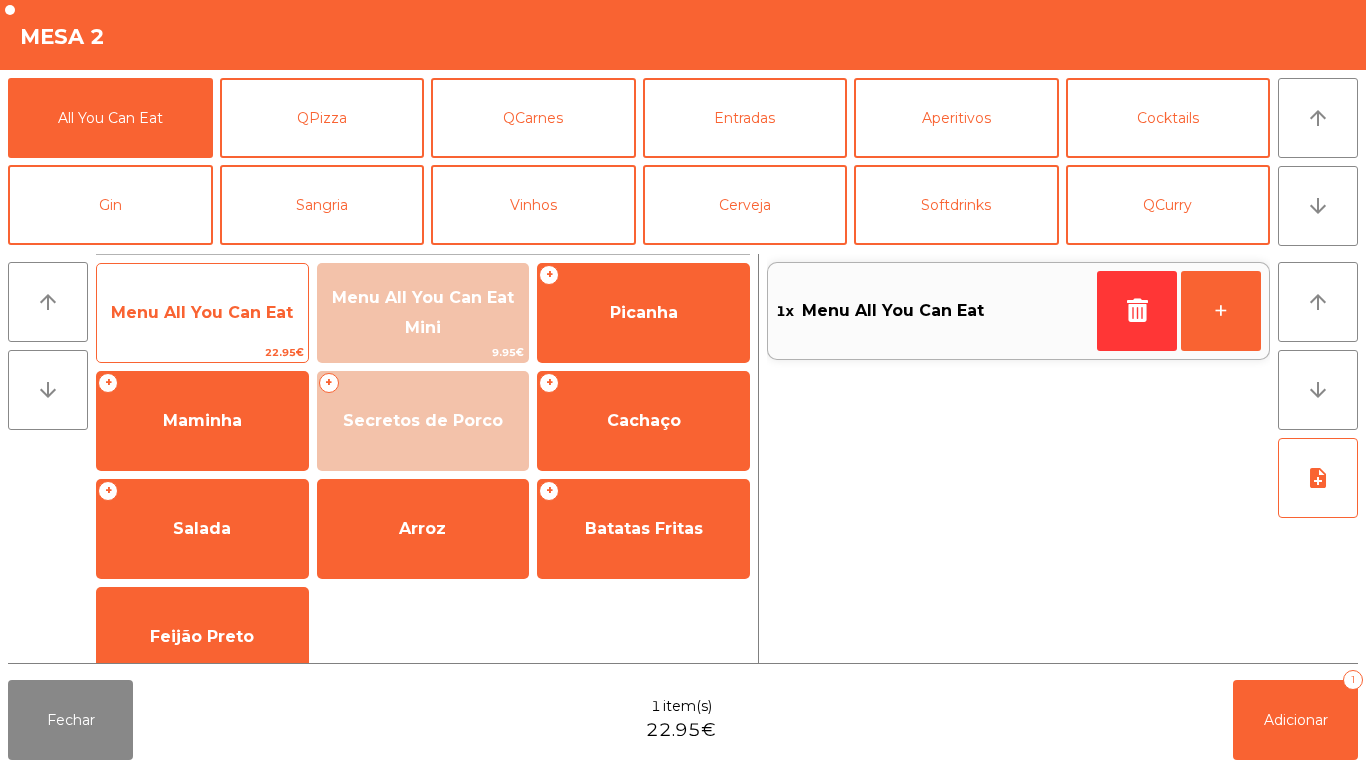 click on "Menu All You Can Eat" 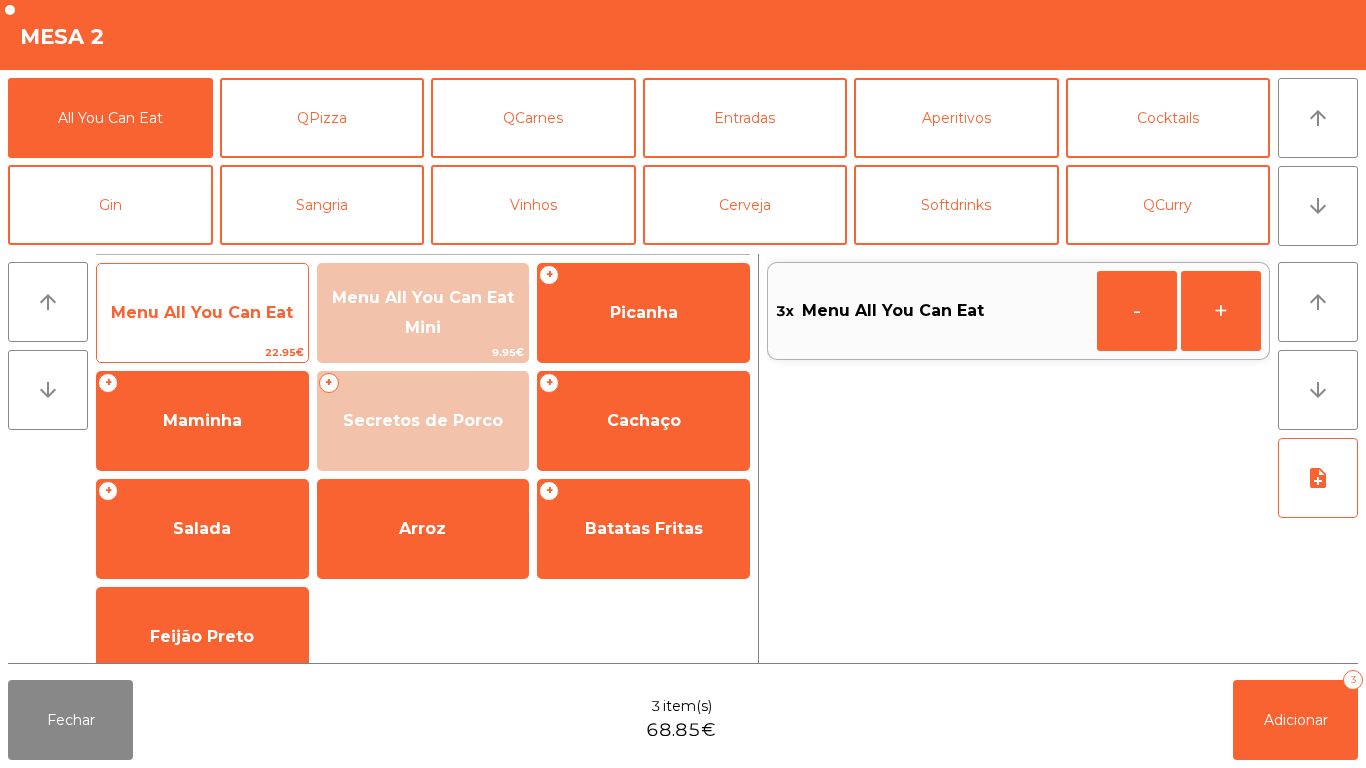 click on "Menu All You Can Eat" 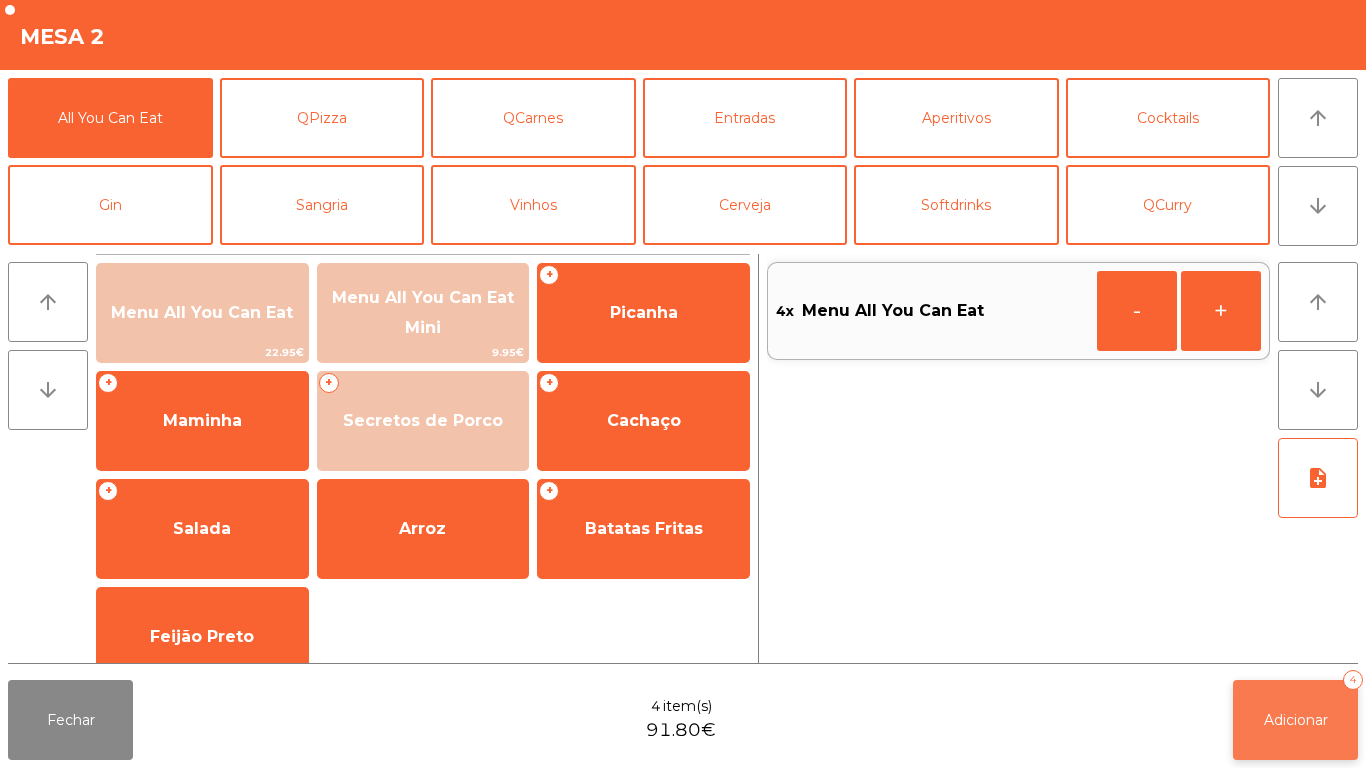 click on "Adicionar   4" 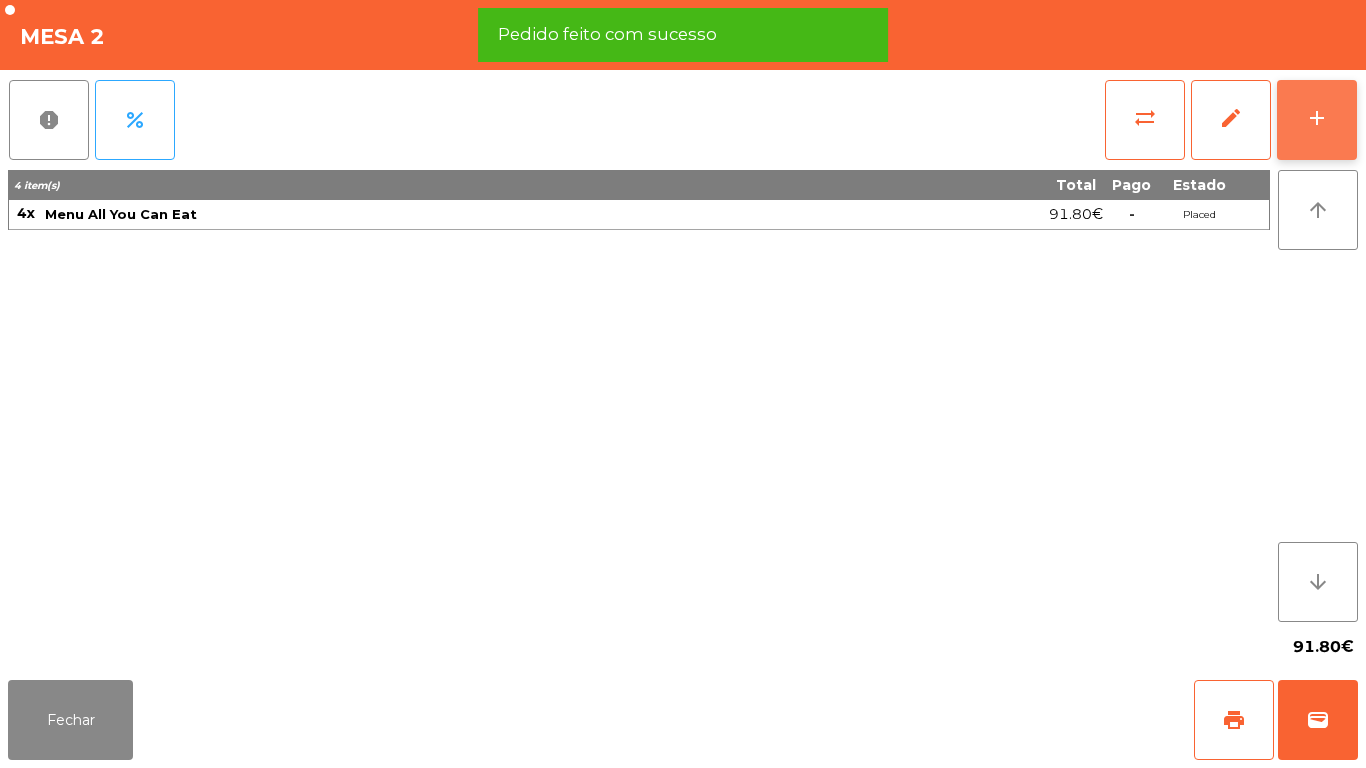 click on "add" 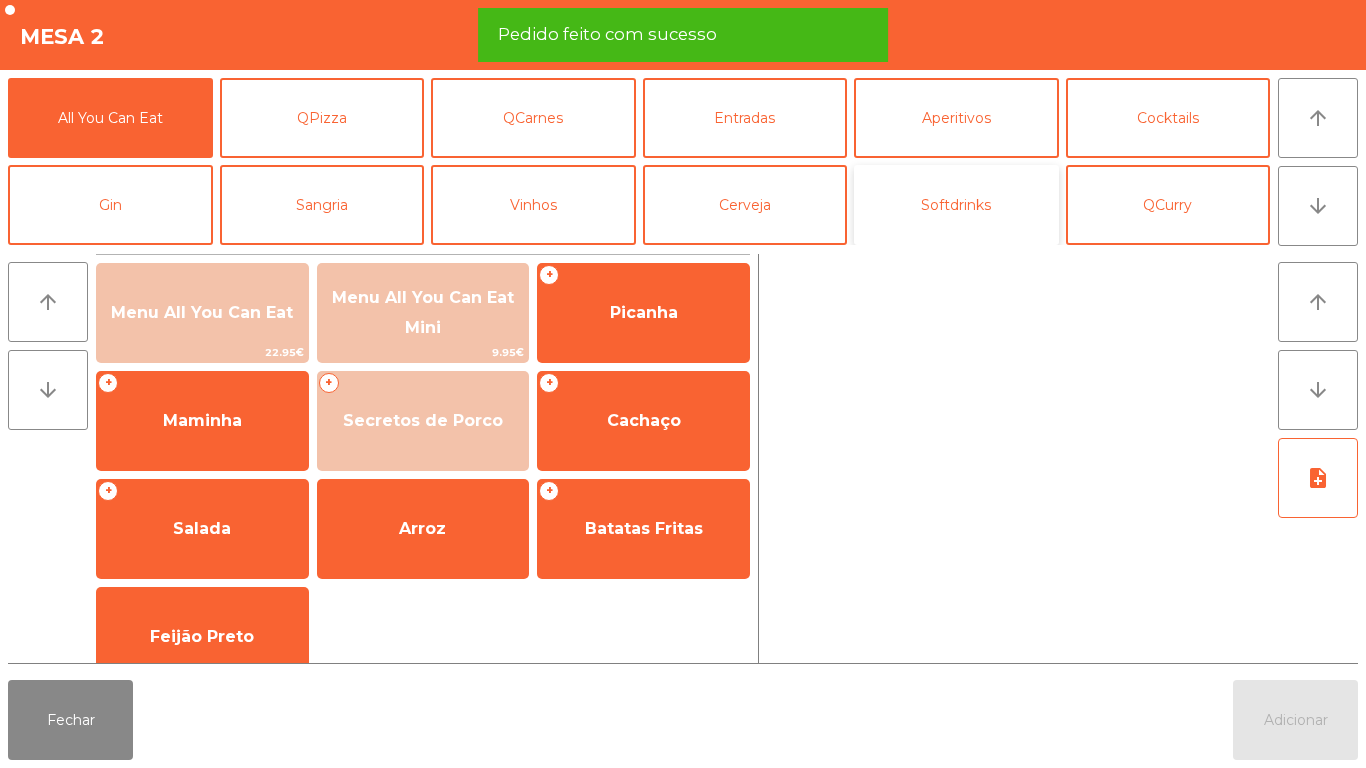 click on "Softdrinks" 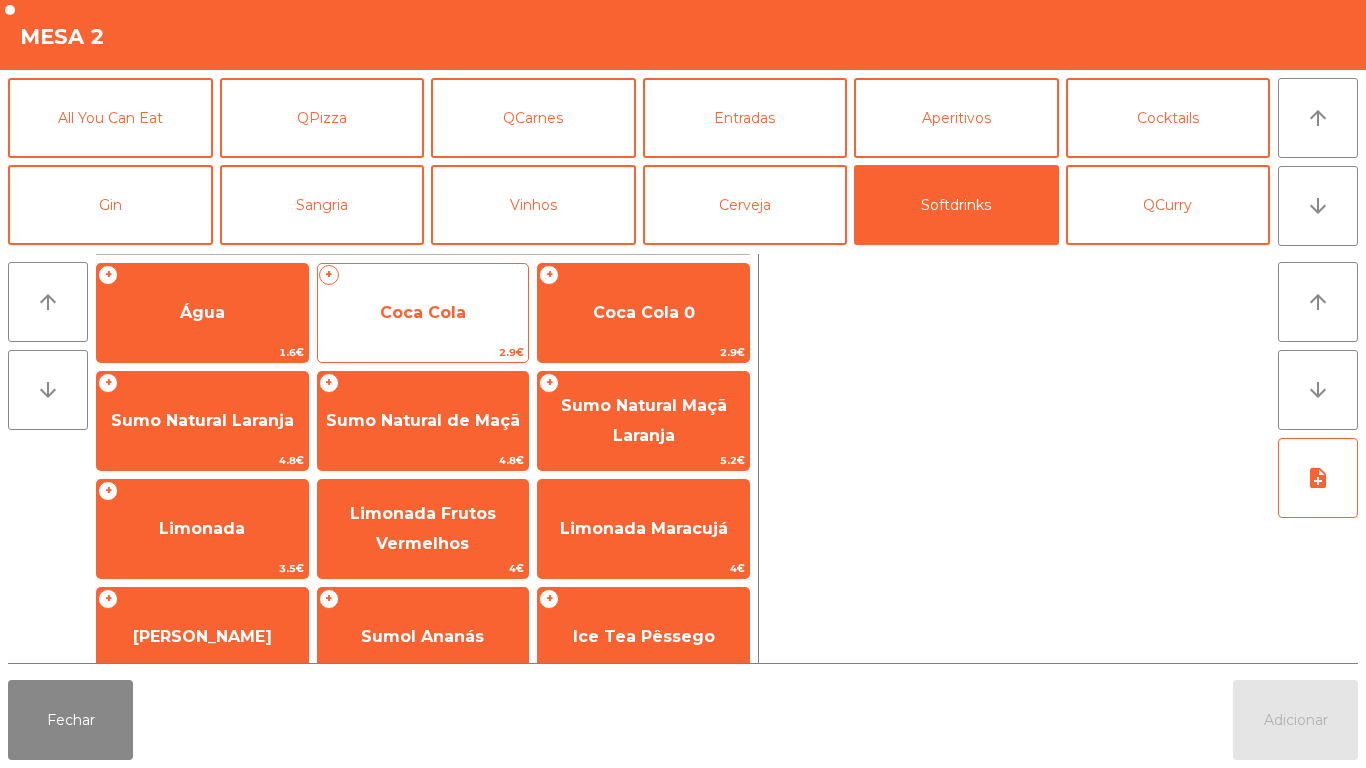 click on "Coca Cola" 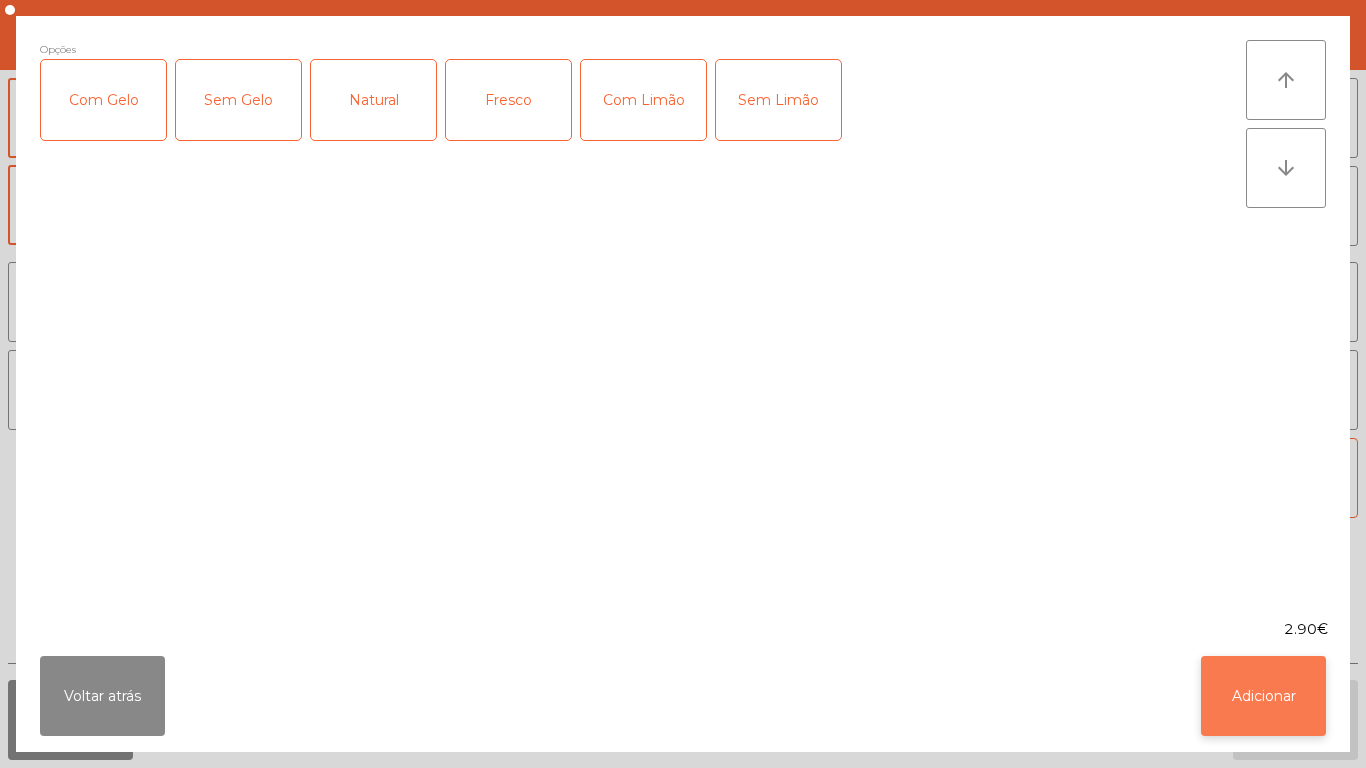 click on "Adicionar" 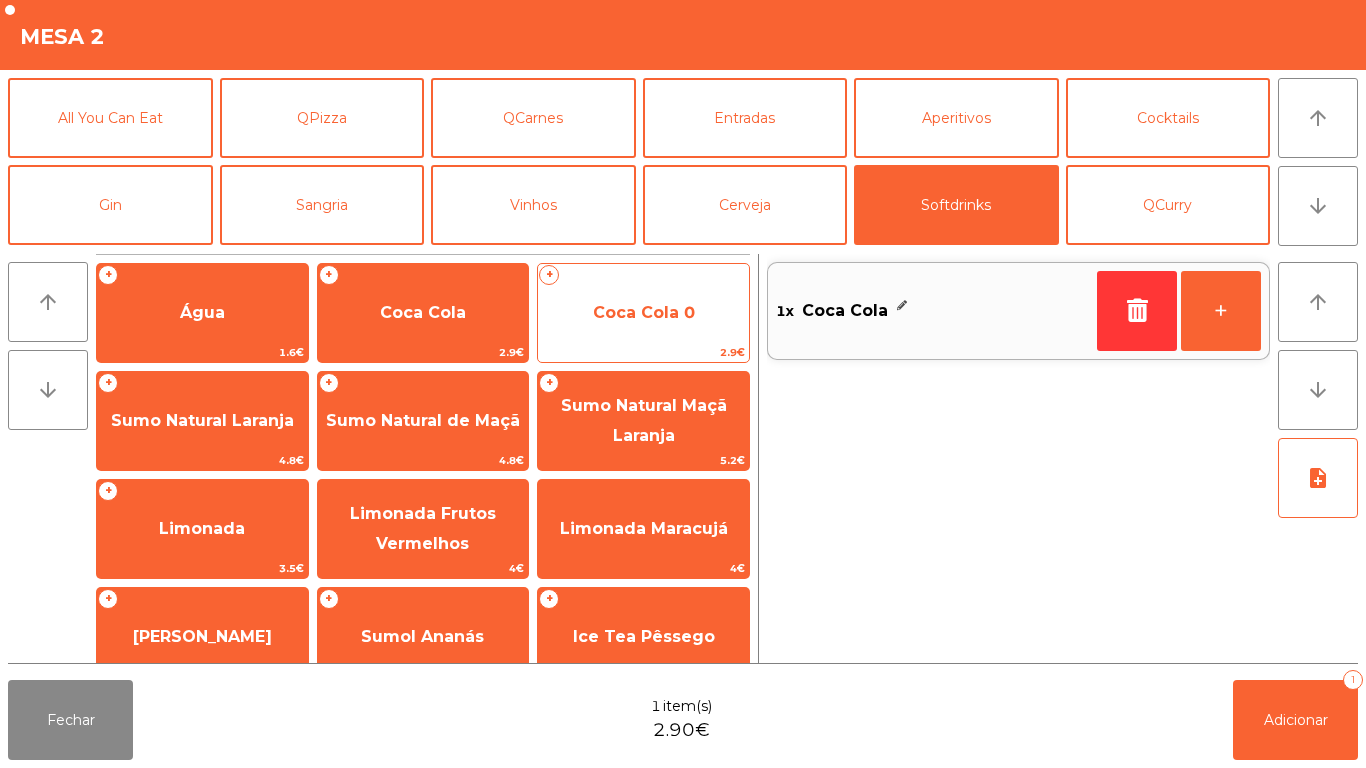 click on "Coca Cola 0" 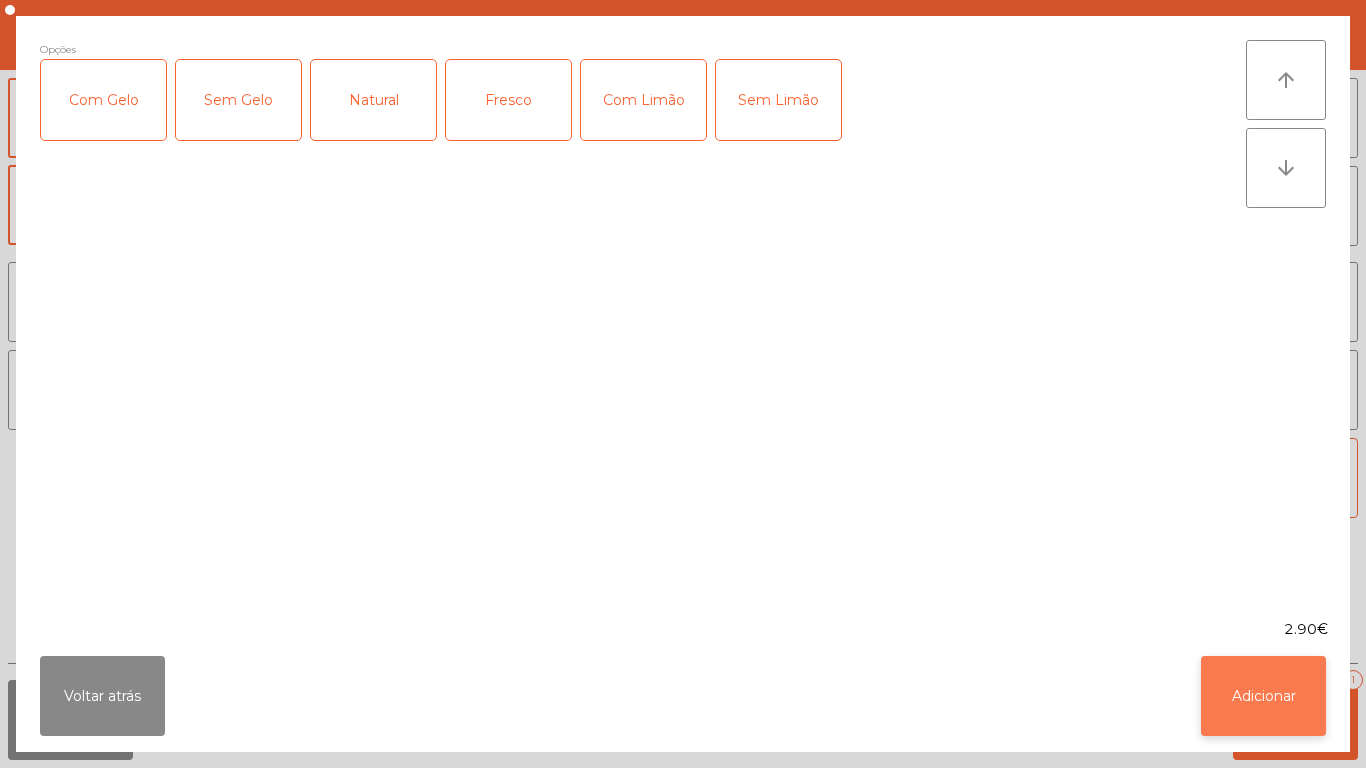 click on "Adicionar" 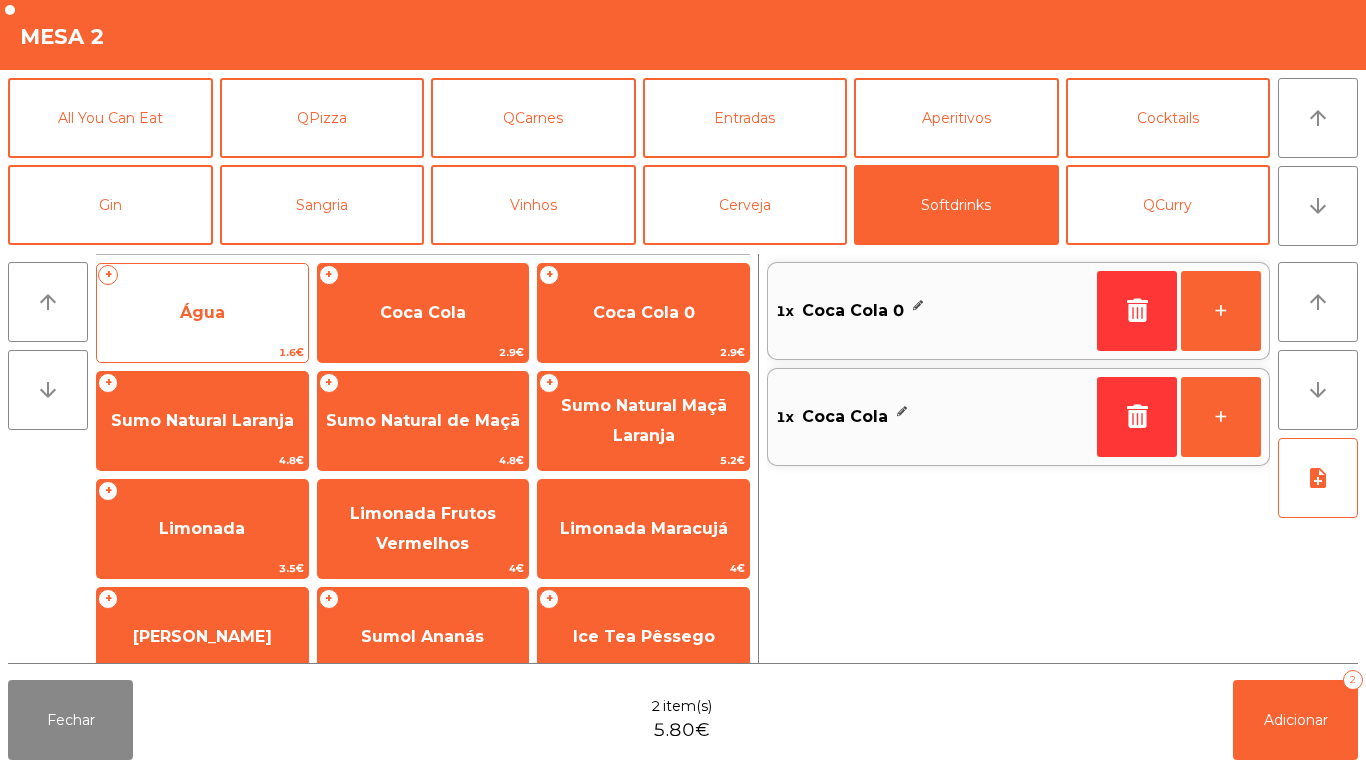 click on "Água" 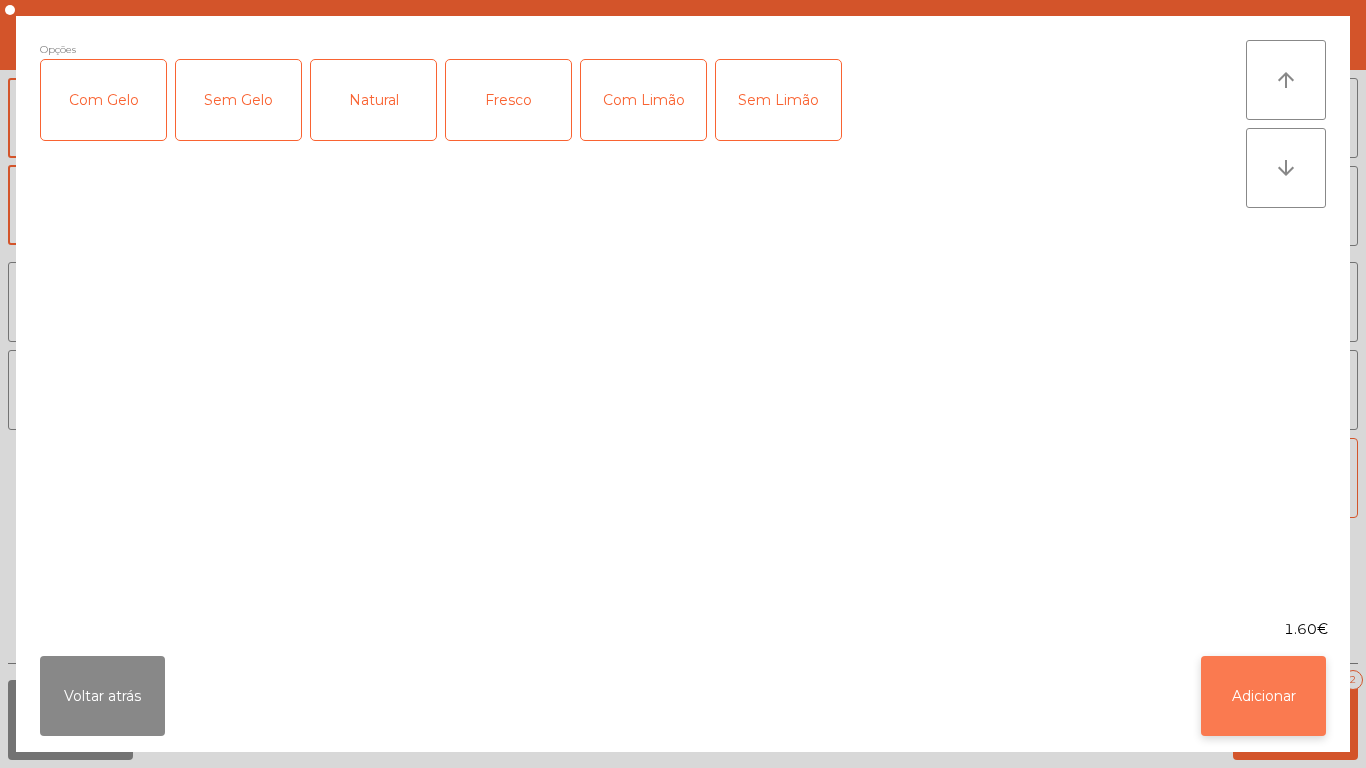 click on "Adicionar" 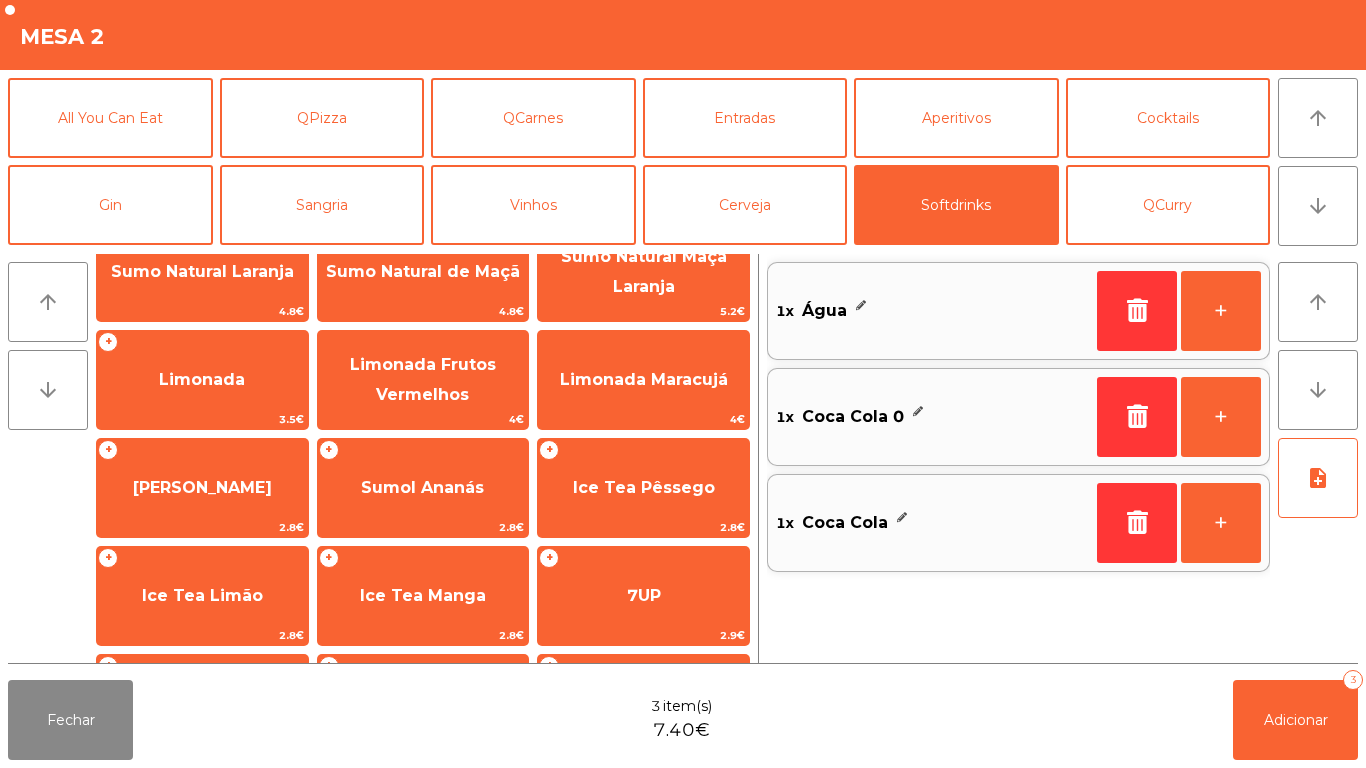 scroll, scrollTop: 209, scrollLeft: 0, axis: vertical 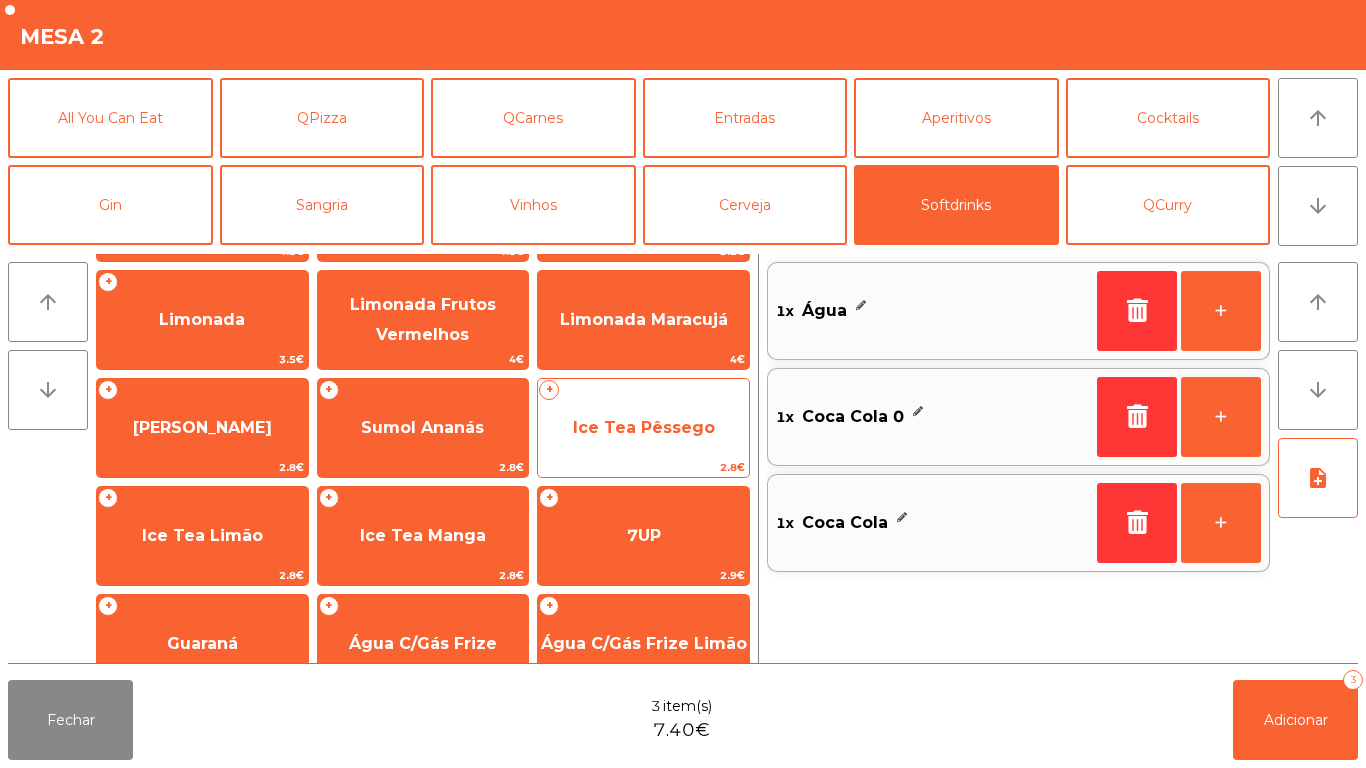 click on "Ice Tea Pêssego" 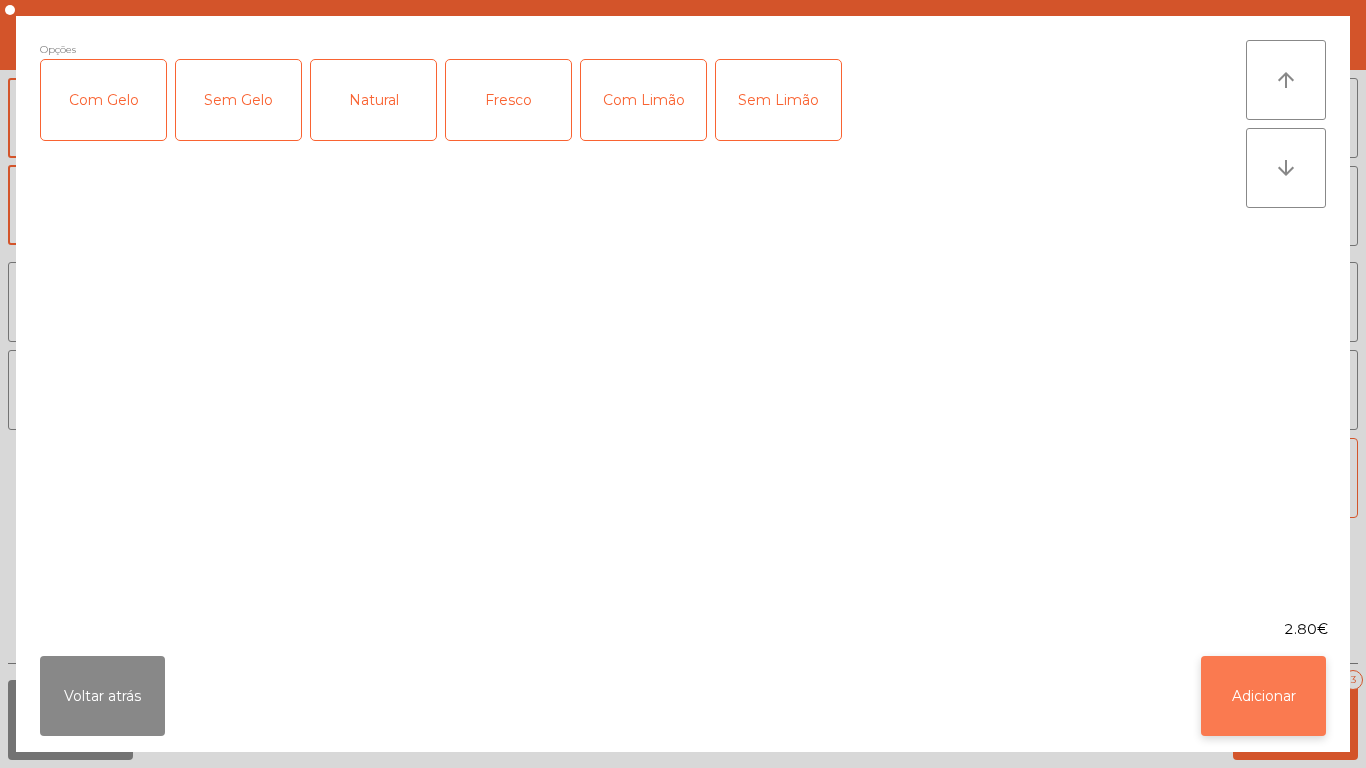 click on "Adicionar" 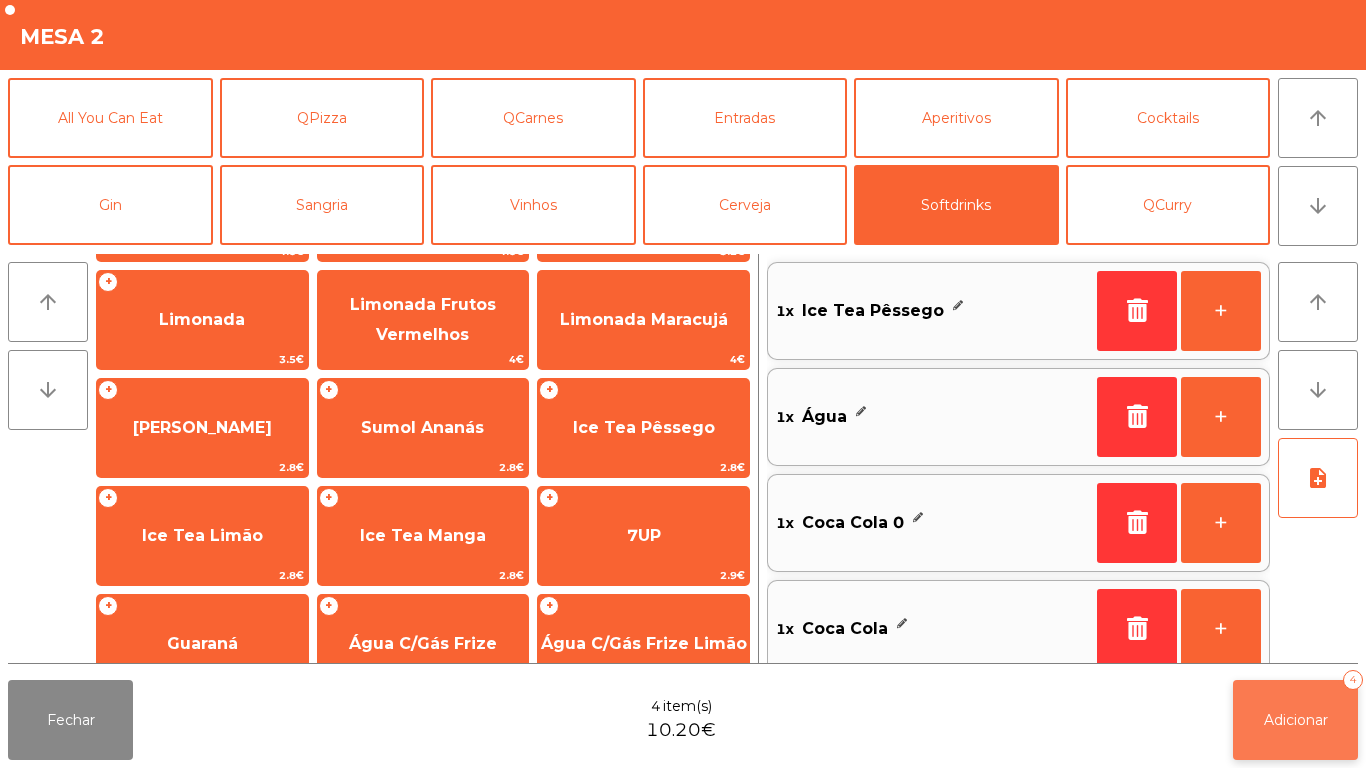click on "Adicionar   4" 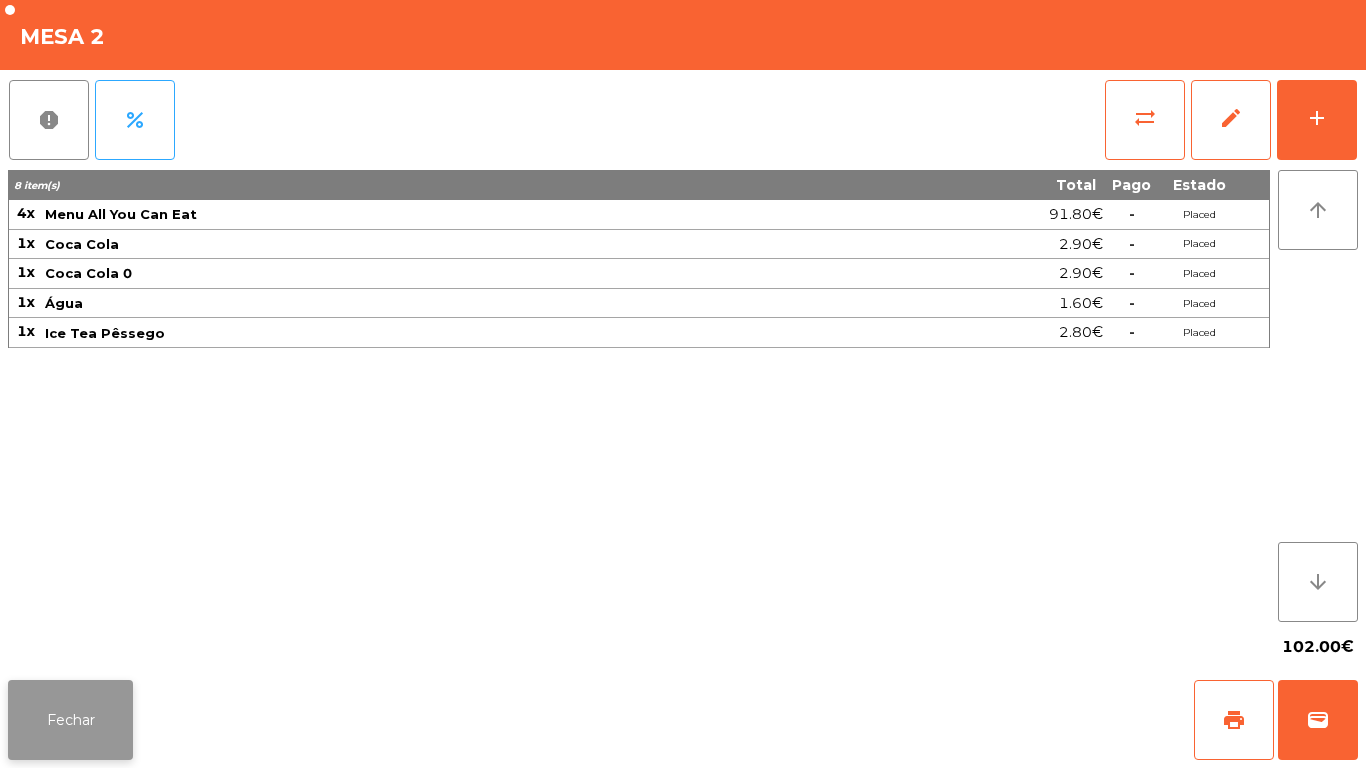 click on "Fechar" 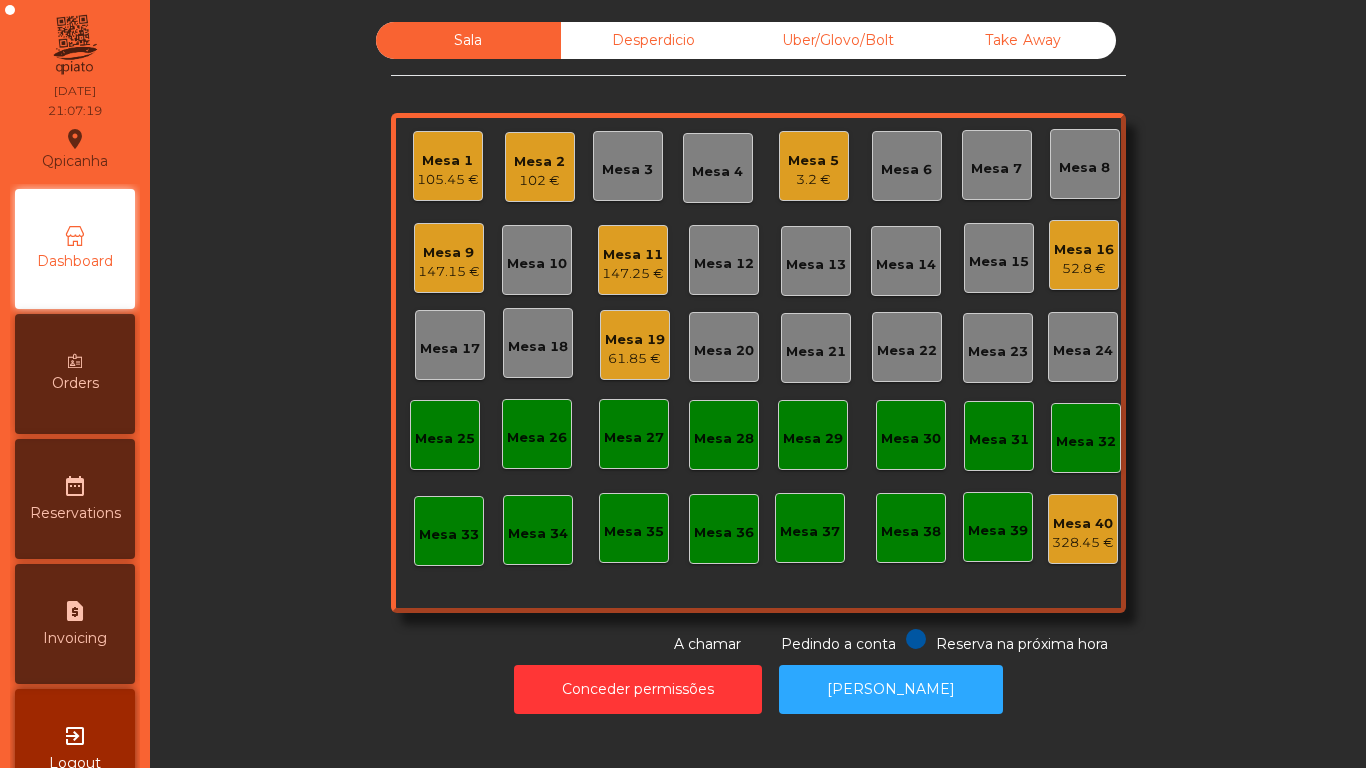 click on "3.2 €" 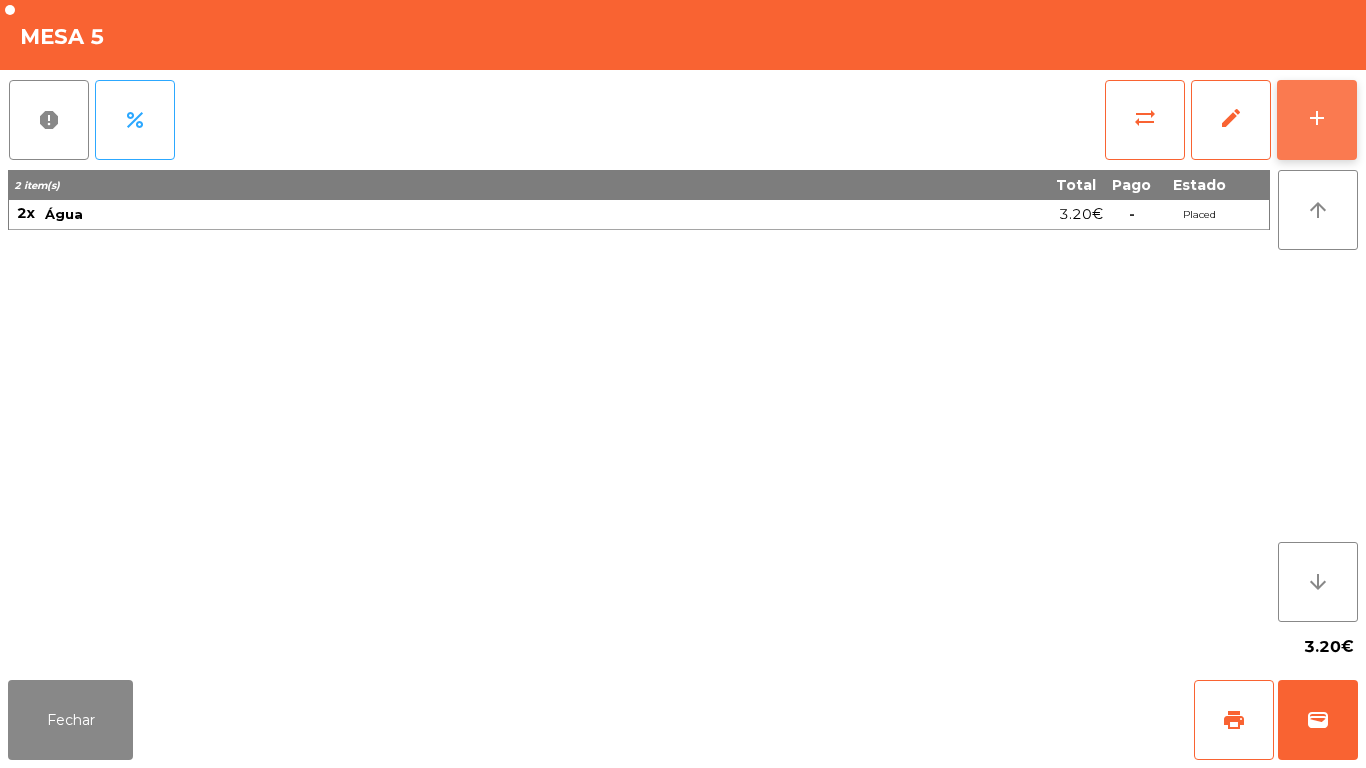 click on "add" 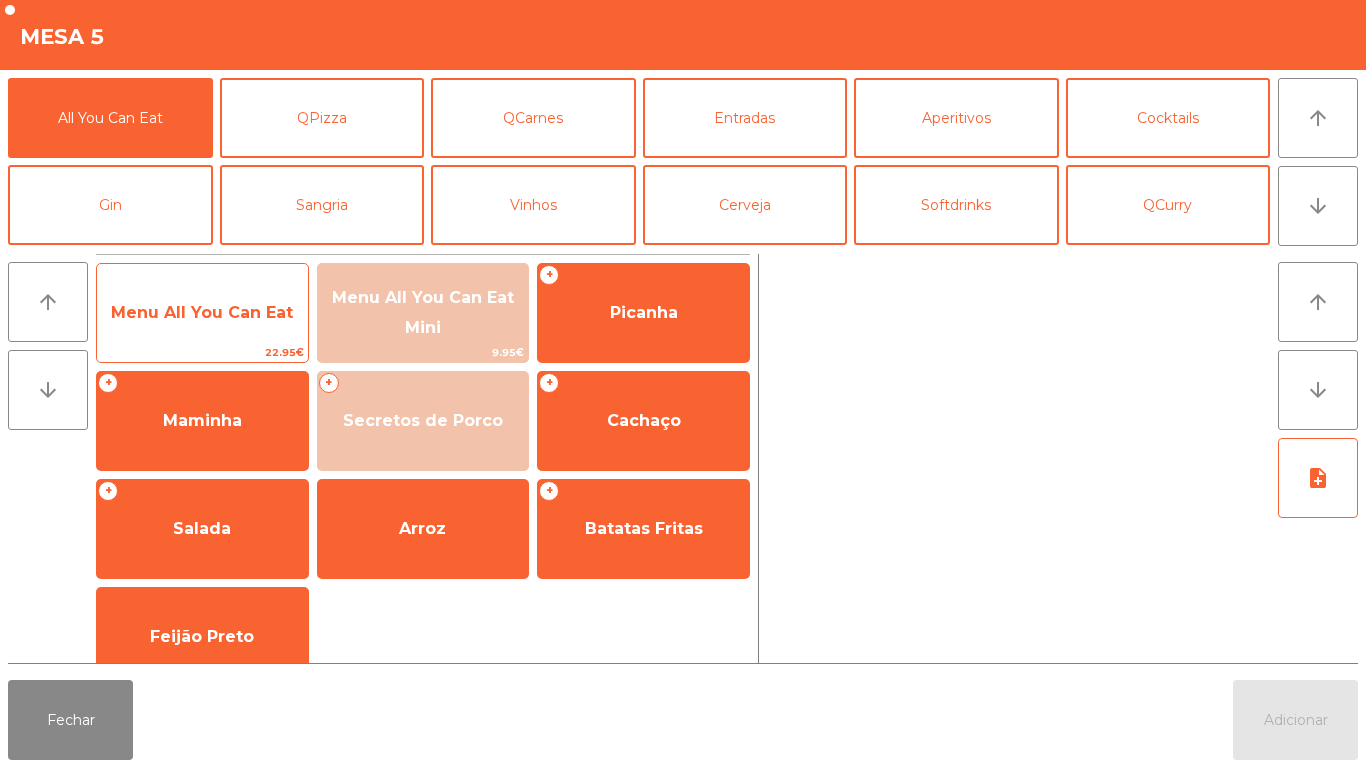 click on "Menu All You Can Eat" 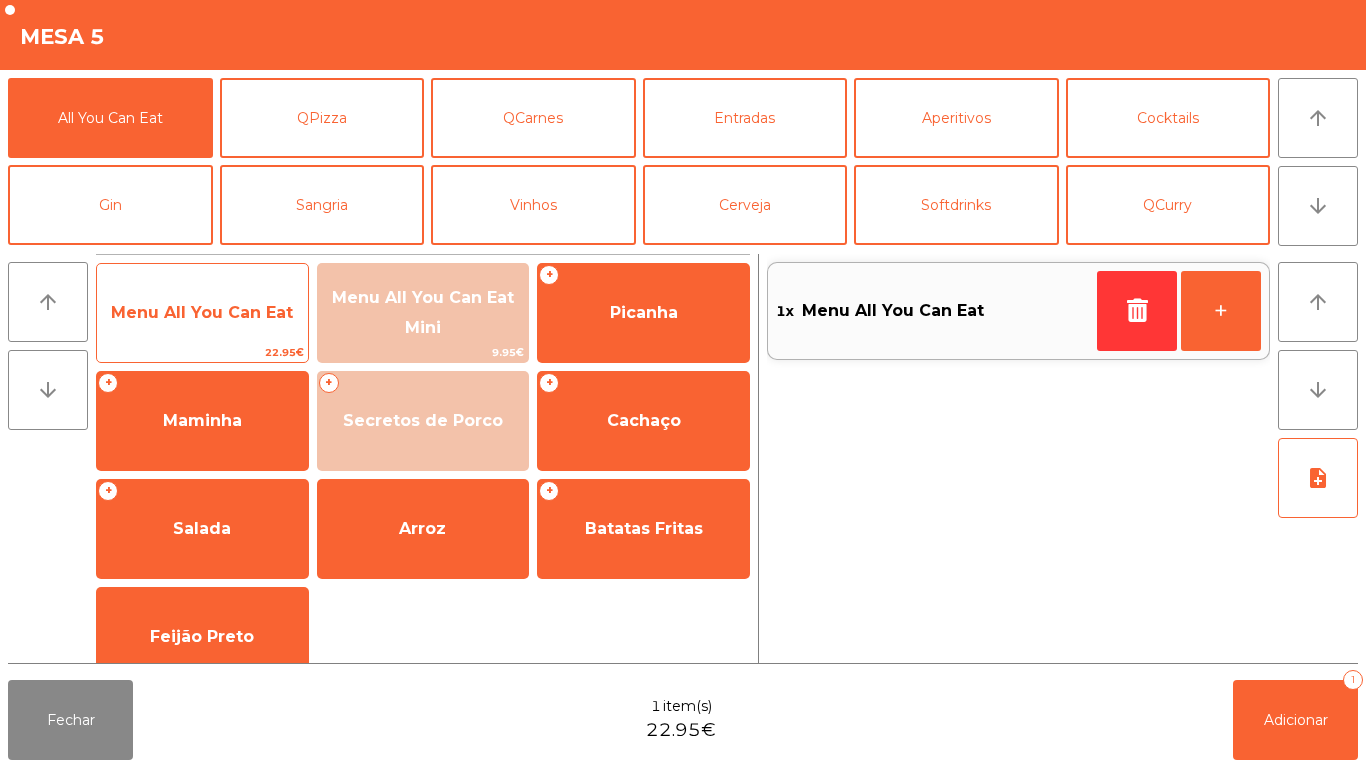 click on "Menu All You Can Eat" 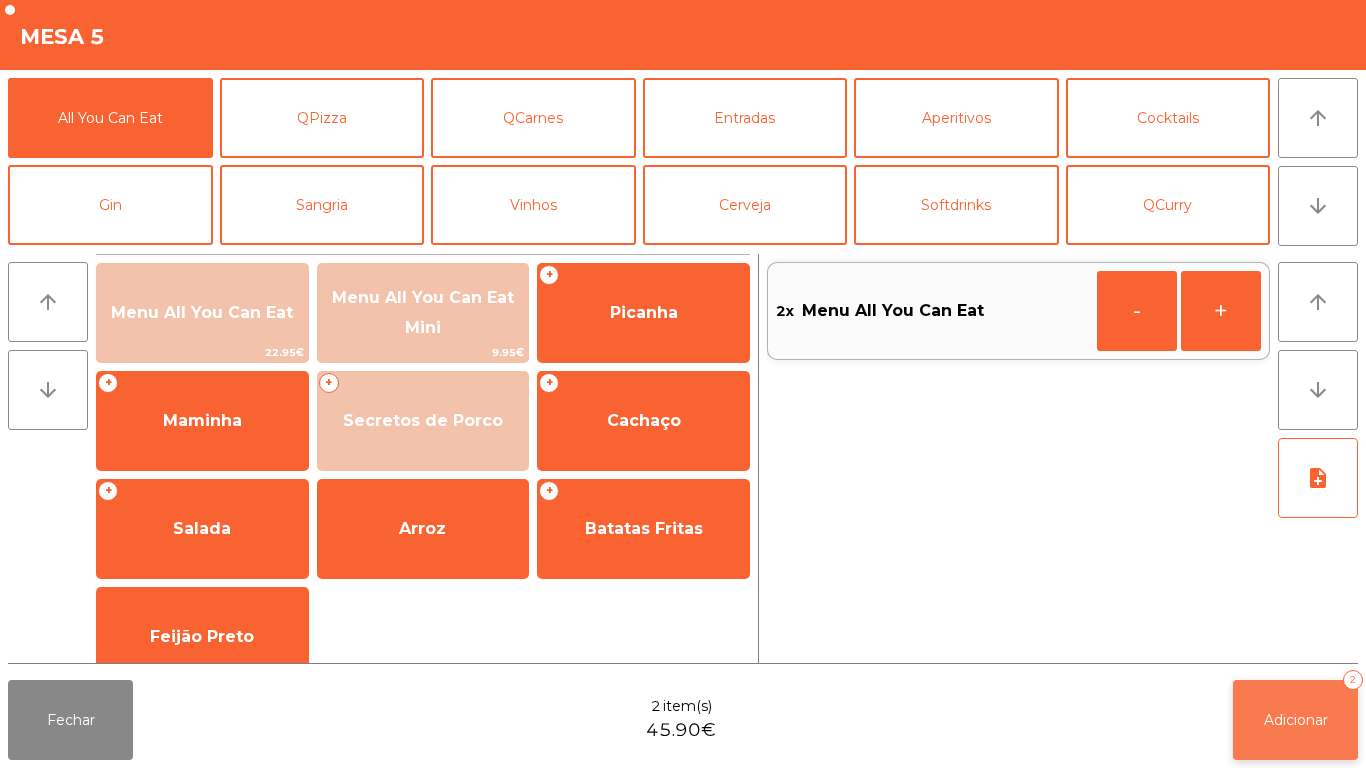 click on "Adicionar   2" 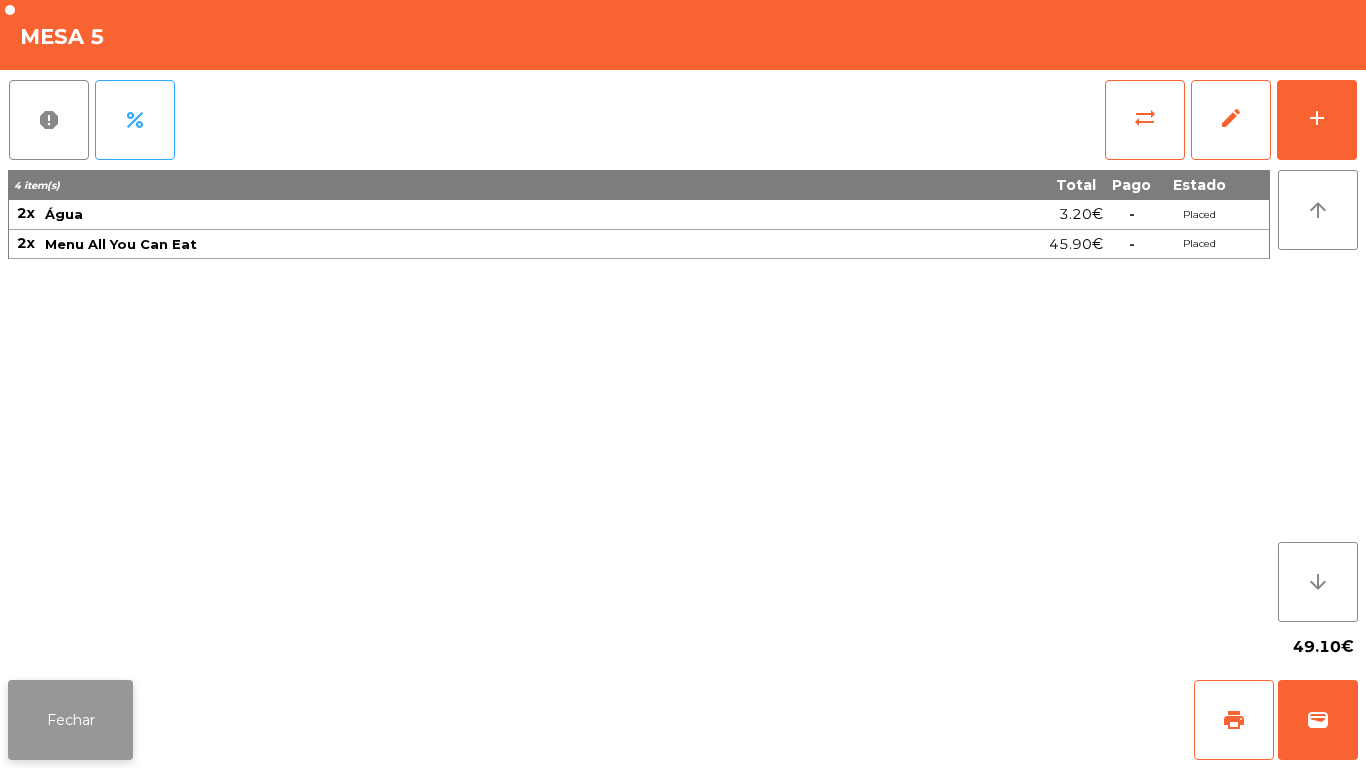 click on "Fechar" 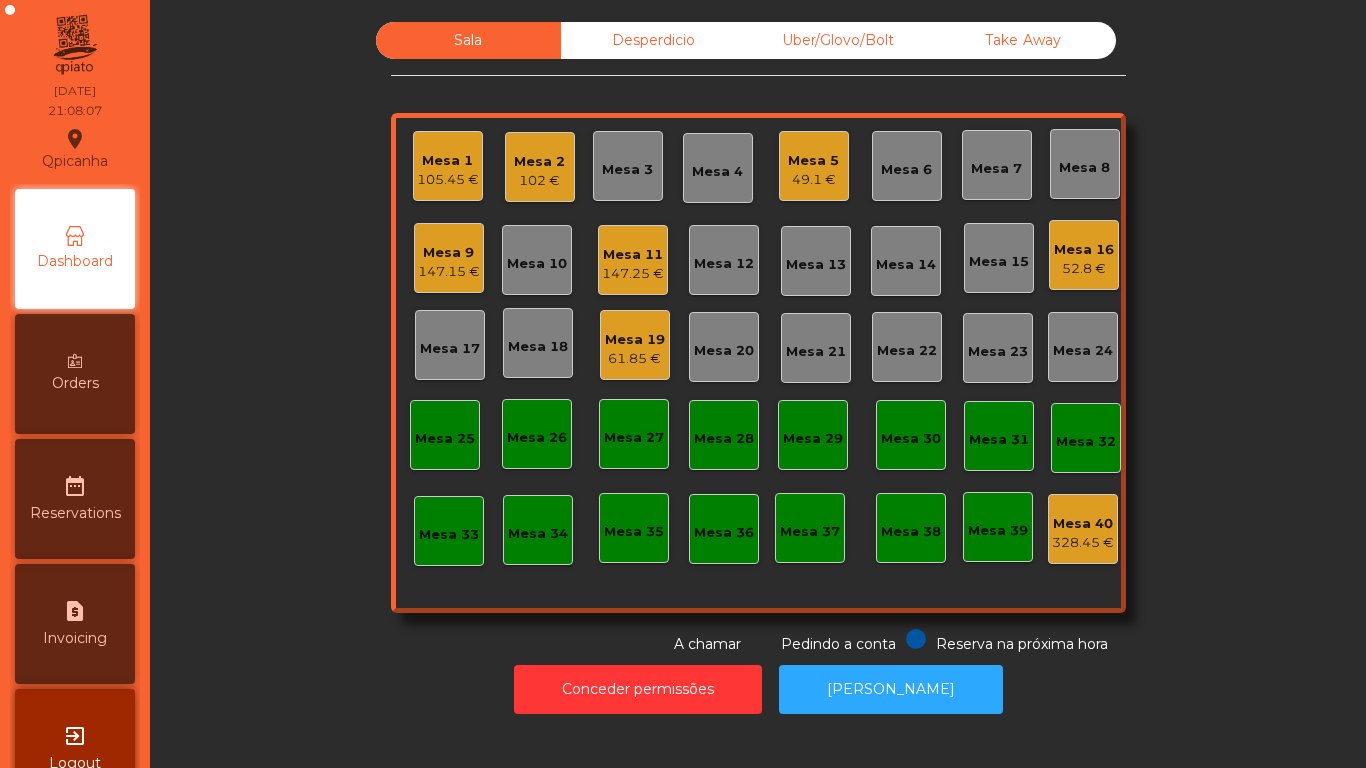 click on "Mesa 2" 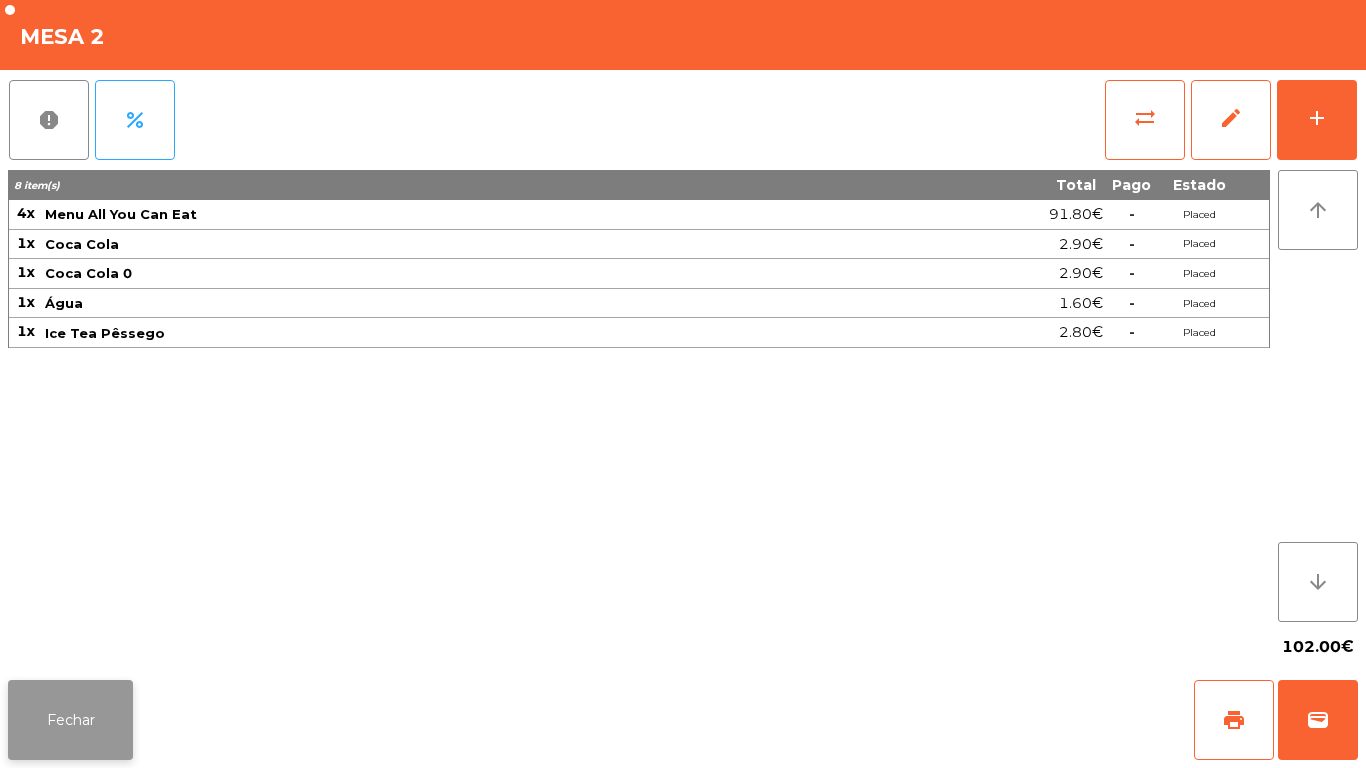 click on "Fechar" 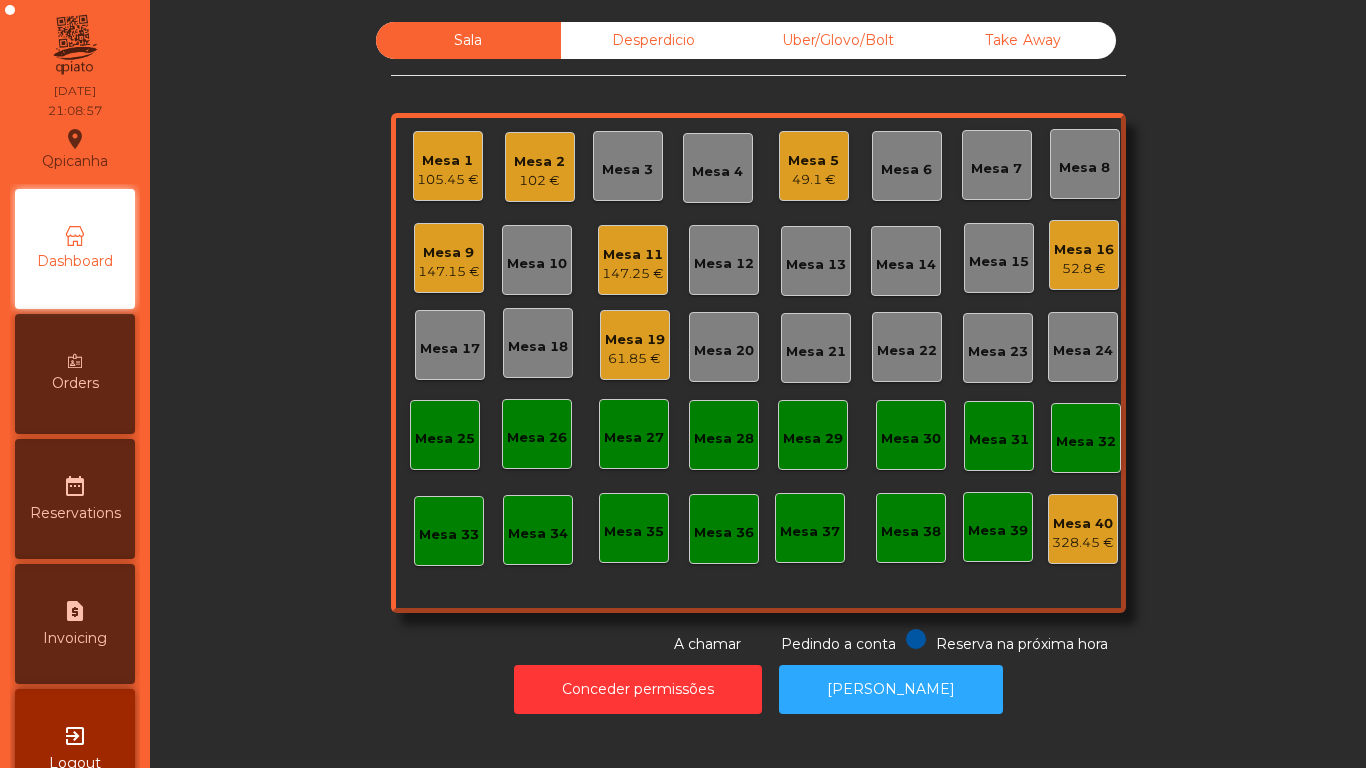 click on "Mesa 14" 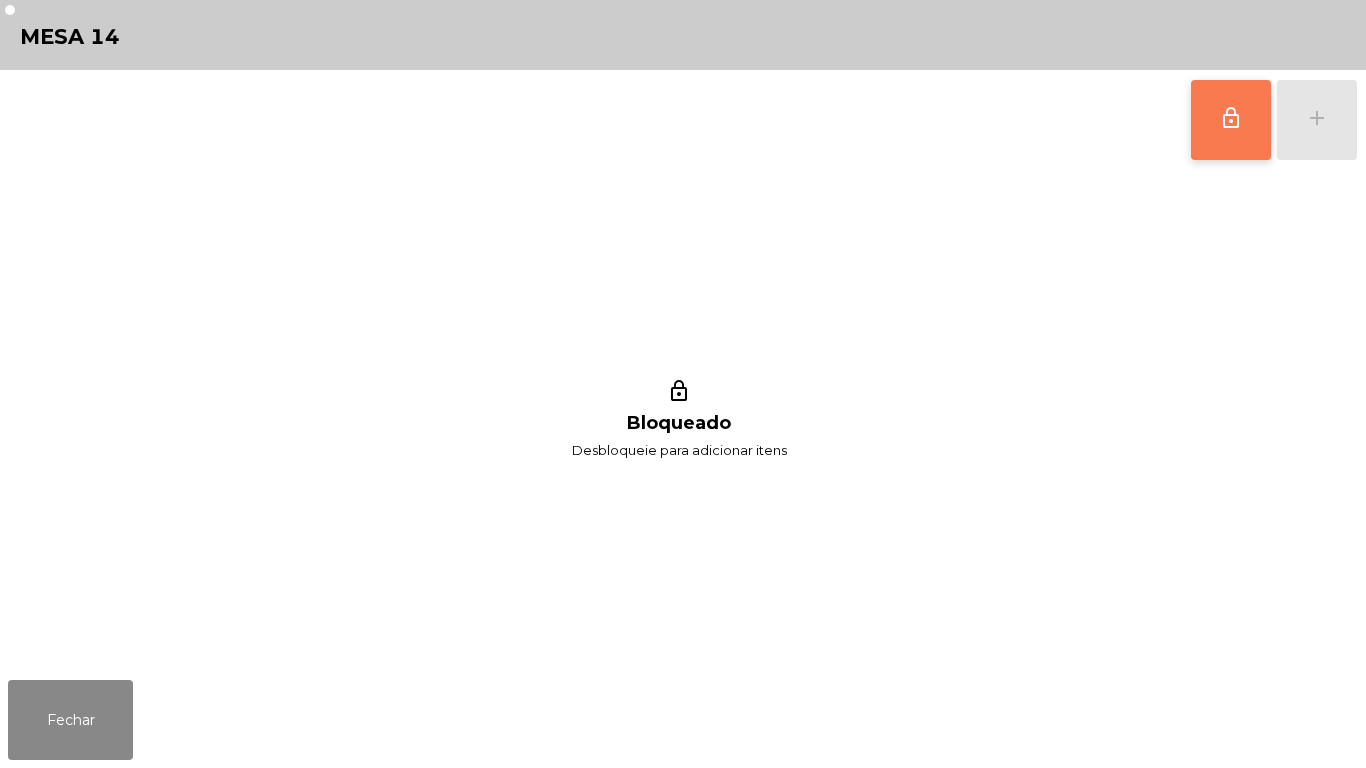 click on "lock_outline" 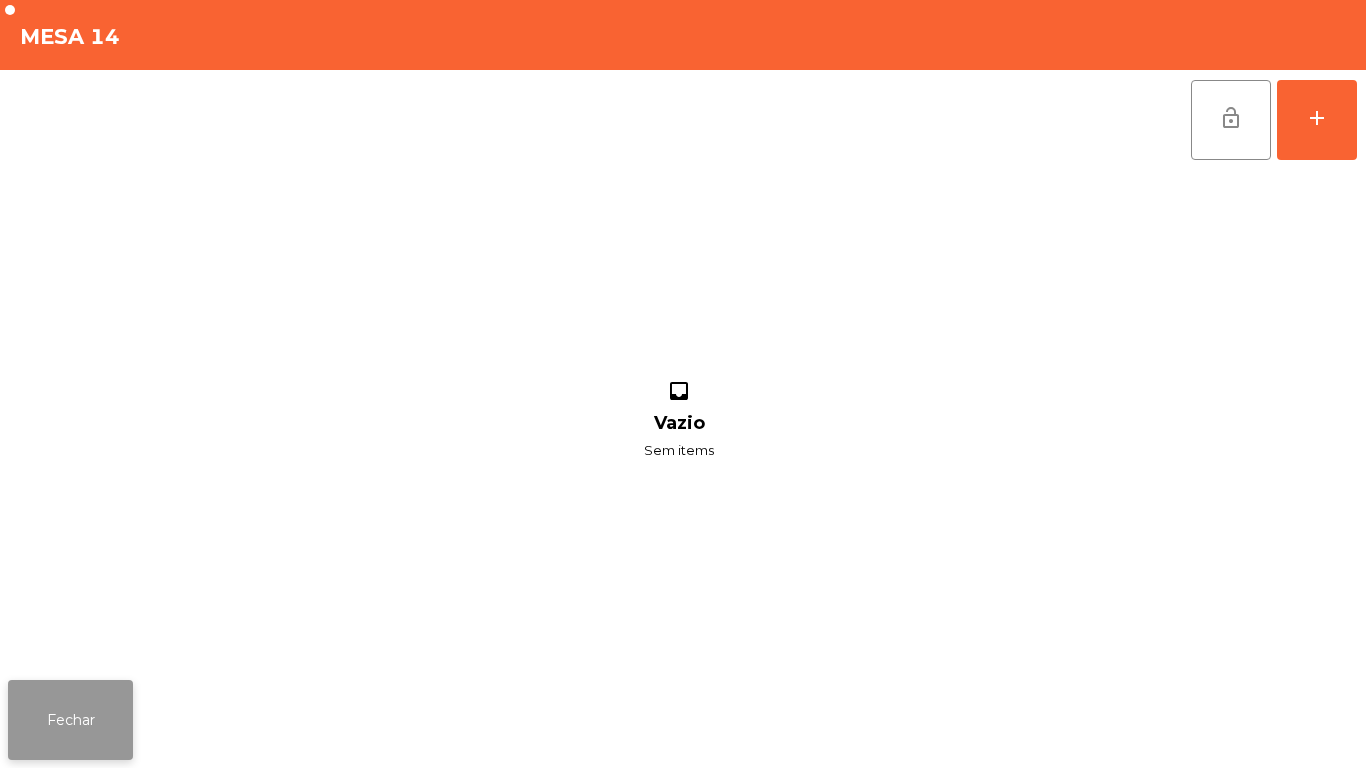 click on "Fechar" 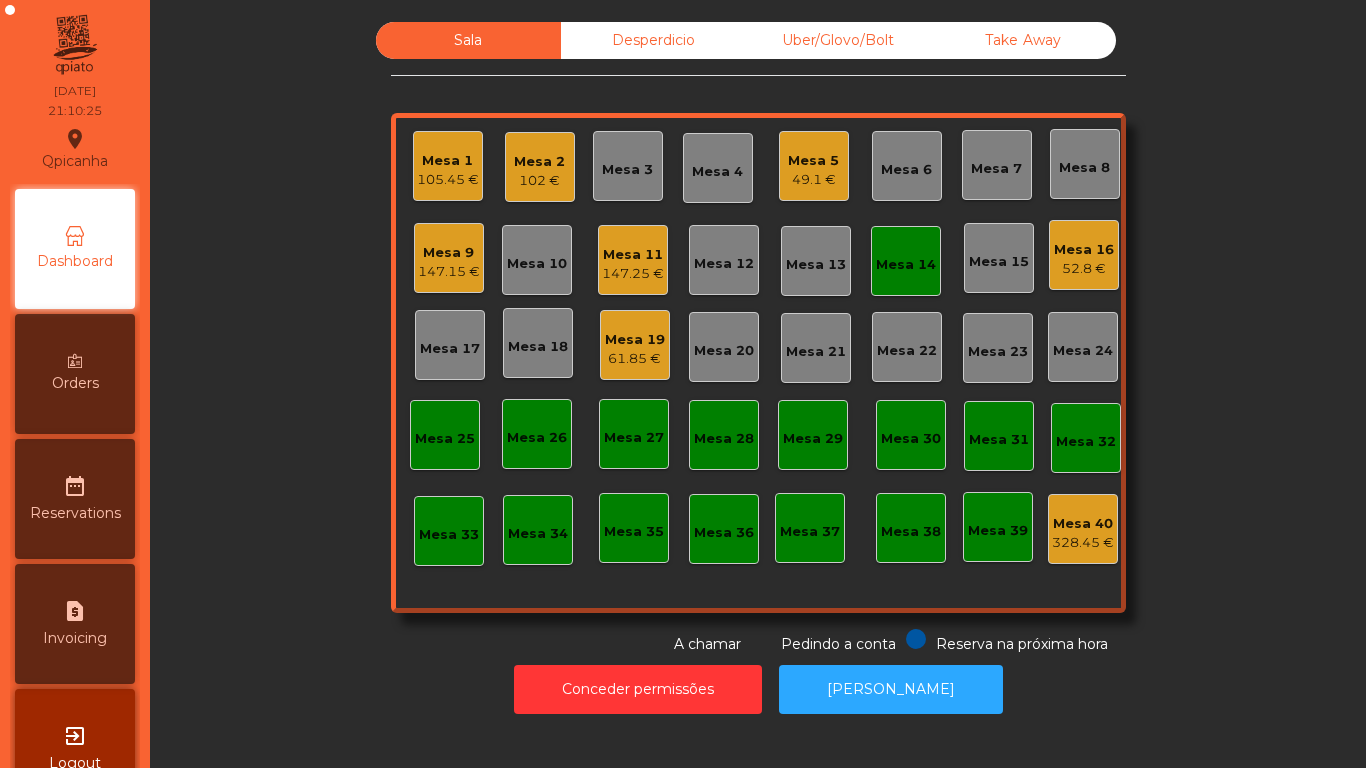 click on "Mesa 2   102 €" 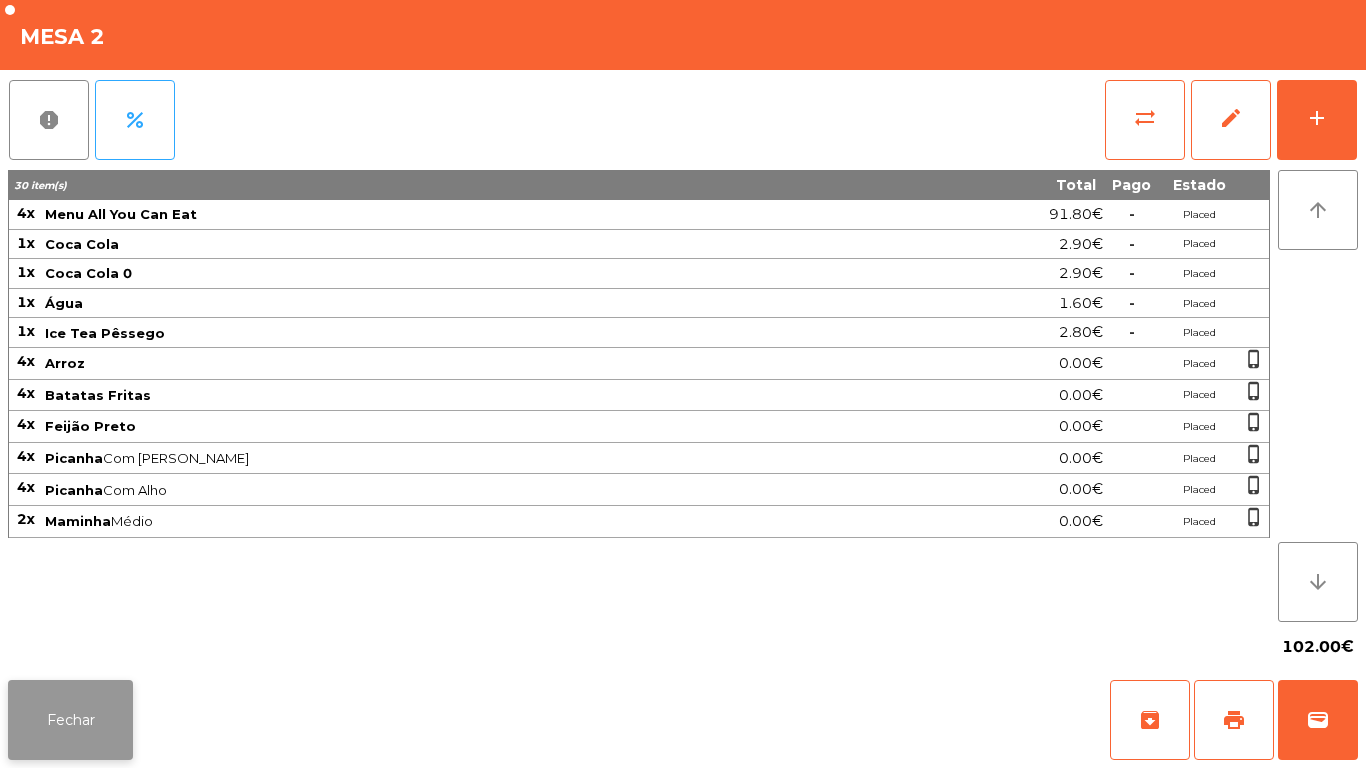 click on "Fechar" 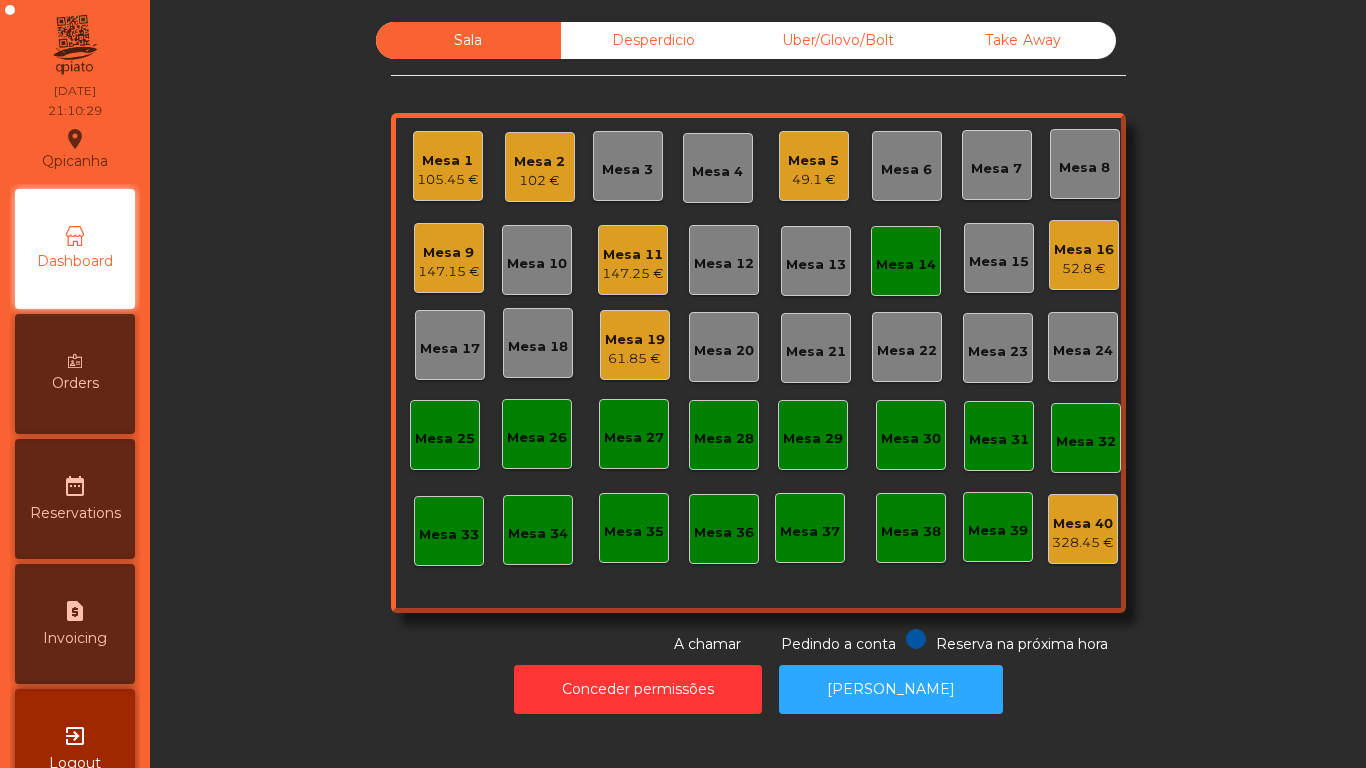 click on "102 €" 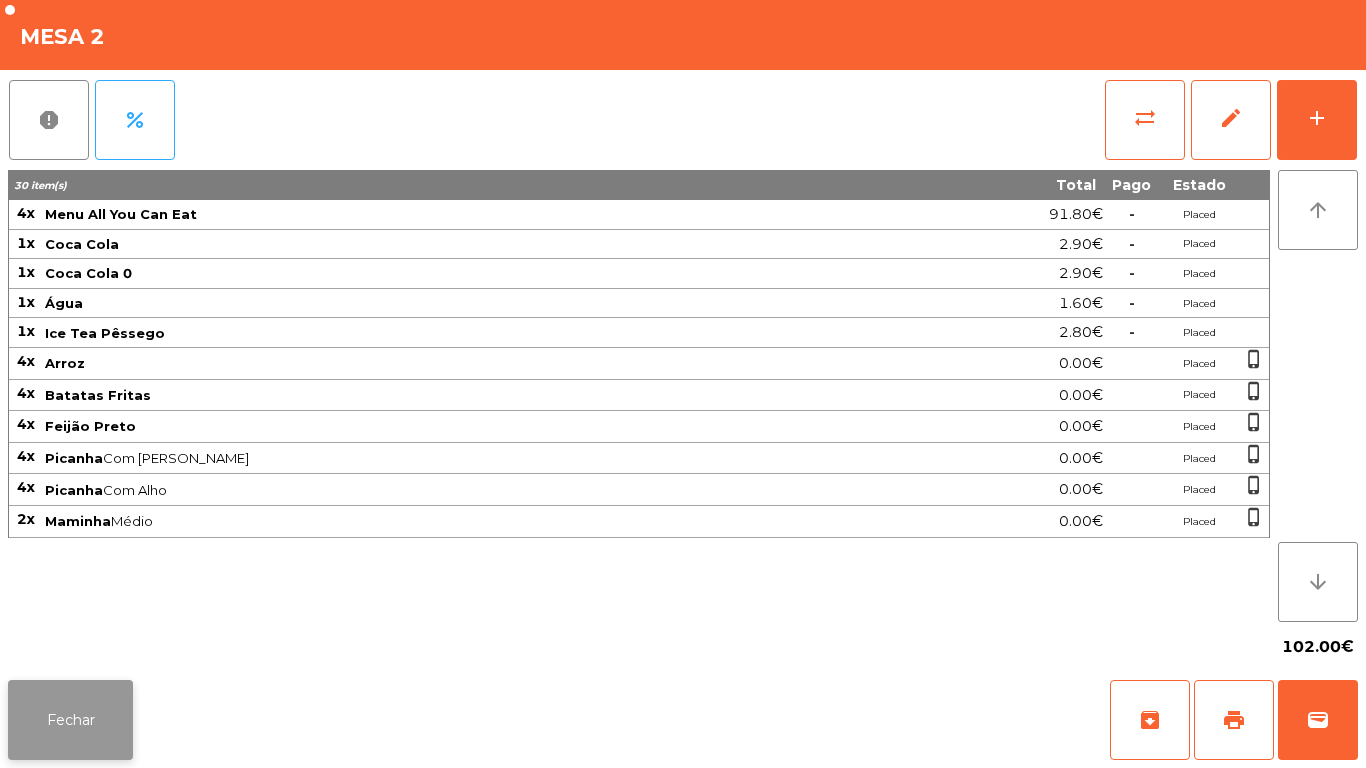 click on "Fechar" 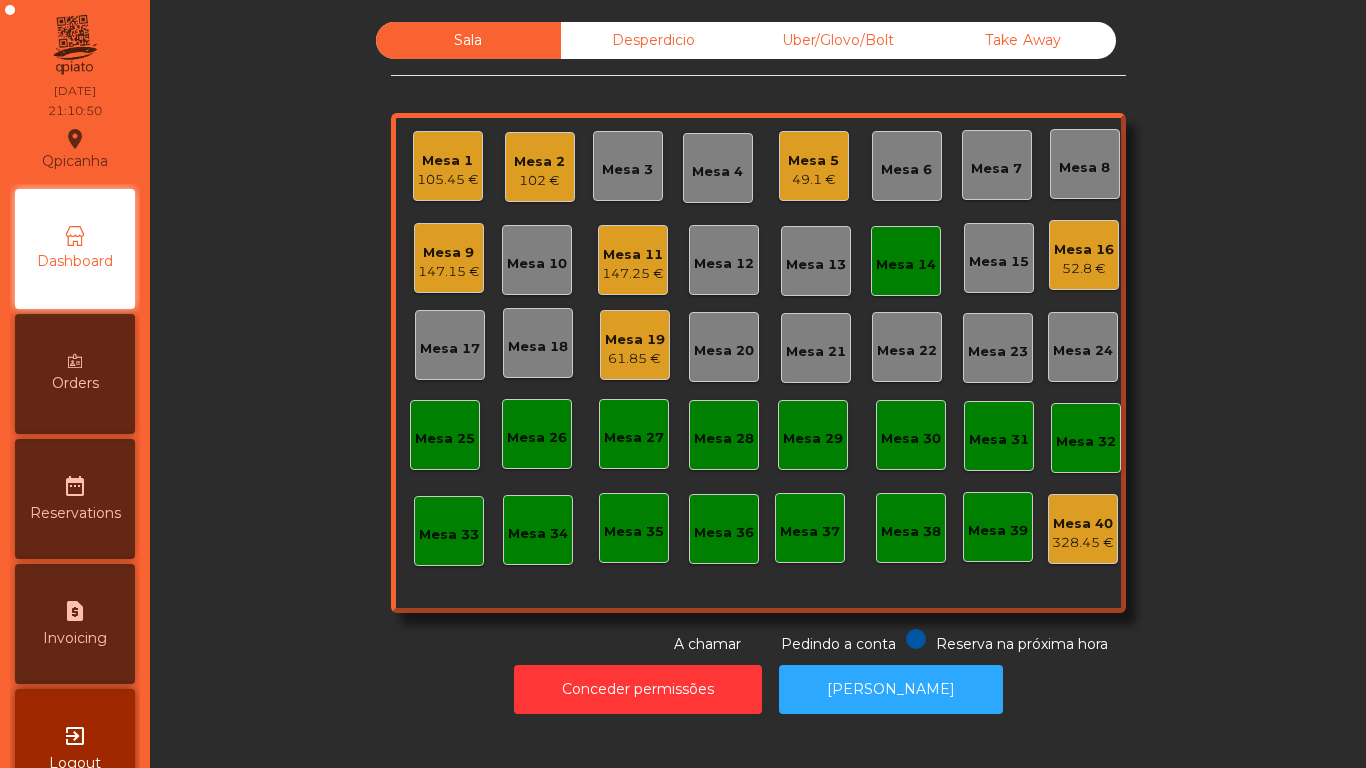 click on "147.25 €" 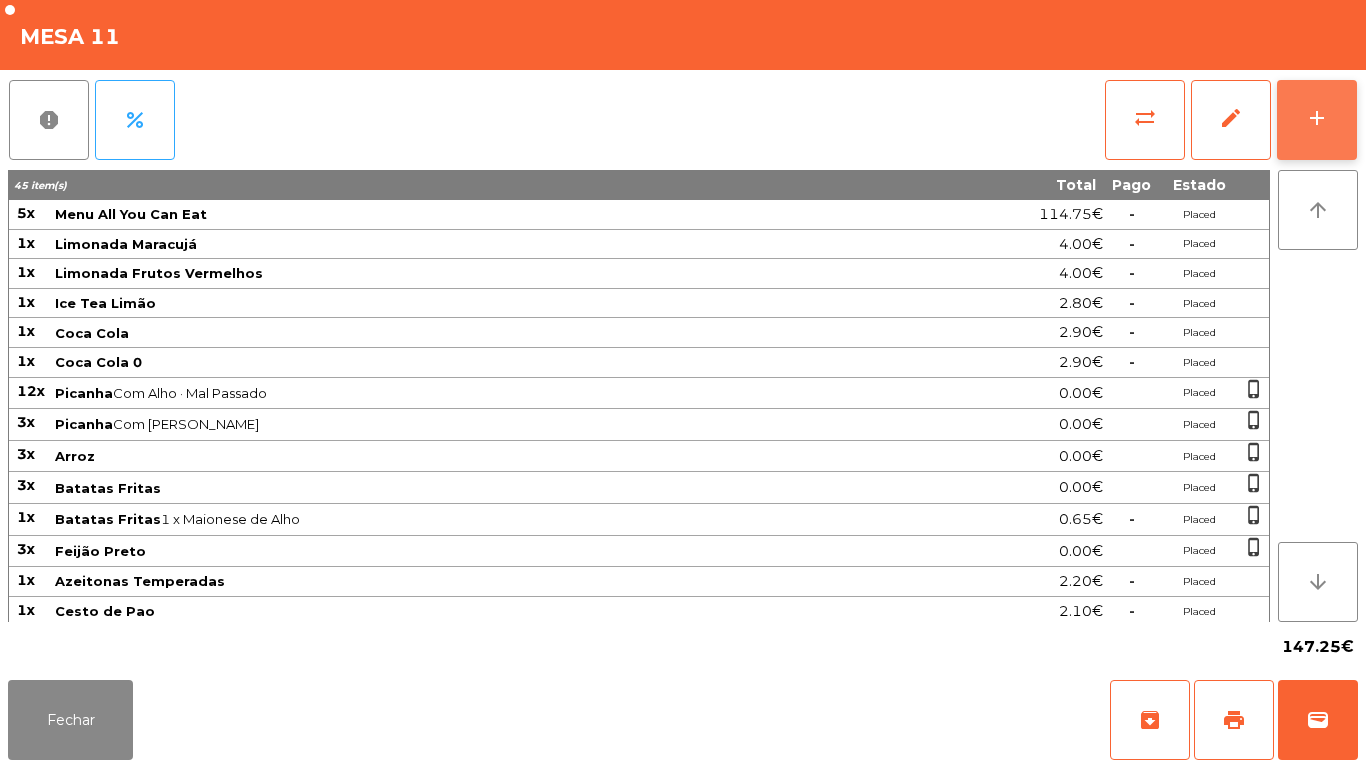 click on "add" 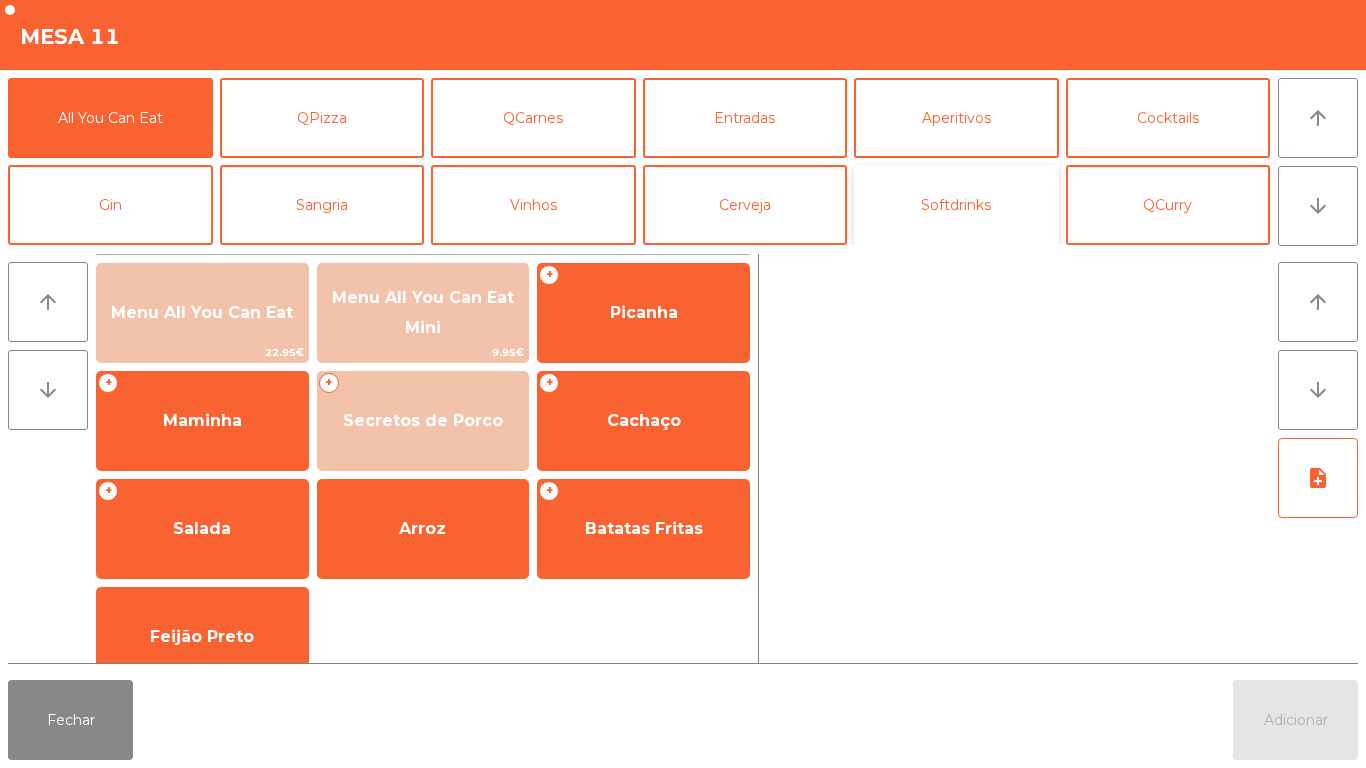 click on "Softdrinks" 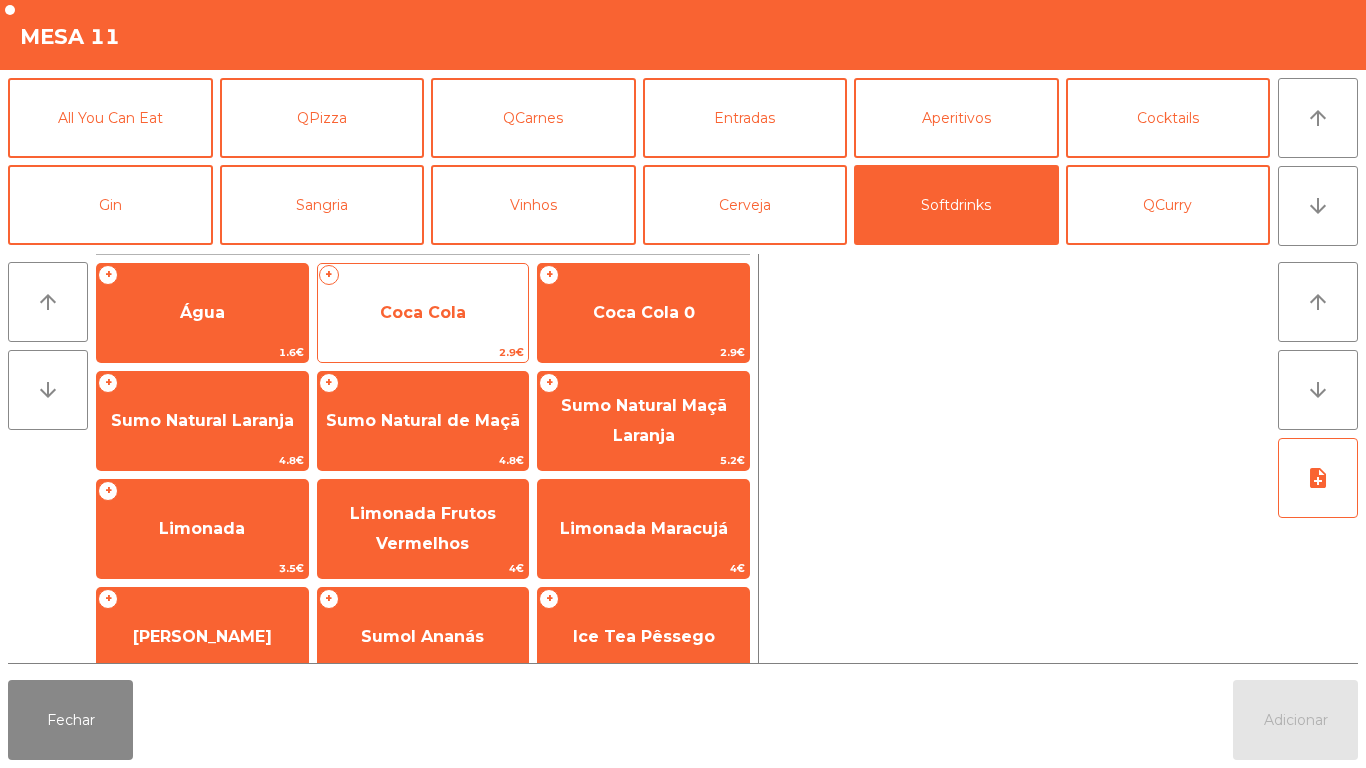 click on "Coca Cola" 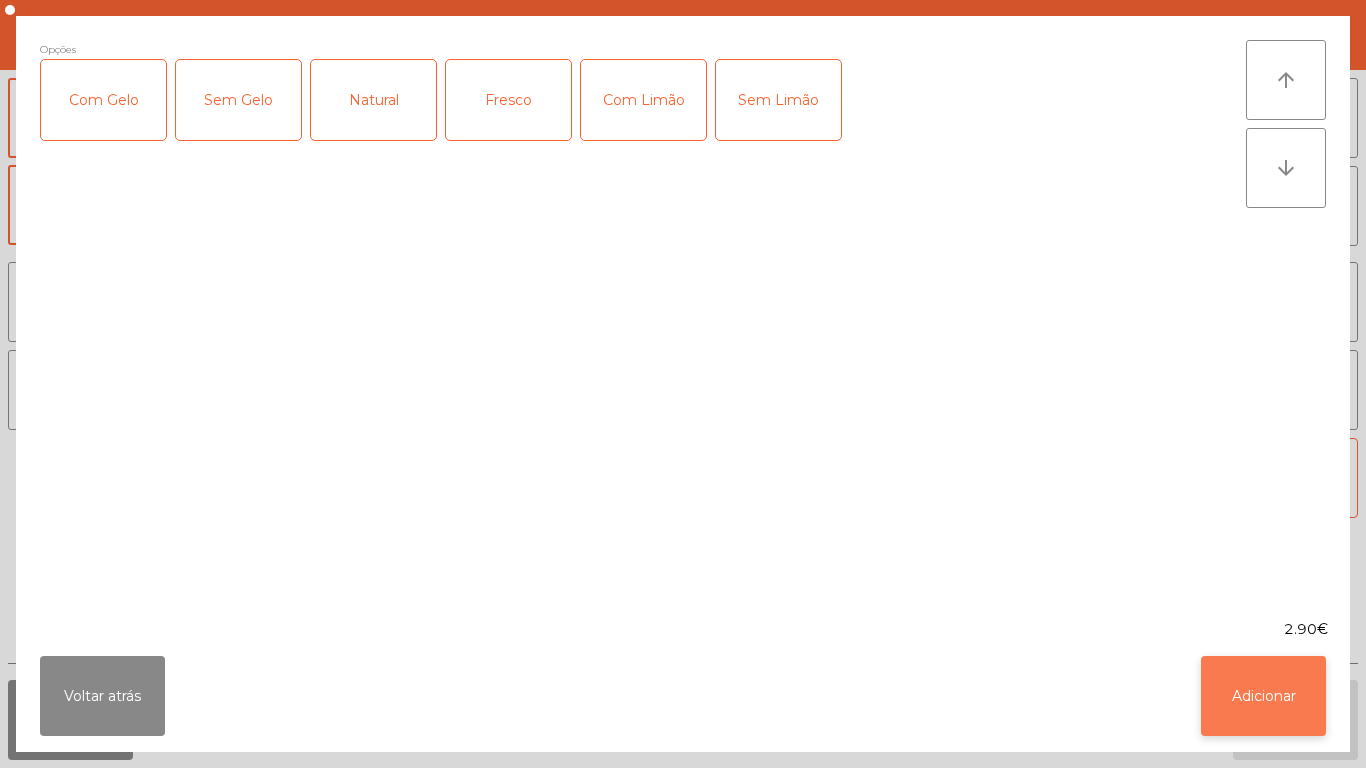 click on "Adicionar" 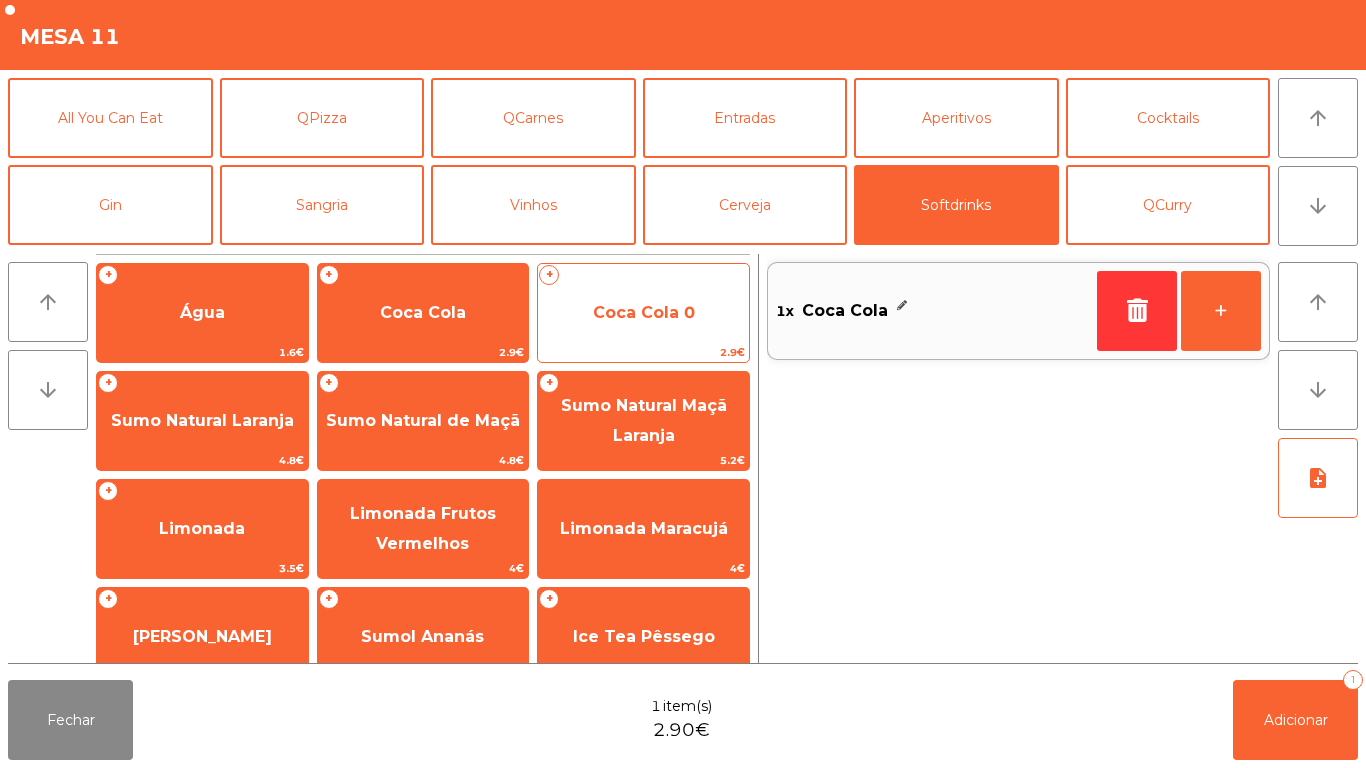 click on "Coca Cola 0" 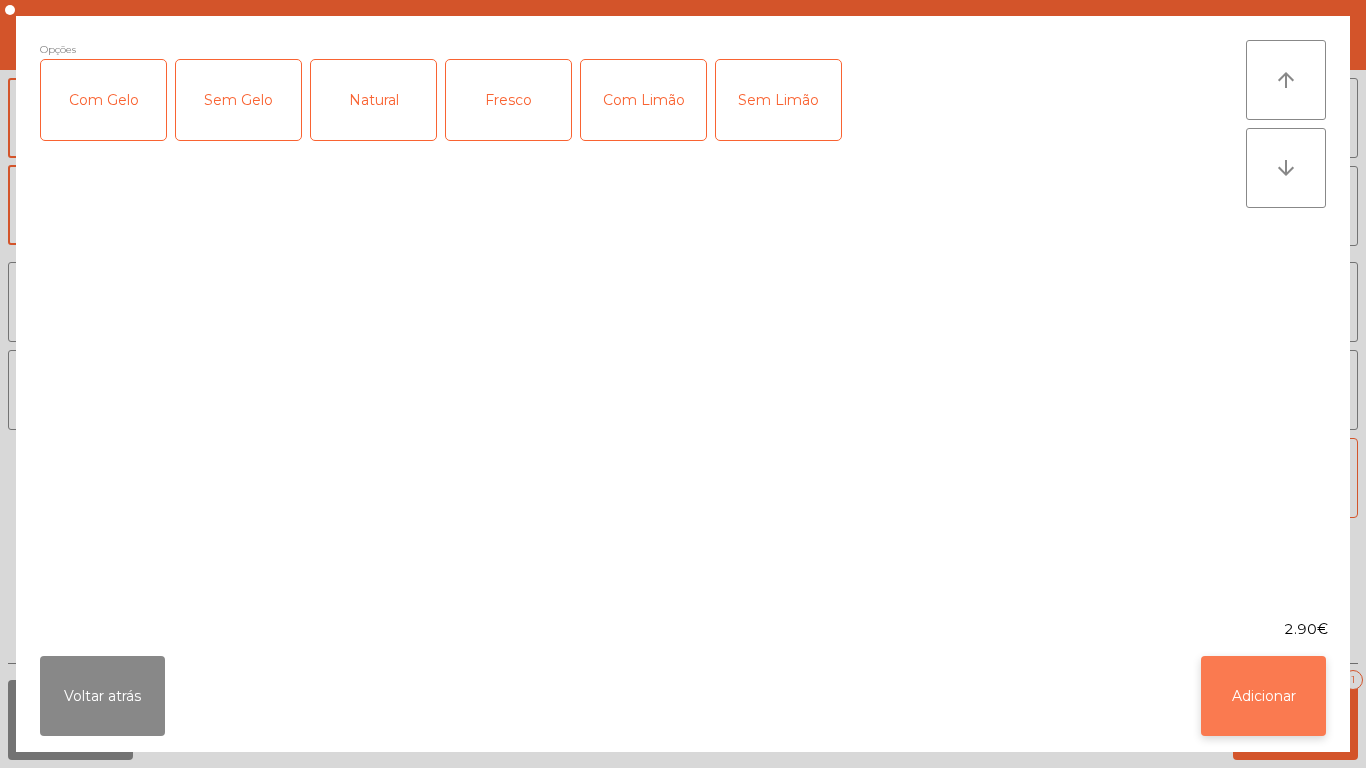 click on "Adicionar" 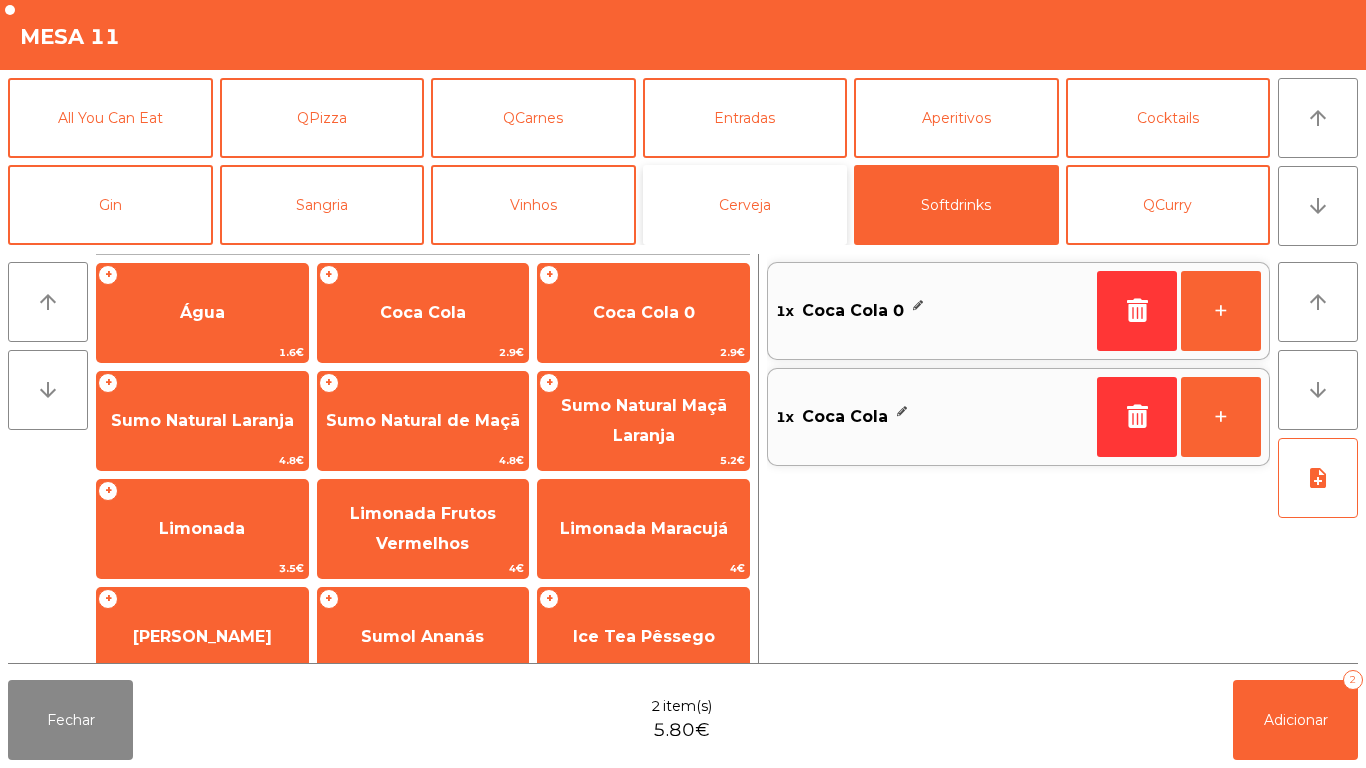 click on "Cerveja" 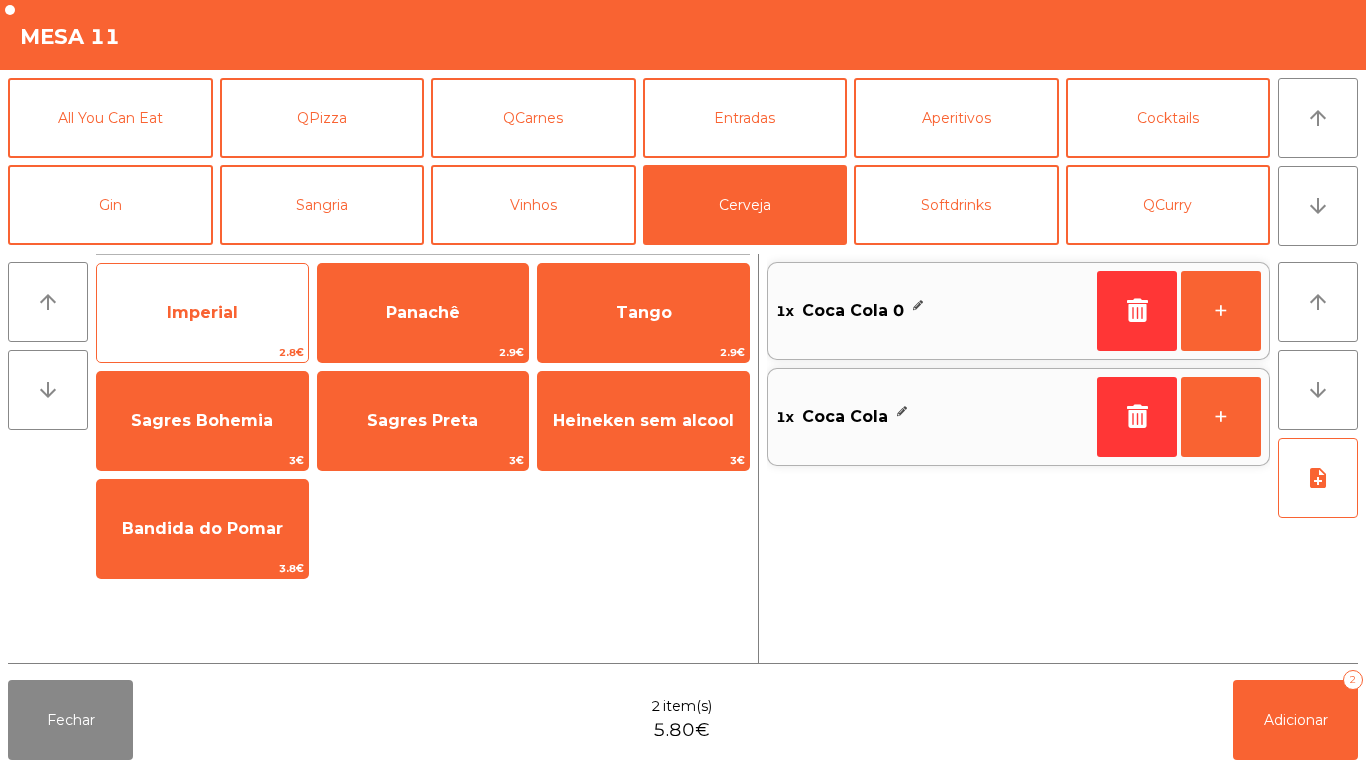 click on "Imperial" 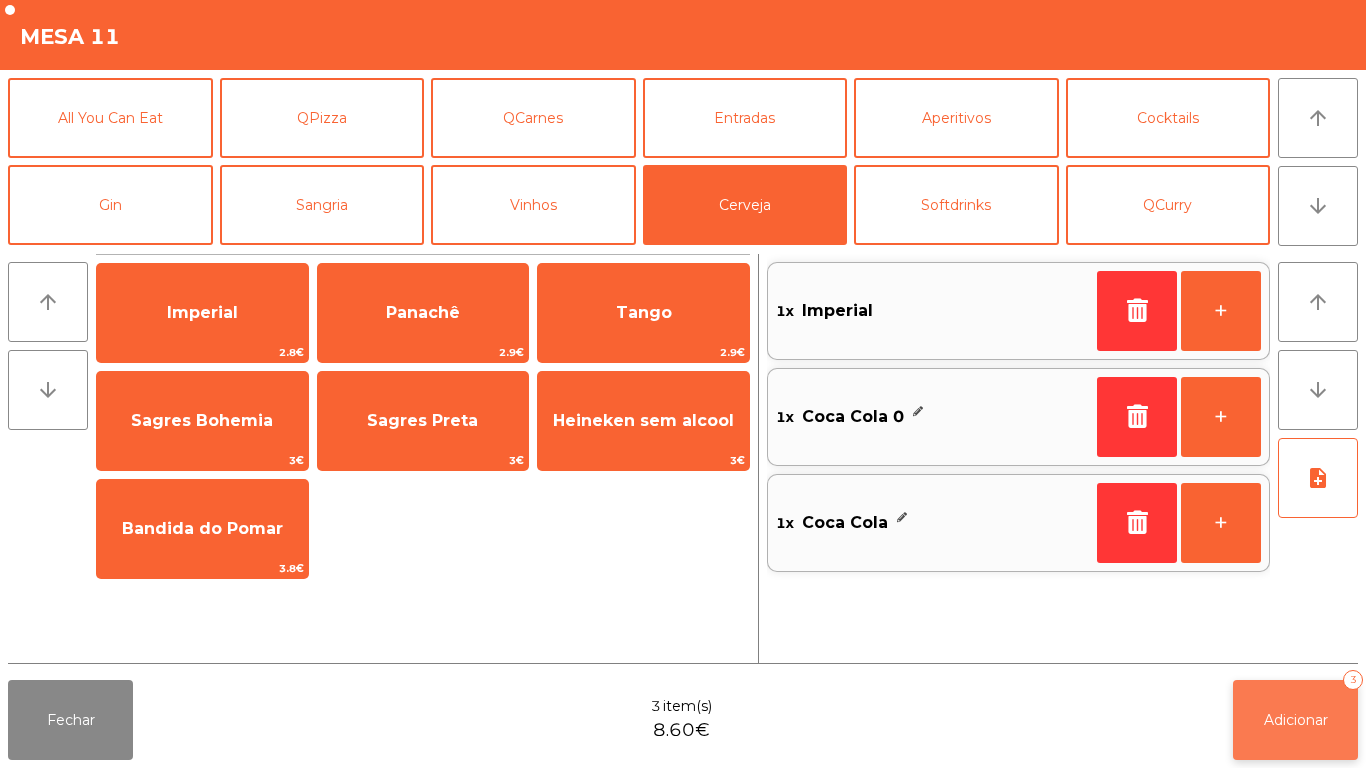 click on "Adicionar   3" 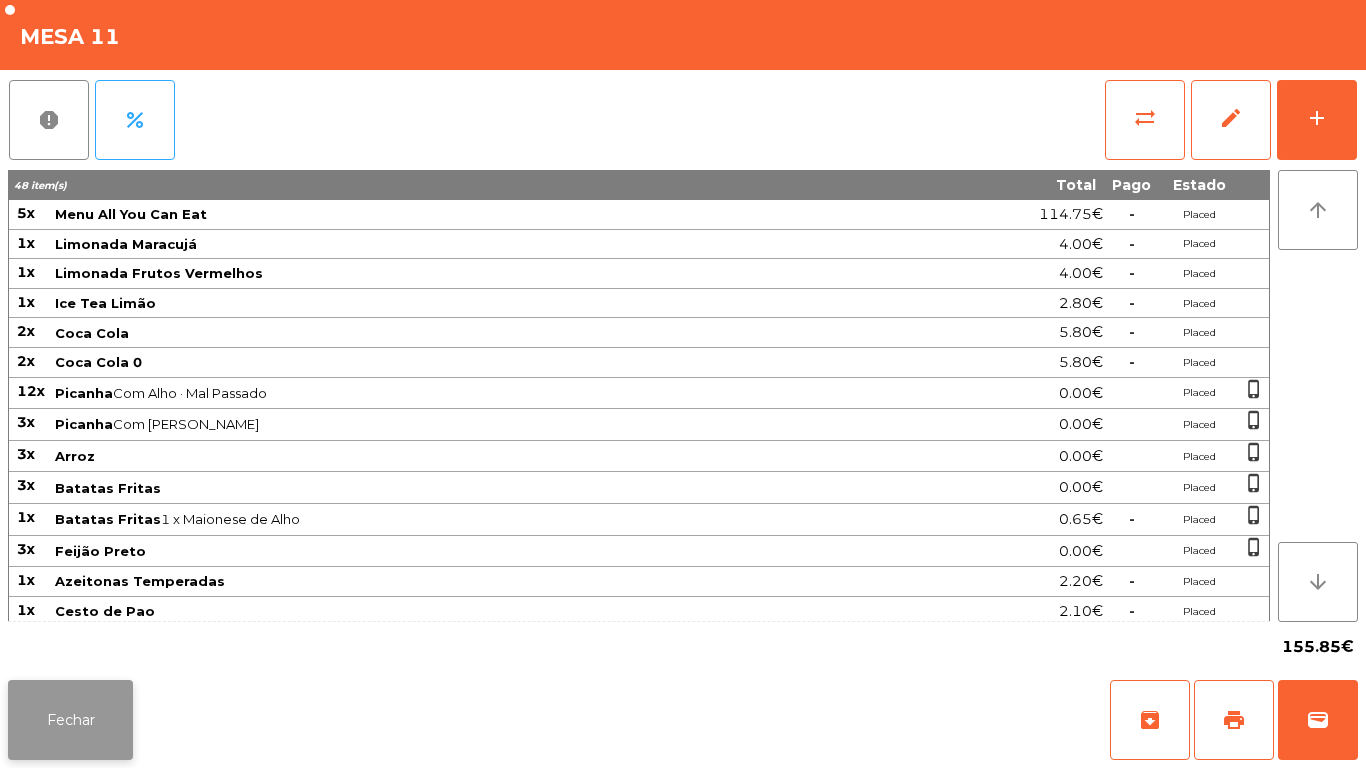 click on "Fechar" 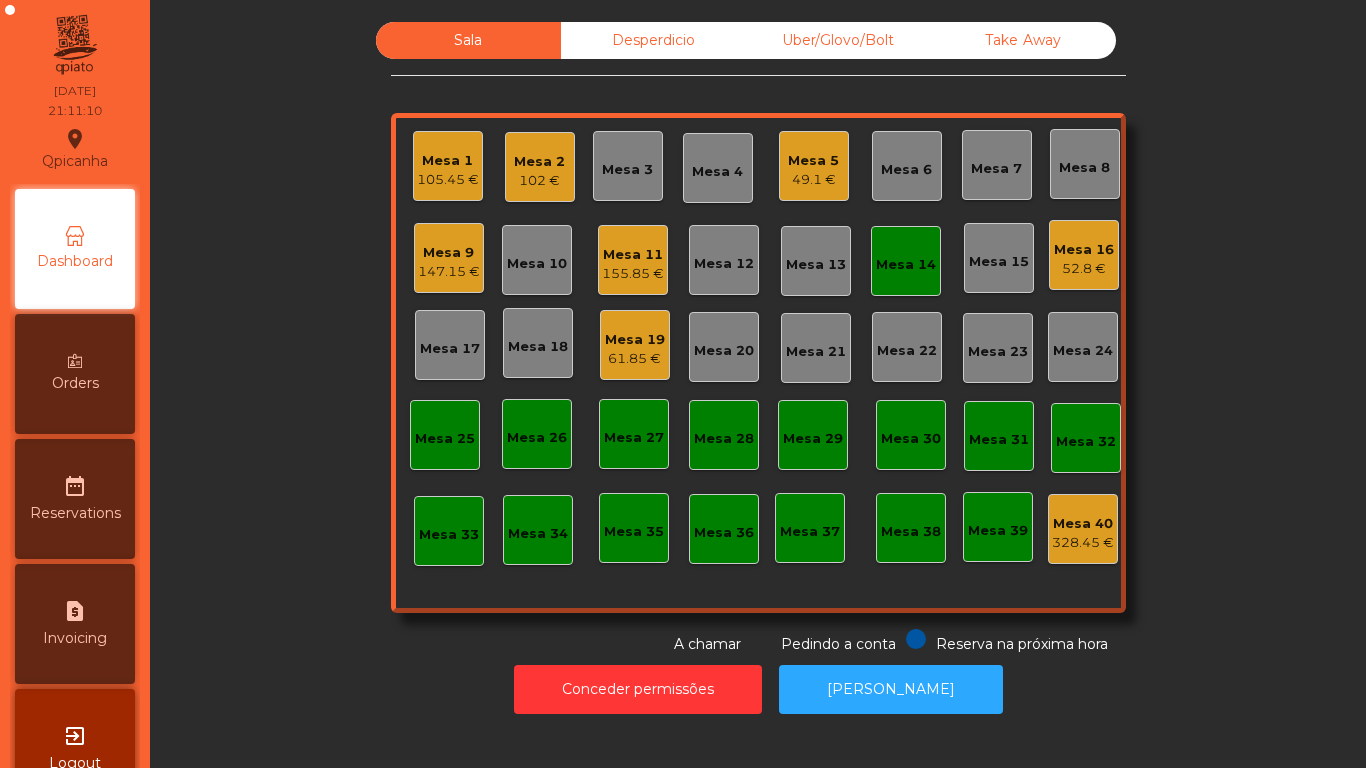 click on "Mesa 2   102 €" 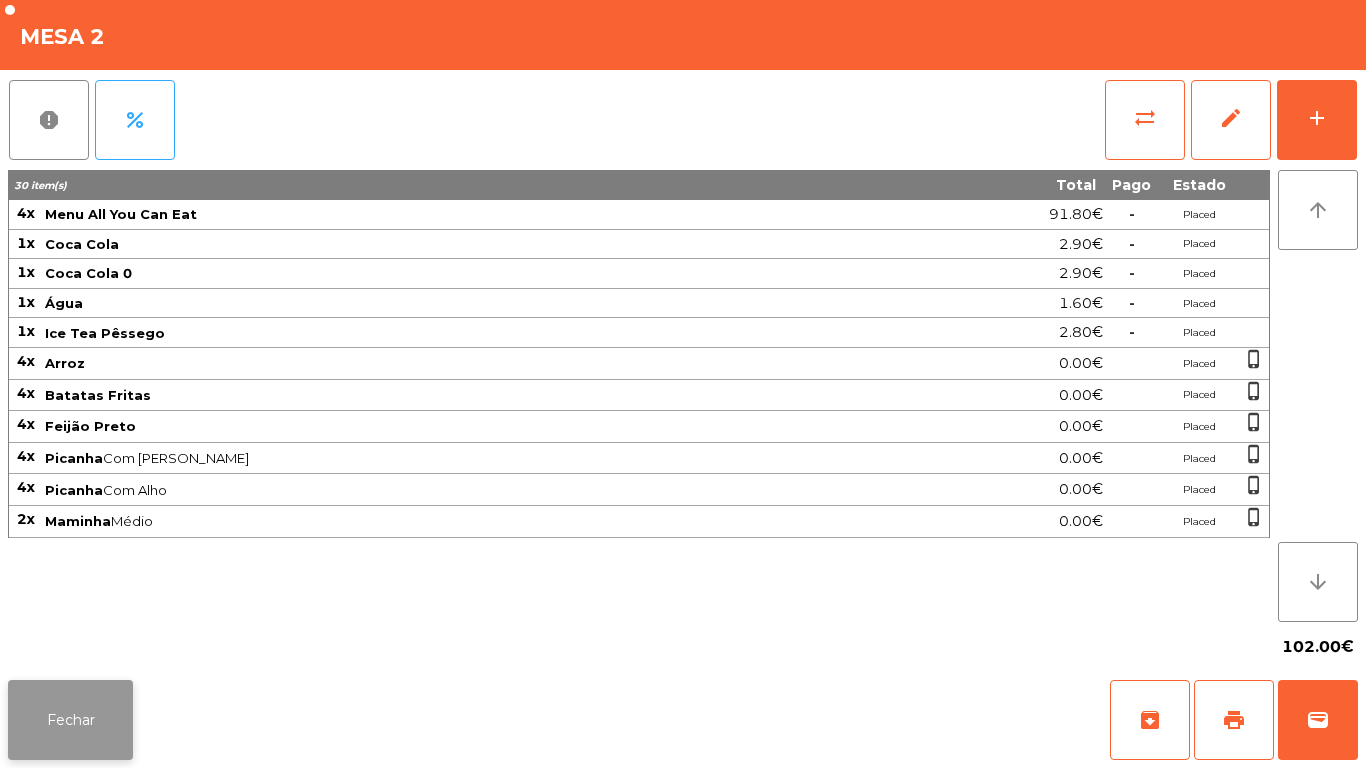 click on "Fechar" 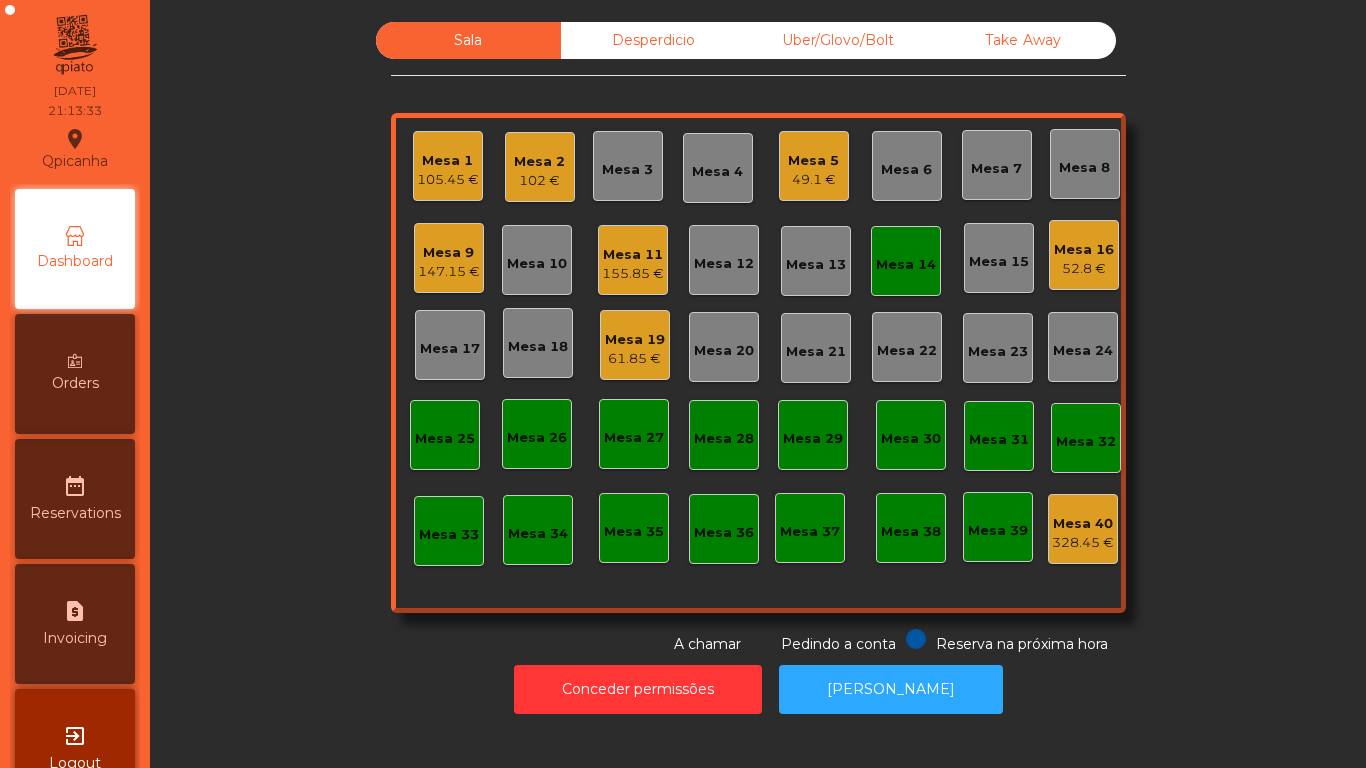 click on "Mesa 22" 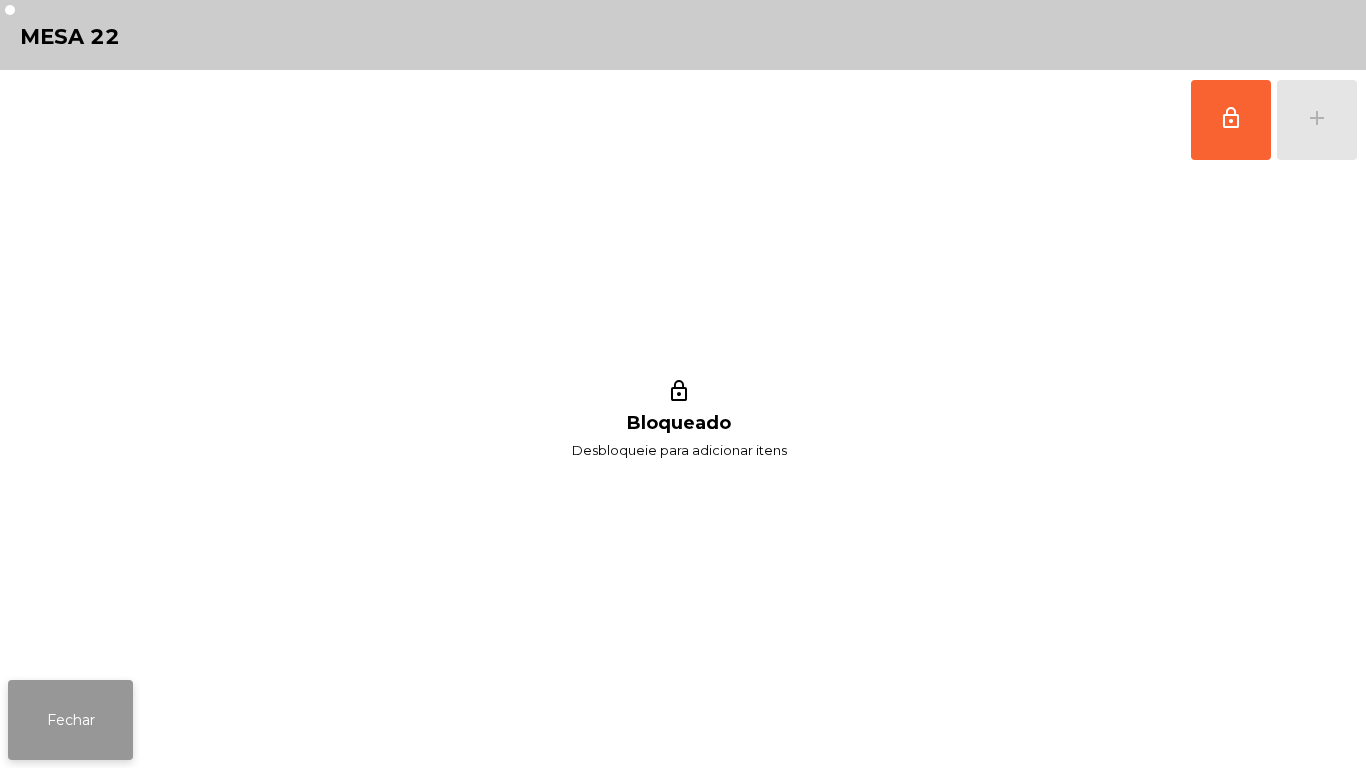click on "Fechar" 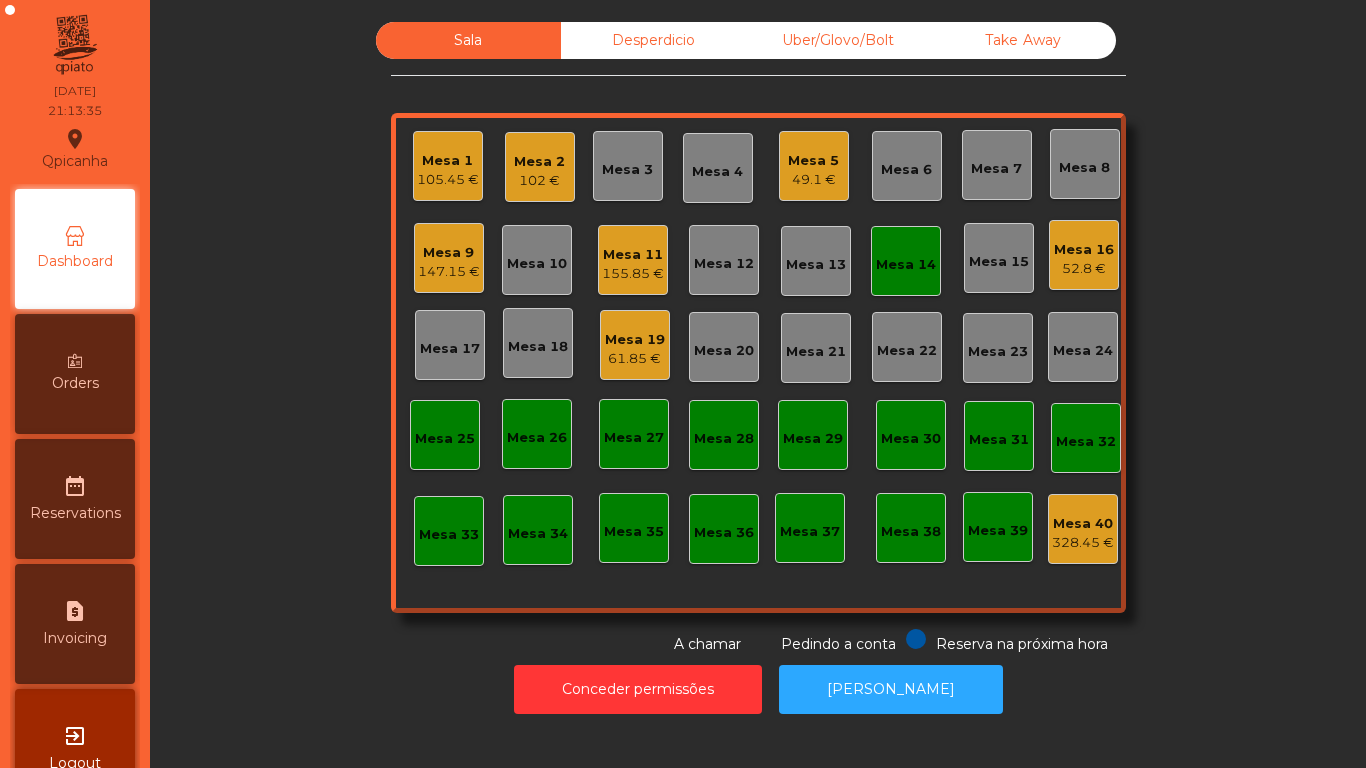 click on "Mesa 14" 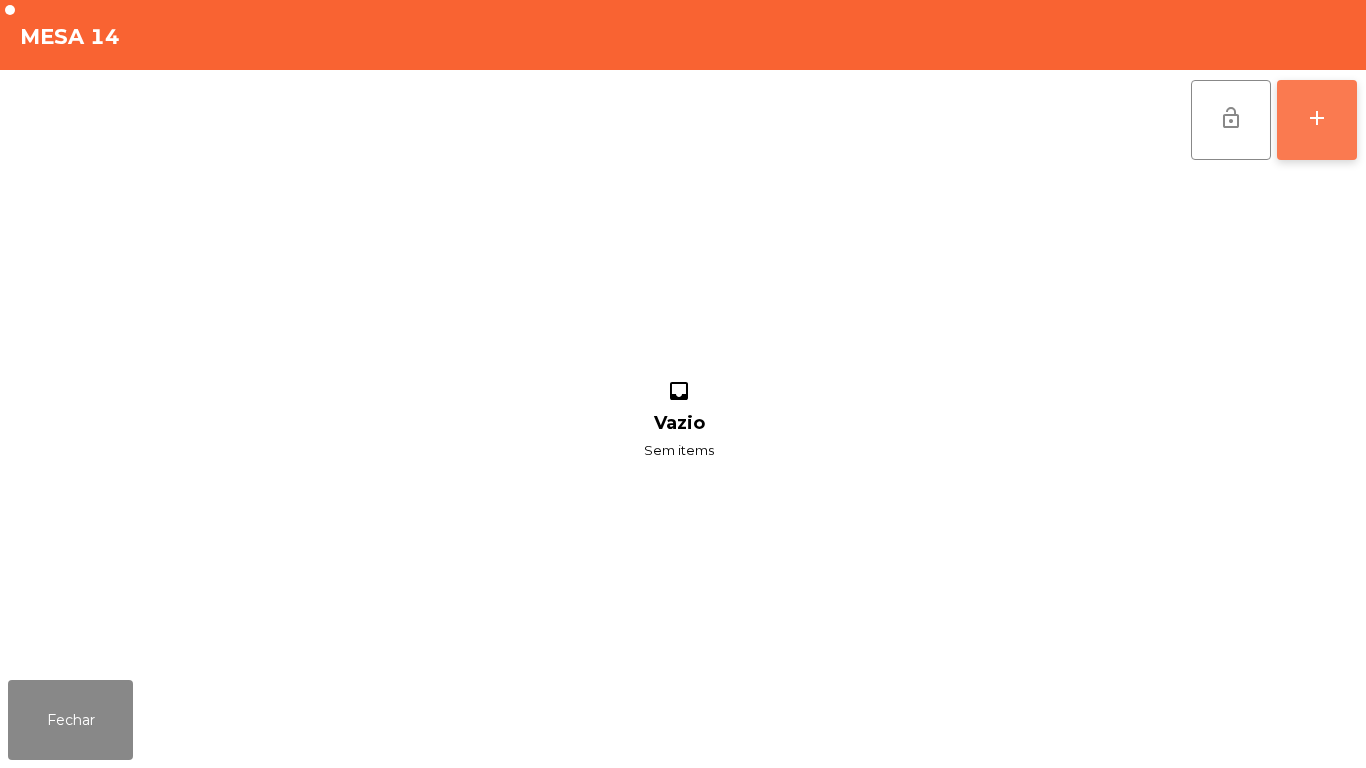 click on "add" 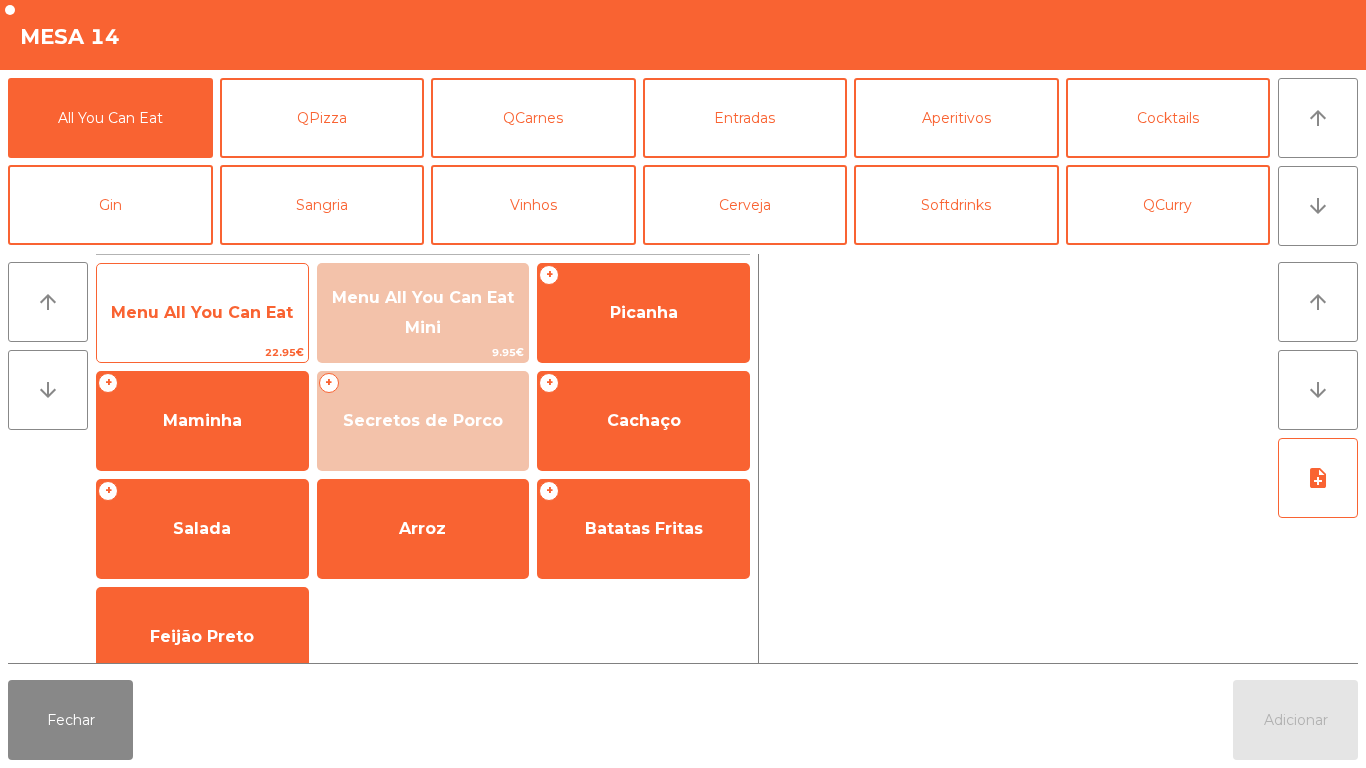 click on "Menu All You Can Eat" 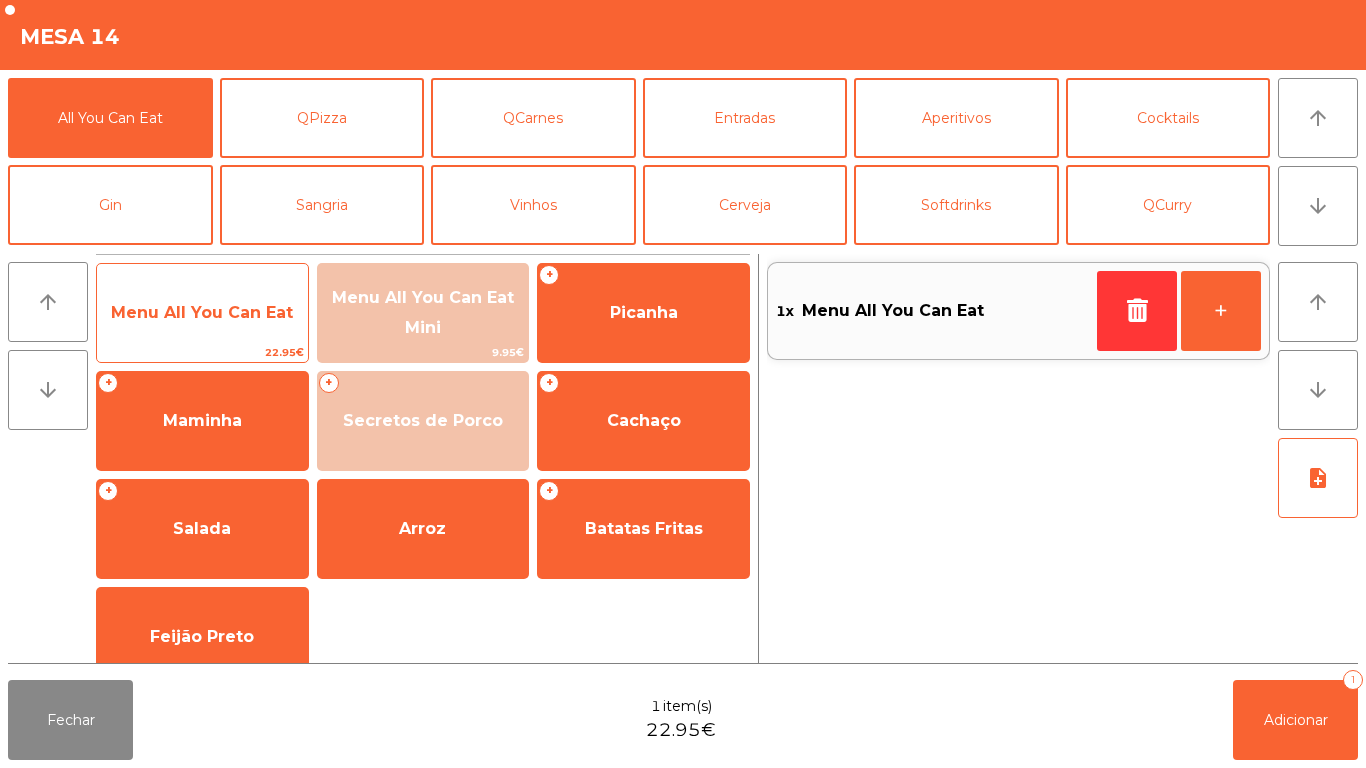 click on "Menu All You Can Eat" 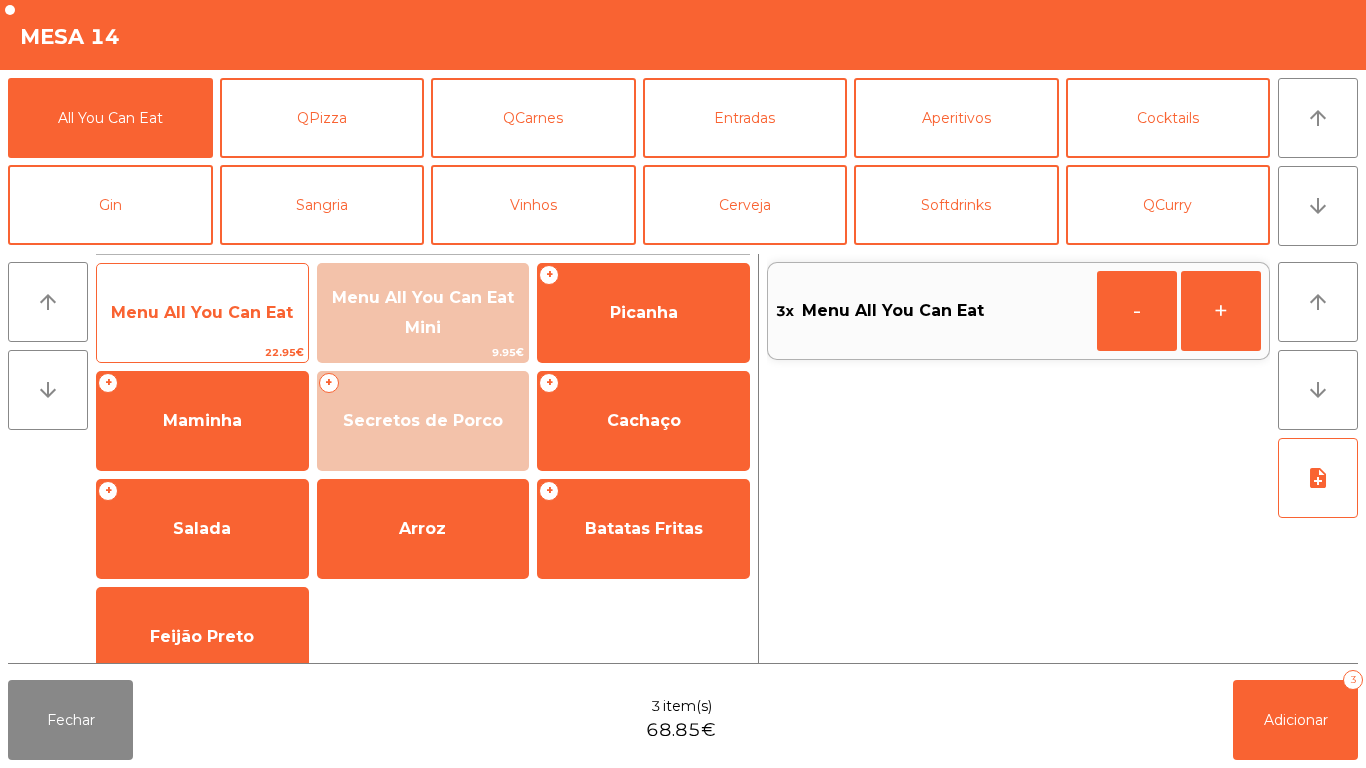 click on "Menu All You Can Eat" 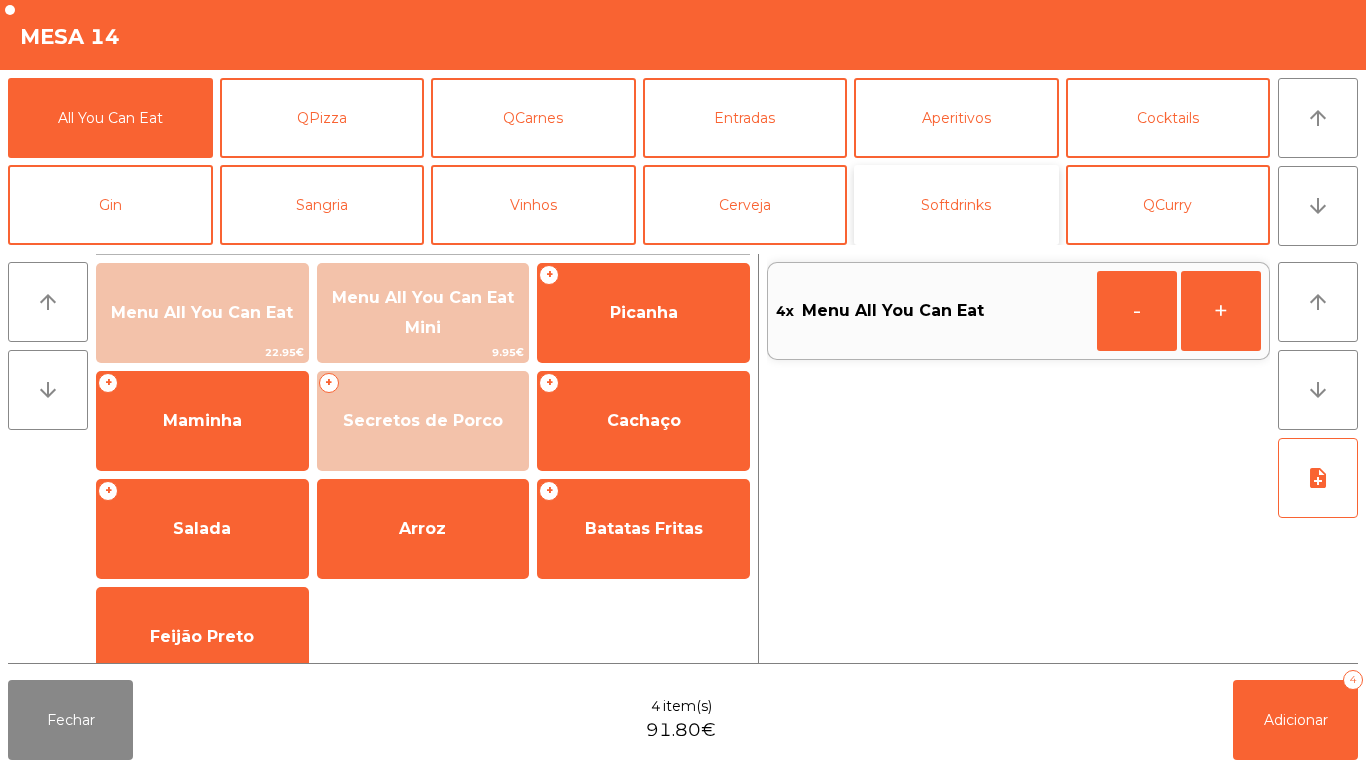 click on "Softdrinks" 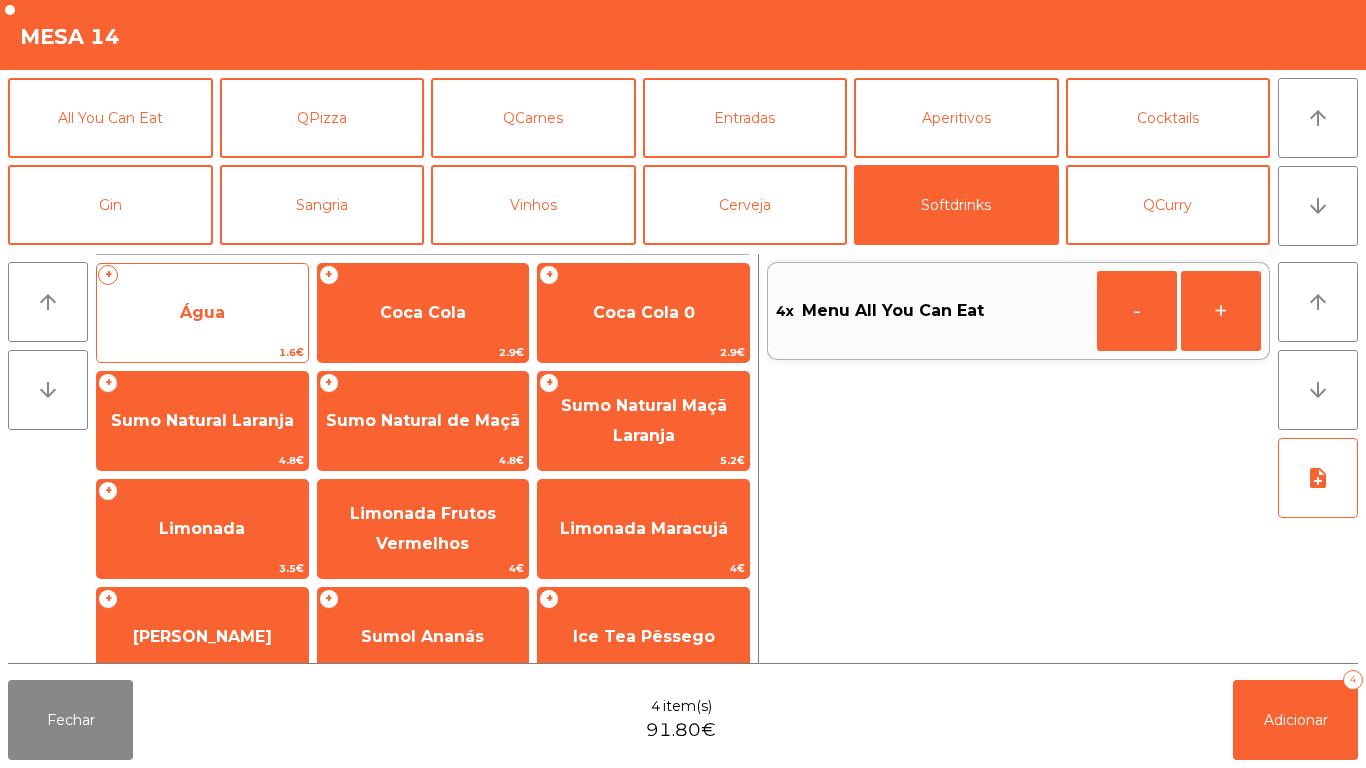 click on "Água" 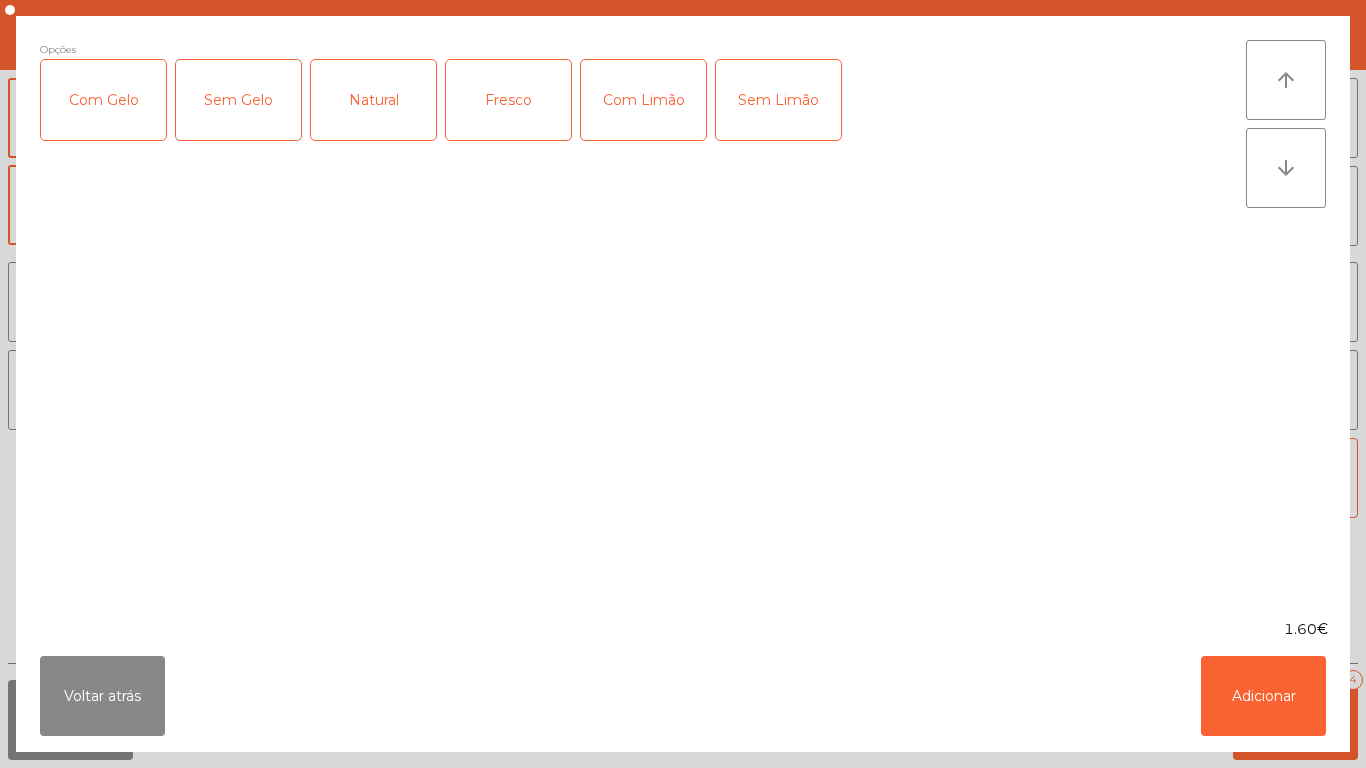 click on "Fresco" 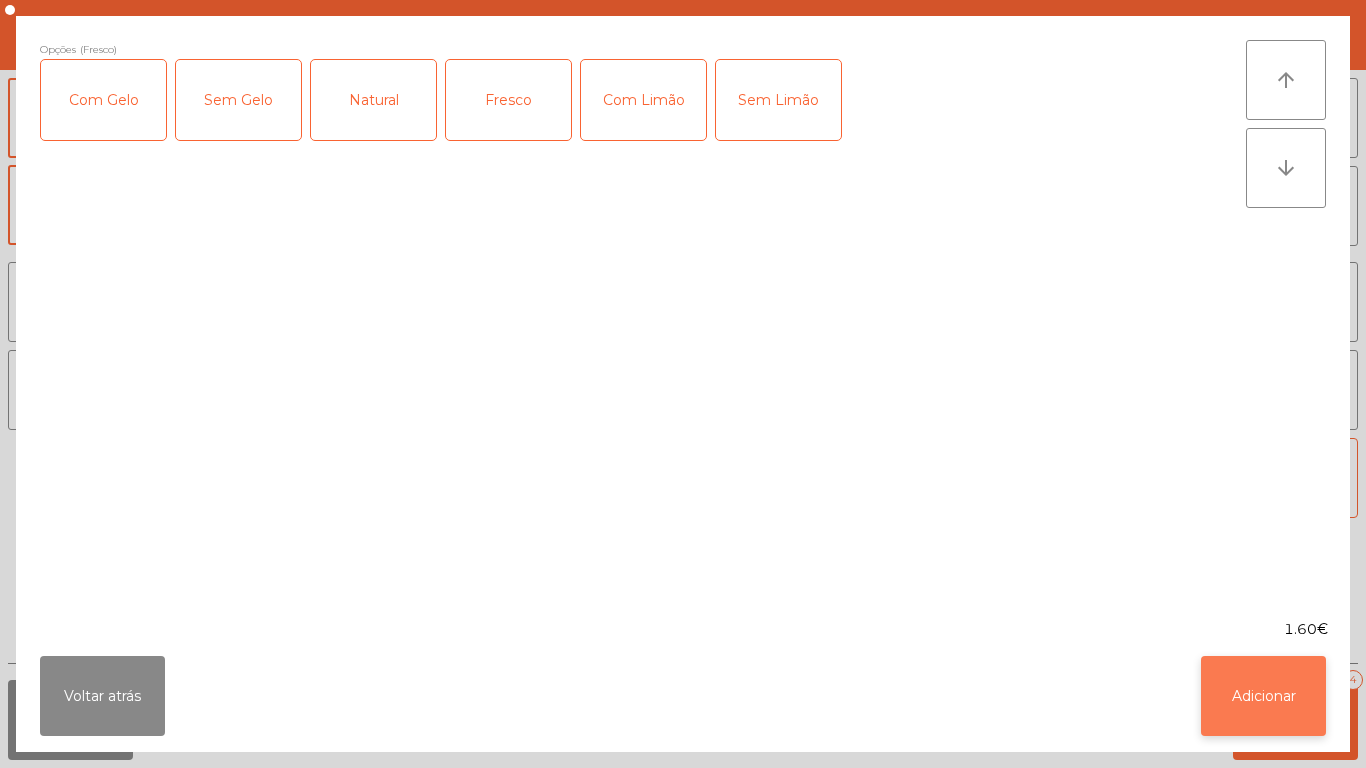 click on "Adicionar" 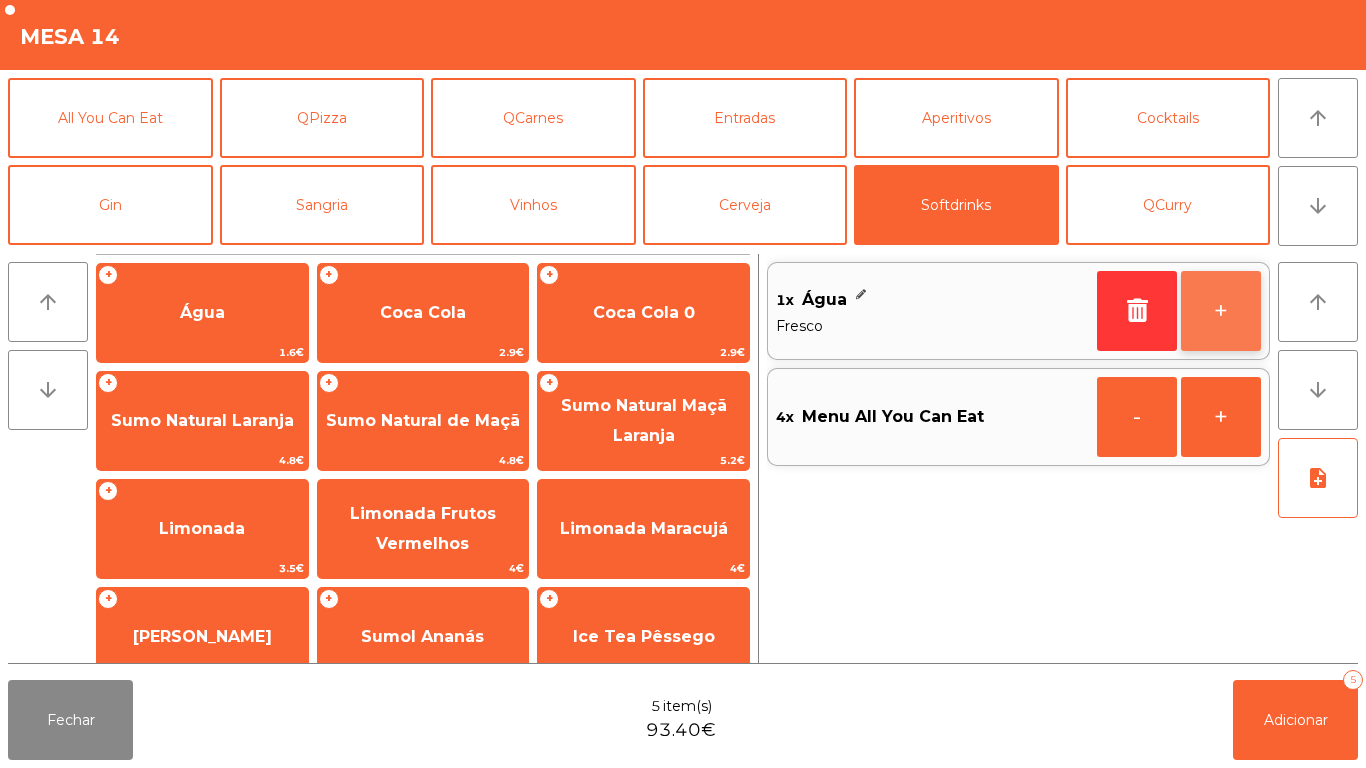 click on "+" 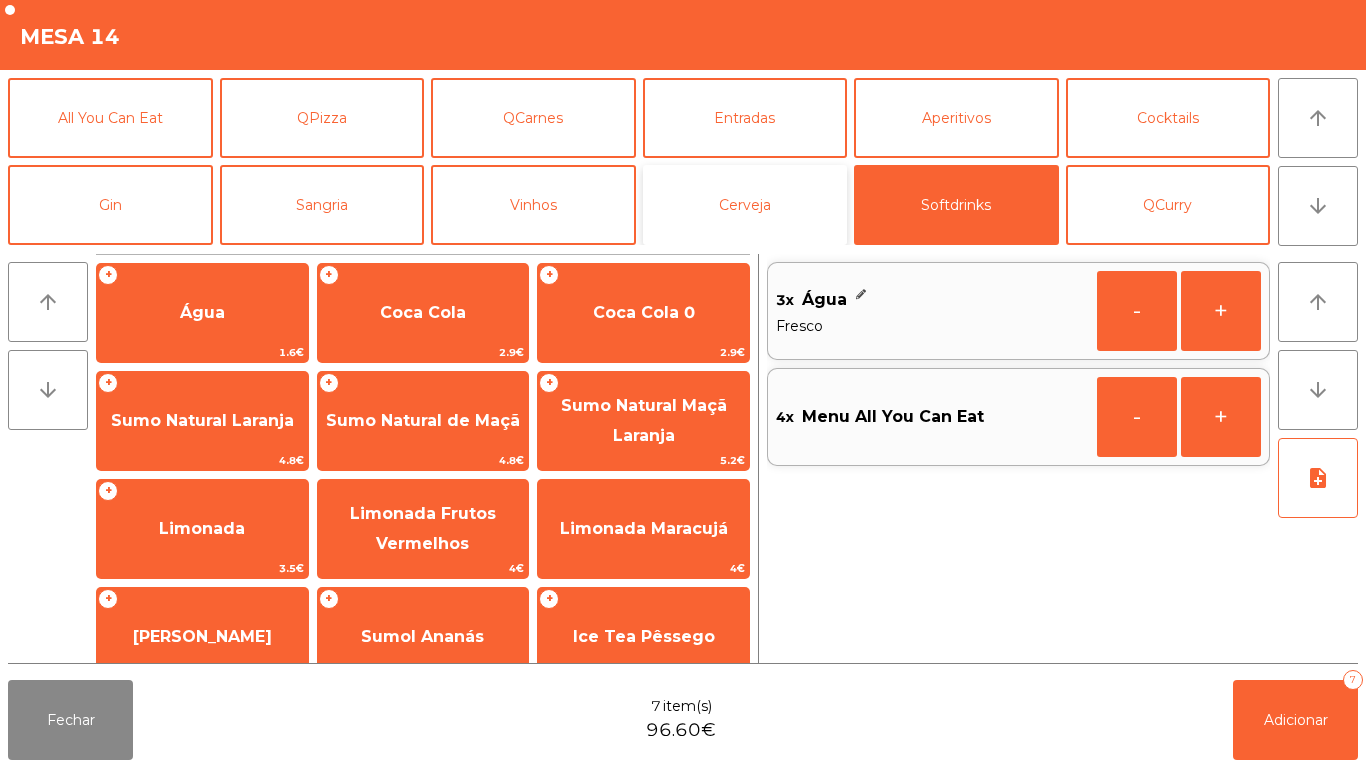 click on "Cerveja" 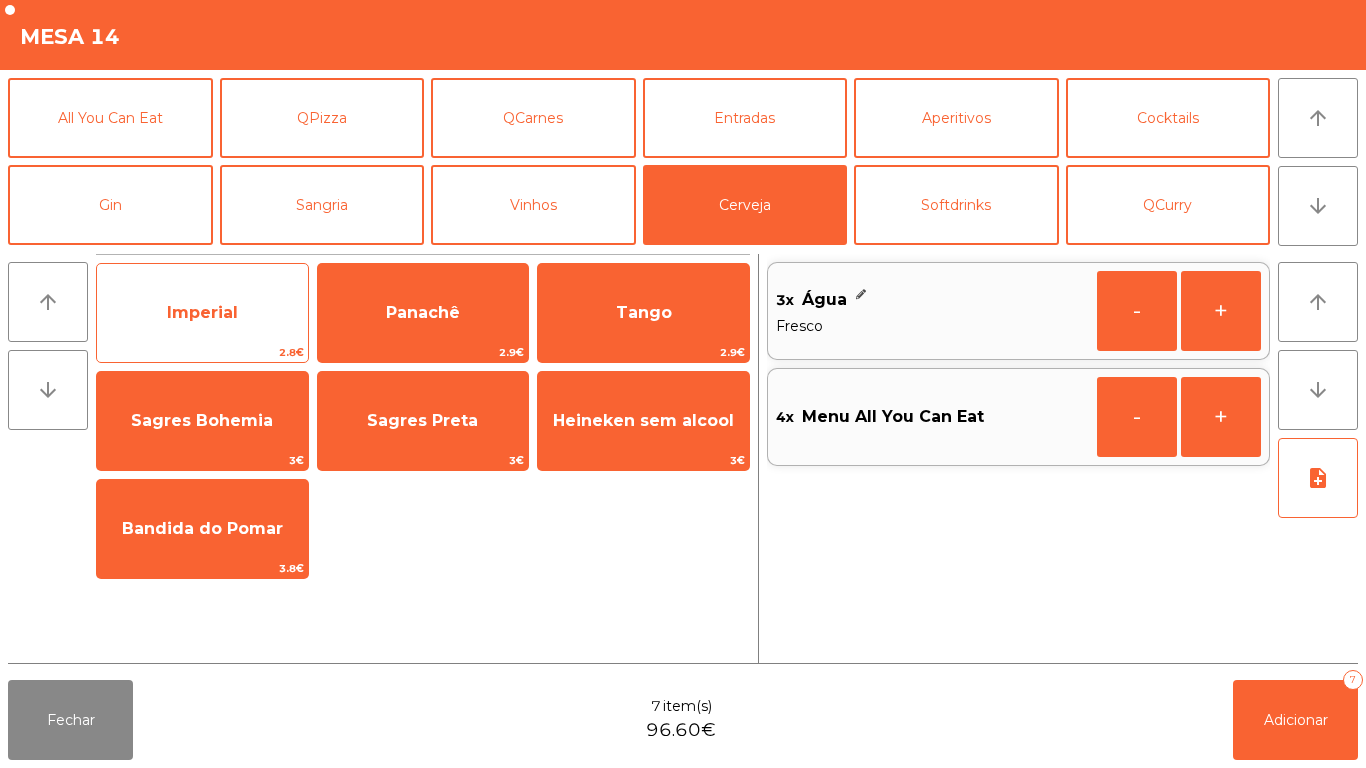 click on "Imperial" 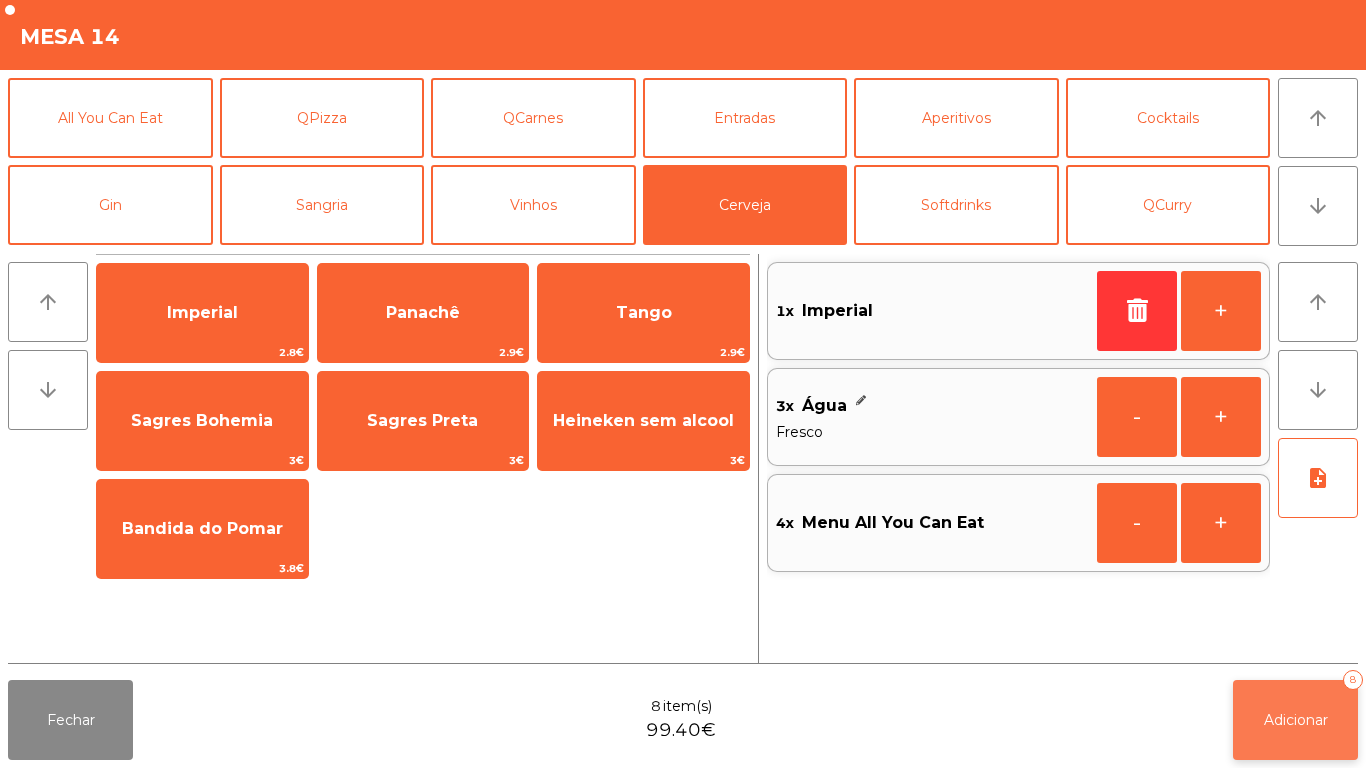 click on "Adicionar   8" 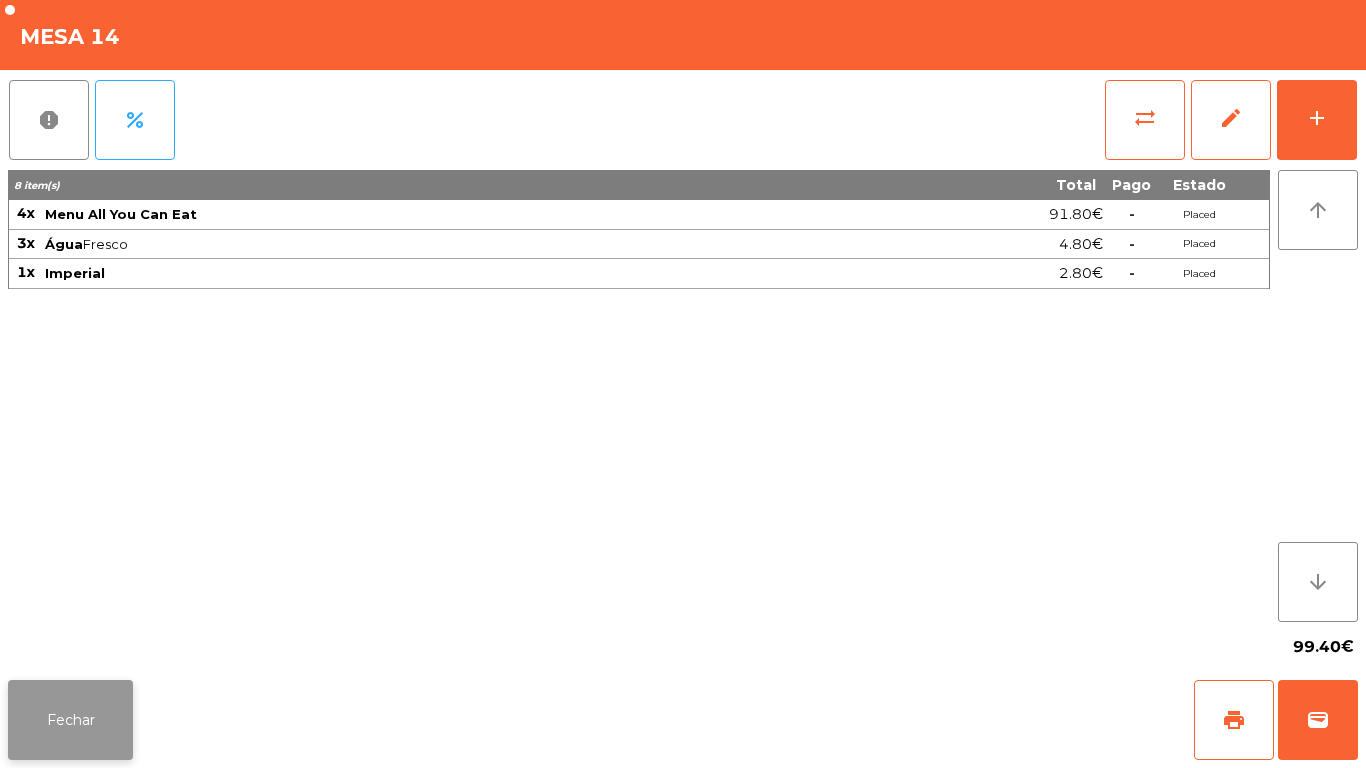 click on "Fechar" 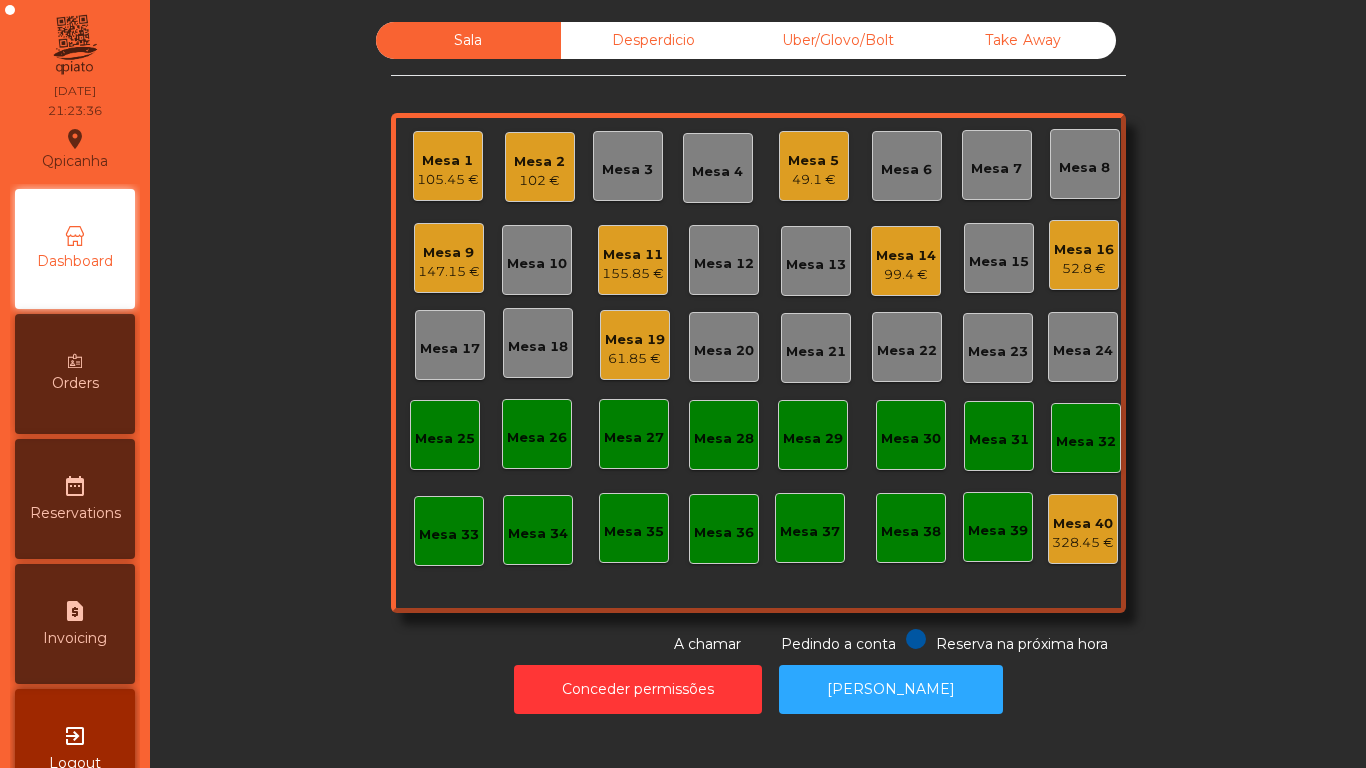 click on "99.4 €" 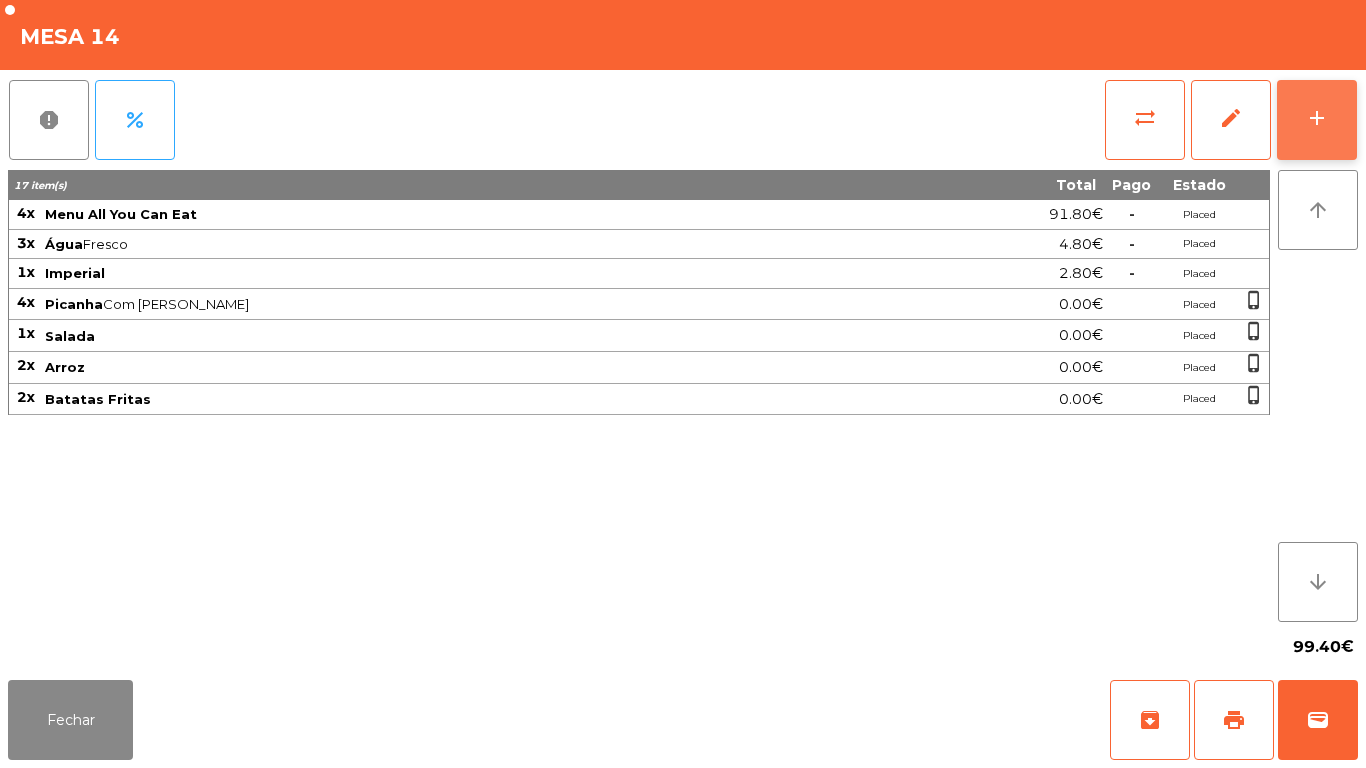 click on "add" 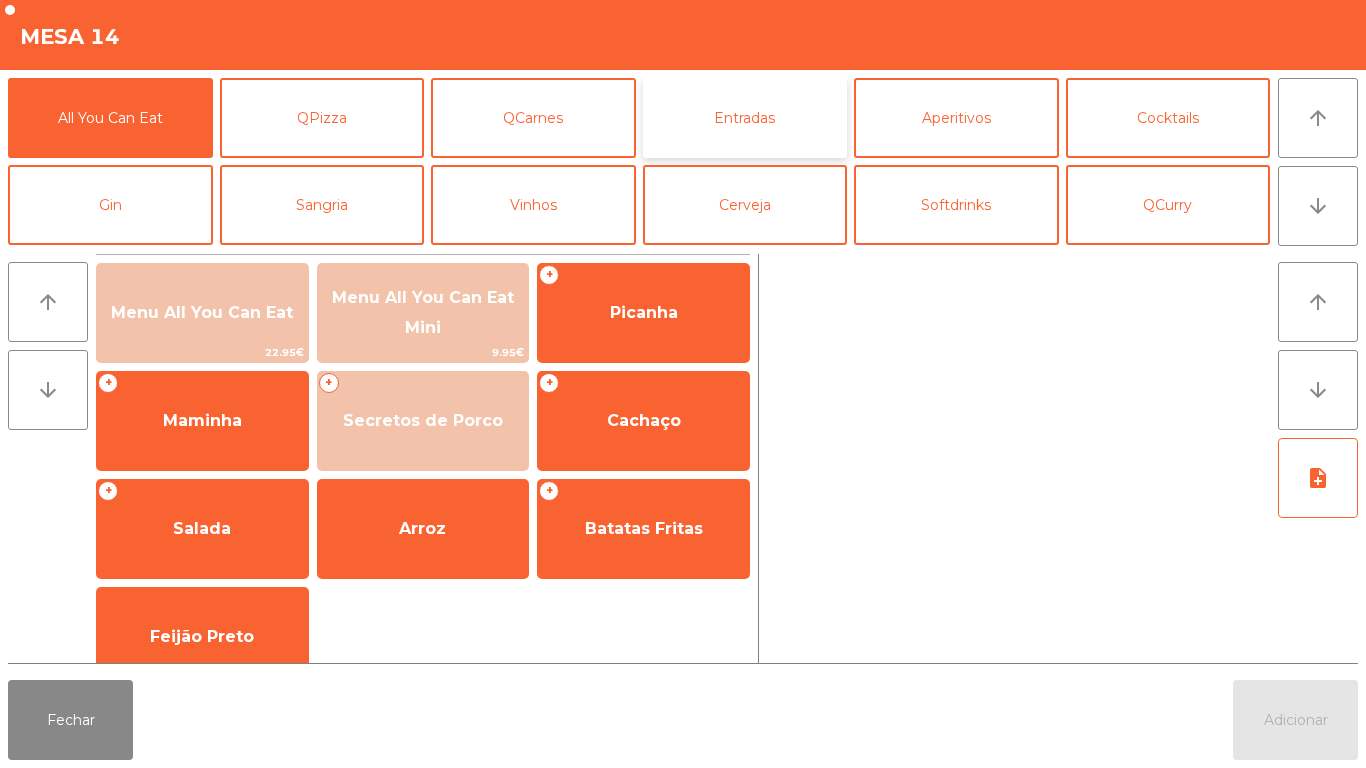 click on "Entradas" 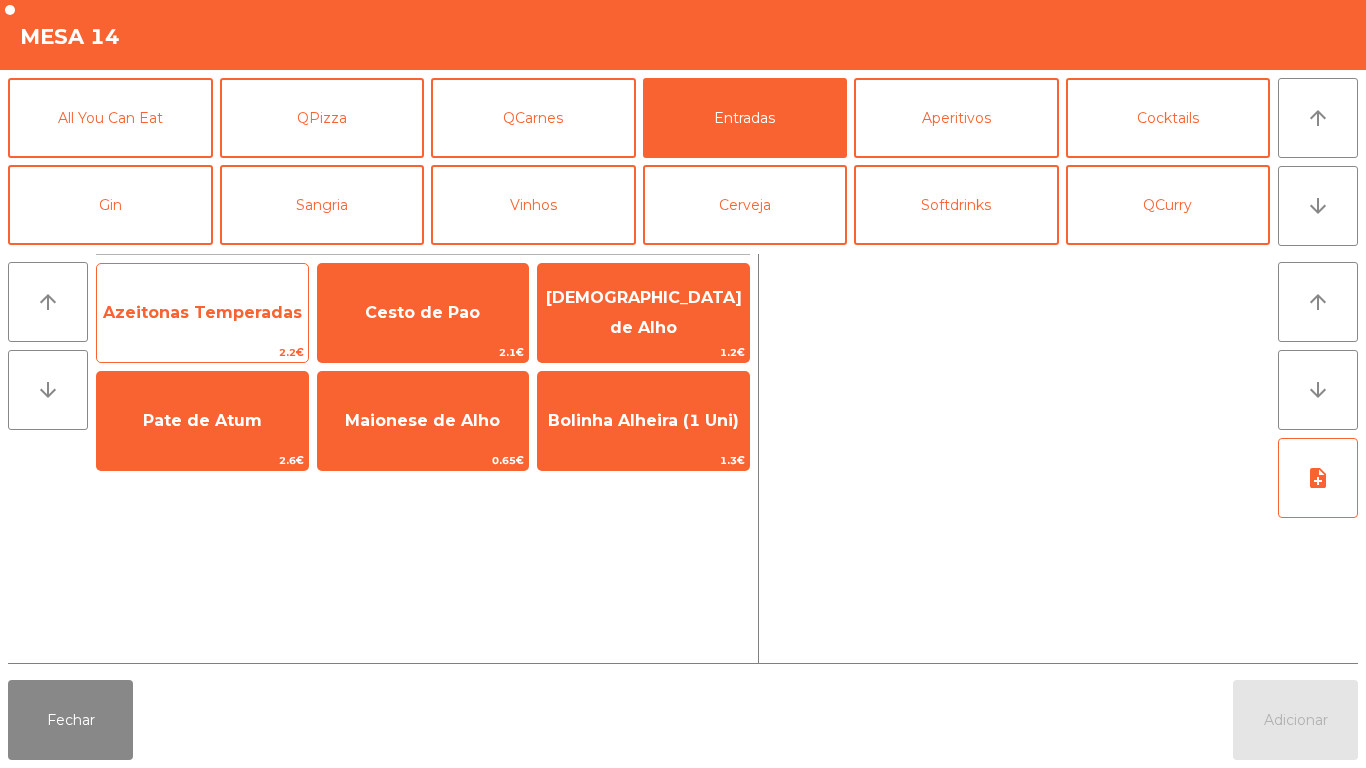 click on "Azeitonas Temperadas" 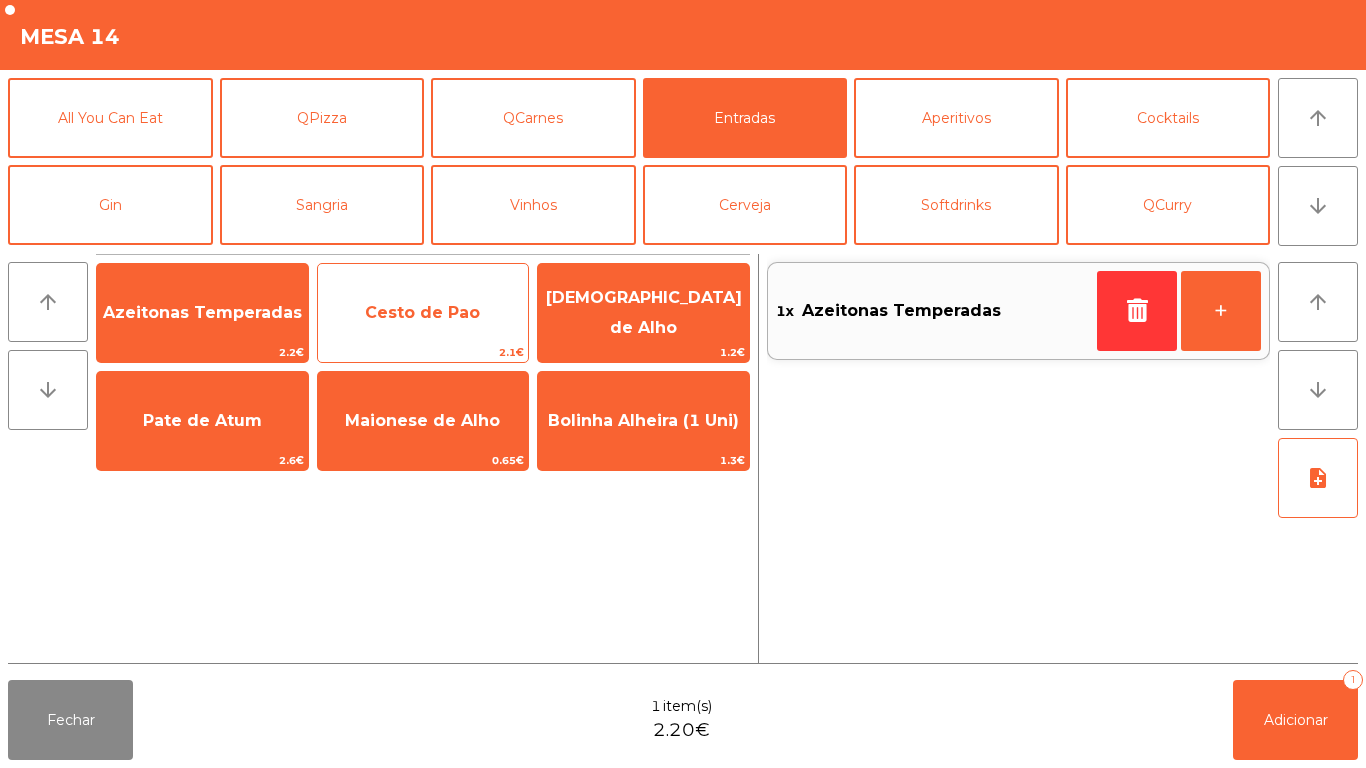 click on "Cesto de Pao" 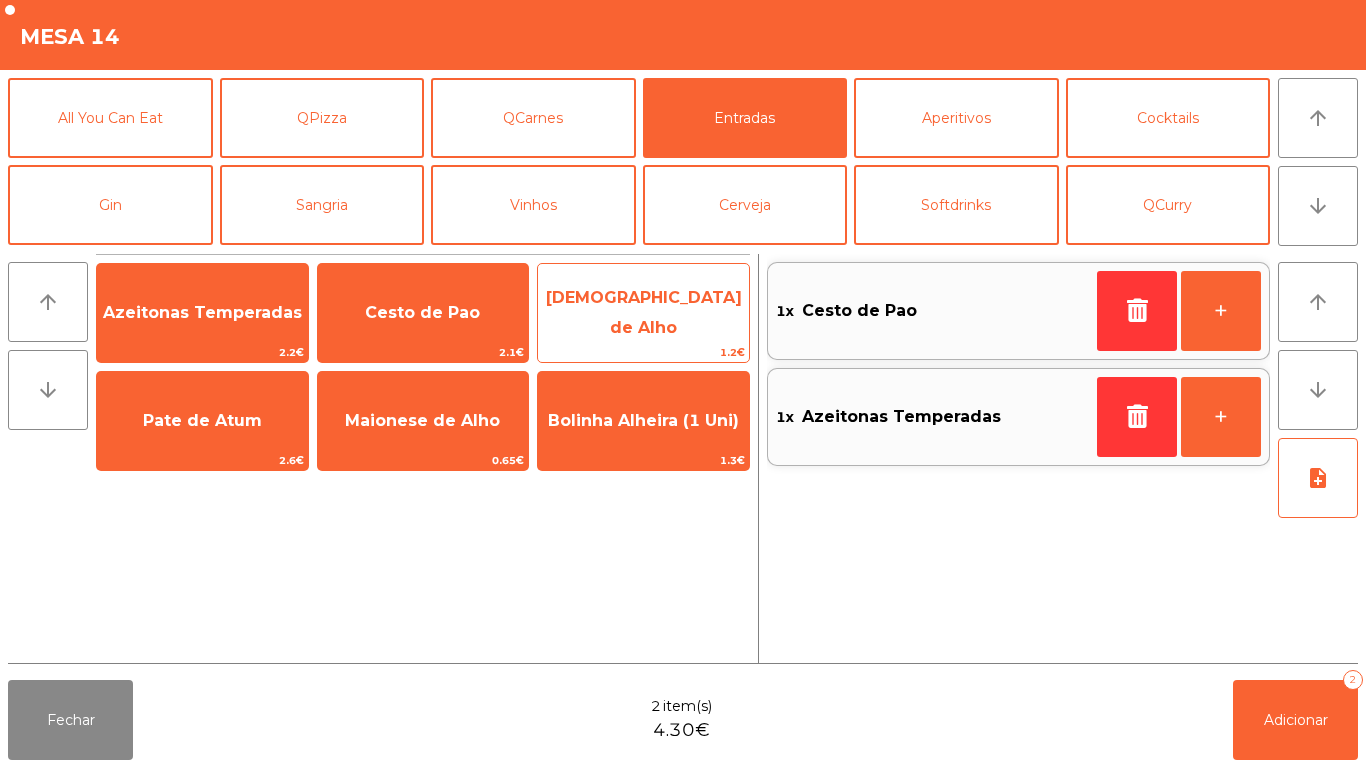click on "[DEMOGRAPHIC_DATA] de Alho" 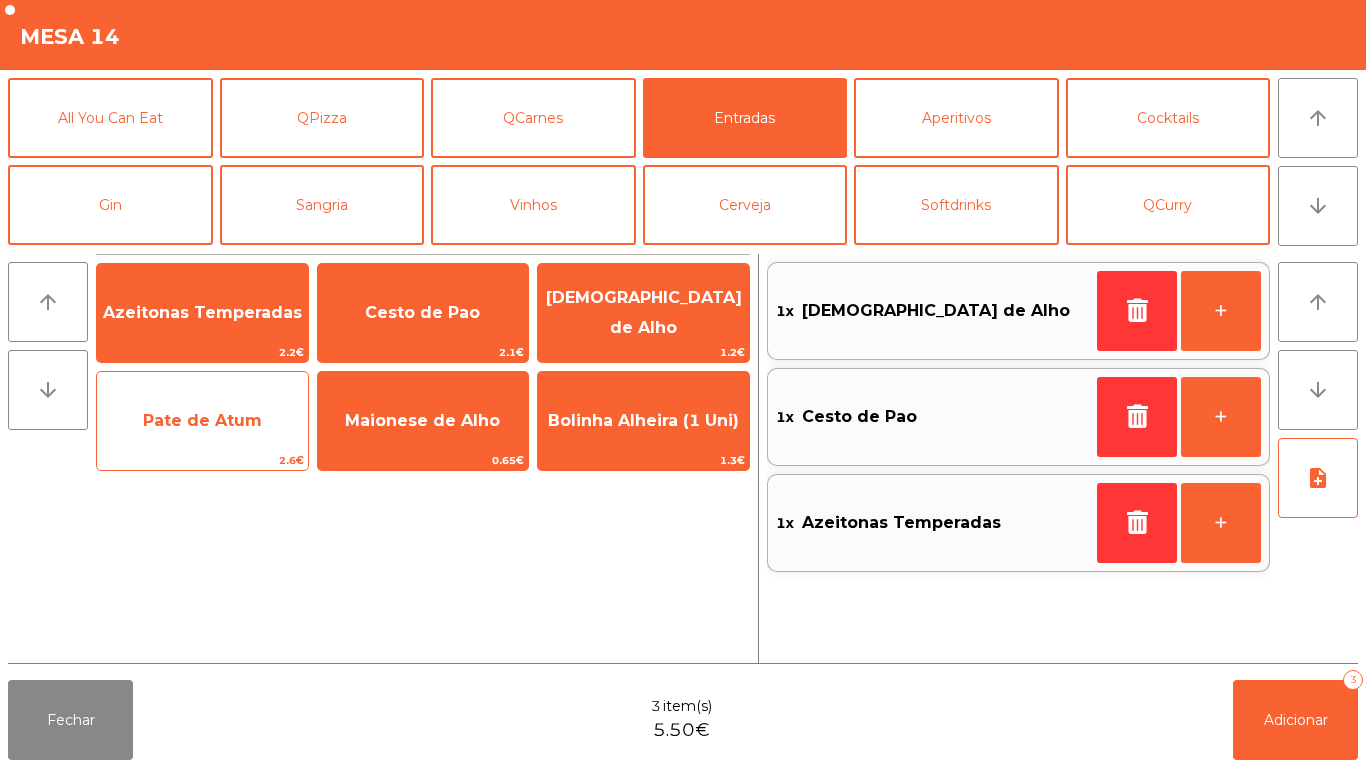 click on "Pate de Atum" 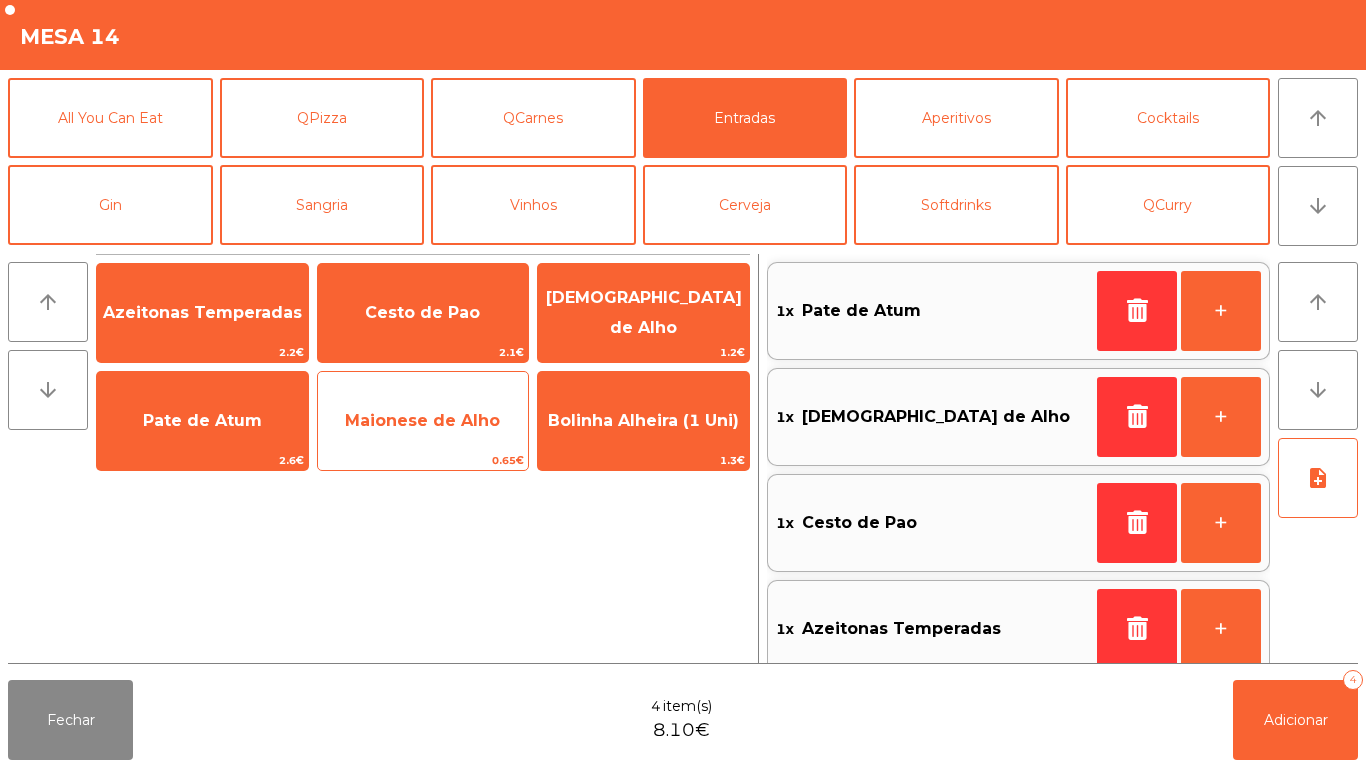 click on "Maionese de Alho" 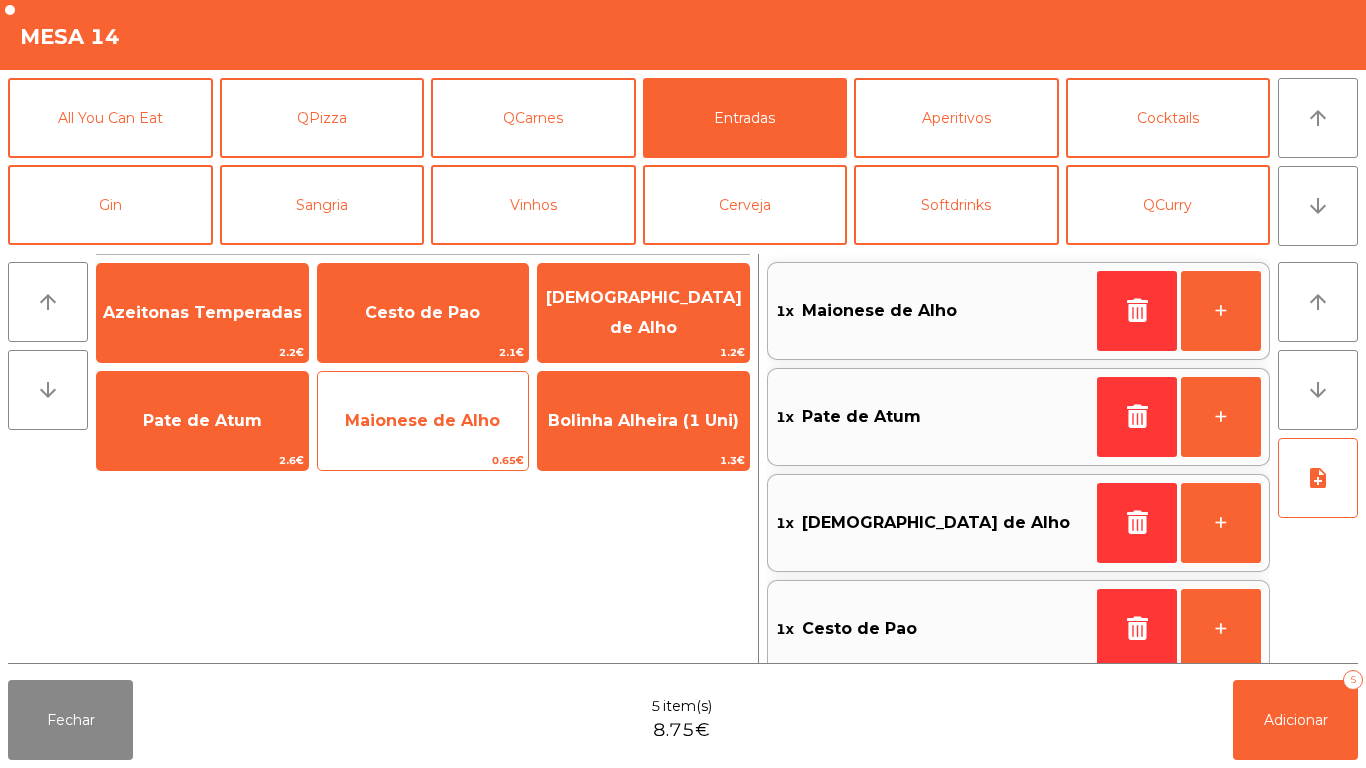 scroll, scrollTop: 8, scrollLeft: 0, axis: vertical 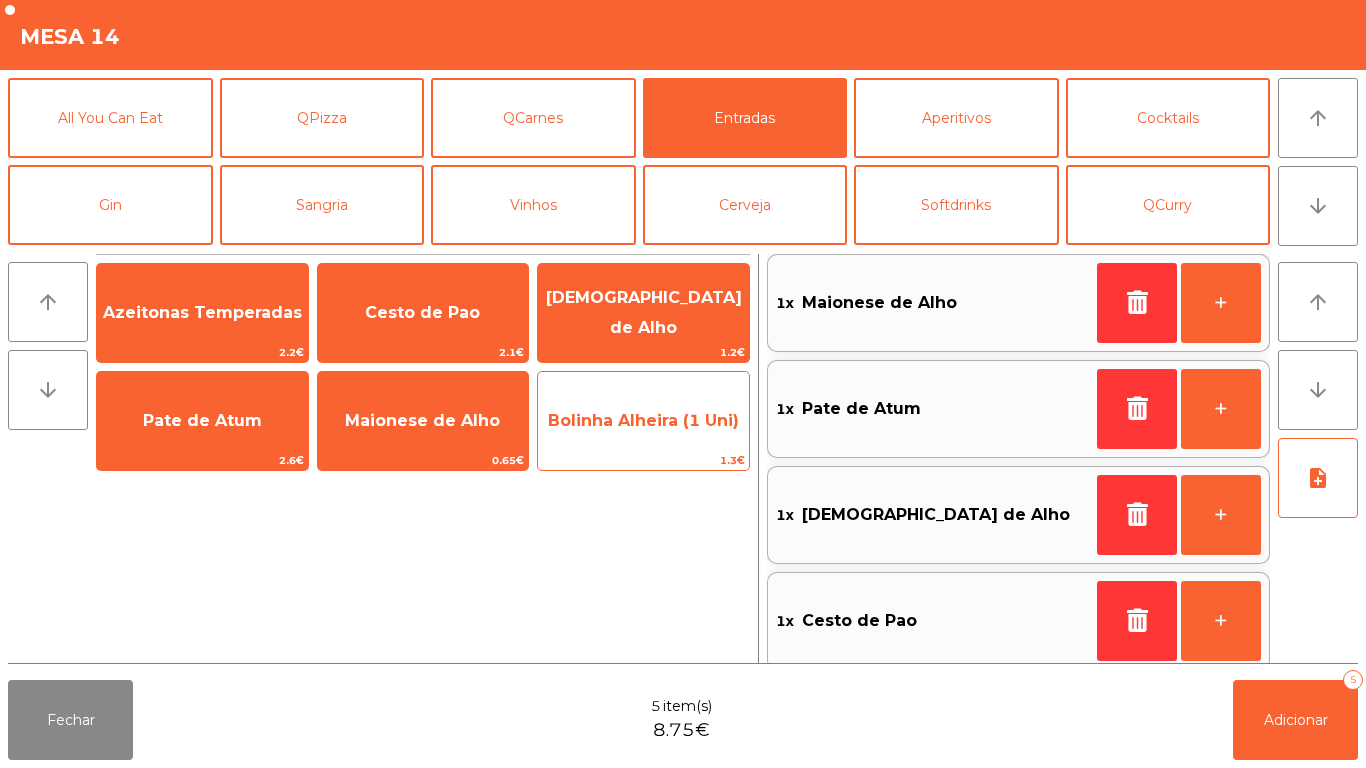 click on "Bolinha Alheira (1 Uni)" 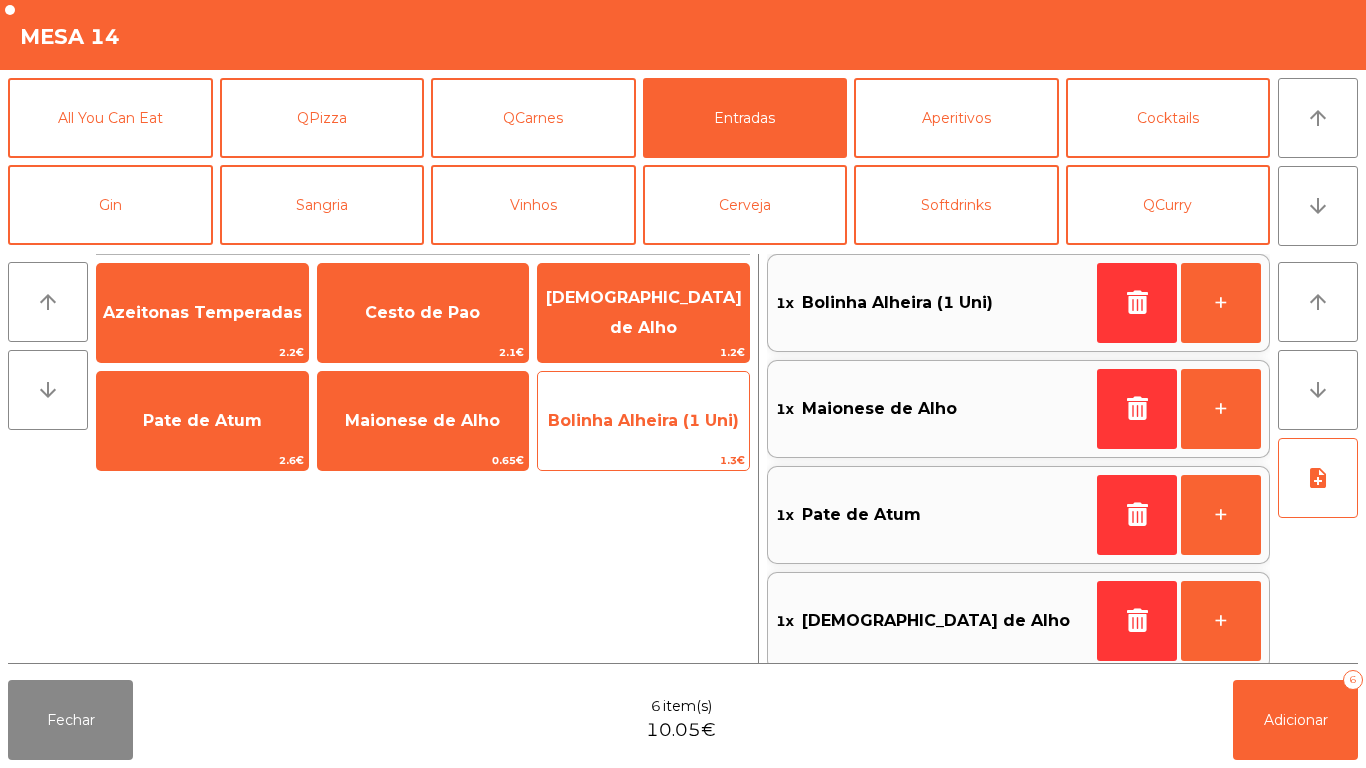 click on "Bolinha Alheira (1 Uni)" 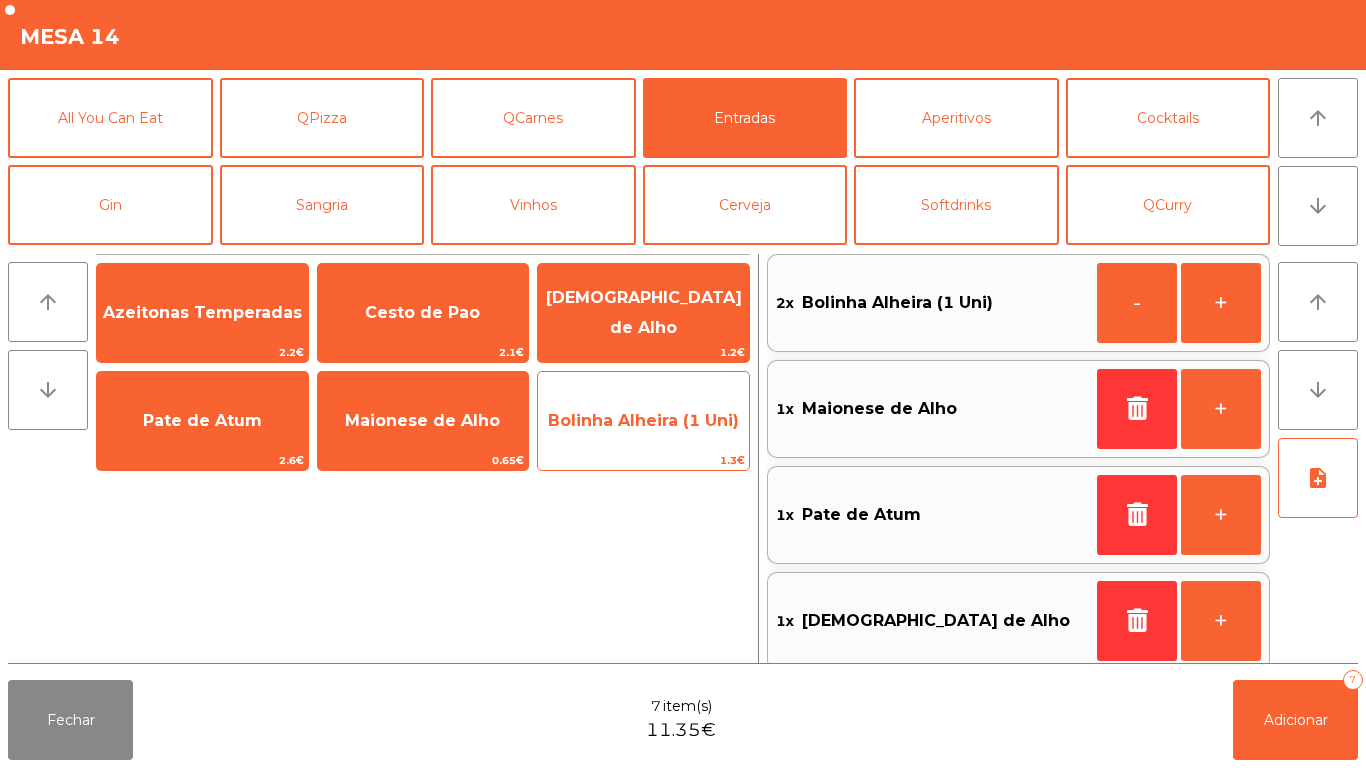 click on "Bolinha Alheira (1 Uni)" 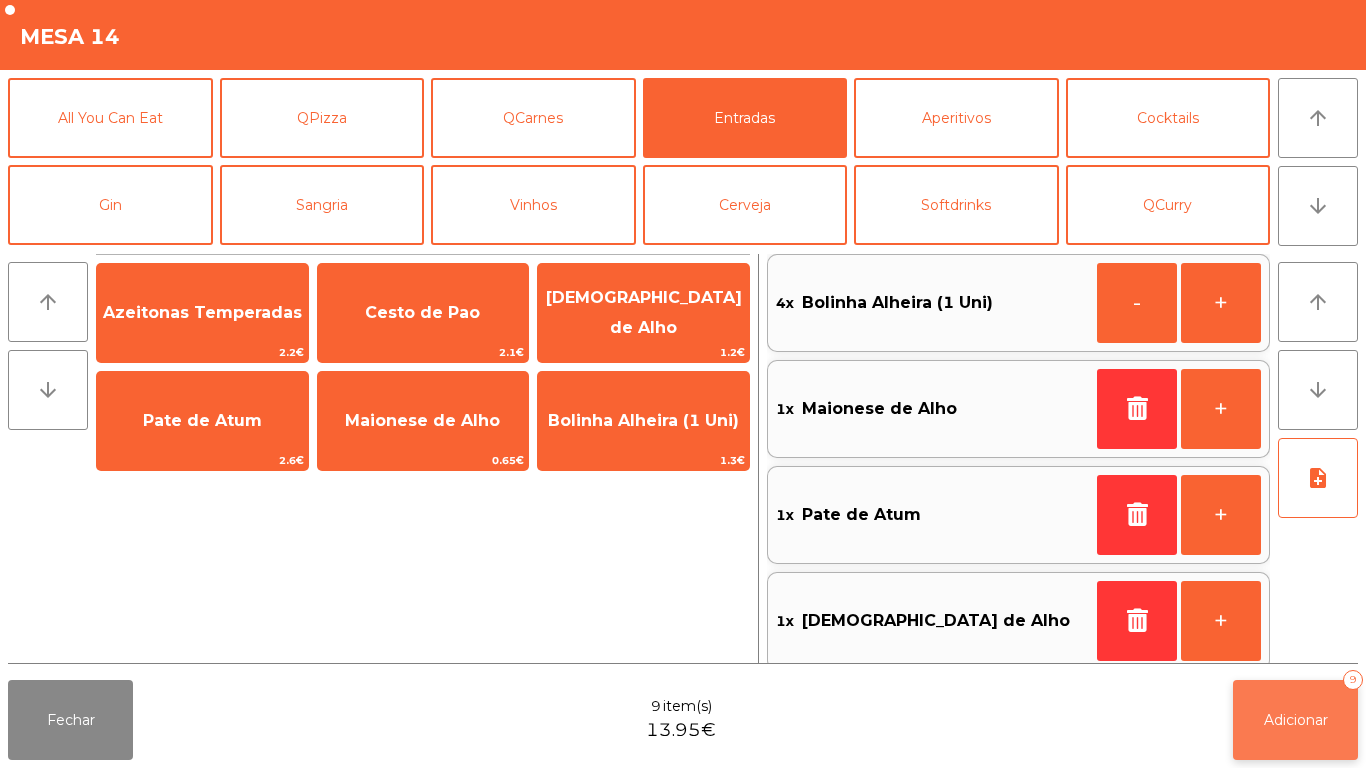 click on "Adicionar   9" 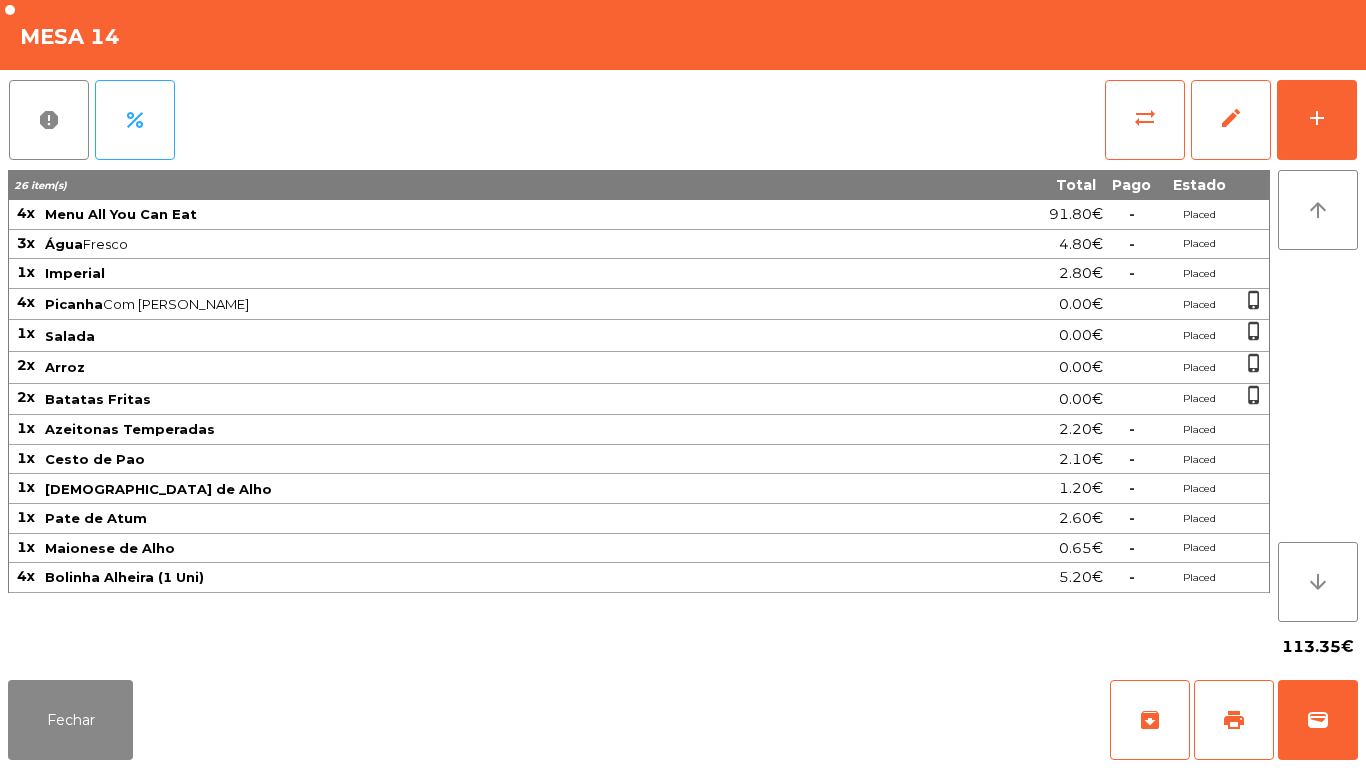 scroll, scrollTop: 0, scrollLeft: 0, axis: both 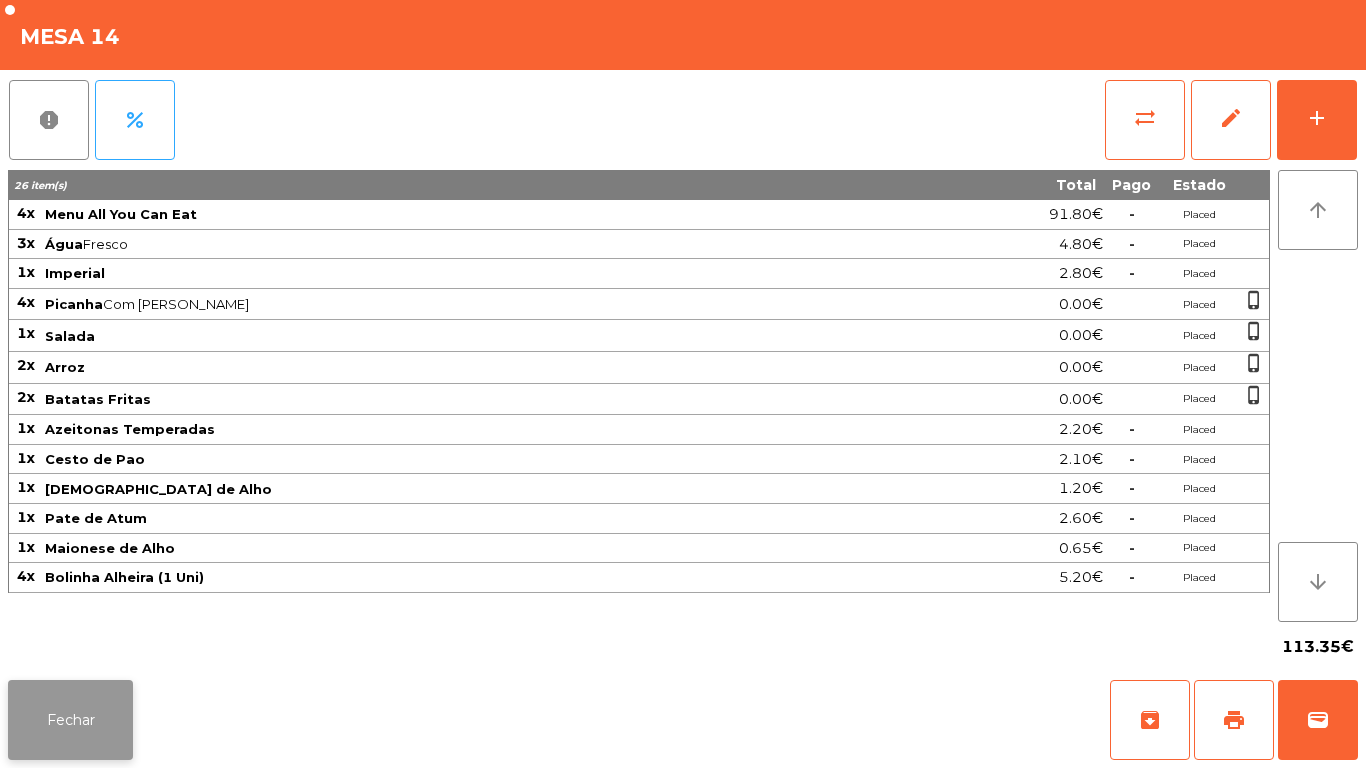 click on "Fechar" 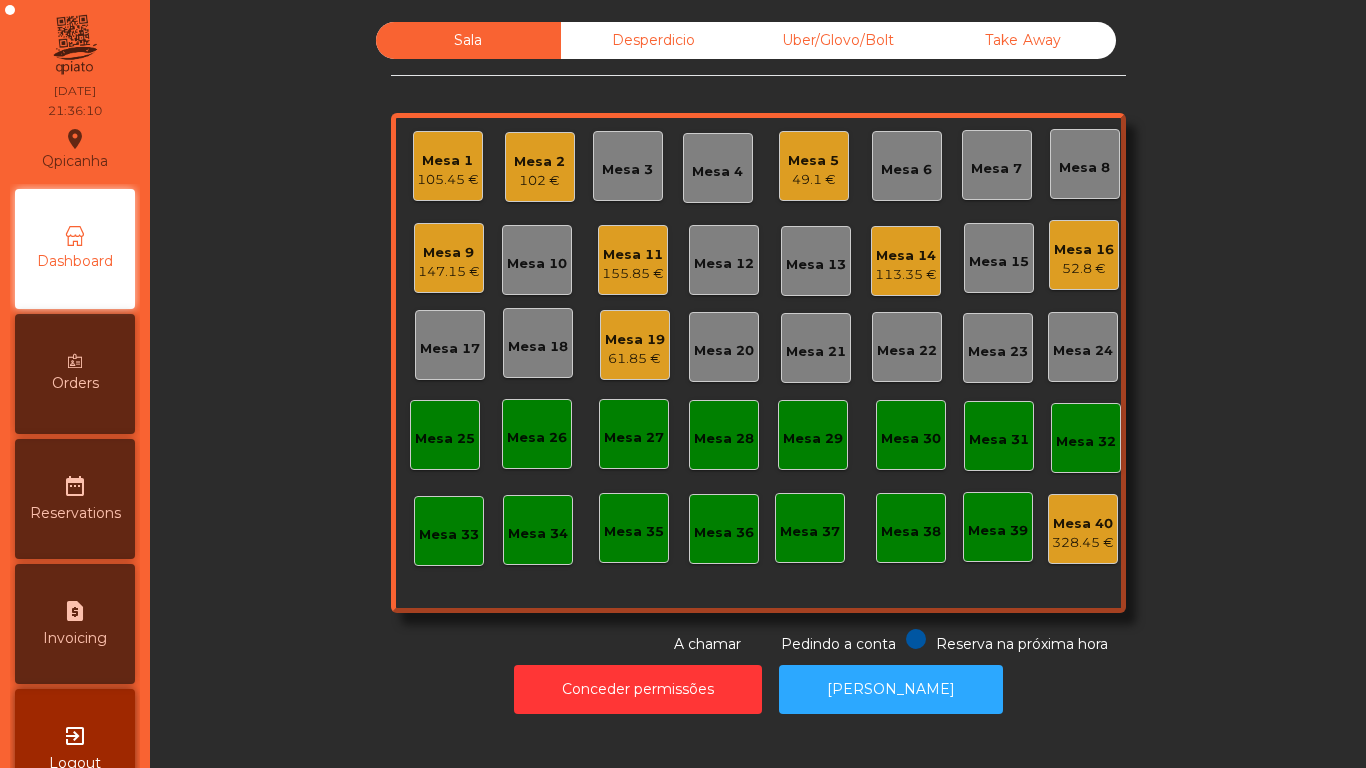 click on "147.15 €" 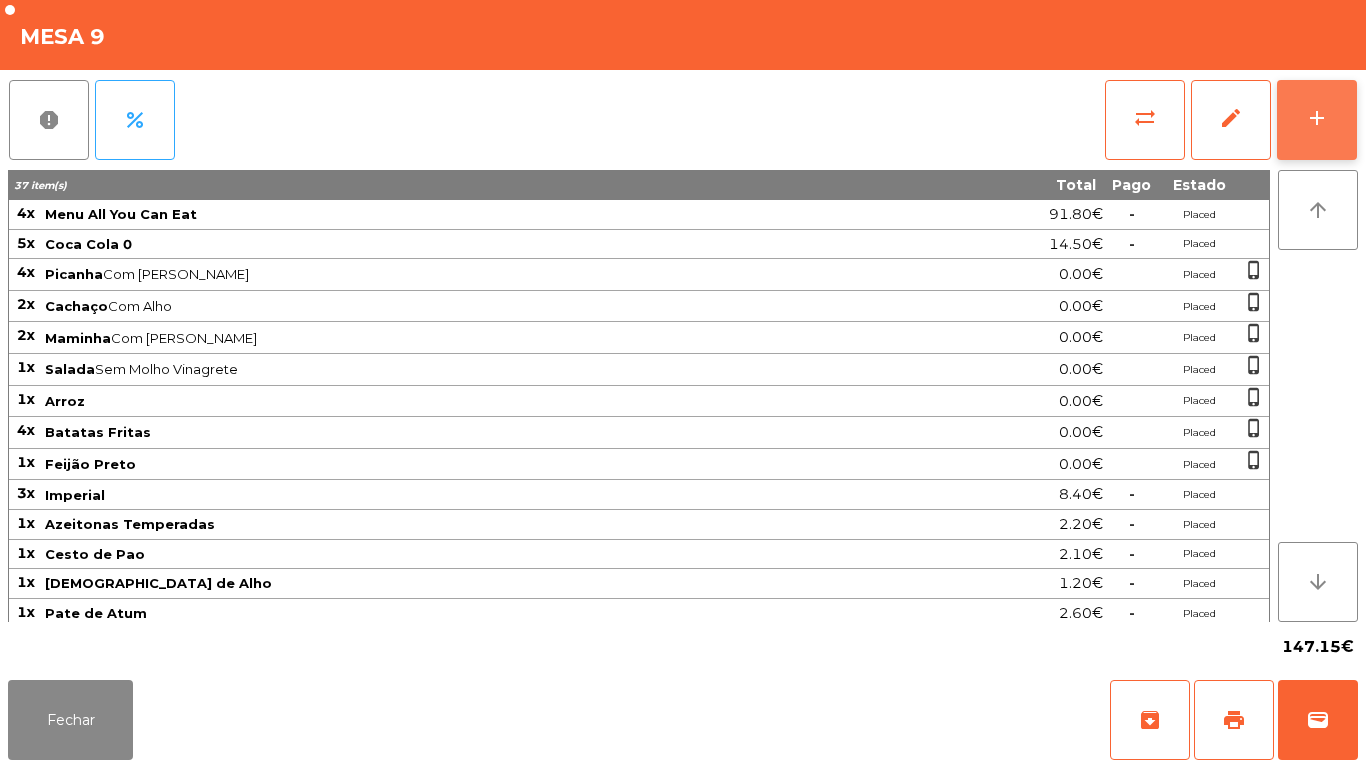 click on "add" 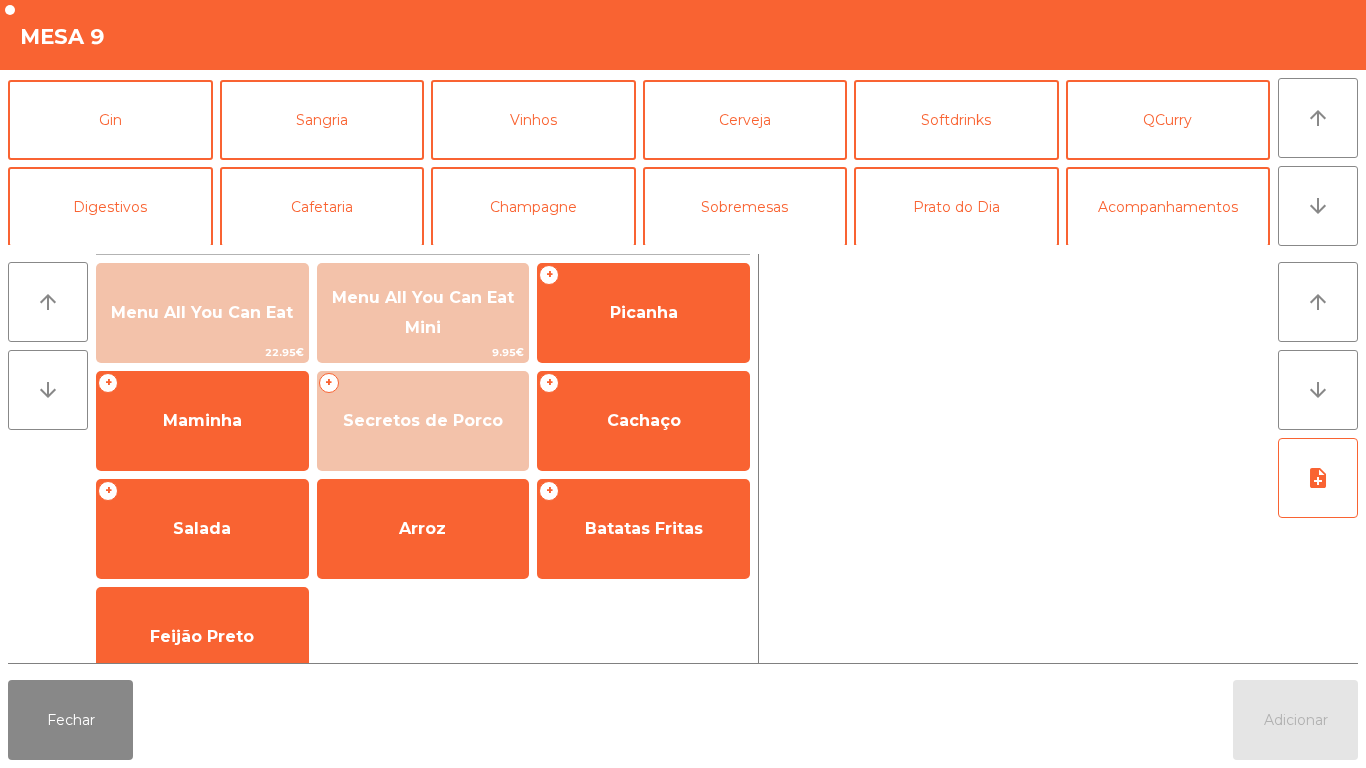 scroll, scrollTop: 0, scrollLeft: 0, axis: both 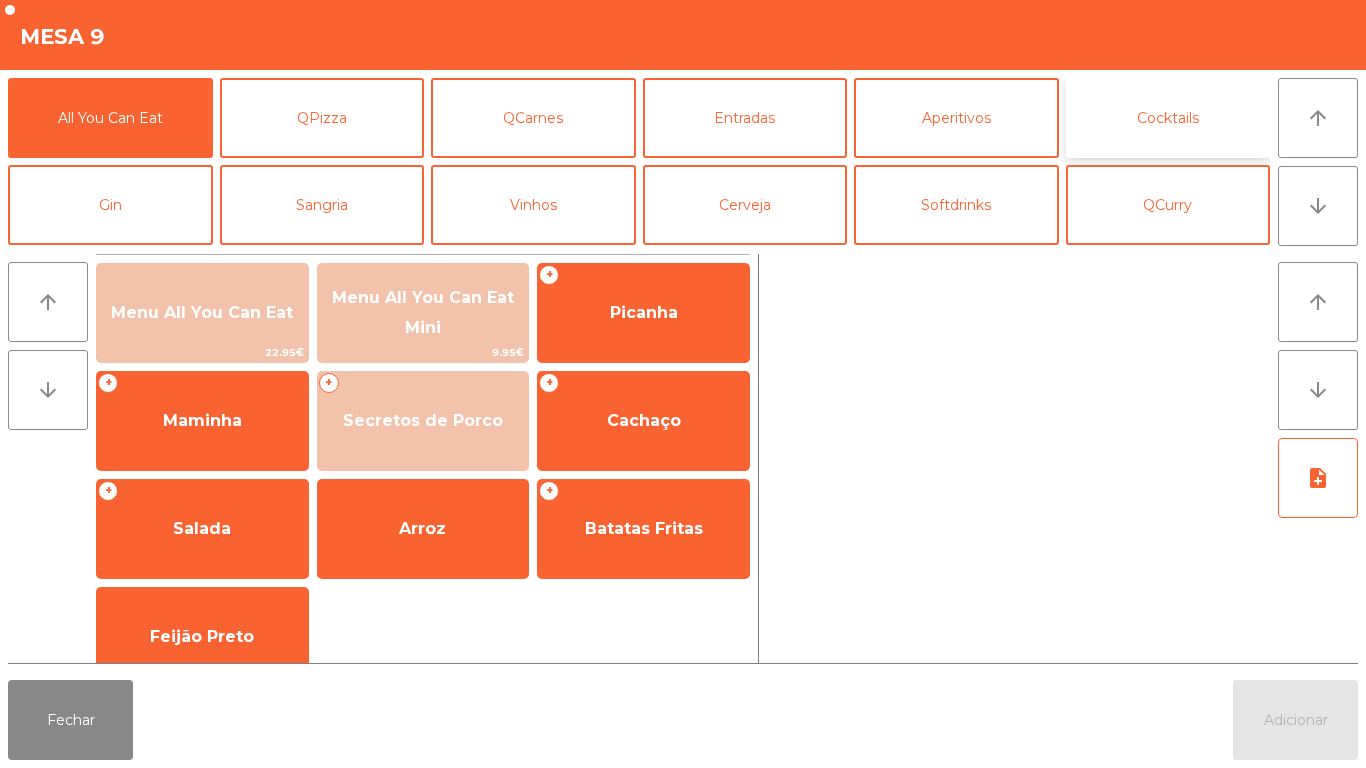 click on "Cocktails" 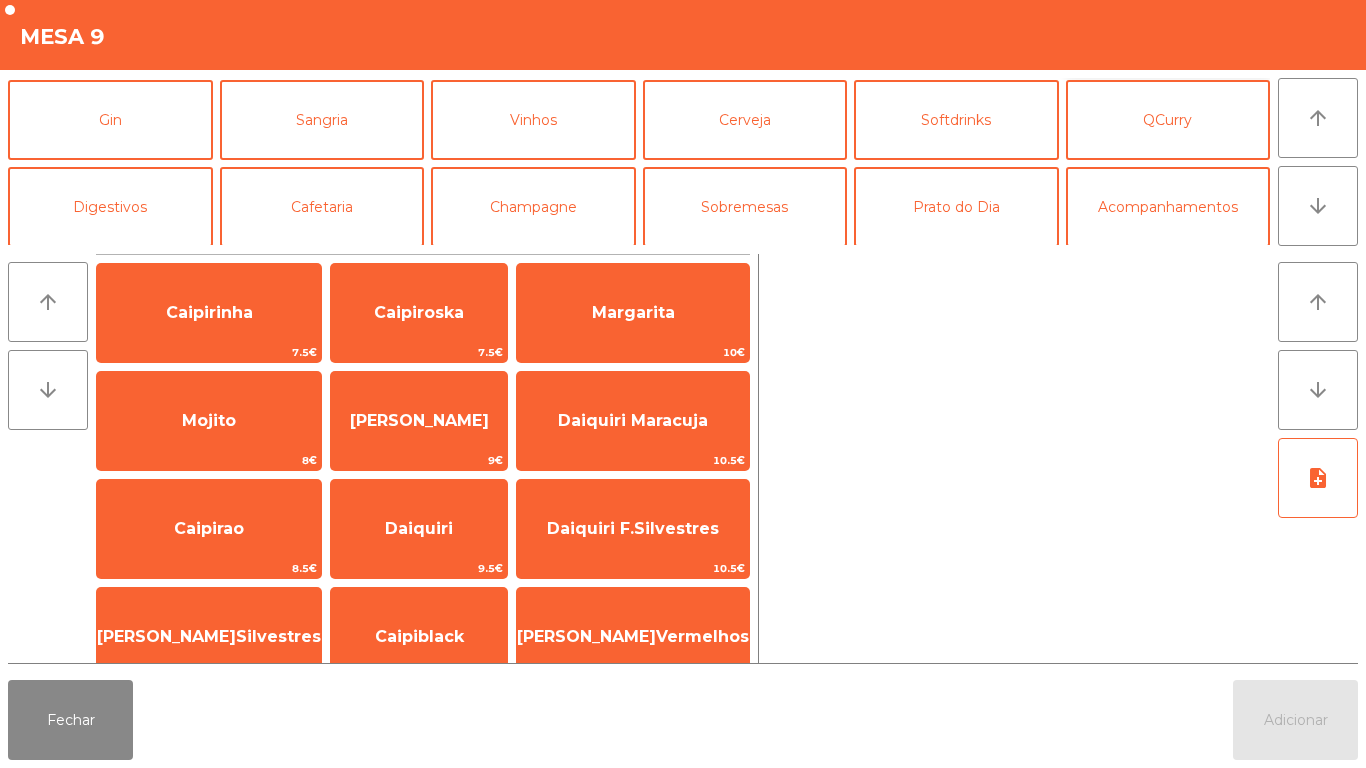scroll, scrollTop: 87, scrollLeft: 0, axis: vertical 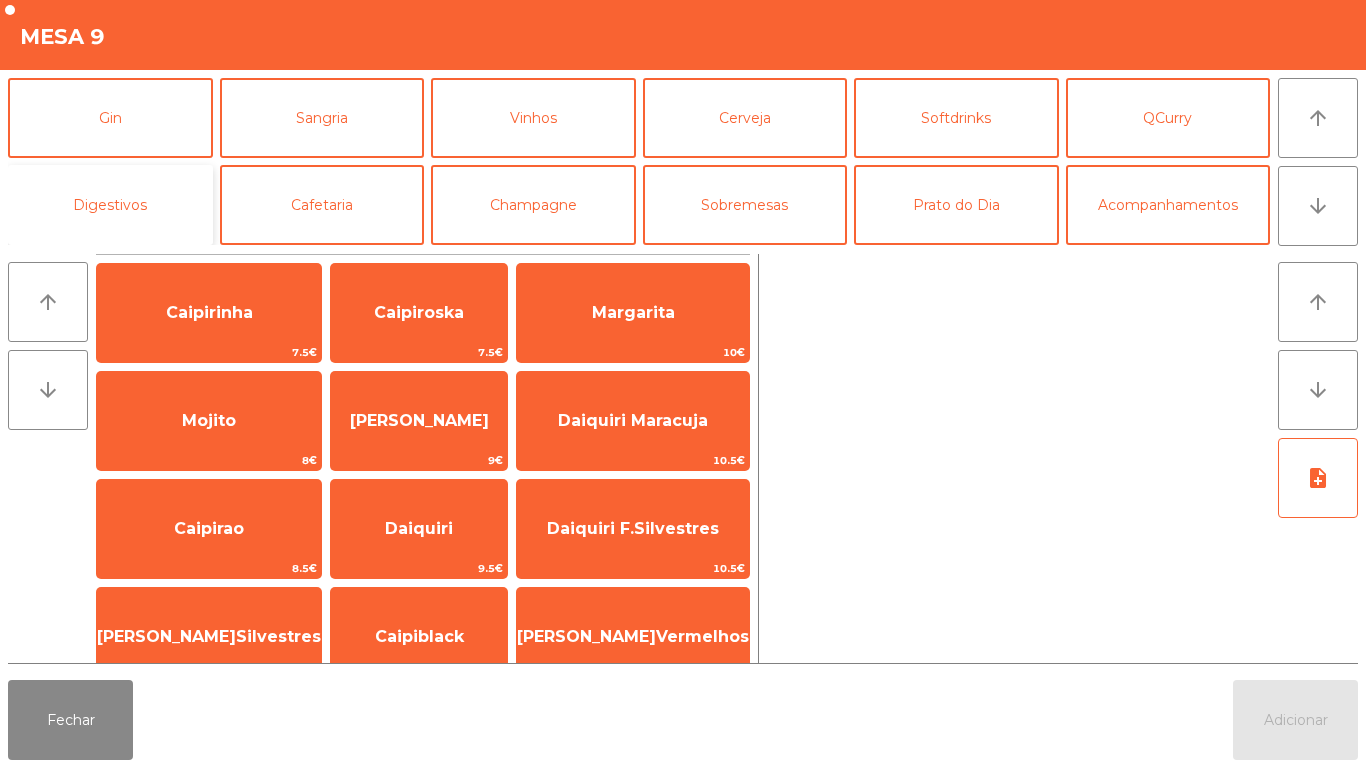 click on "Digestivos" 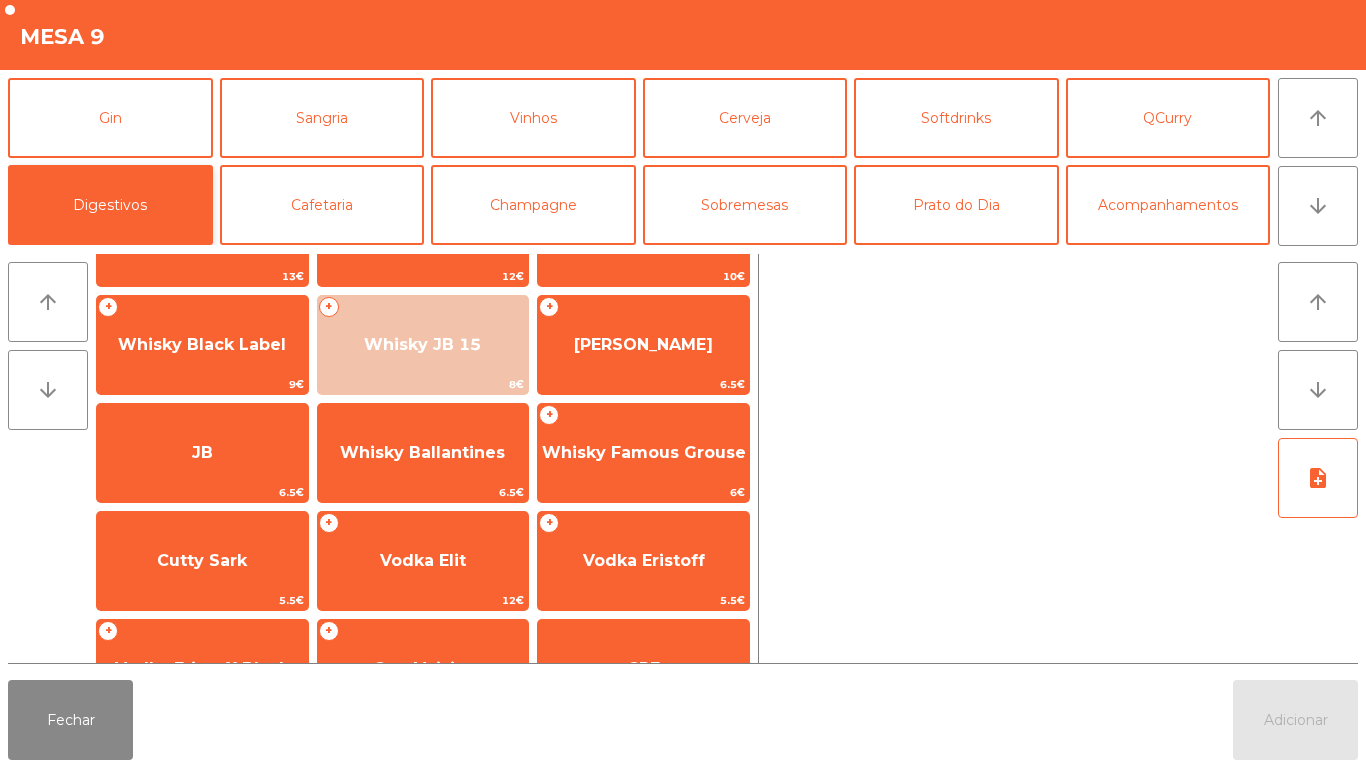 scroll, scrollTop: 181, scrollLeft: 0, axis: vertical 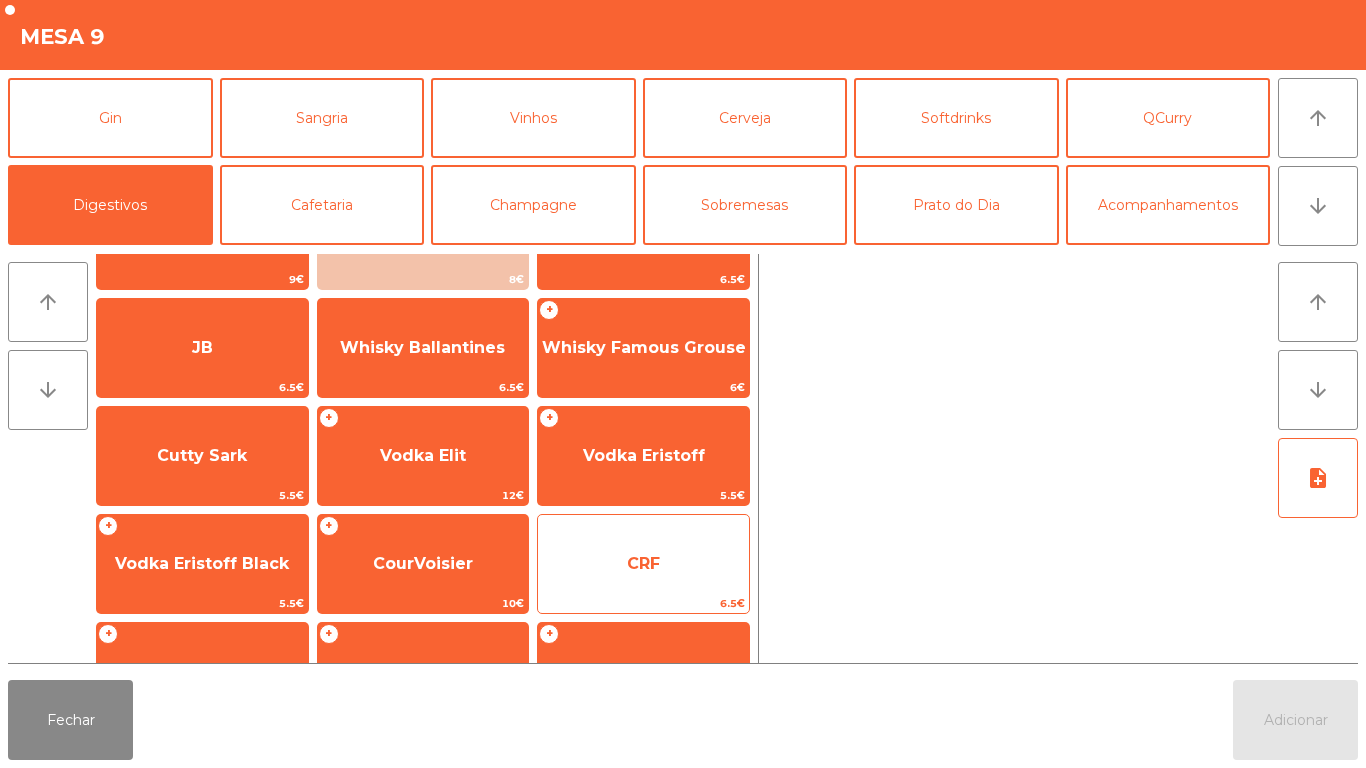 click on "CRF" 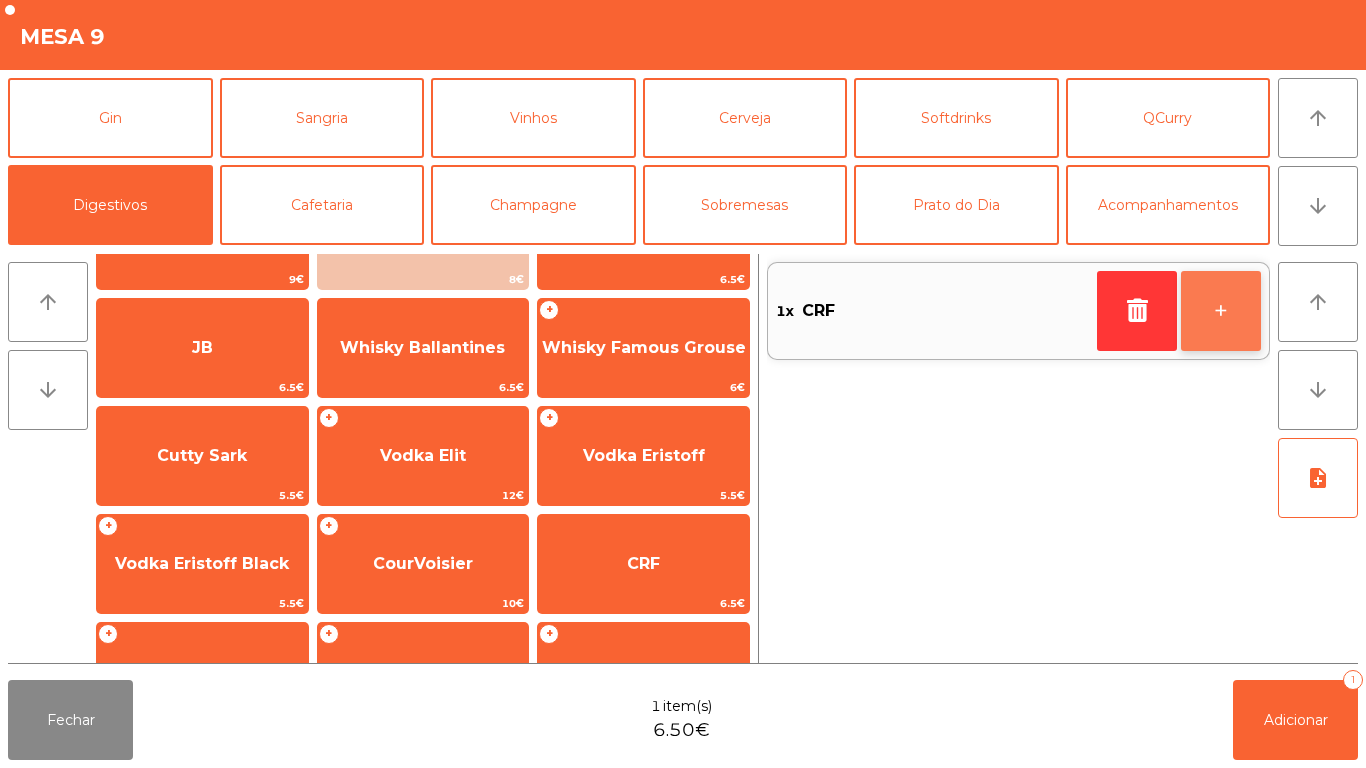 click on "+" 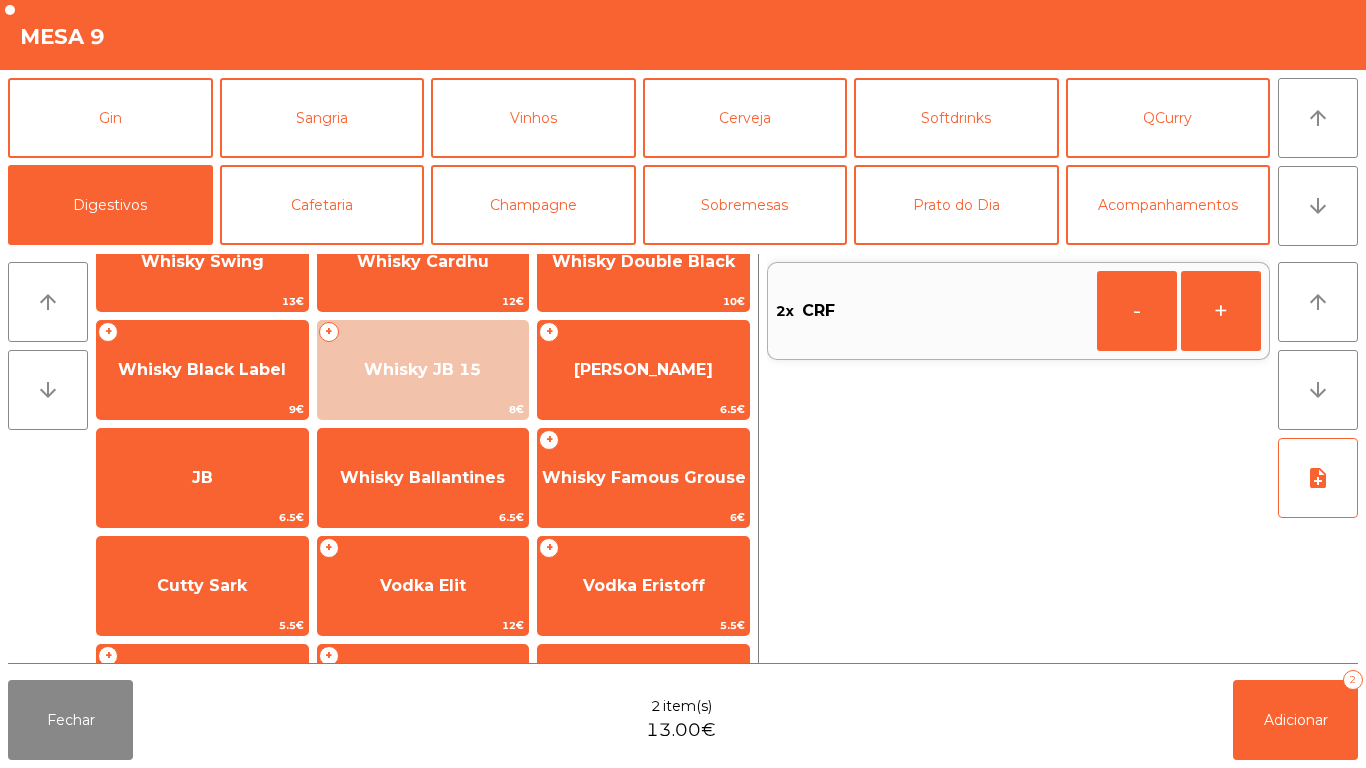 scroll, scrollTop: 0, scrollLeft: 0, axis: both 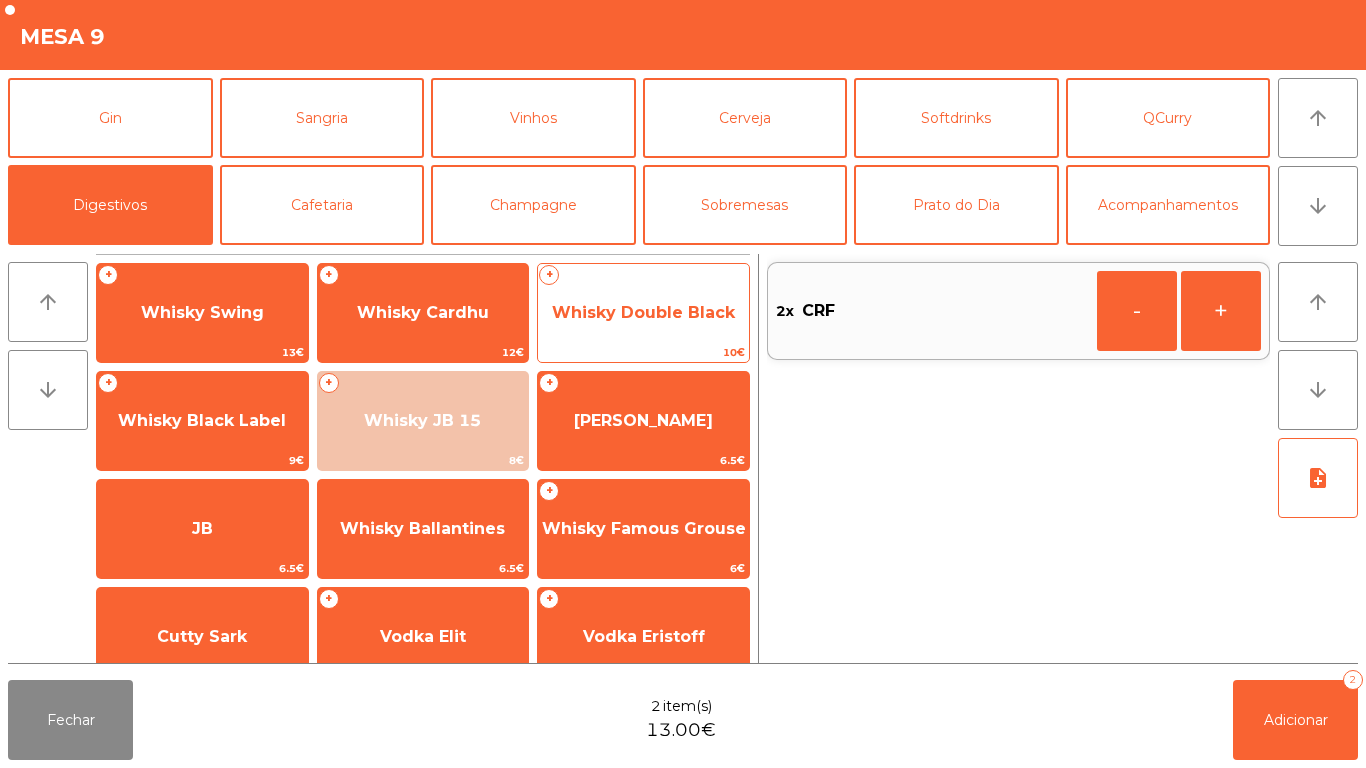 click on "Whisky Double Black" 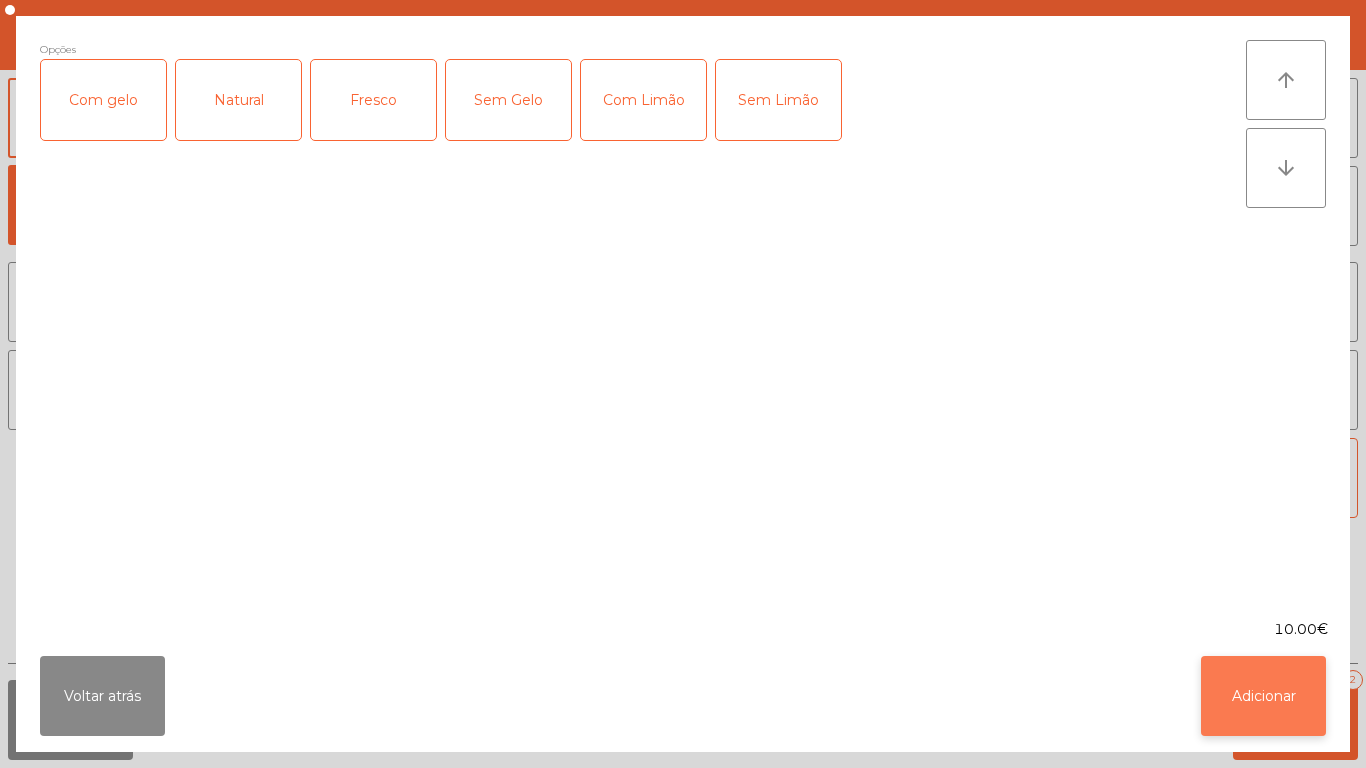 click on "Adicionar" 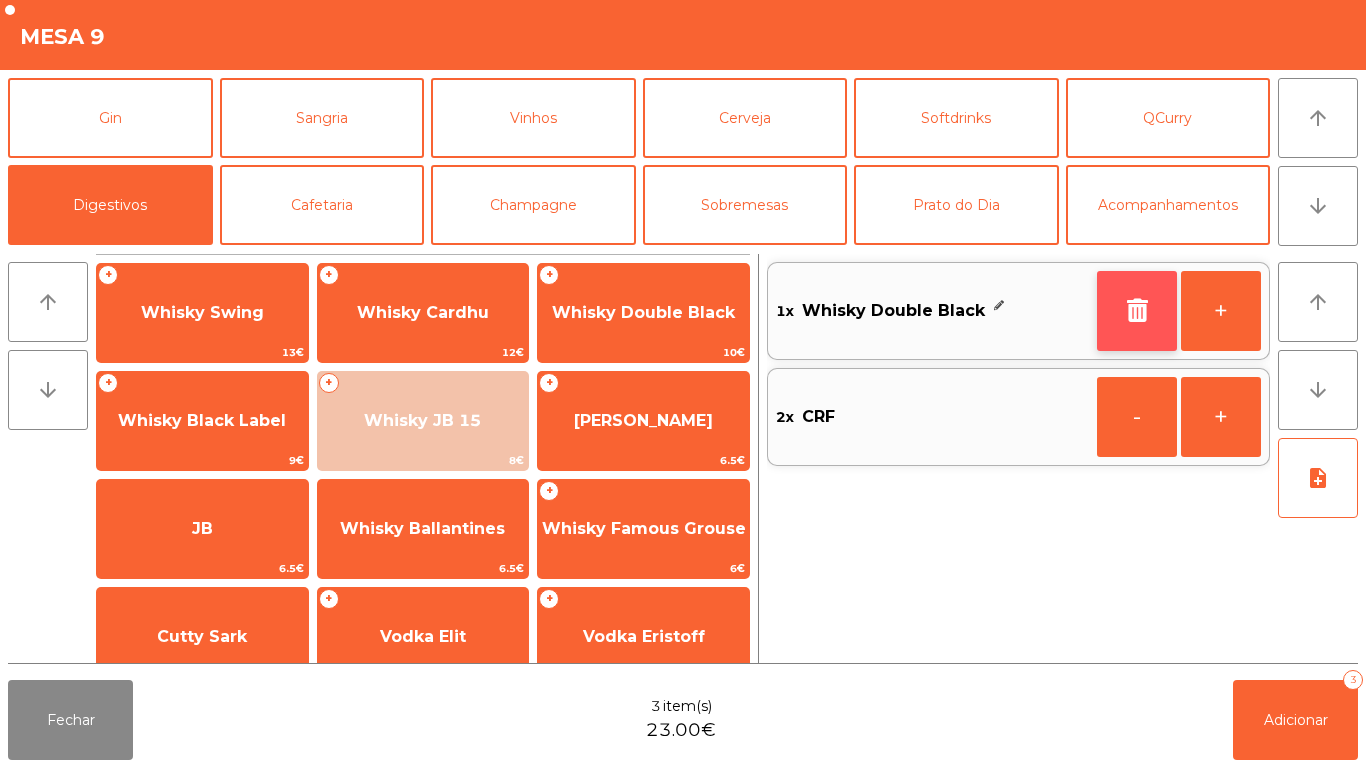 click 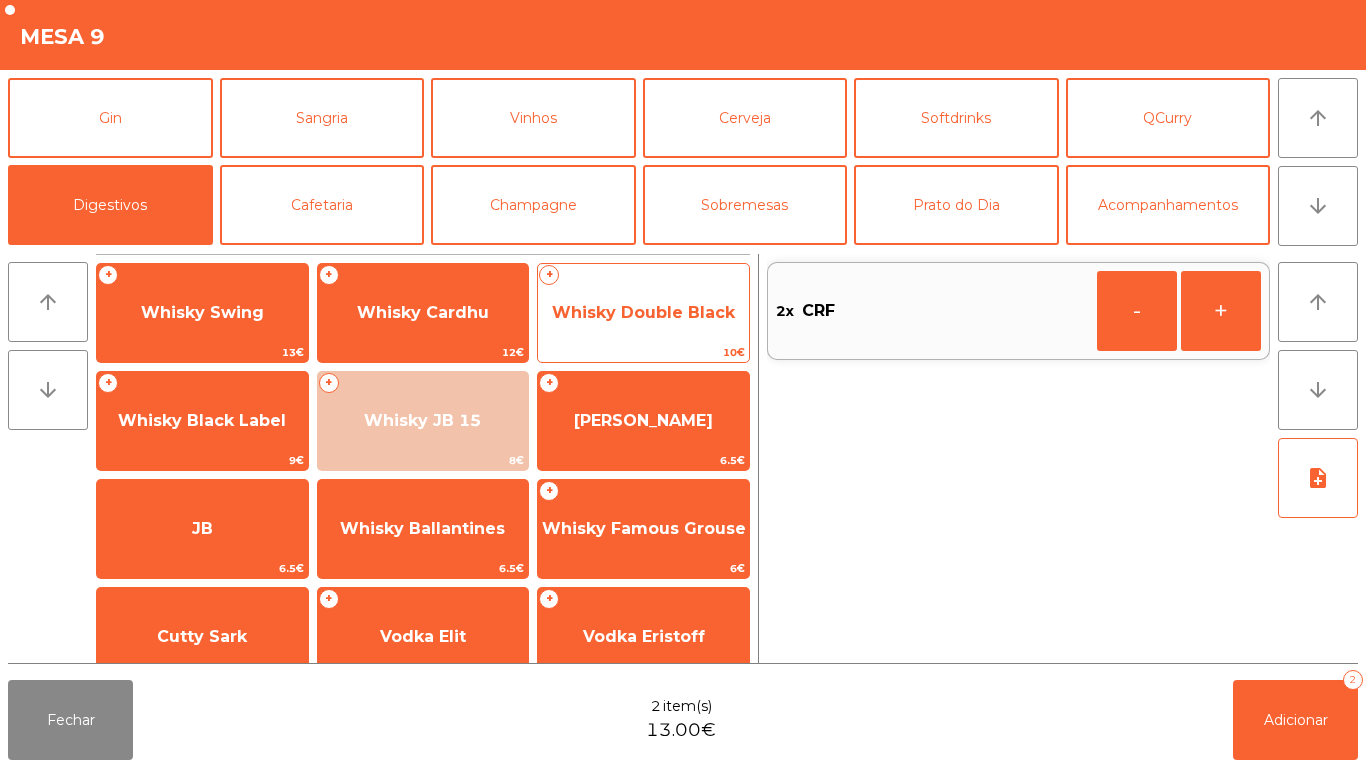 click on "Whisky Double Black" 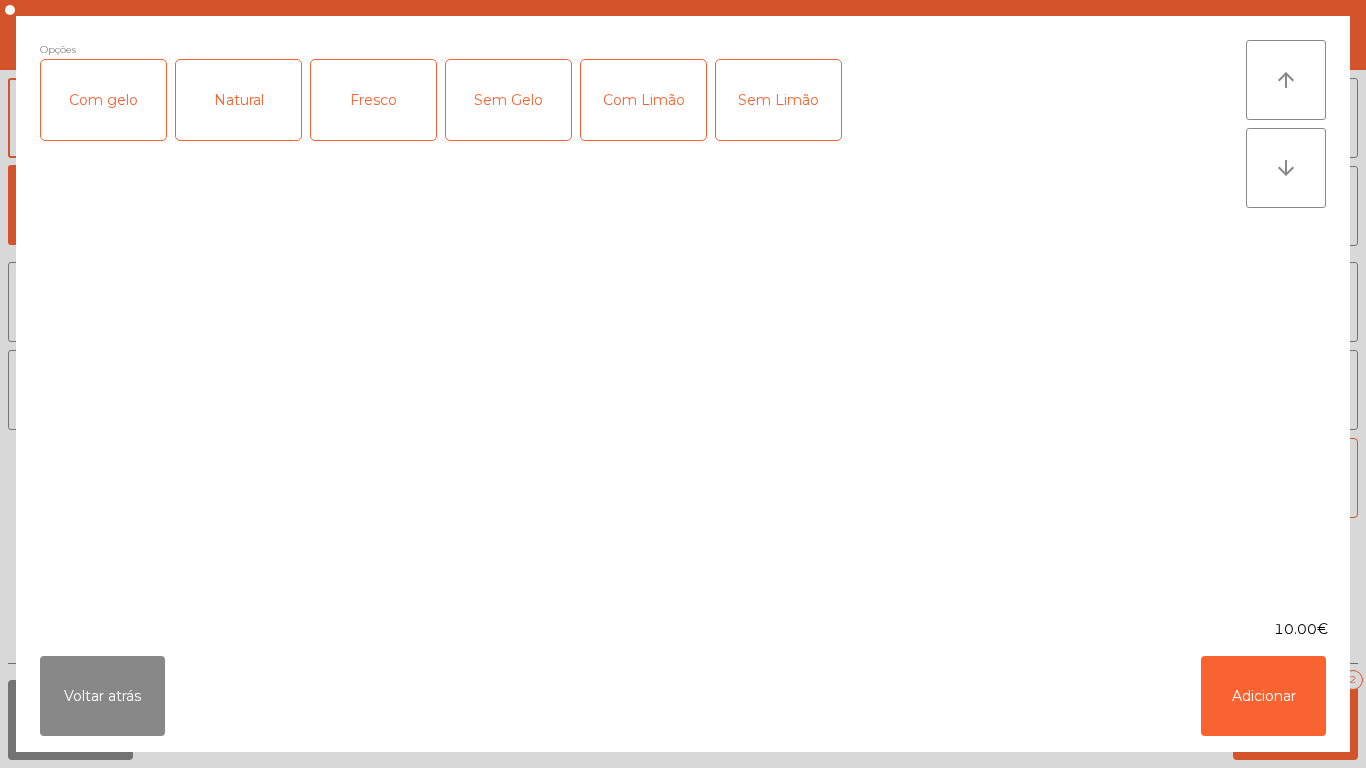 click on "Sem Gelo" 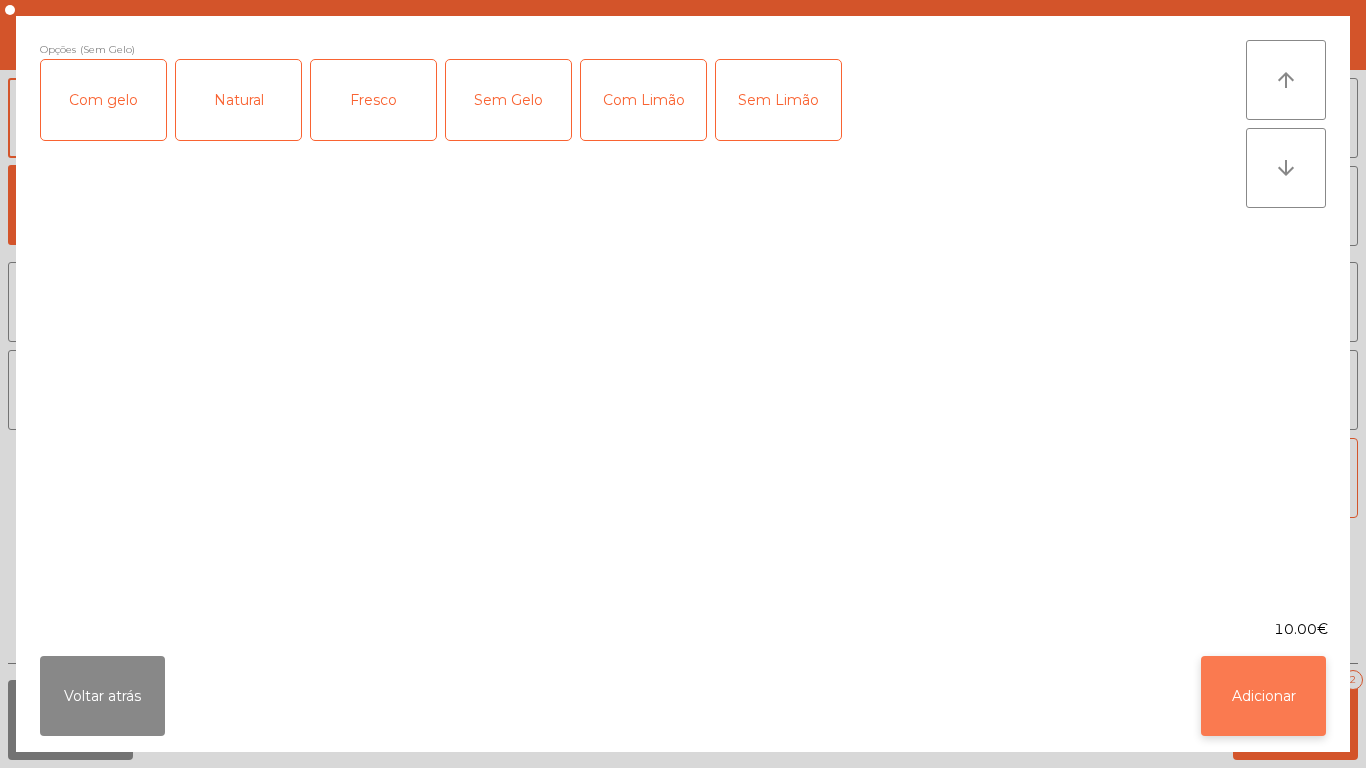 click on "Adicionar" 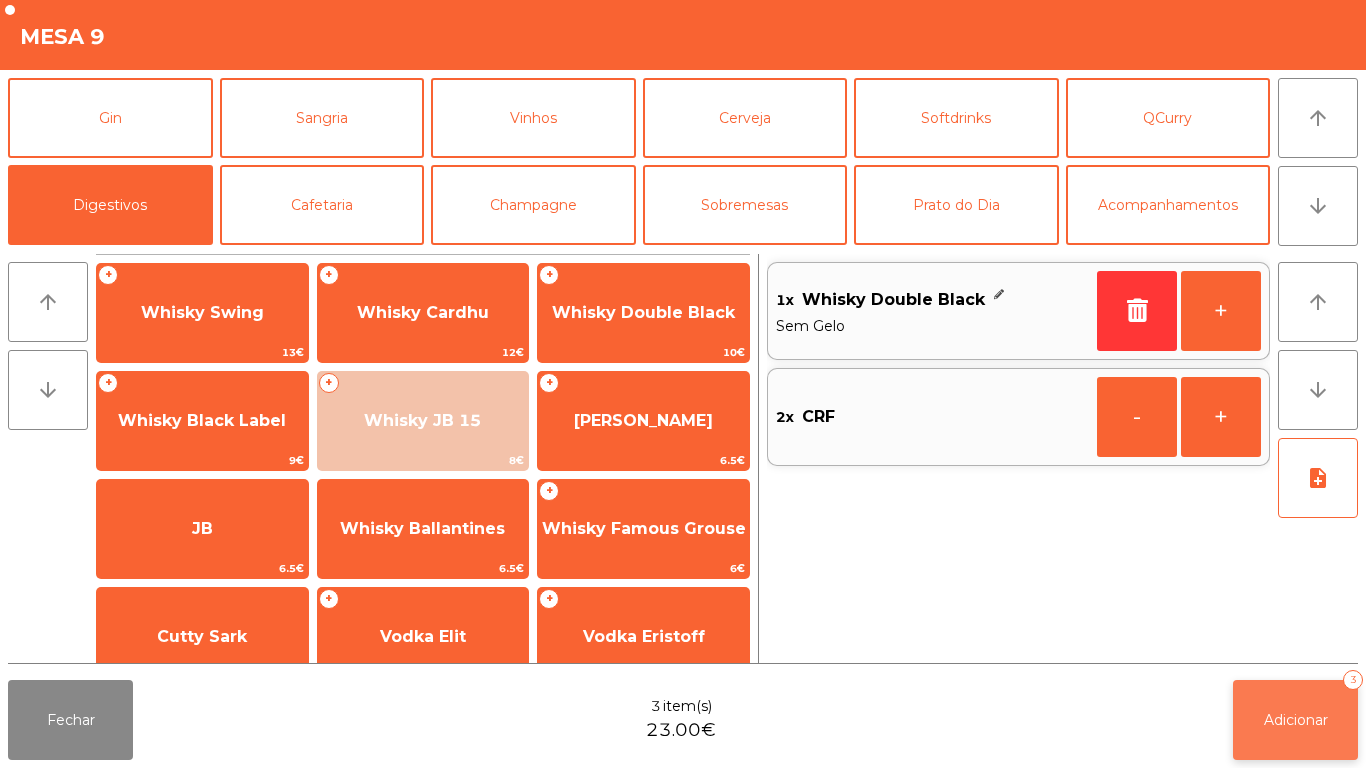 click on "Adicionar   3" 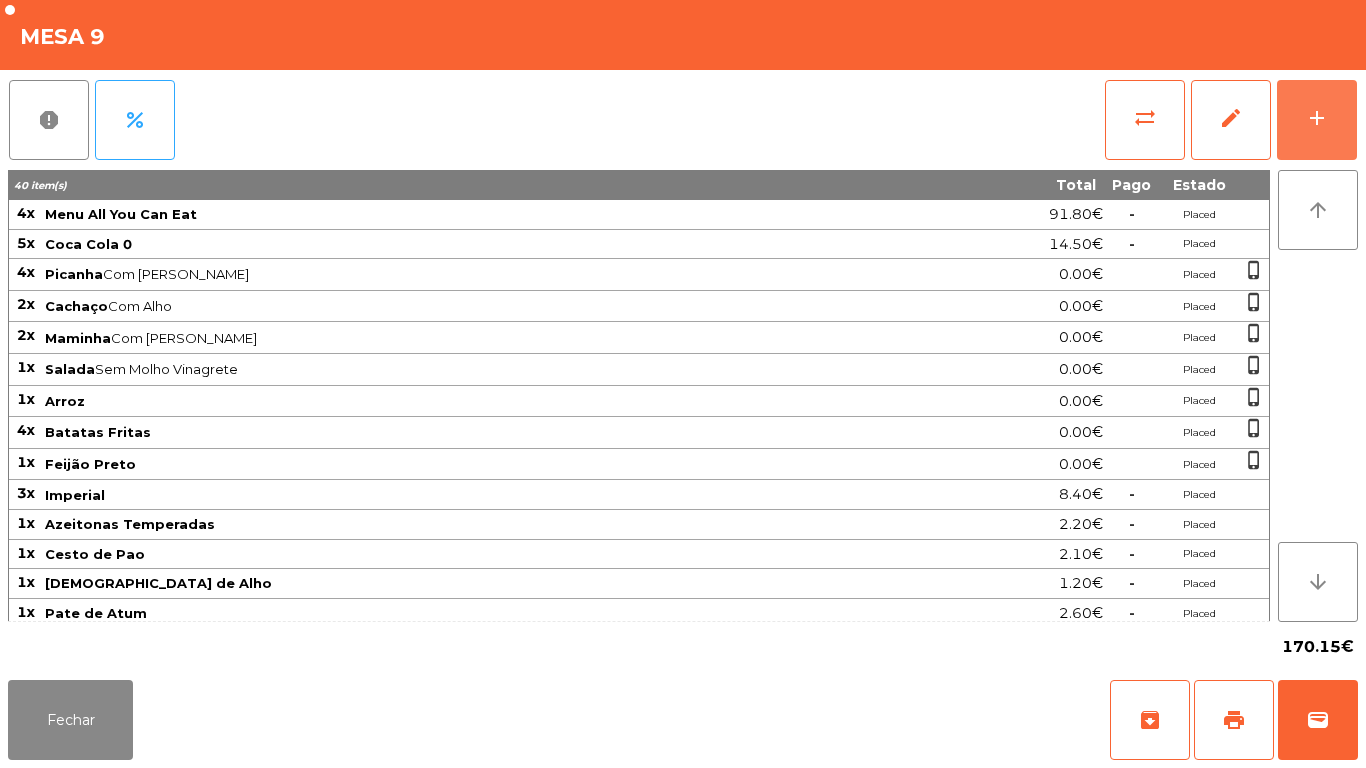 scroll, scrollTop: 155, scrollLeft: 0, axis: vertical 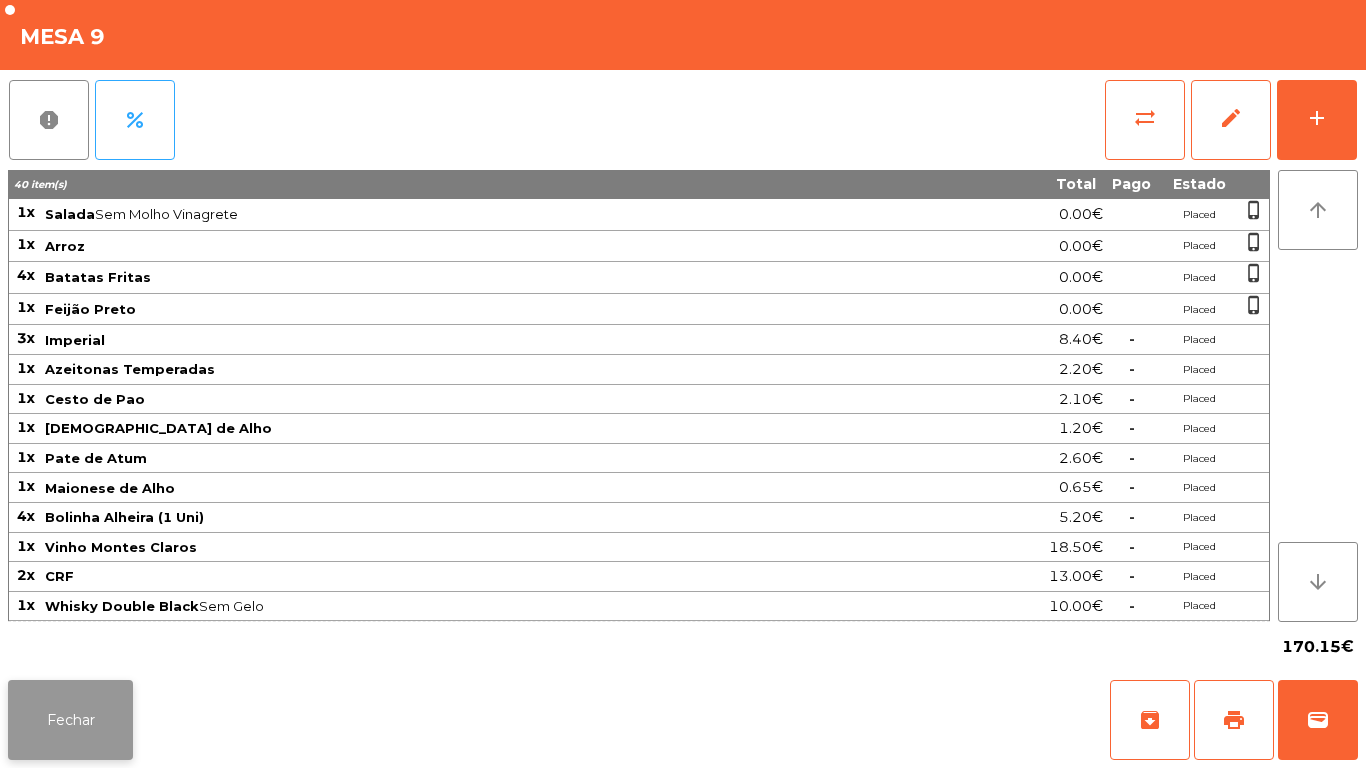 click on "Fechar" 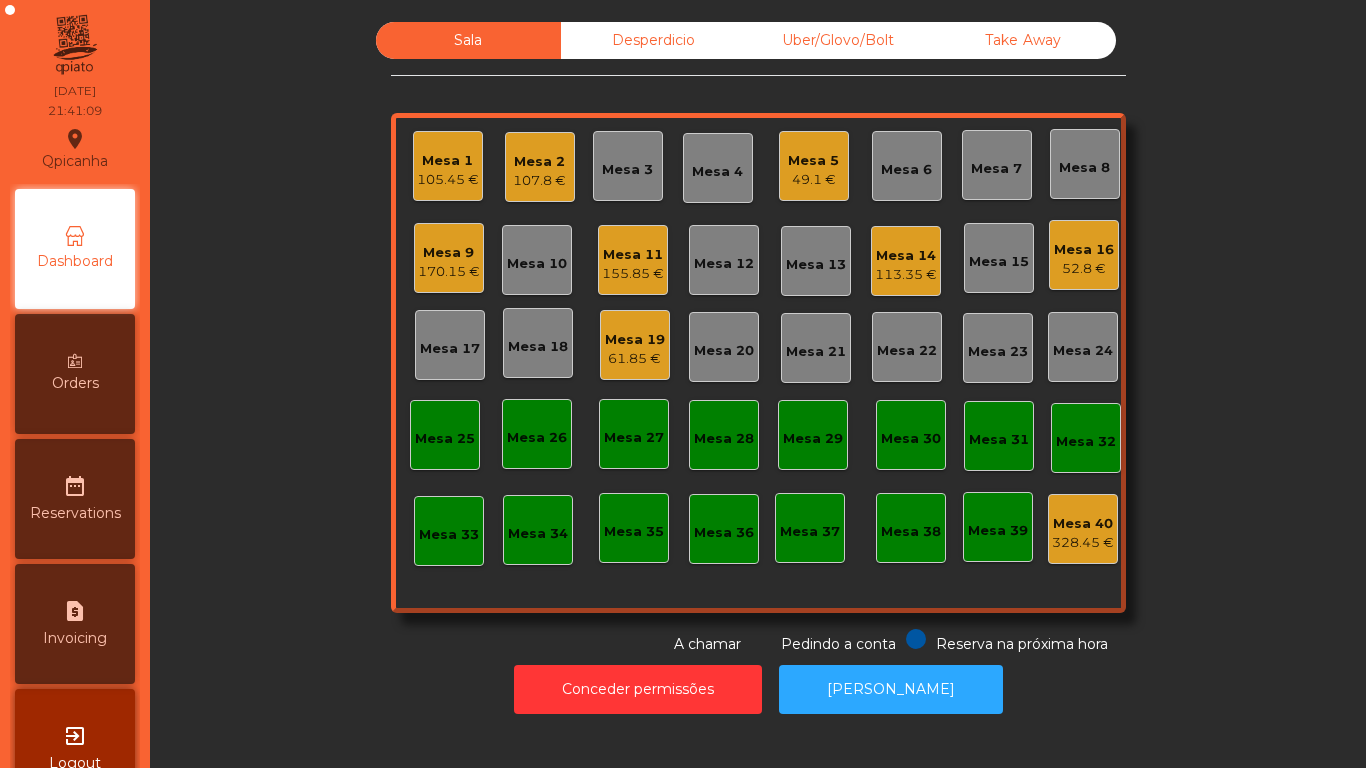 click on "113.35 €" 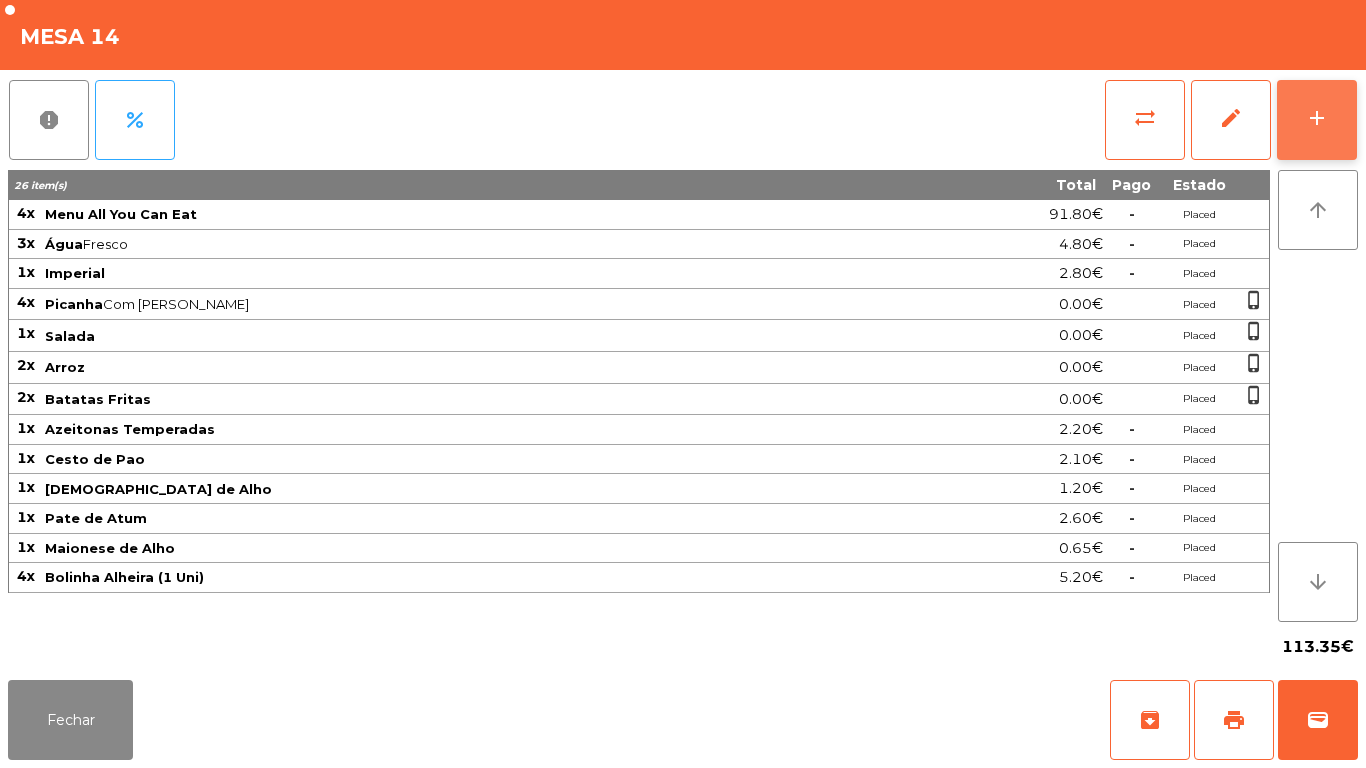 click on "add" 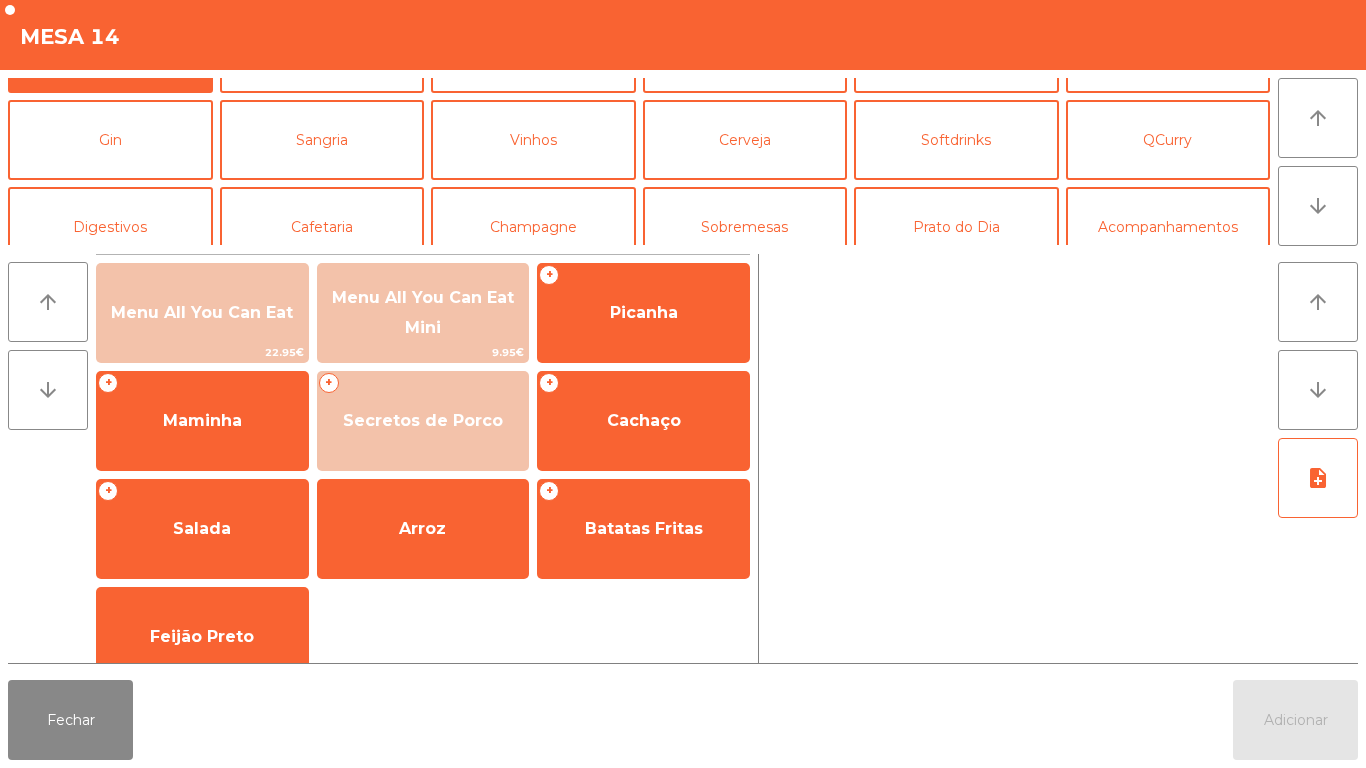 scroll, scrollTop: 97, scrollLeft: 0, axis: vertical 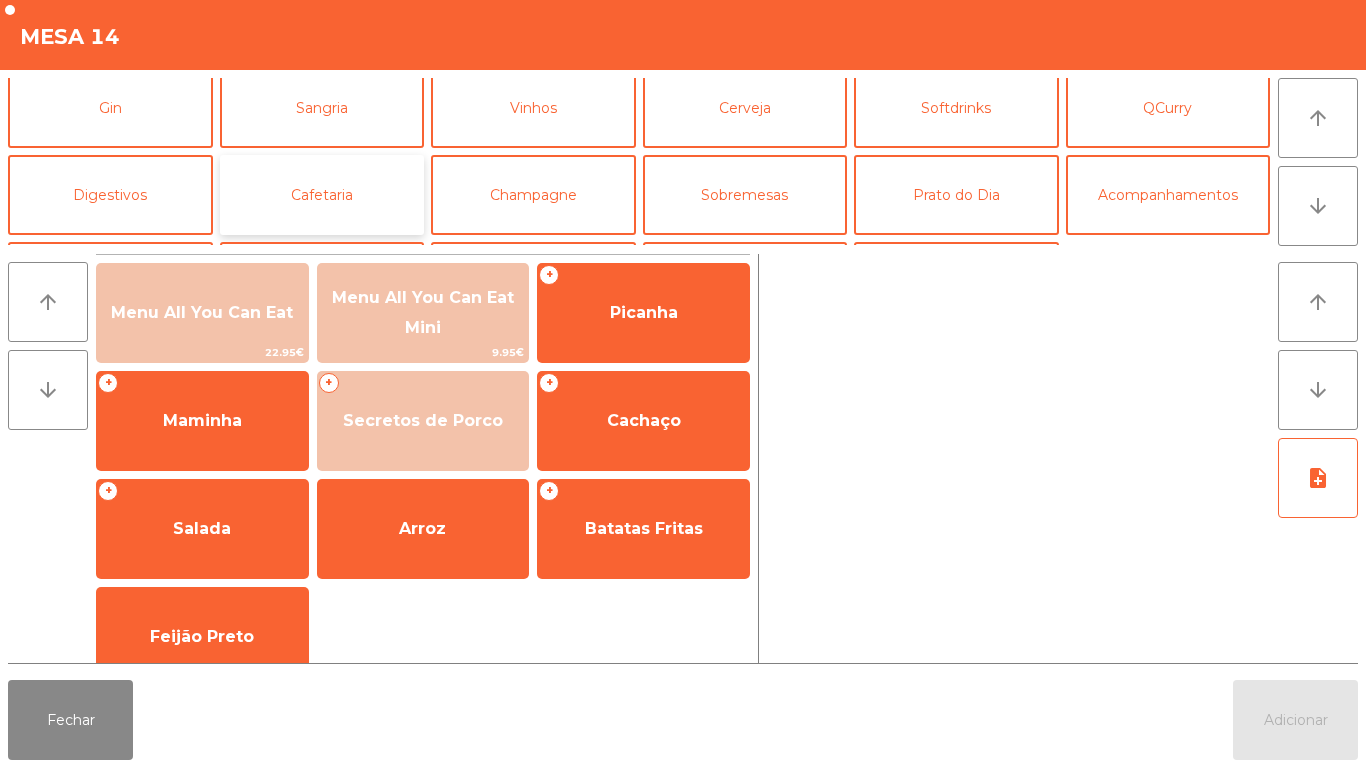 click on "Cafetaria" 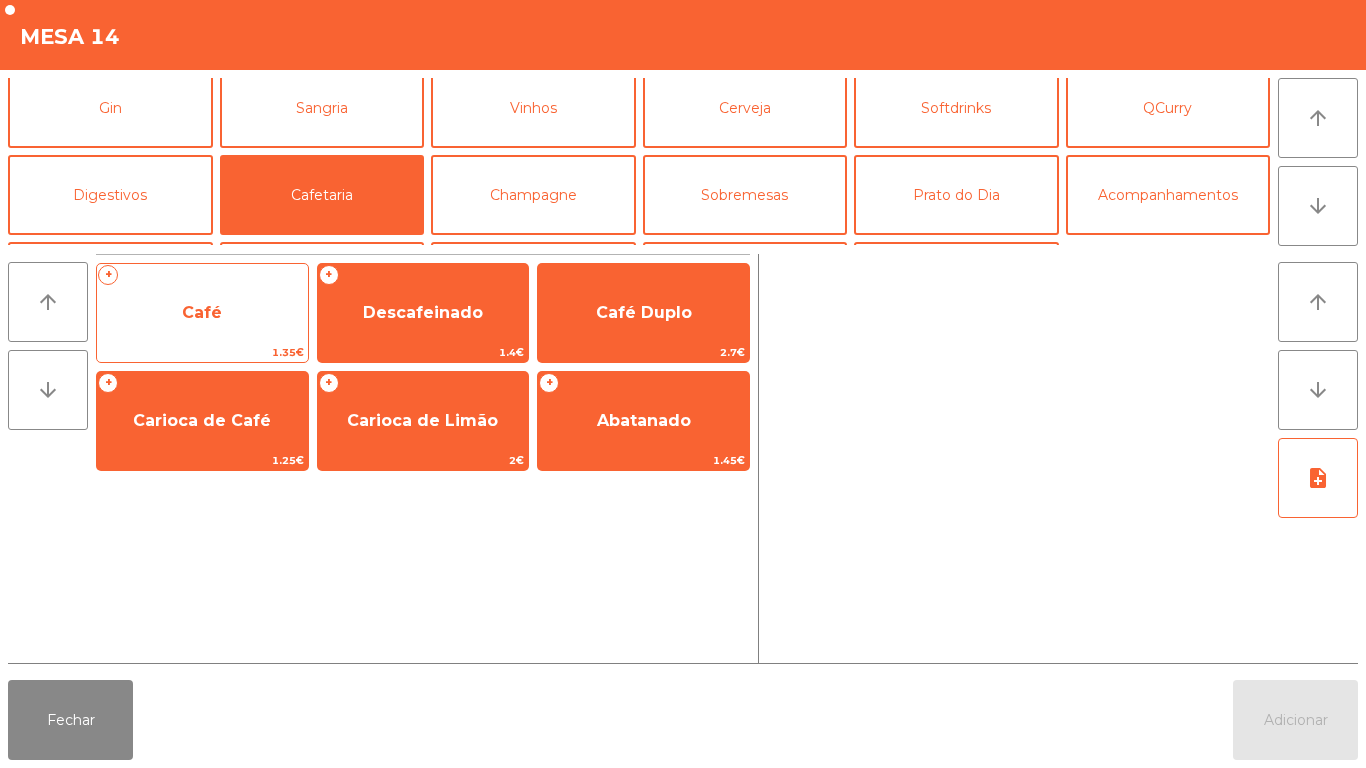 click on "Café" 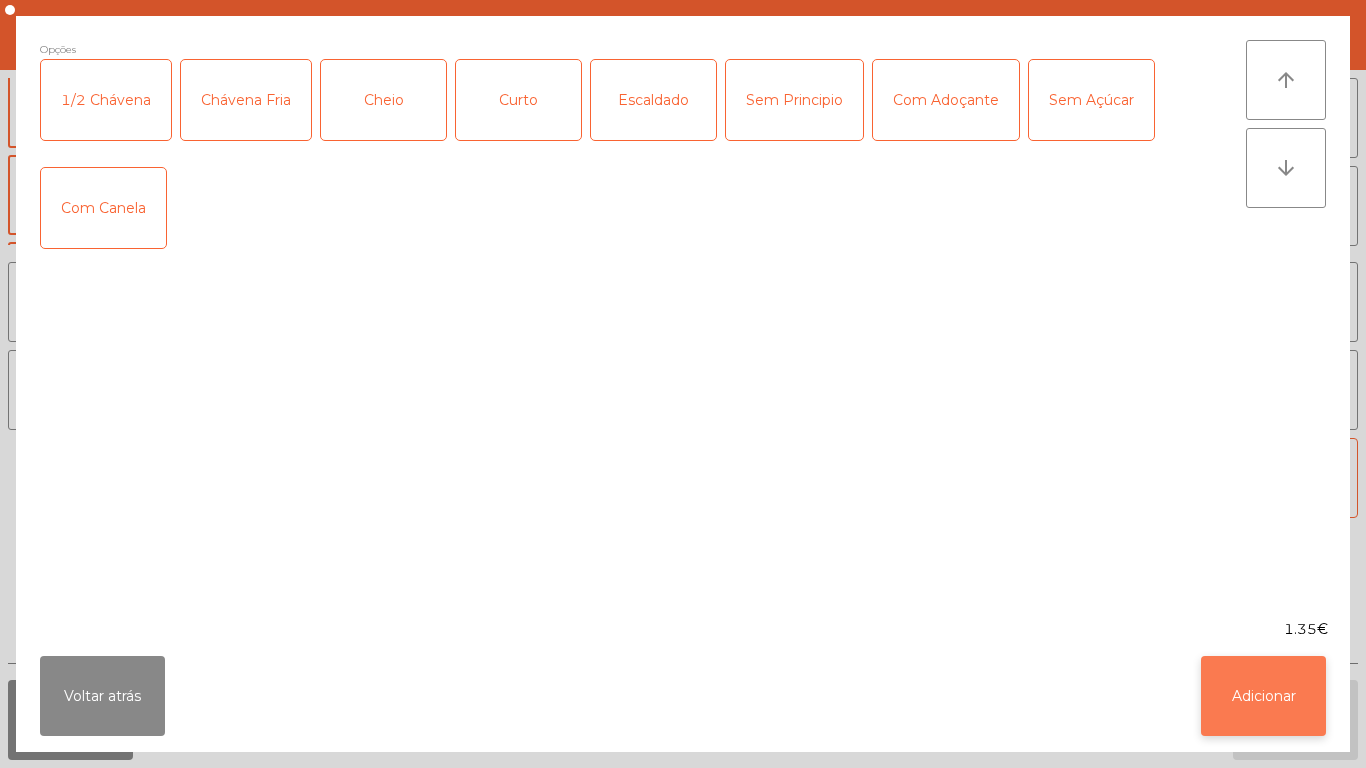 click on "Adicionar" 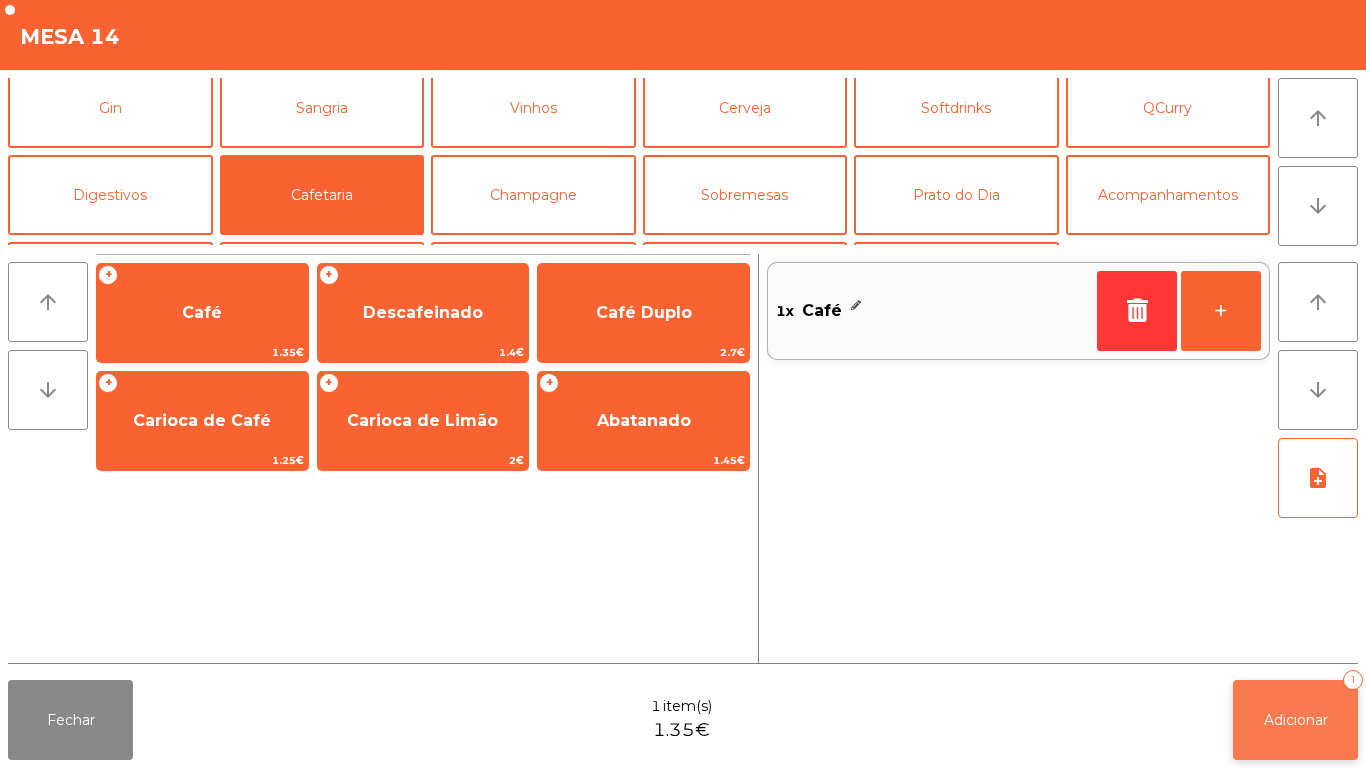 click on "Adicionar   1" 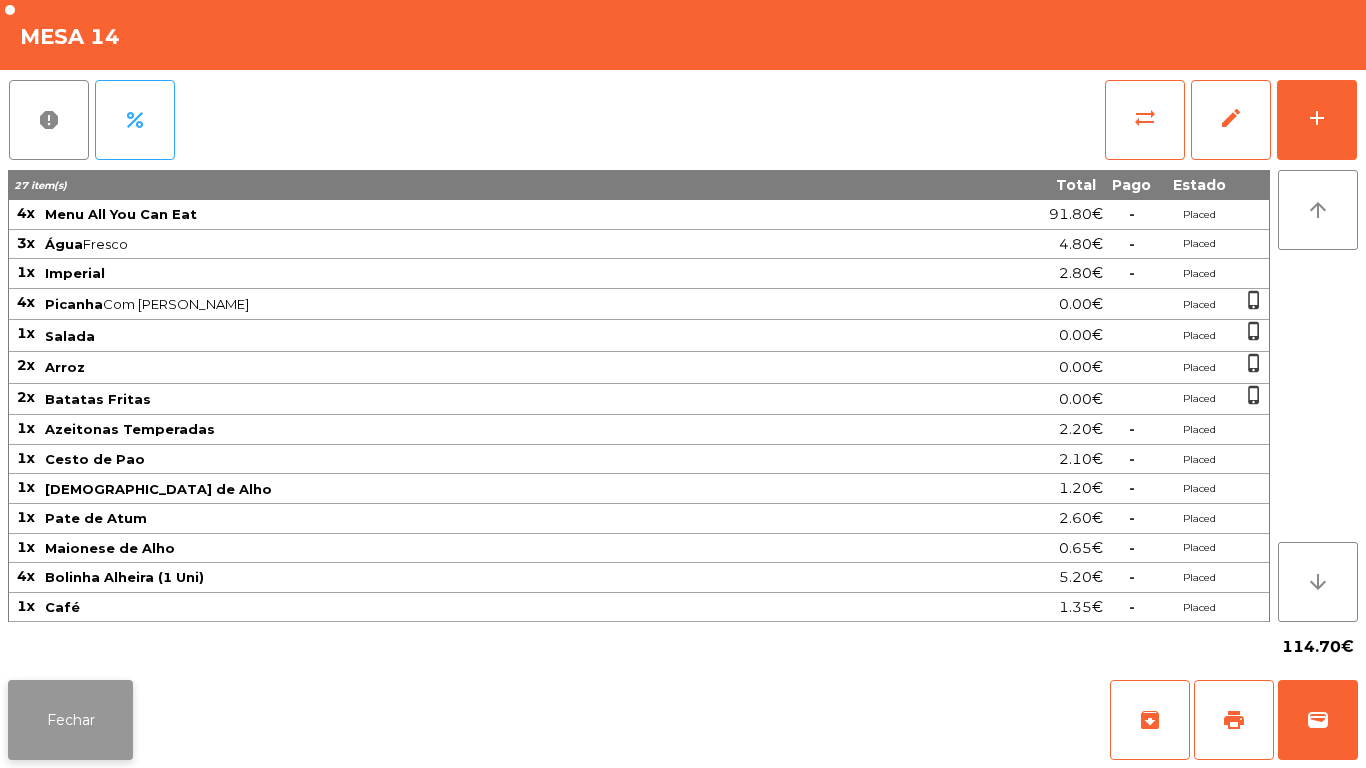 click on "Fechar" 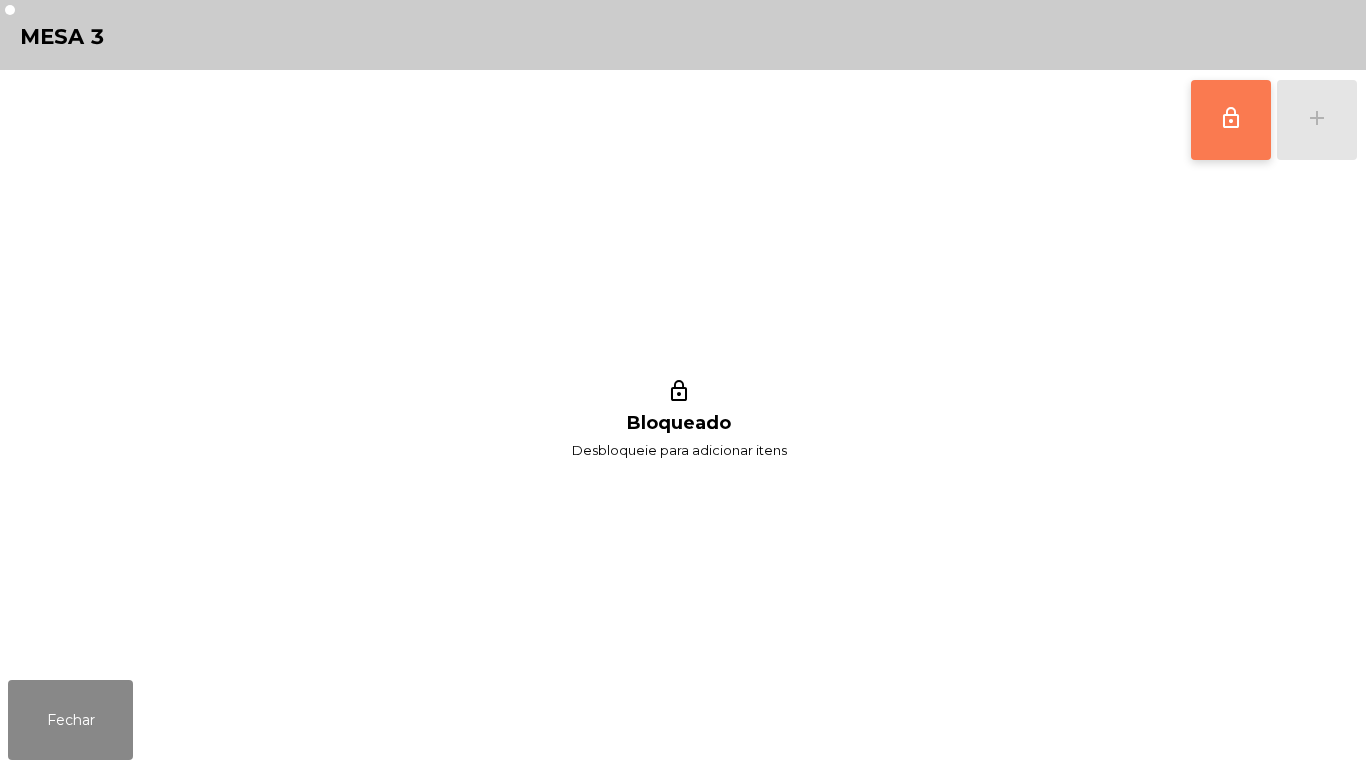 click on "lock_outline" 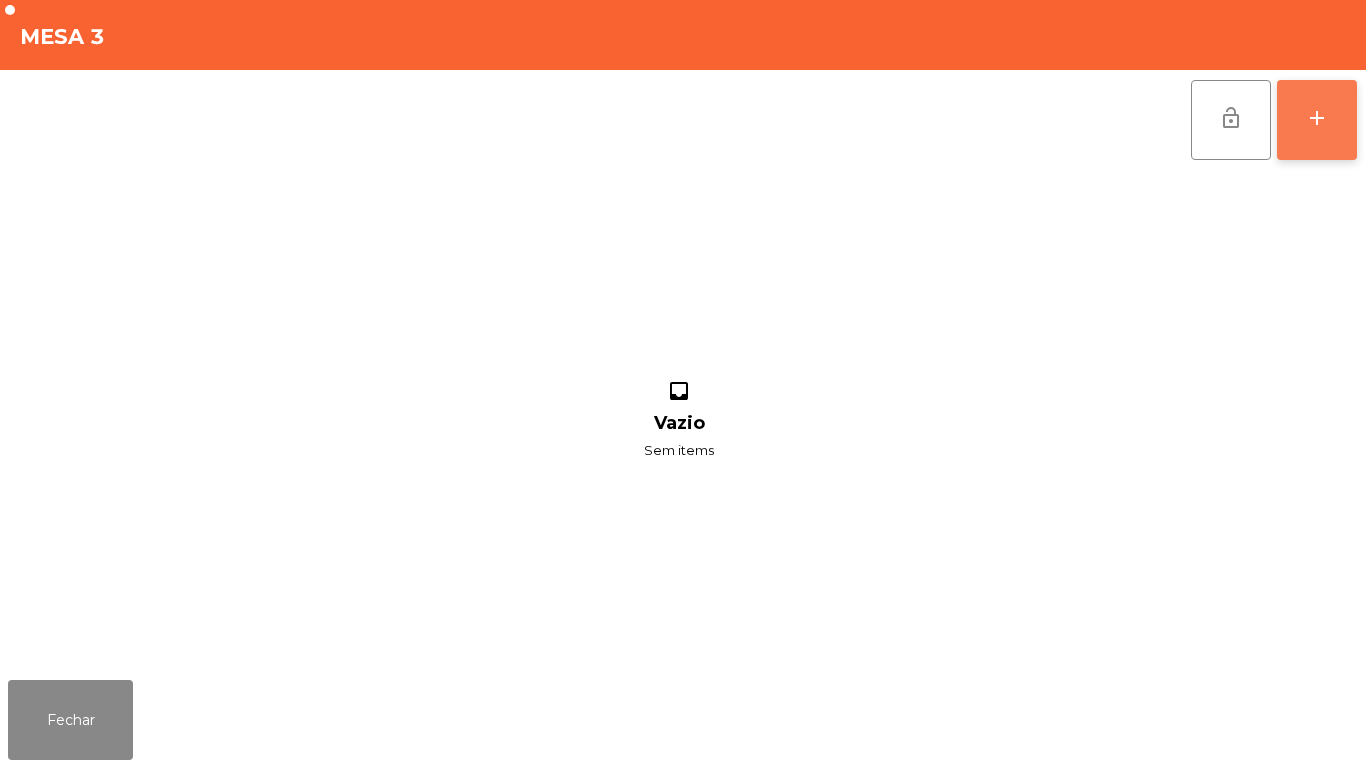 click on "add" 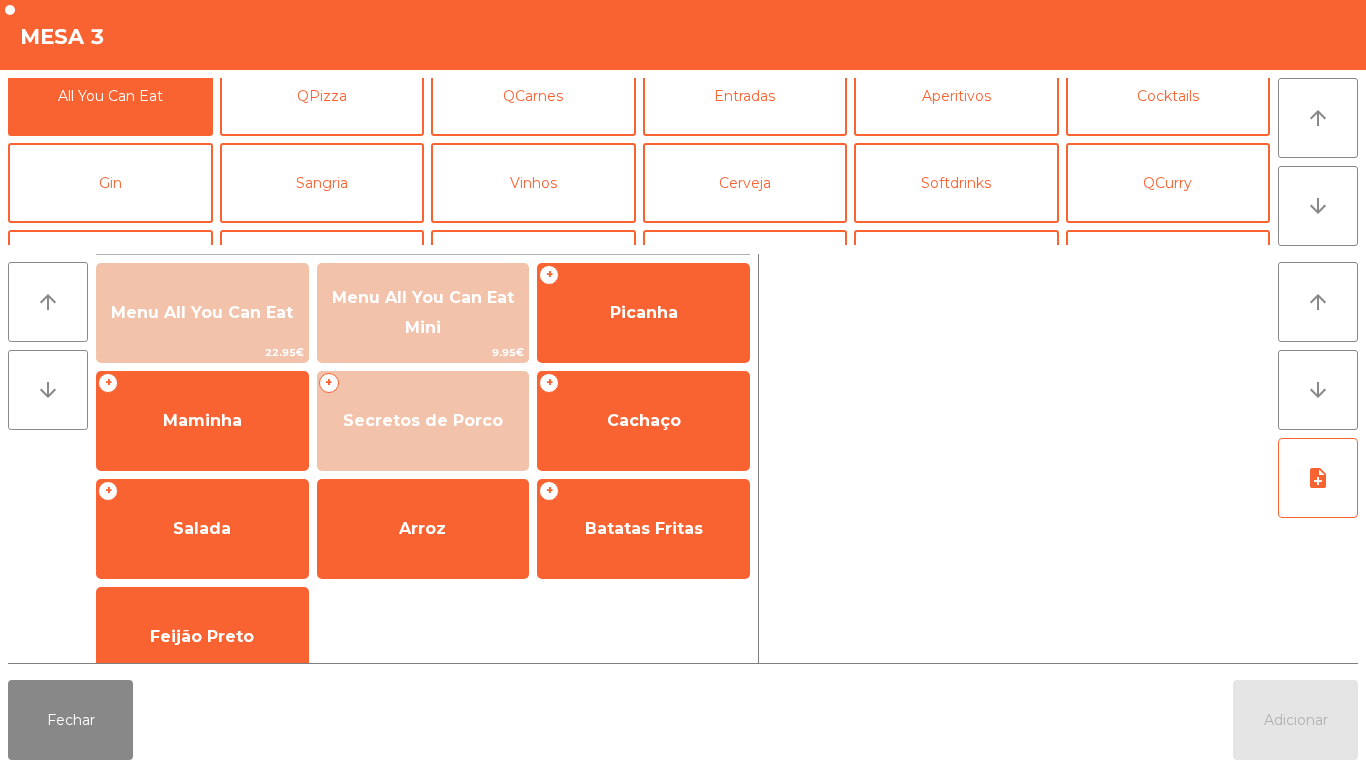 scroll, scrollTop: 0, scrollLeft: 0, axis: both 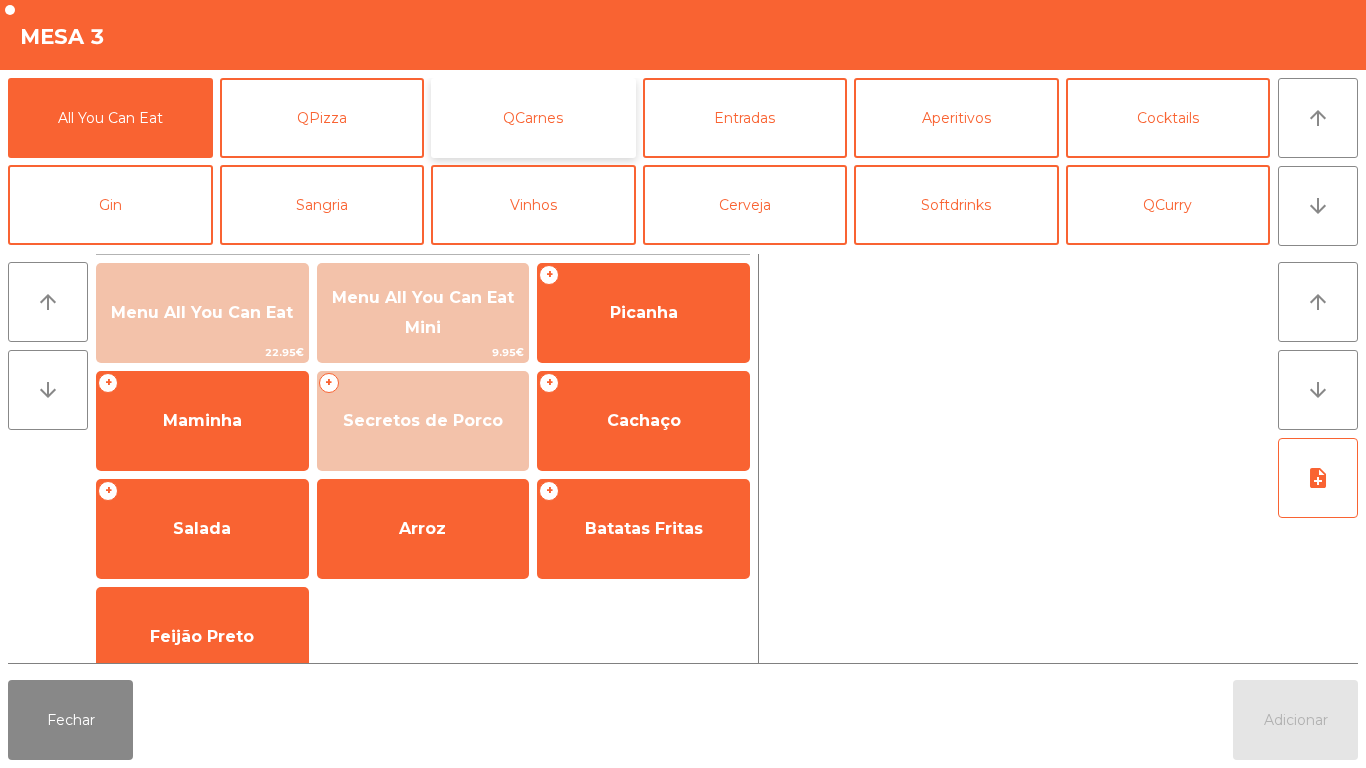 click on "QCarnes" 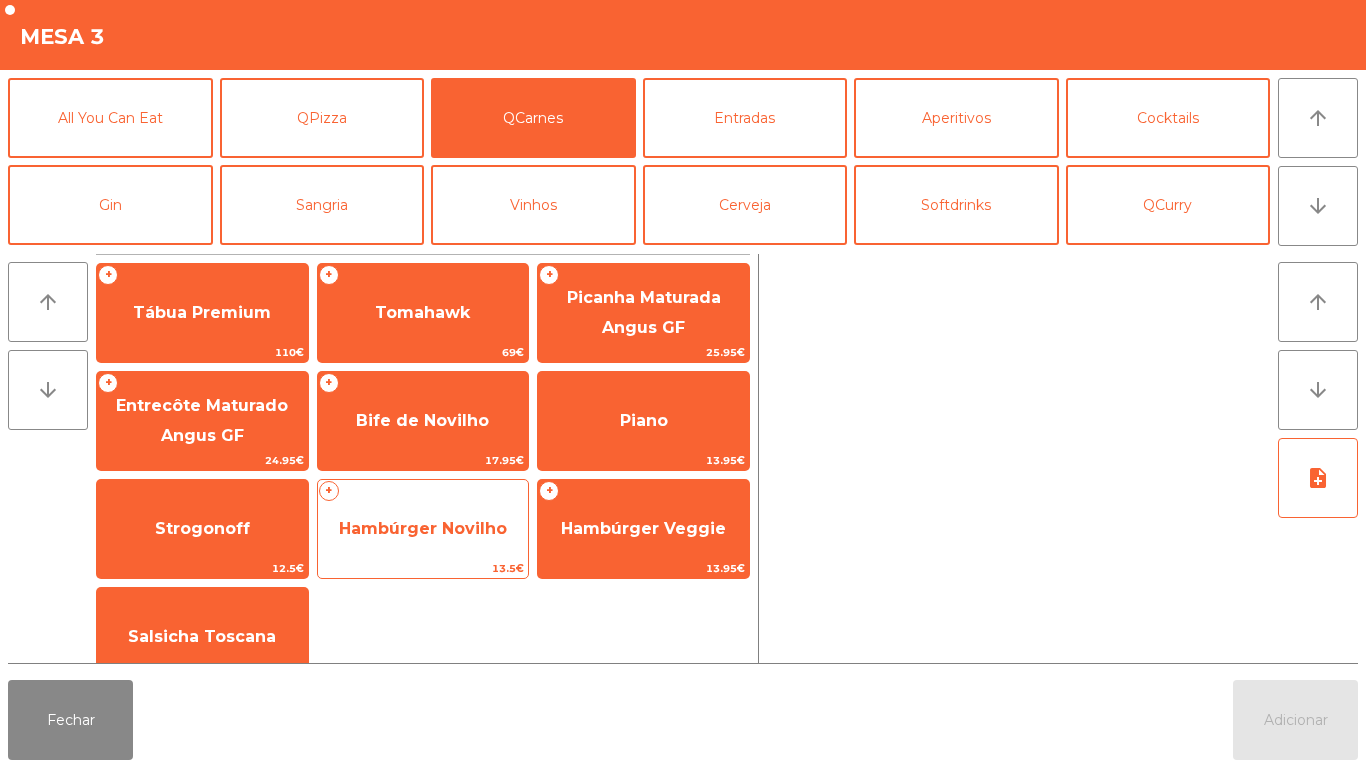click on "Hambúrger Novilho" 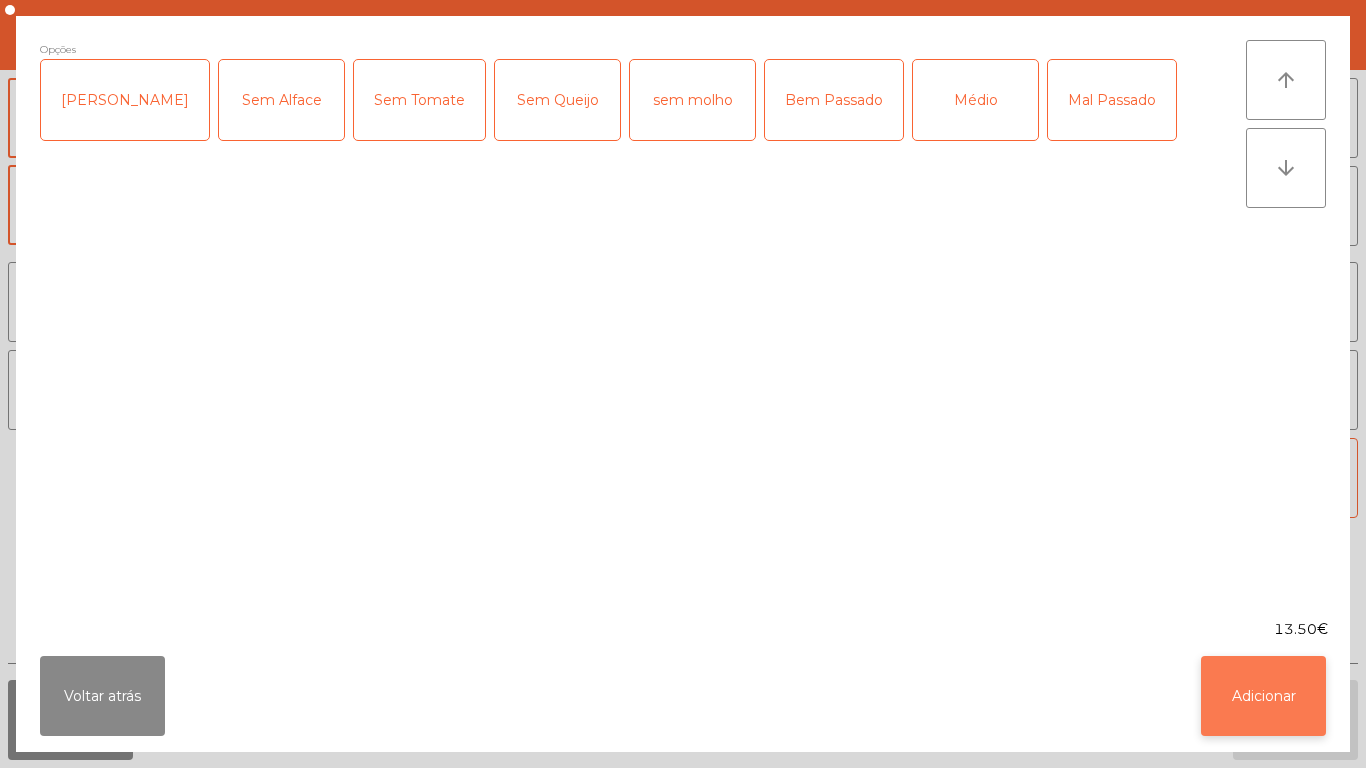 click on "Adicionar" 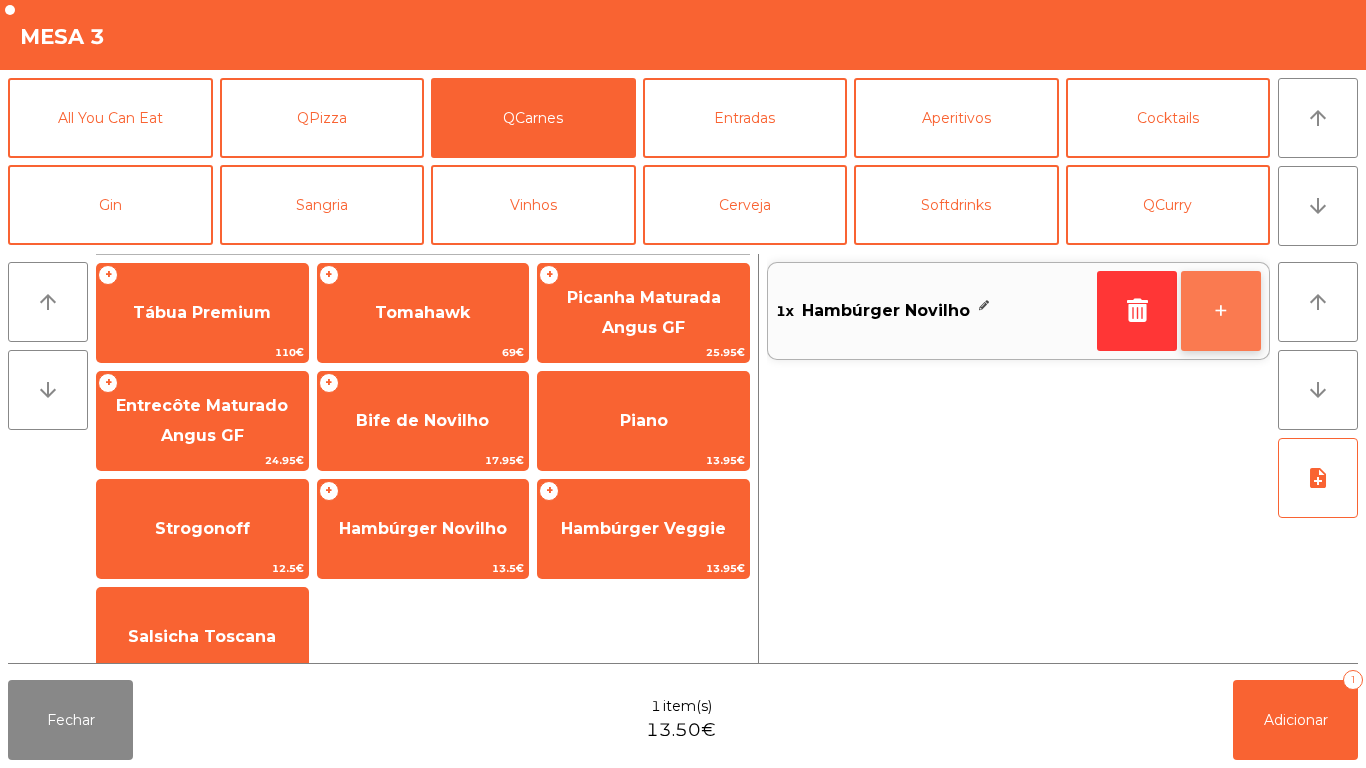 click on "+" 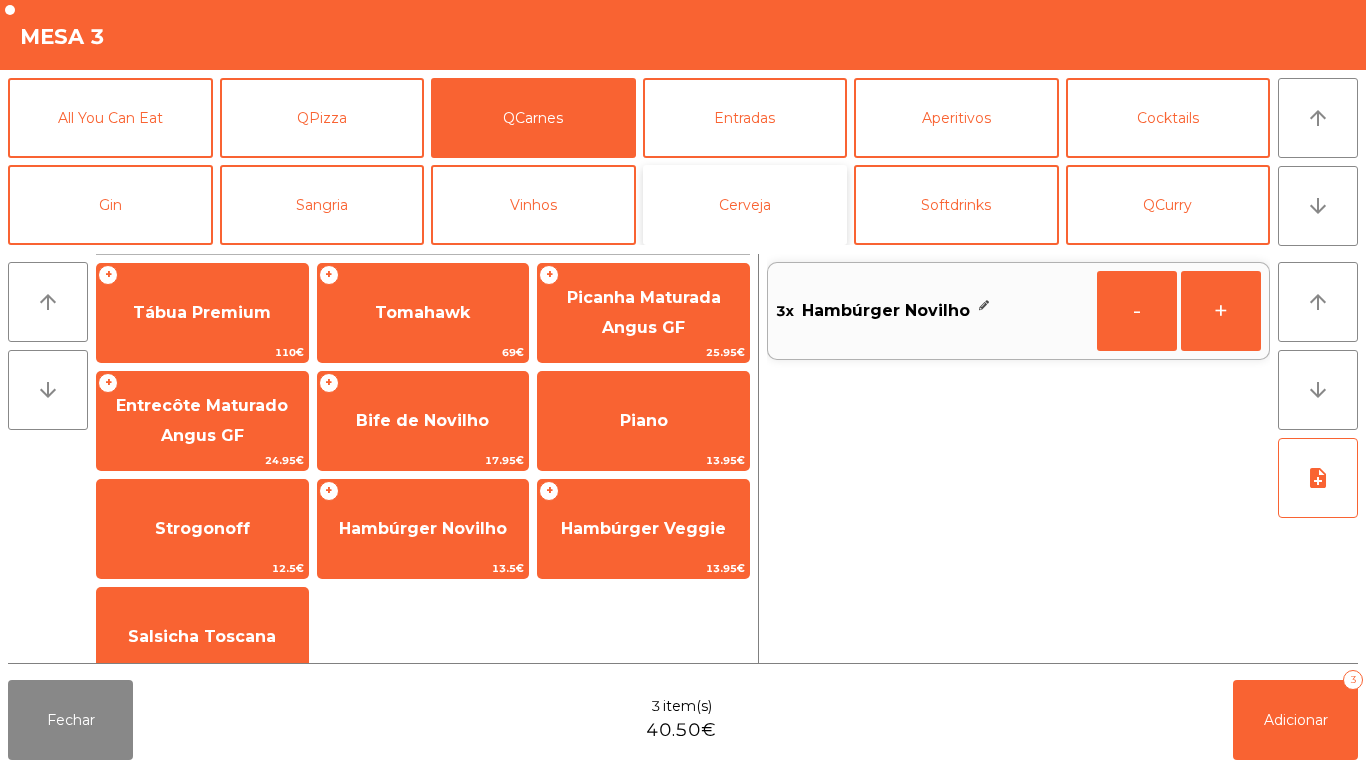 click on "Cerveja" 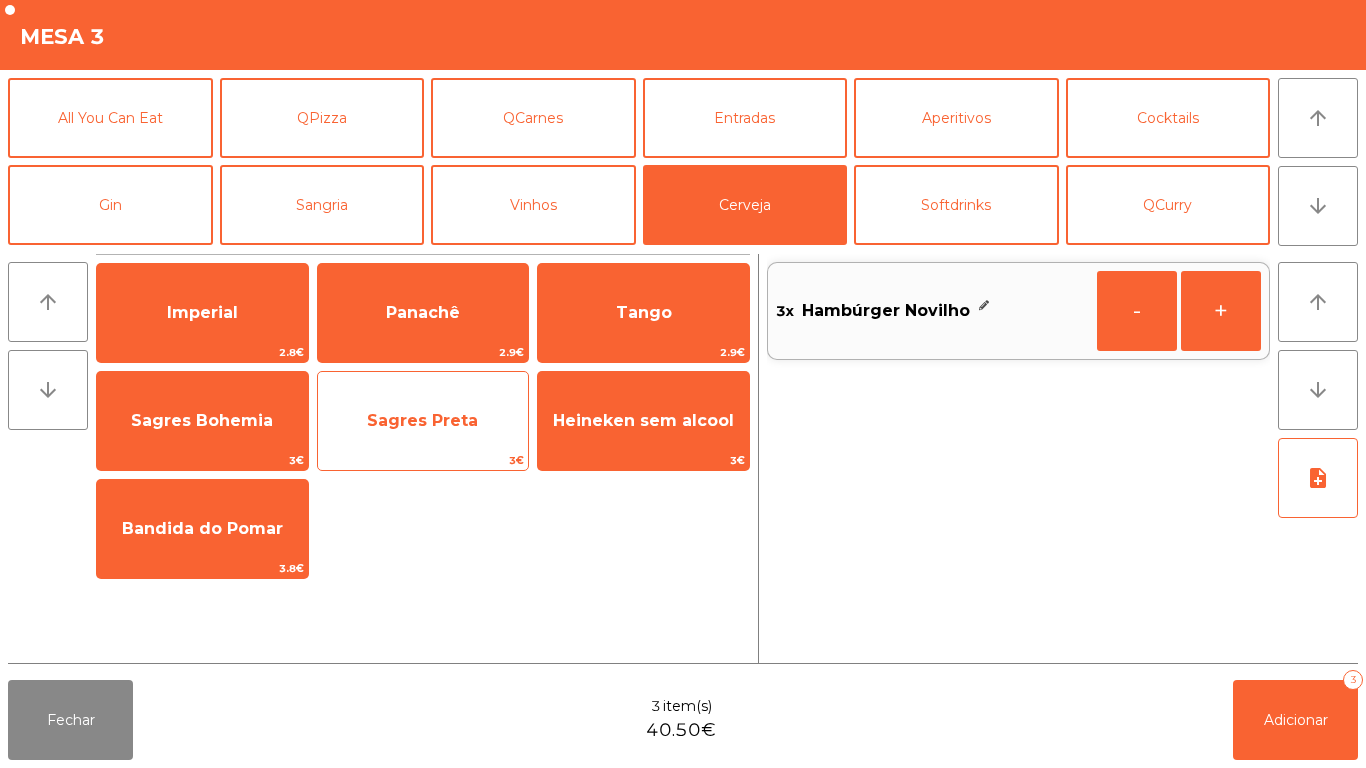 click on "Sagres Preta" 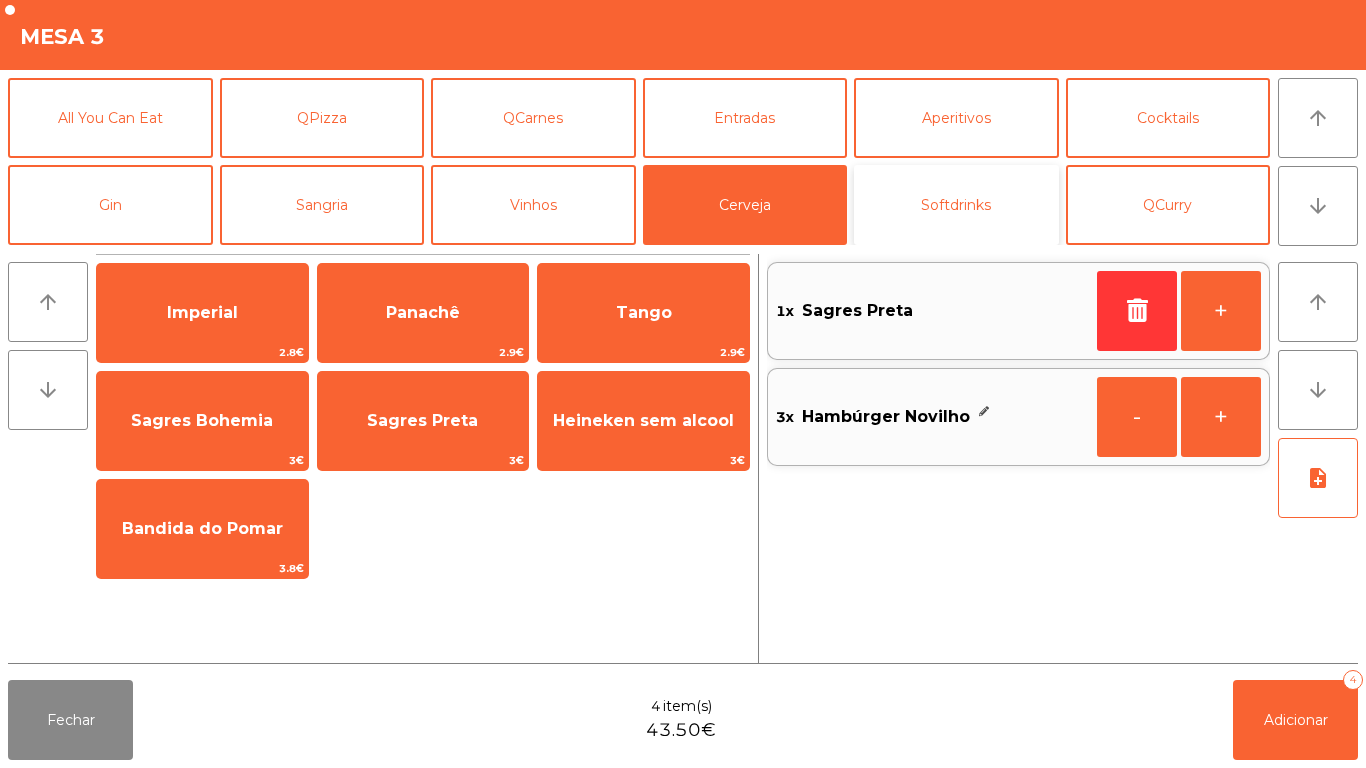 click on "Softdrinks" 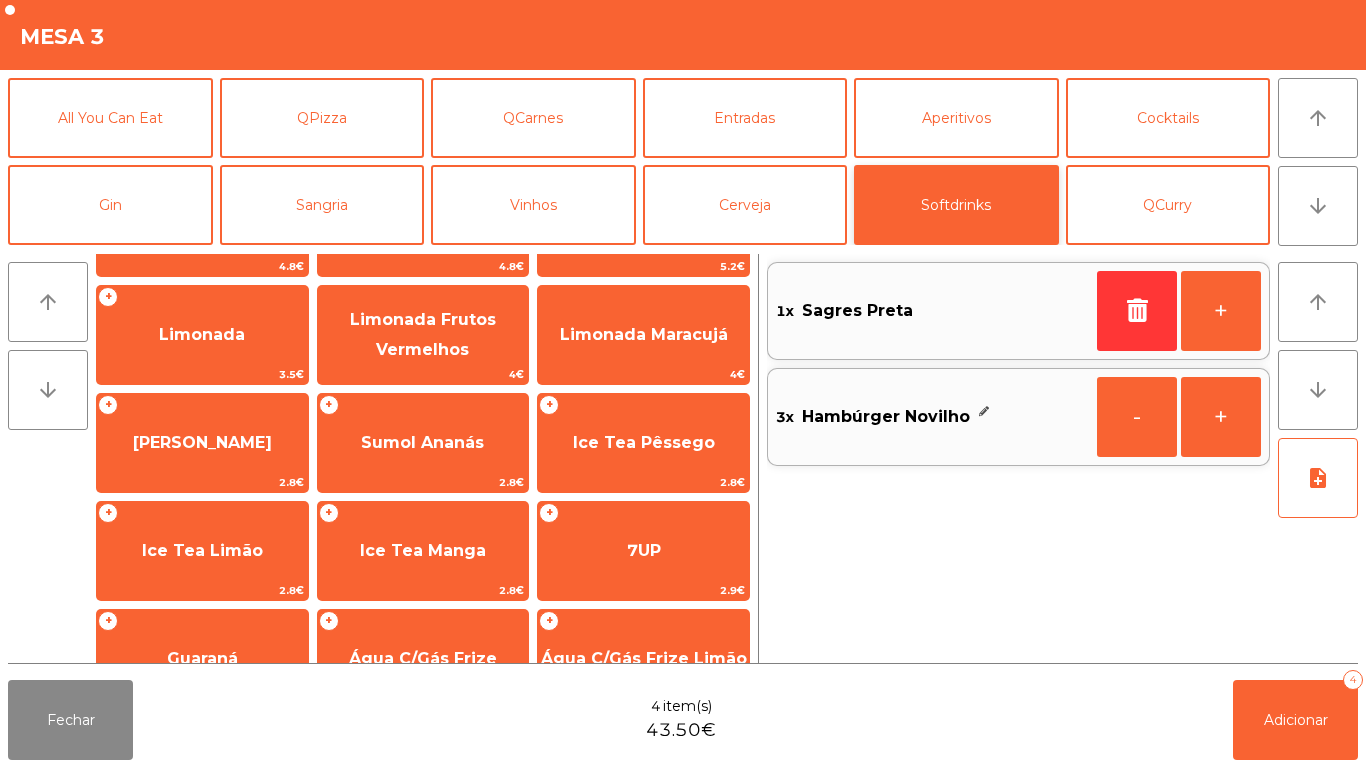 scroll, scrollTop: 193, scrollLeft: 0, axis: vertical 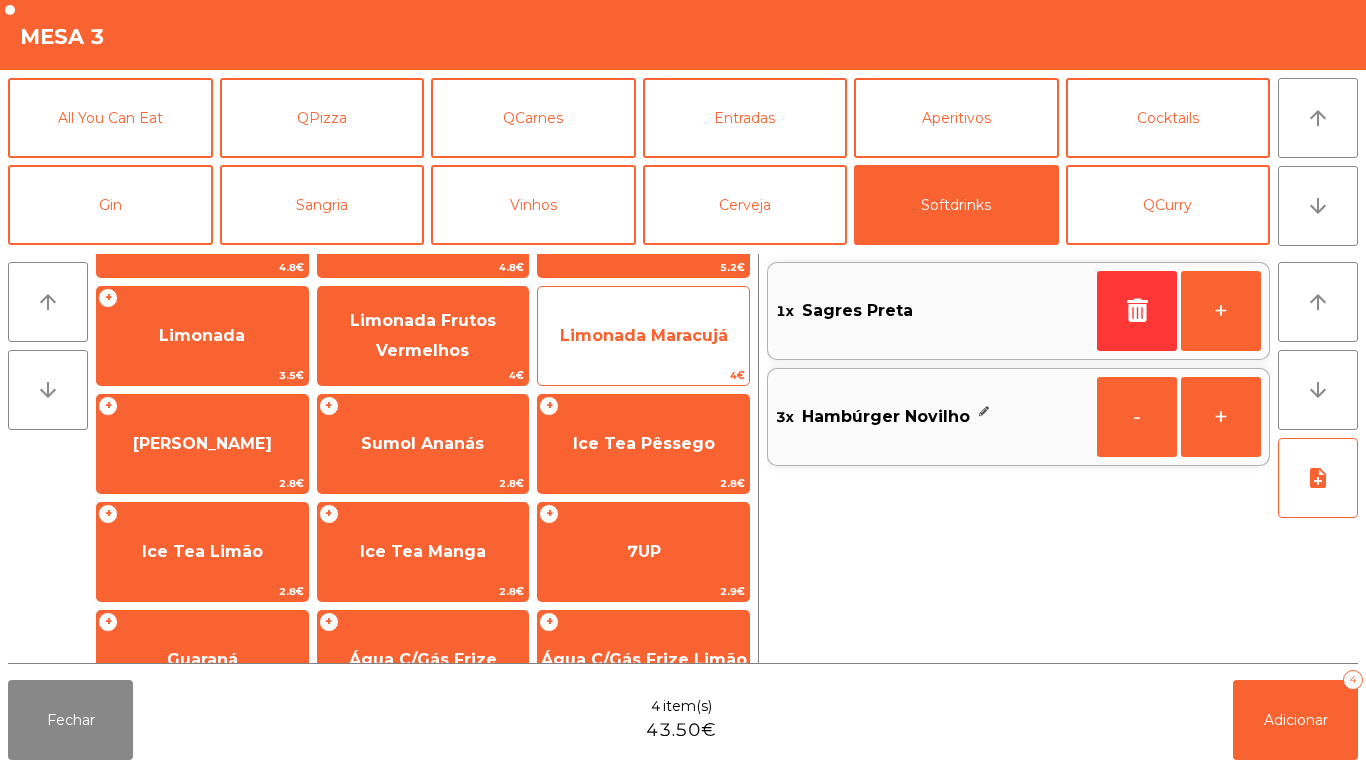 click on "Limonada Maracujá" 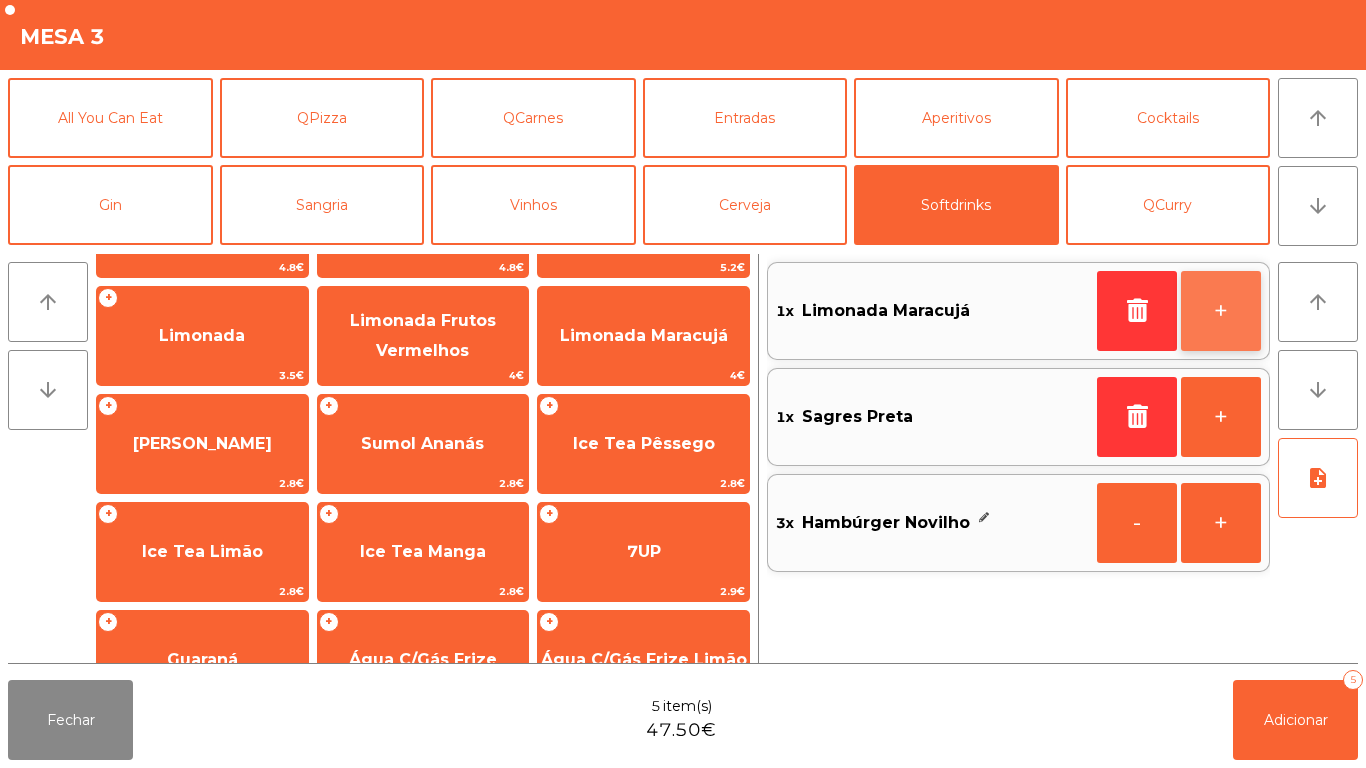 click on "+" 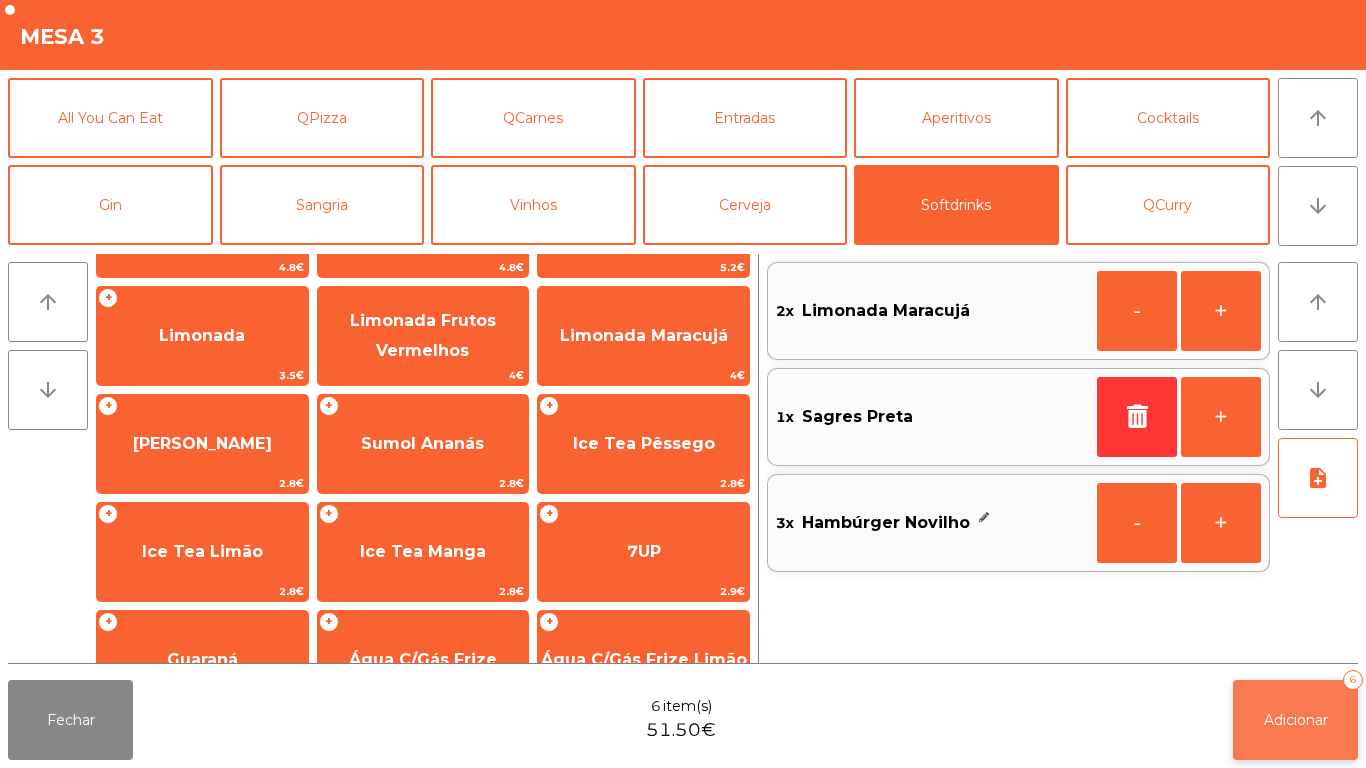 click on "Adicionar" 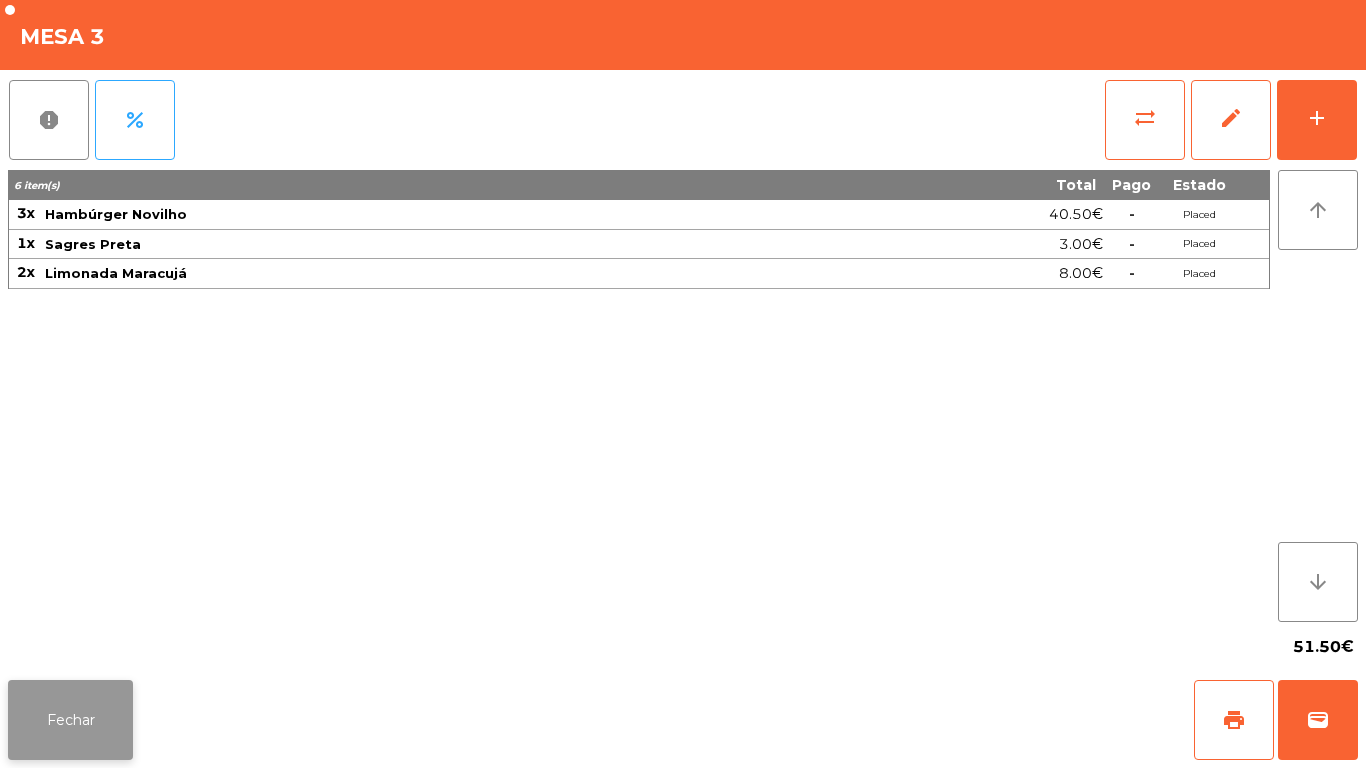click on "Fechar" 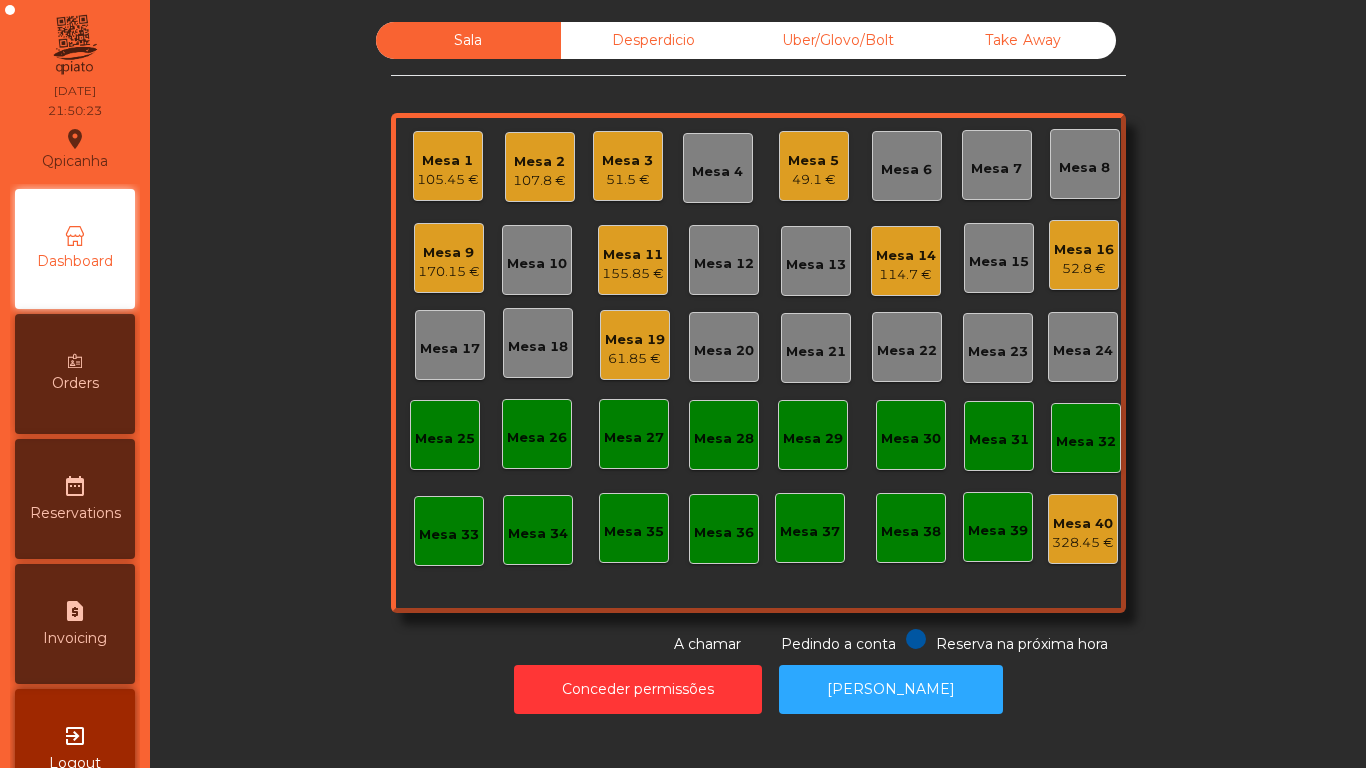 click on "Mesa 1" 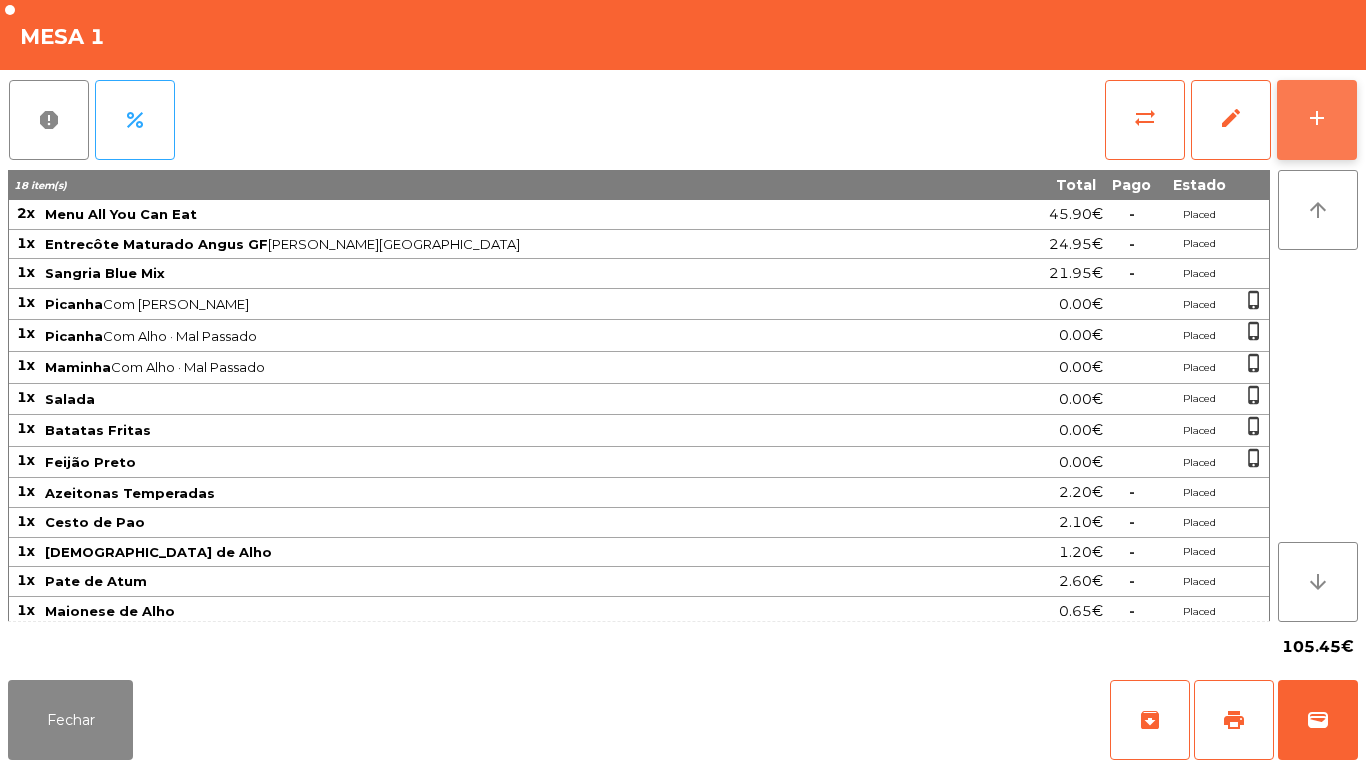 click on "add" 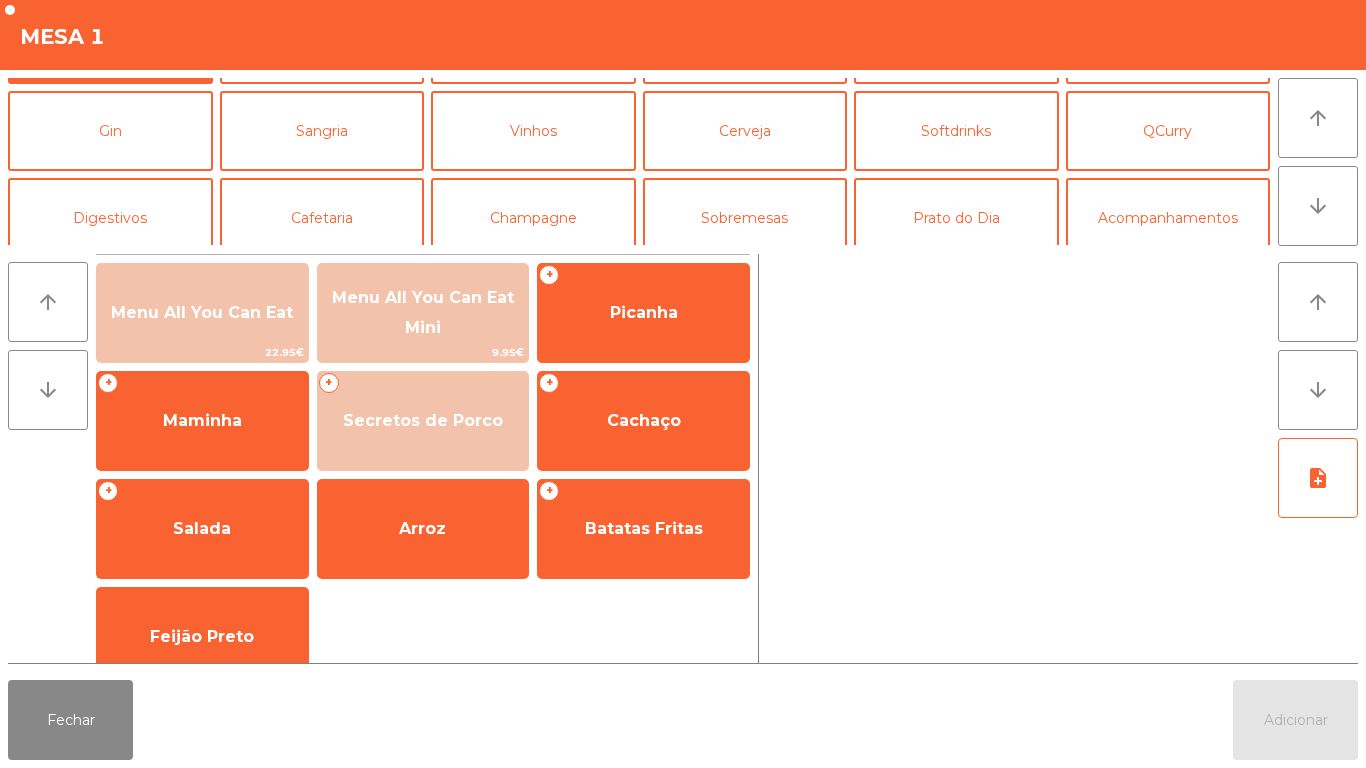 scroll, scrollTop: 85, scrollLeft: 0, axis: vertical 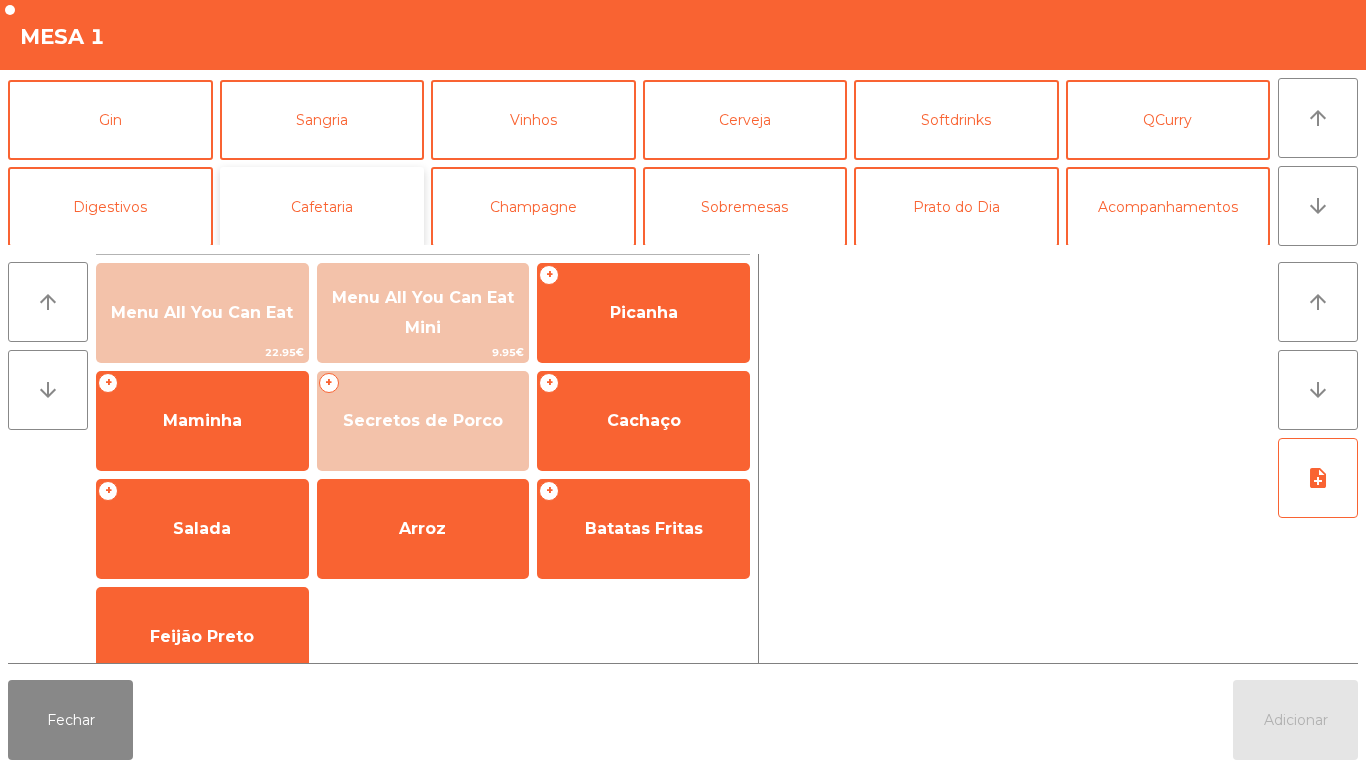 click on "Cafetaria" 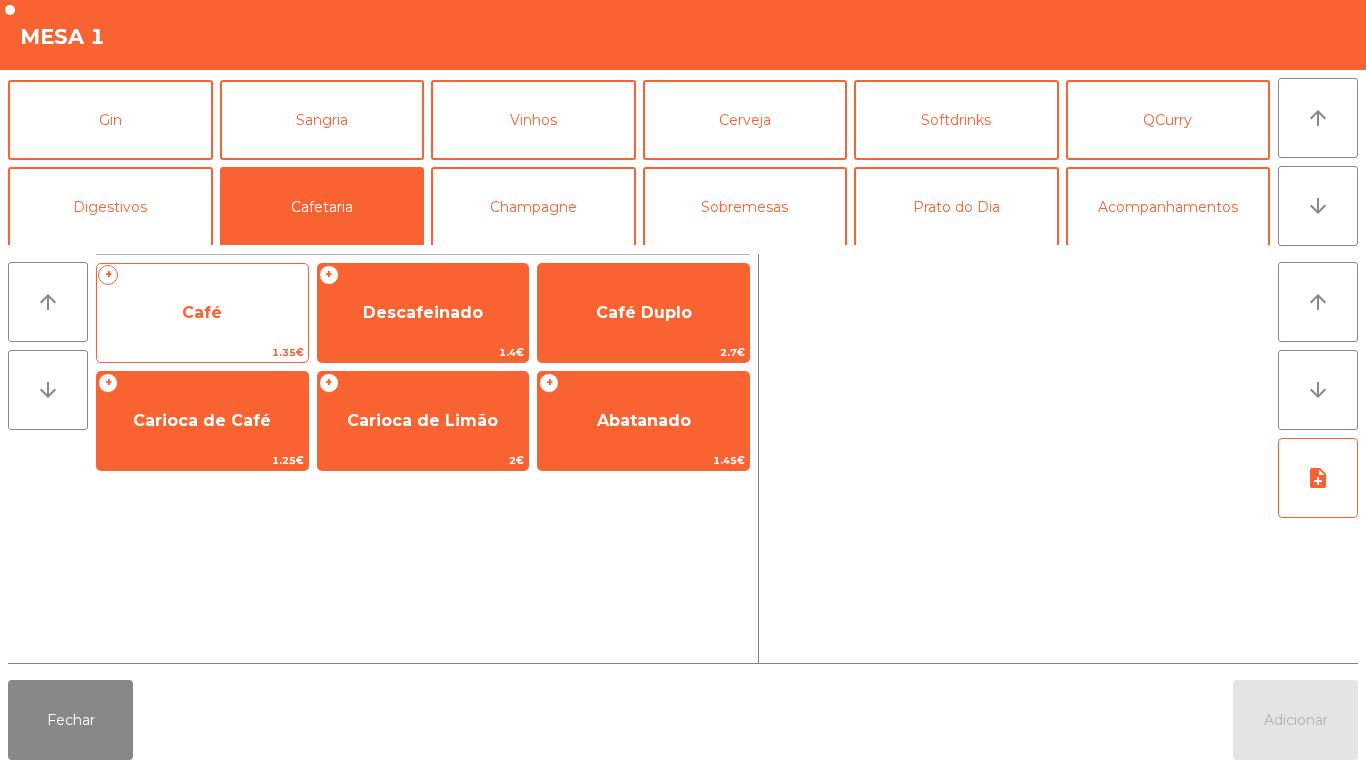 click on "Café" 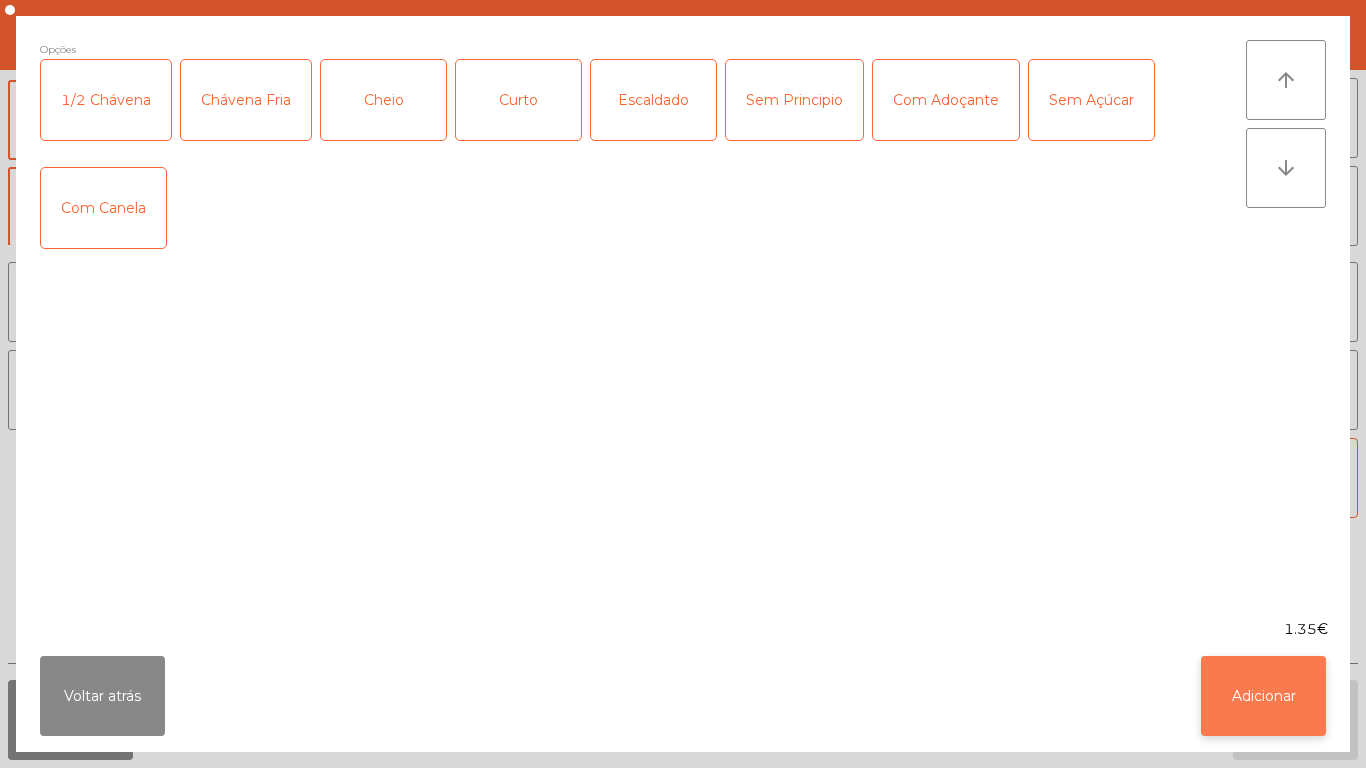 click on "Adicionar" 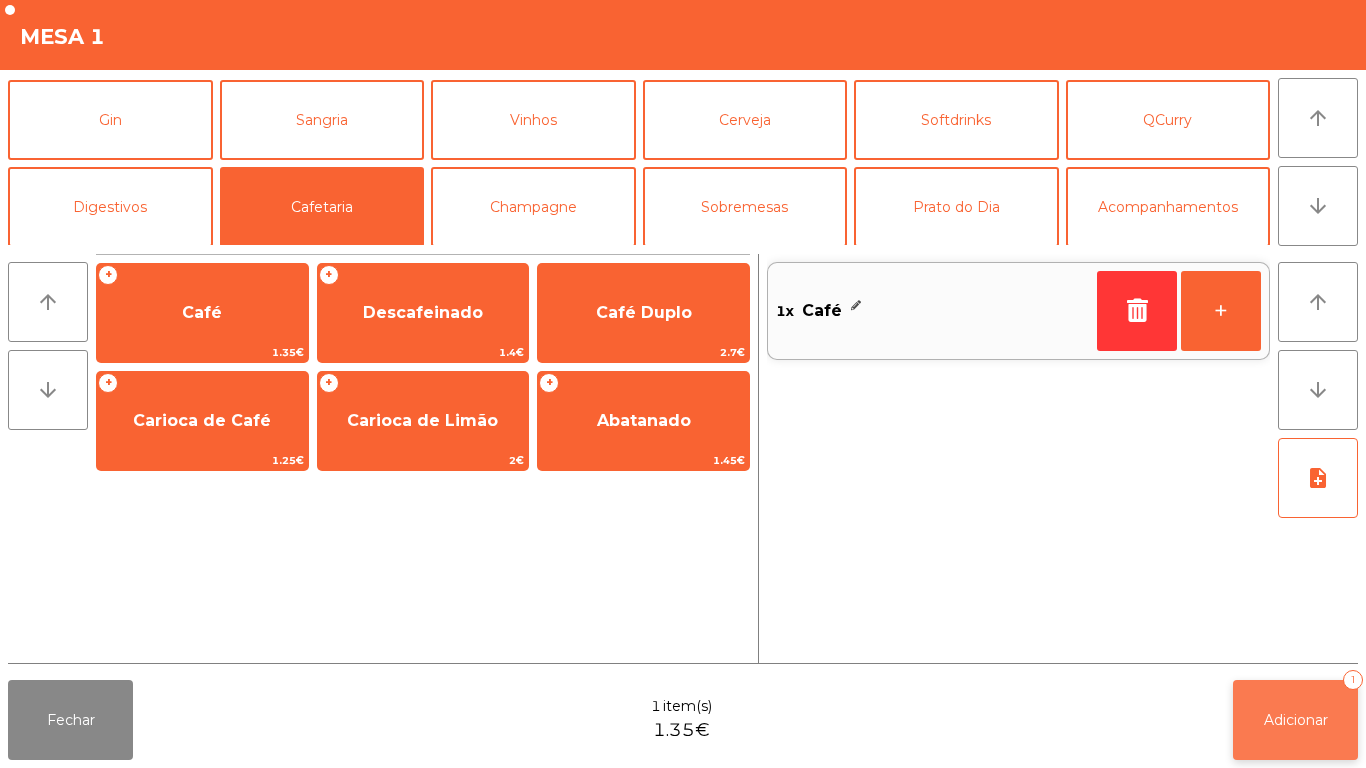 click on "Adicionar   1" 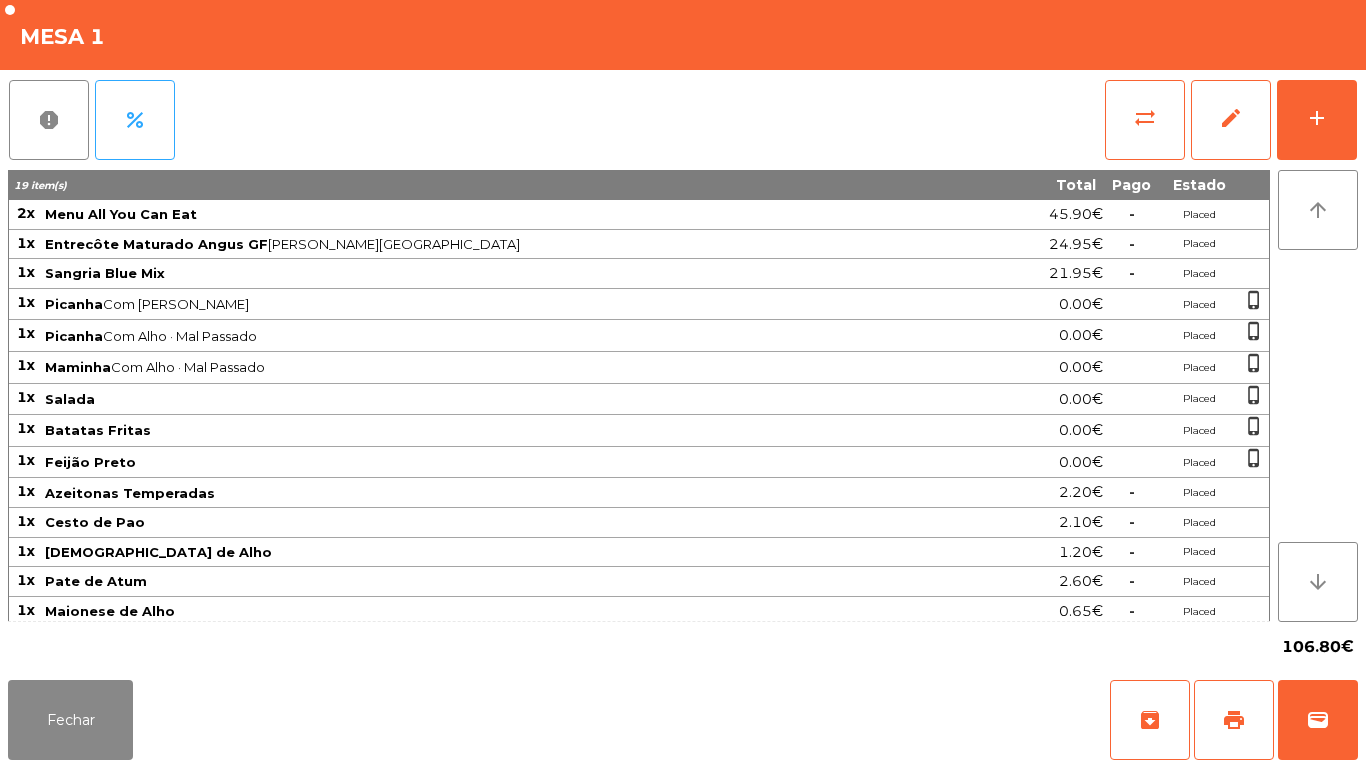 click on "Fechar   archive   print   wallet" 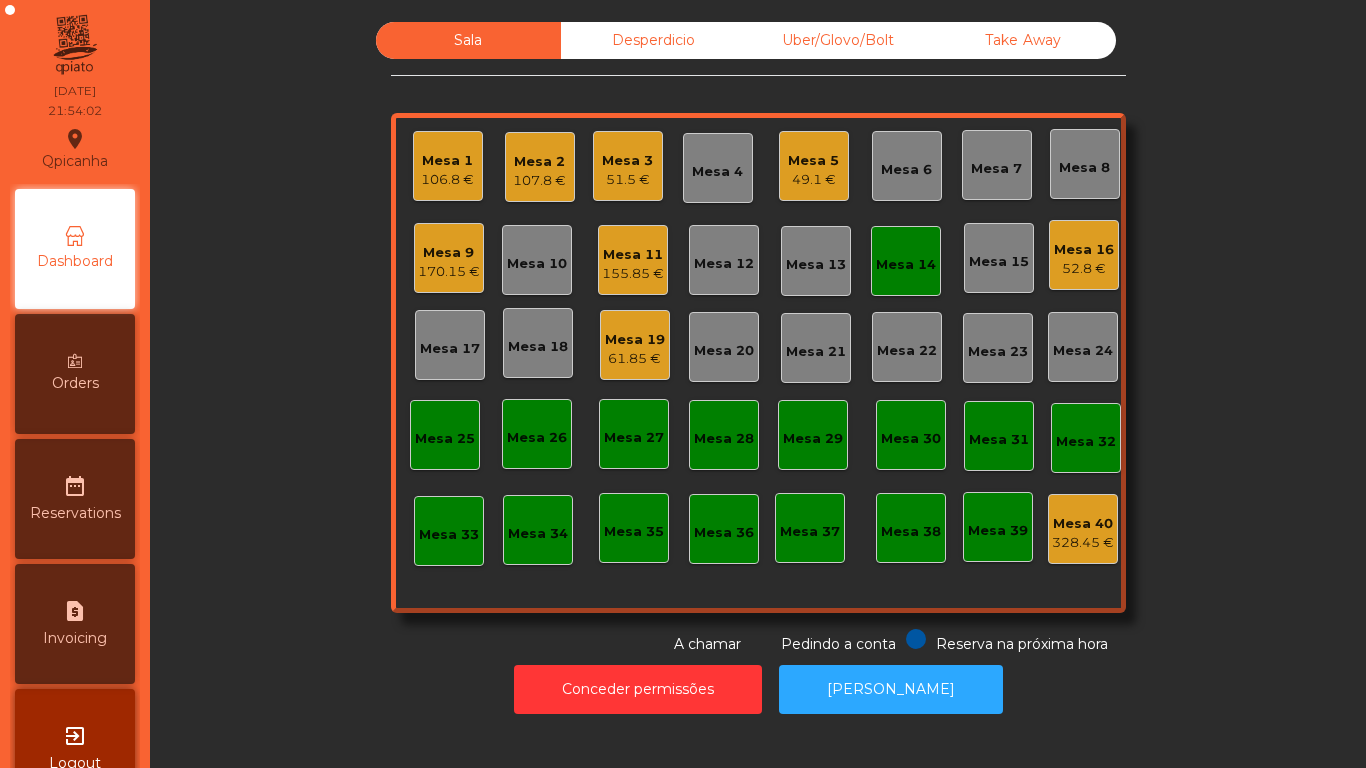 click on "Mesa 14" 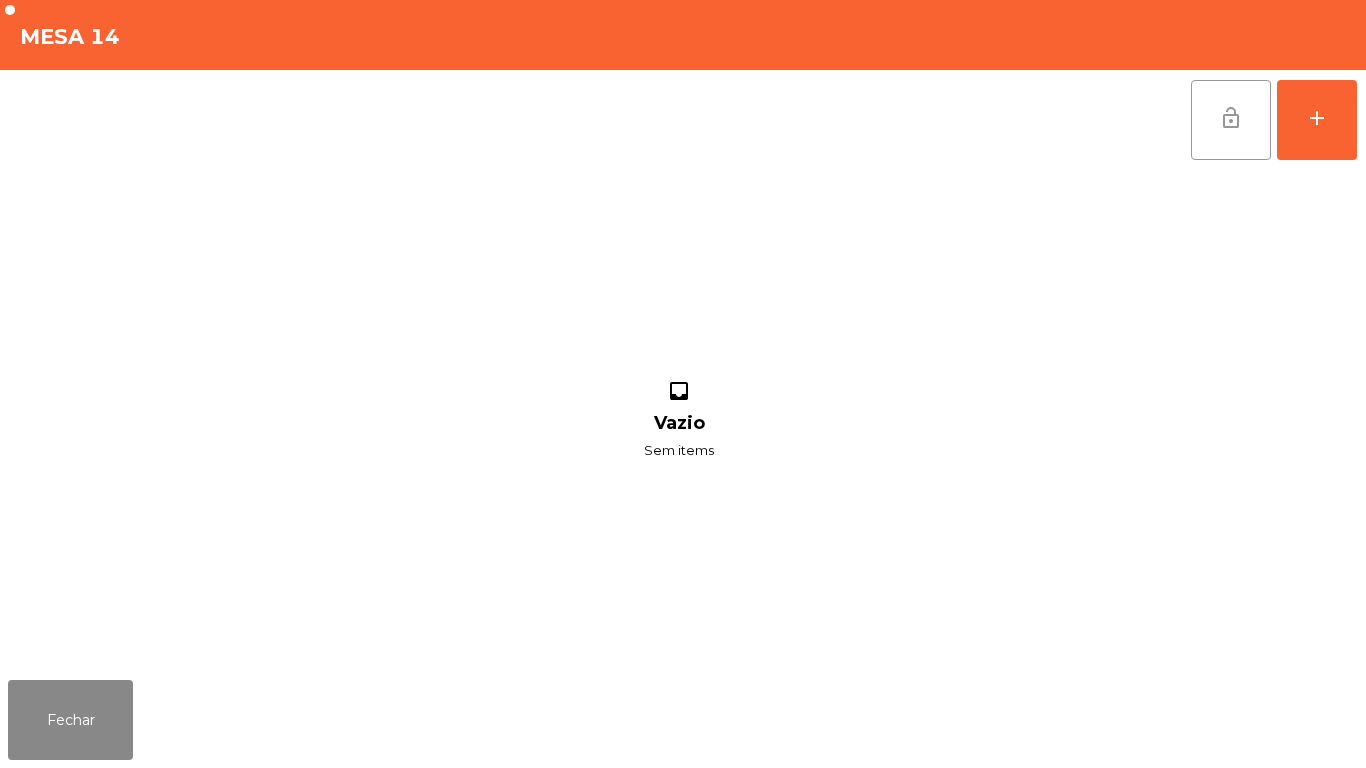 click on "lock_open" 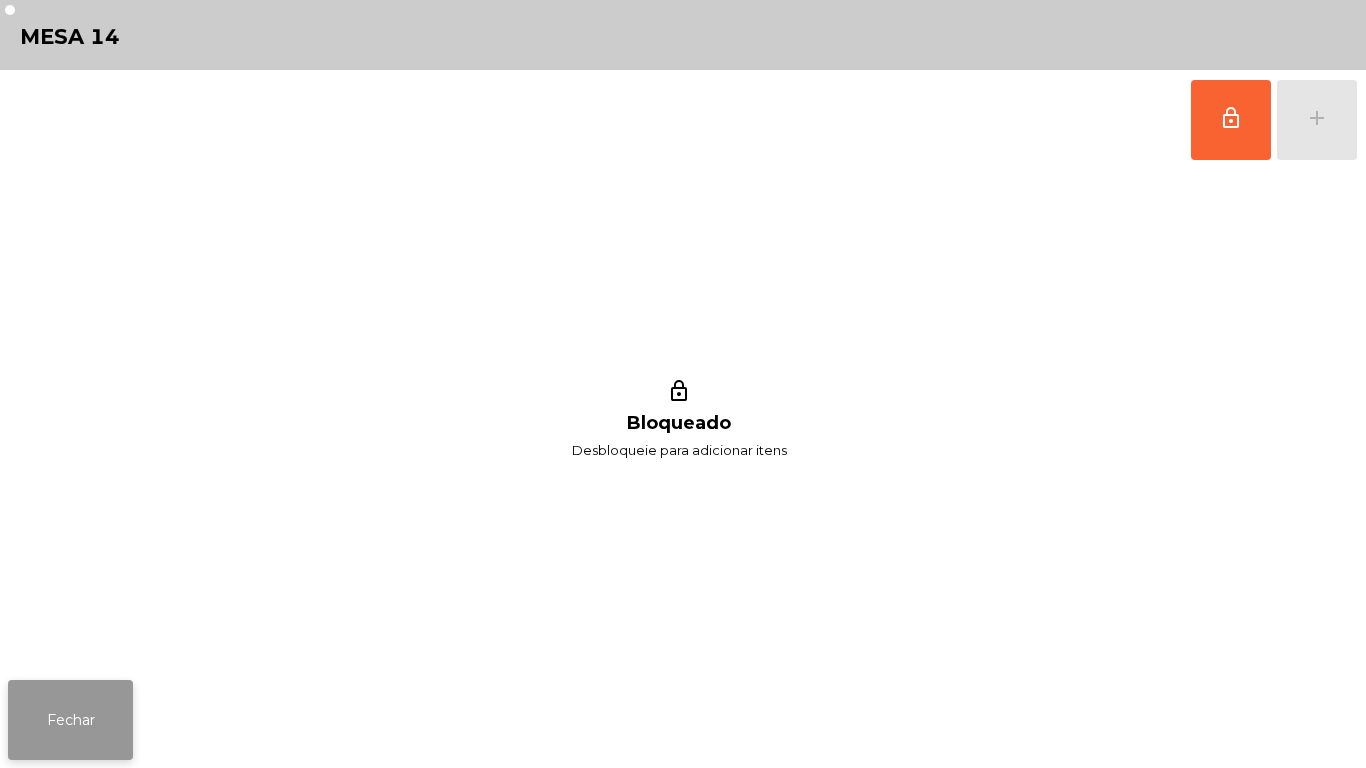 click on "Fechar" 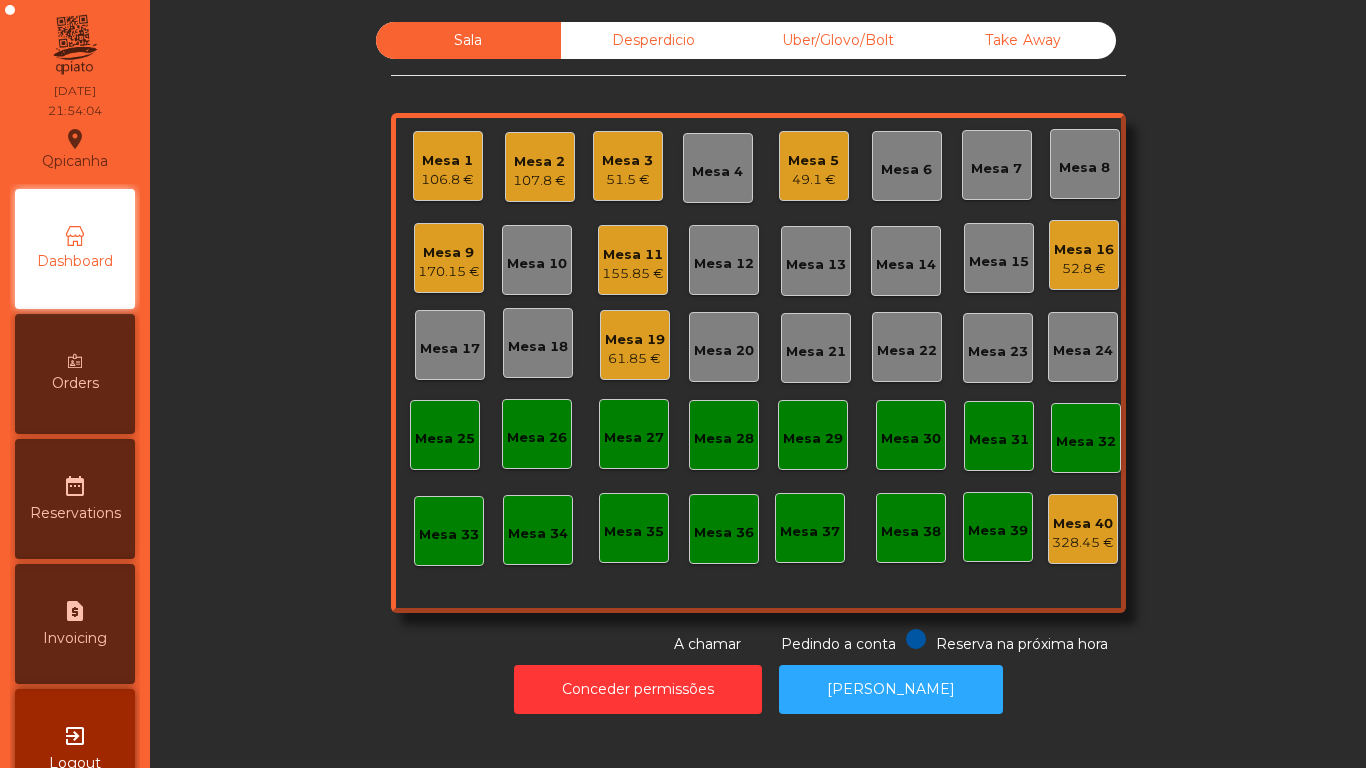 click on "Mesa 1" 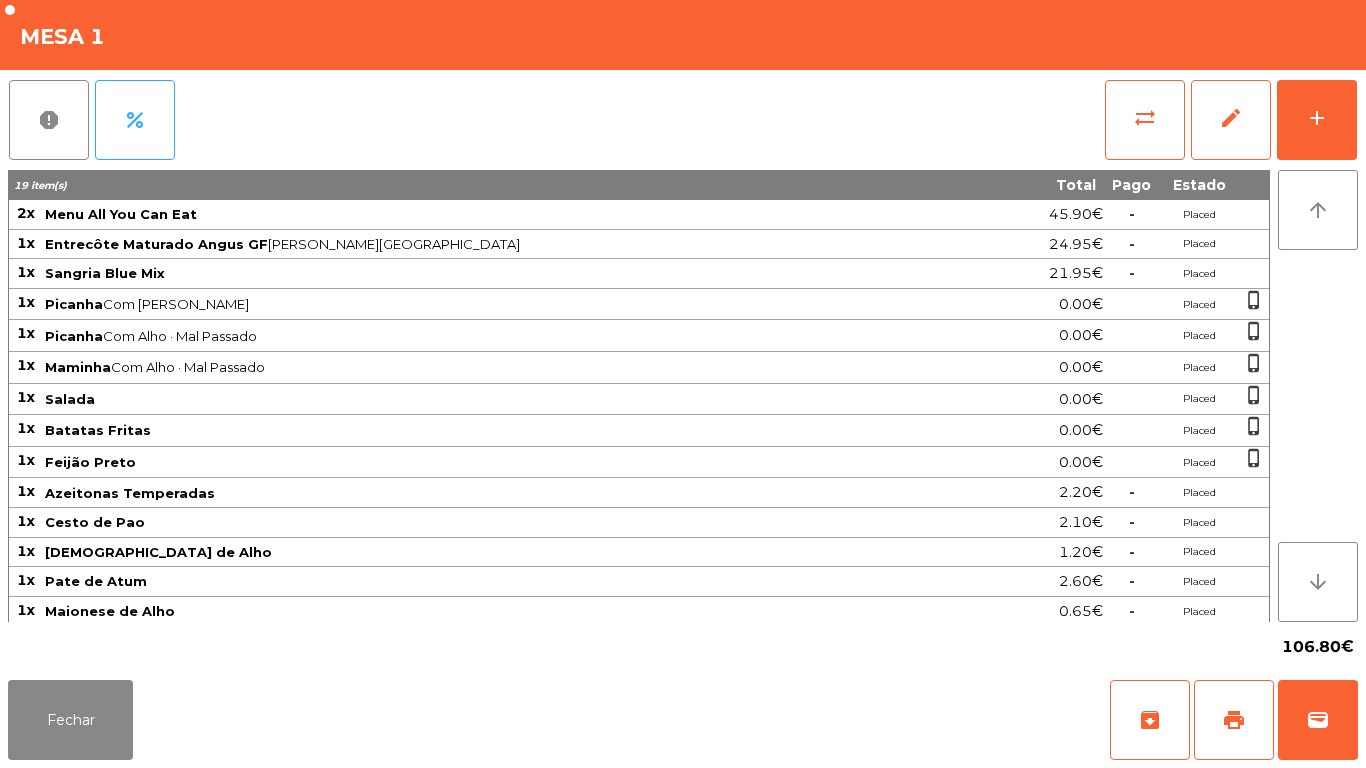 scroll, scrollTop: 64, scrollLeft: 0, axis: vertical 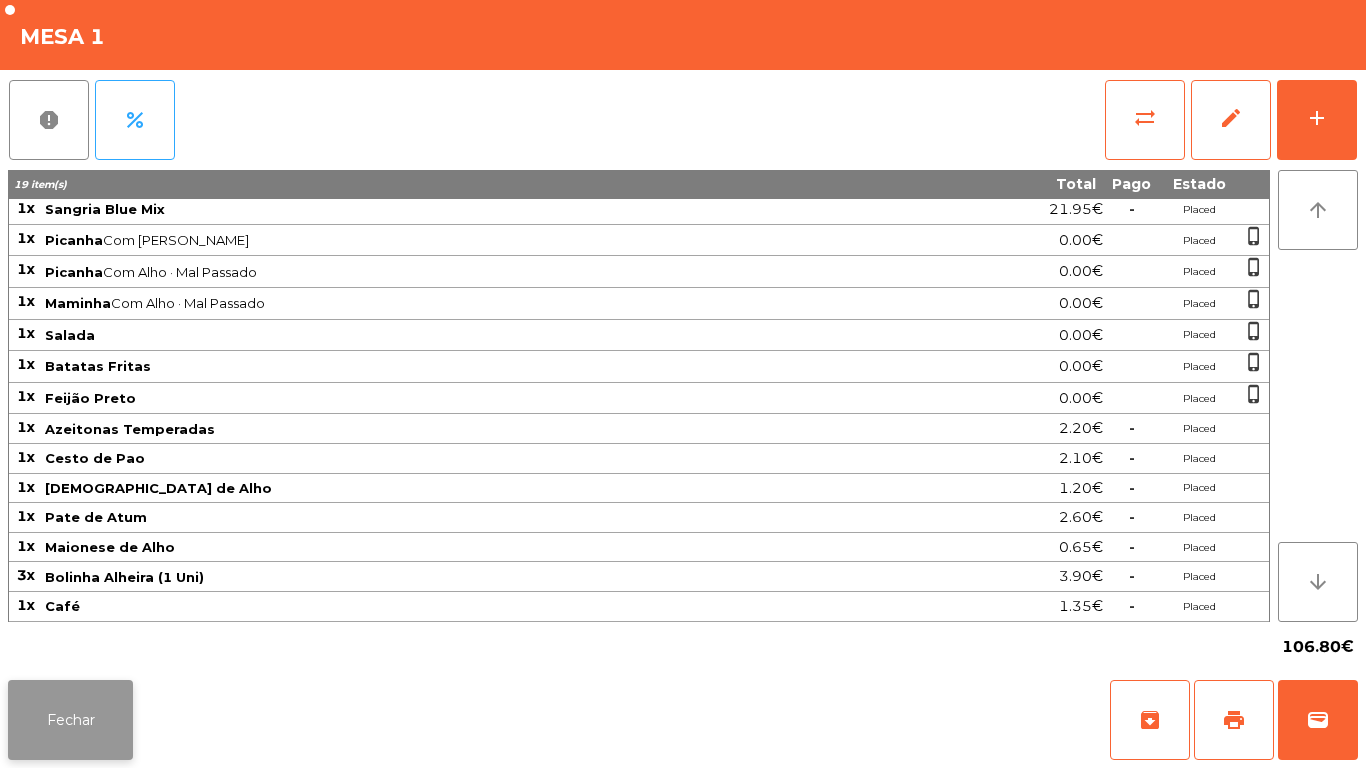 click on "Fechar" 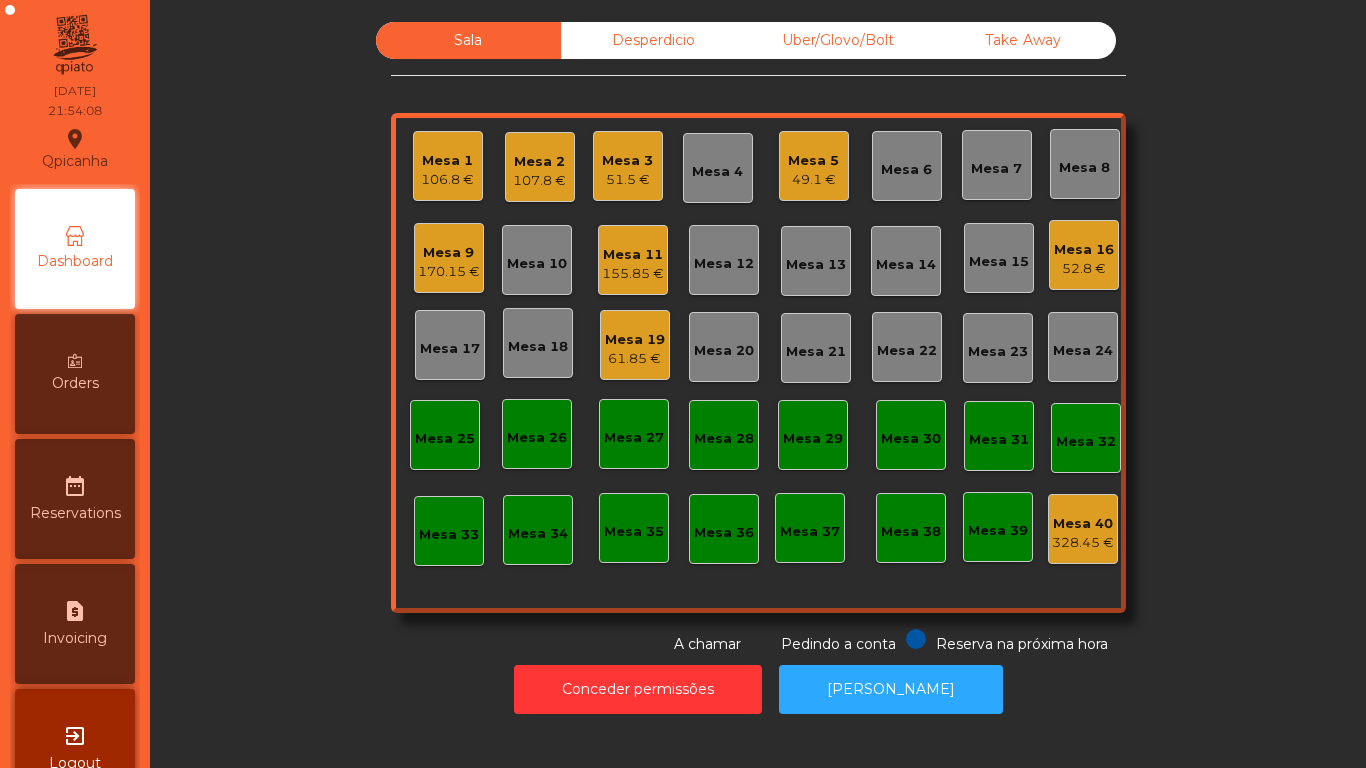 click on "61.85 €" 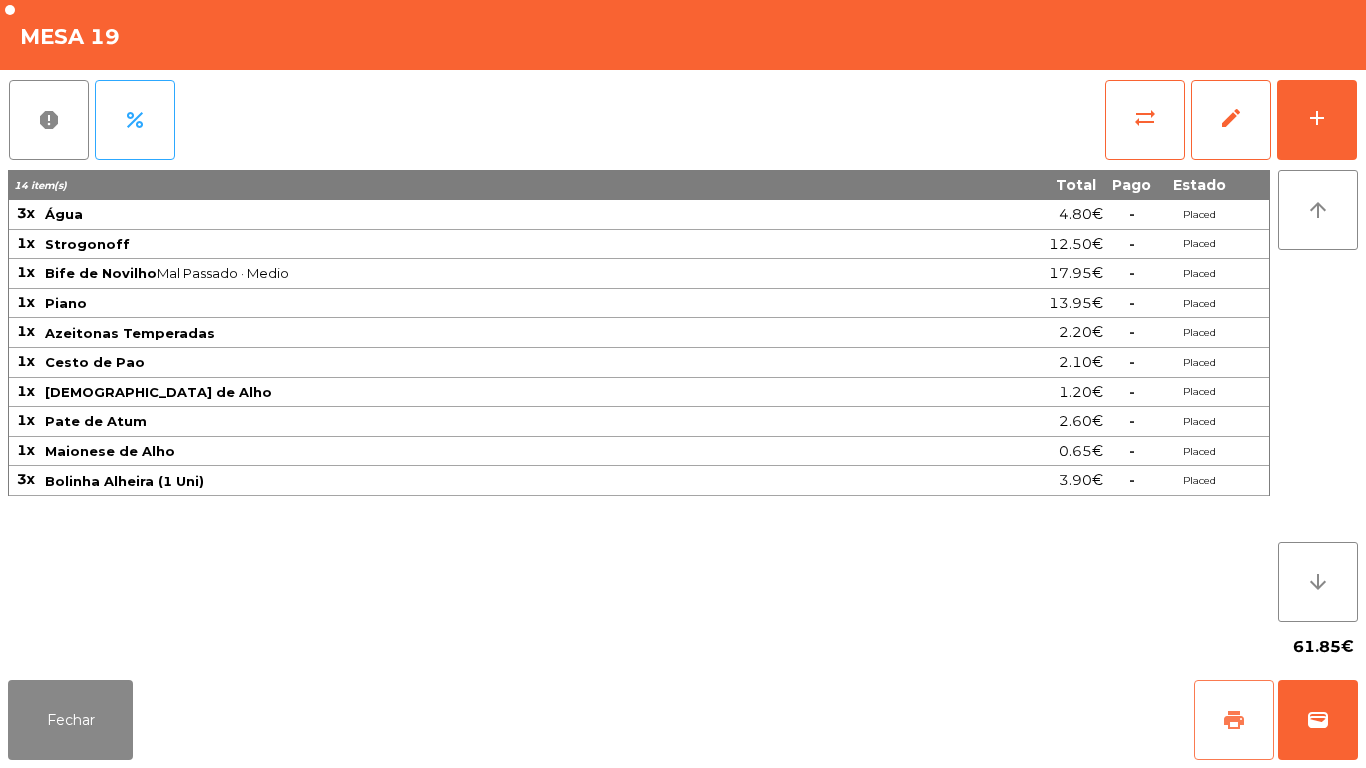 click on "print" 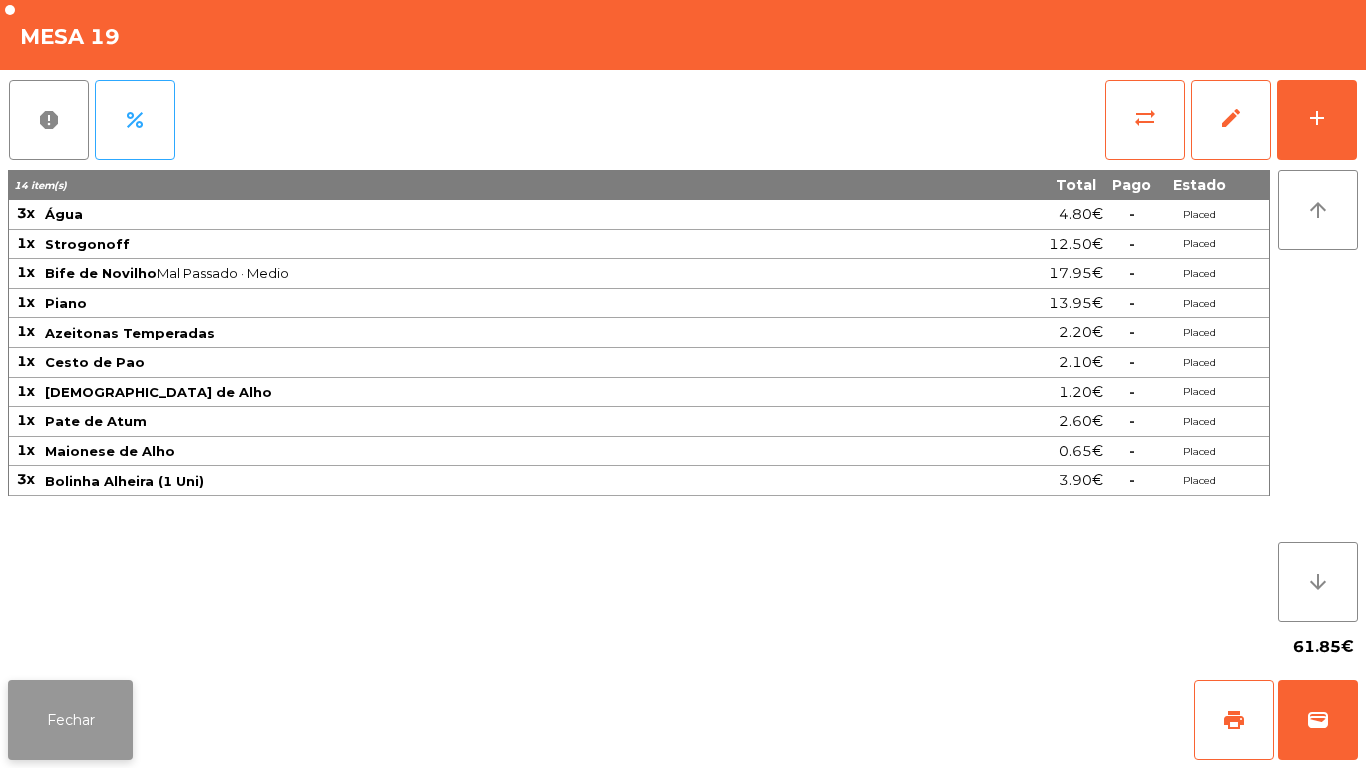 click on "Fechar" 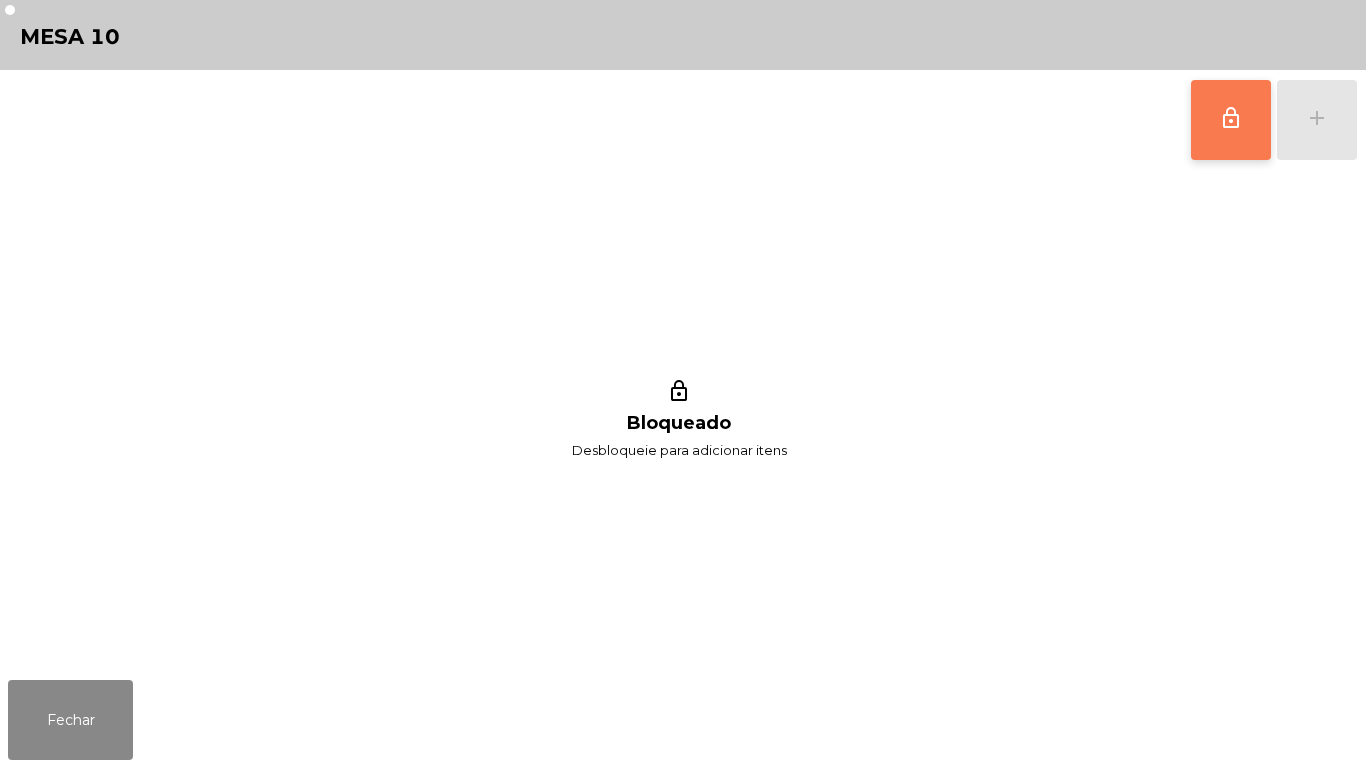 click on "lock_outline" 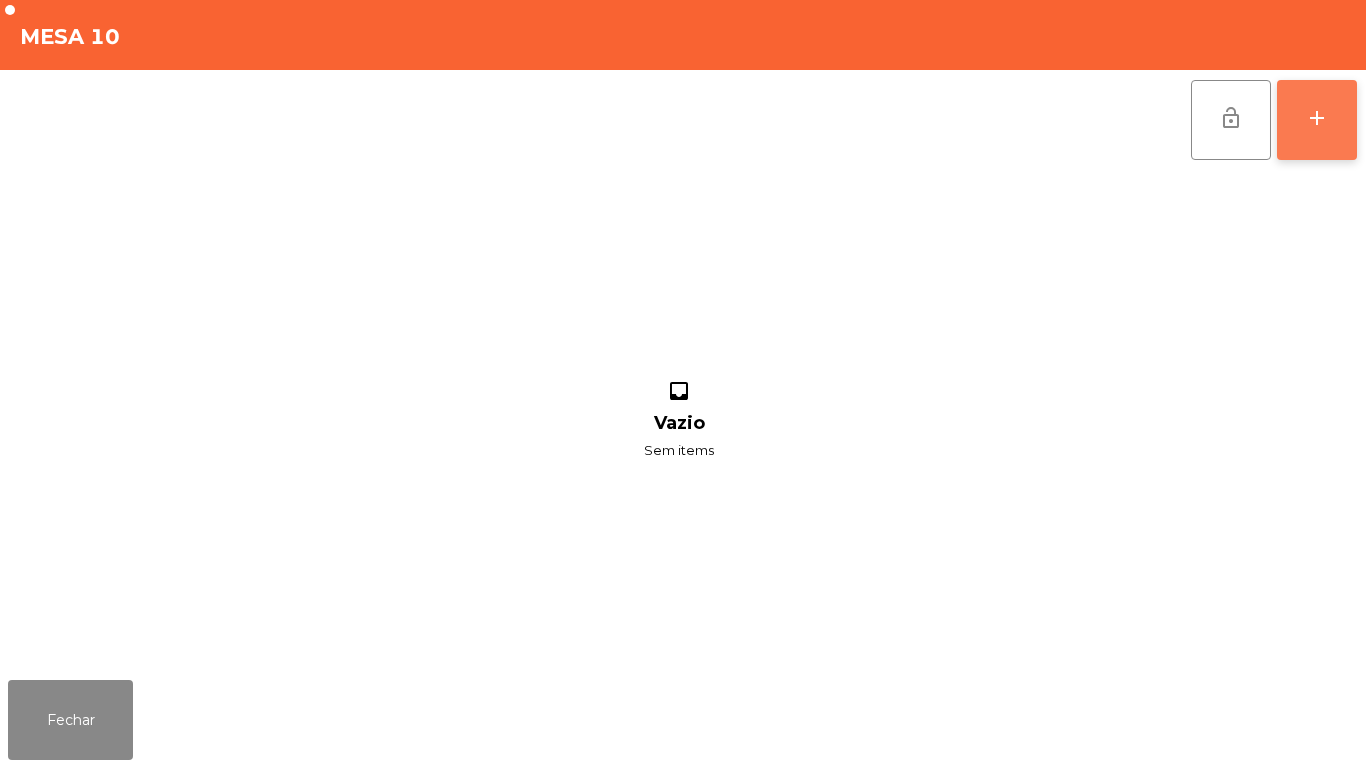 click on "add" 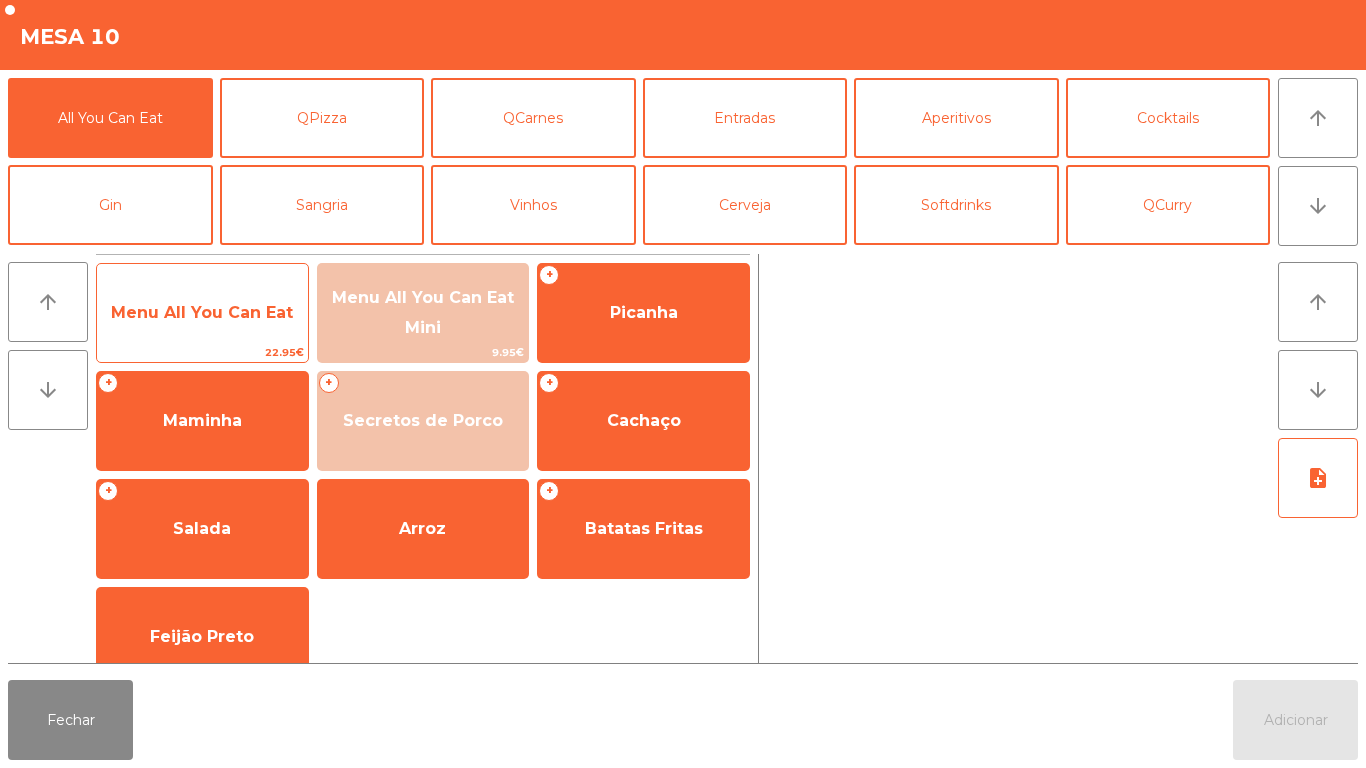click on "Menu All You Can Eat" 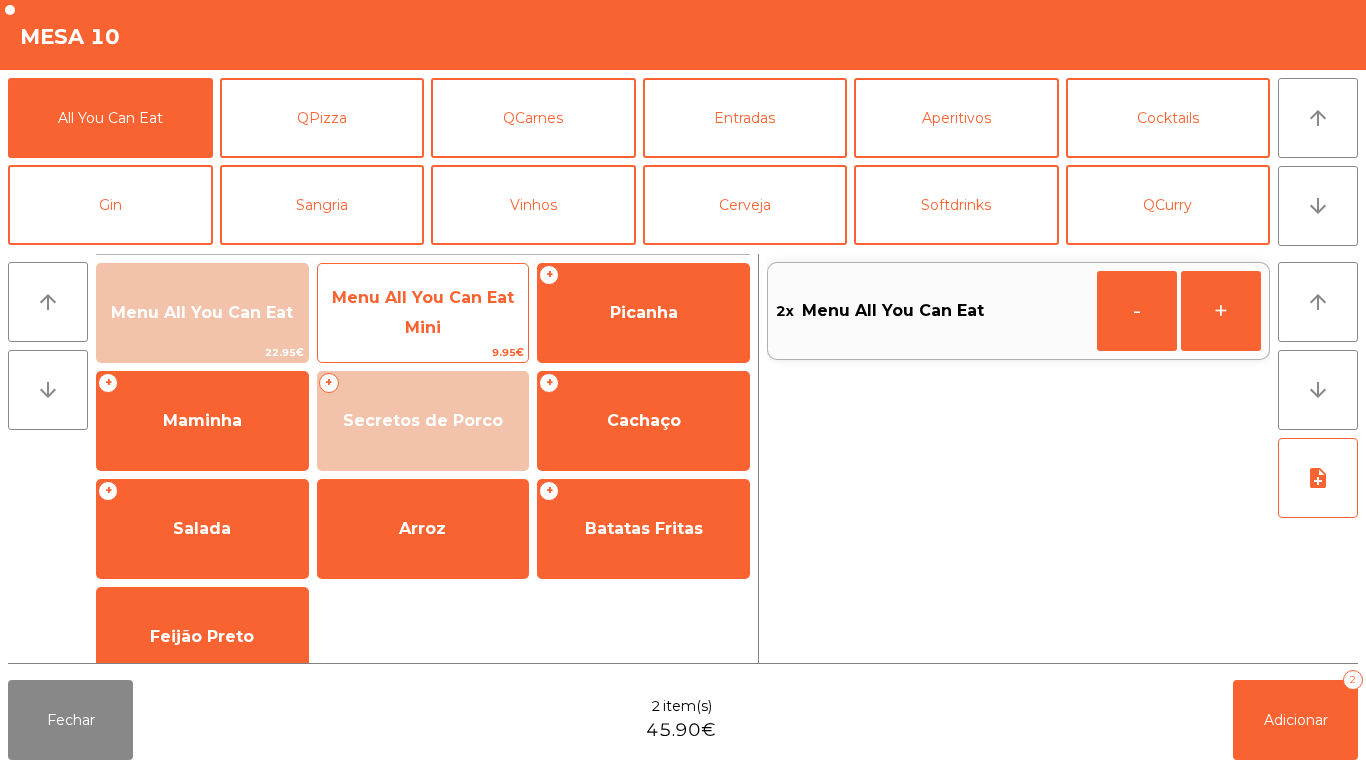 click on "Menu All You Can Eat Mini" 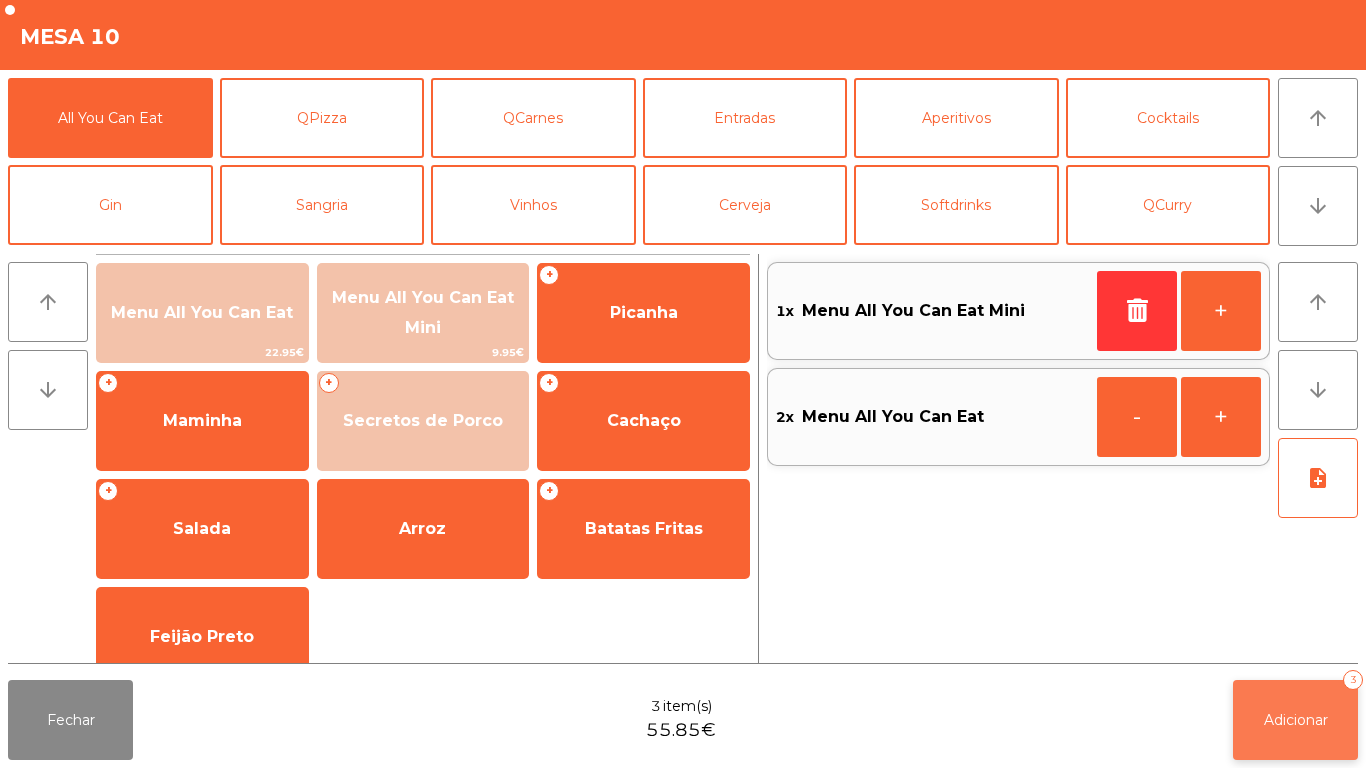 click on "Adicionar   3" 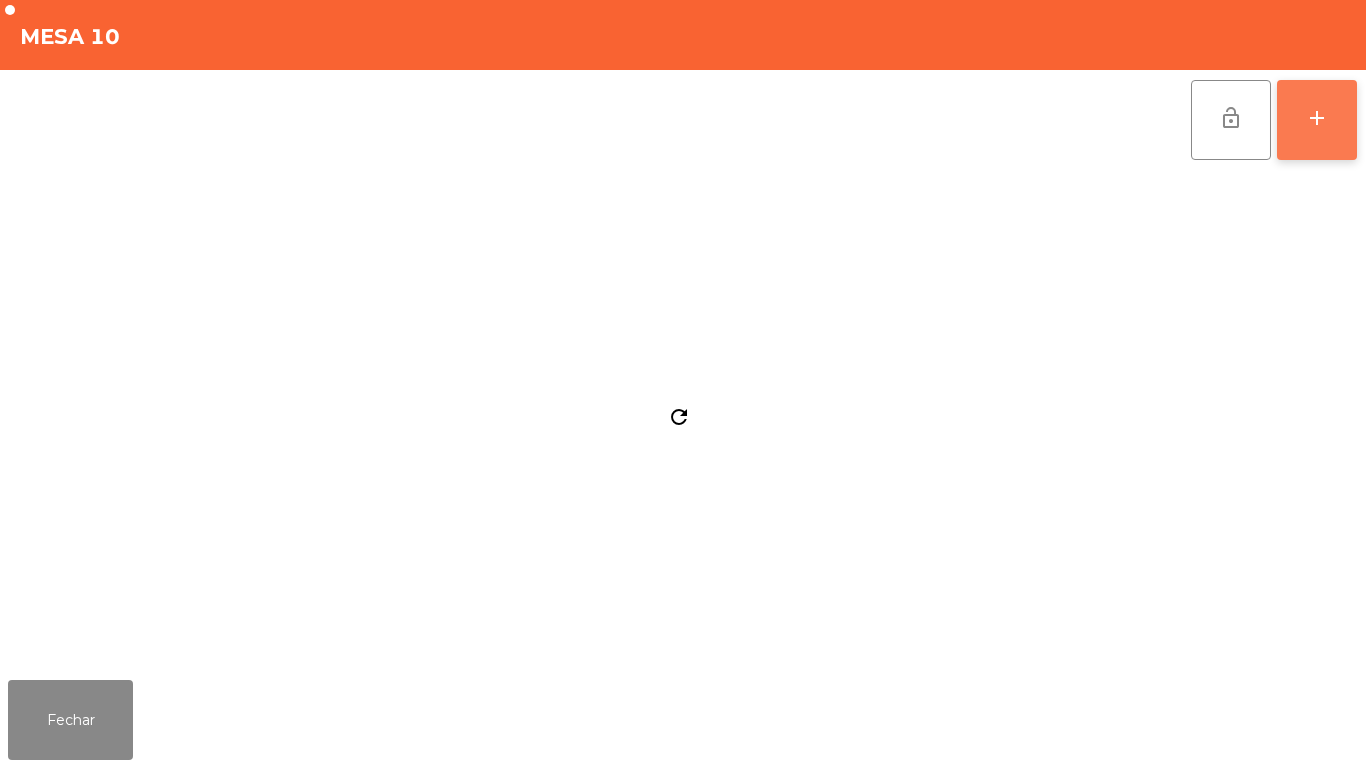 click on "add" 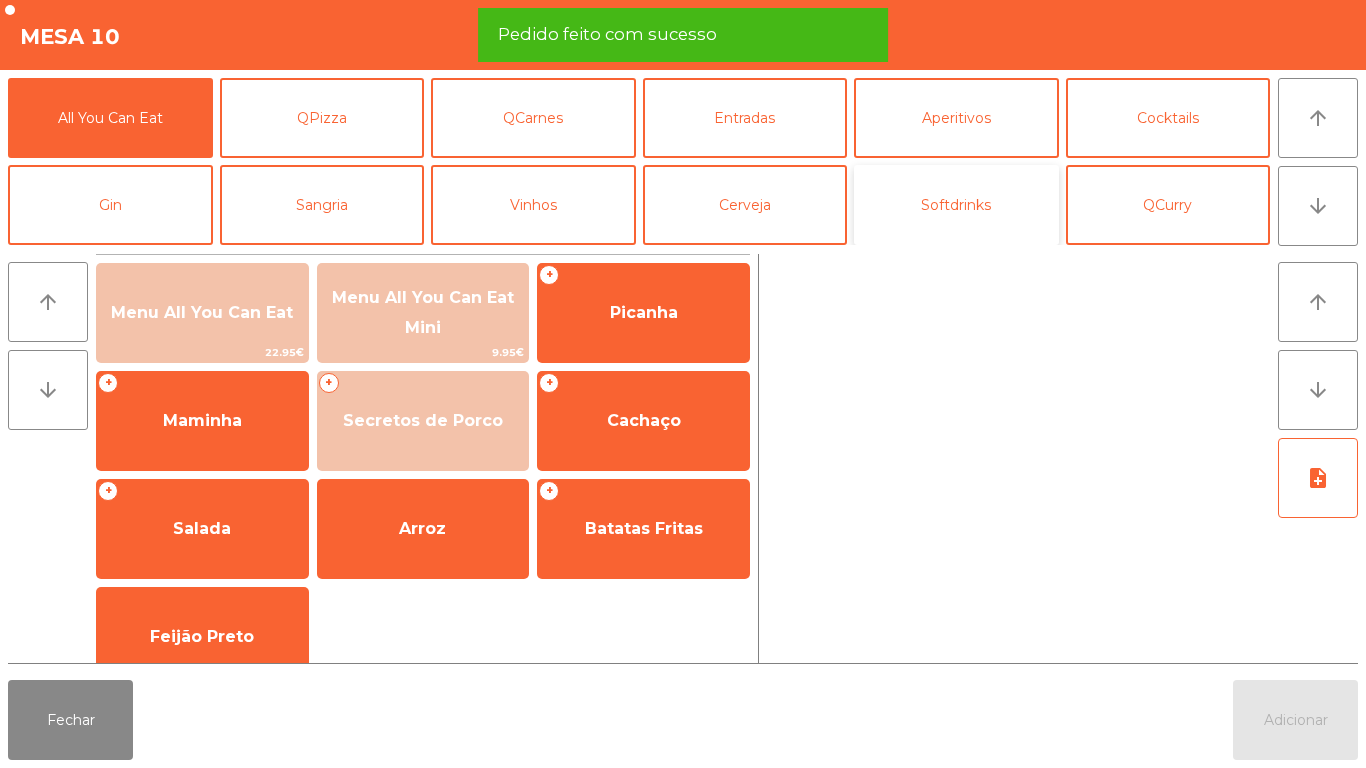click on "Softdrinks" 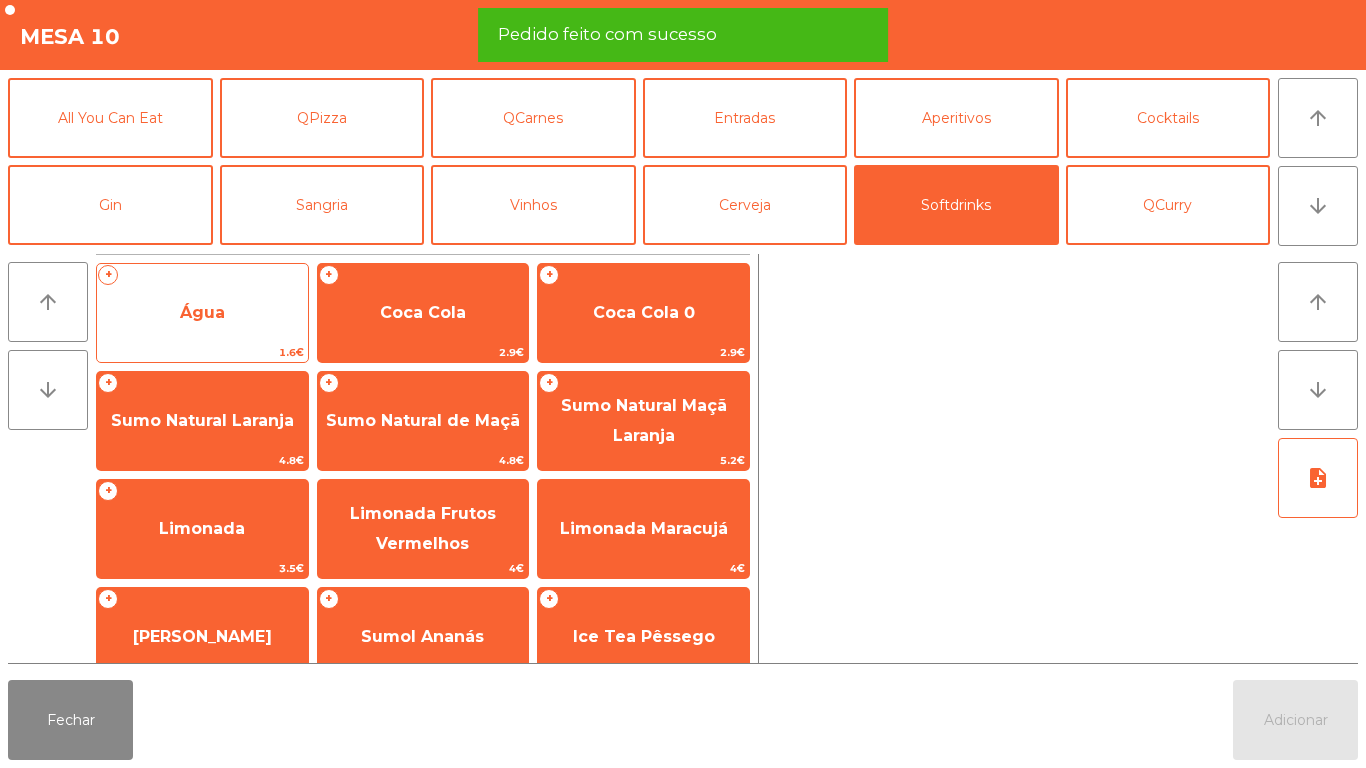 click on "Água" 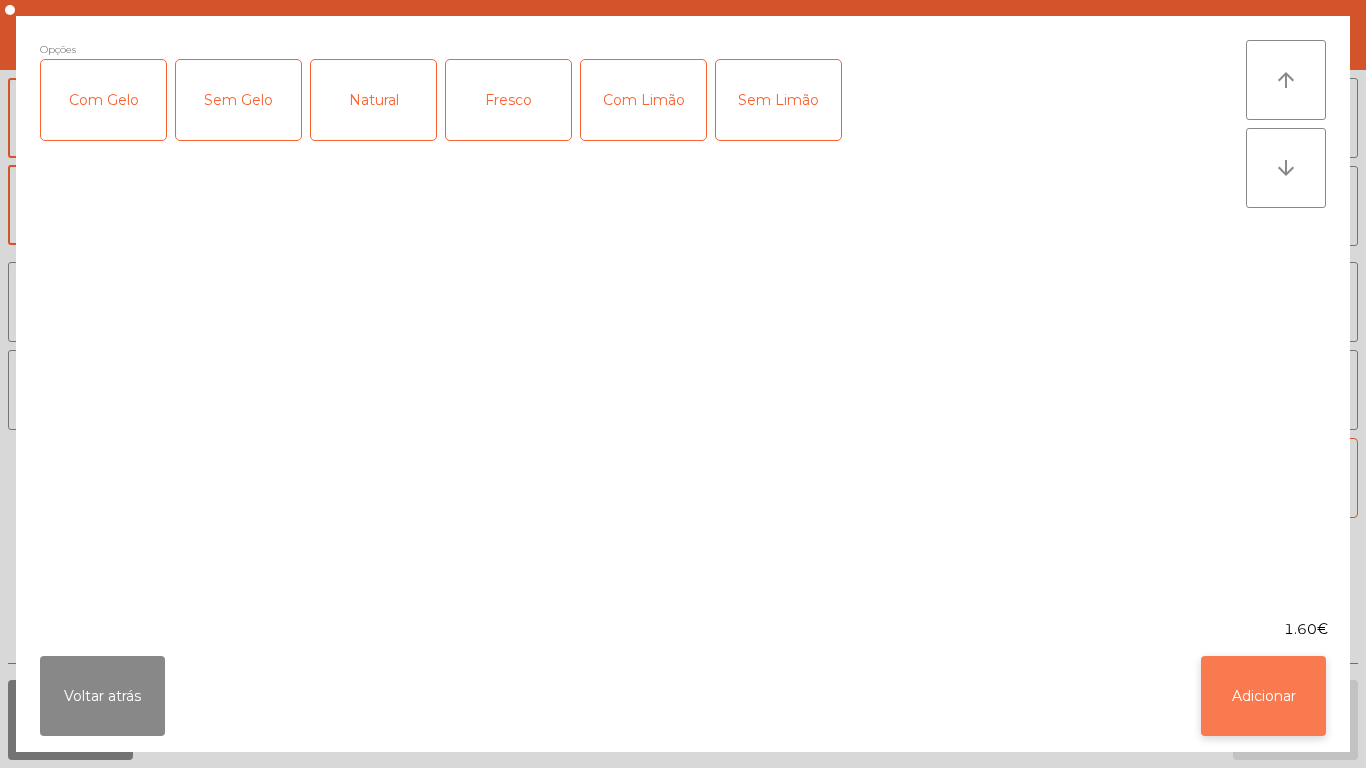 click on "Adicionar" 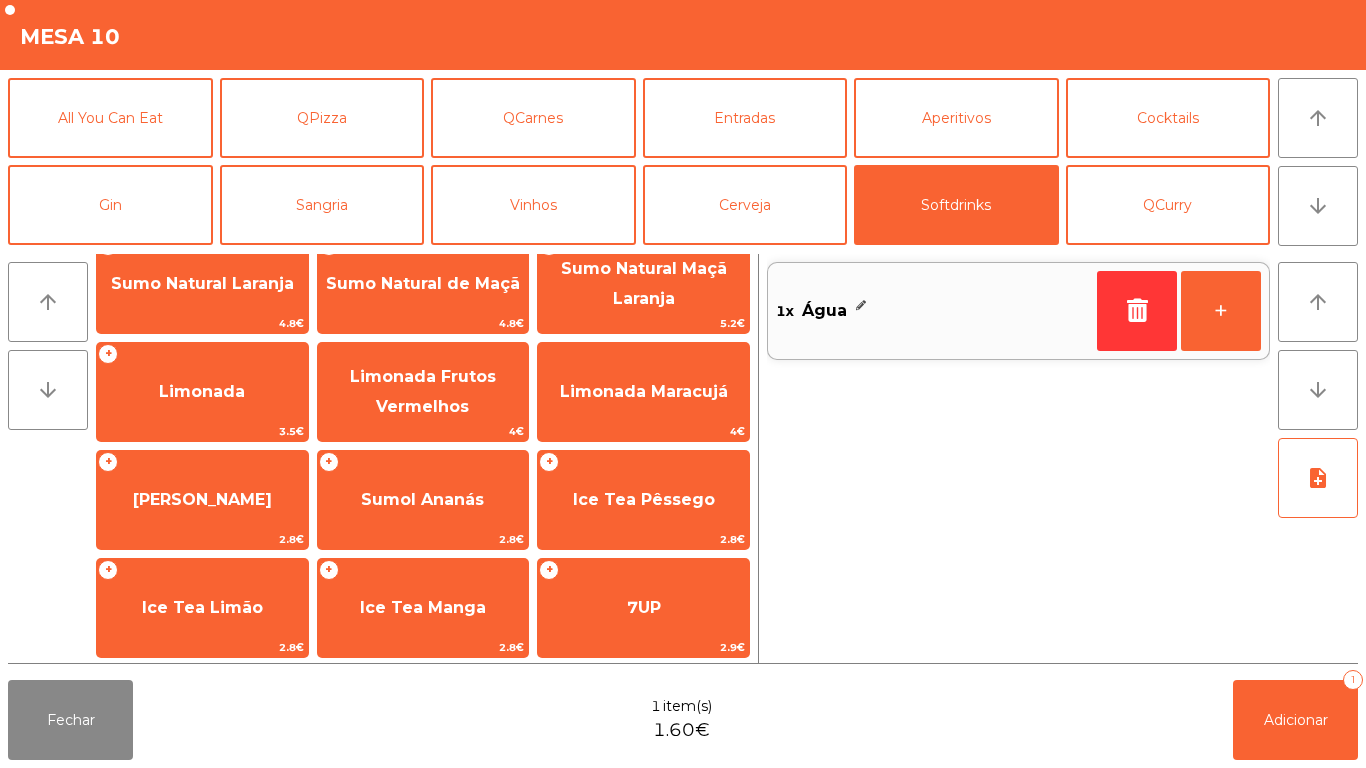 scroll, scrollTop: 203, scrollLeft: 0, axis: vertical 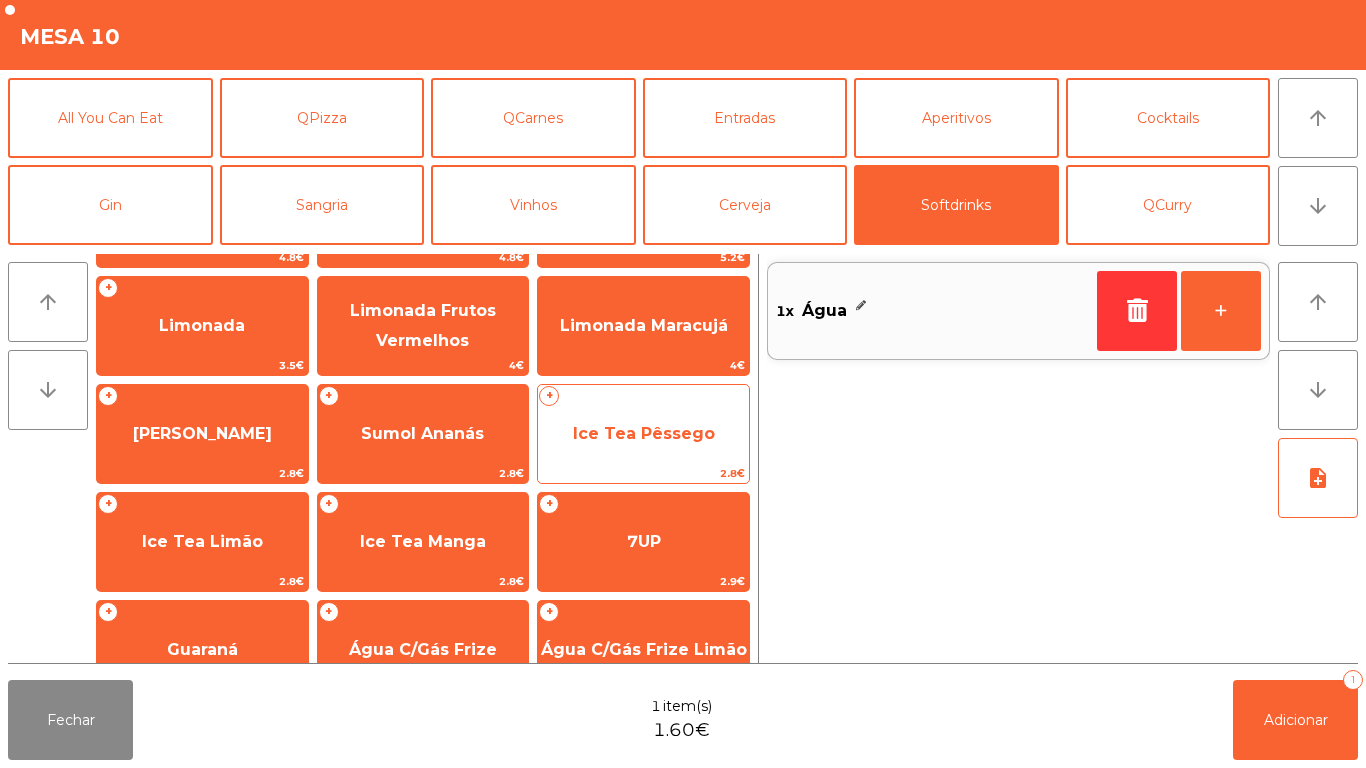 click on "Ice Tea Pêssego" 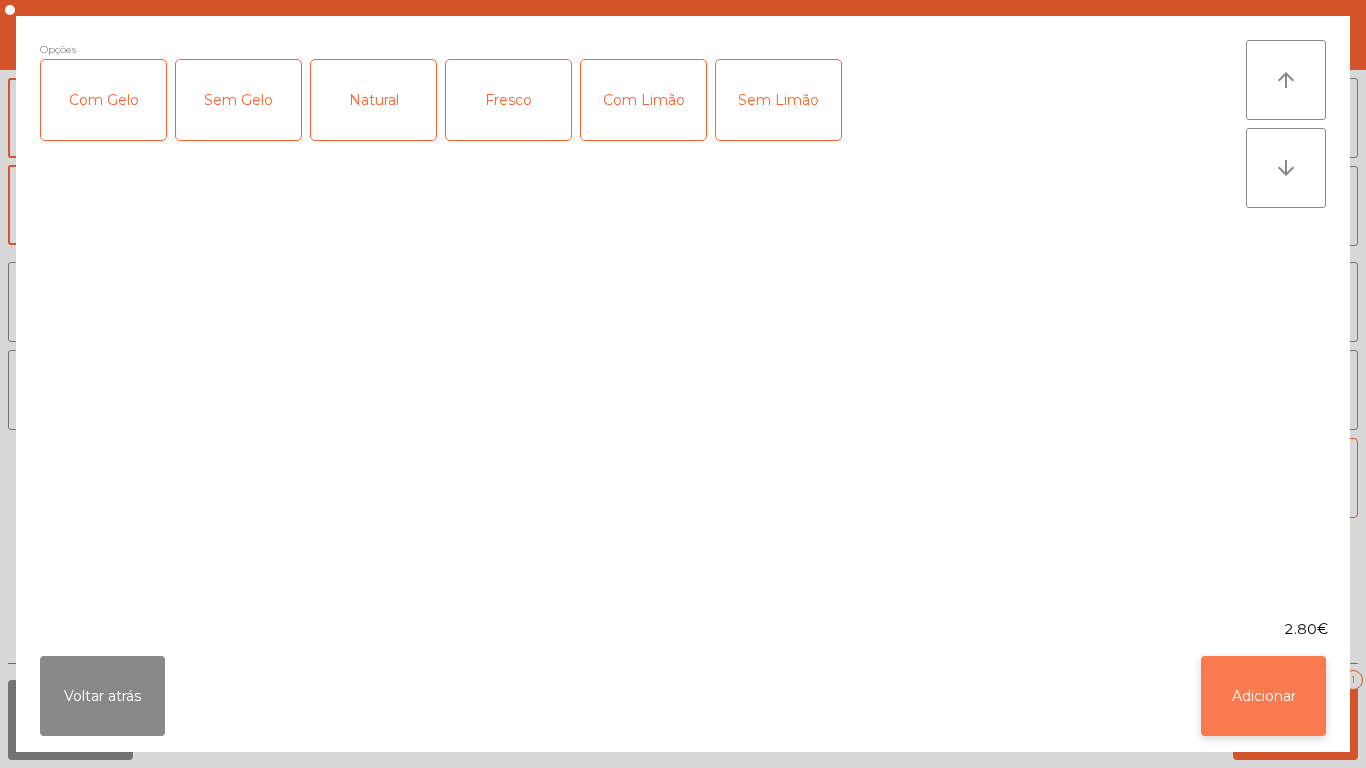 click on "Adicionar" 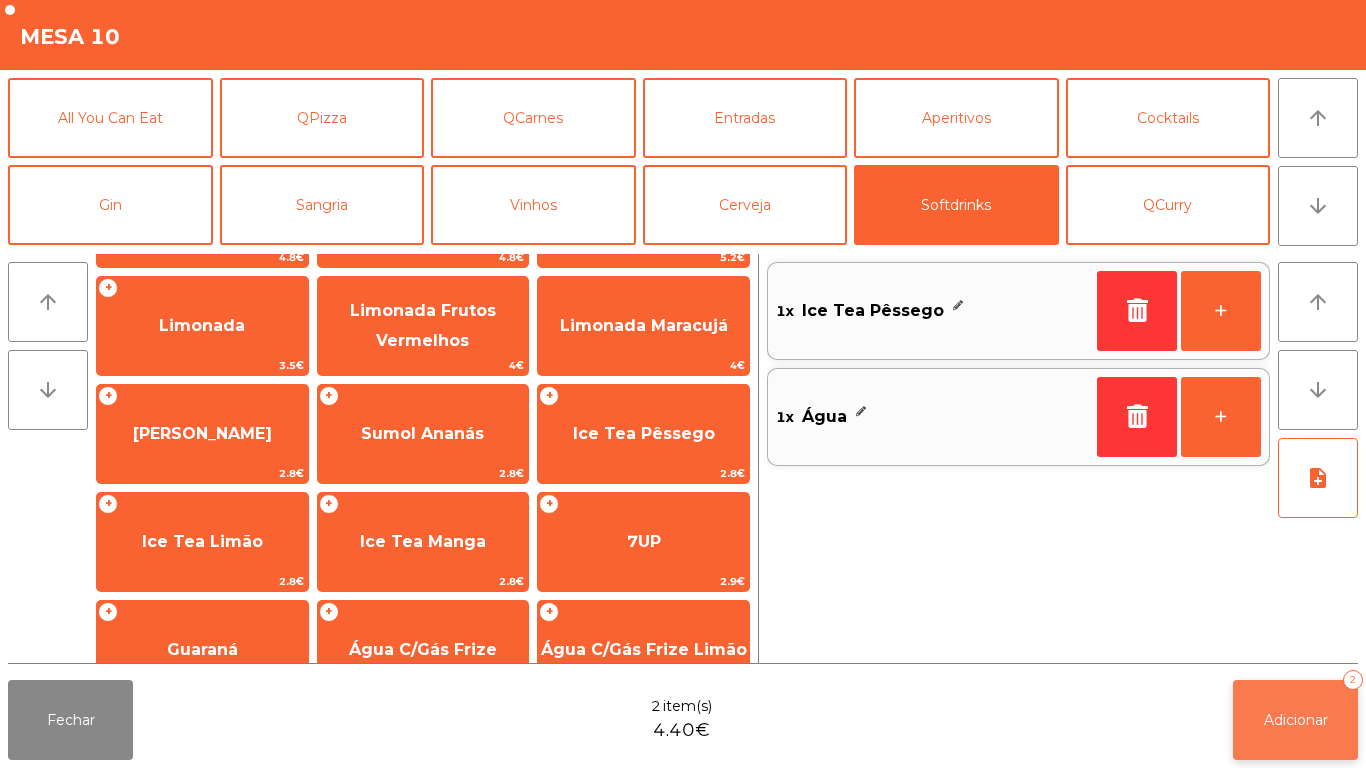 click on "Adicionar" 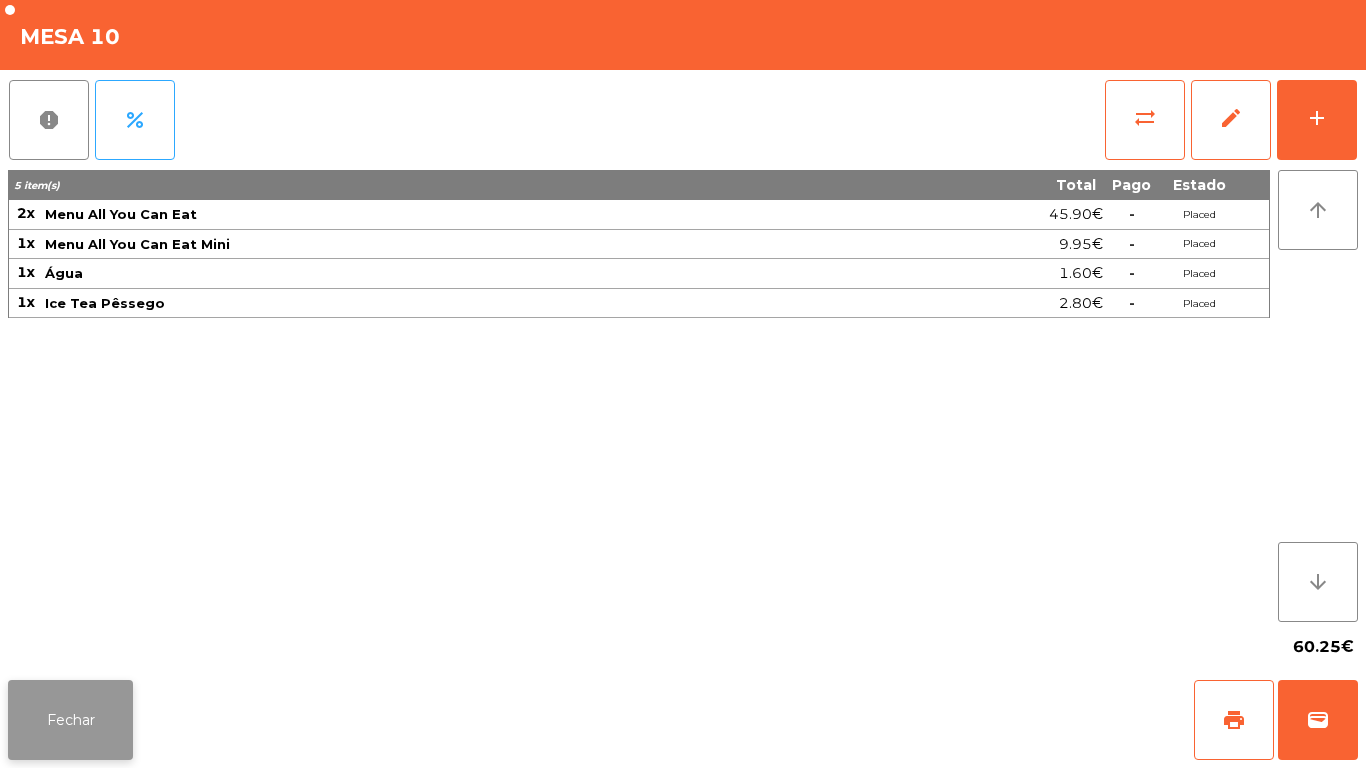 click on "Fechar" 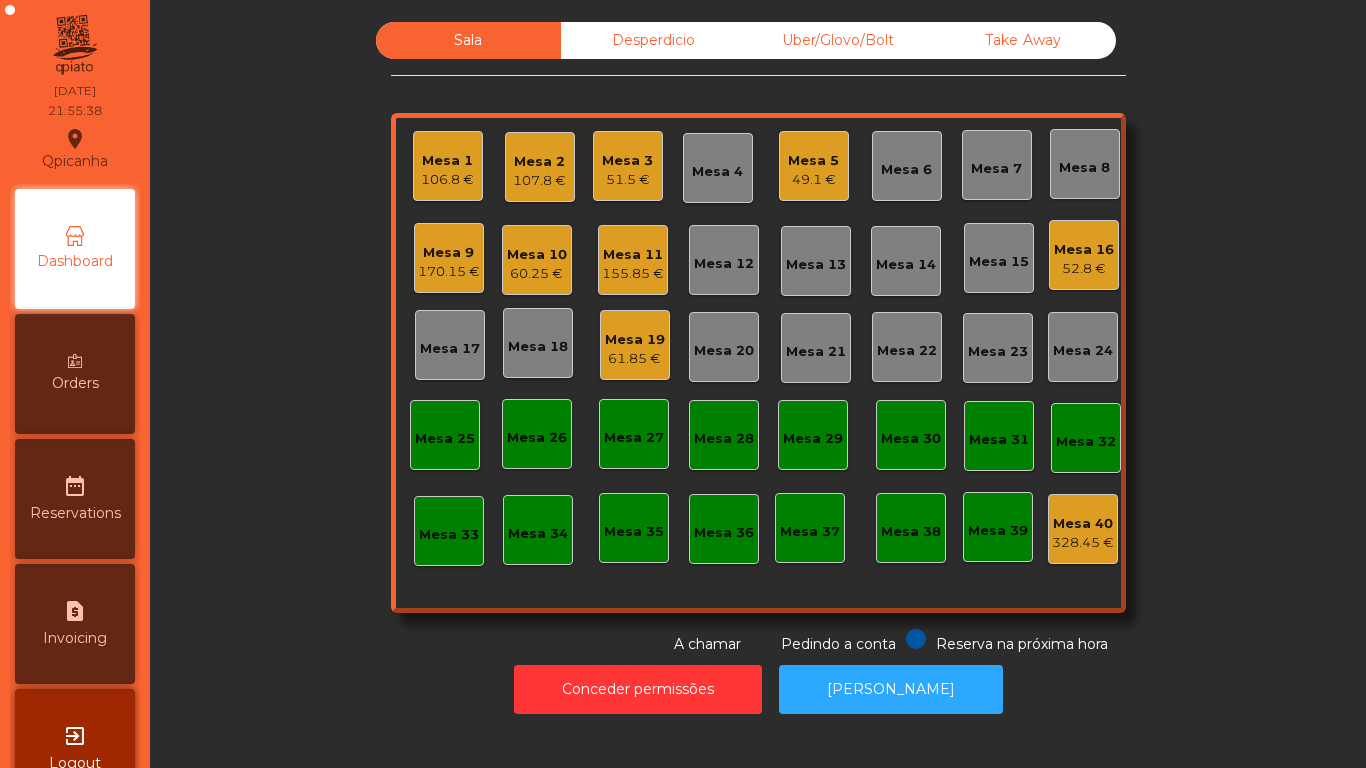 click on "Orders" at bounding box center (75, 374) 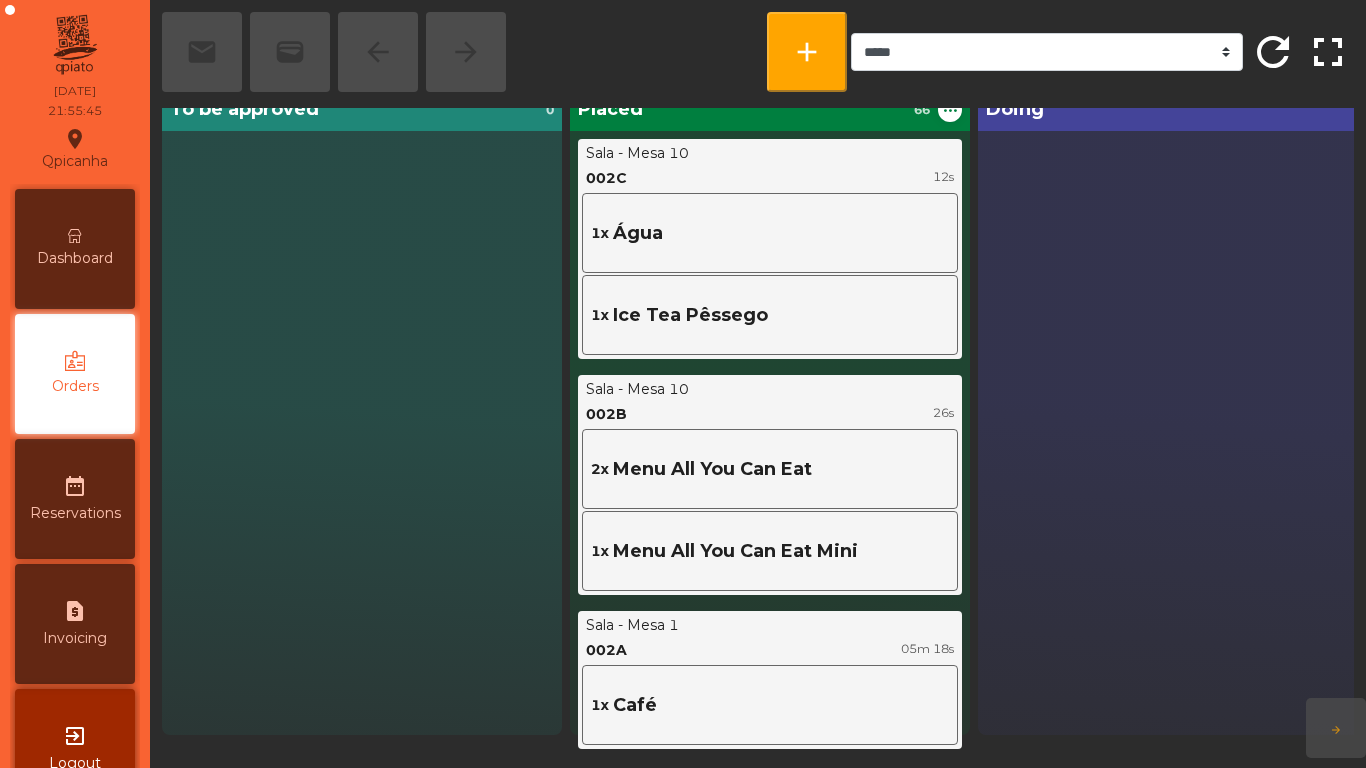 scroll, scrollTop: 0, scrollLeft: 0, axis: both 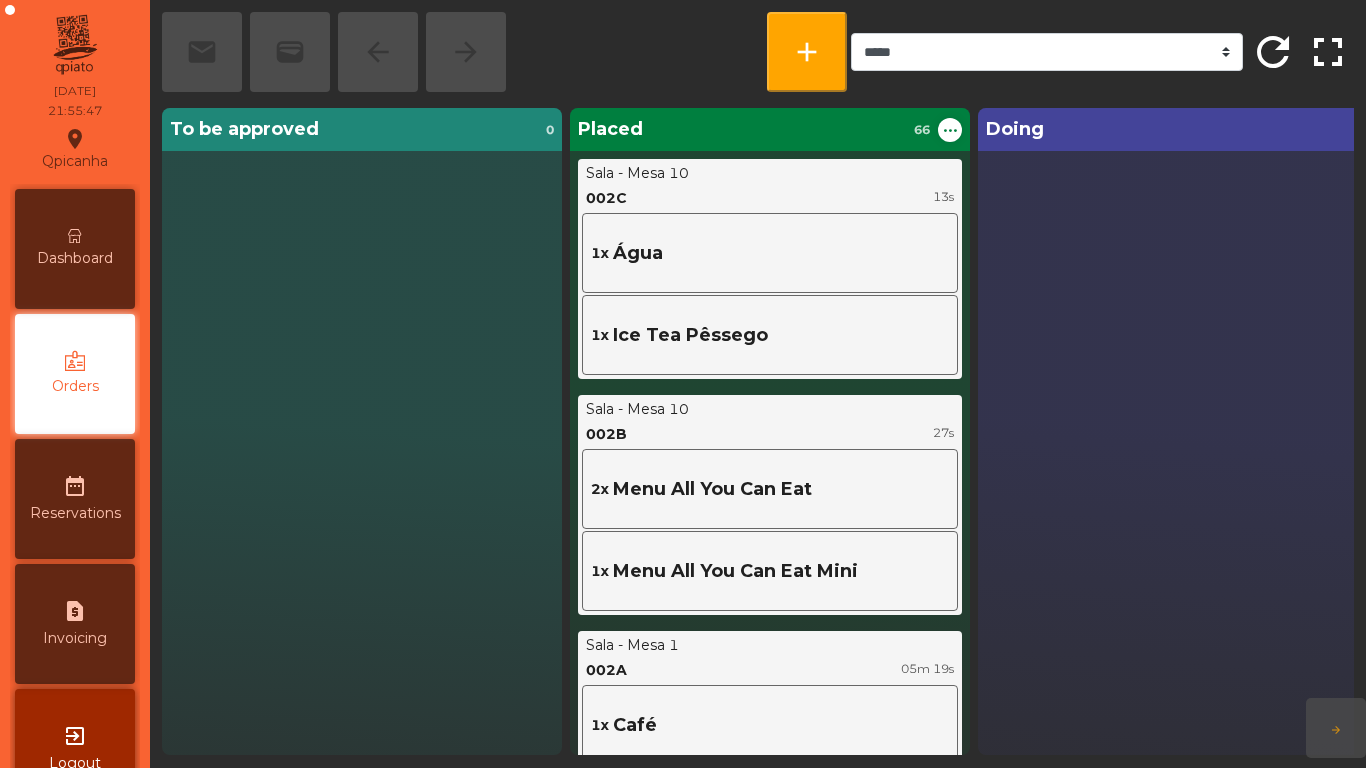 click at bounding box center (75, 236) 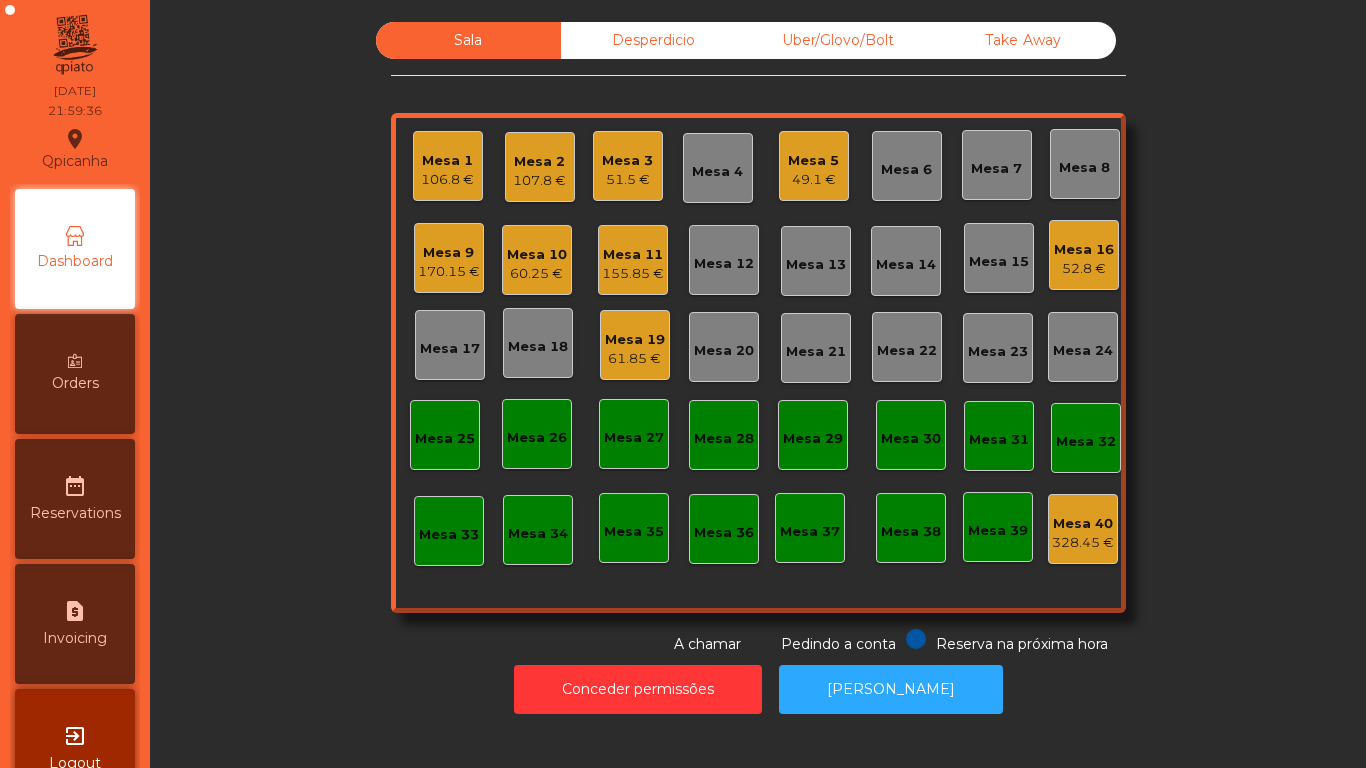 click on "Mesa 10" 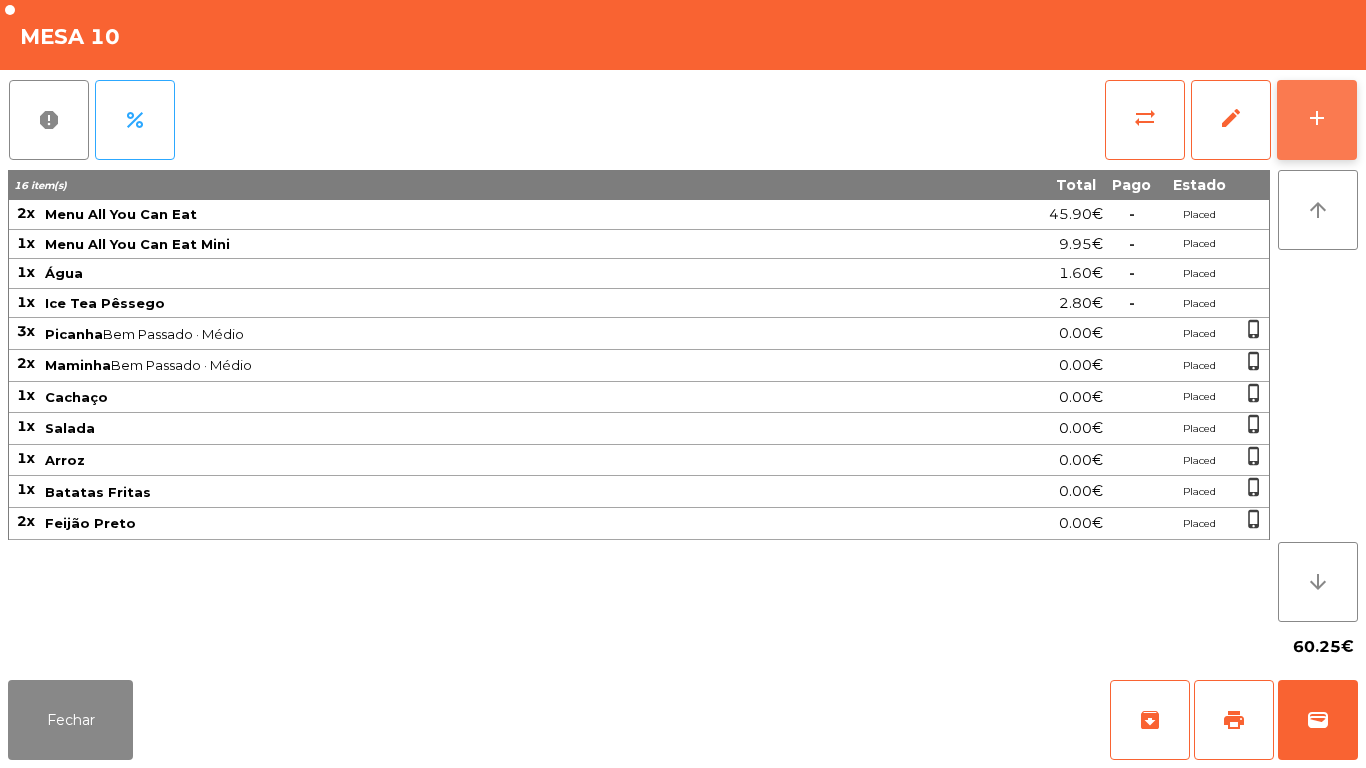 click on "add" 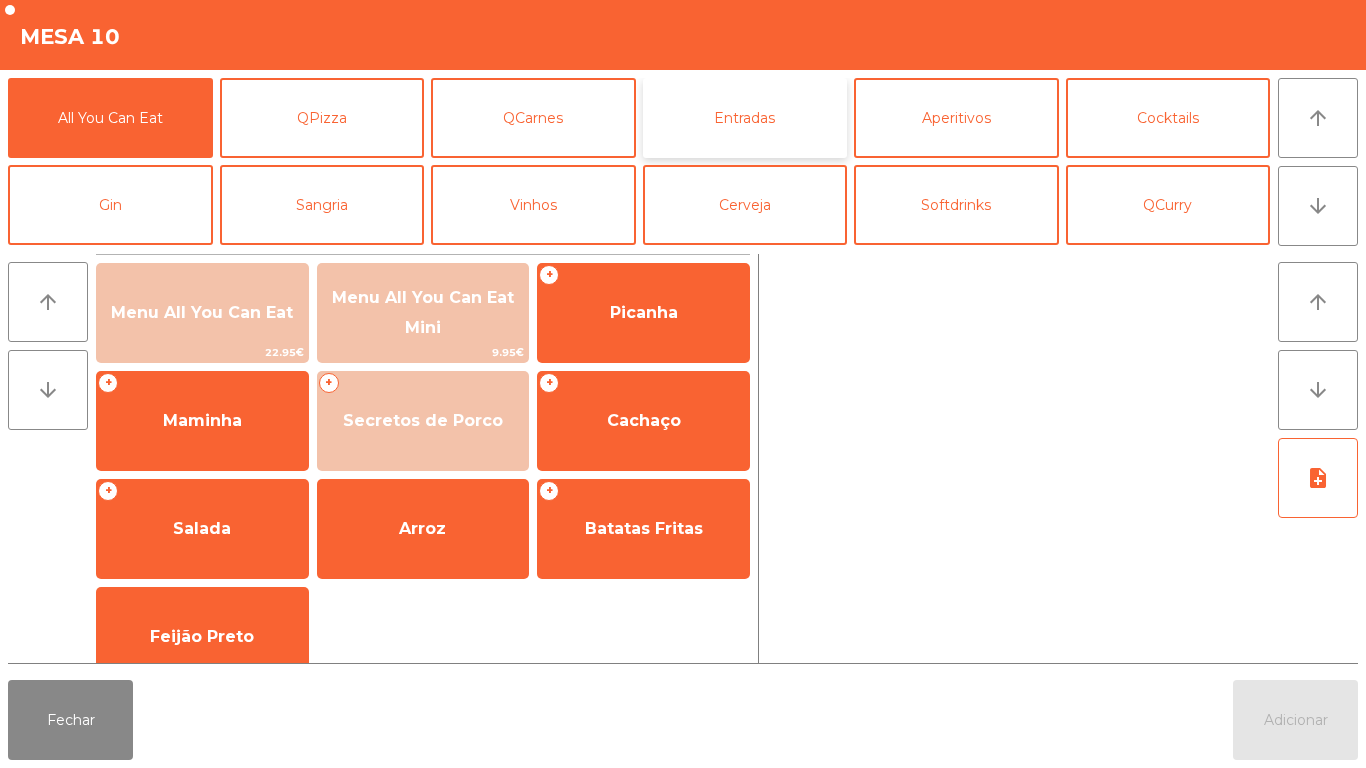 click on "Entradas" 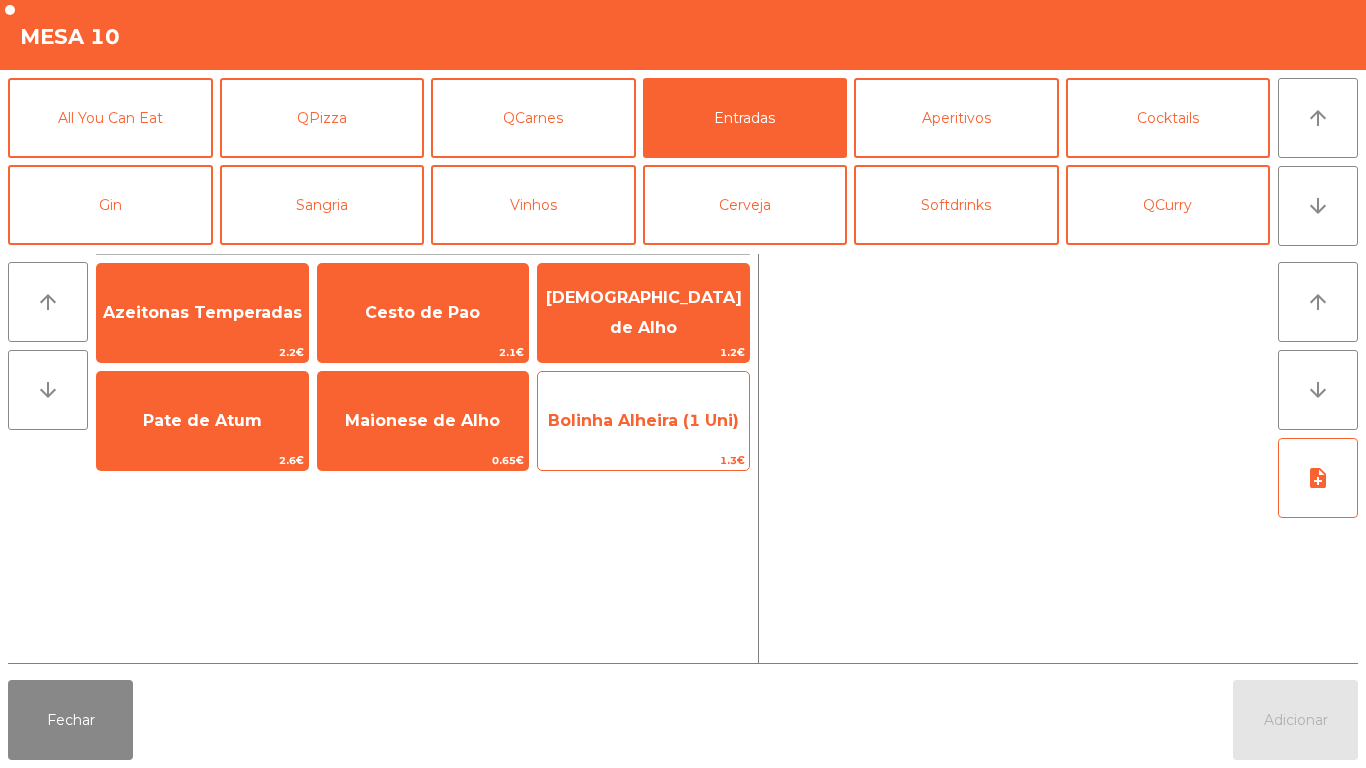 click on "Bolinha Alheira (1 Uni)" 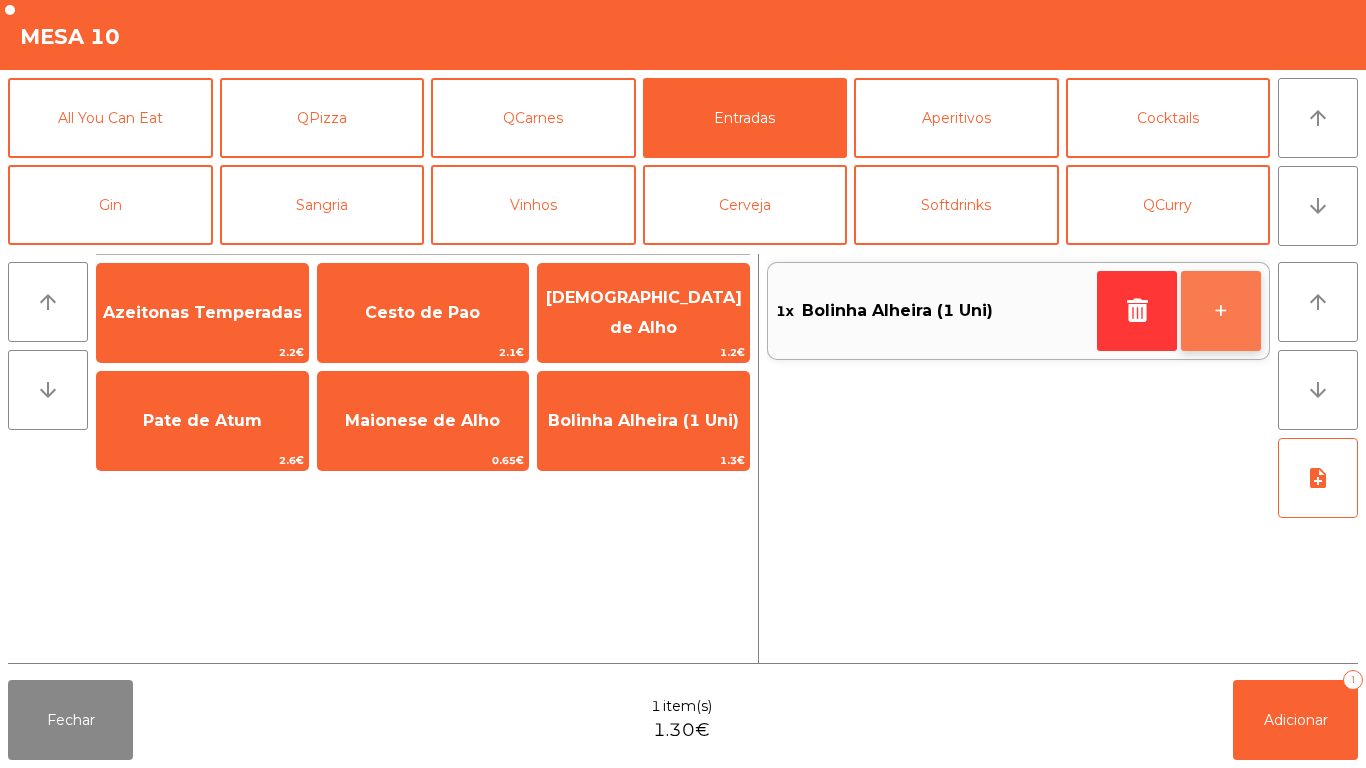 click on "+" 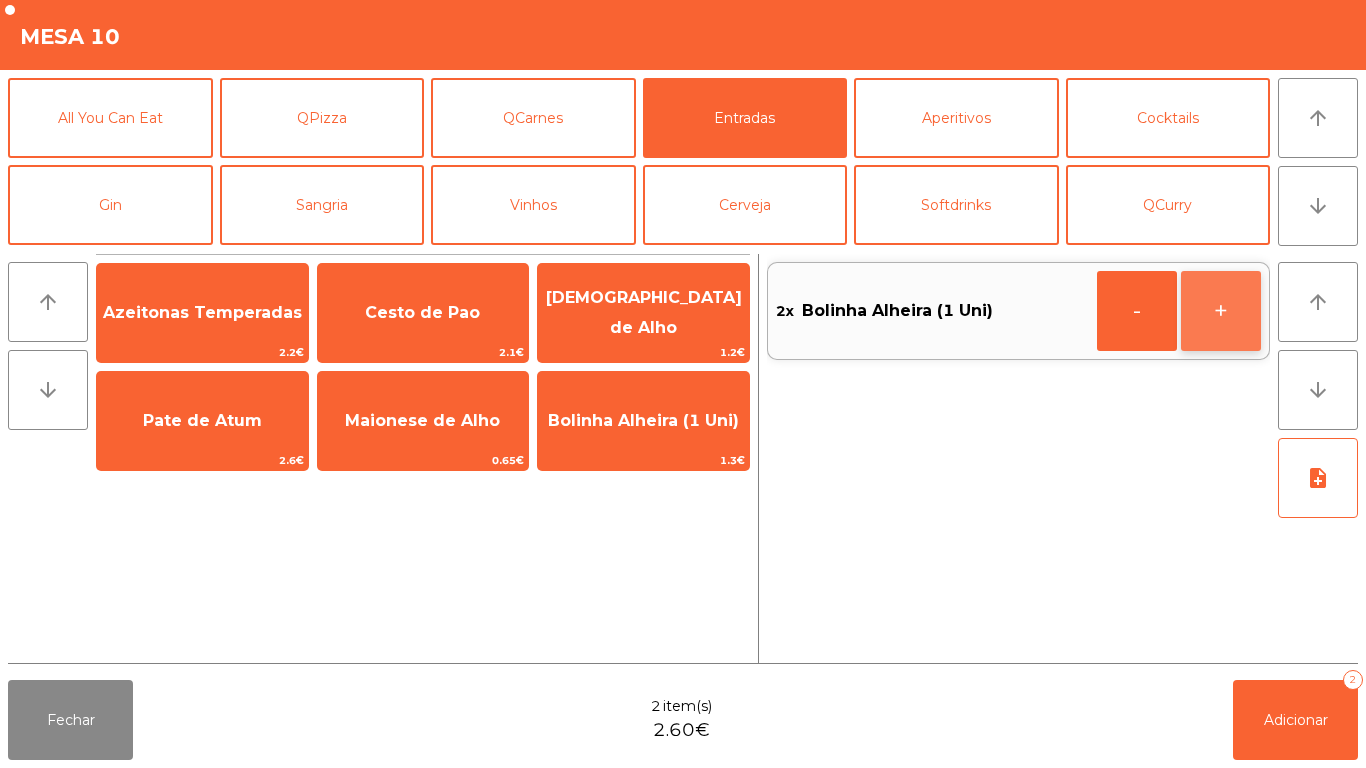click on "+" 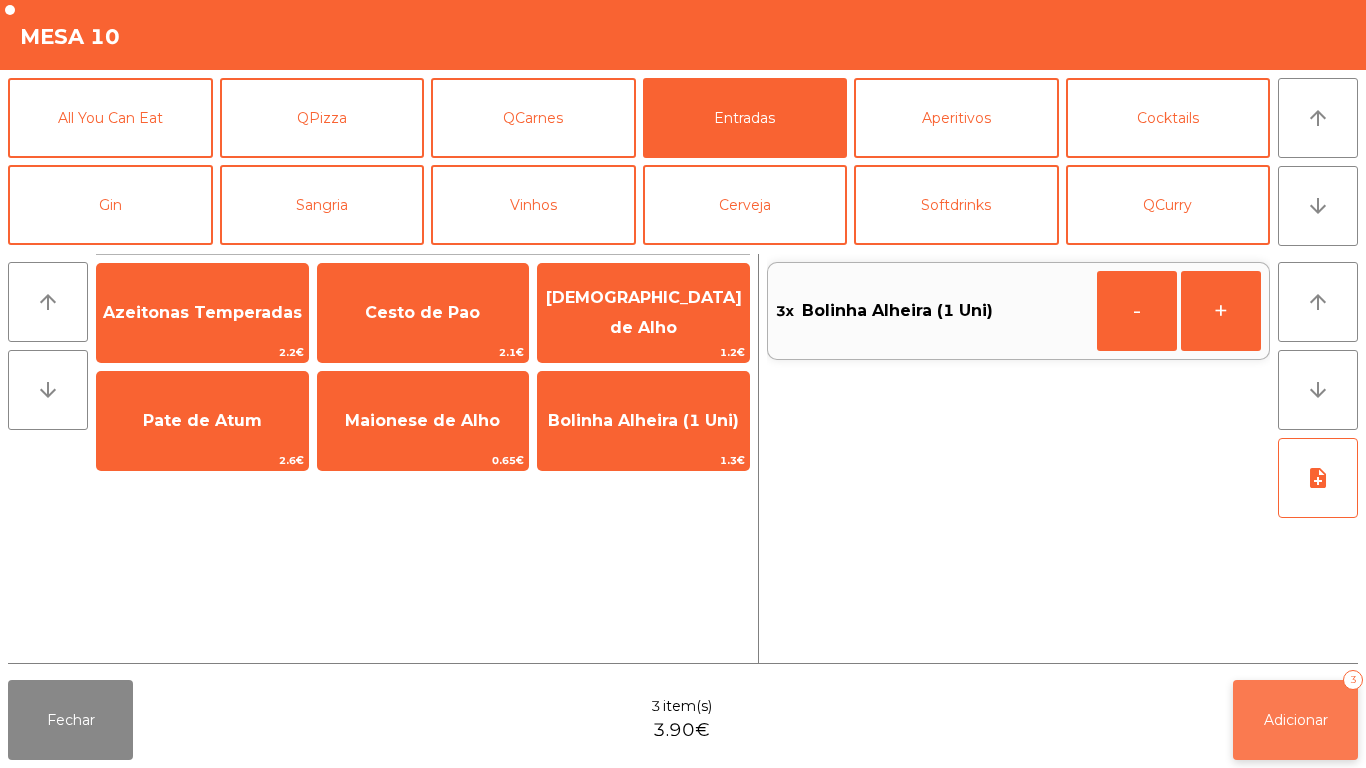 click on "Adicionar   3" 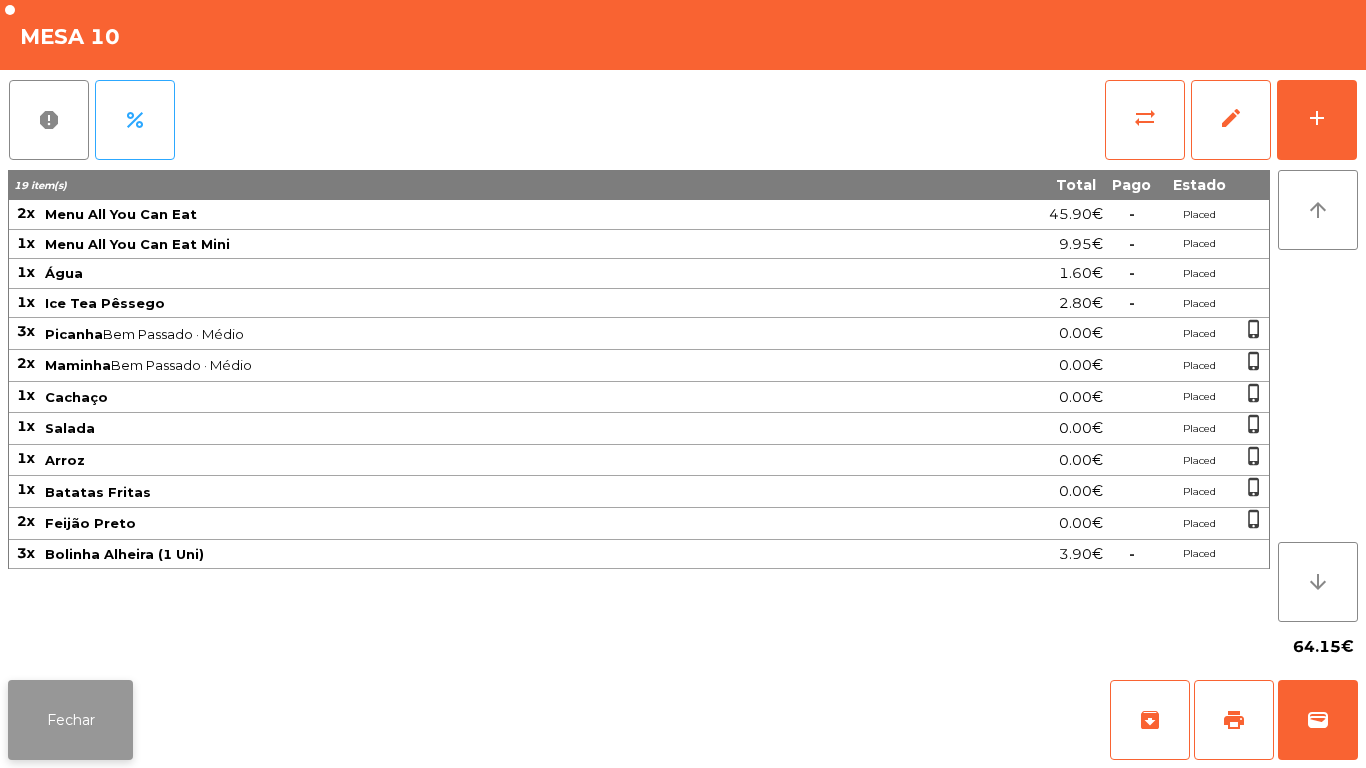 click on "Fechar" 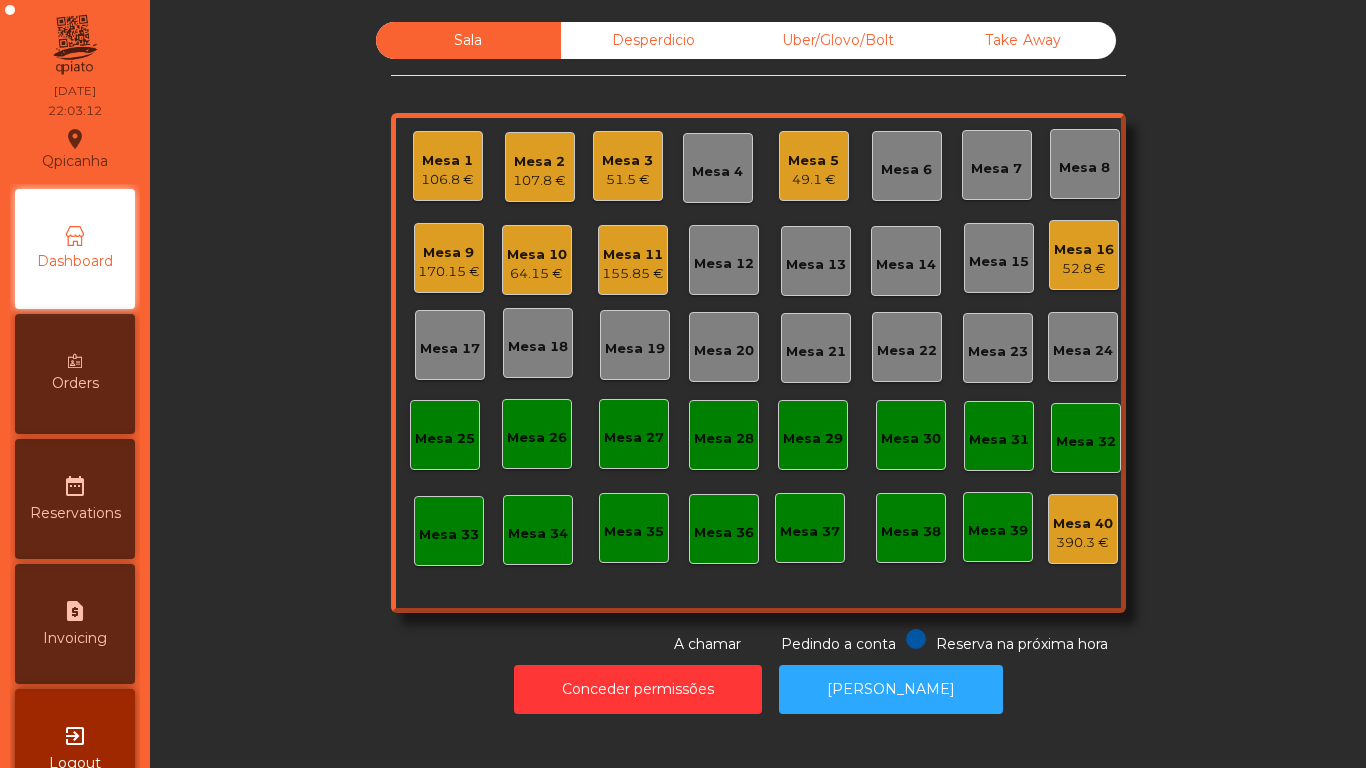 click on "49.1 €" 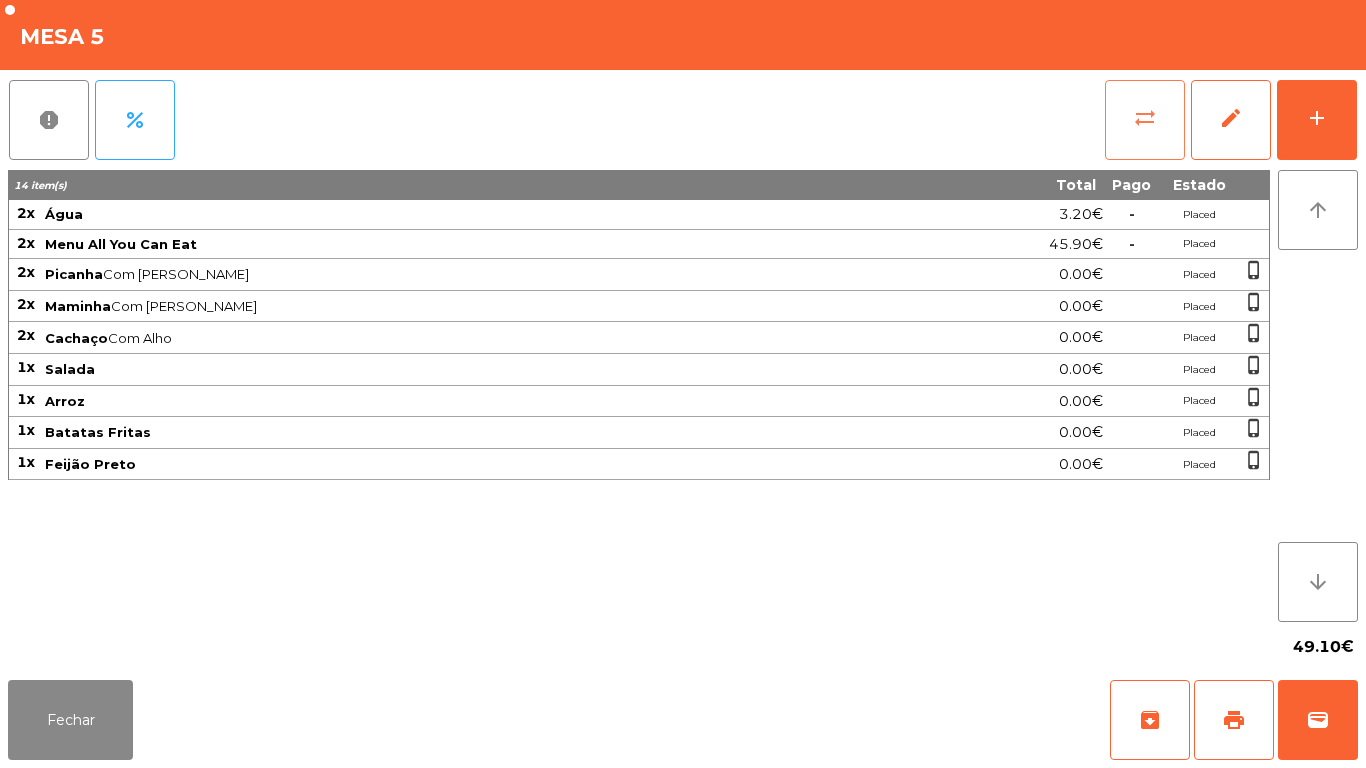 click on "sync_alt" 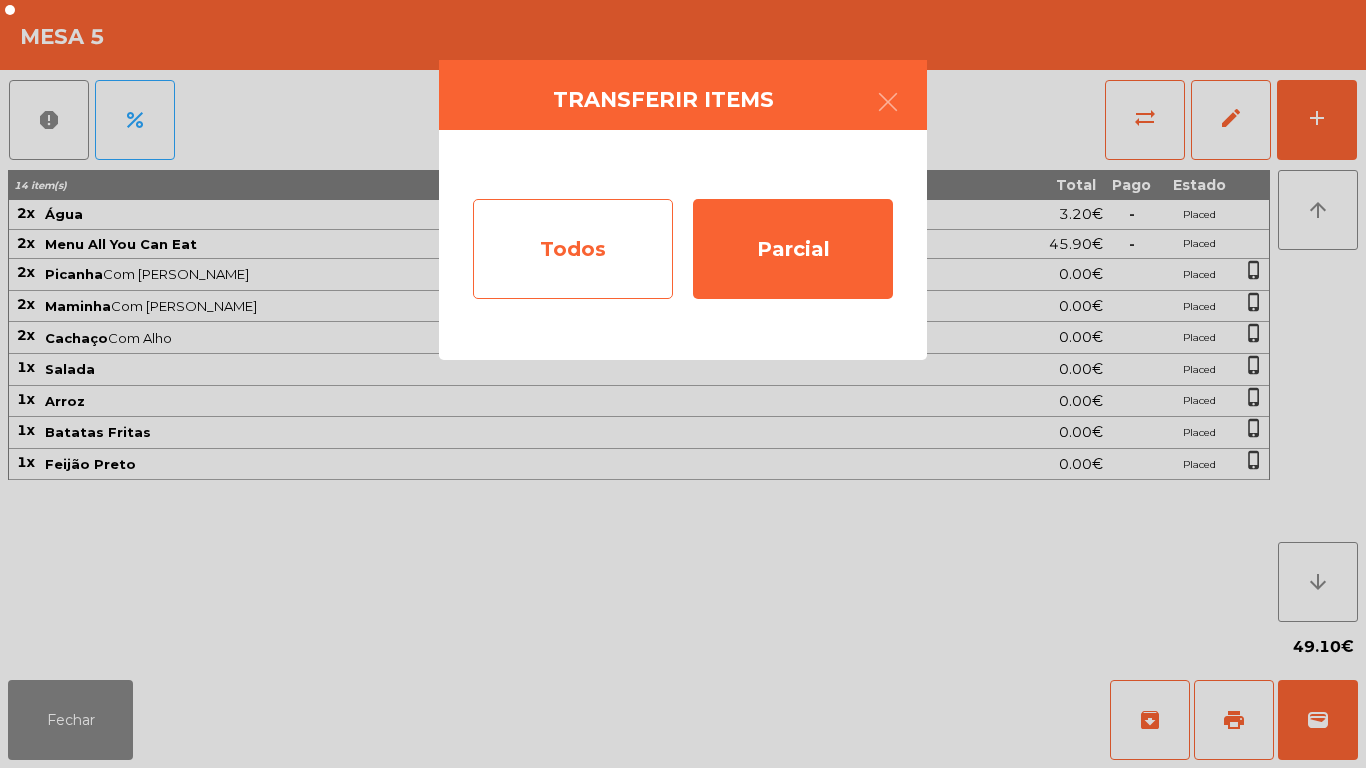 click on "Todos" 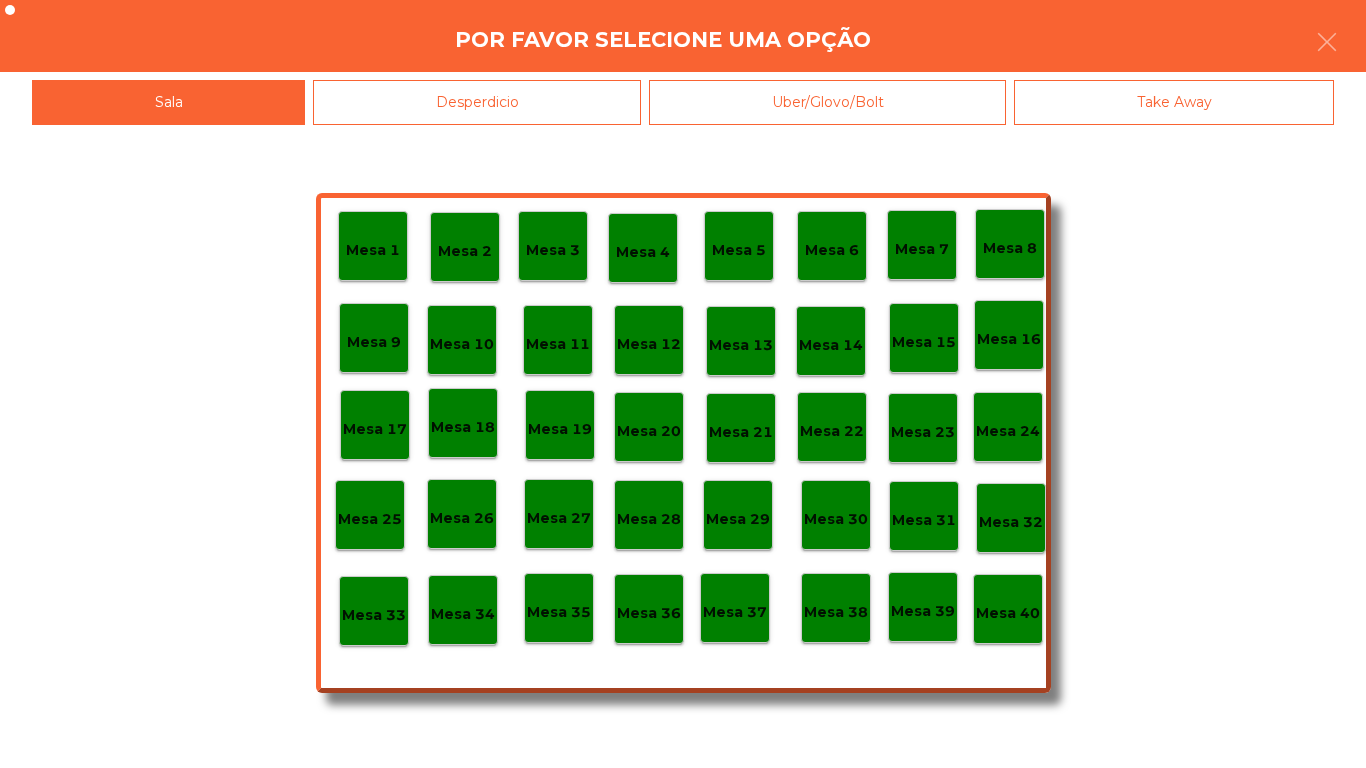 click on "Mesa 40" 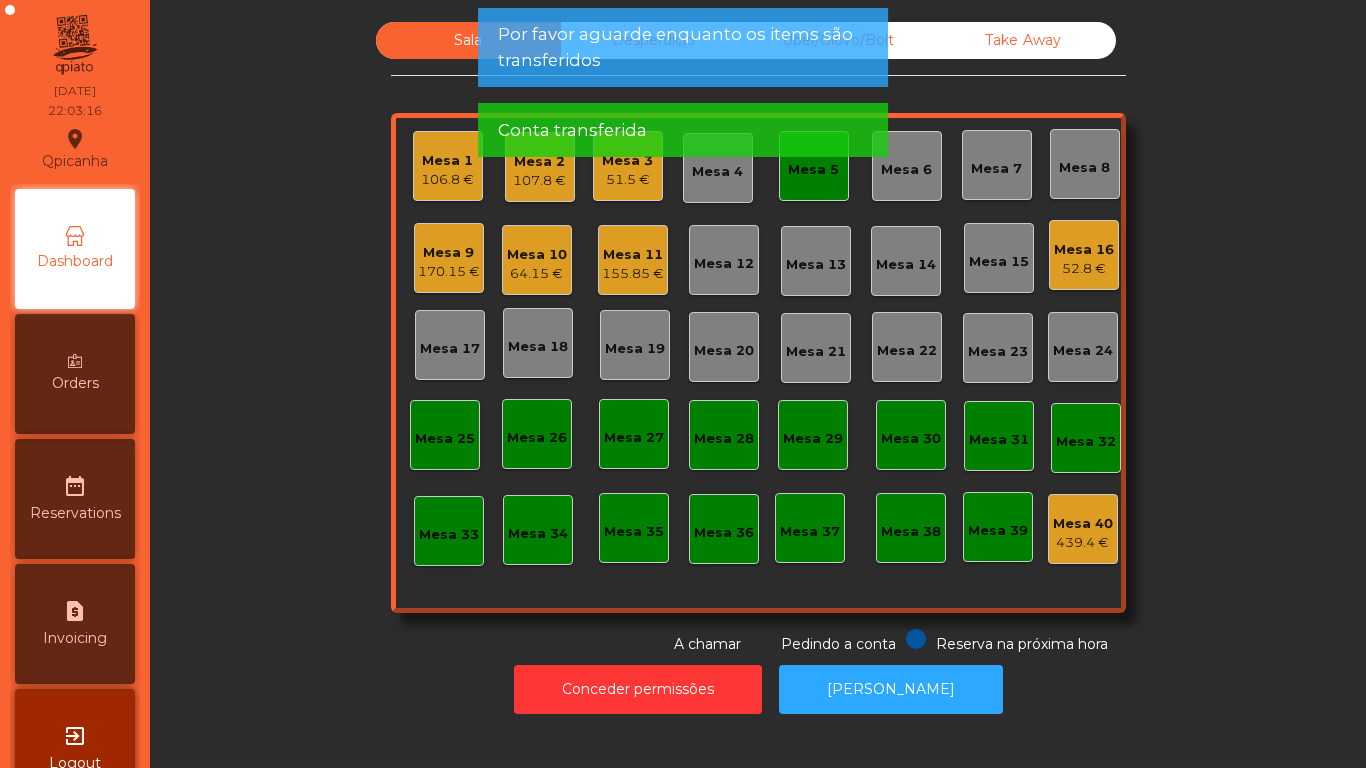 click on "Mesa 5" 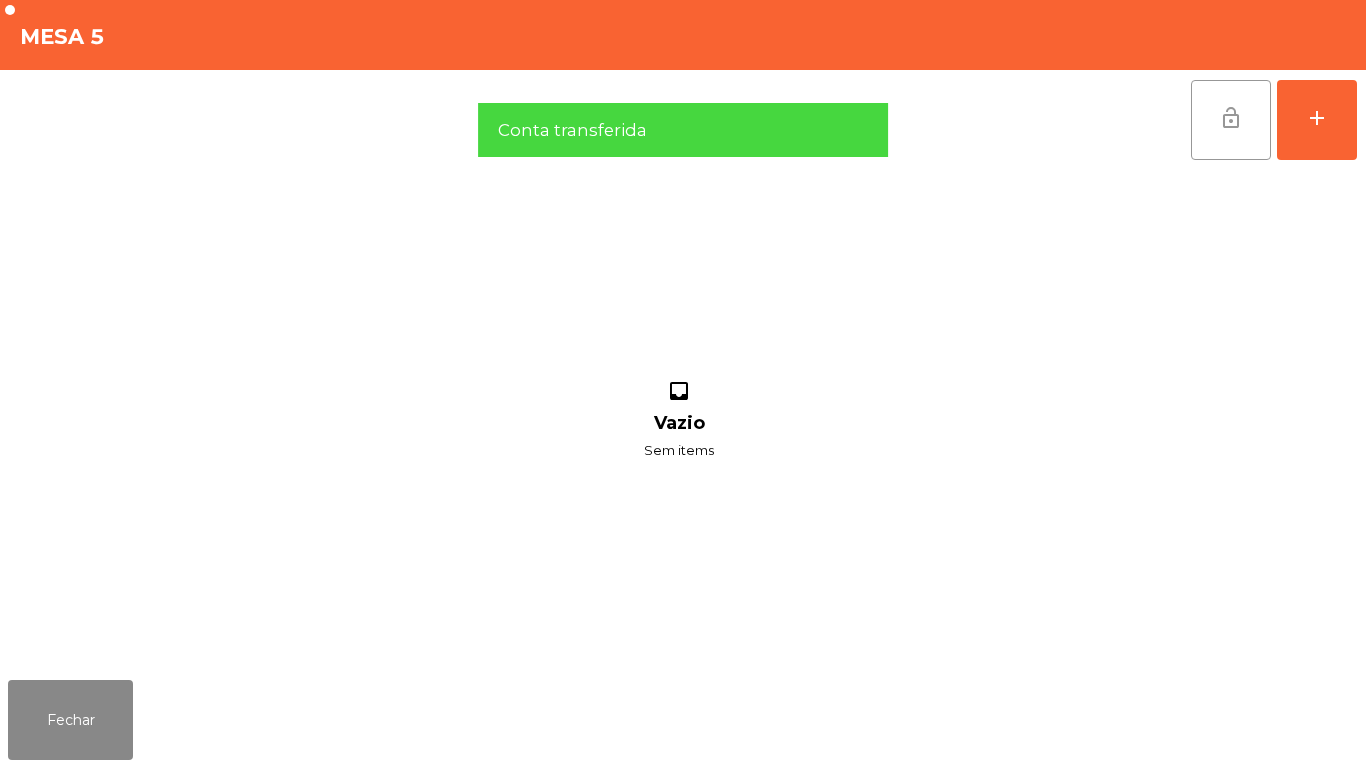 click on "lock_open" 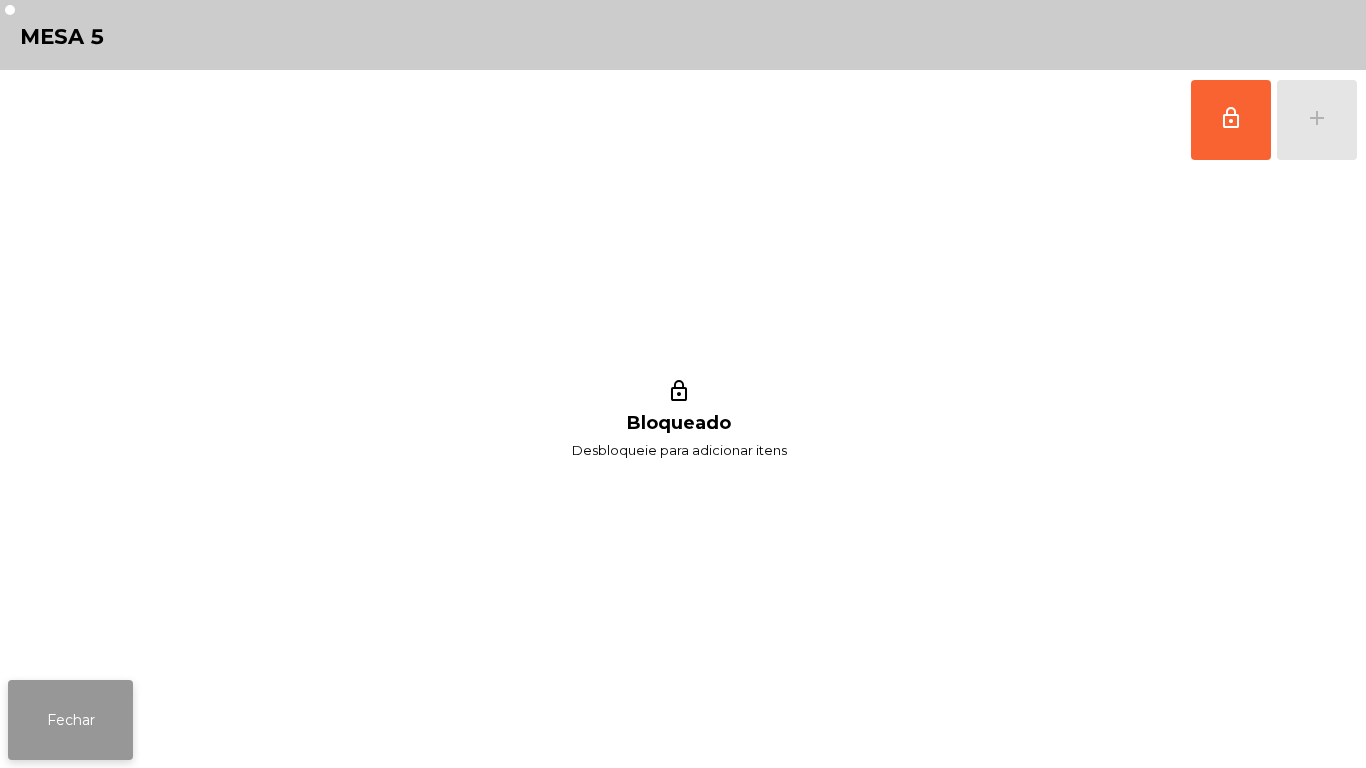 click on "Fechar" 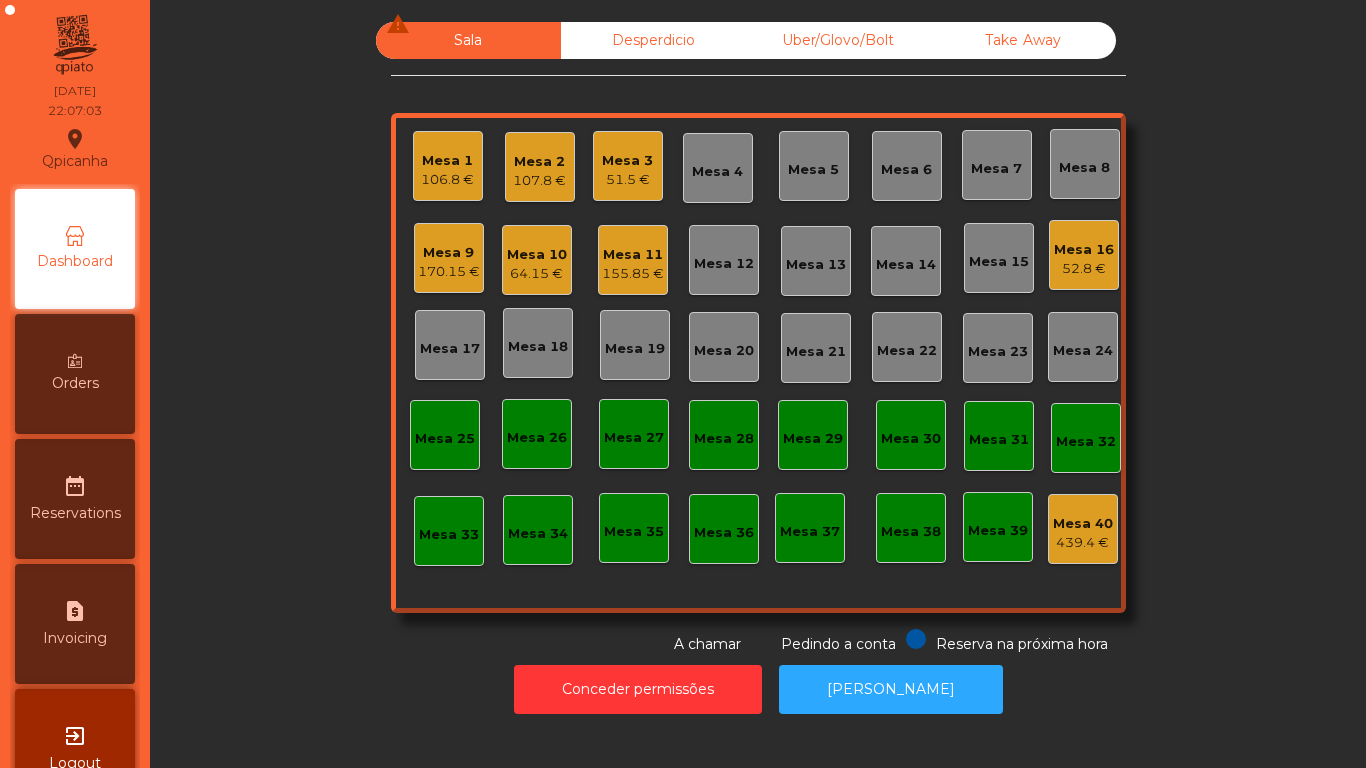 click on "52.8 €" 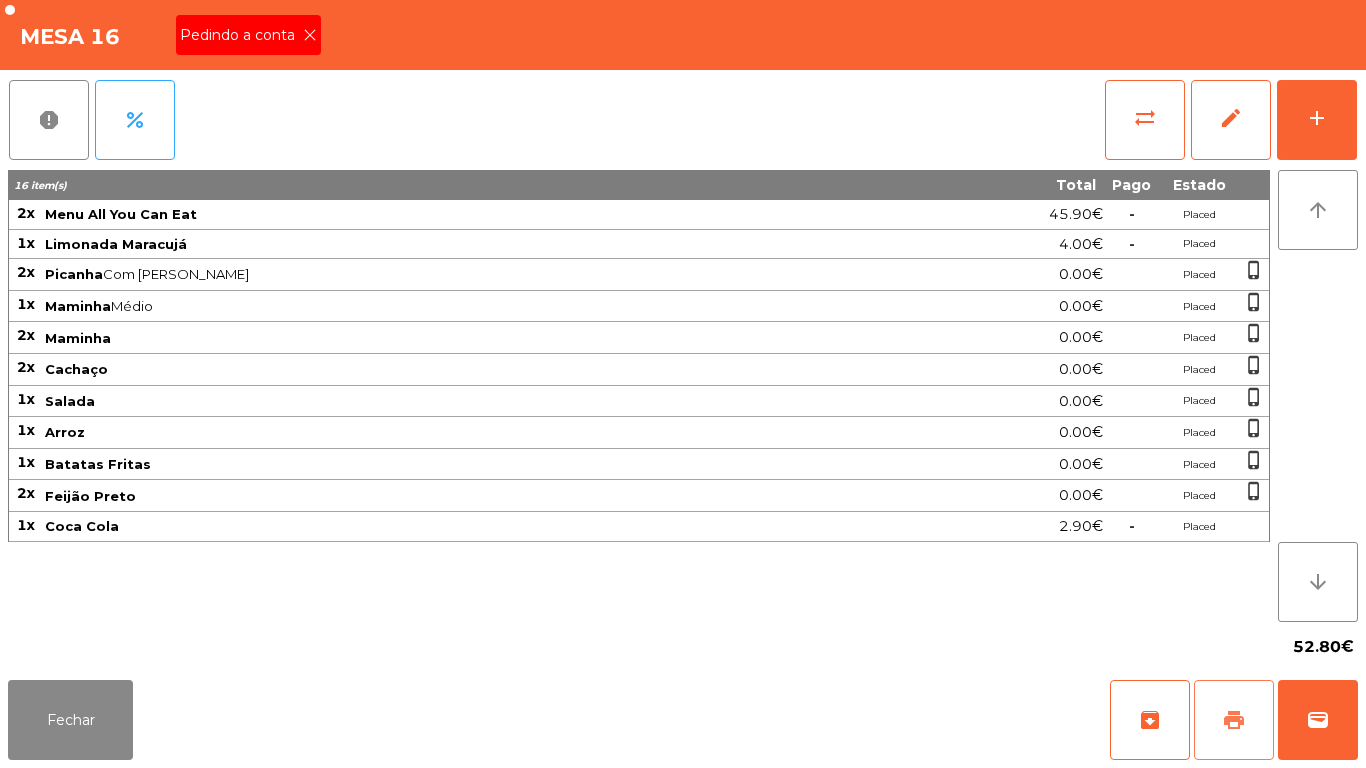 click on "print" 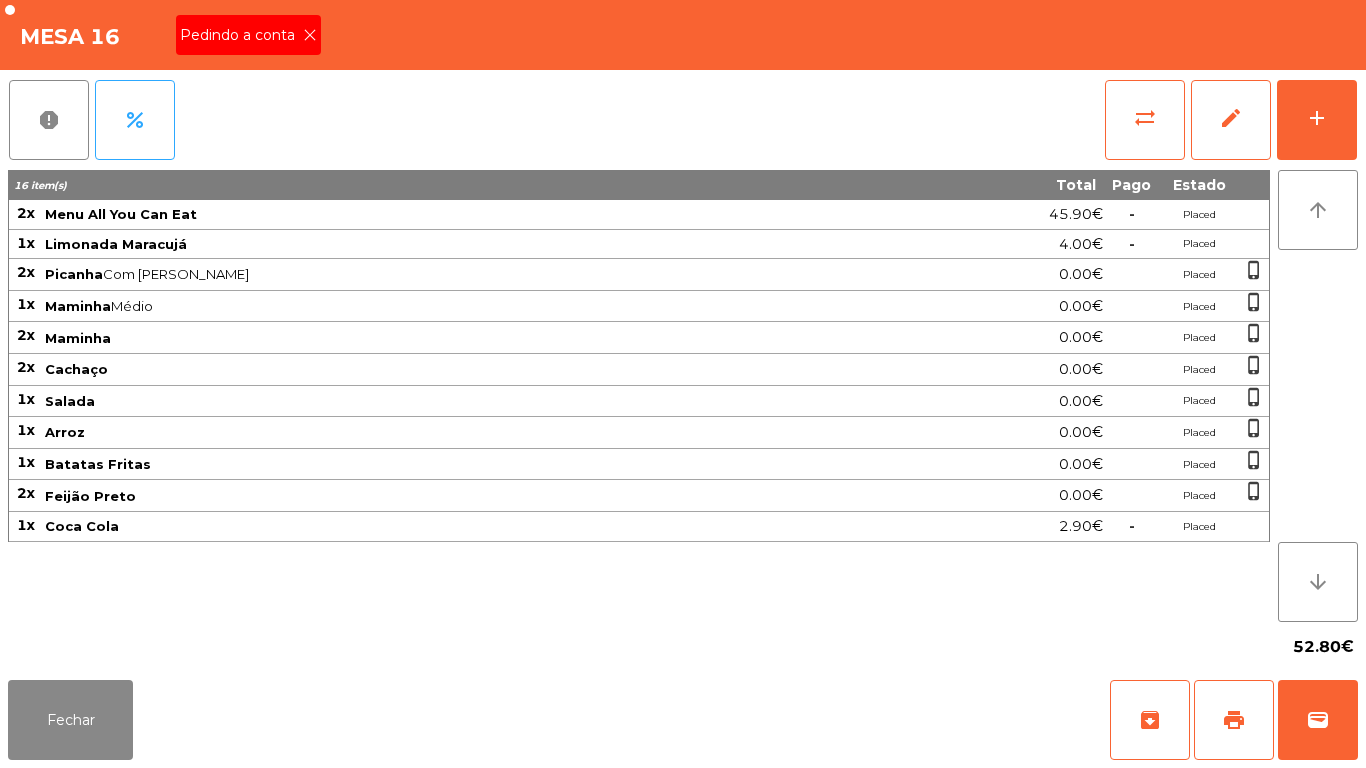 click on "Pedindo a conta" 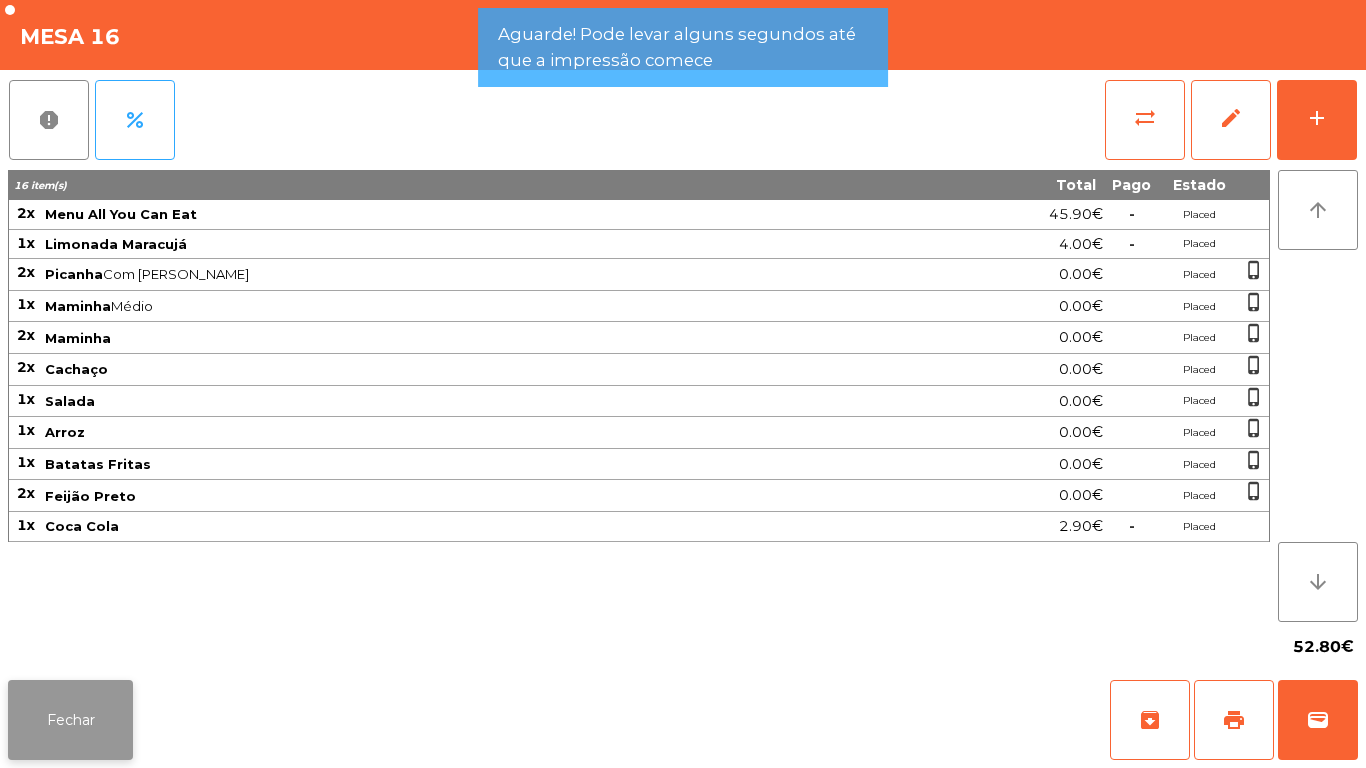 click on "Fechar" 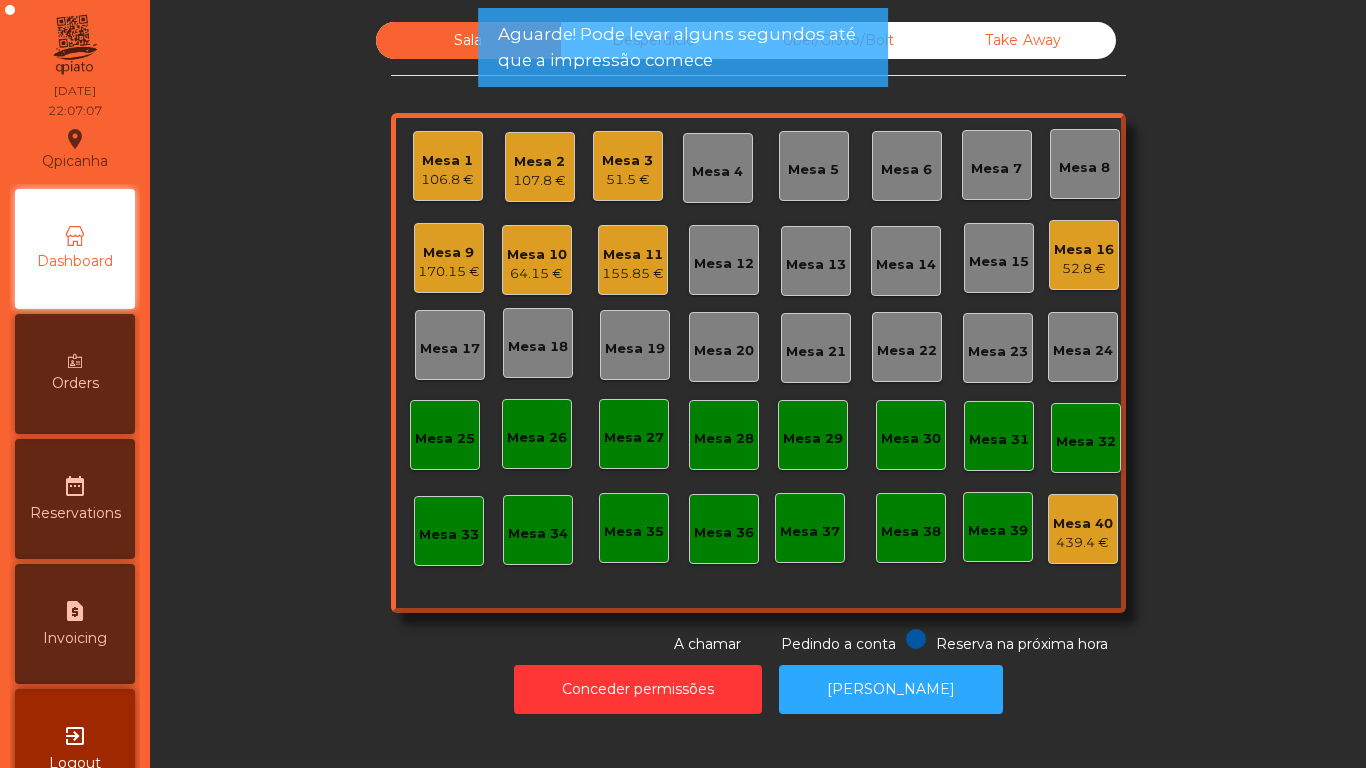 click on "Mesa 10" 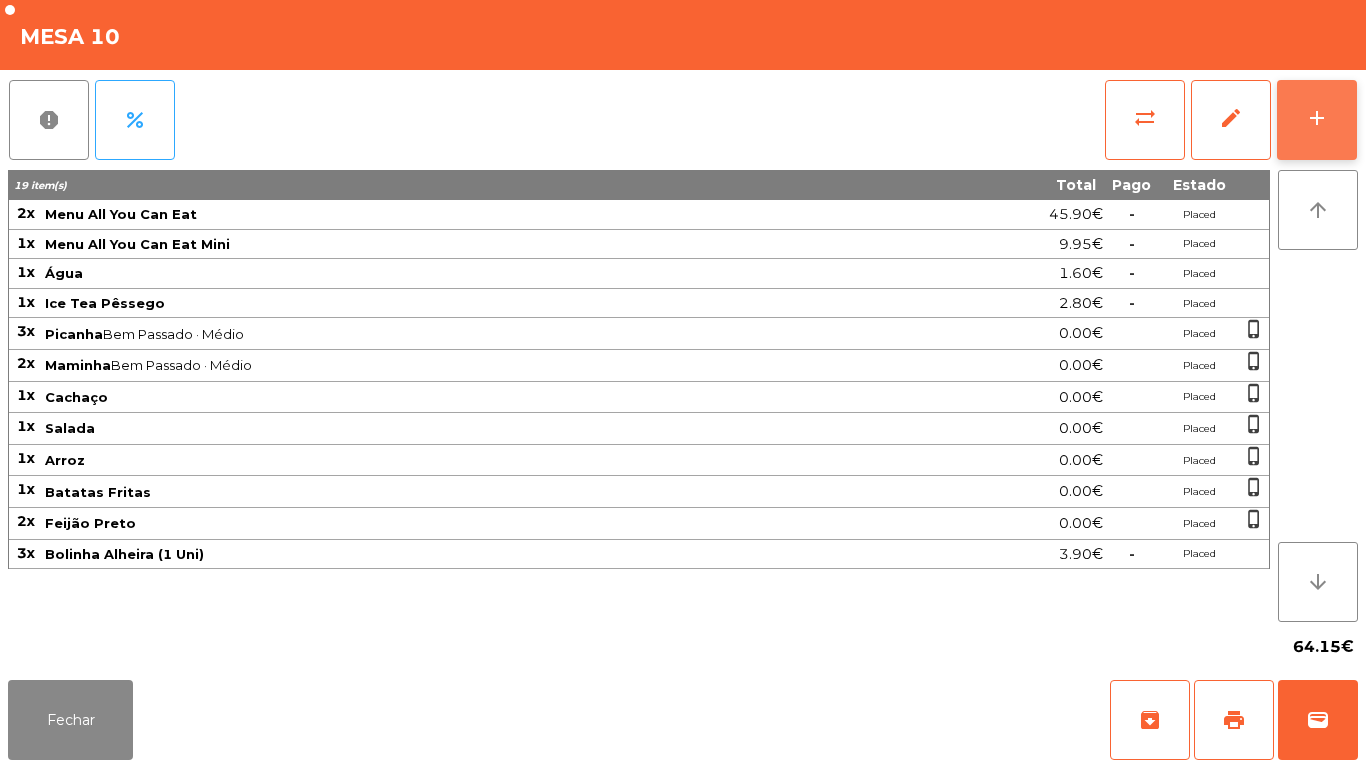 click on "add" 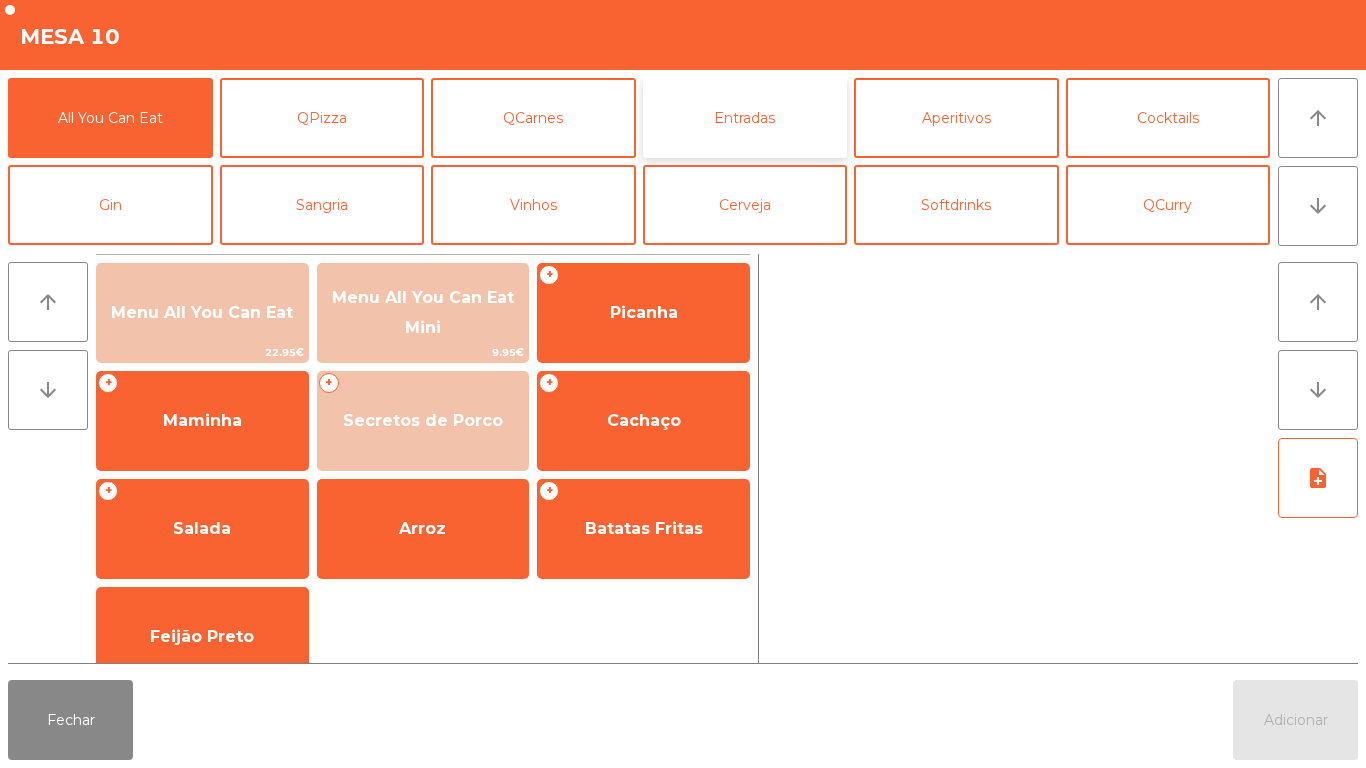 click on "Entradas" 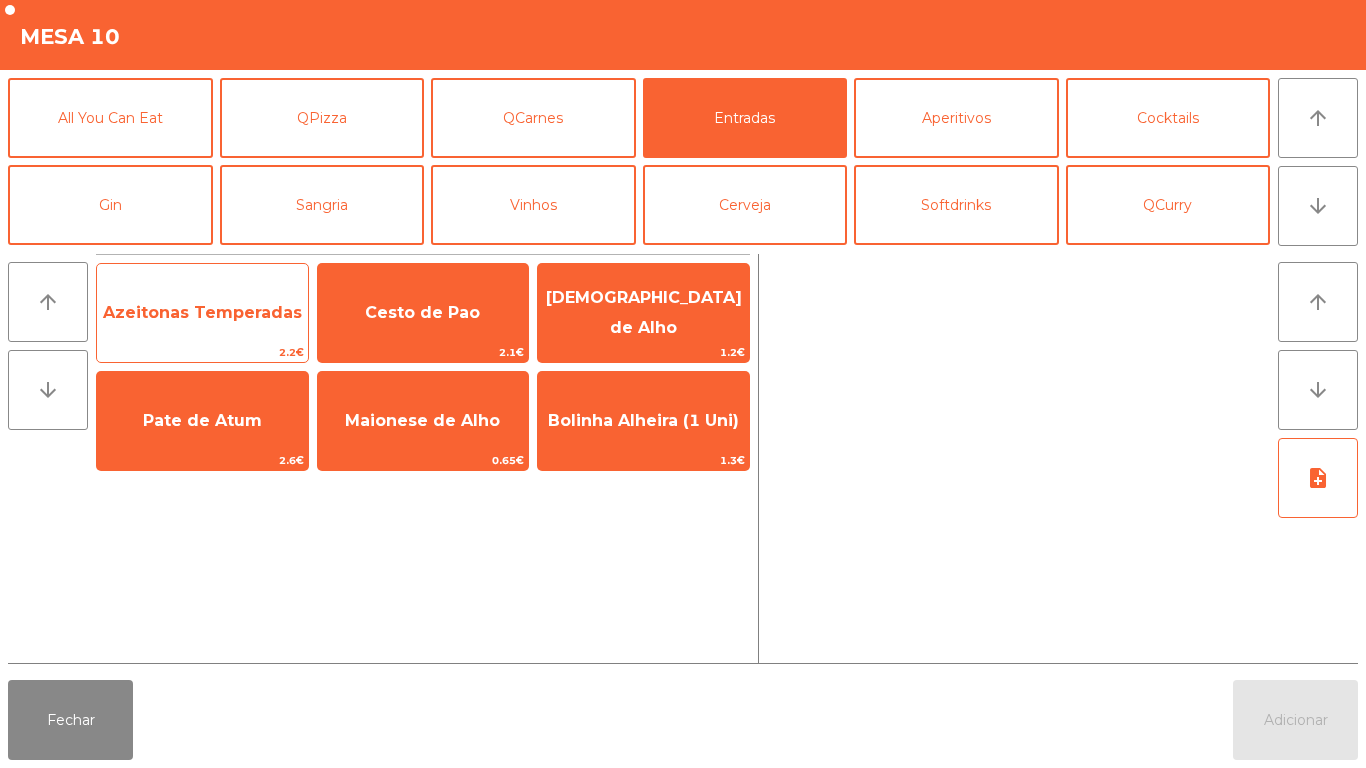 click on "Azeitonas Temperadas" 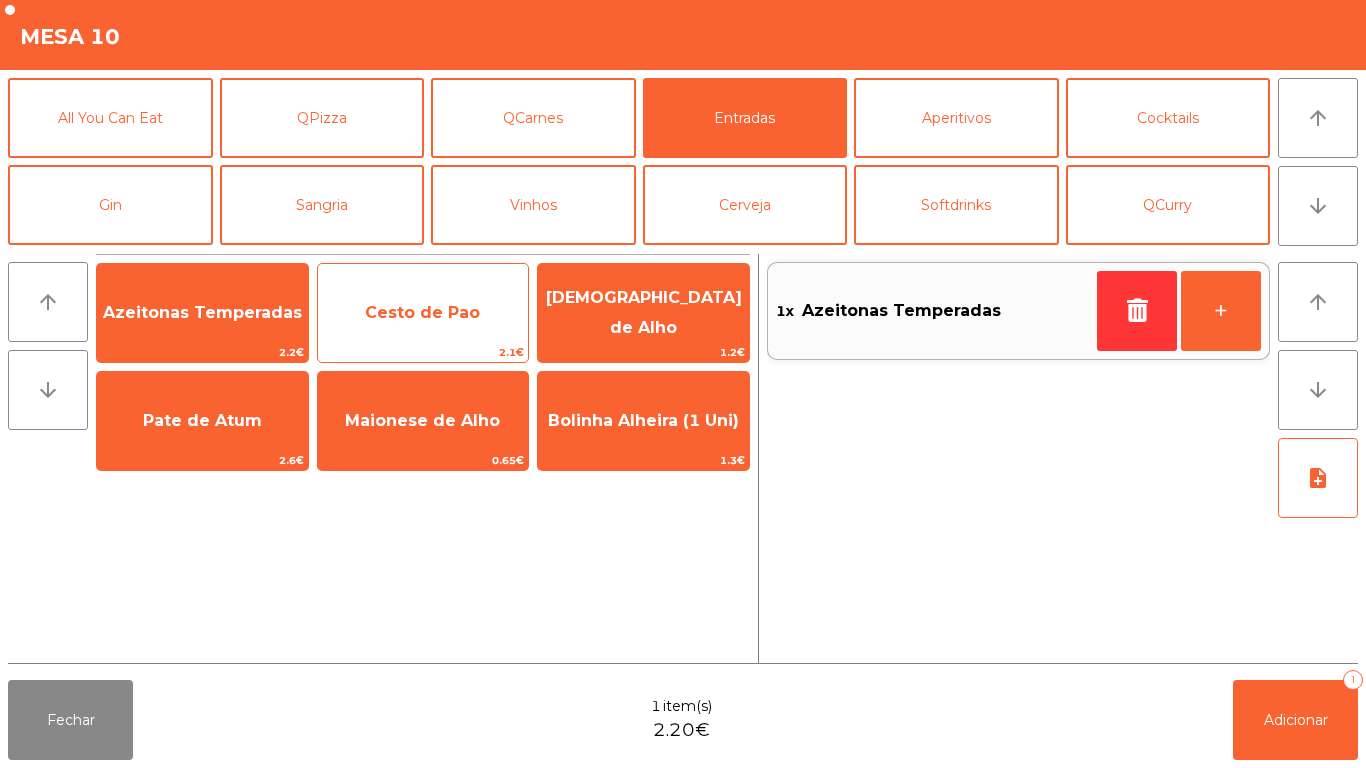 click on "Cesto de Pao" 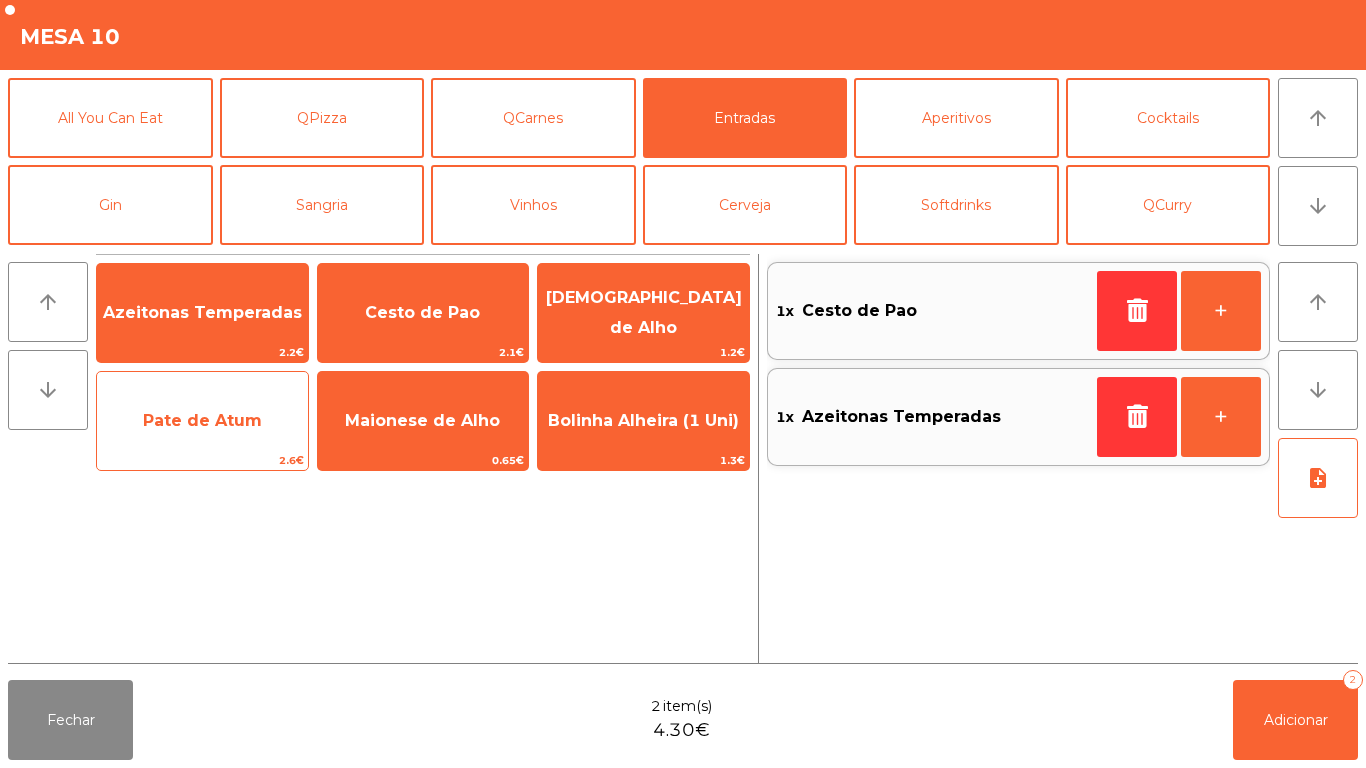 click on "Pate de Atum" 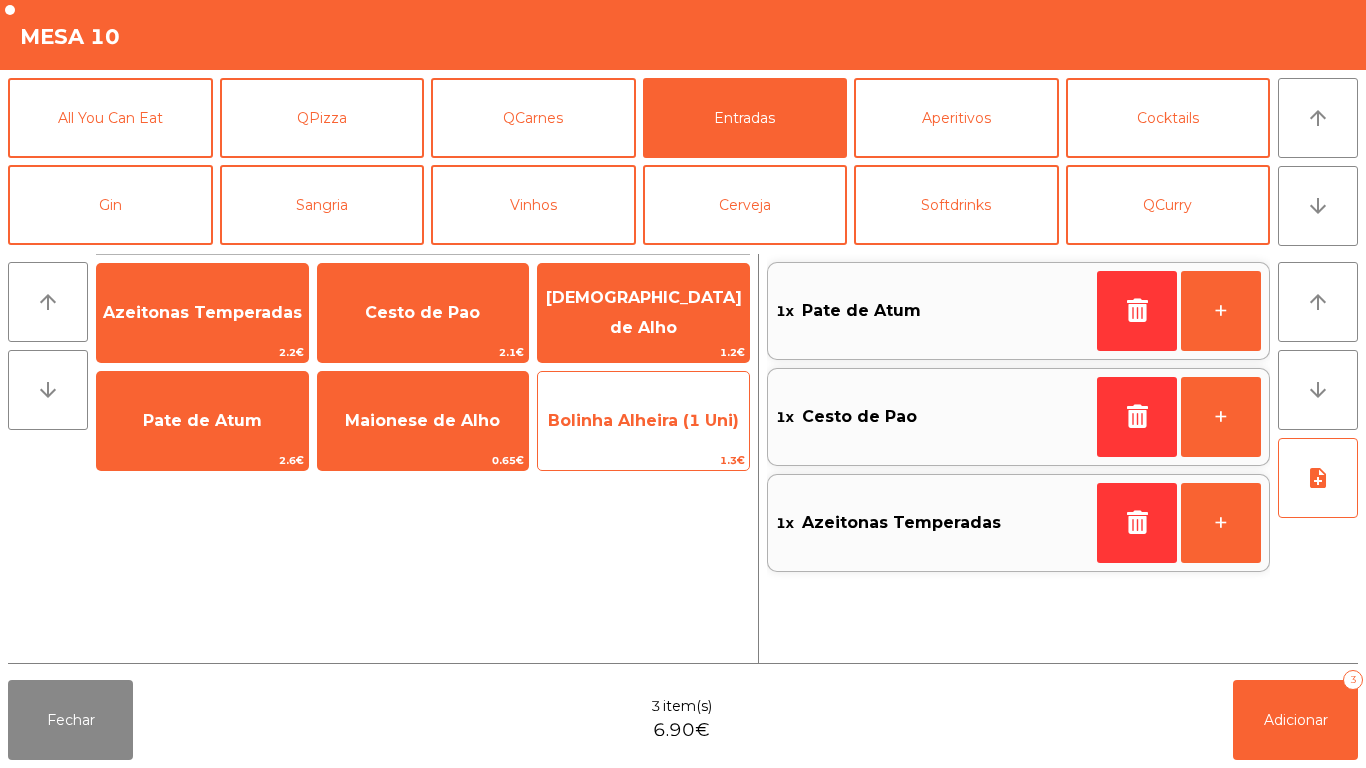 click on "Bolinha Alheira (1 Uni)" 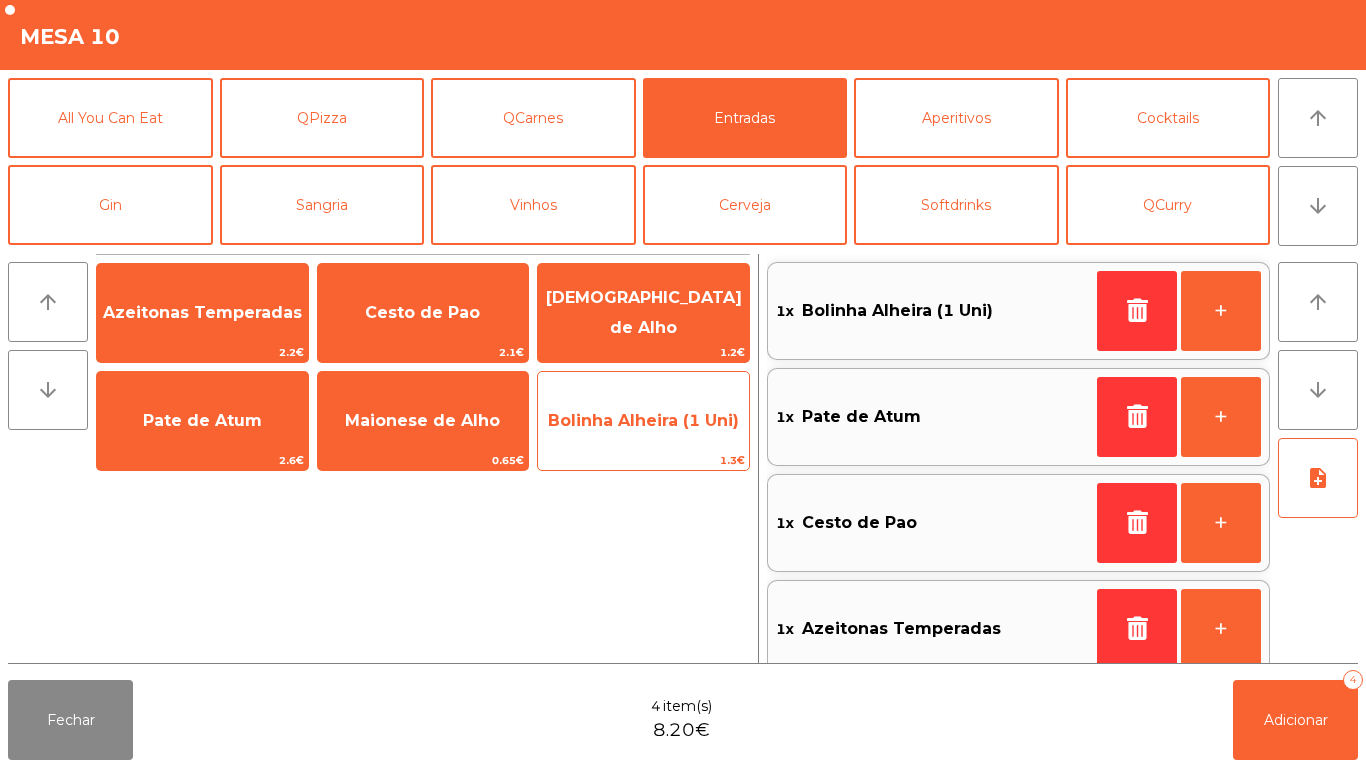 click on "Bolinha Alheira (1 Uni)" 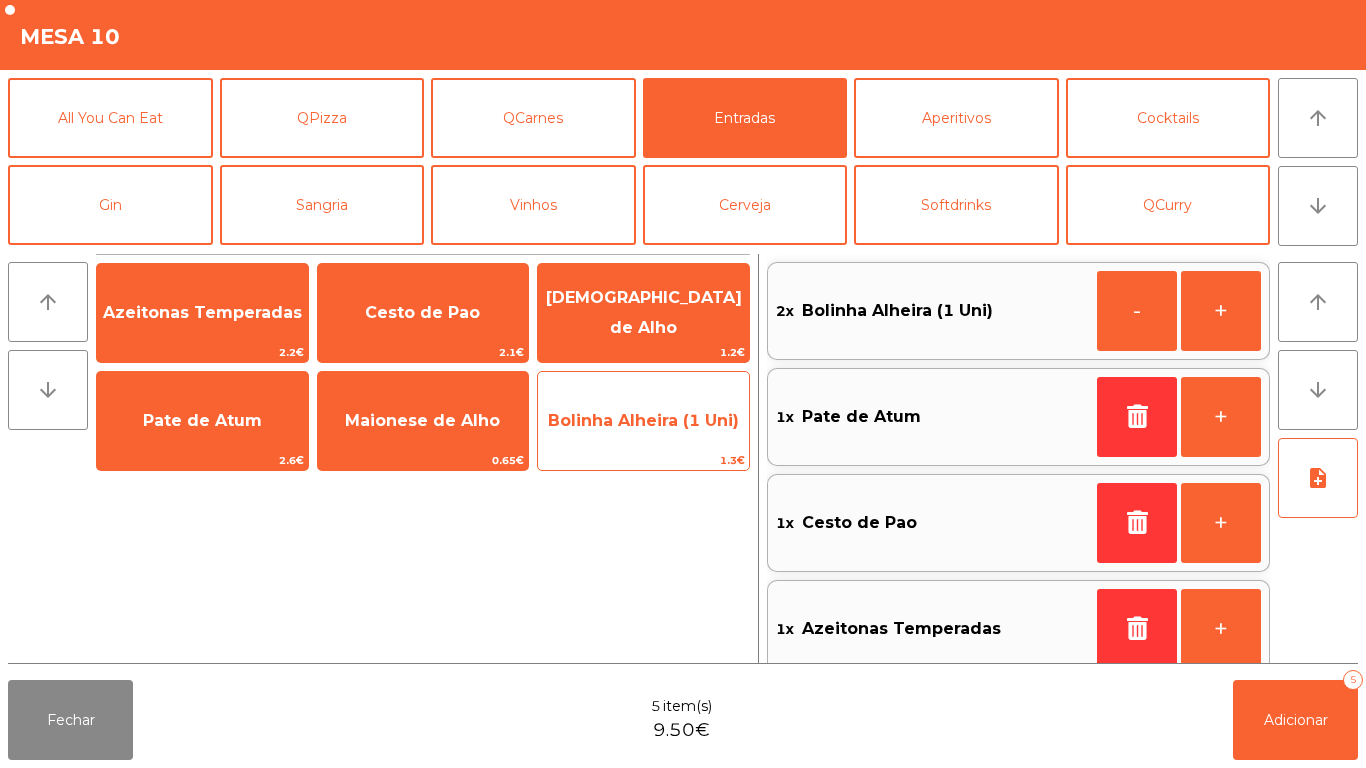 scroll, scrollTop: 8, scrollLeft: 0, axis: vertical 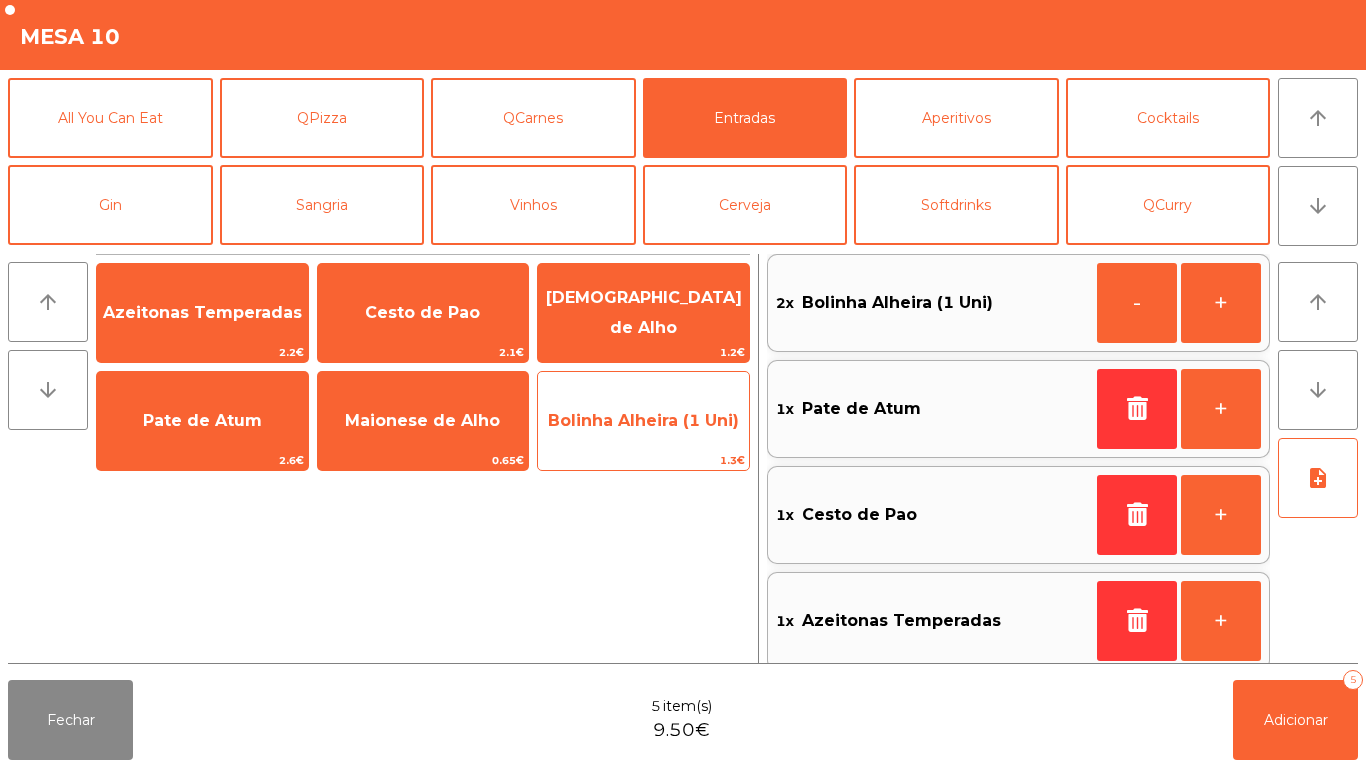 click on "Bolinha Alheira (1 Uni)" 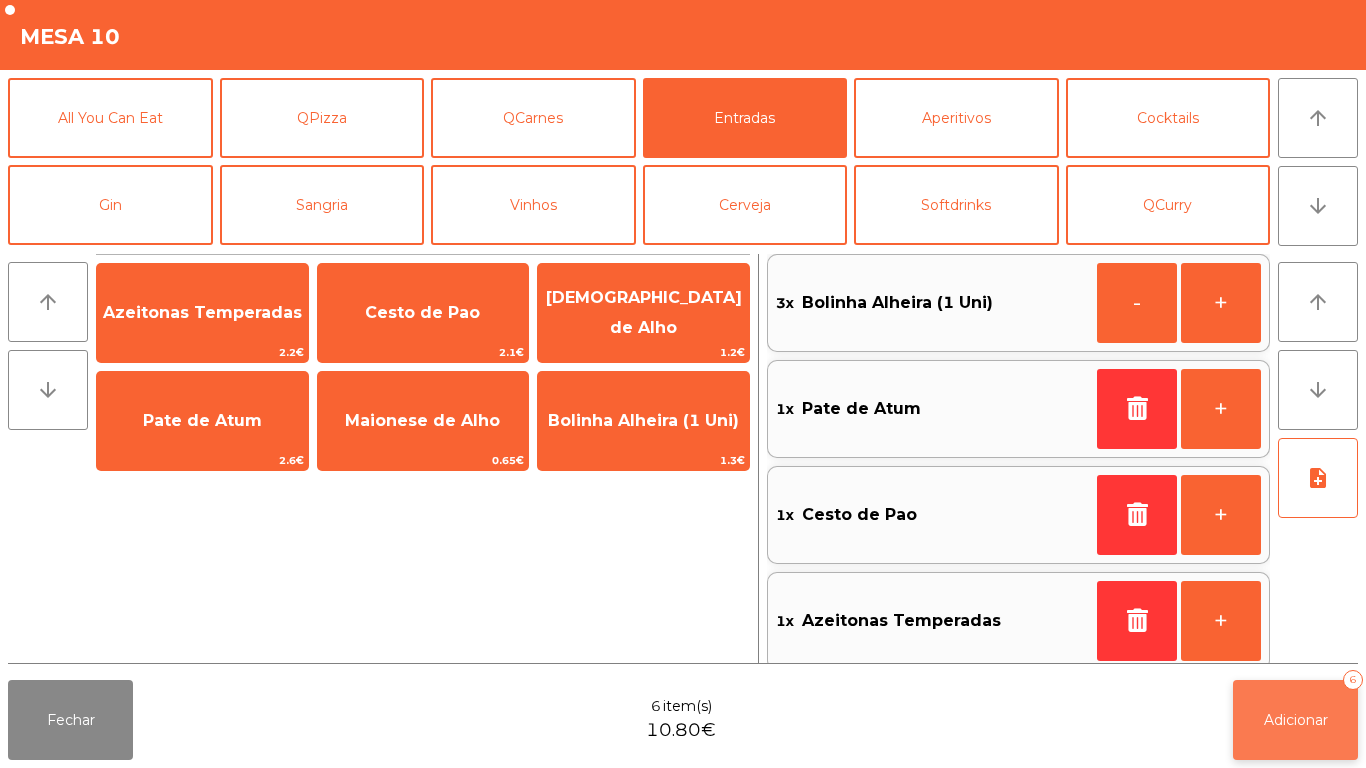 click on "Adicionar" 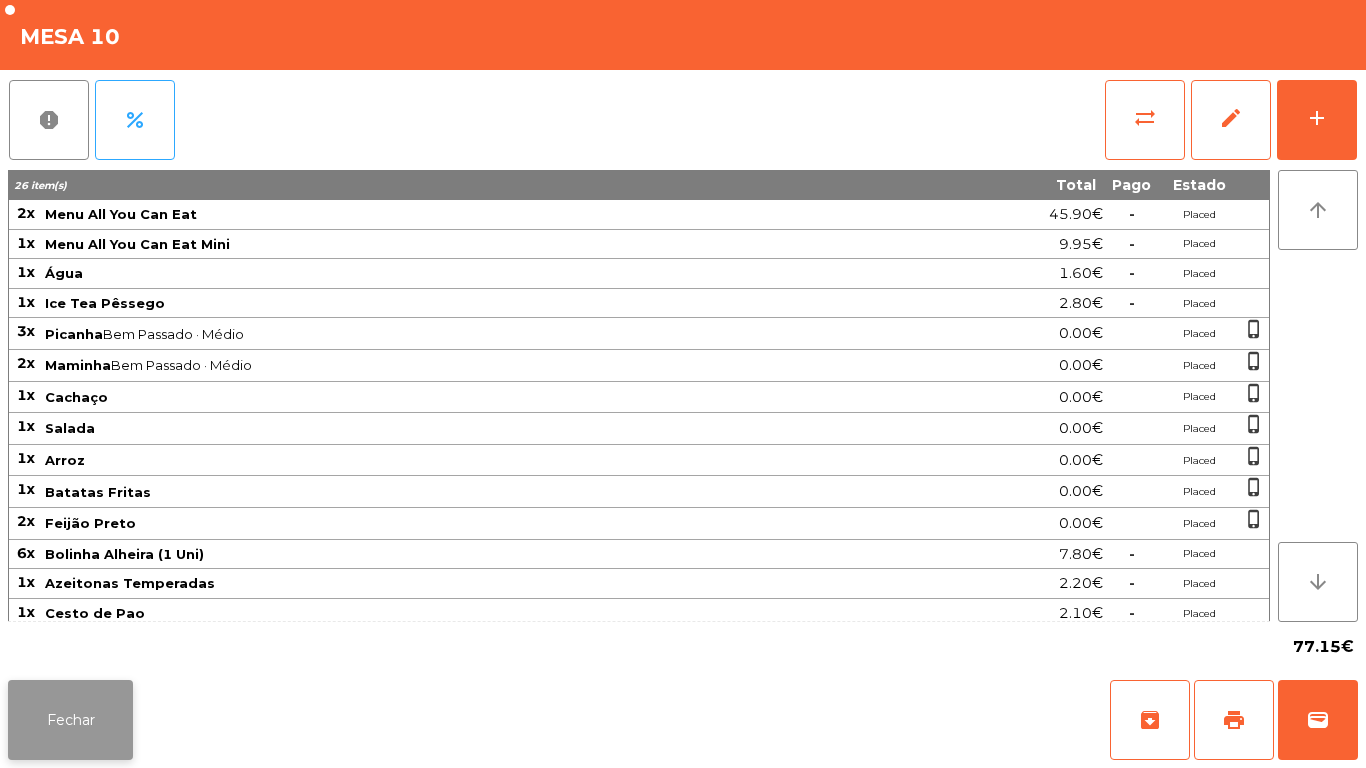 click on "Fechar" 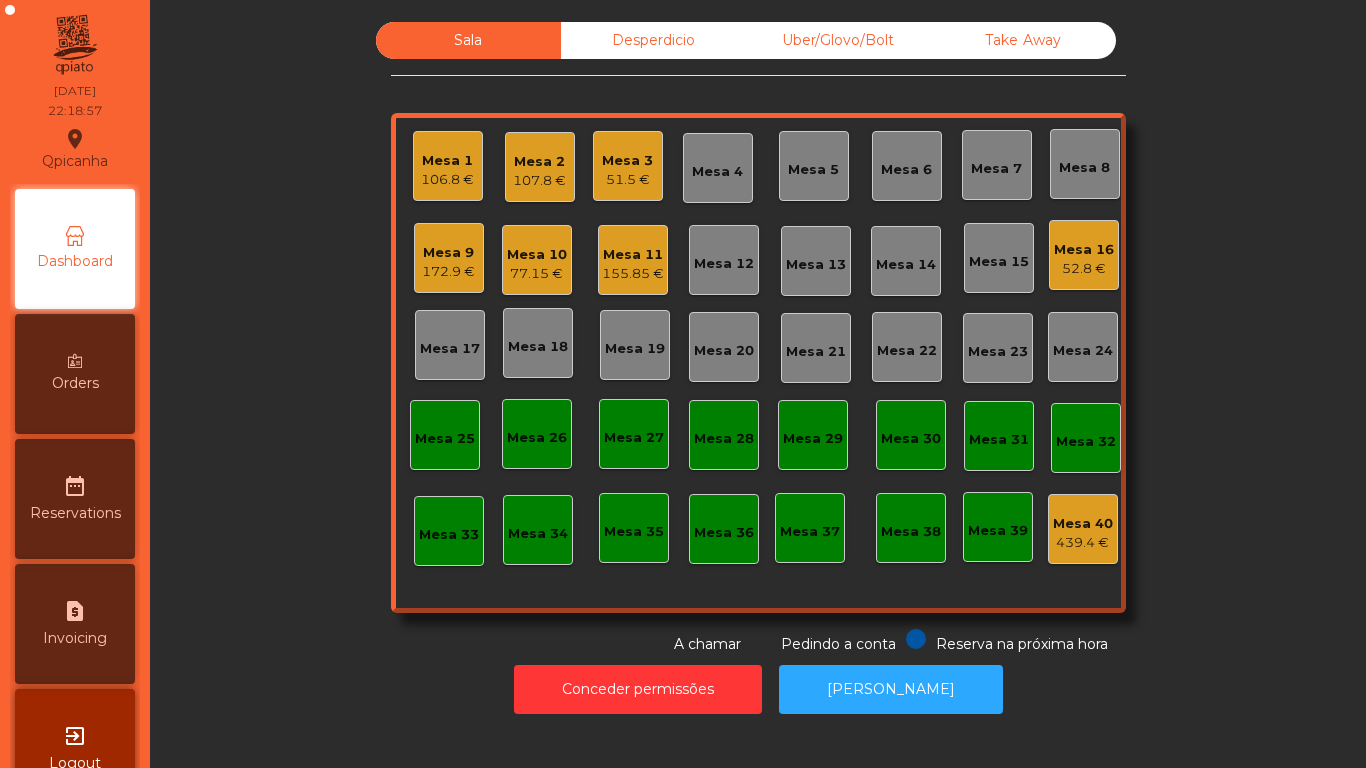click on "Mesa 2   107.8 €" 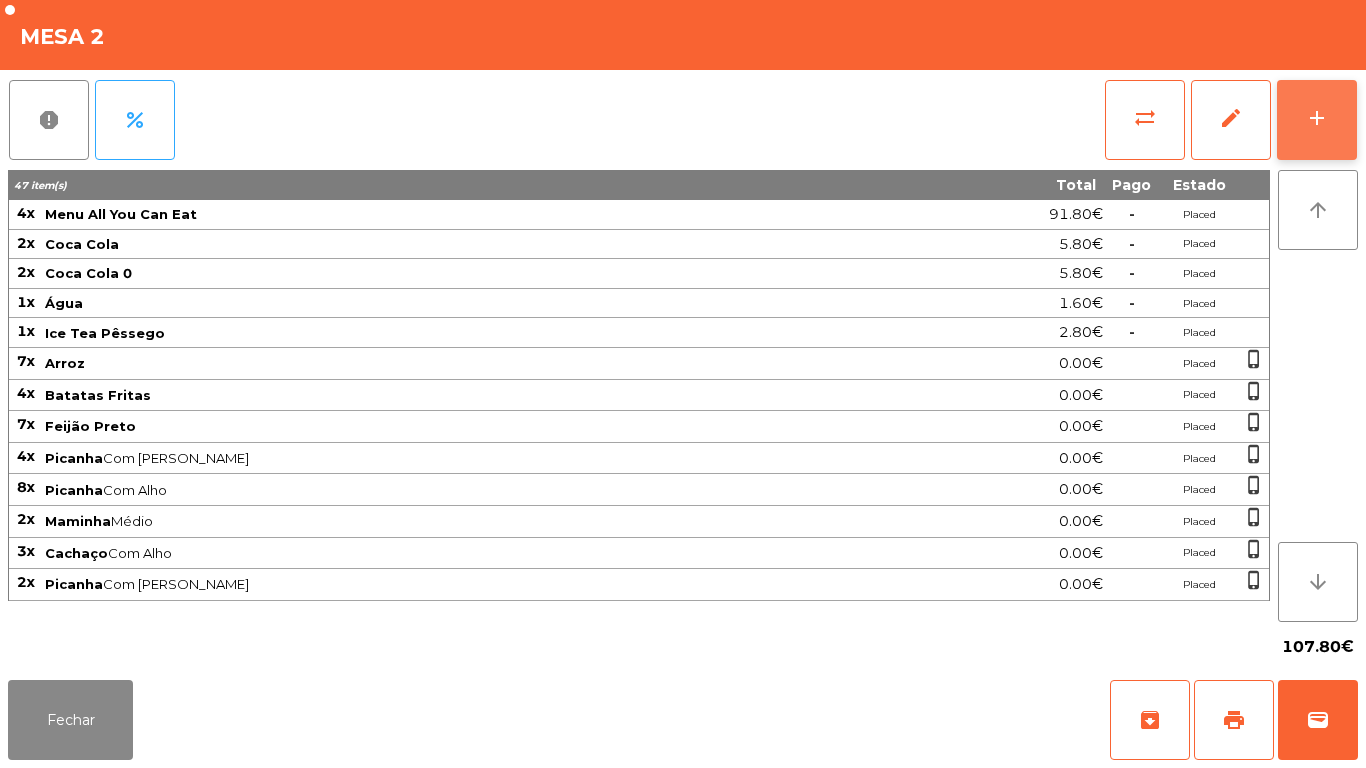 click on "add" 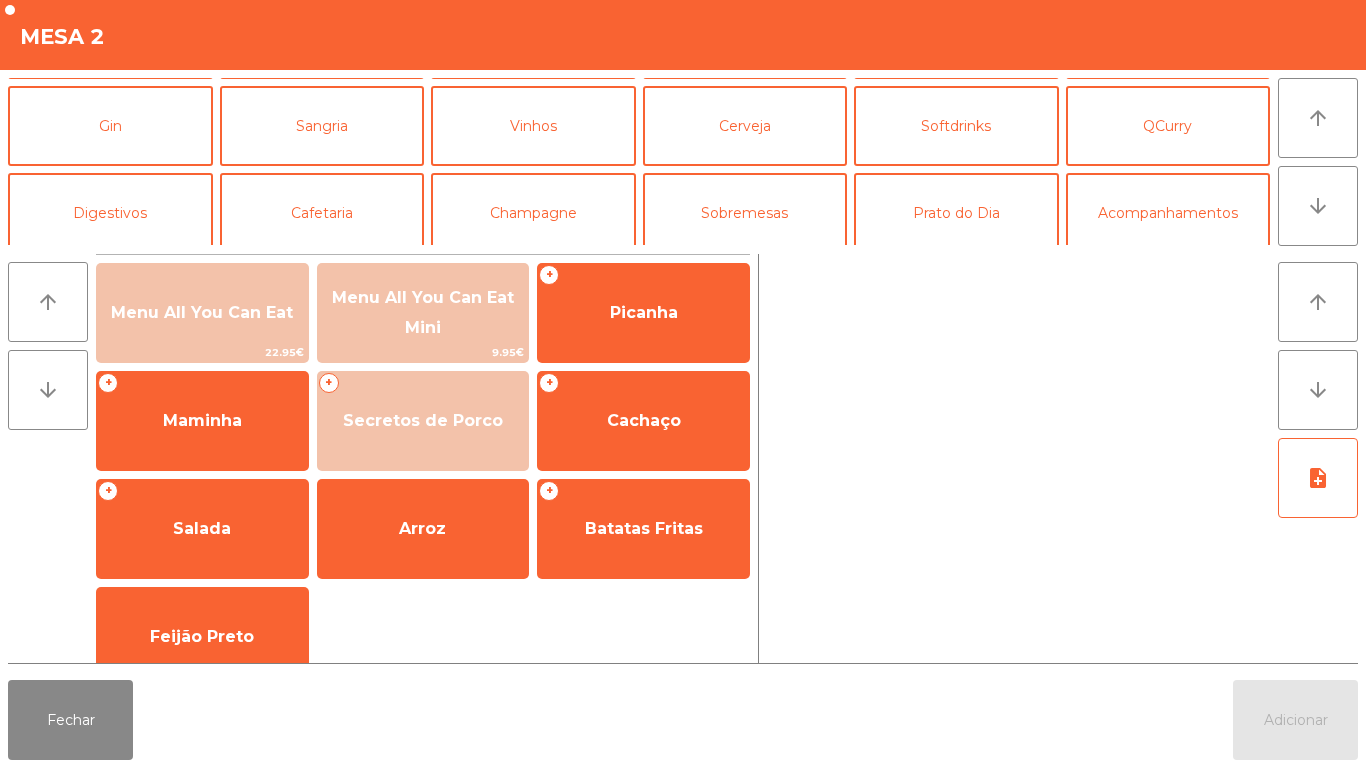 scroll, scrollTop: 99, scrollLeft: 0, axis: vertical 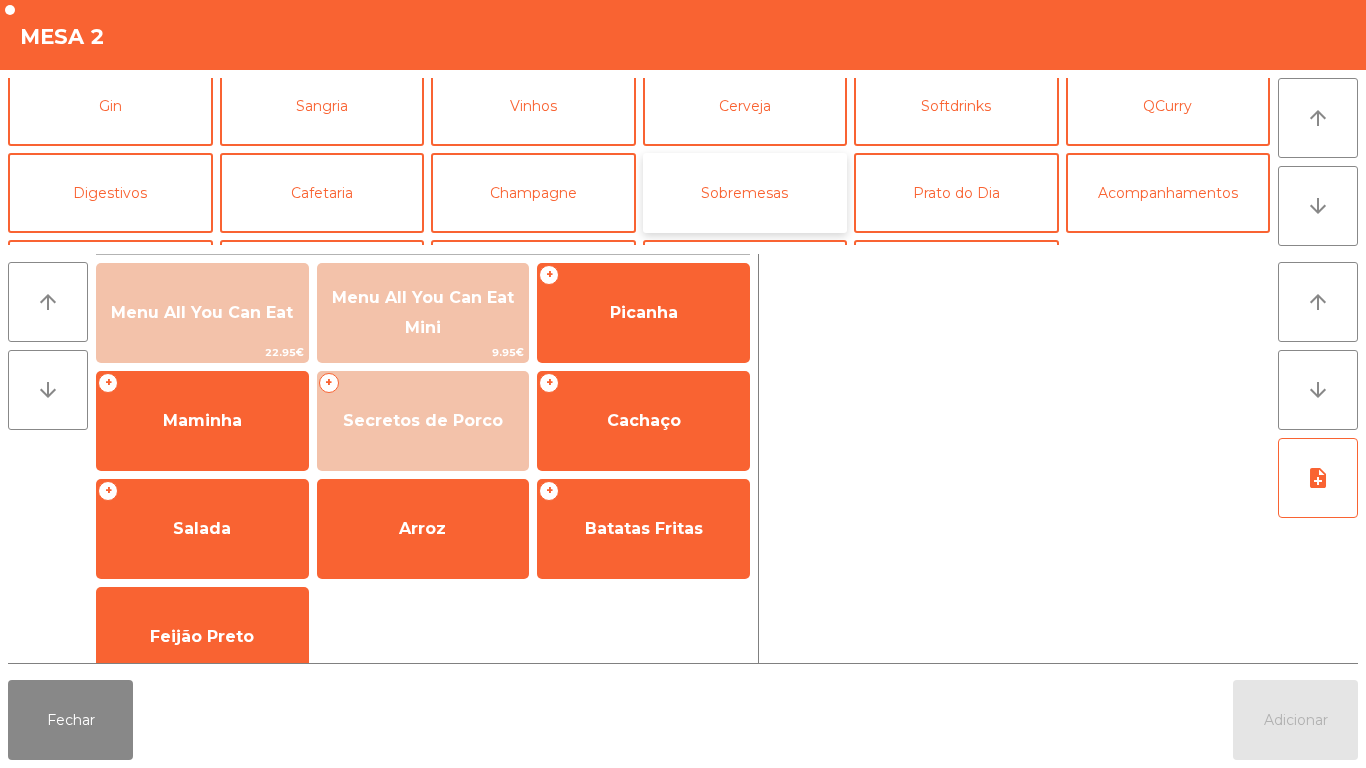 click on "Sobremesas" 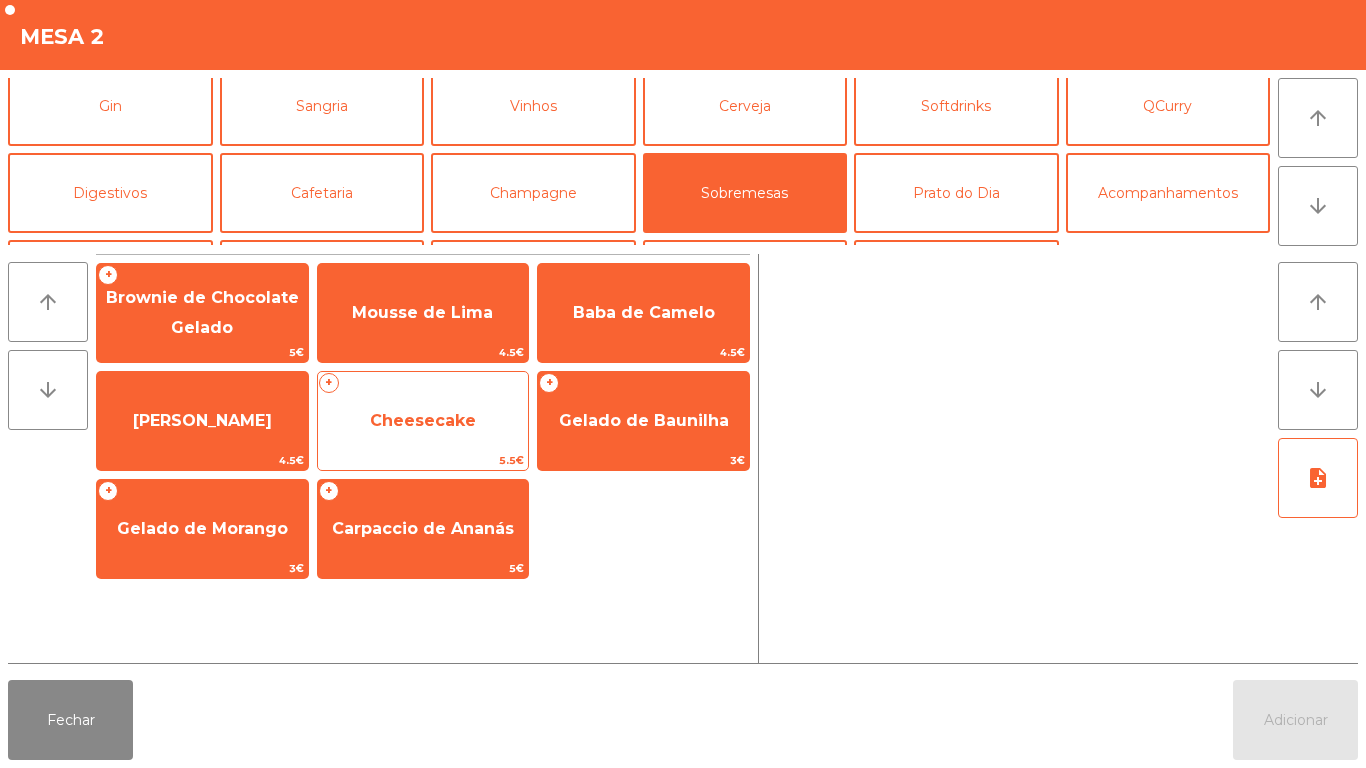 click on "Cheesecake" 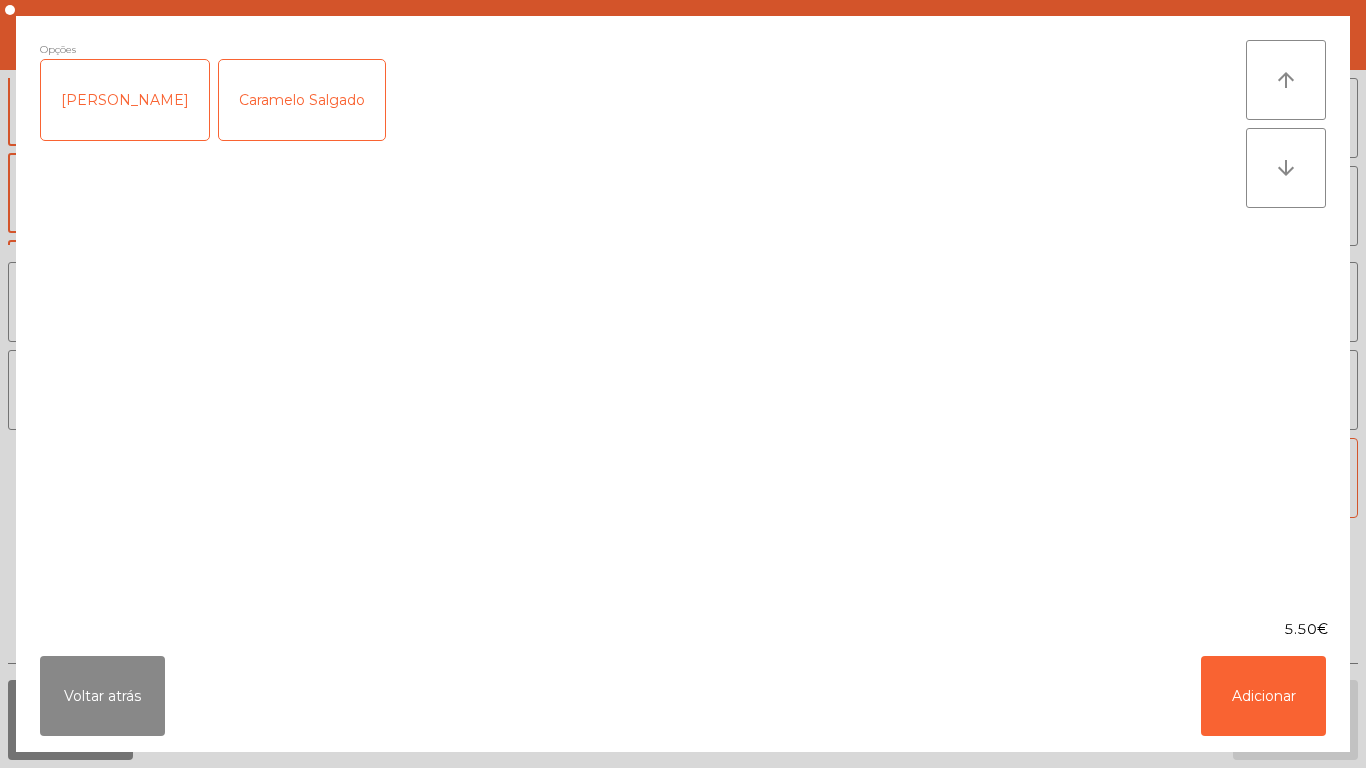 click on "[PERSON_NAME]" 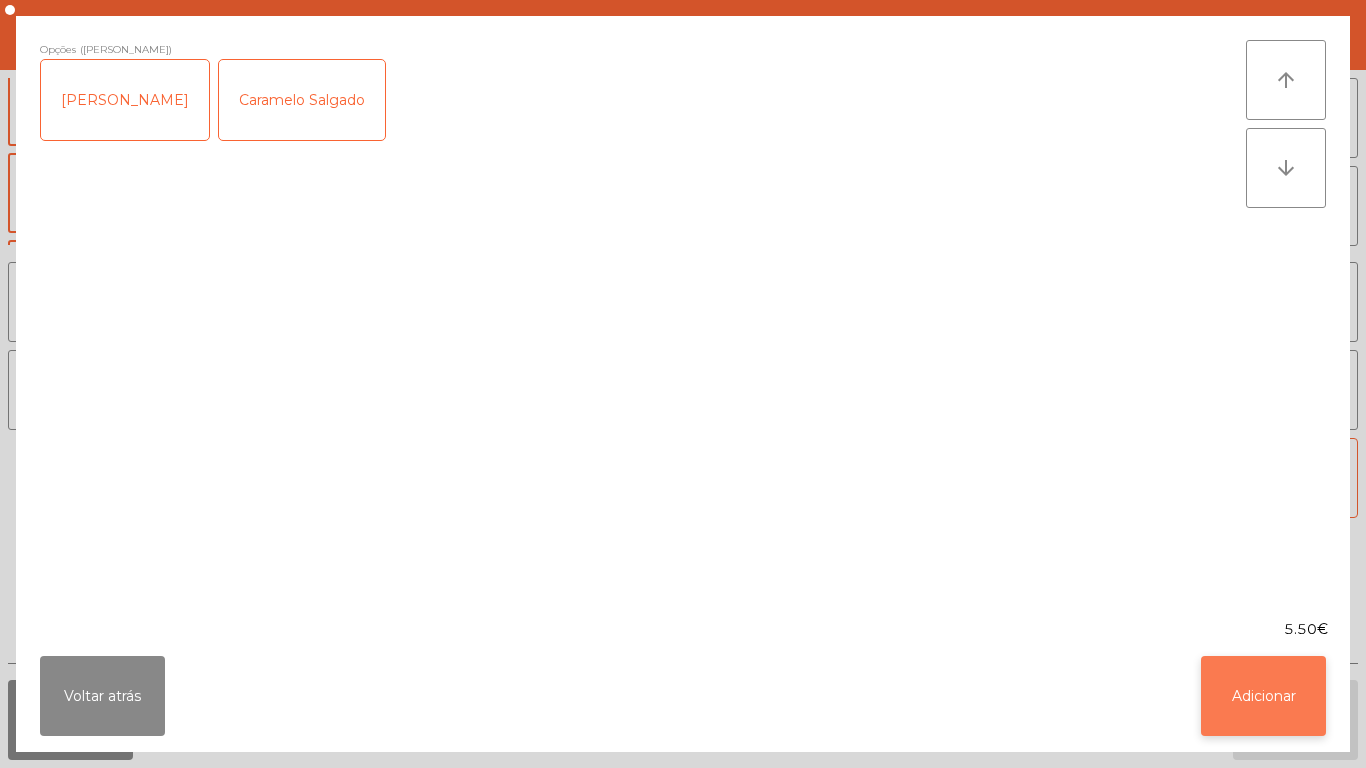 click on "Adicionar" 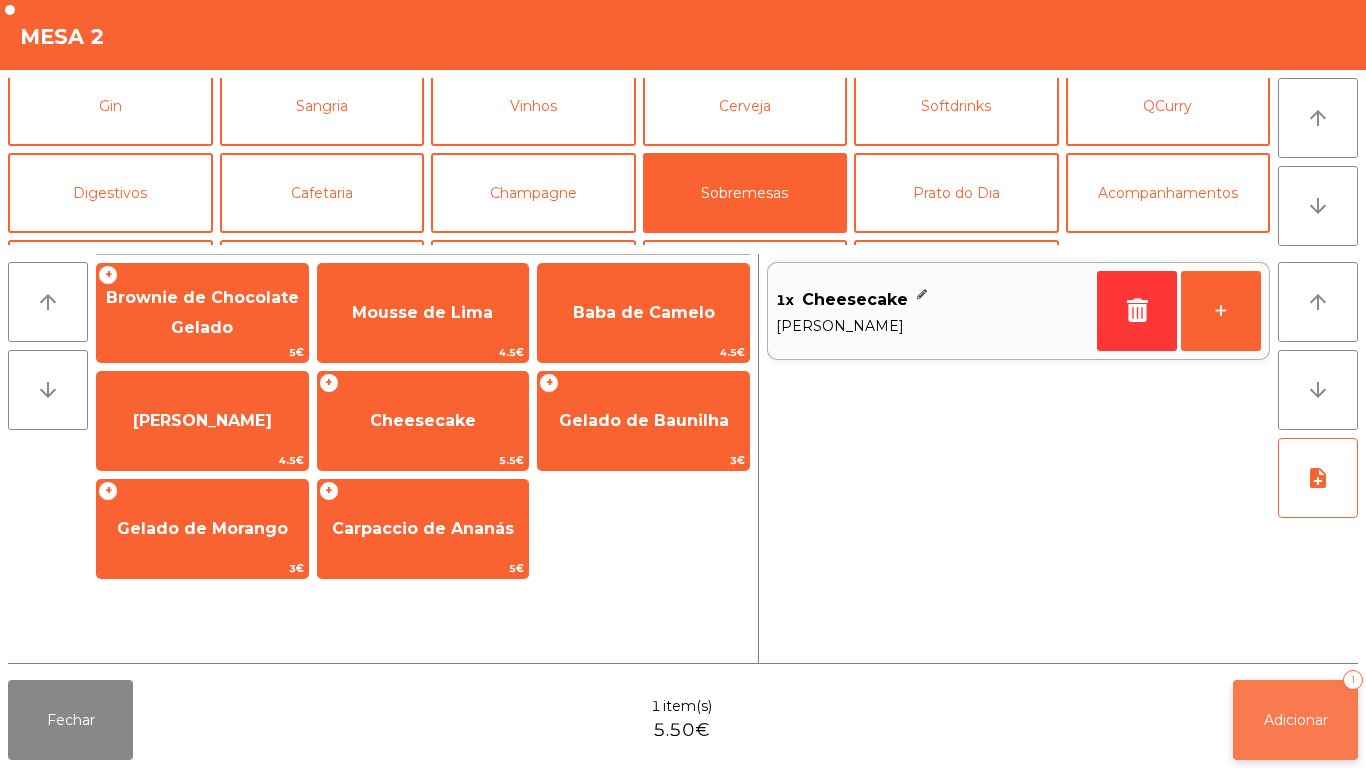 click on "Adicionar" 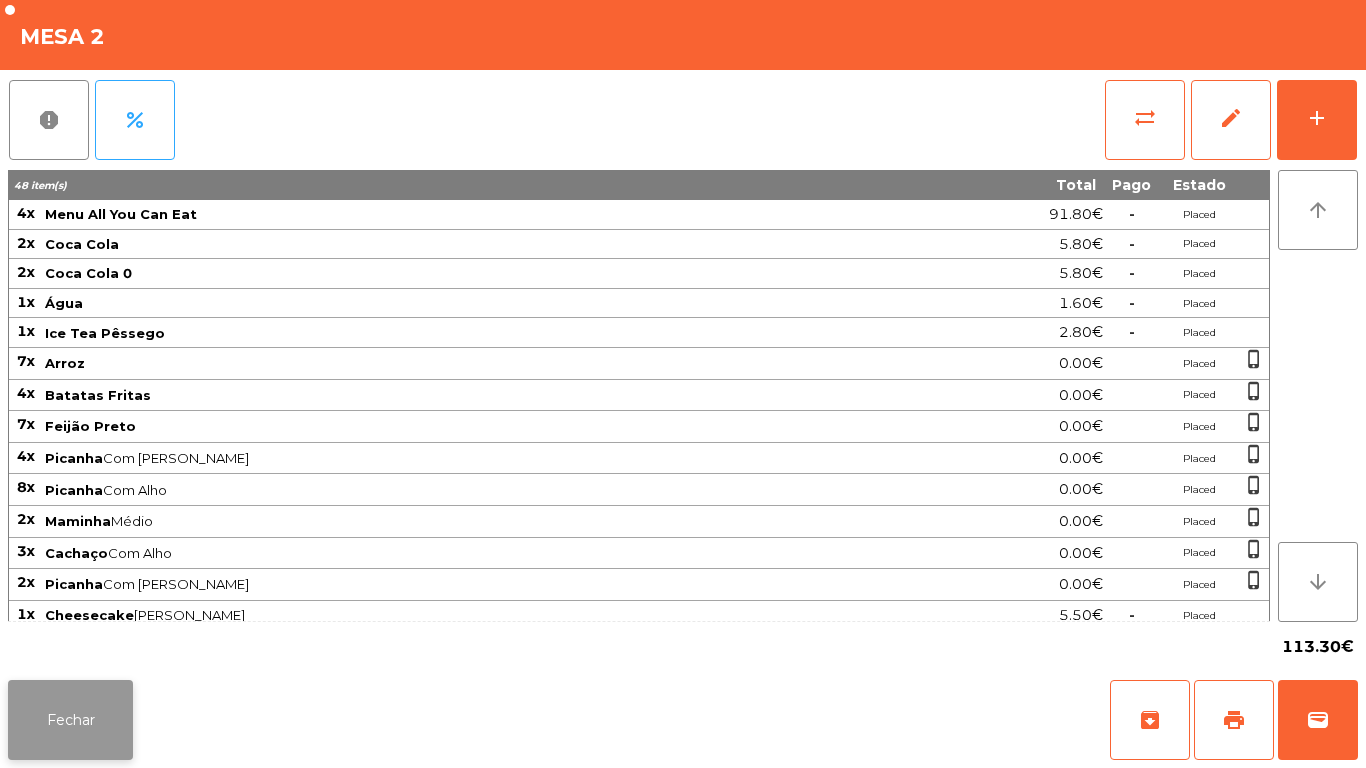 click on "Fechar" 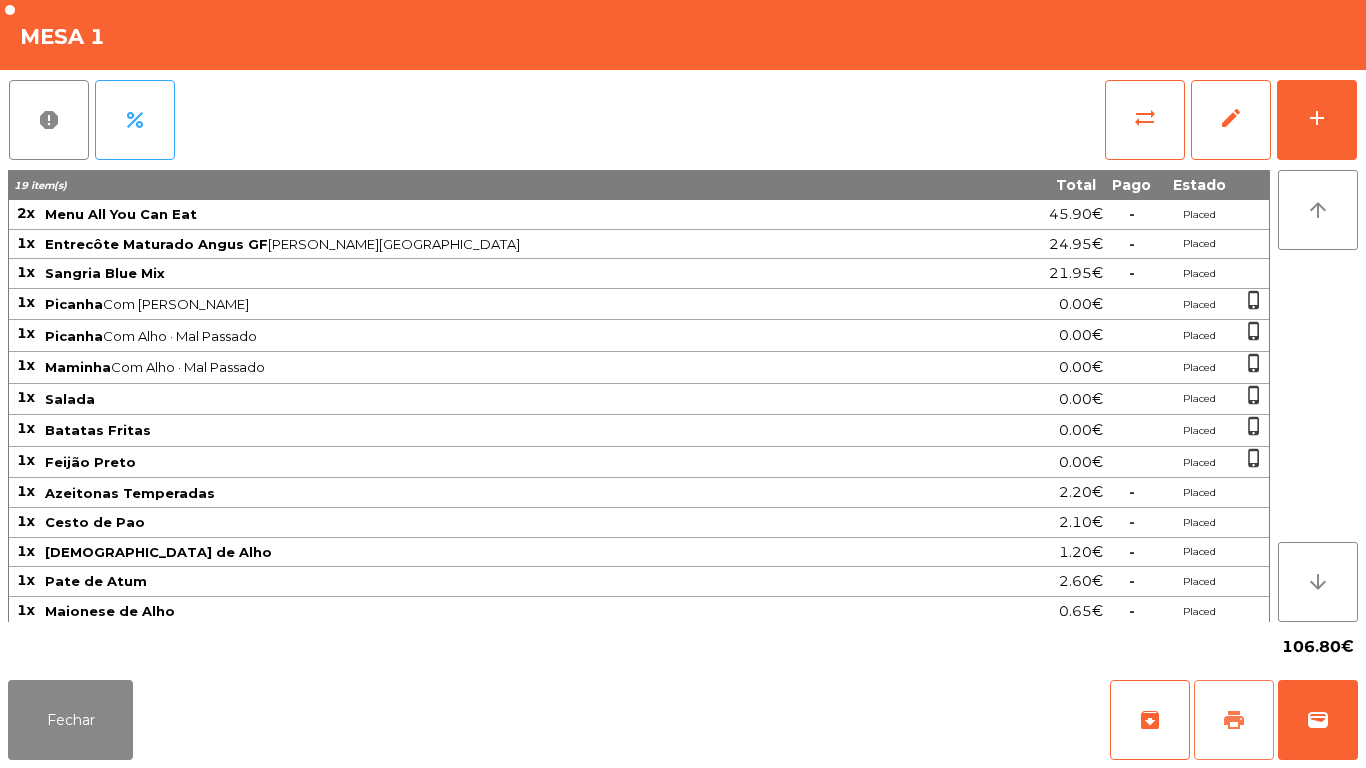 click on "print" 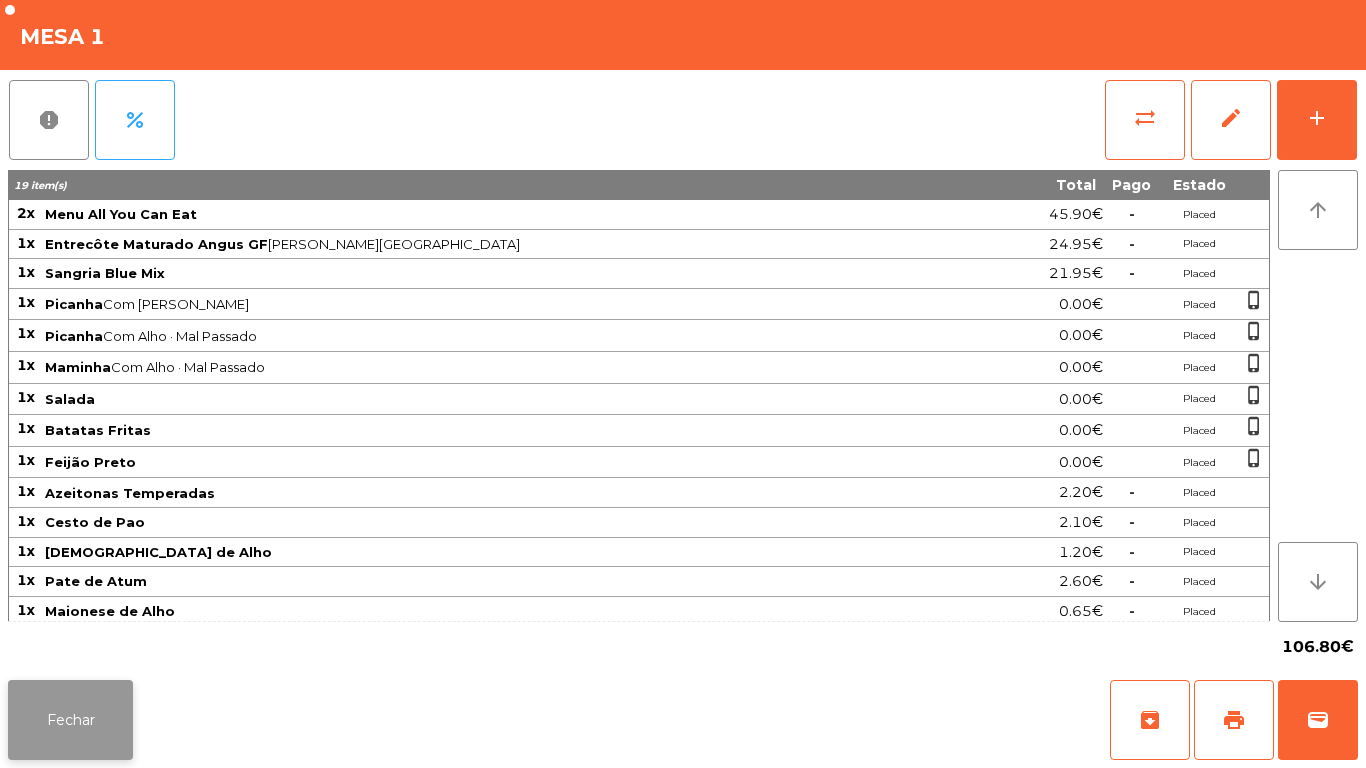 click on "Fechar" 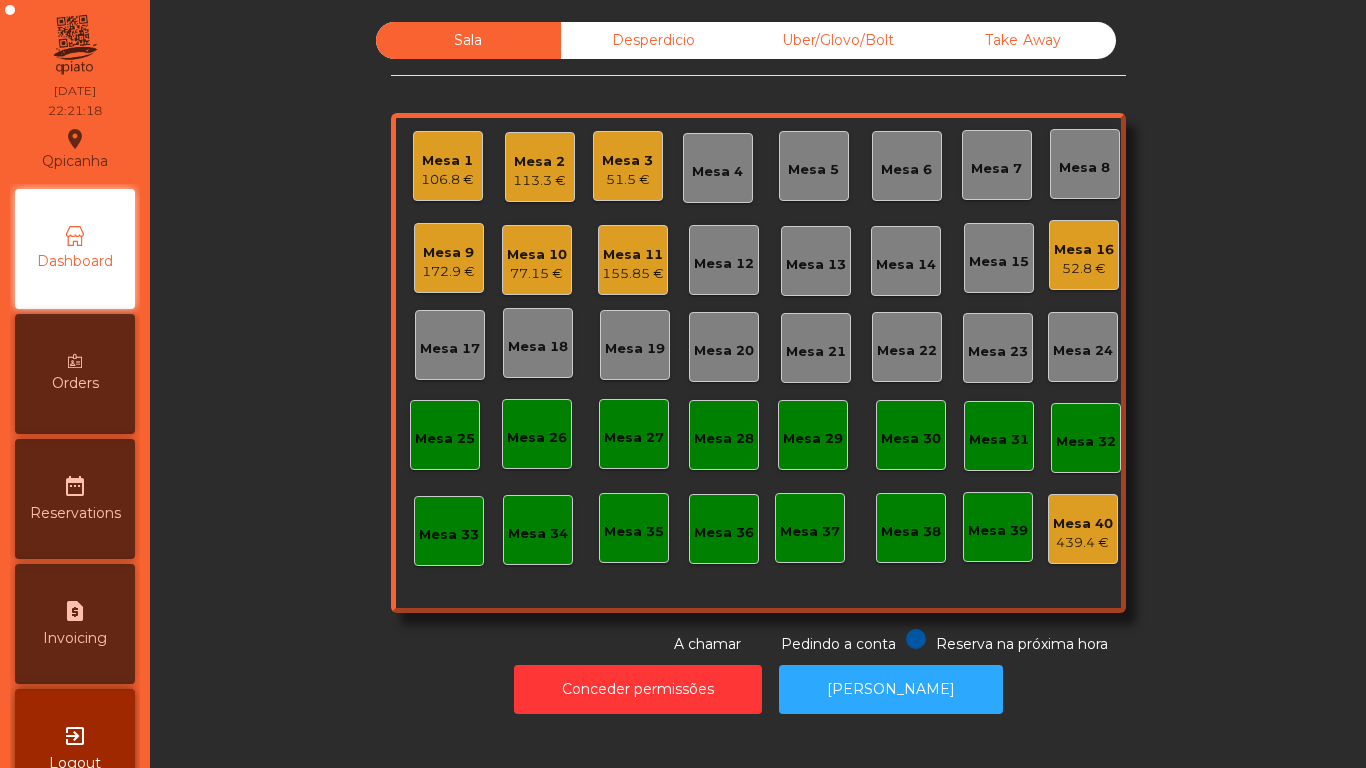 click on "113.3 €" 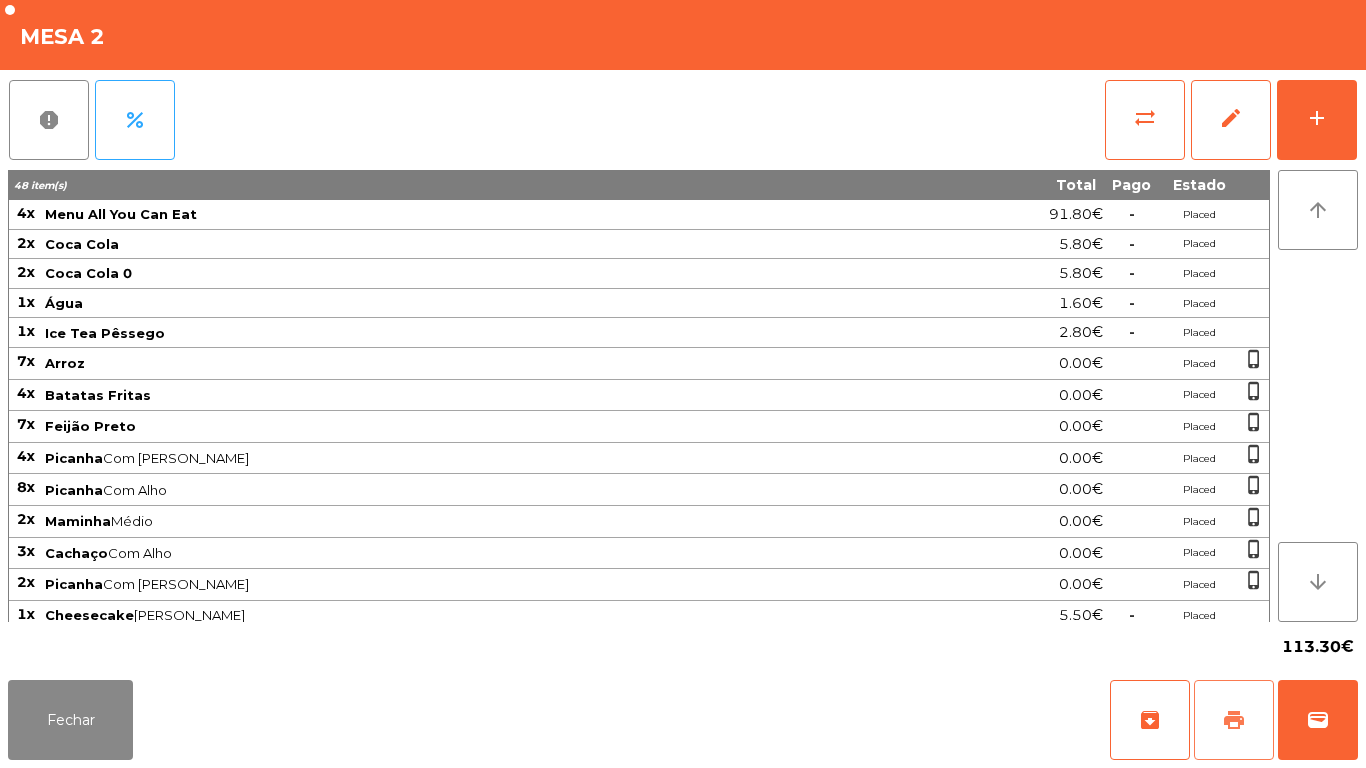 click on "print" 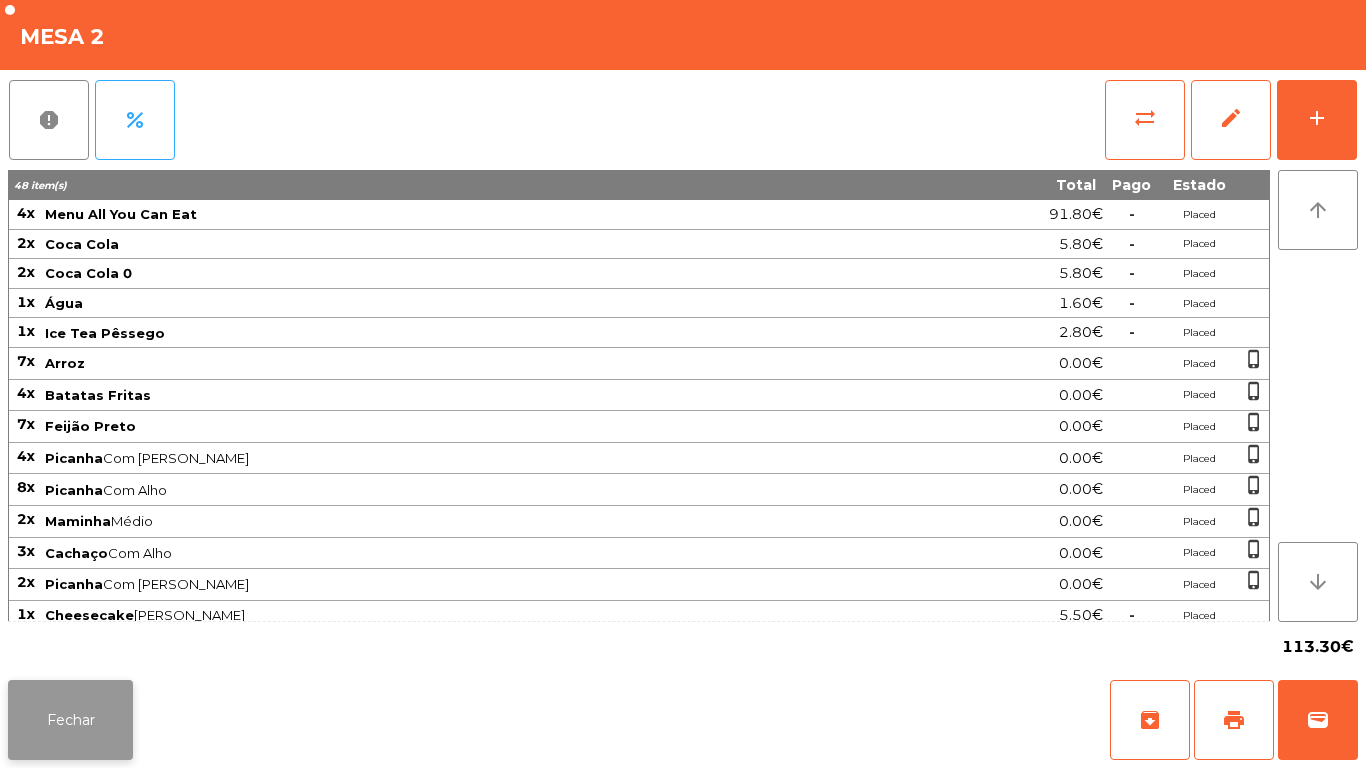 click on "Fechar" 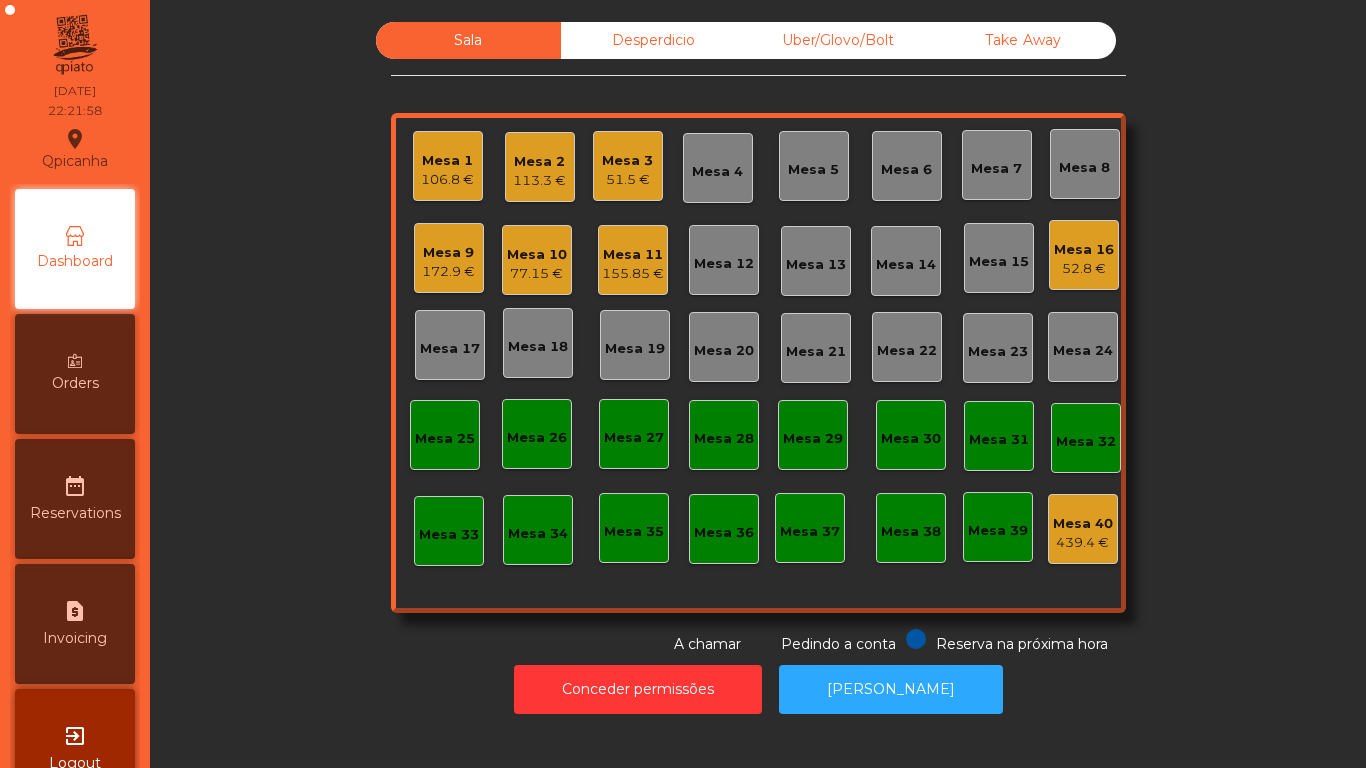 click on "113.3 €" 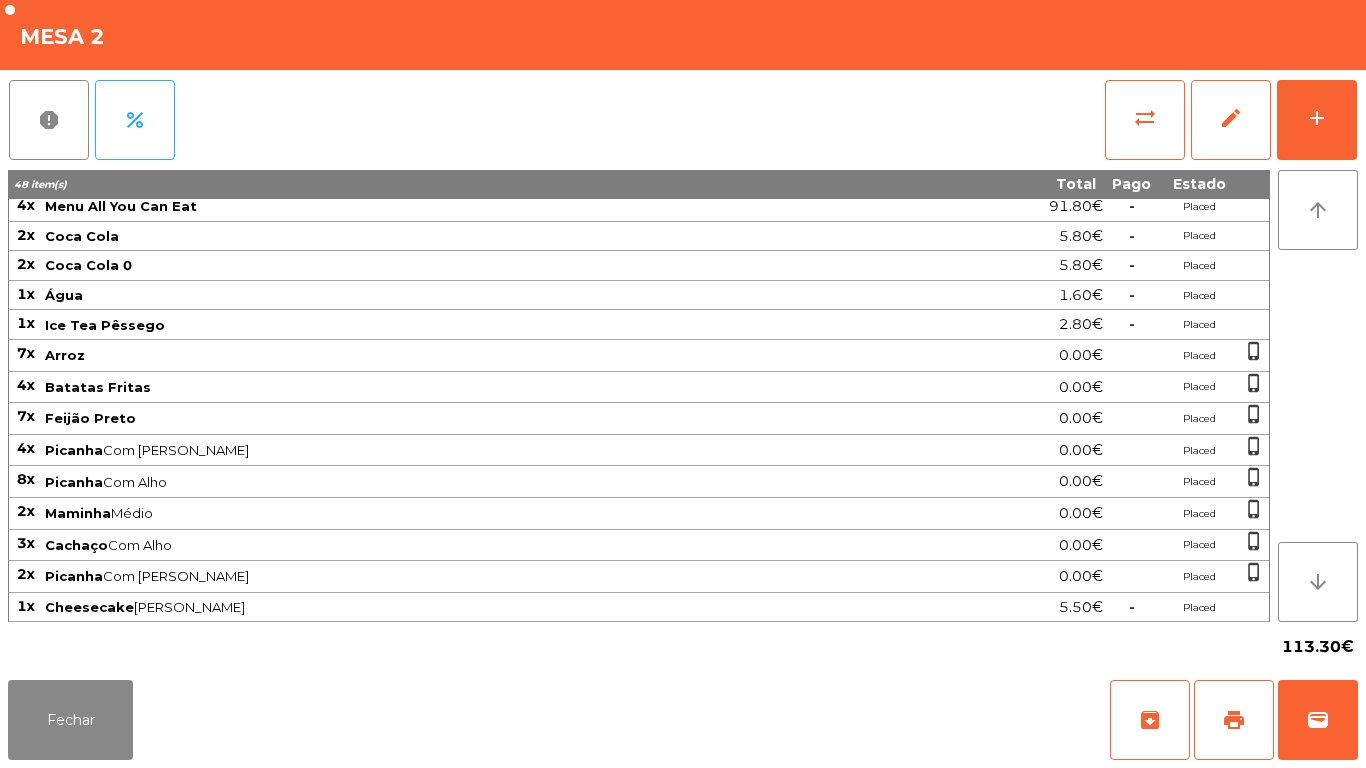 scroll, scrollTop: 0, scrollLeft: 0, axis: both 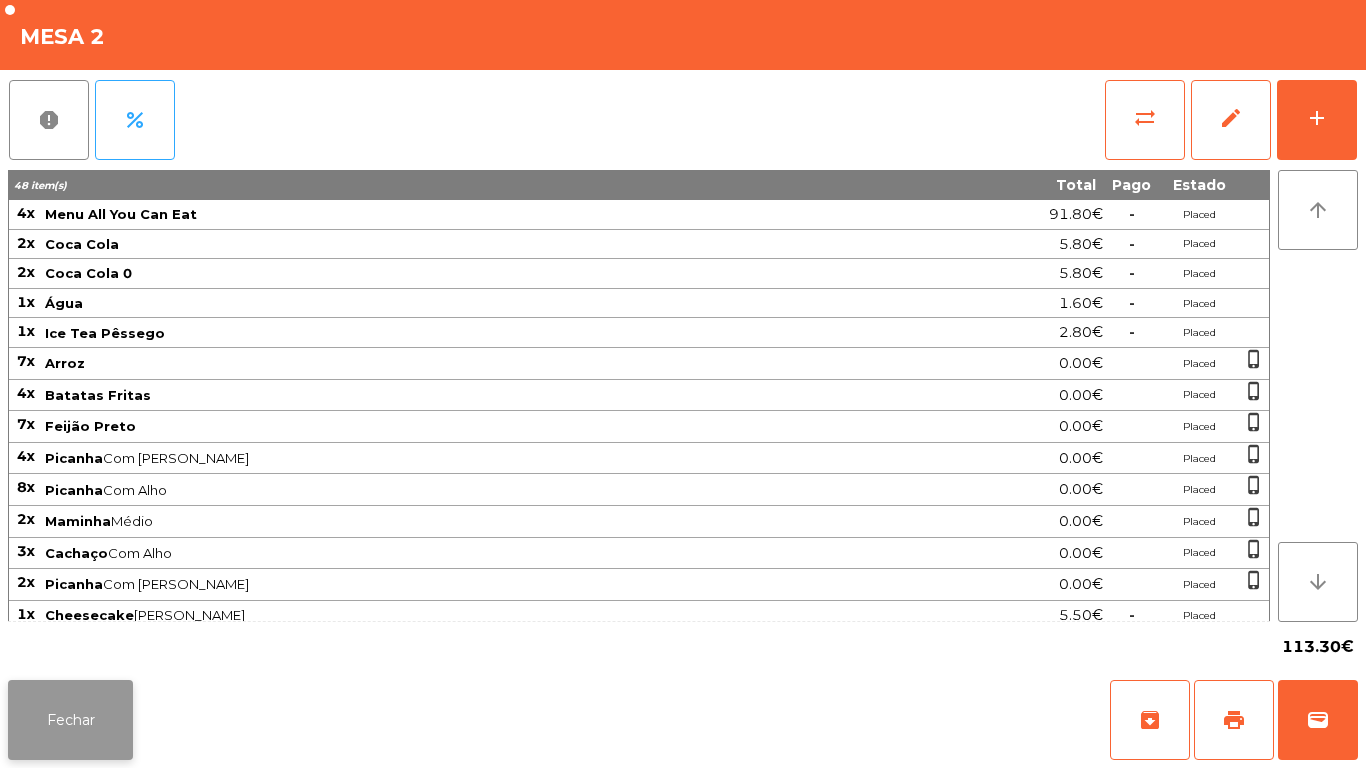 click on "Fechar" 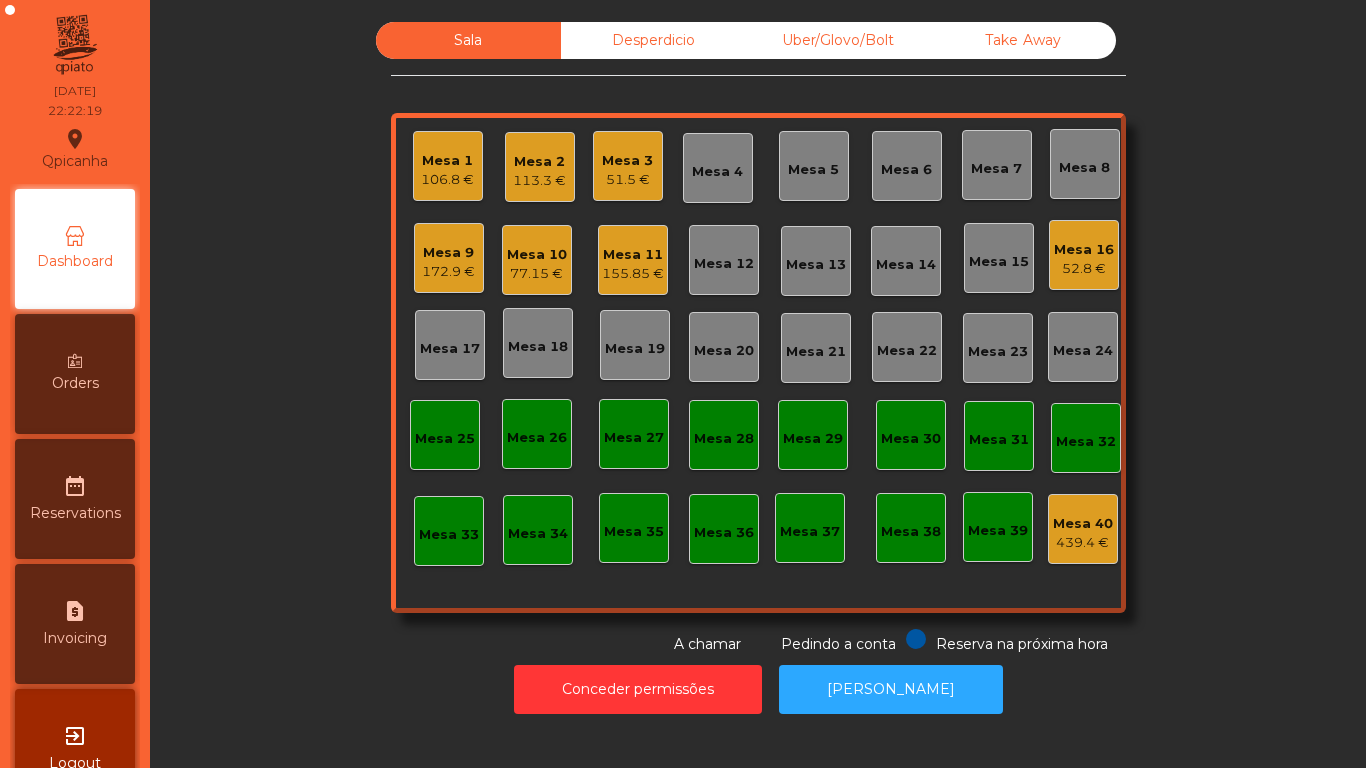 click on "155.85 €" 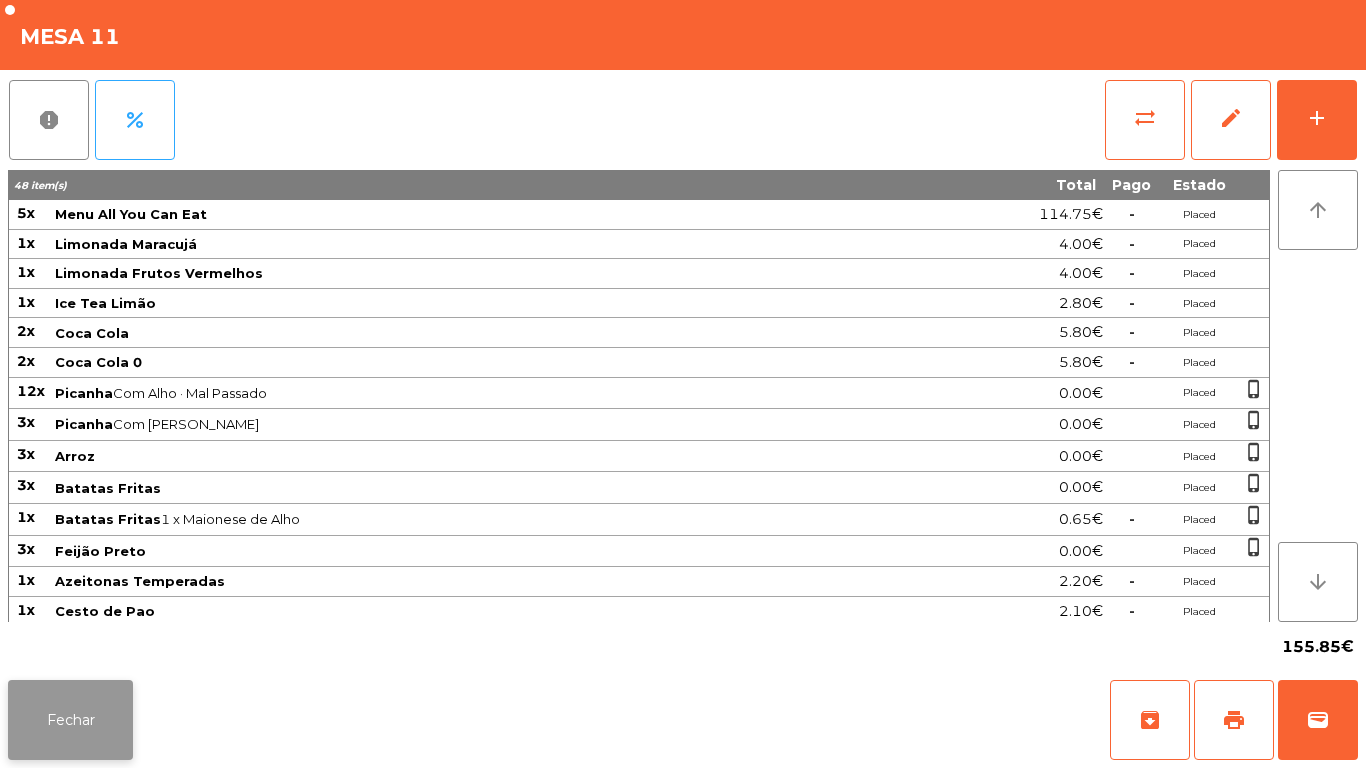 click on "Fechar" 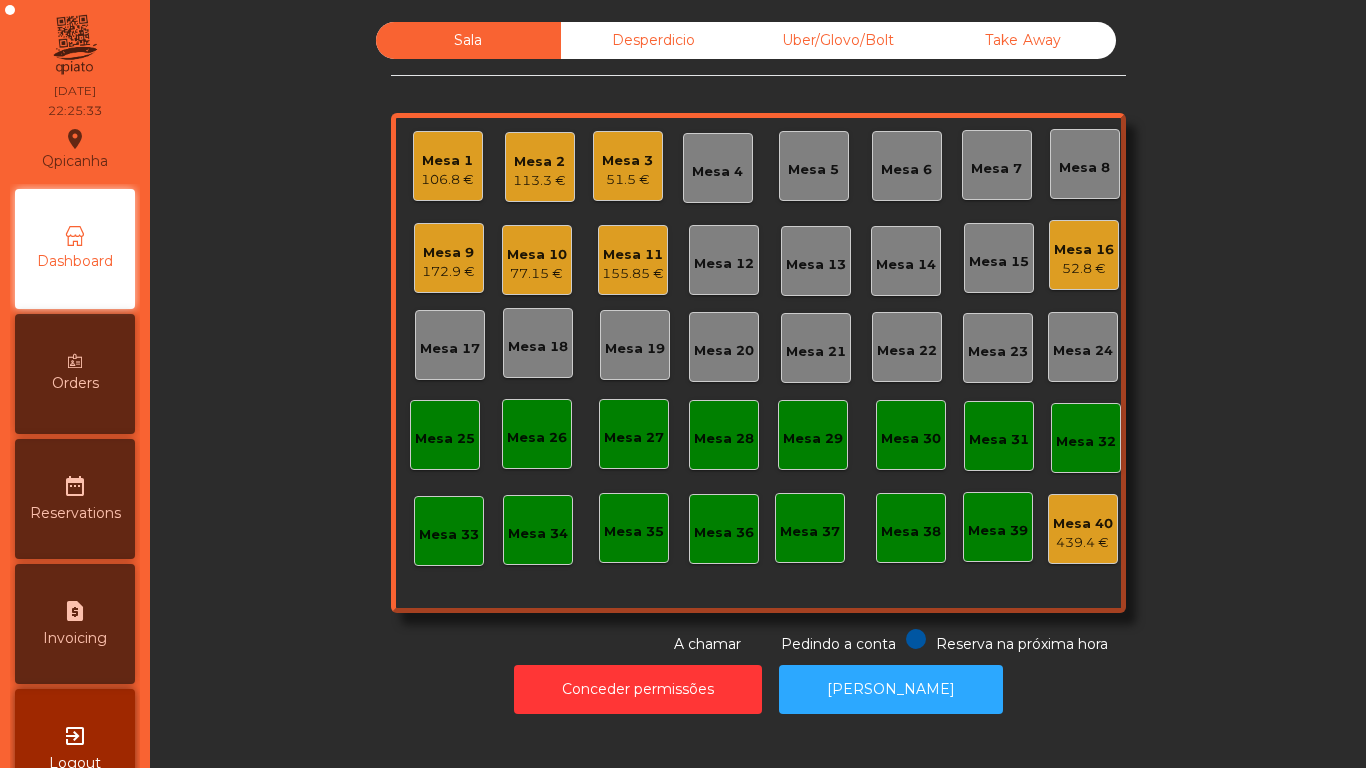 click on "106.8 €" 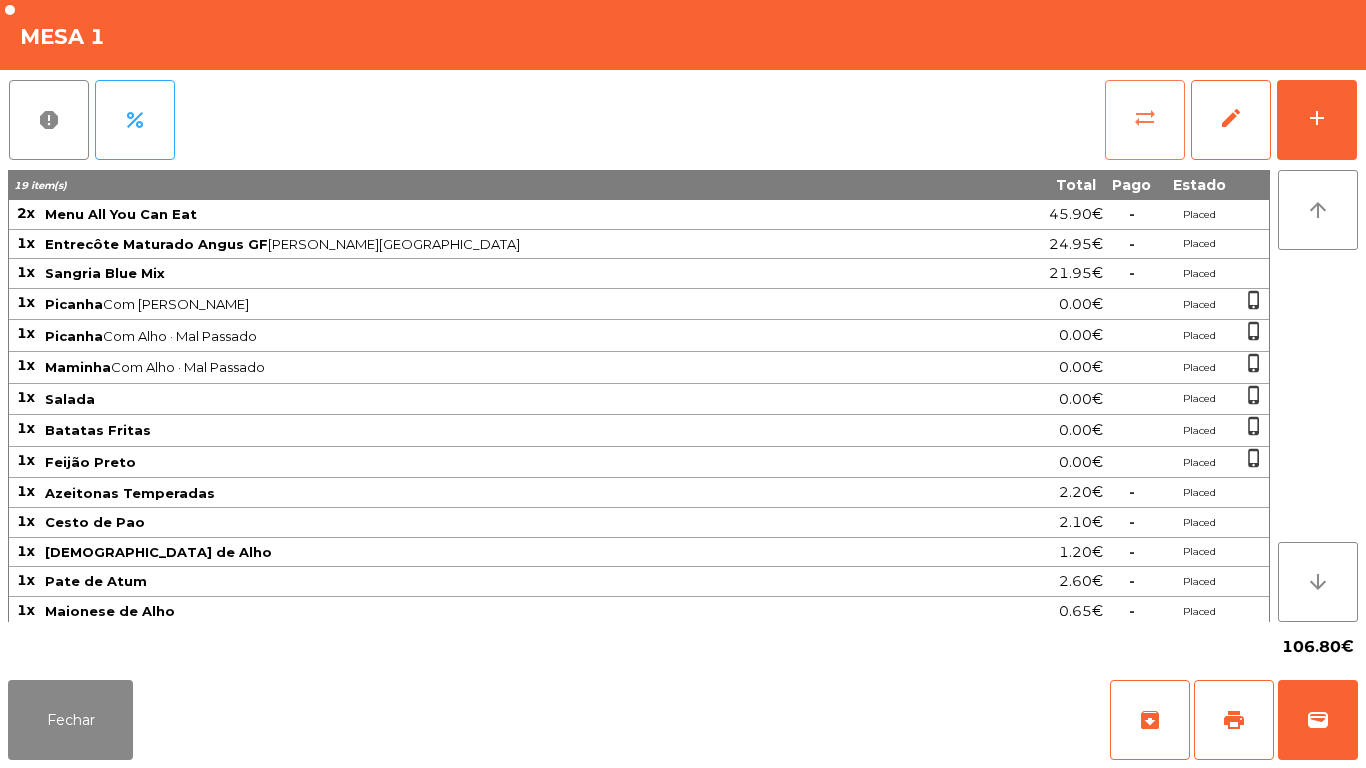 click on "sync_alt" 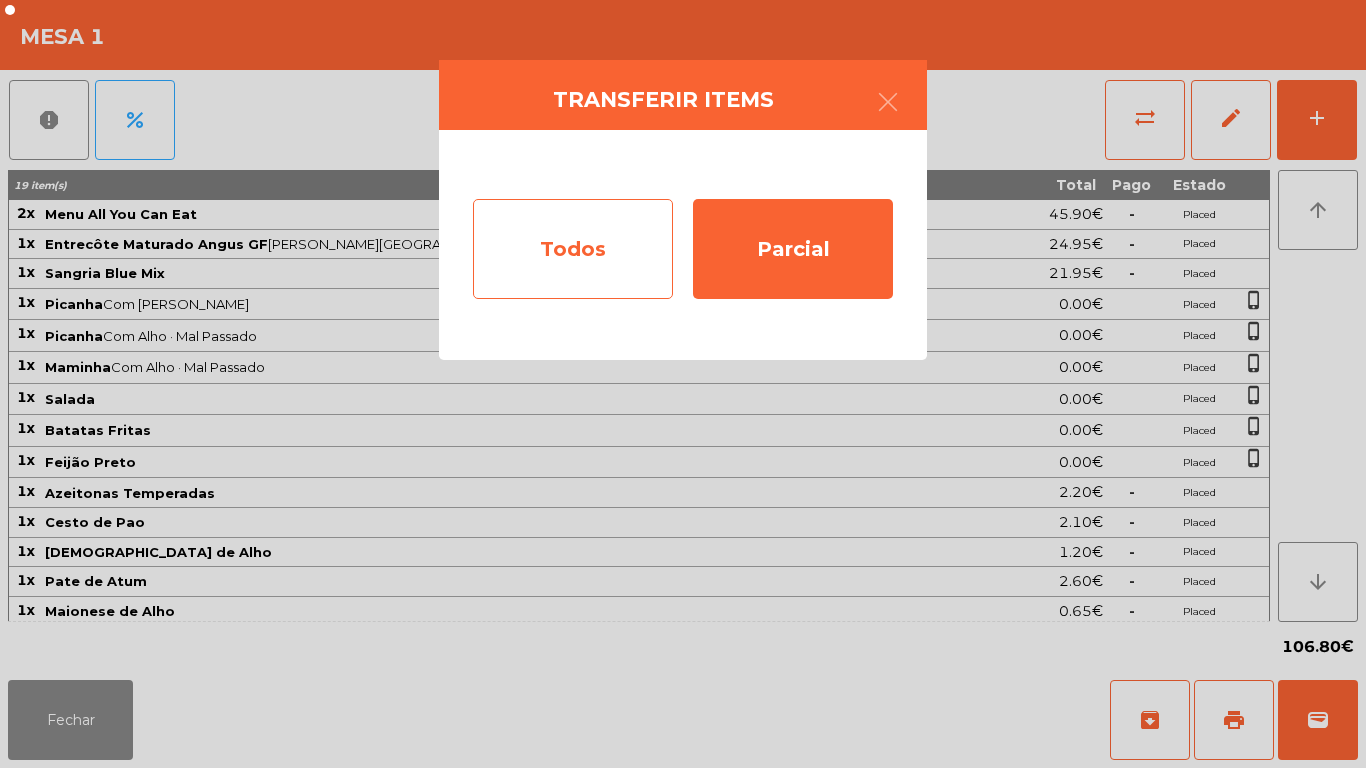 click on "Todos" 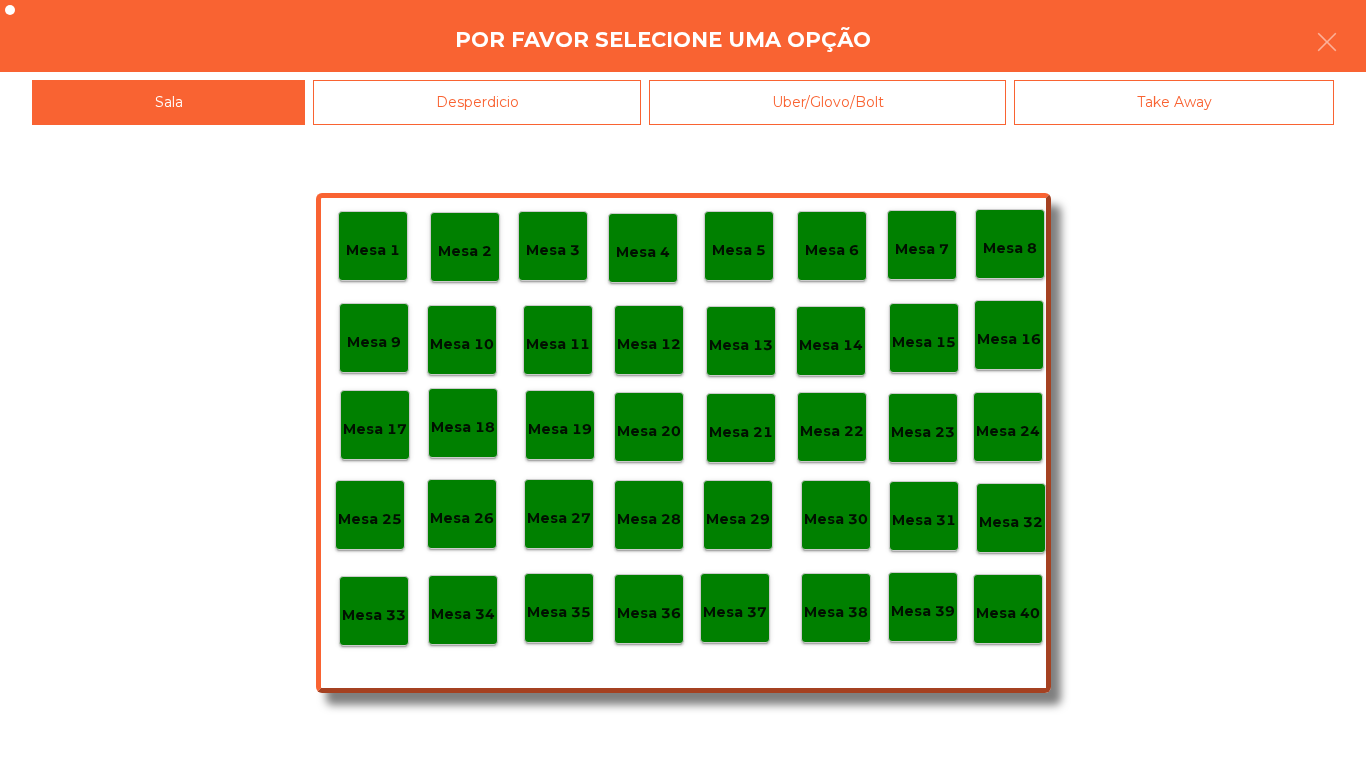 click on "Mesa 40" 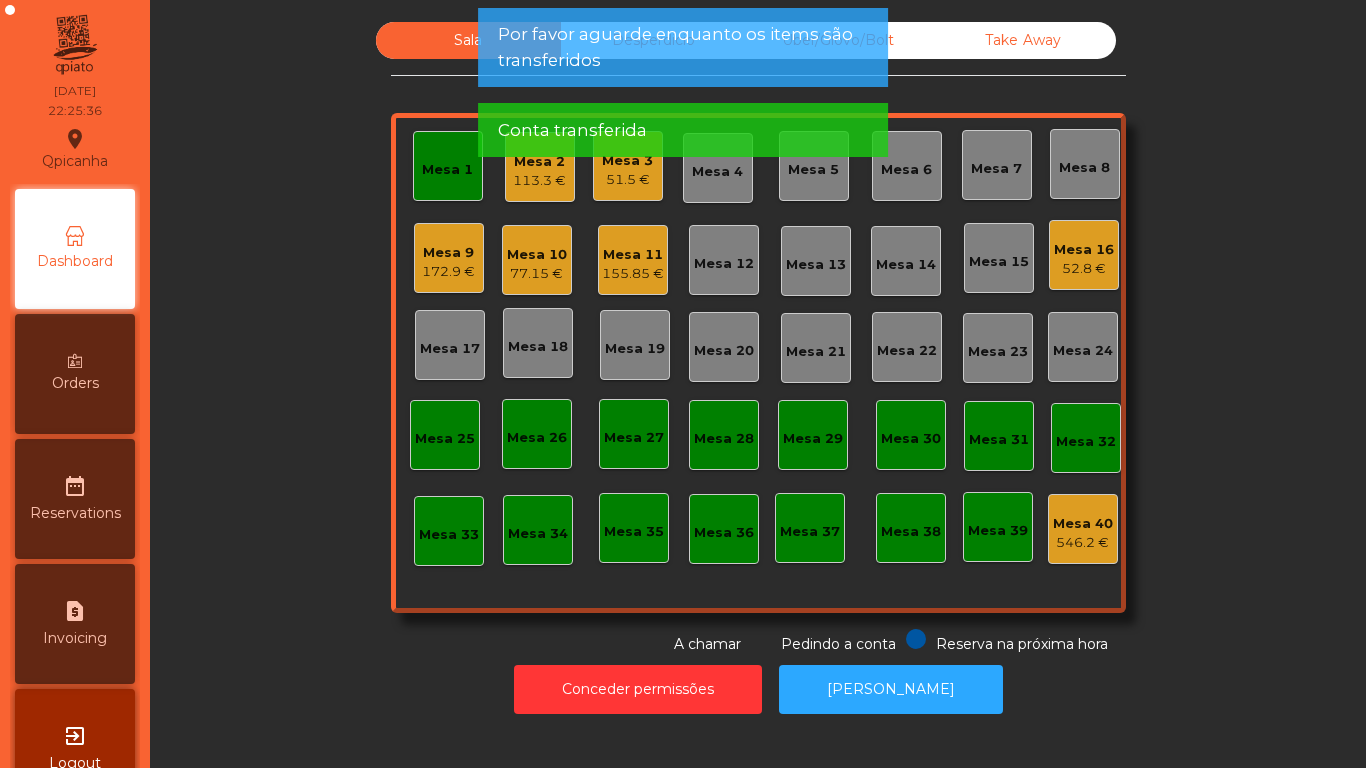 click on "Mesa 1" 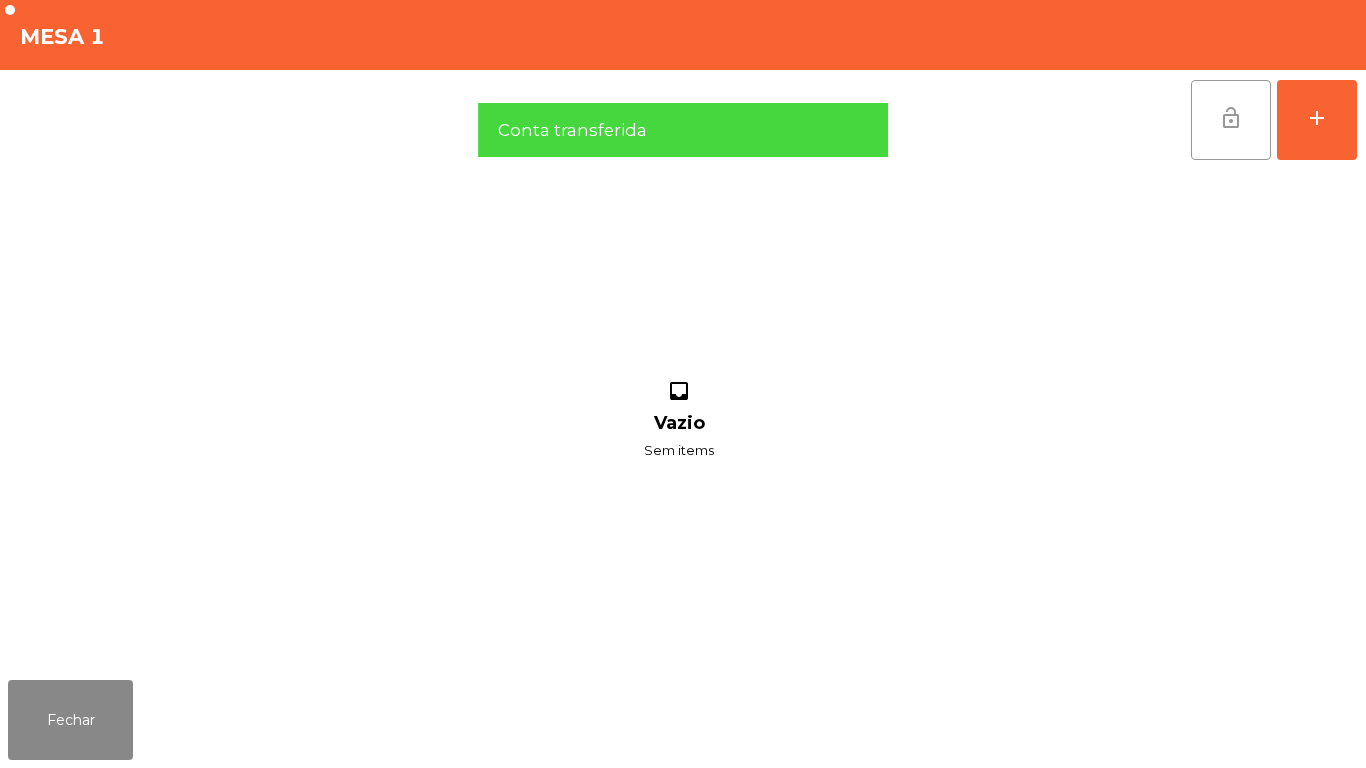click on "lock_open" 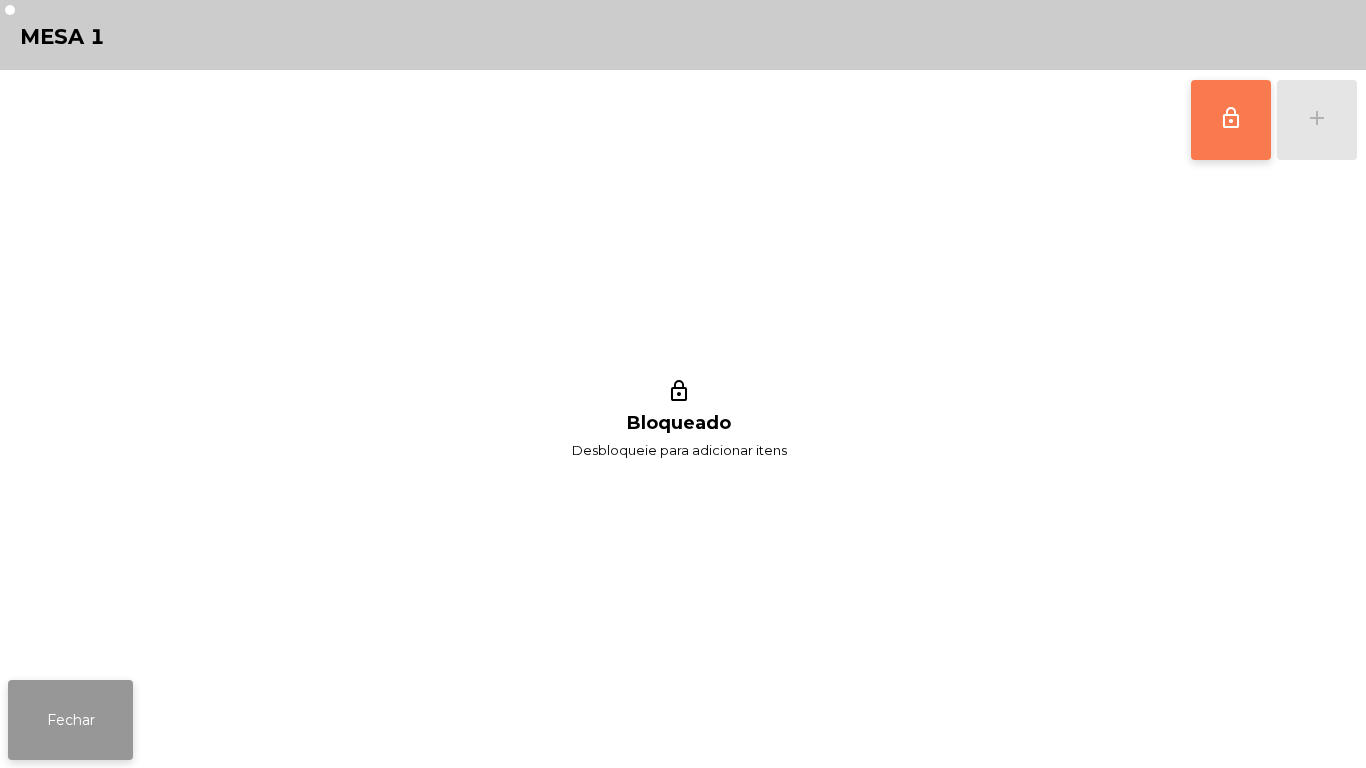 click on "Fechar" 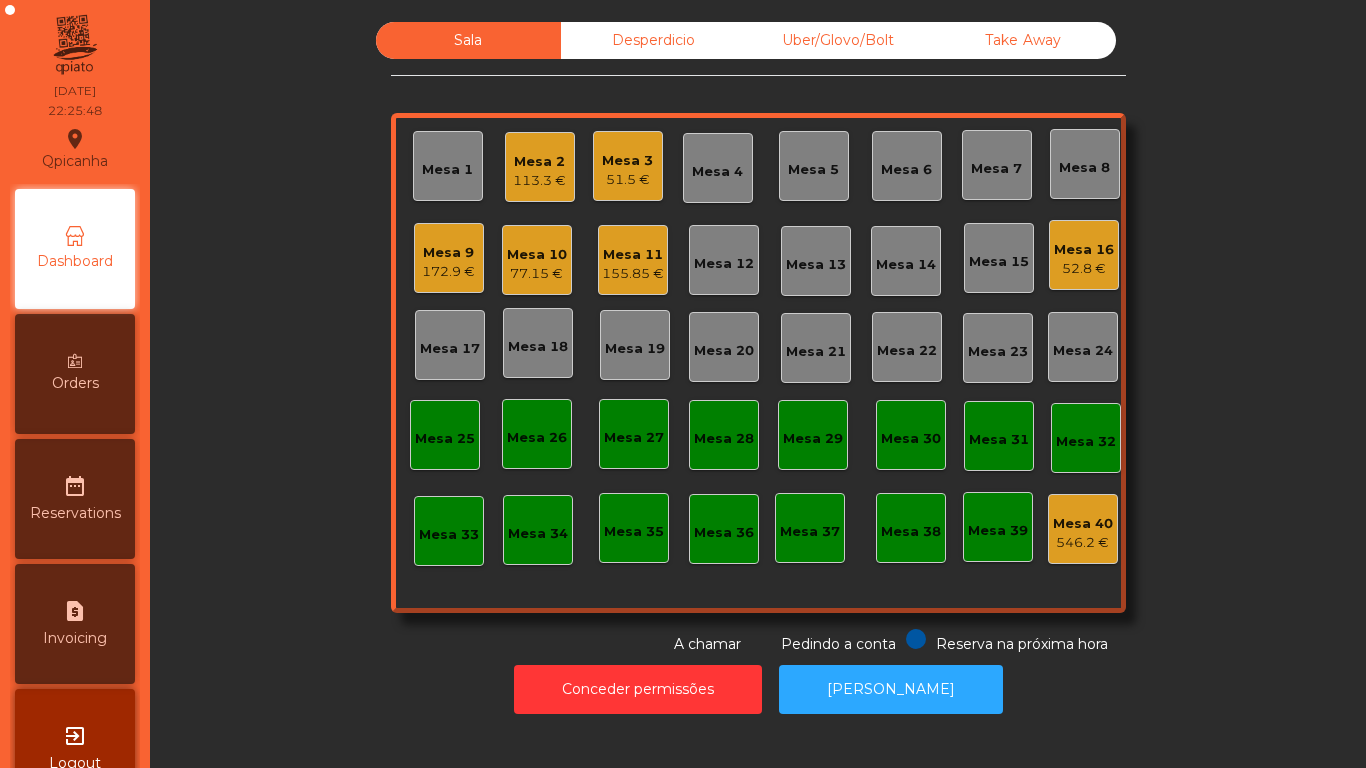 click on "52.8 €" 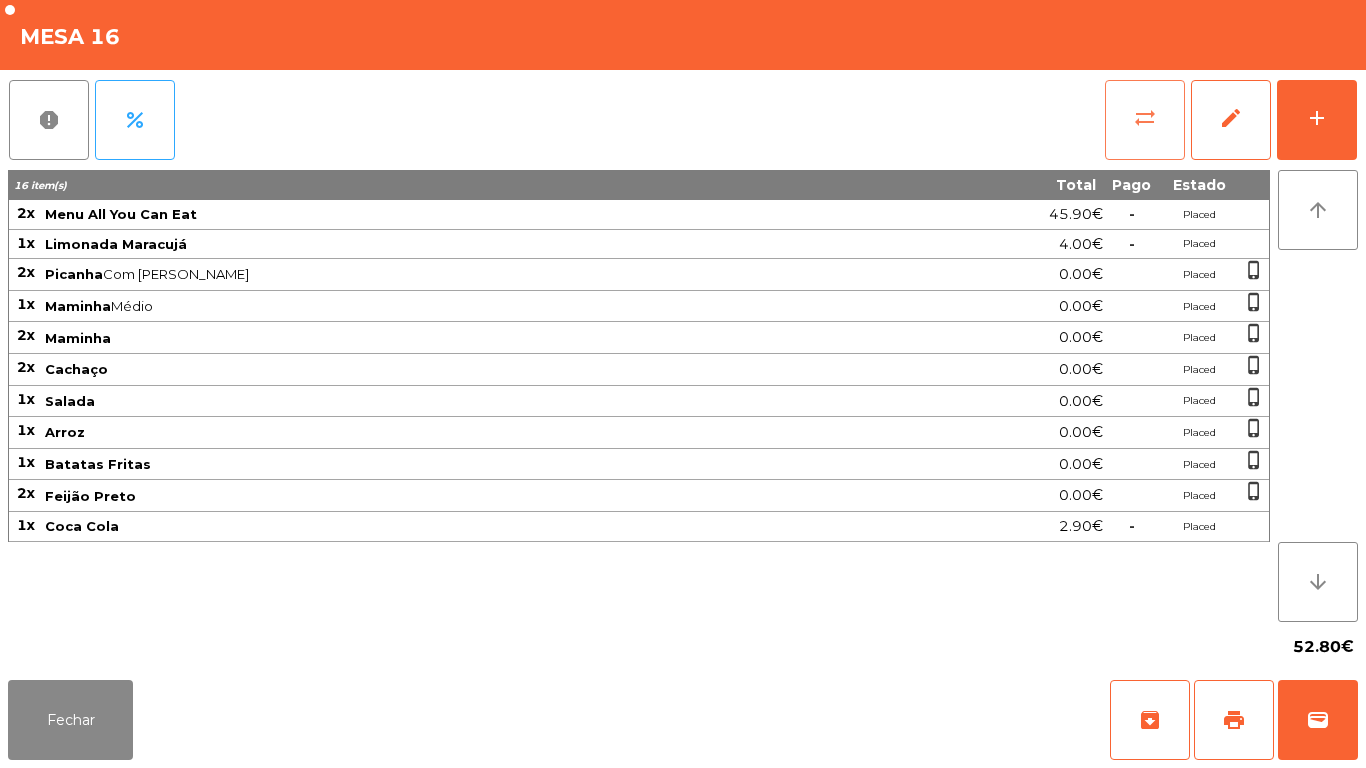 click on "sync_alt" 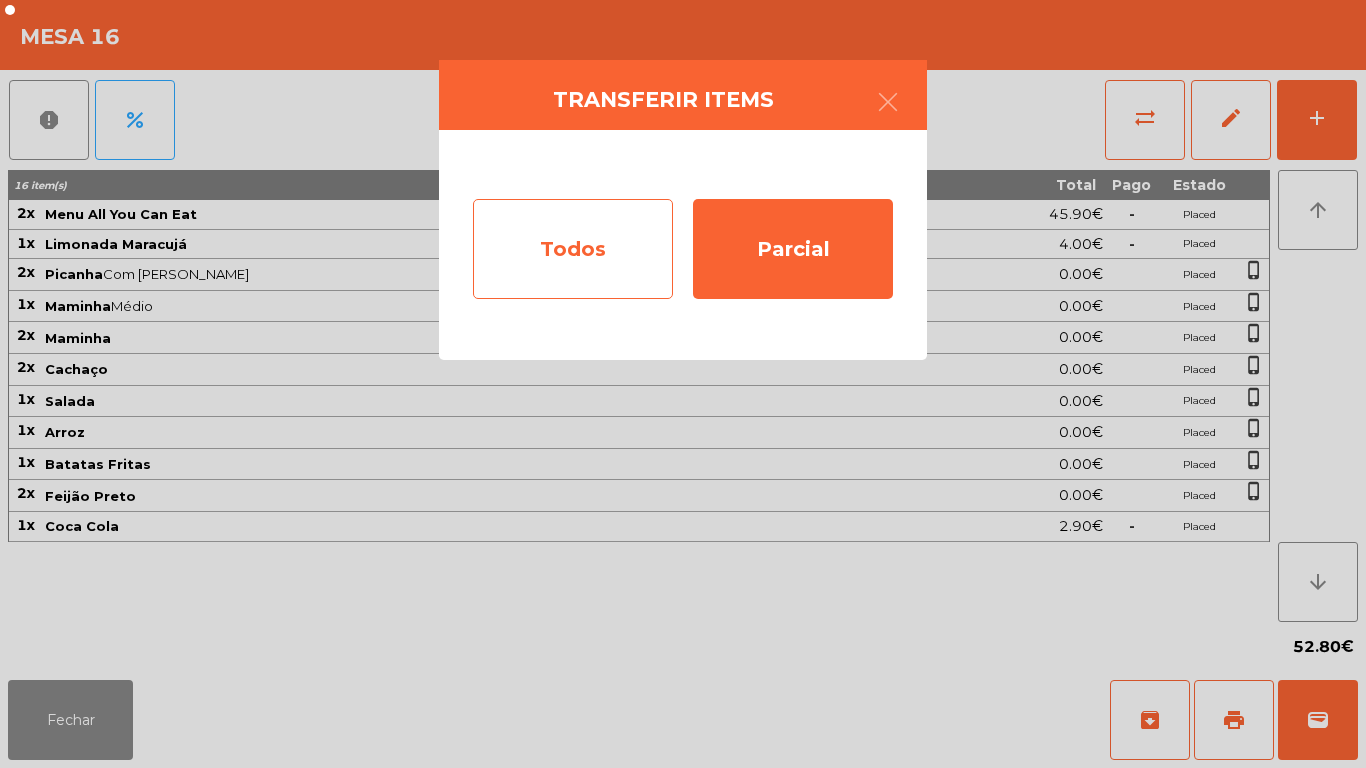 click on "Todos" 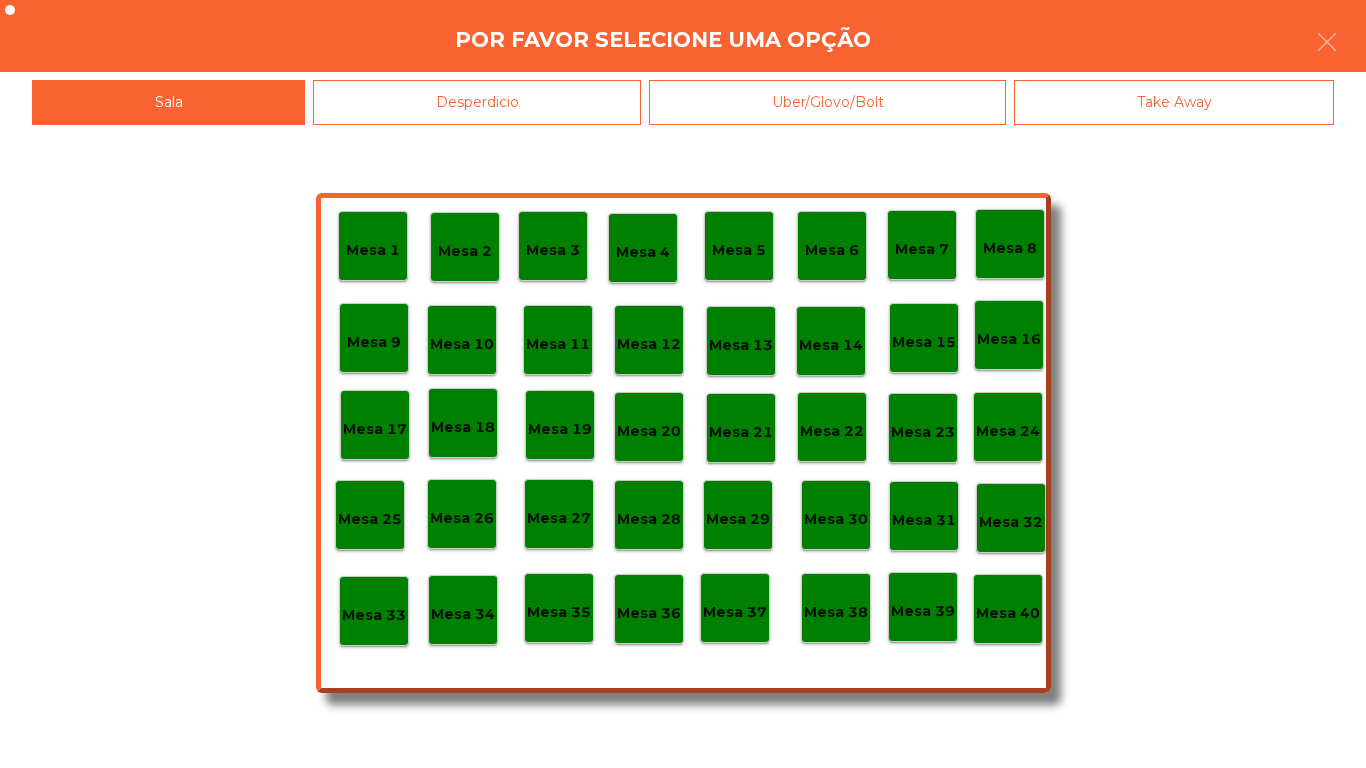 click on "Mesa 40" 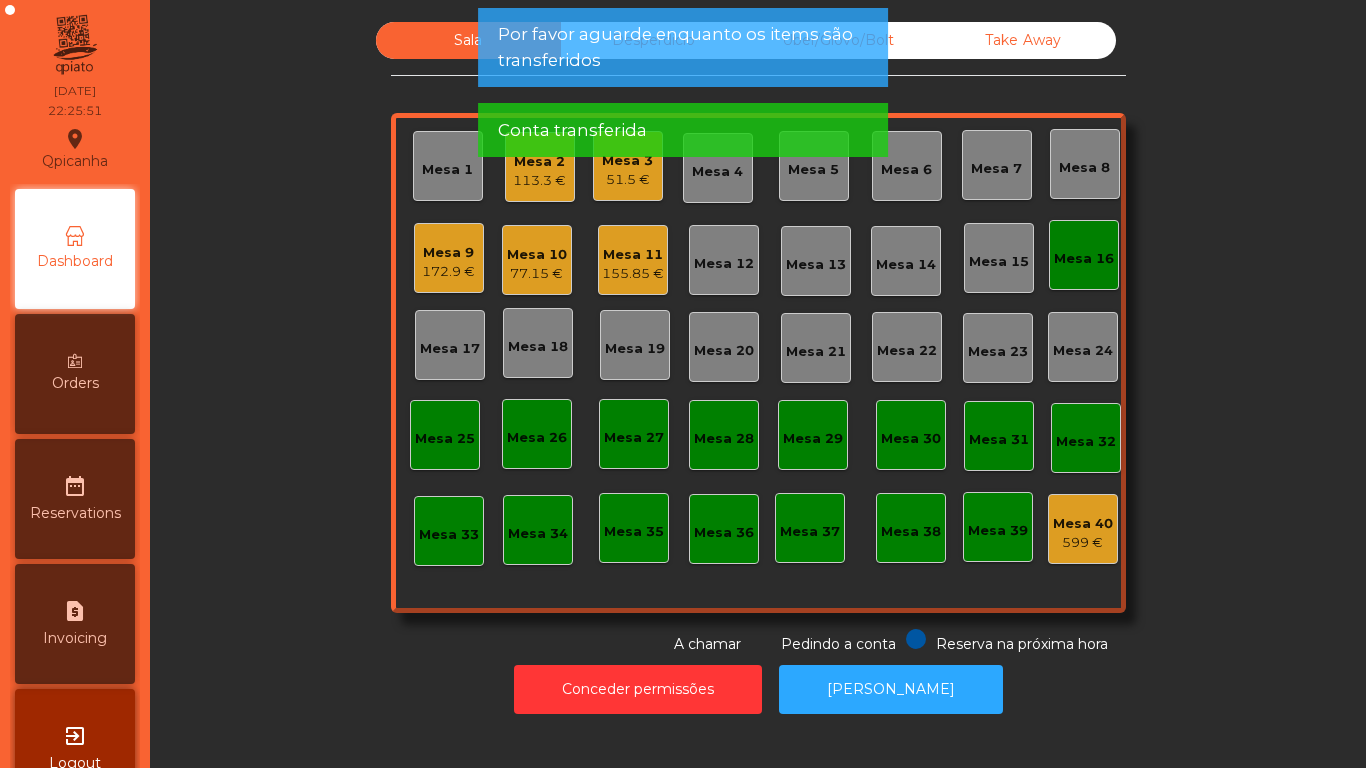 click on "Mesa 16" 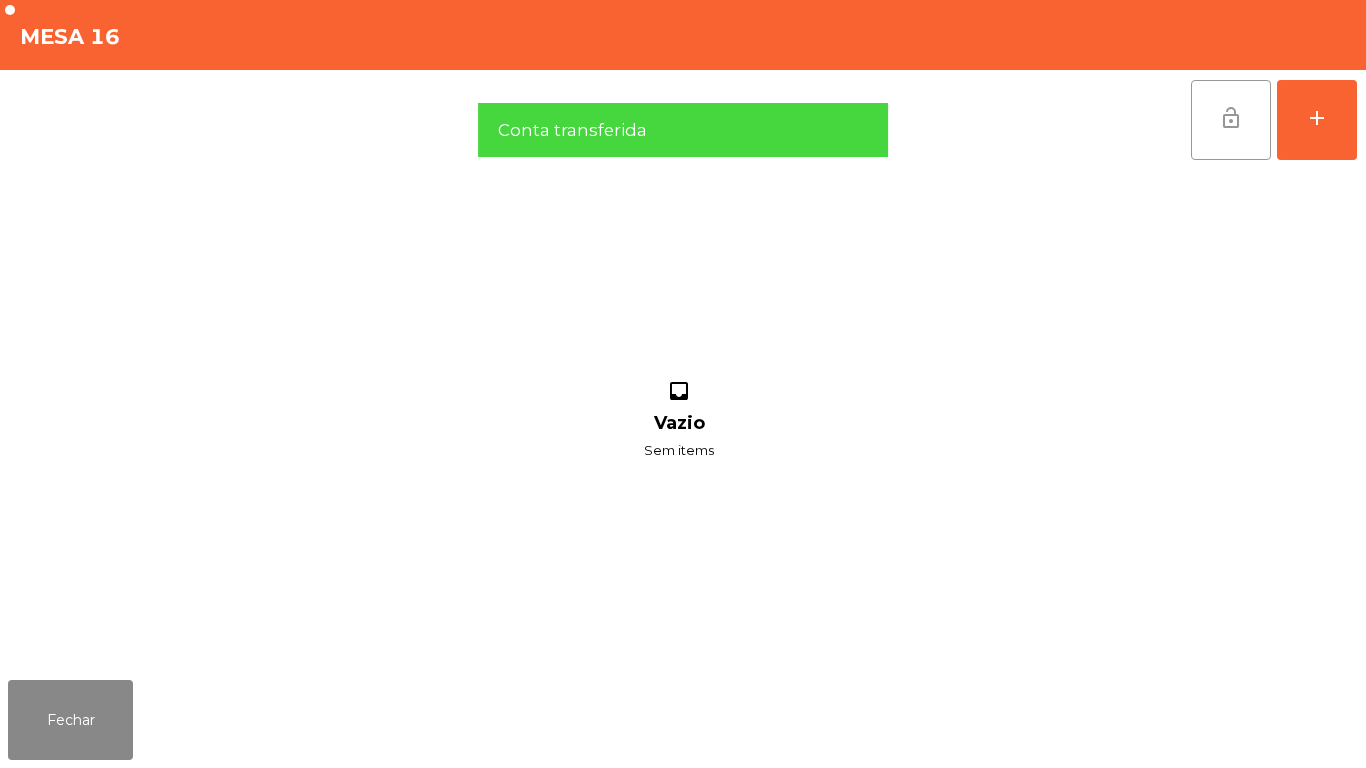 click on "lock_open" 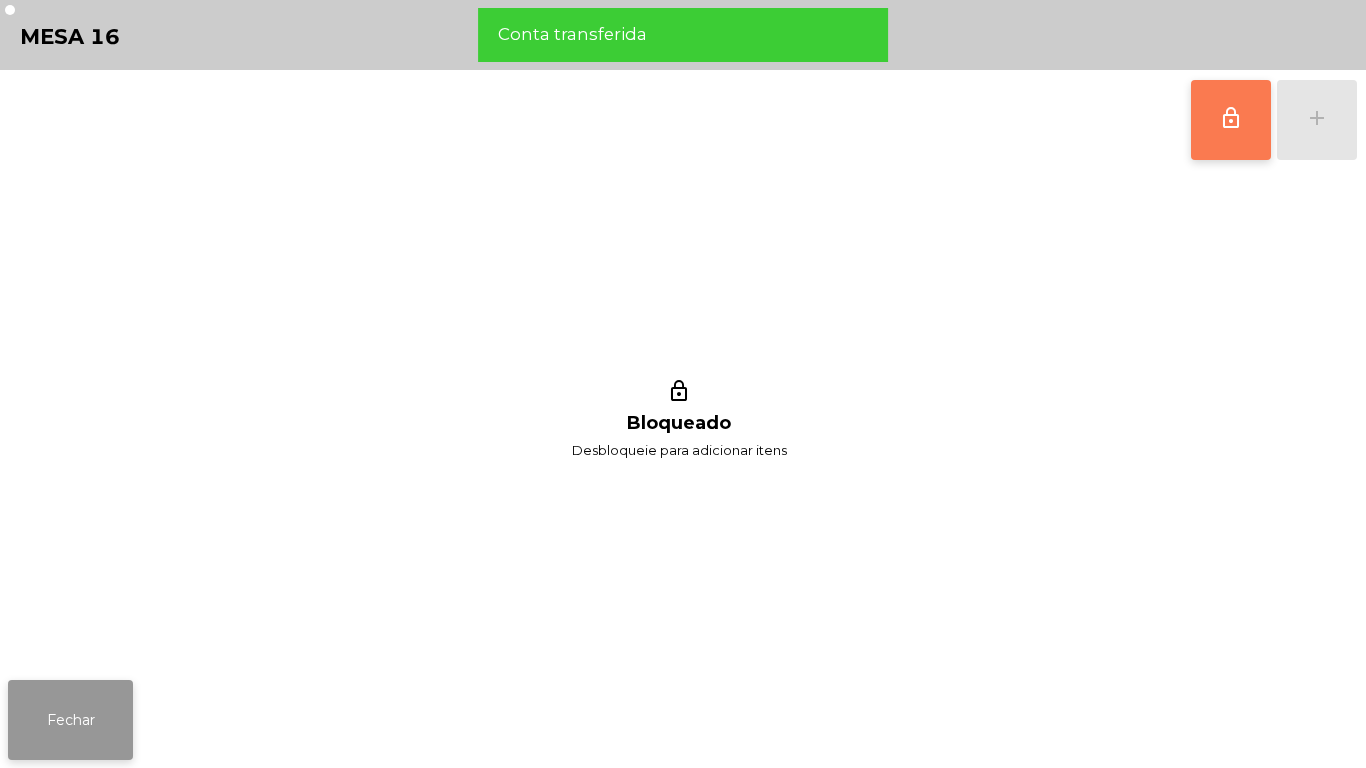 click on "Fechar" 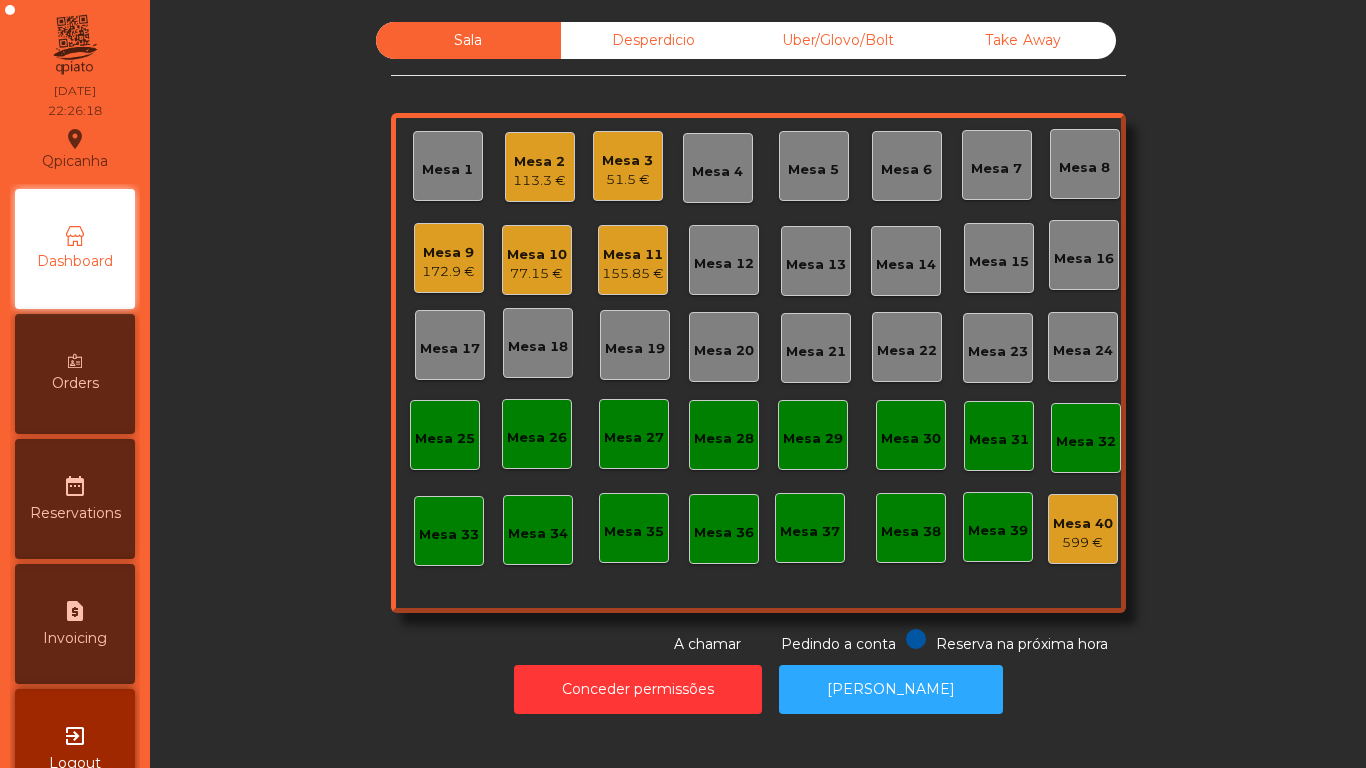 click on "Mesa 11" 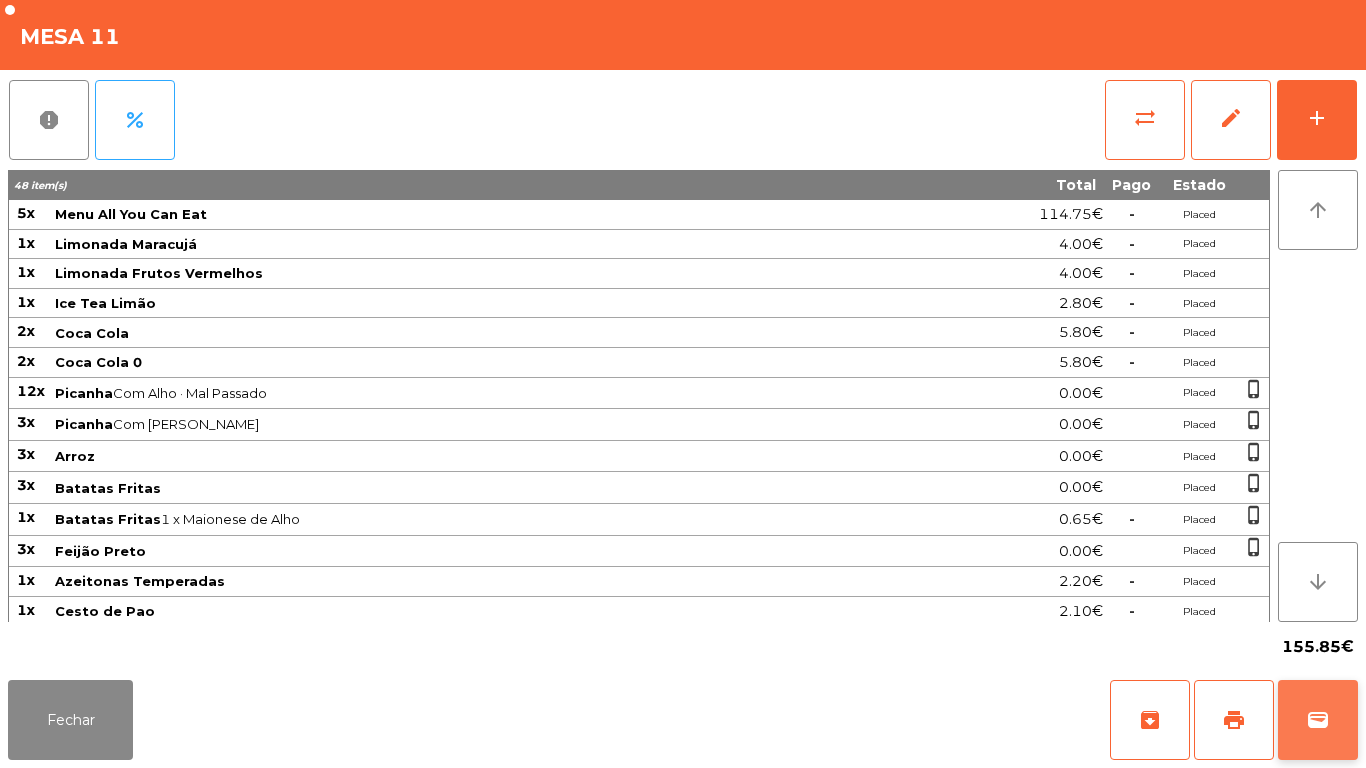 click on "wallet" 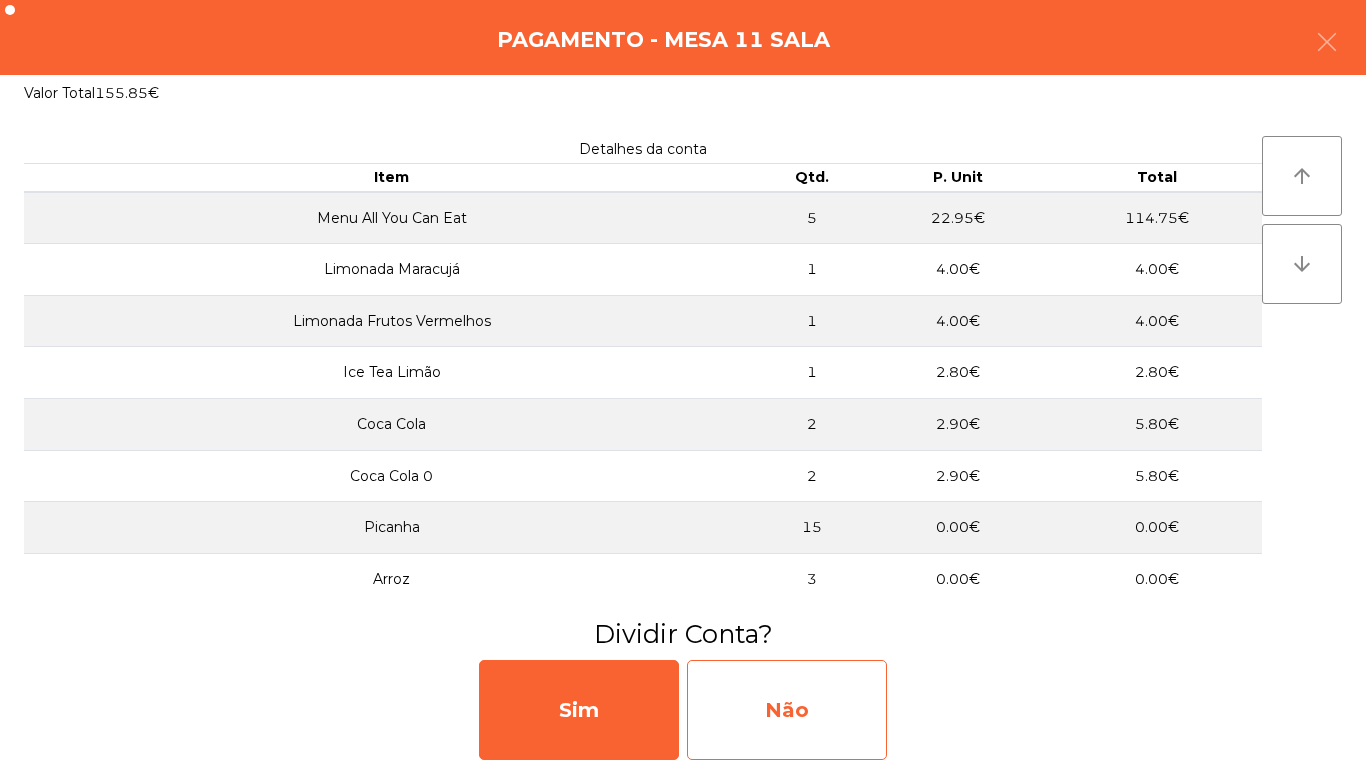 click on "Não" 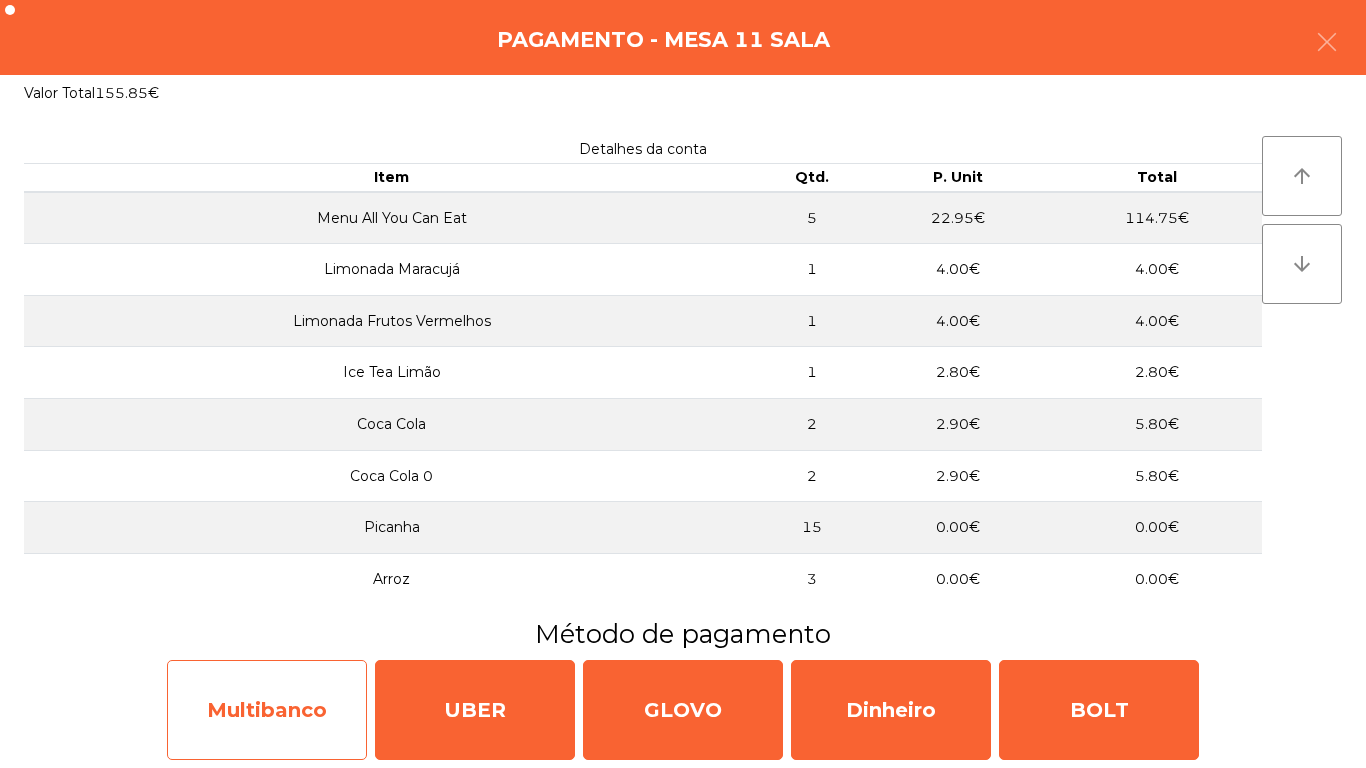 click on "Multibanco" 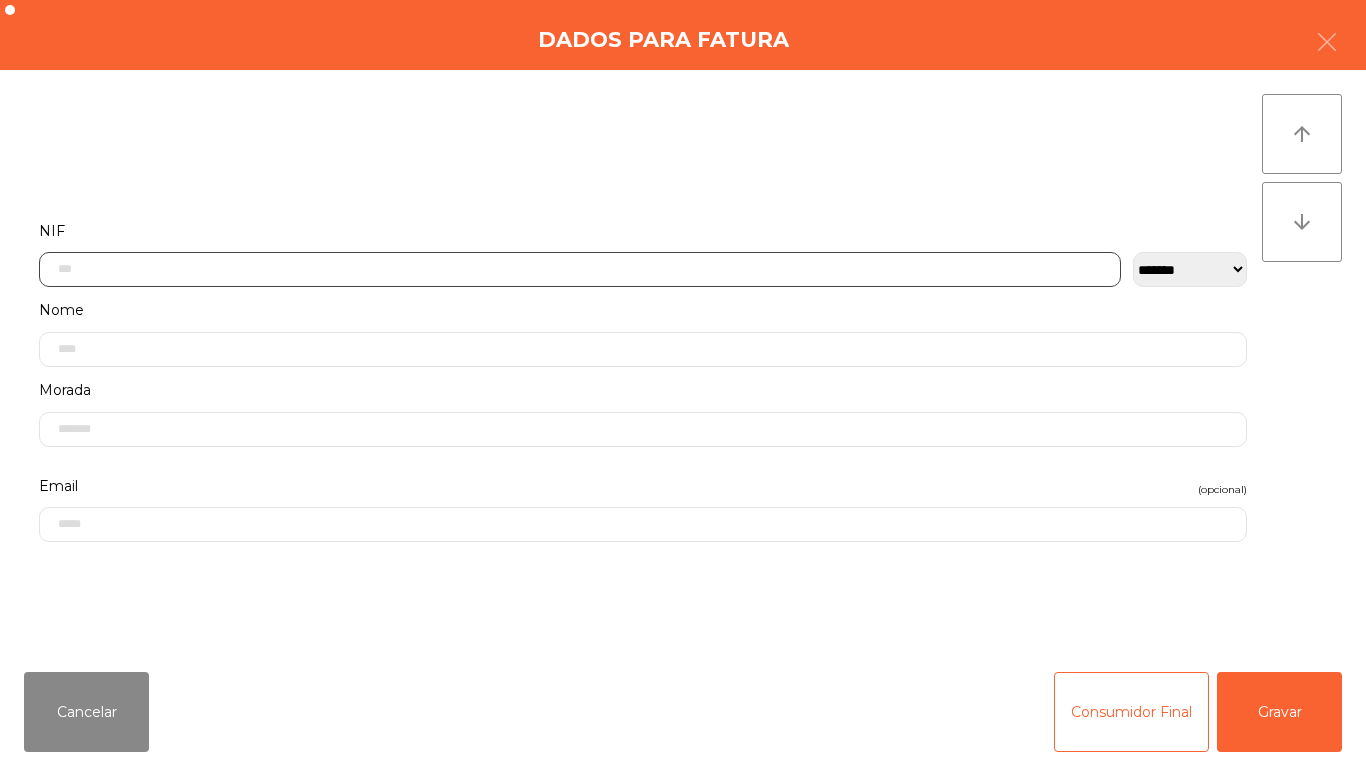 click 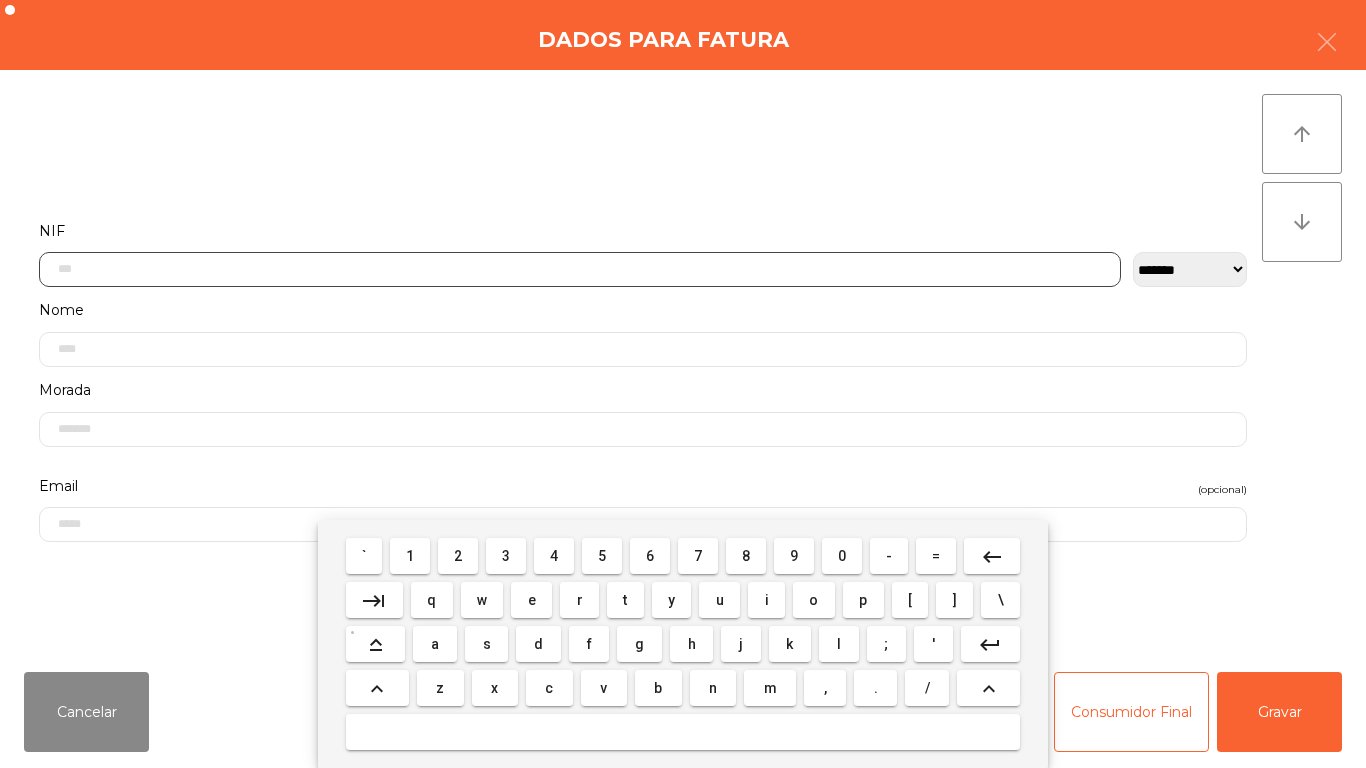 scroll, scrollTop: 122, scrollLeft: 0, axis: vertical 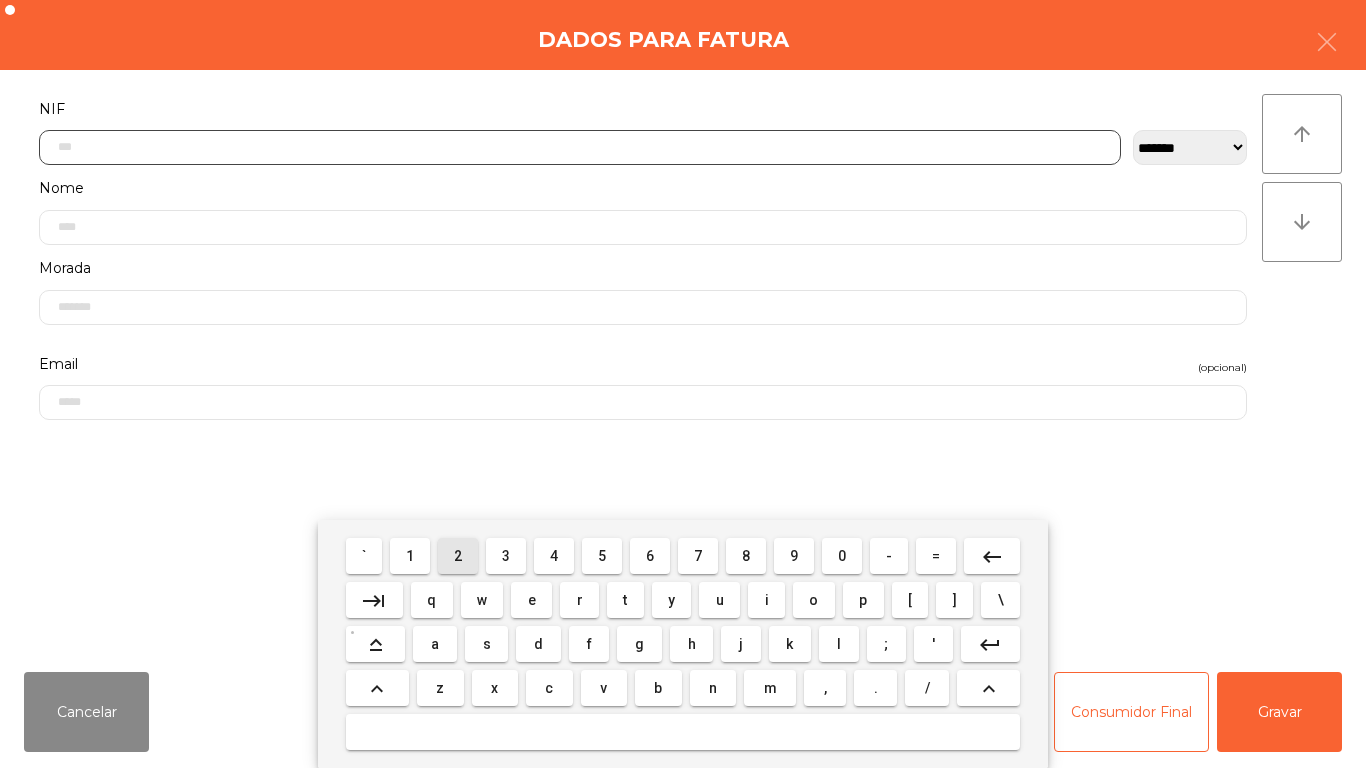 click on "2" at bounding box center [458, 556] 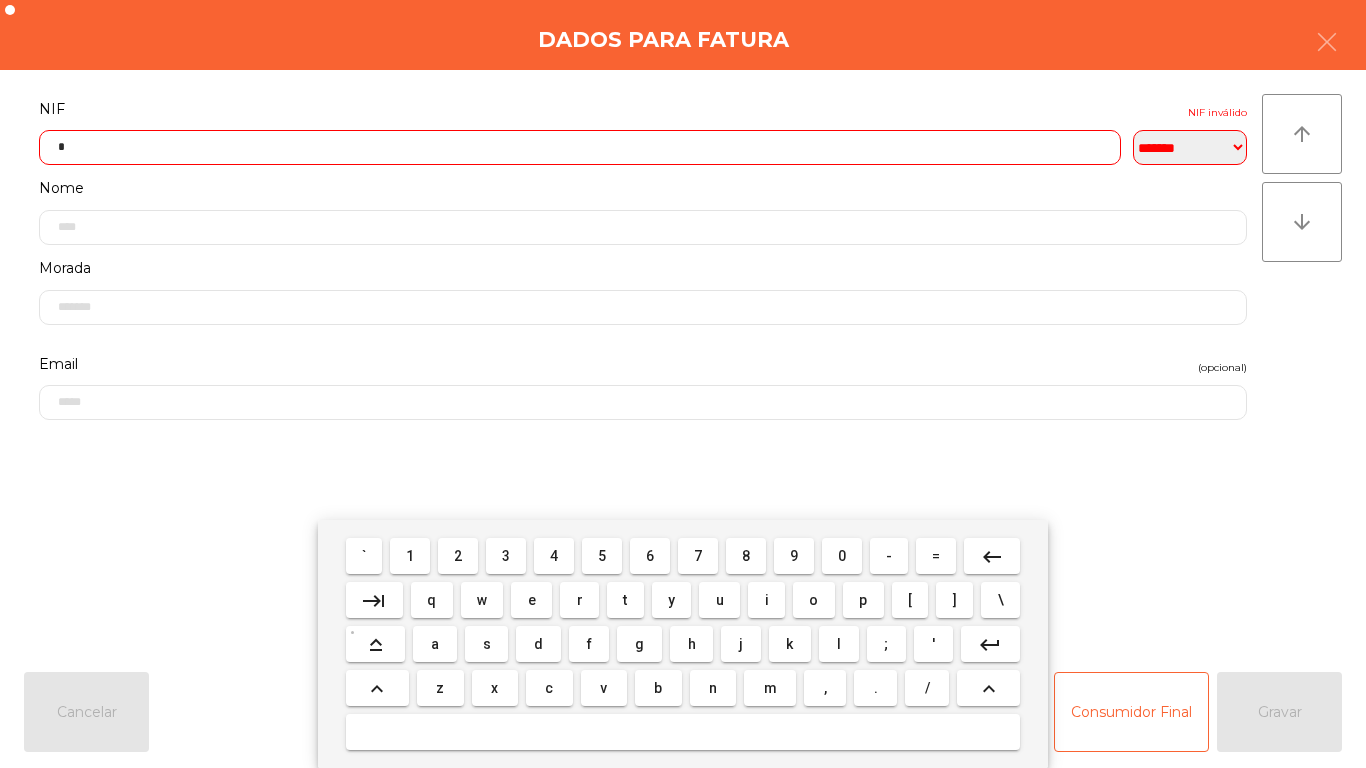 click on "6" at bounding box center [650, 556] 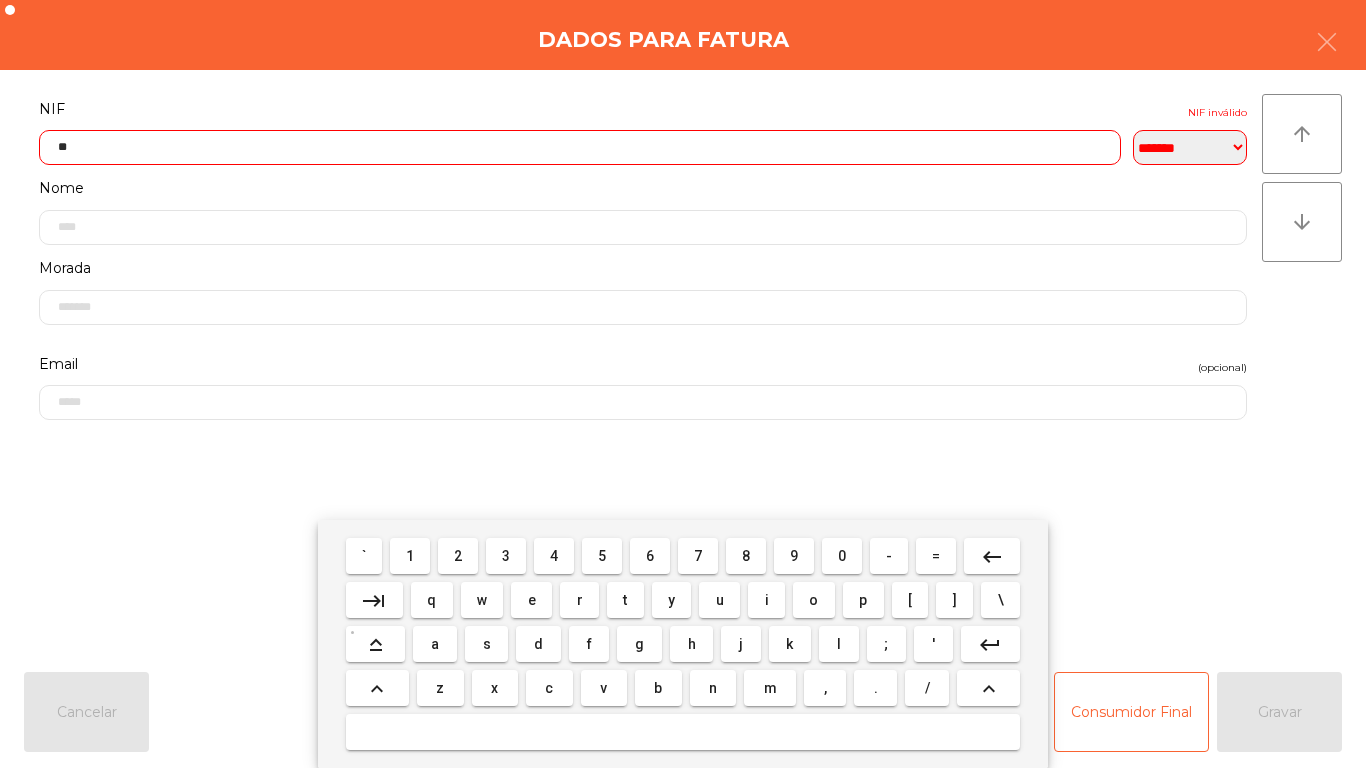click on "6" at bounding box center (650, 556) 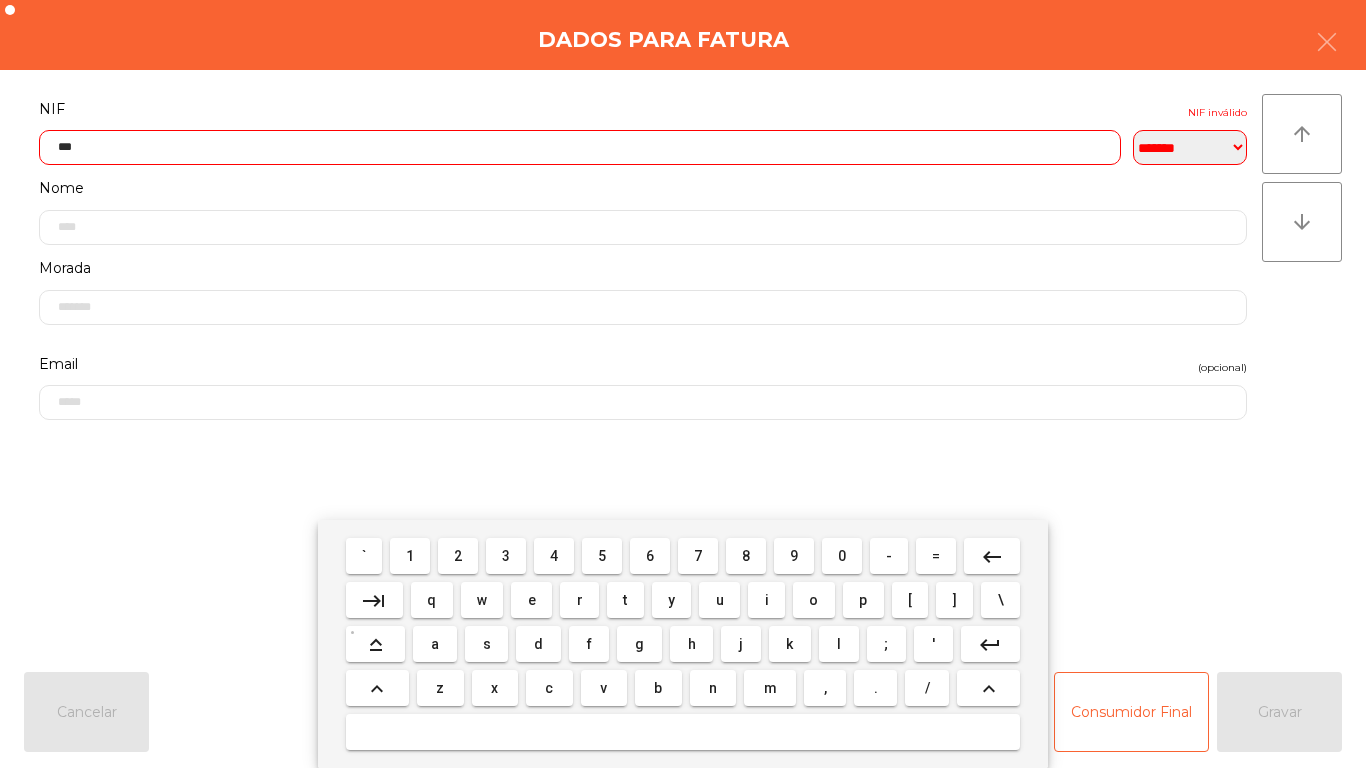 click on "9" at bounding box center [794, 556] 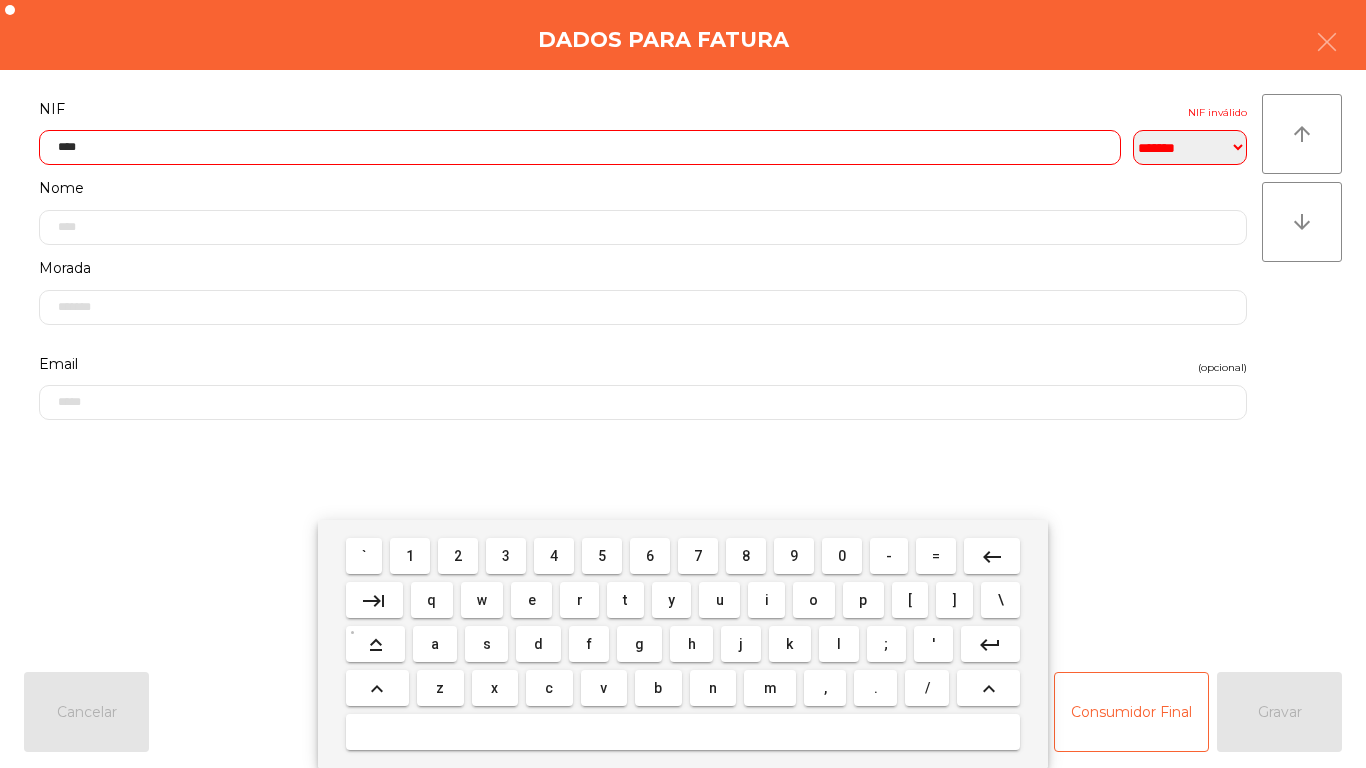 click on "5" at bounding box center [602, 556] 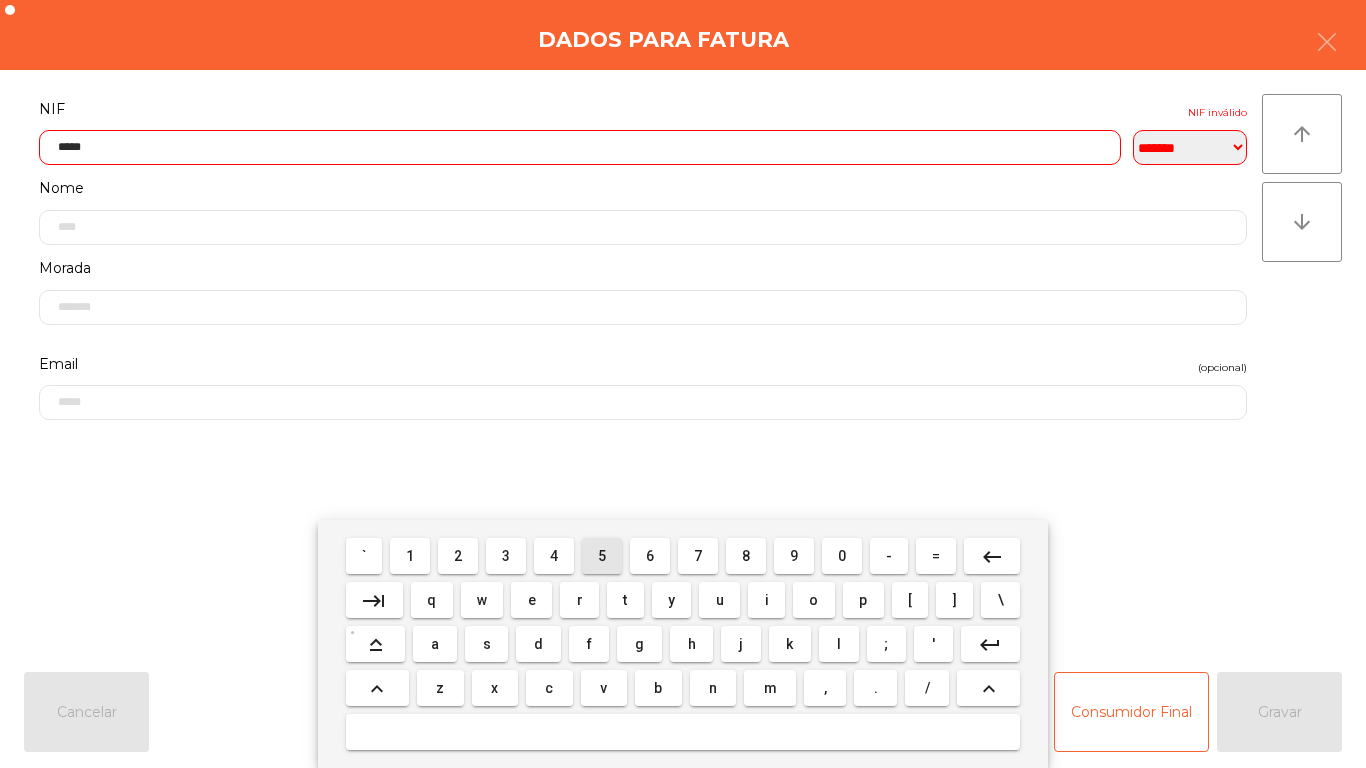 click on "5" at bounding box center [602, 556] 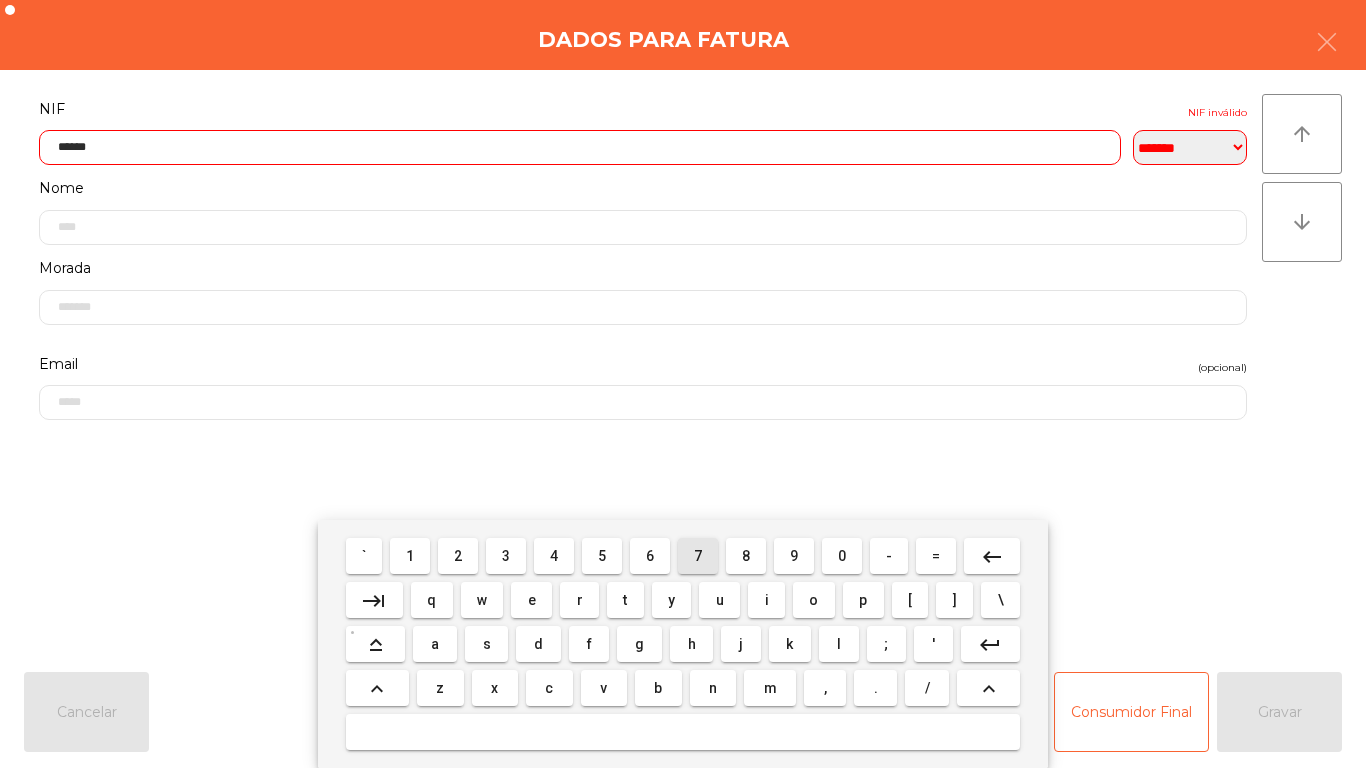 click on "7" at bounding box center [698, 556] 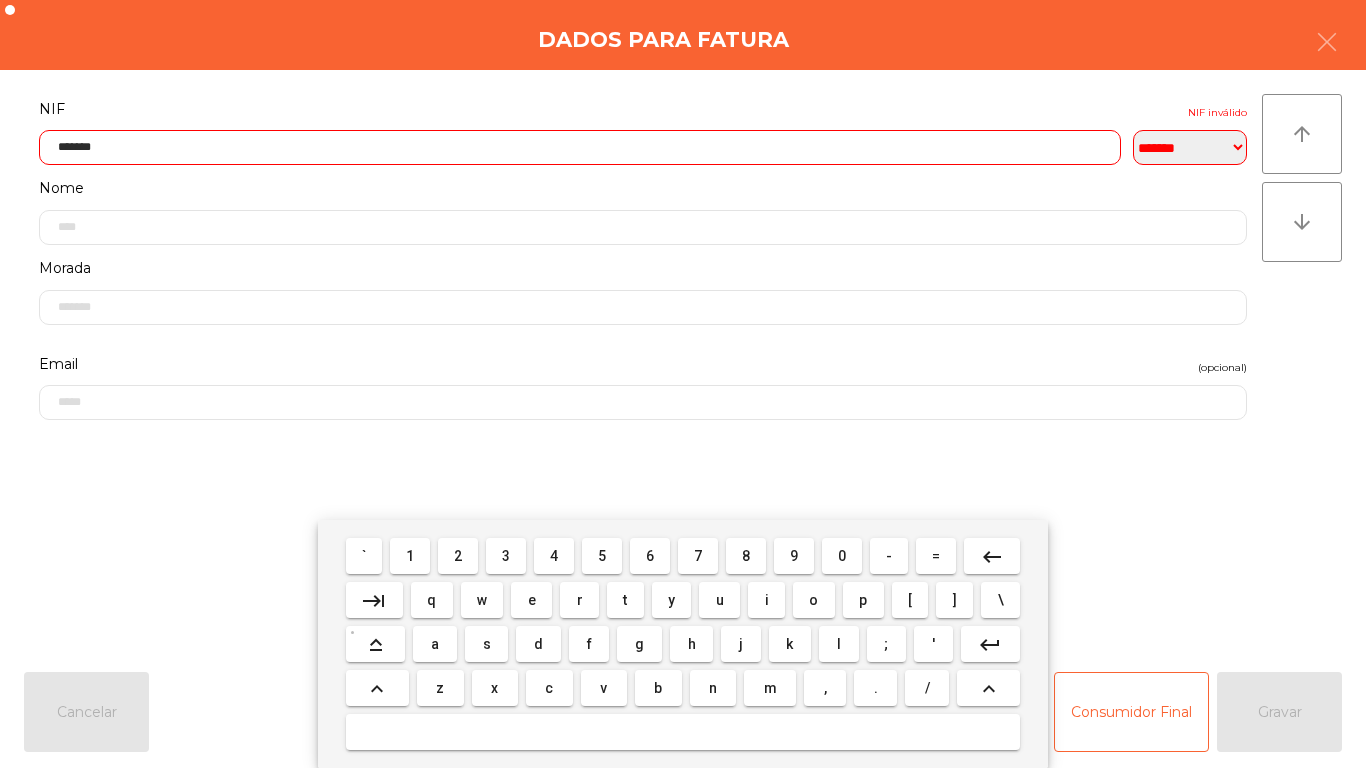 click on "8" at bounding box center (746, 556) 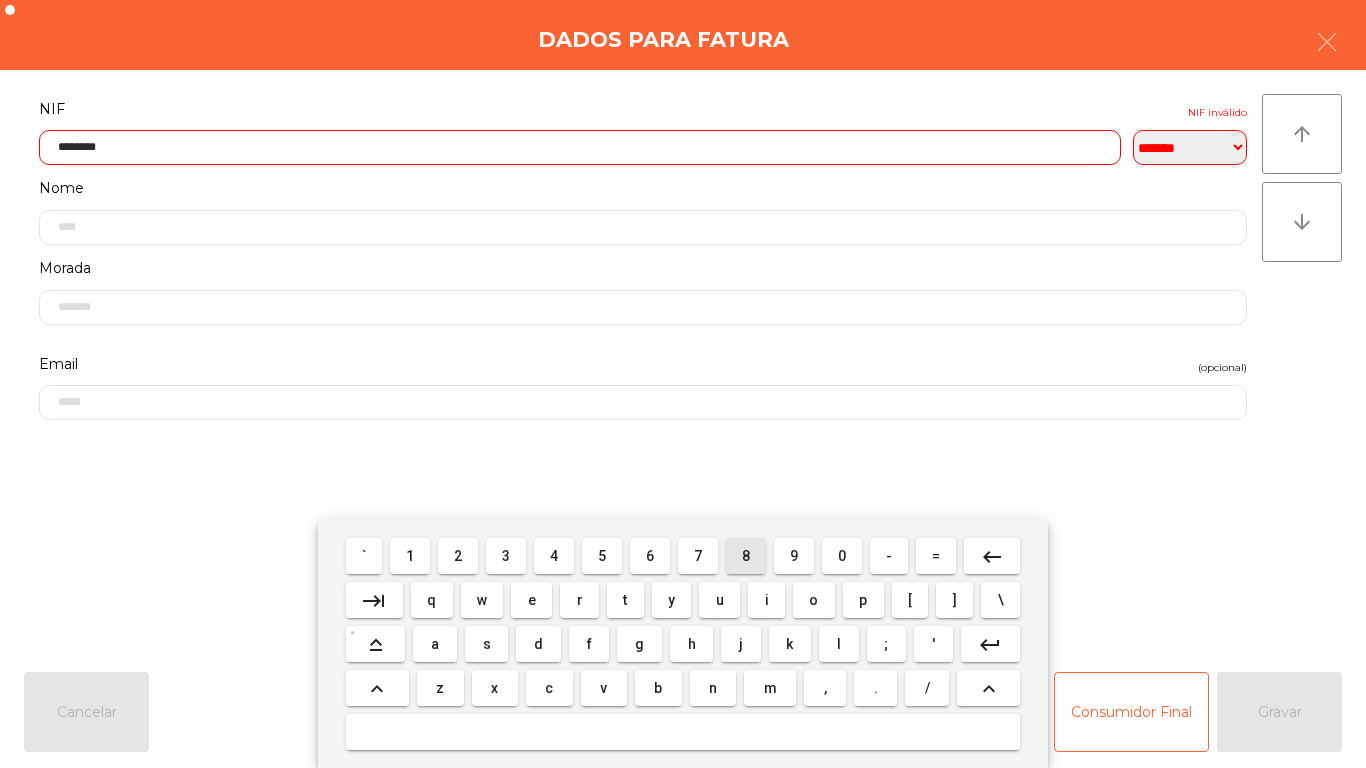 click on "9" at bounding box center (794, 556) 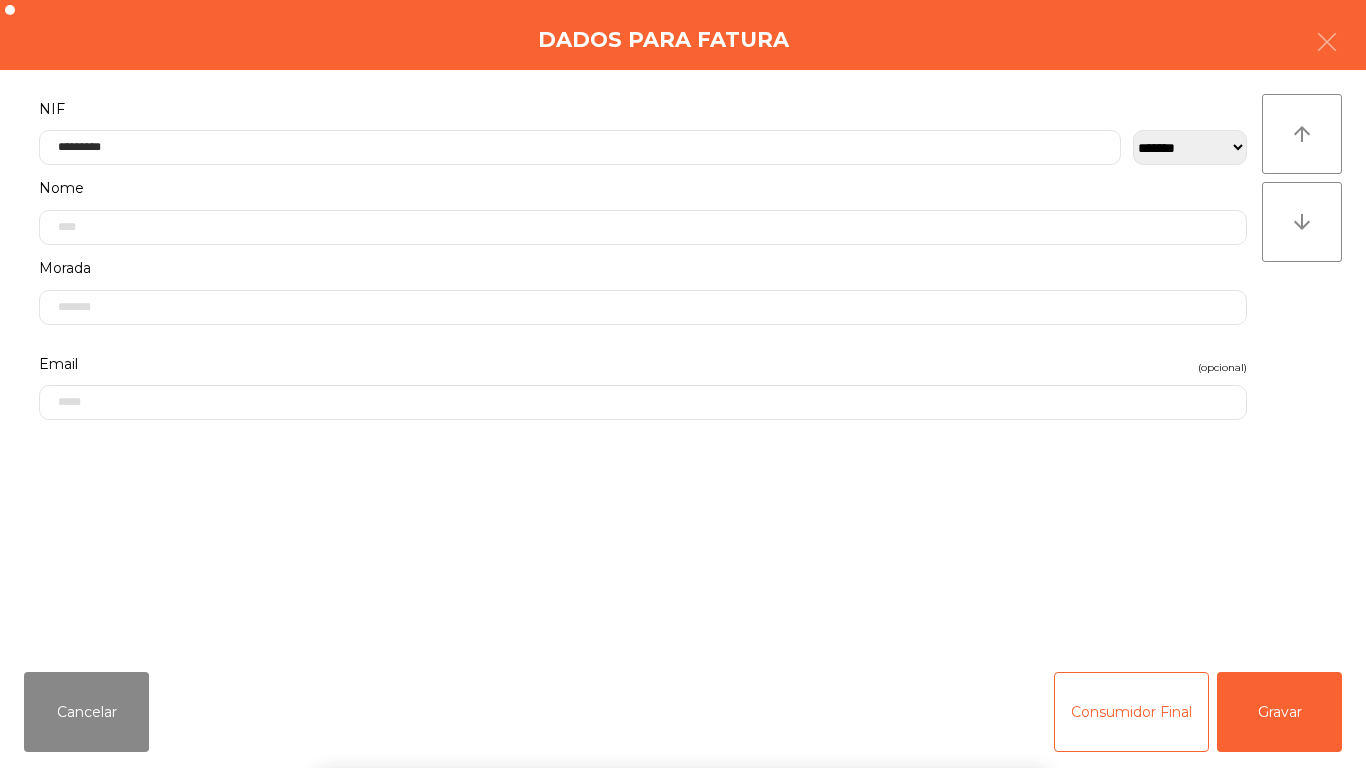click on "` 1 2 3 4 5 6 7 8 9 0 - = keyboard_backspace keyboard_tab q w e r t y u i o p [ ] \ keyboard_capslock a s d f g h j k l ; ' keyboard_return keyboard_arrow_up z x c v b n m , . / keyboard_arrow_up" at bounding box center (683, 644) 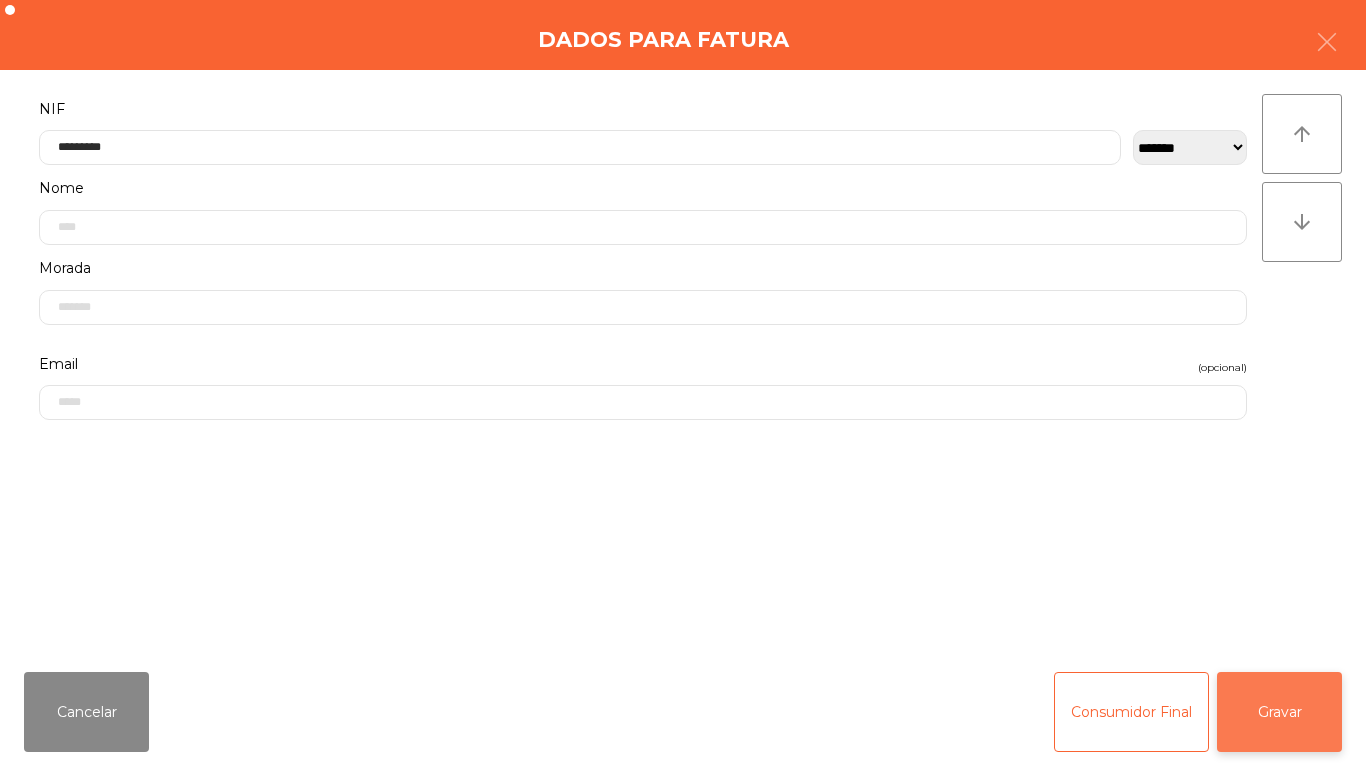 click on "Gravar" 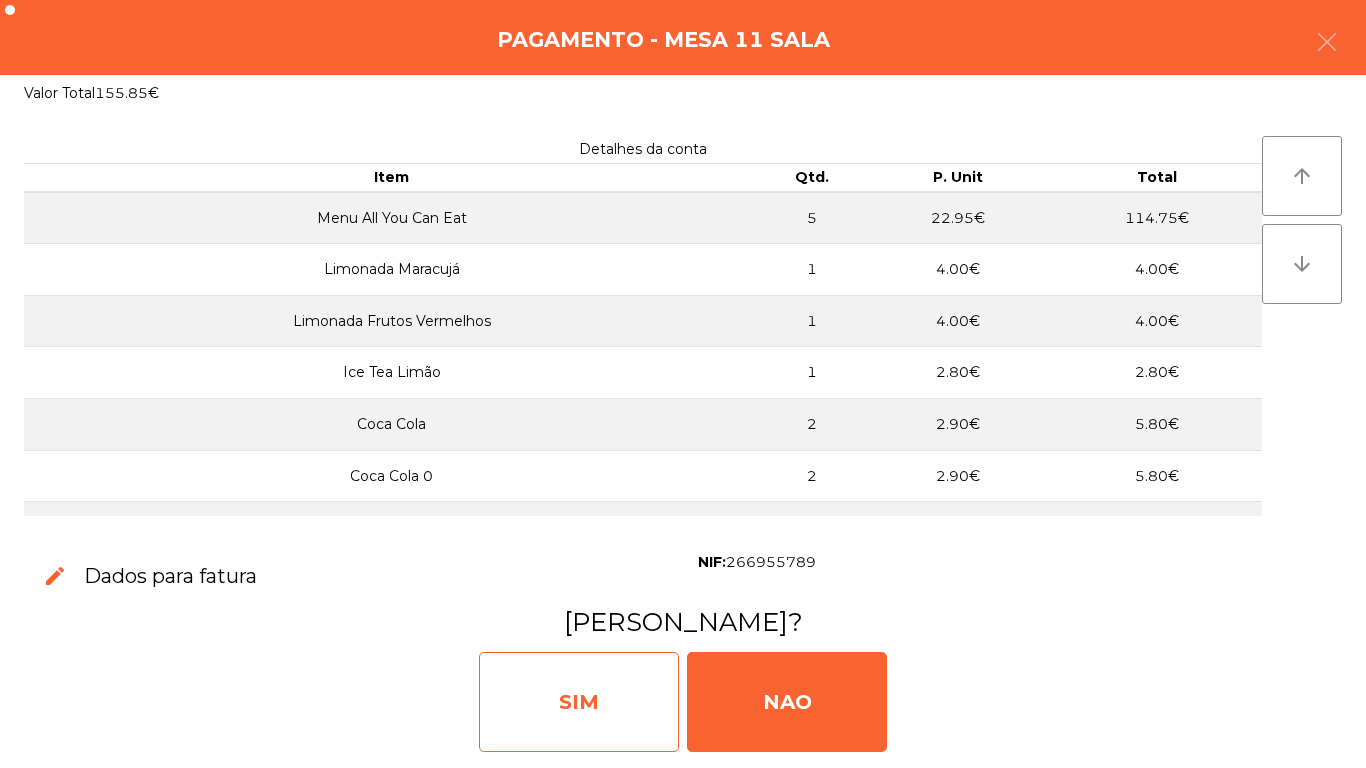 click on "SIM" 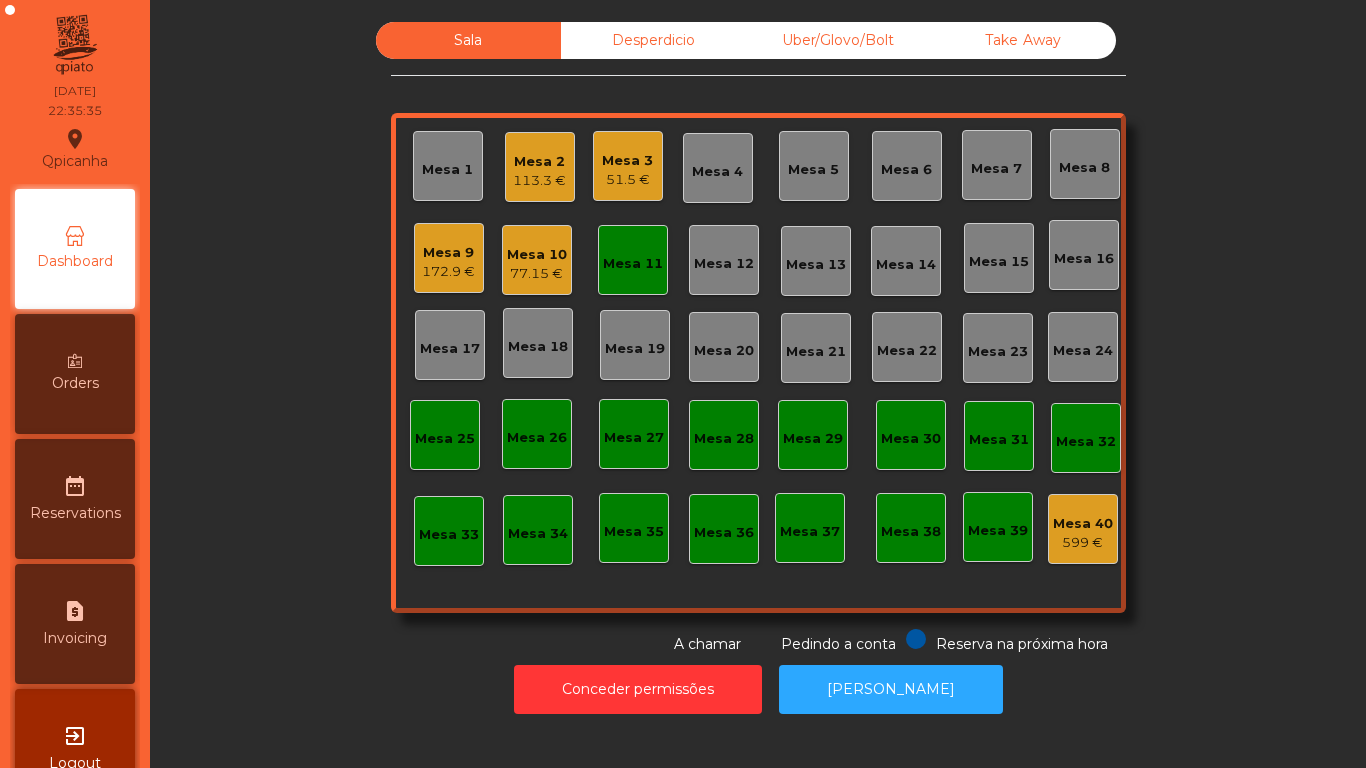 click on "Mesa 1" 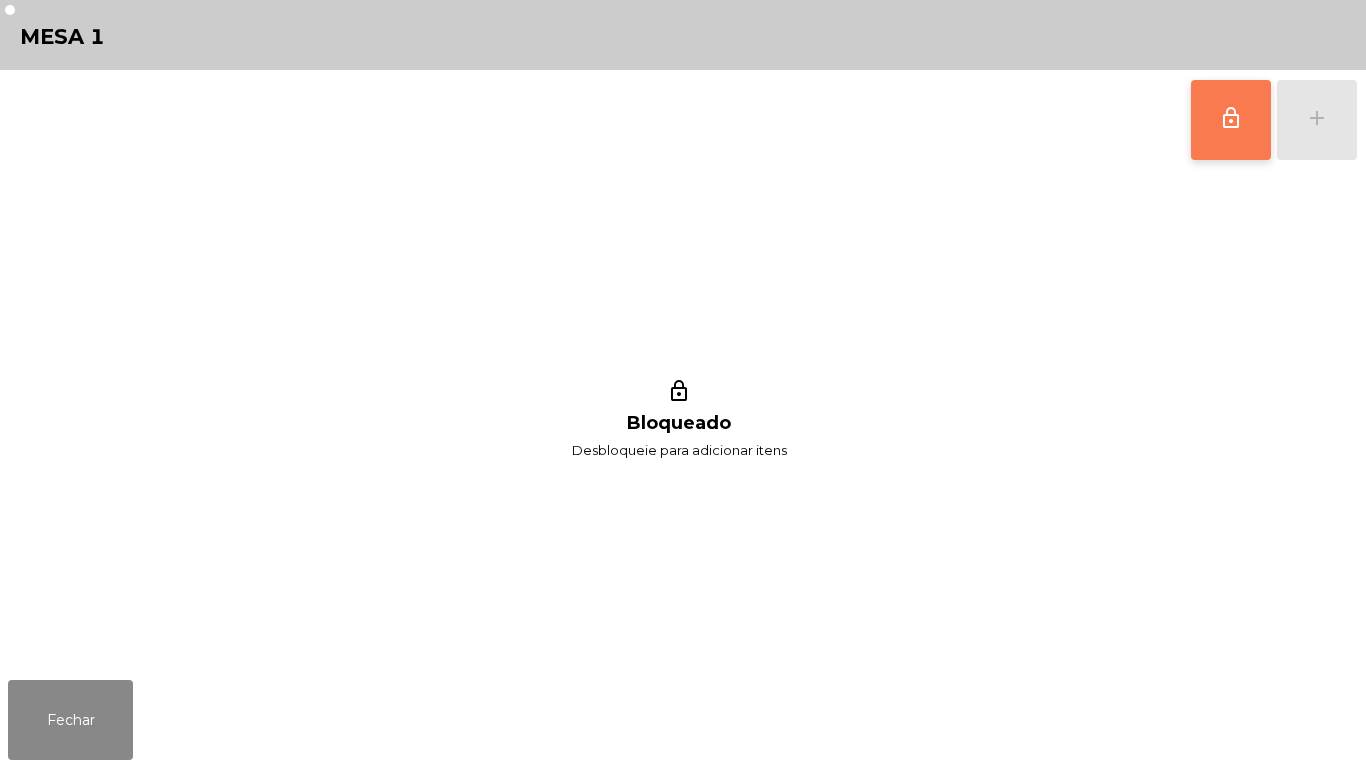 click on "lock_outline" 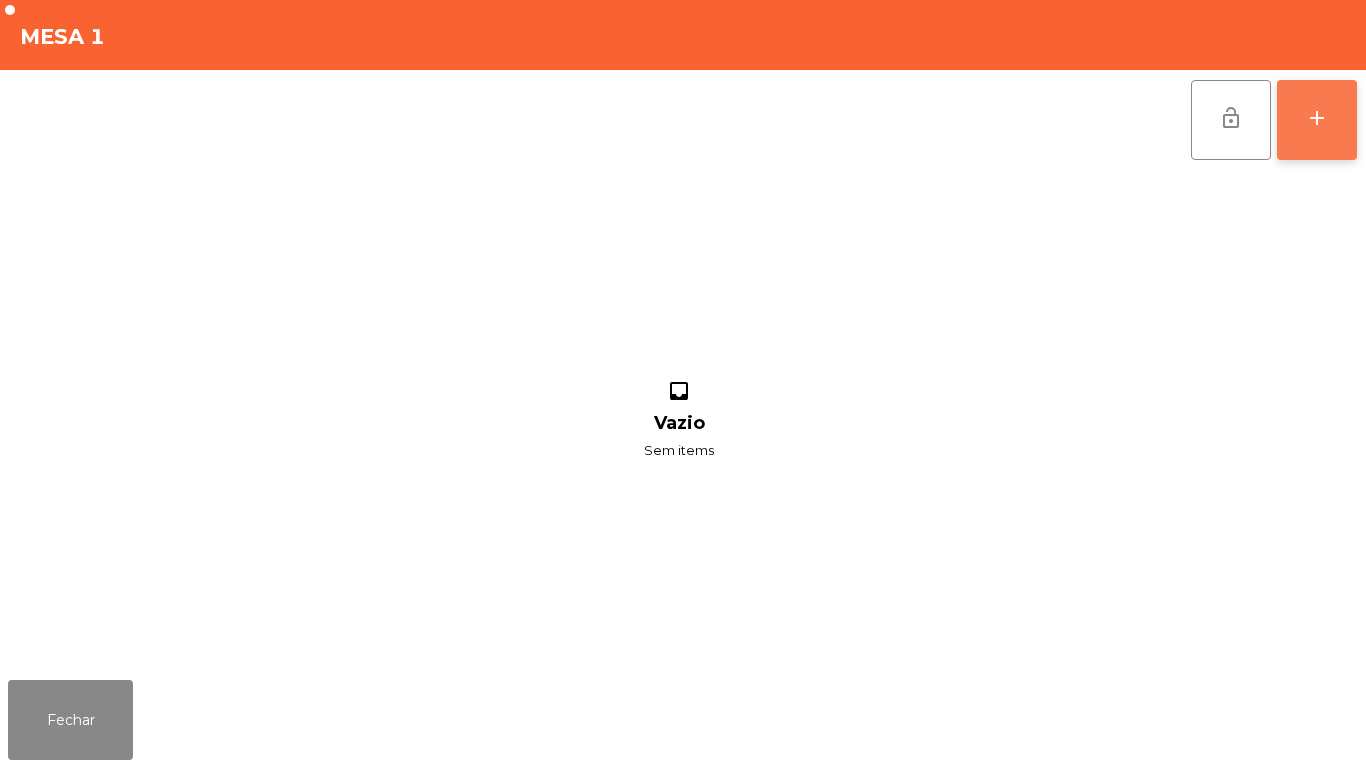 click on "add" 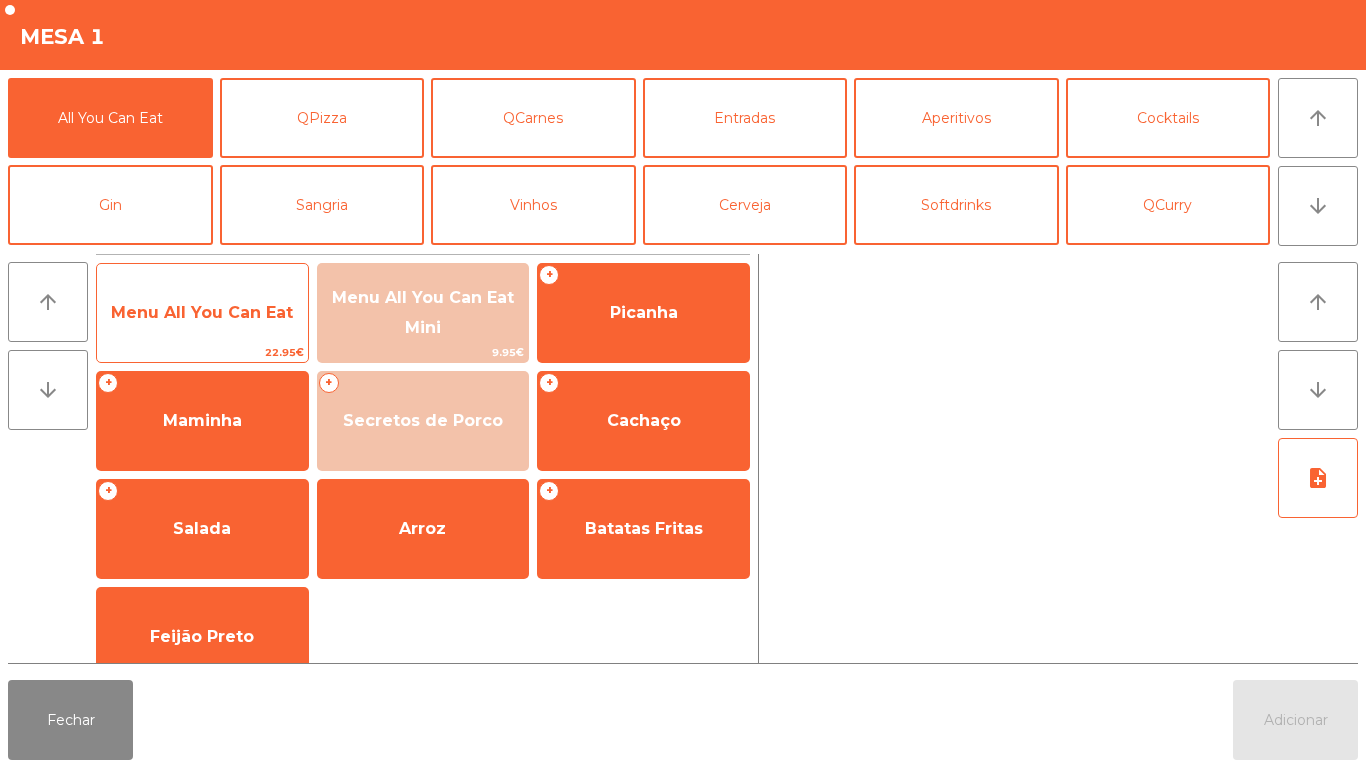 click on "Menu All You Can Eat" 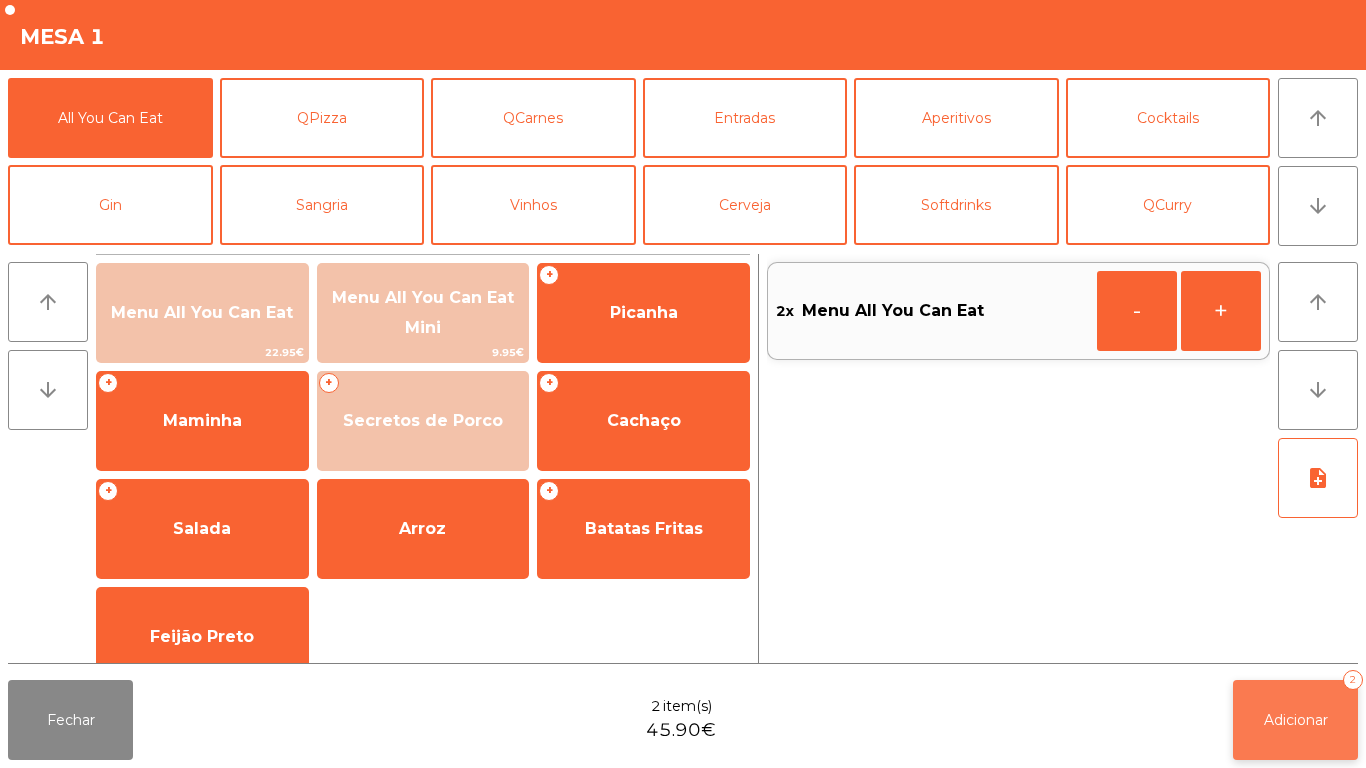 click on "Adicionar   2" 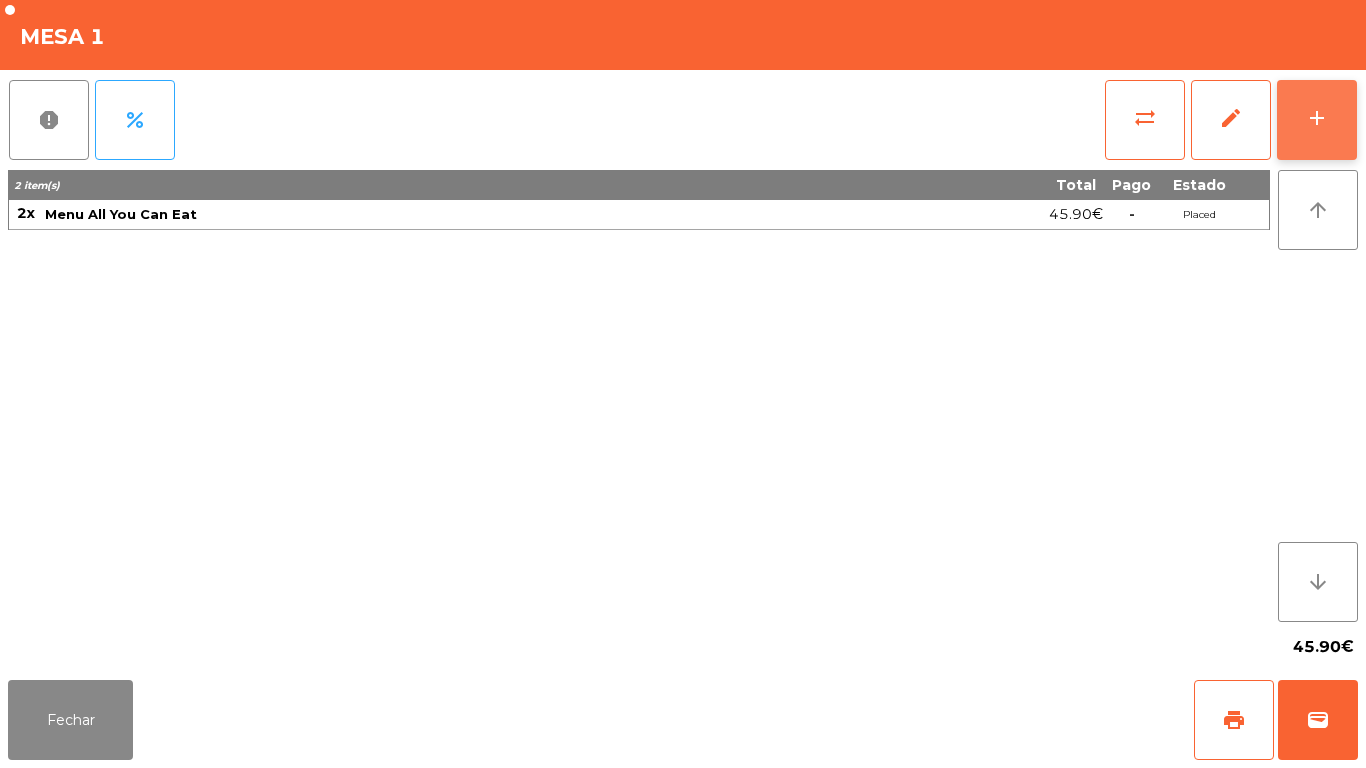 click on "add" 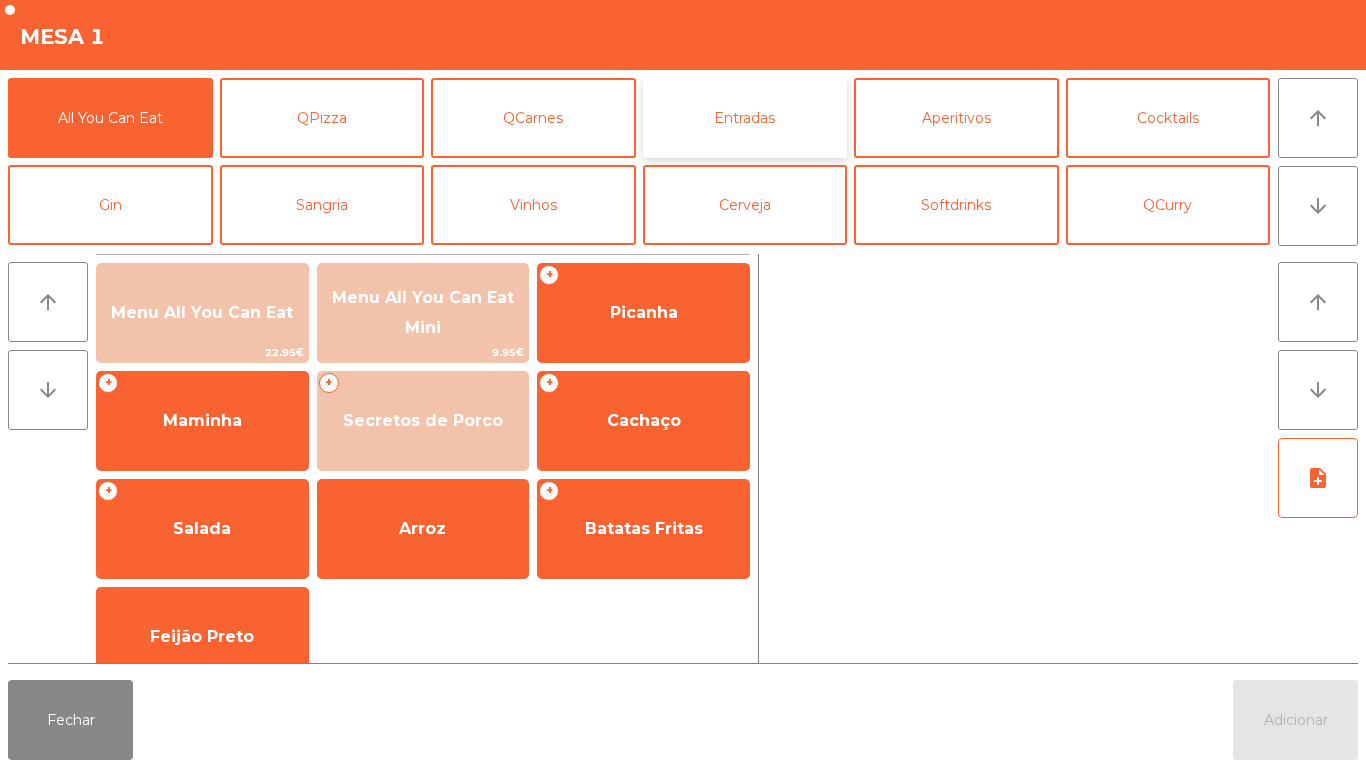 click on "Entradas" 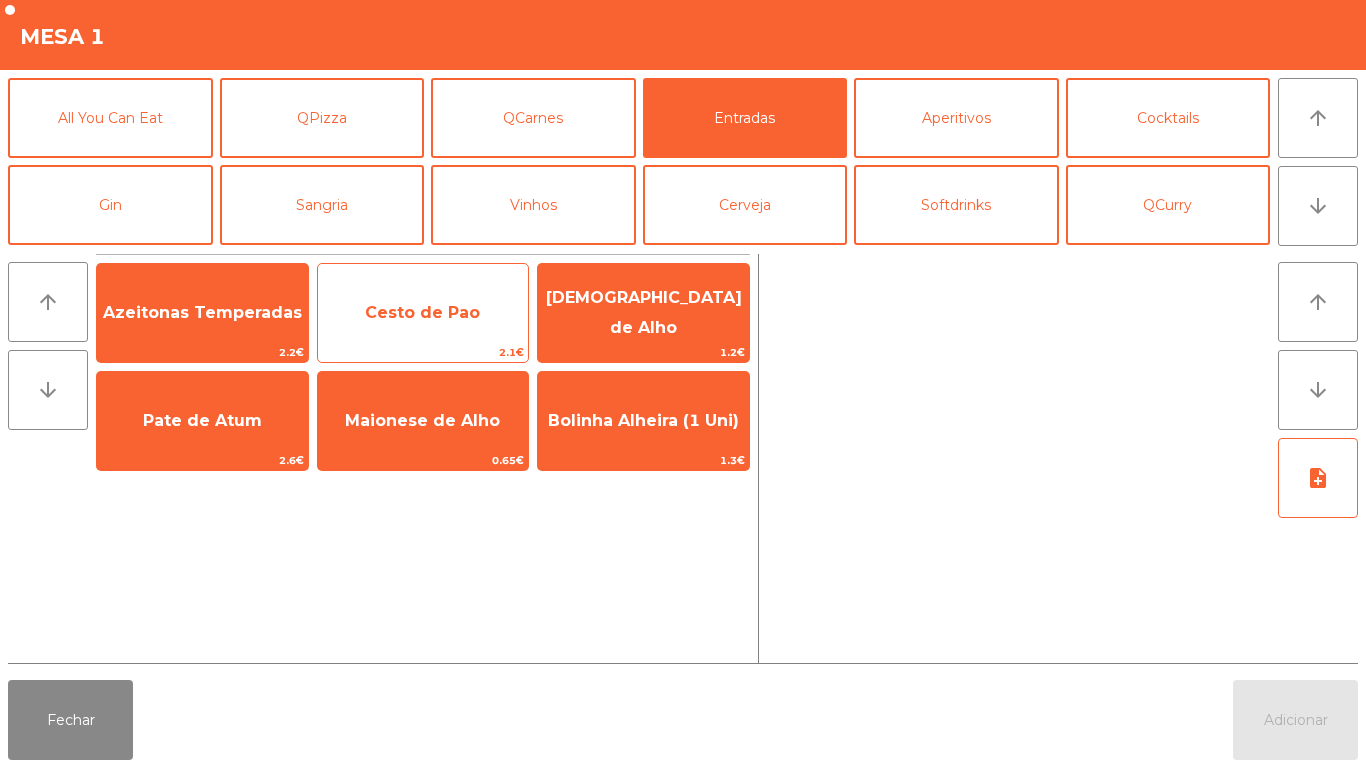 click on "Cesto de Pao" 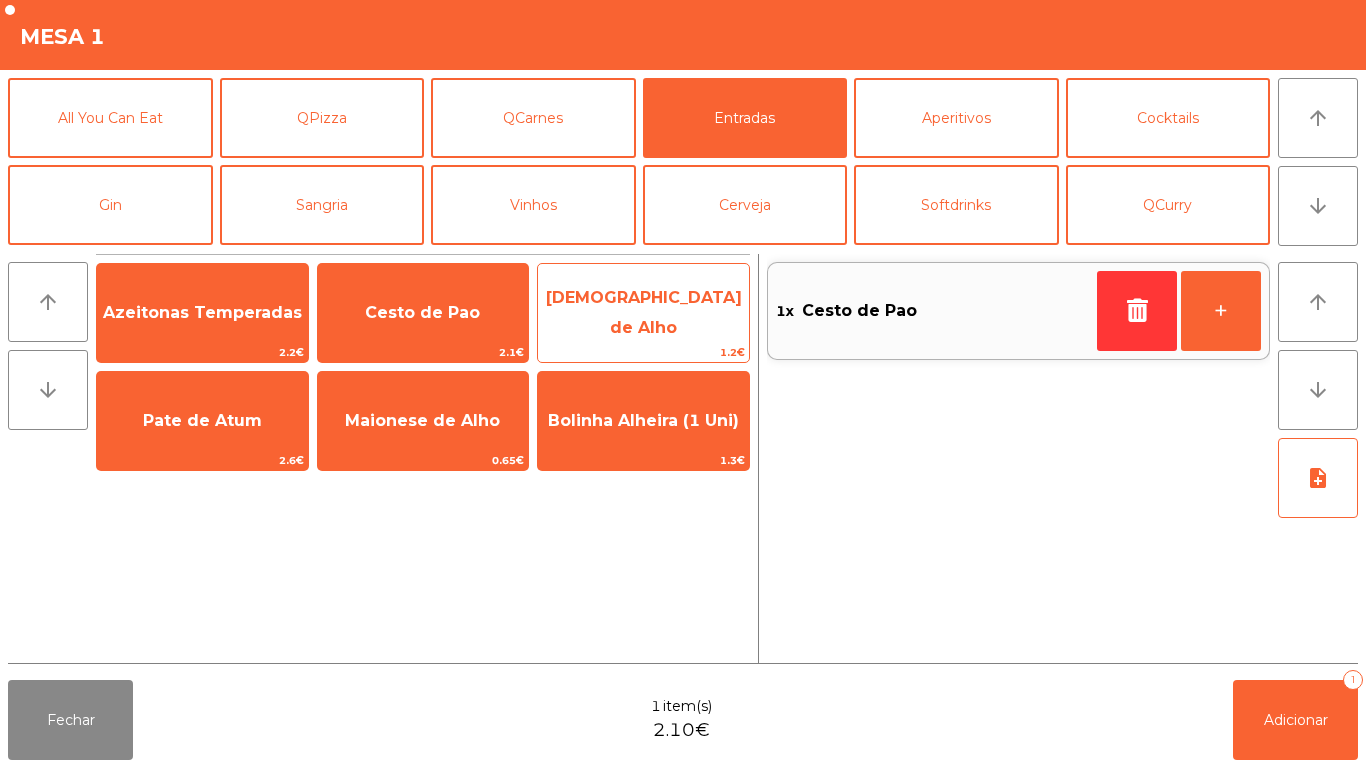 click on "[DEMOGRAPHIC_DATA] de Alho" 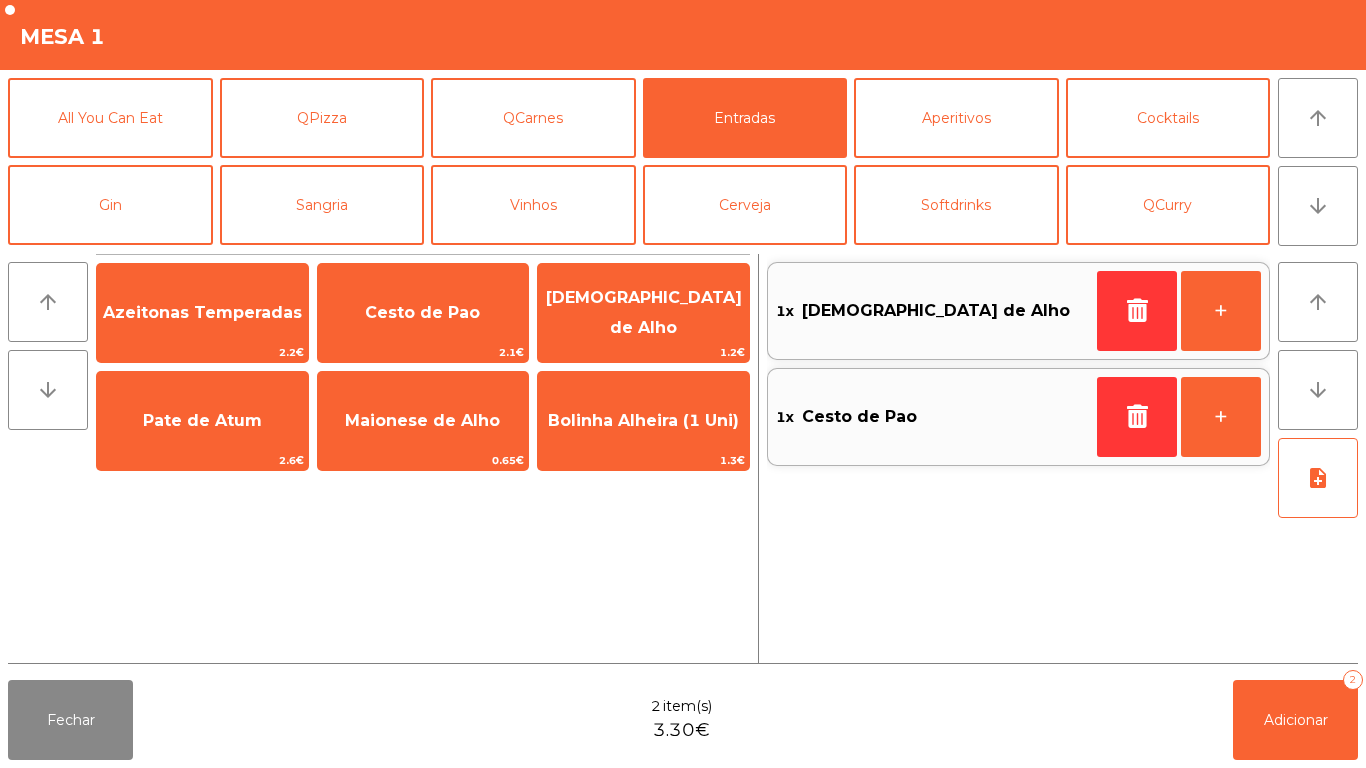 click on "Fechar  2 item(s)  3.30€   Adicionar   2" 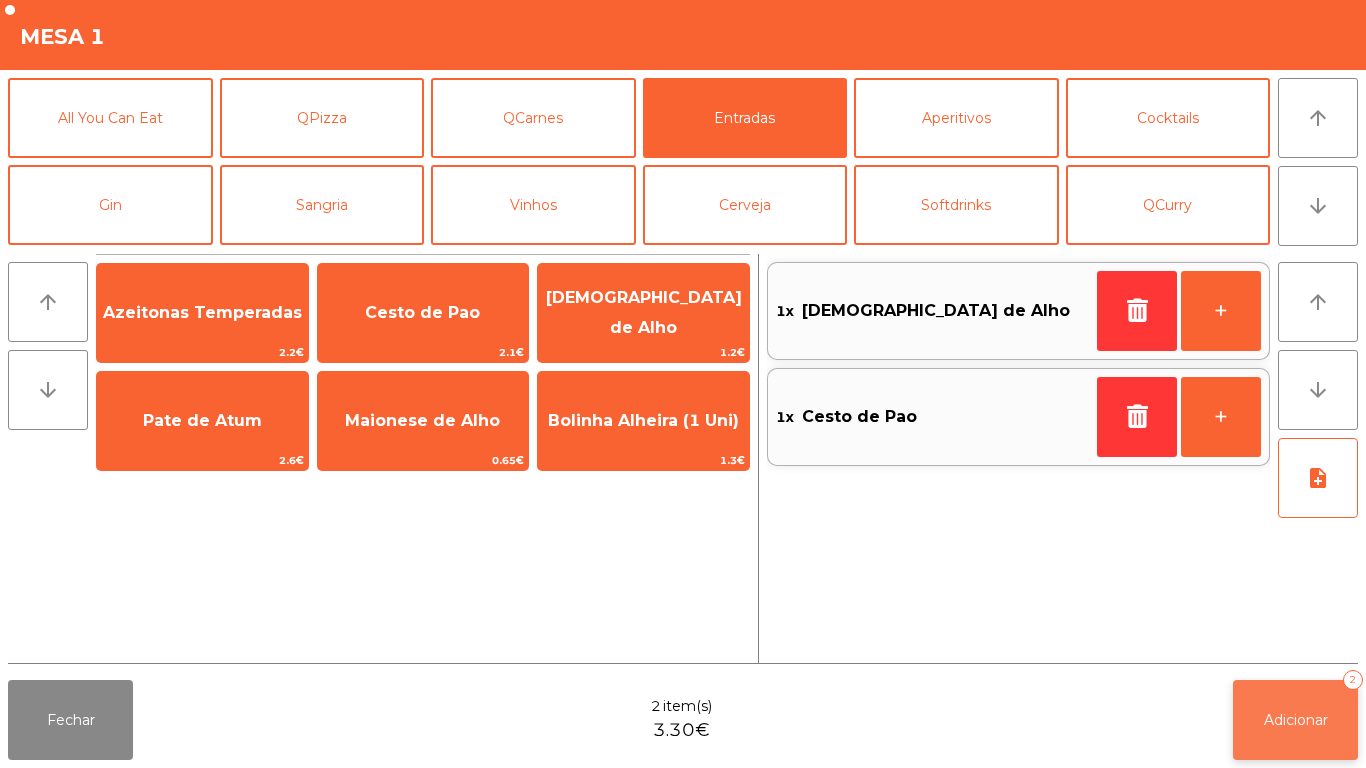 click on "Adicionar" 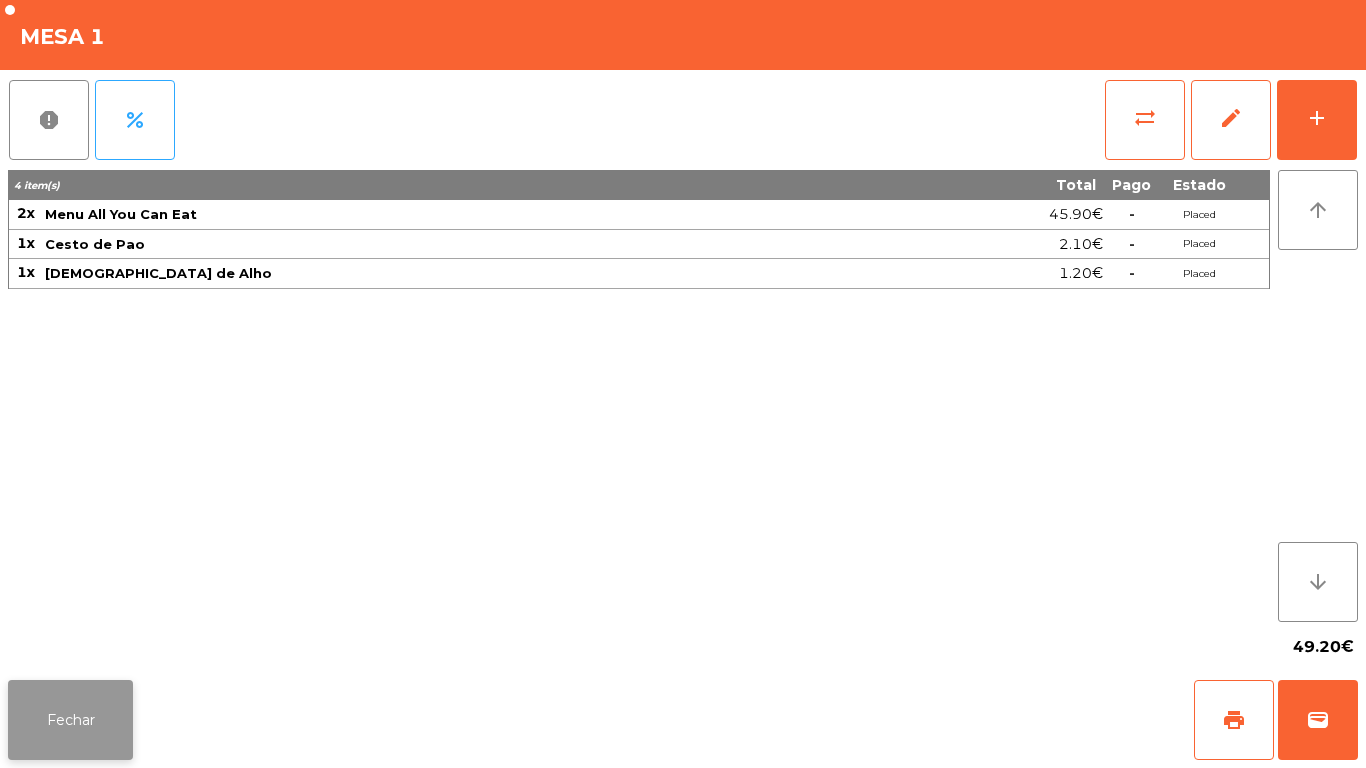 click on "Fechar" 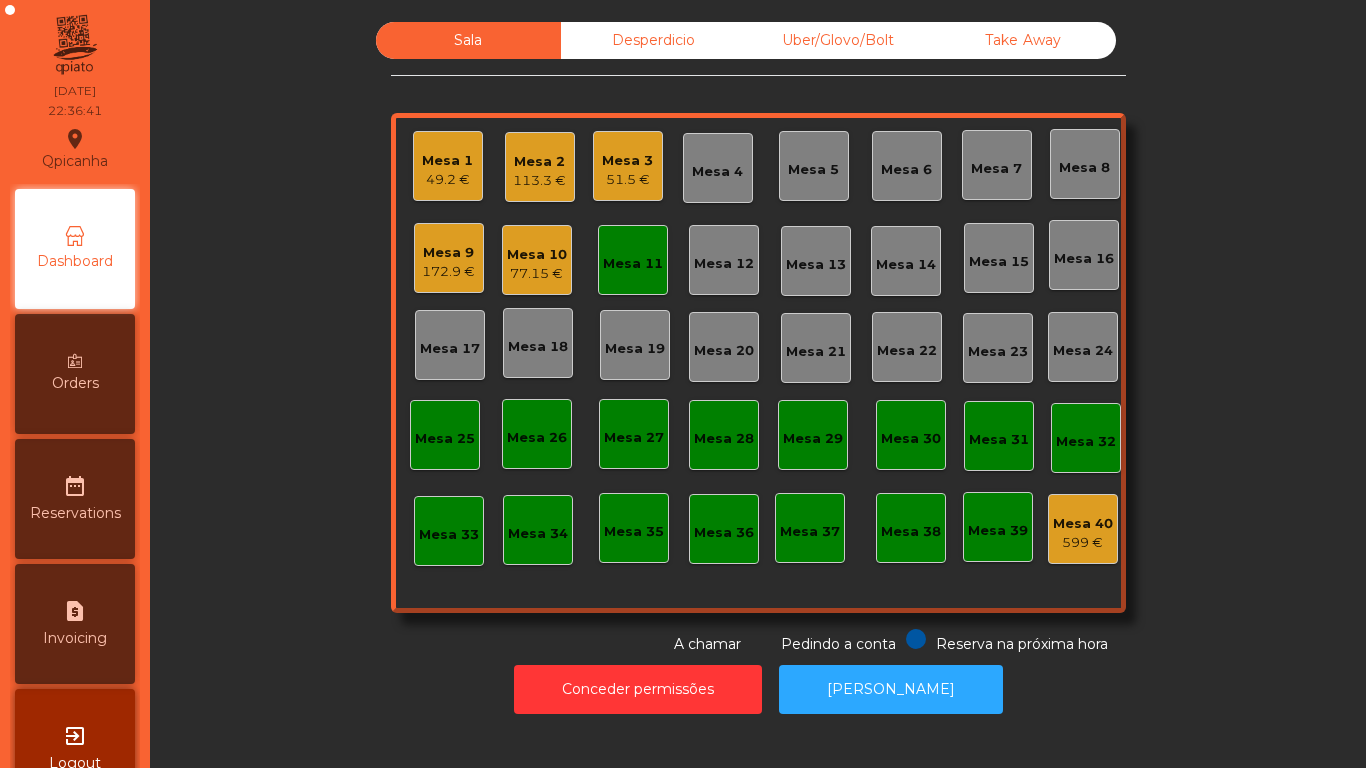 click on "Mesa 2" 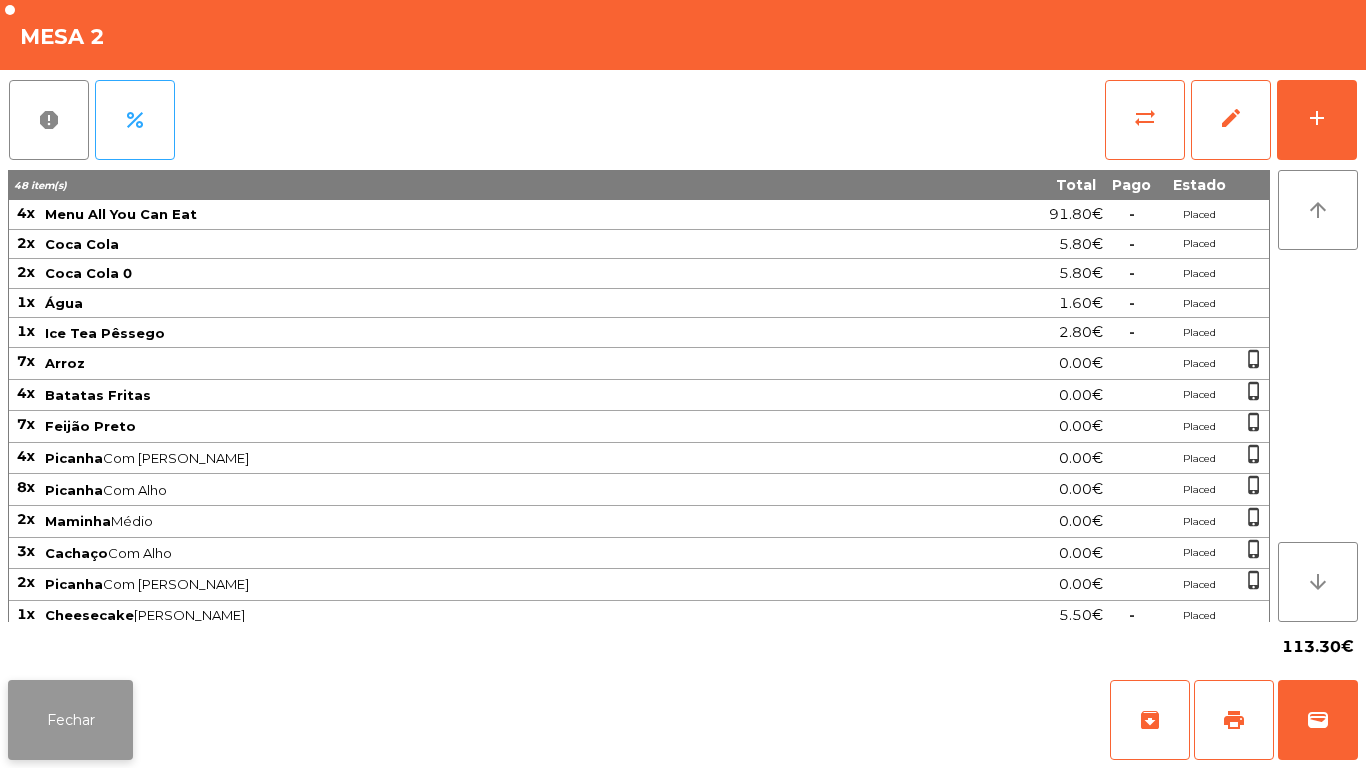 click on "Fechar" 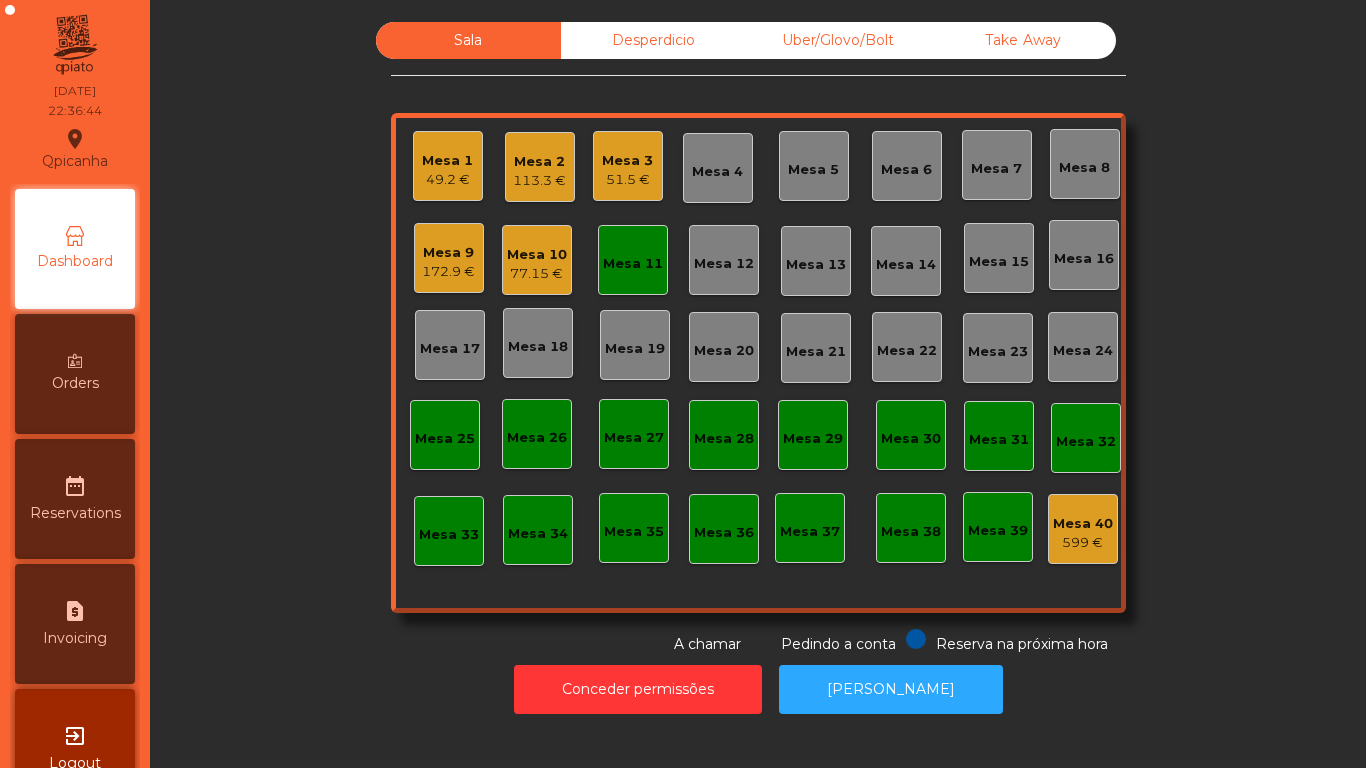 click on "113.3 €" 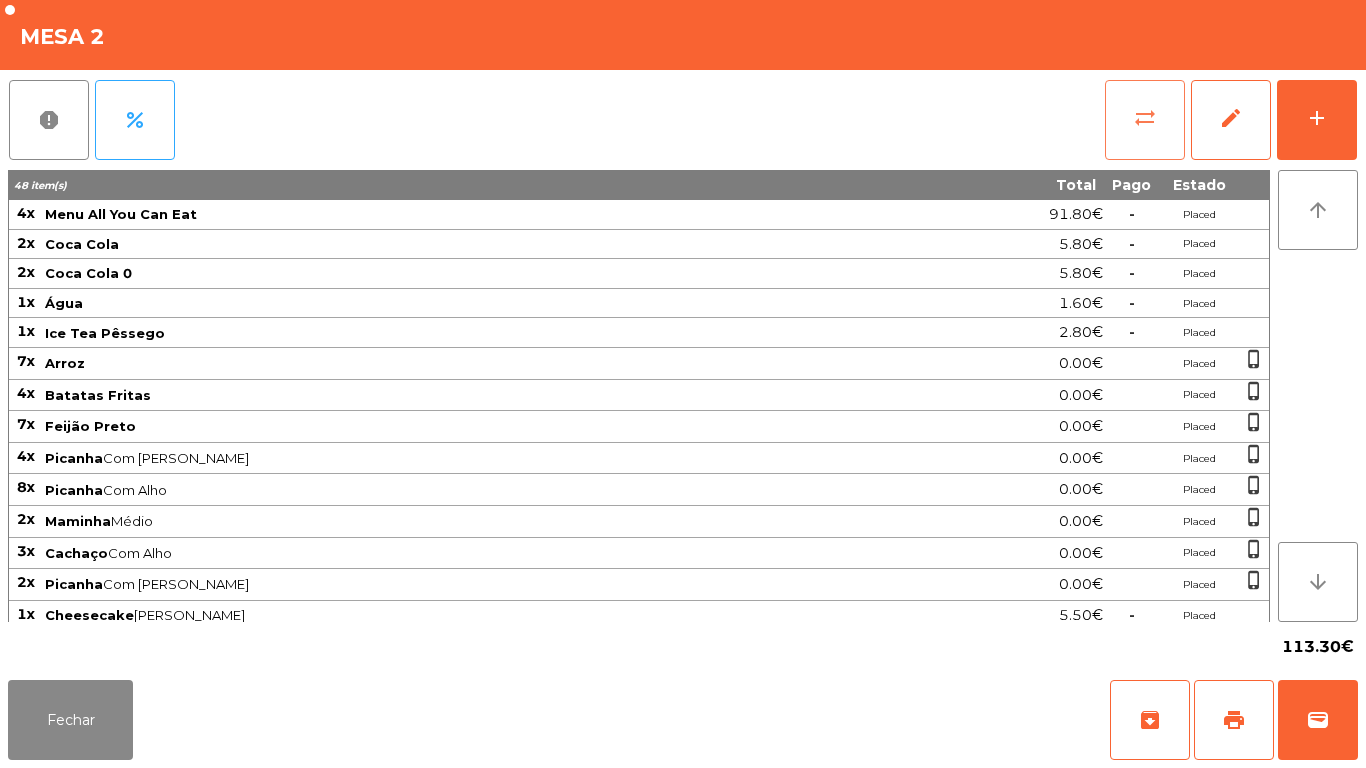 click on "sync_alt" 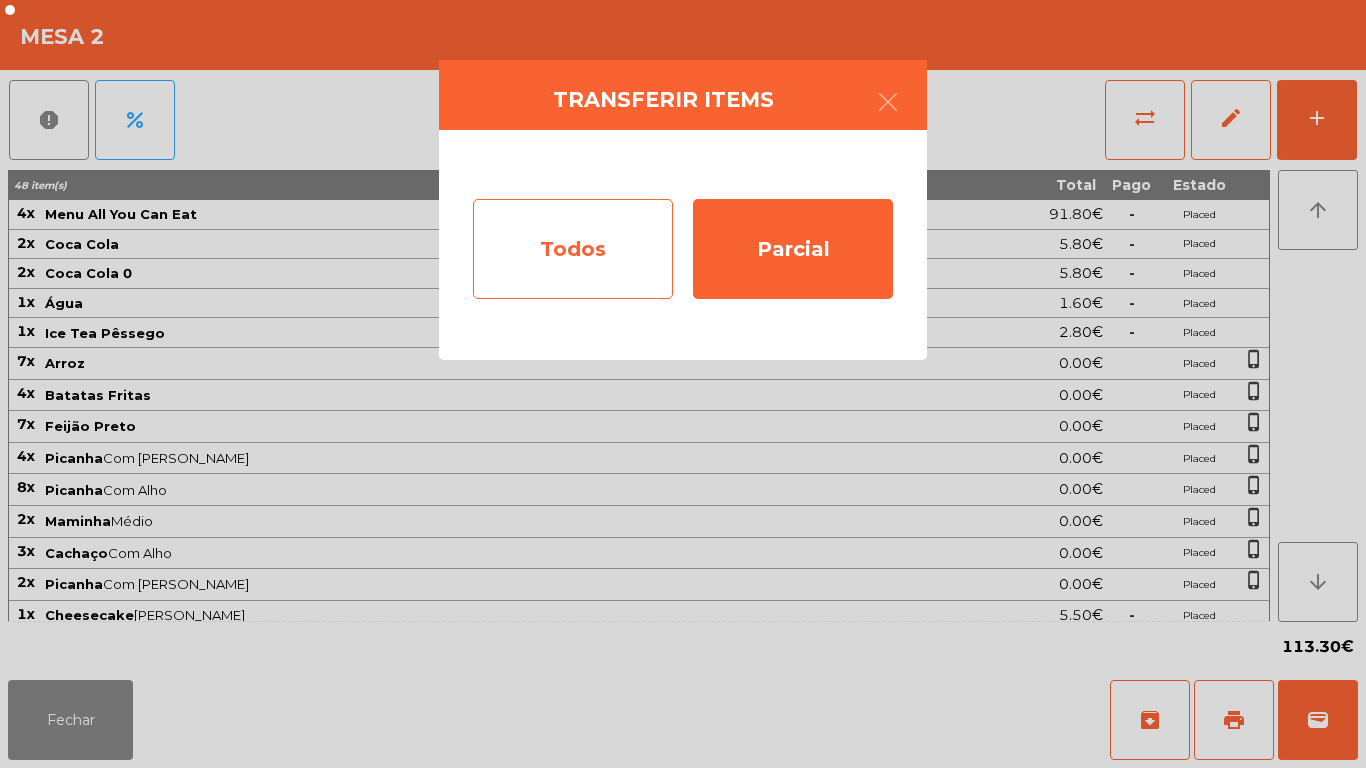 click on "Todos" 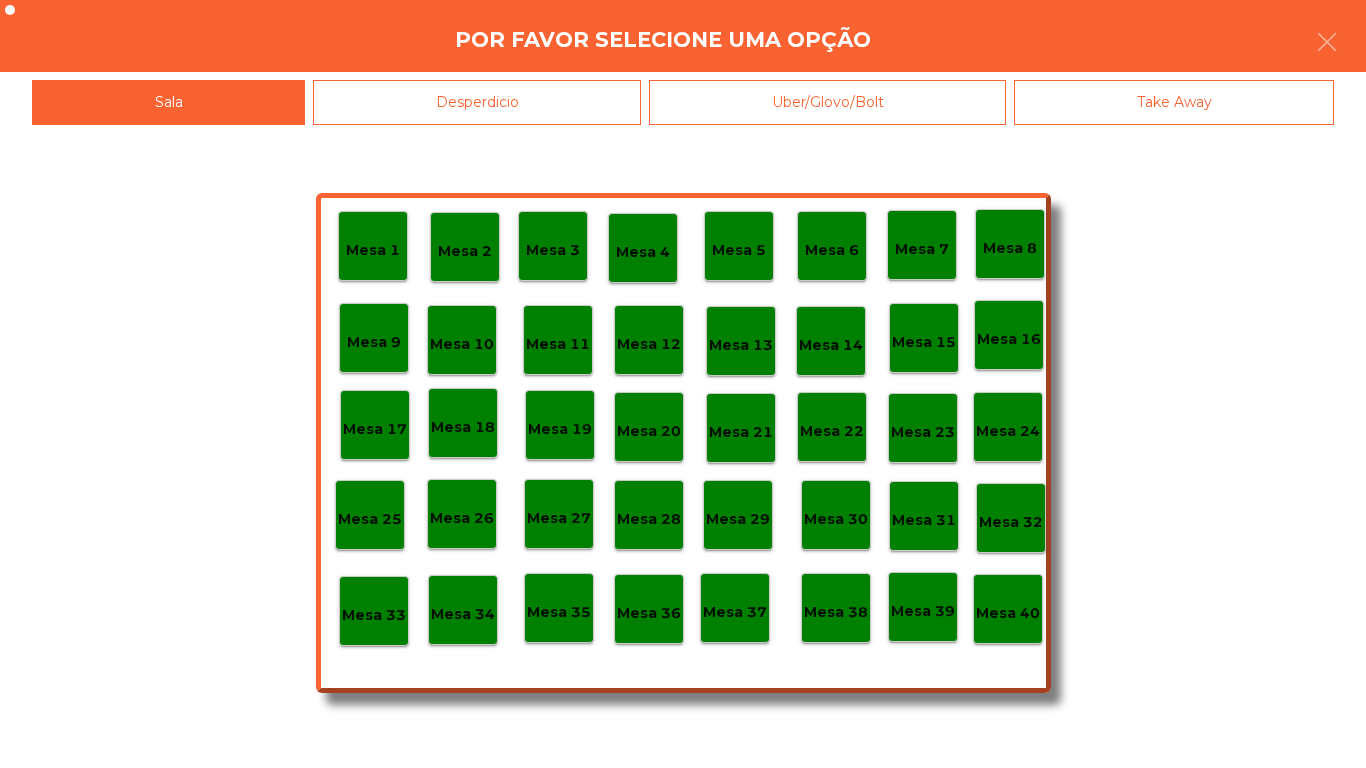 click on "Mesa 40" 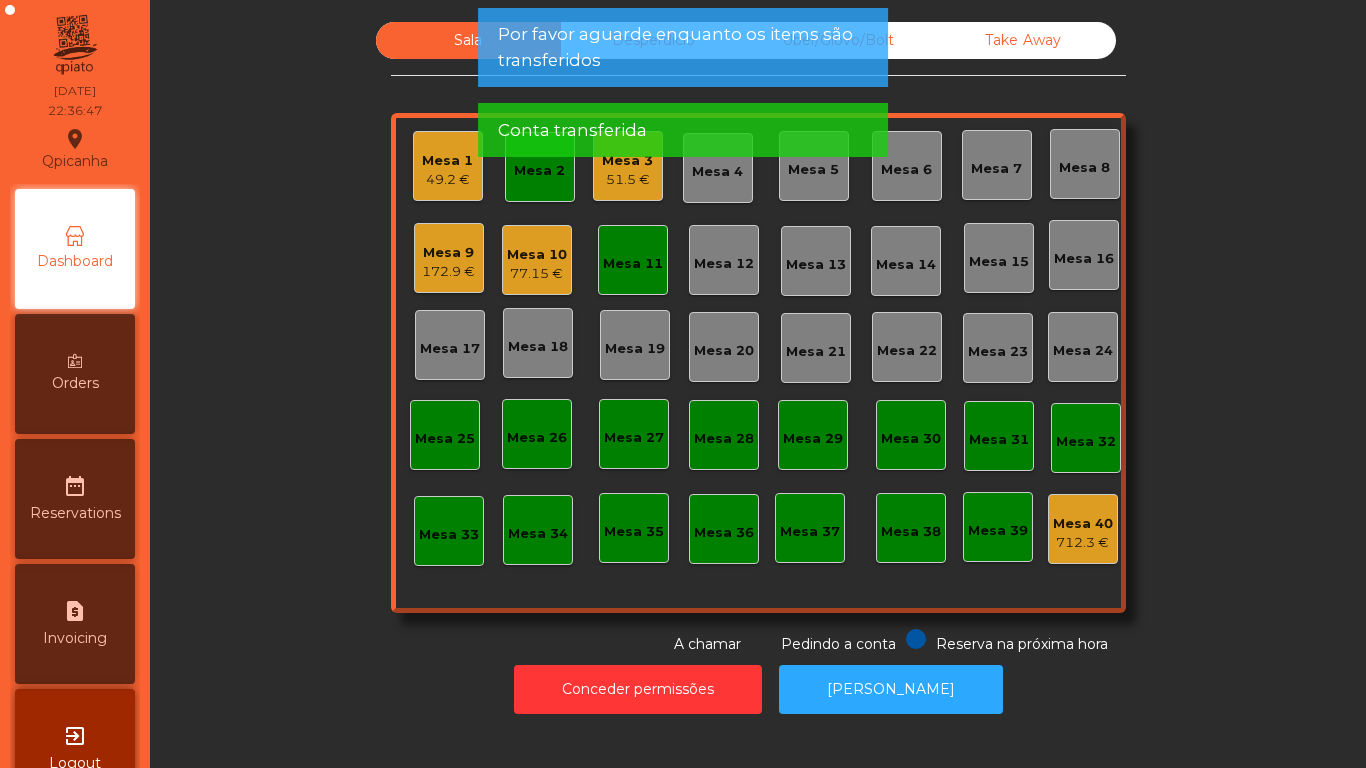 click on "Mesa 11" 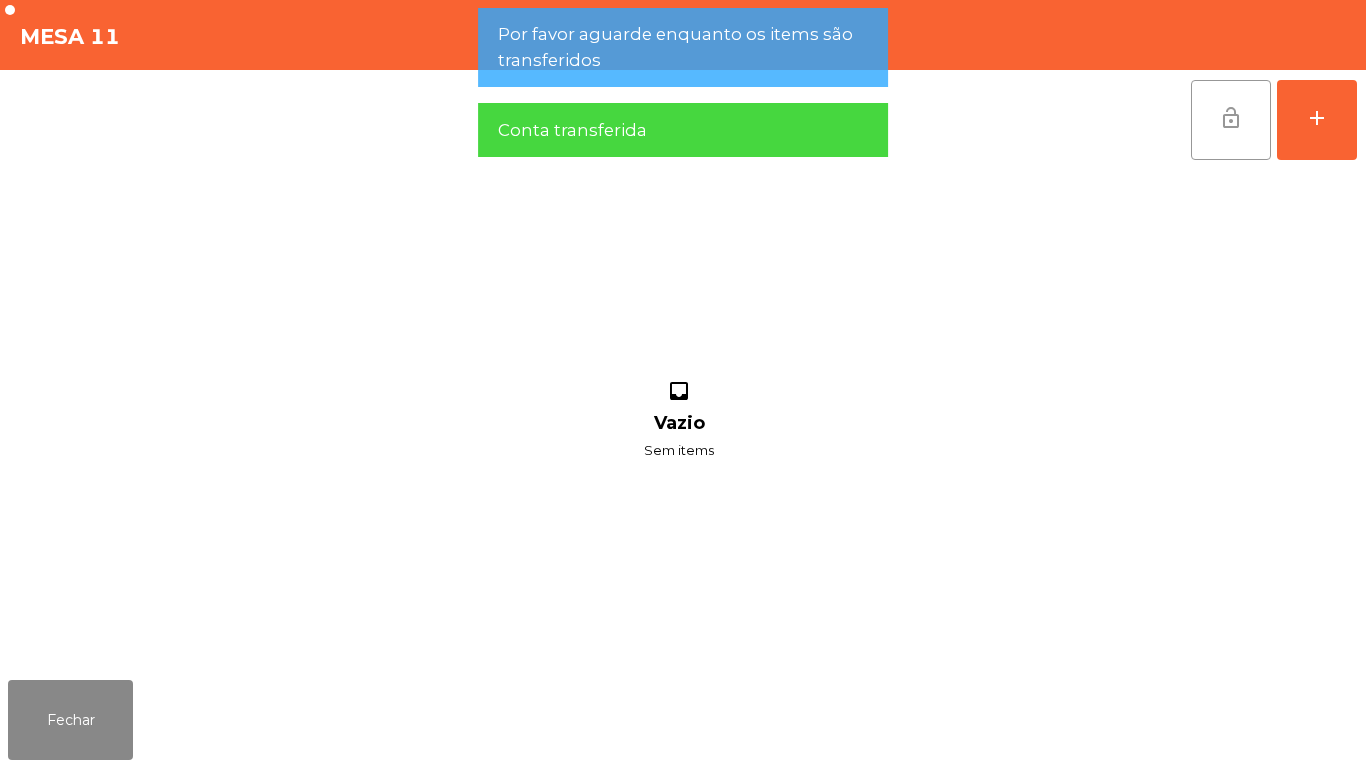 click on "lock_open" 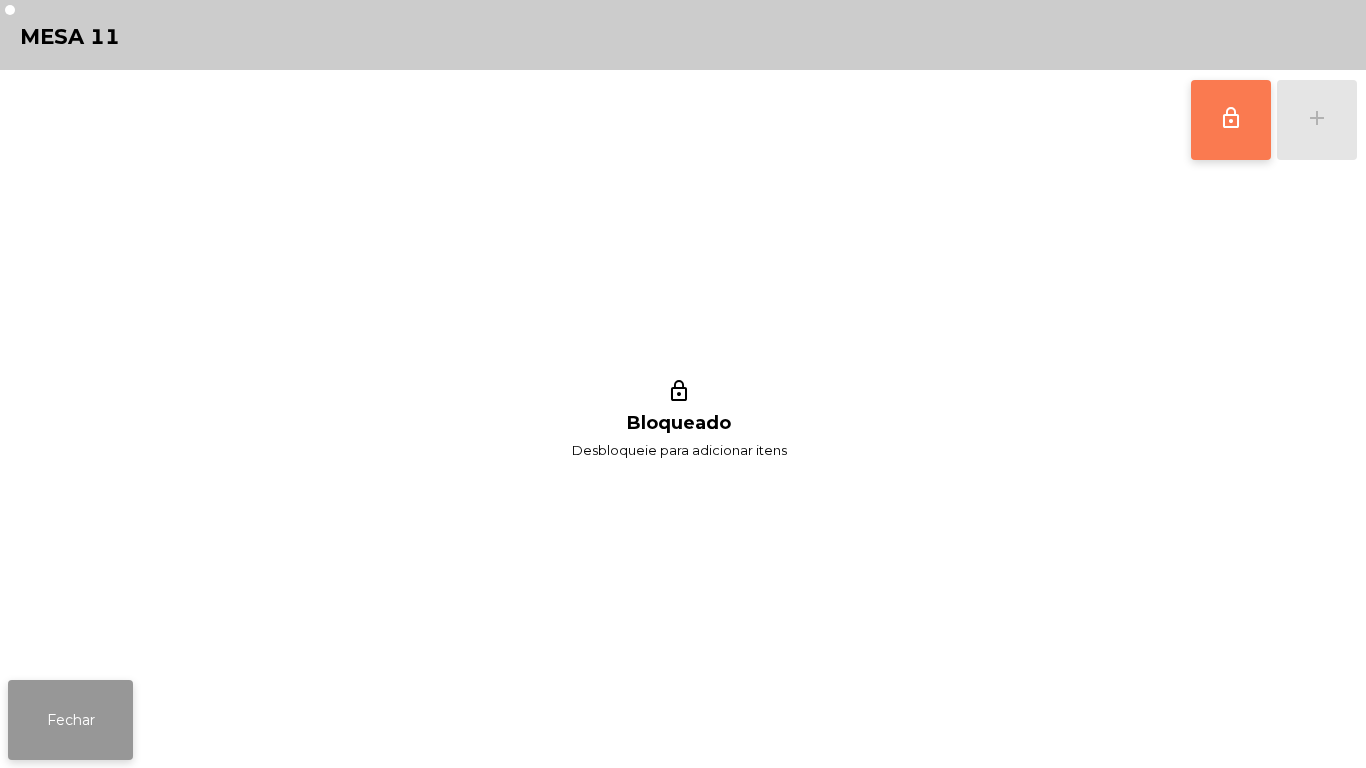click on "Fechar" 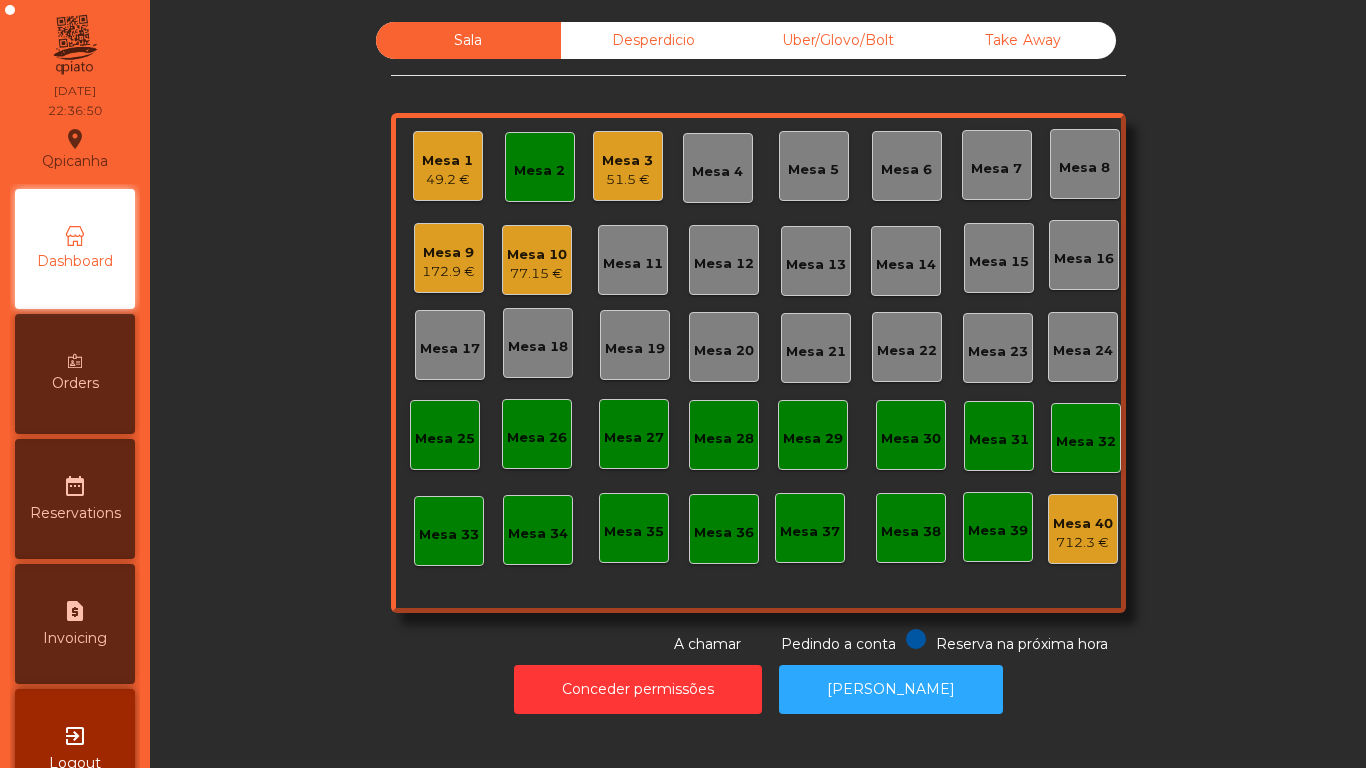 click on "Mesa 2" 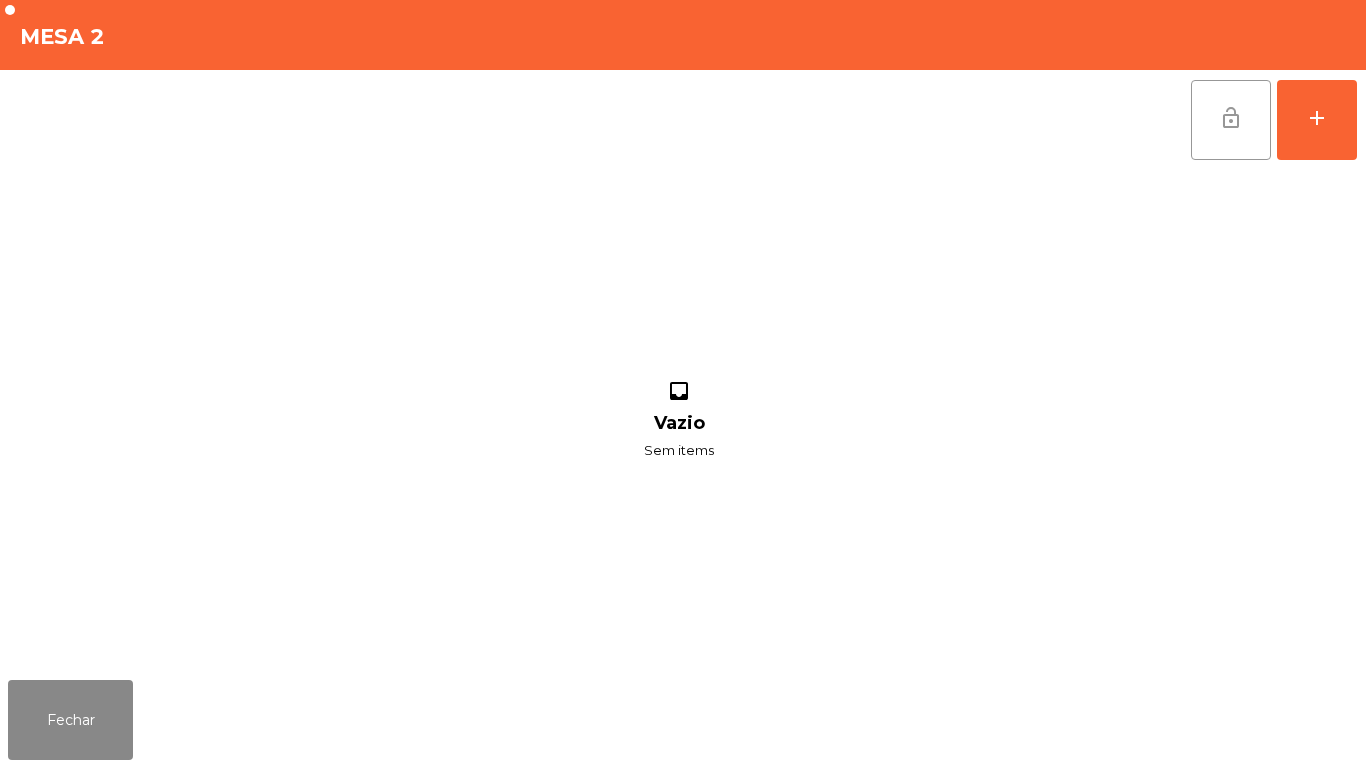 click on "lock_open" 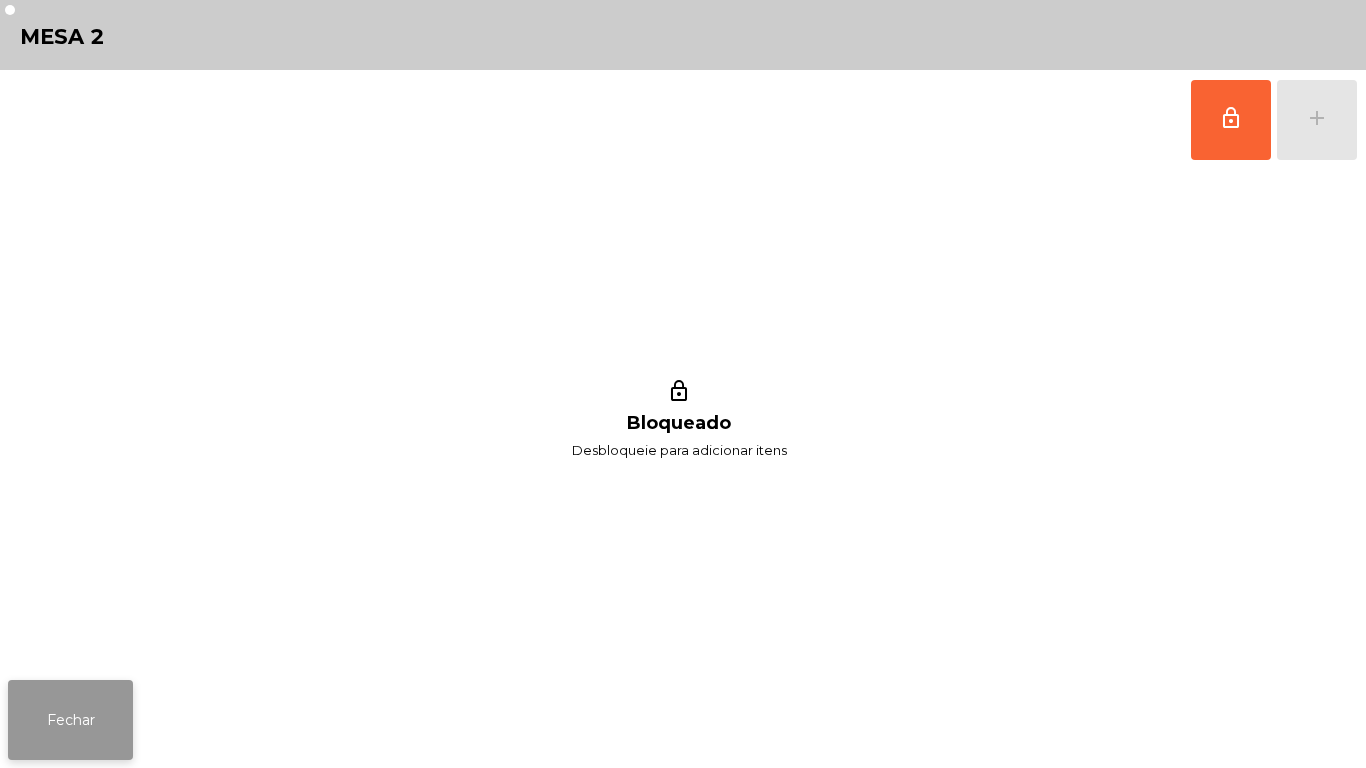 click on "Fechar" 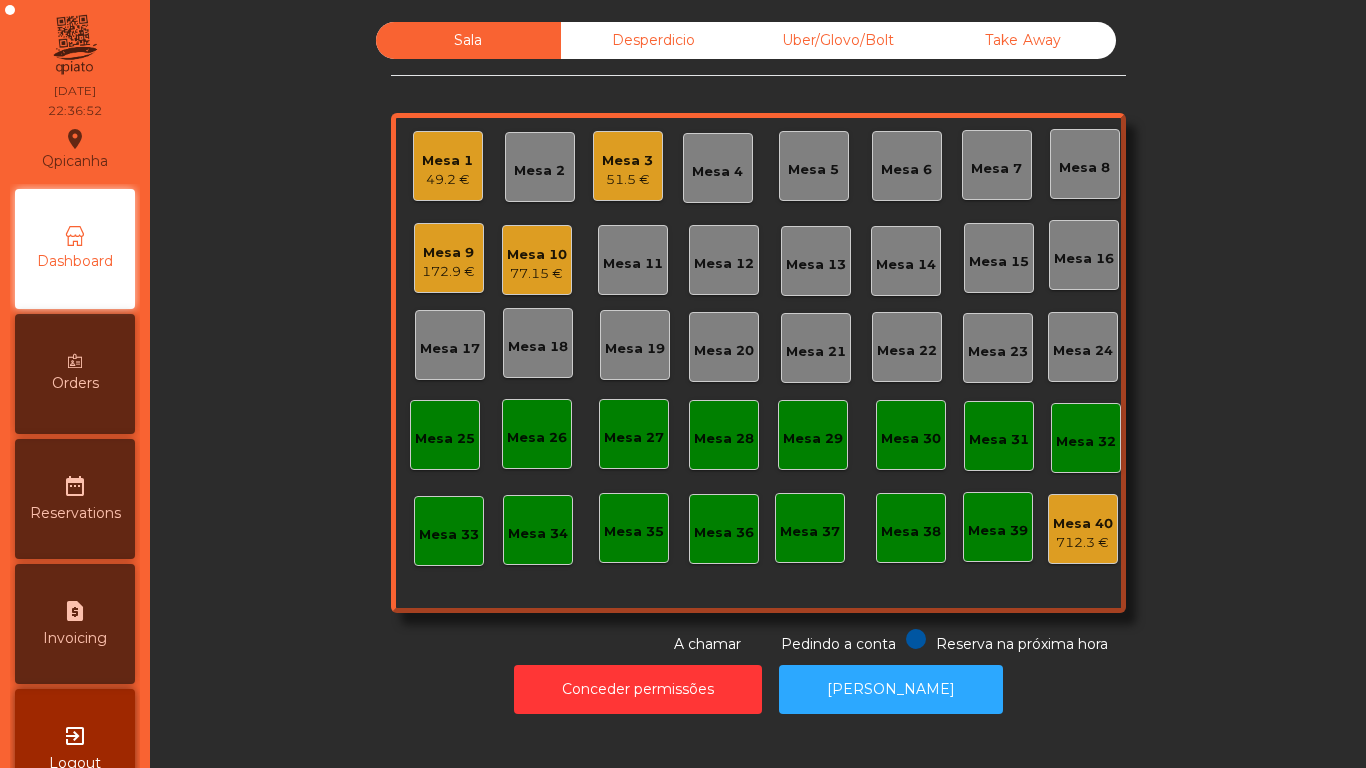 click on "49.2 €" 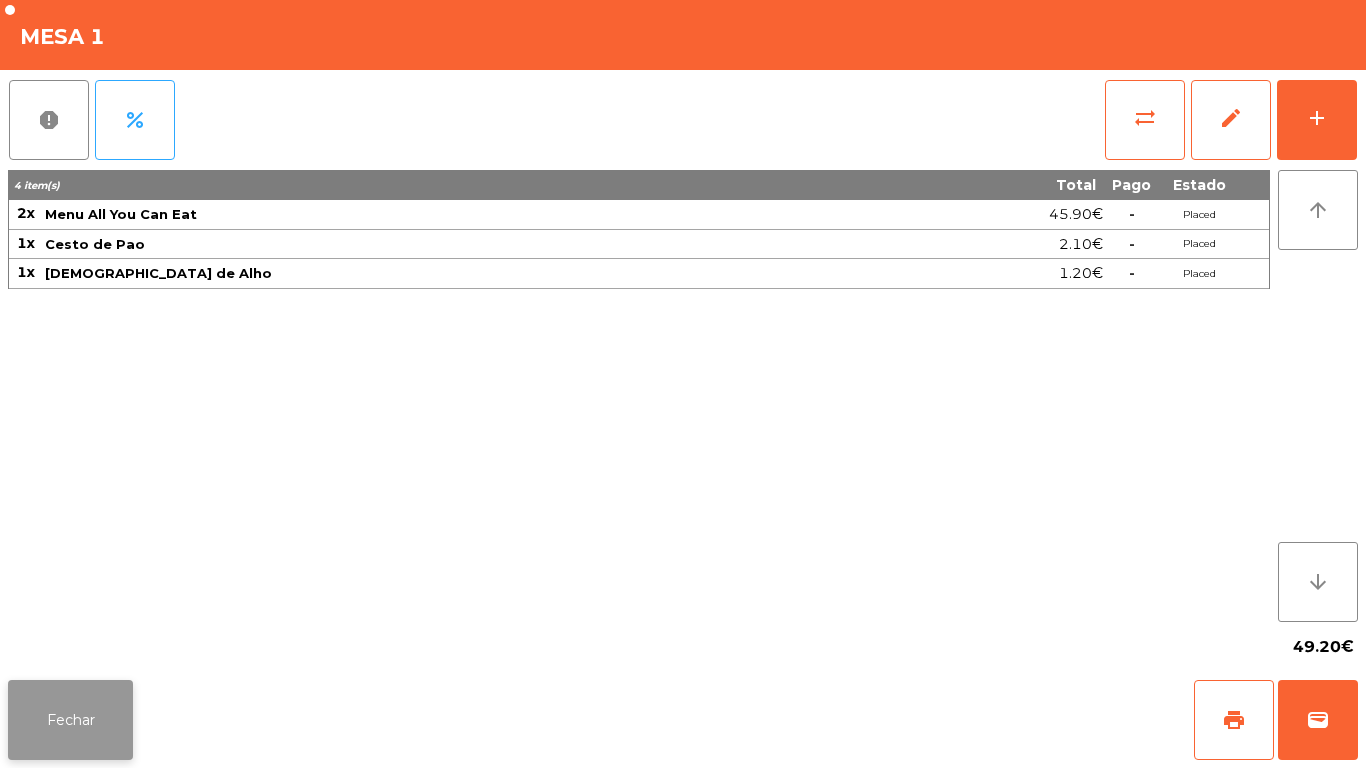 click on "Fechar" 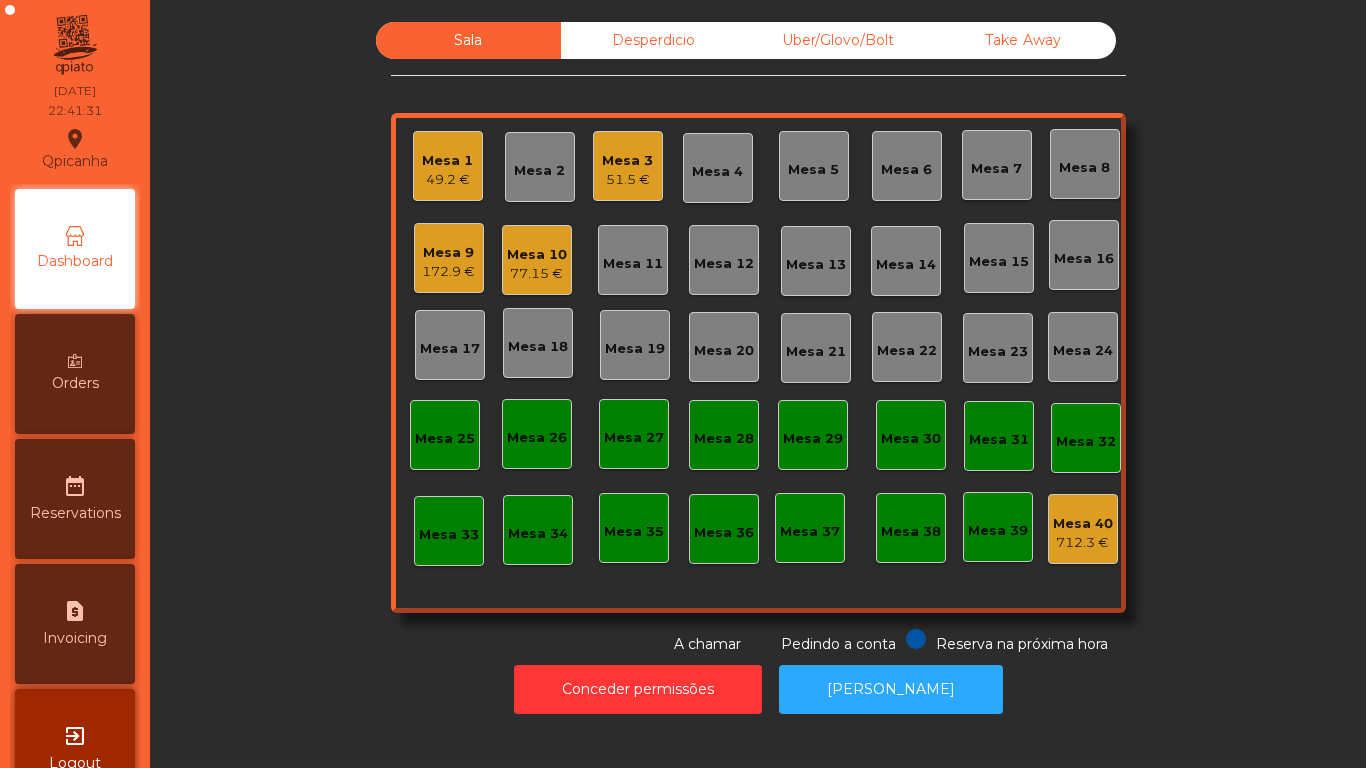 click on "Mesa 1" 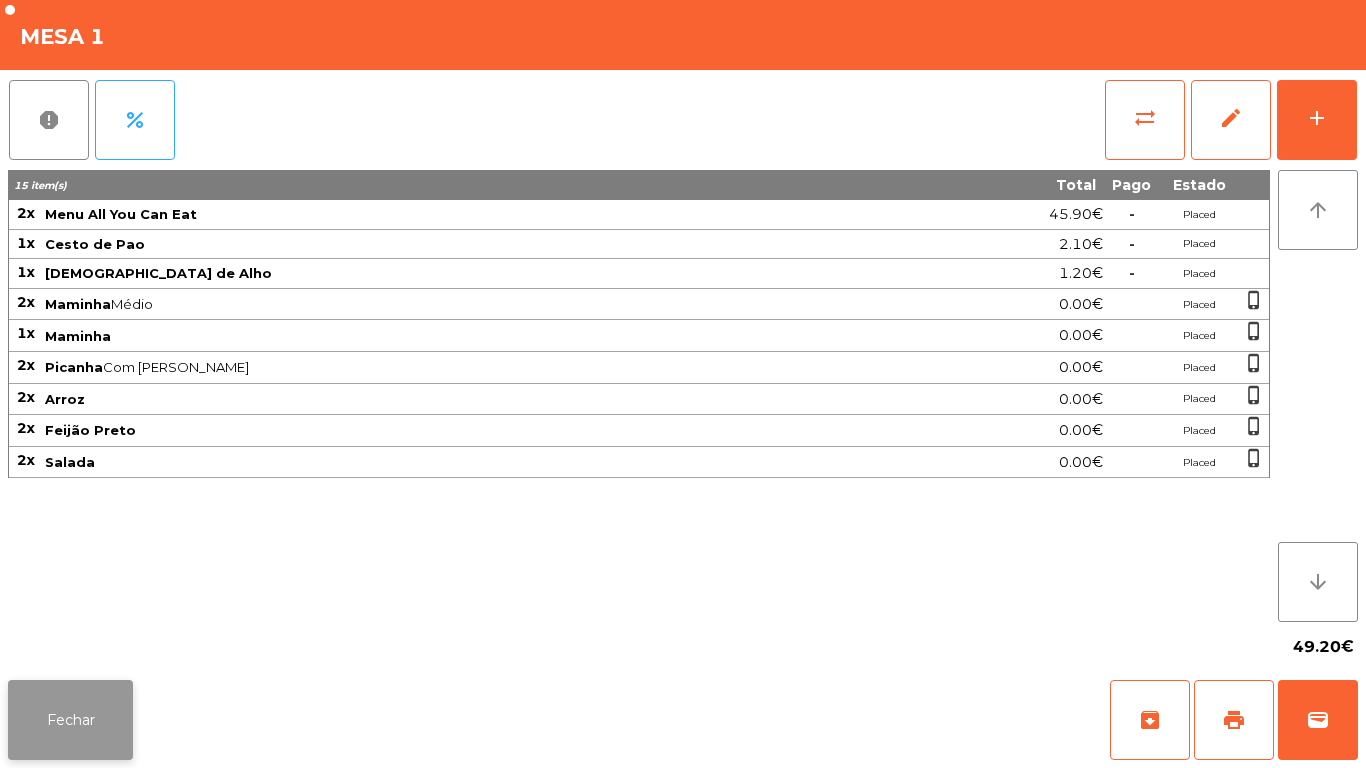 click on "Fechar" 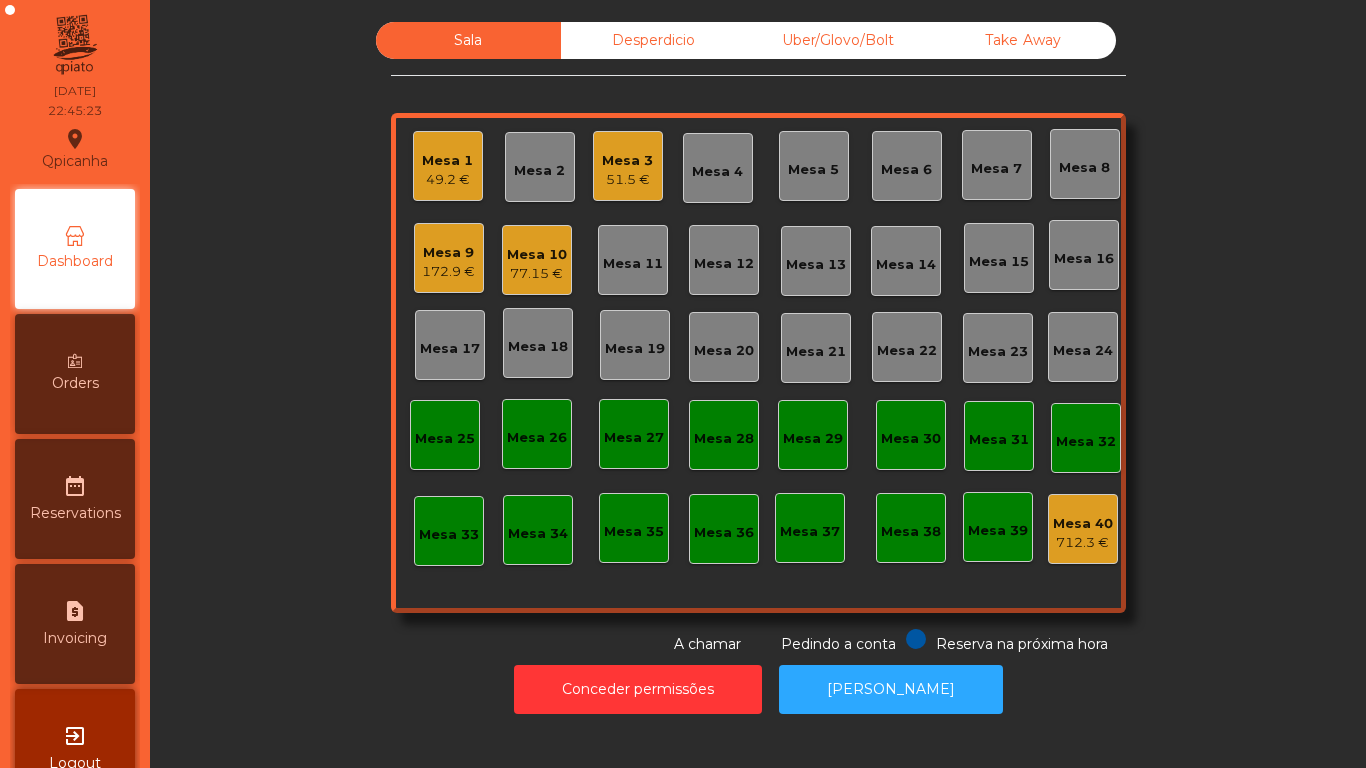 click on "Mesa 1   49.2 €" 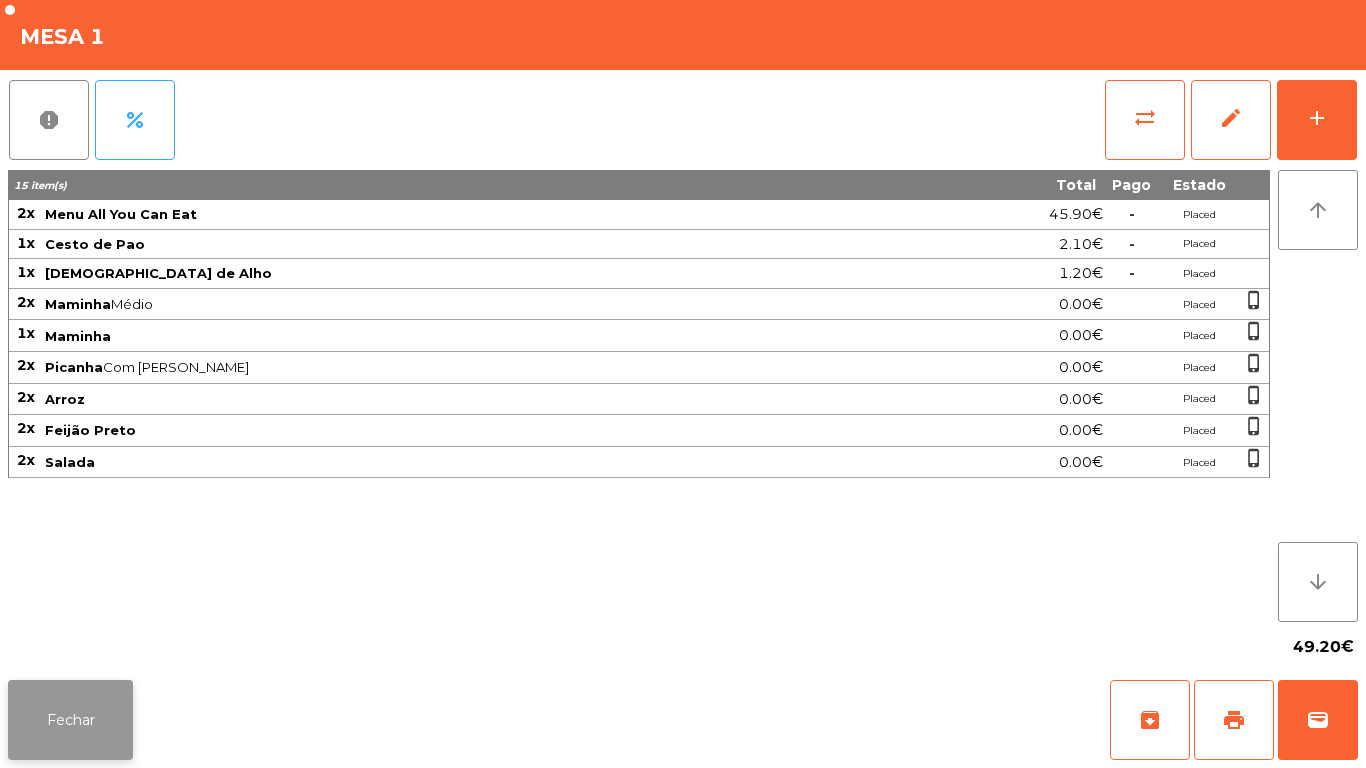 click on "Fechar" 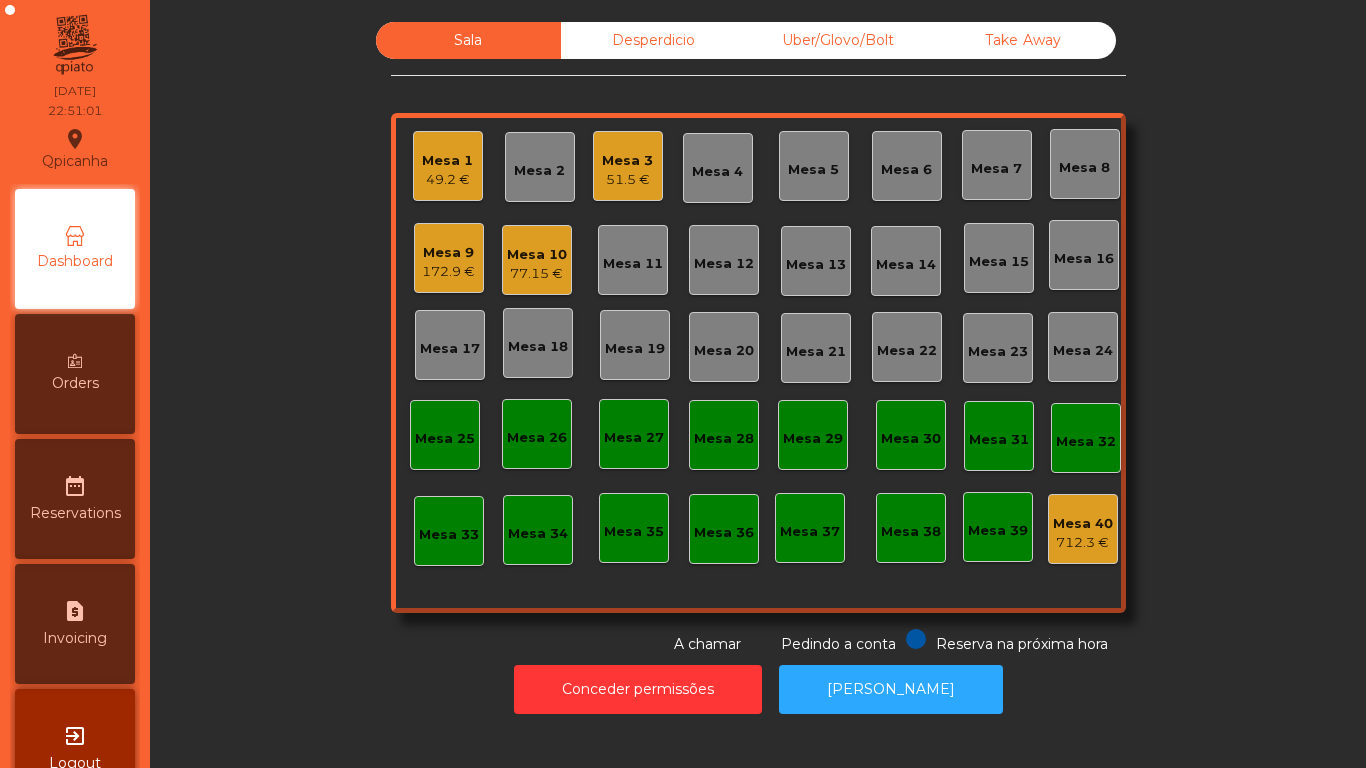 click on "77.15 €" 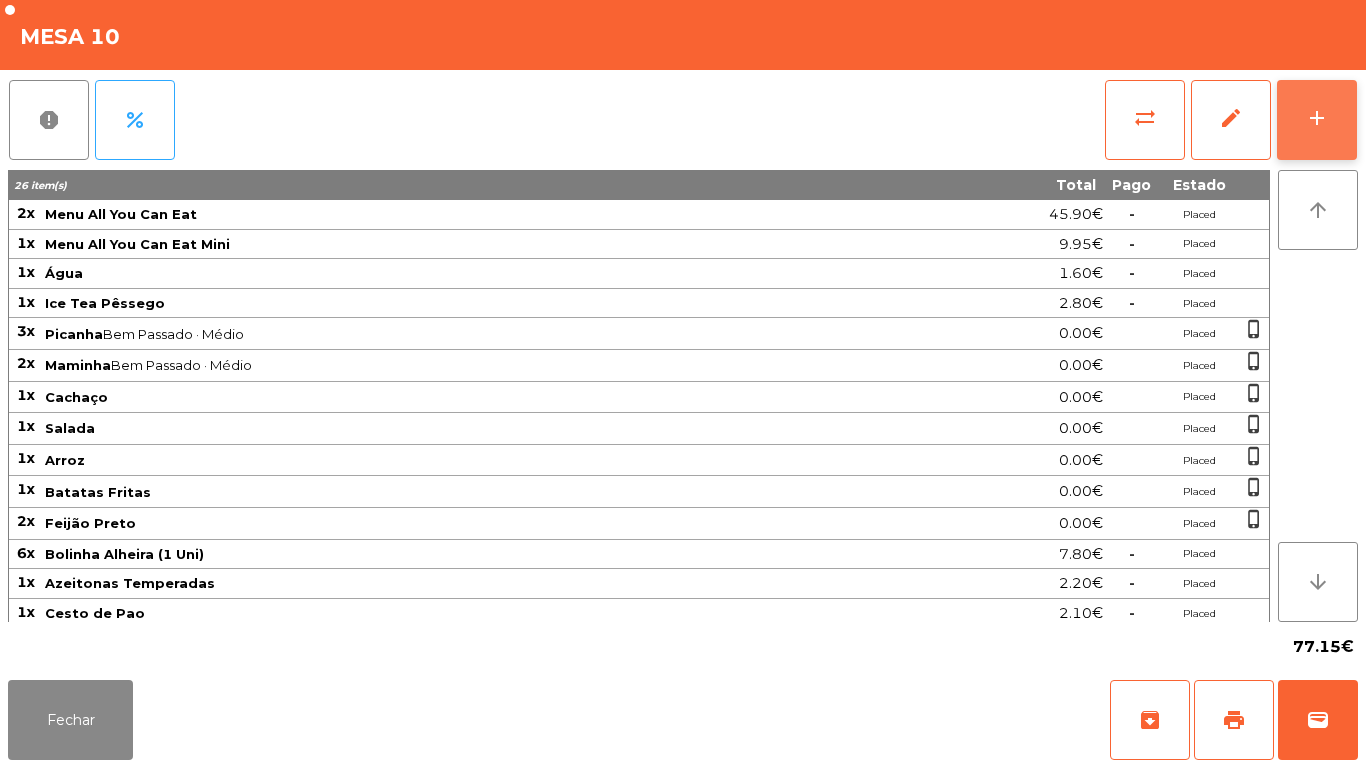 click on "add" 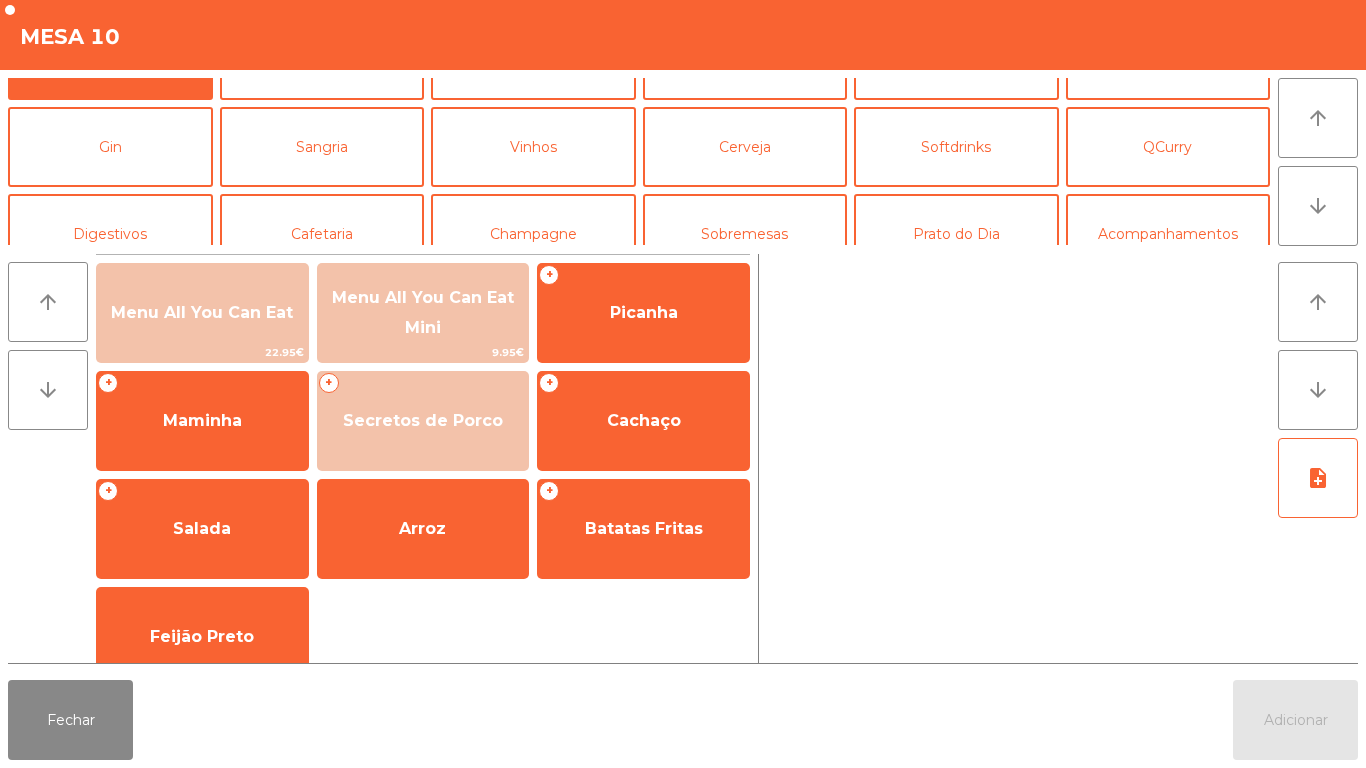 scroll, scrollTop: 83, scrollLeft: 0, axis: vertical 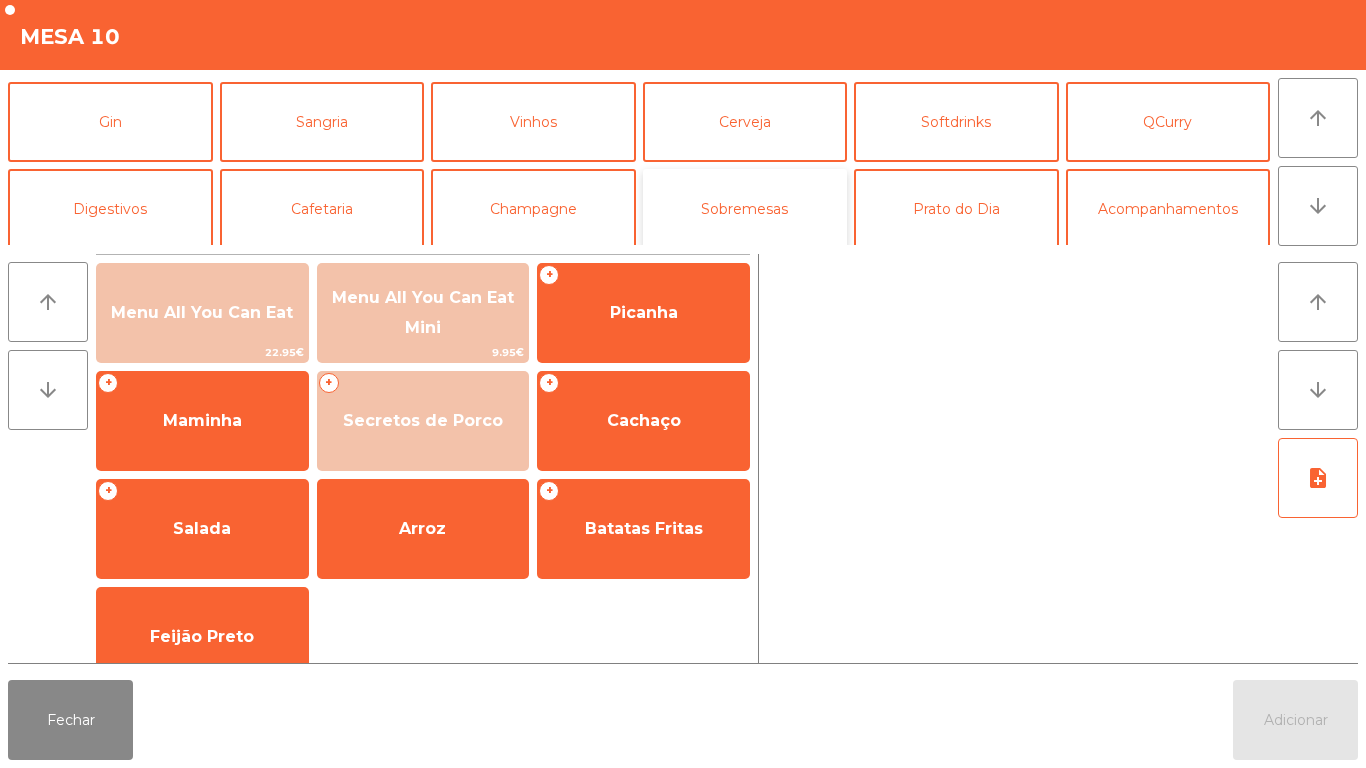 click on "Sobremesas" 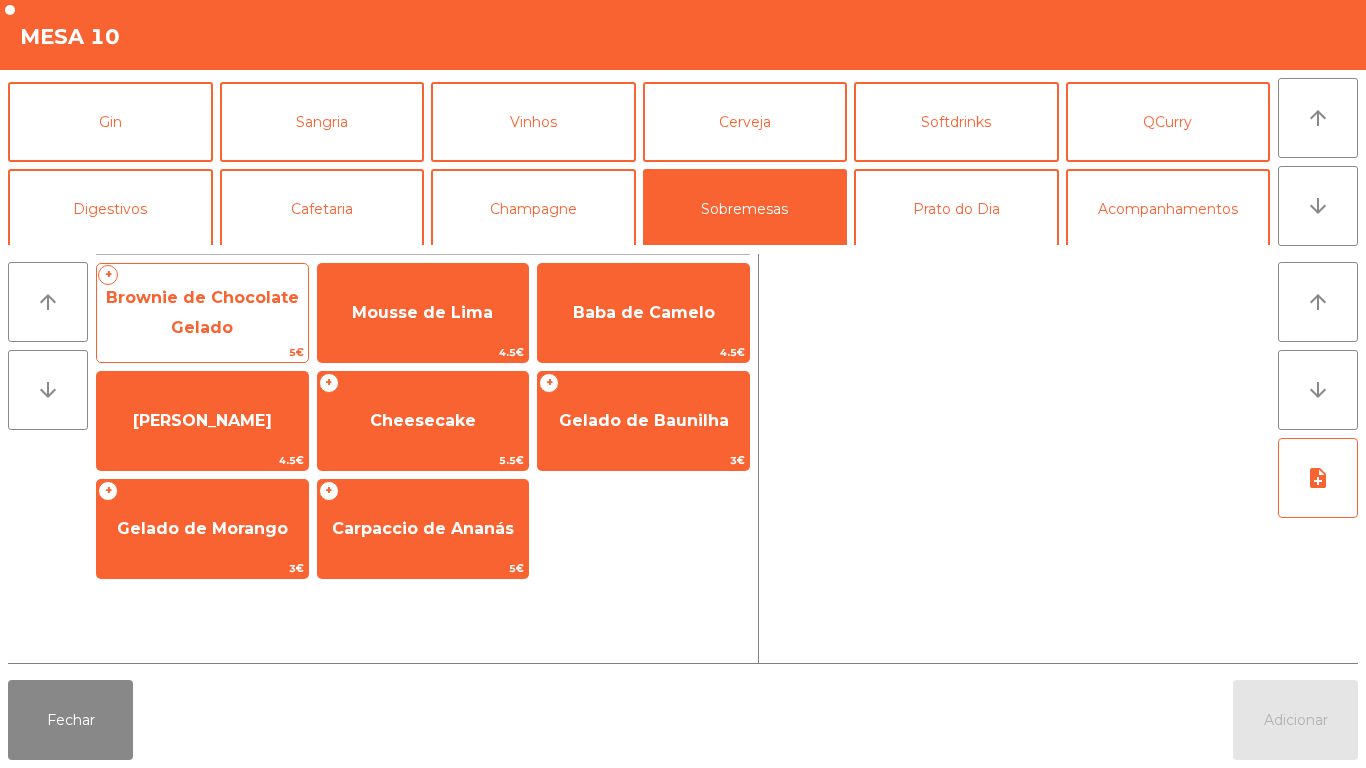 click on "Brownie de Chocolate Gelado" 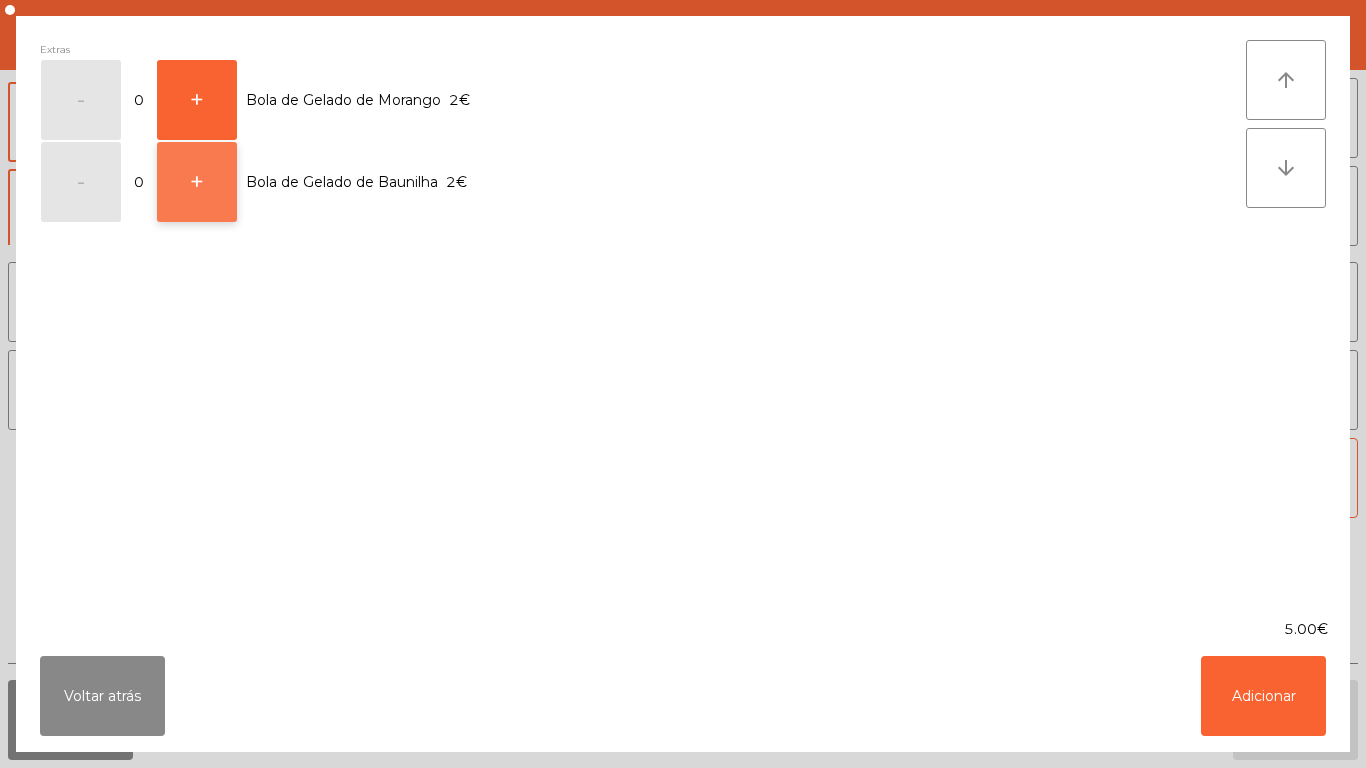 click on "+" 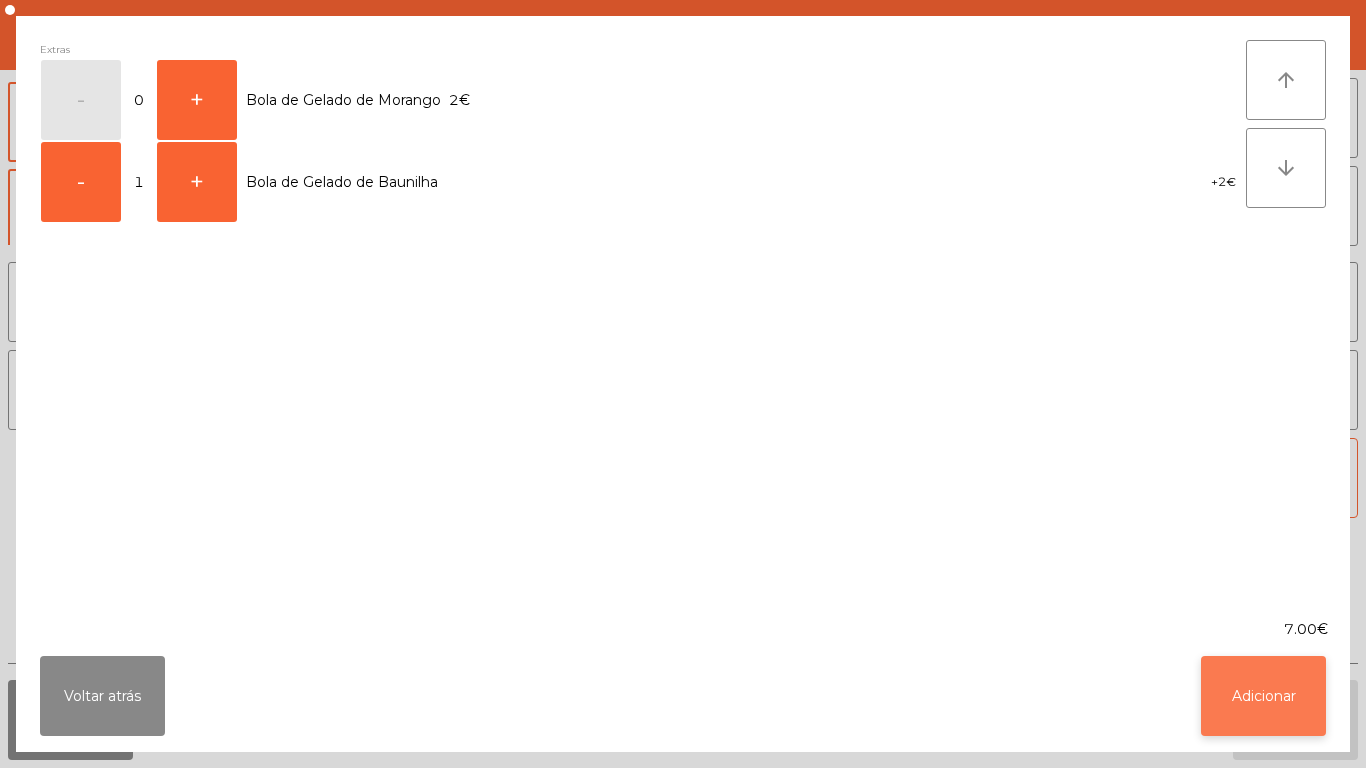 click on "Adicionar" 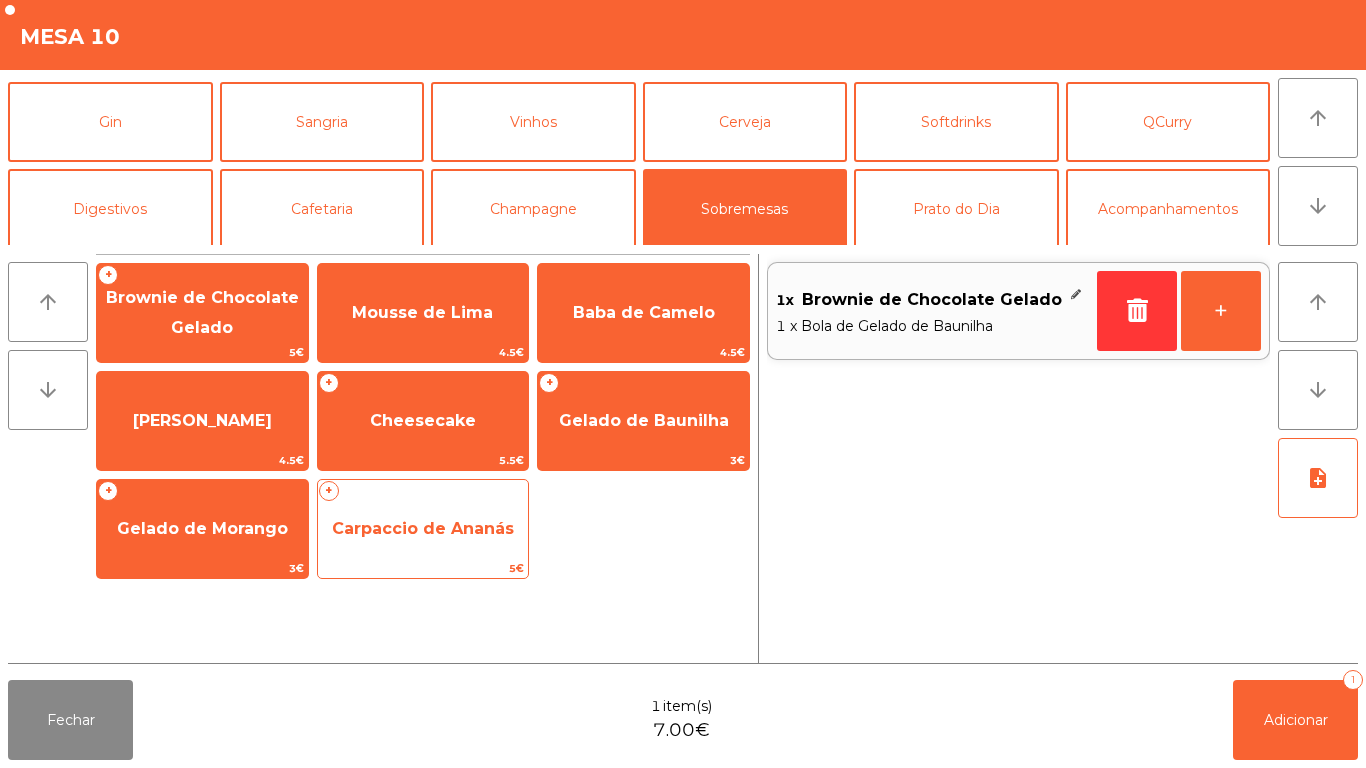 click on "Carpaccio de Ananás" 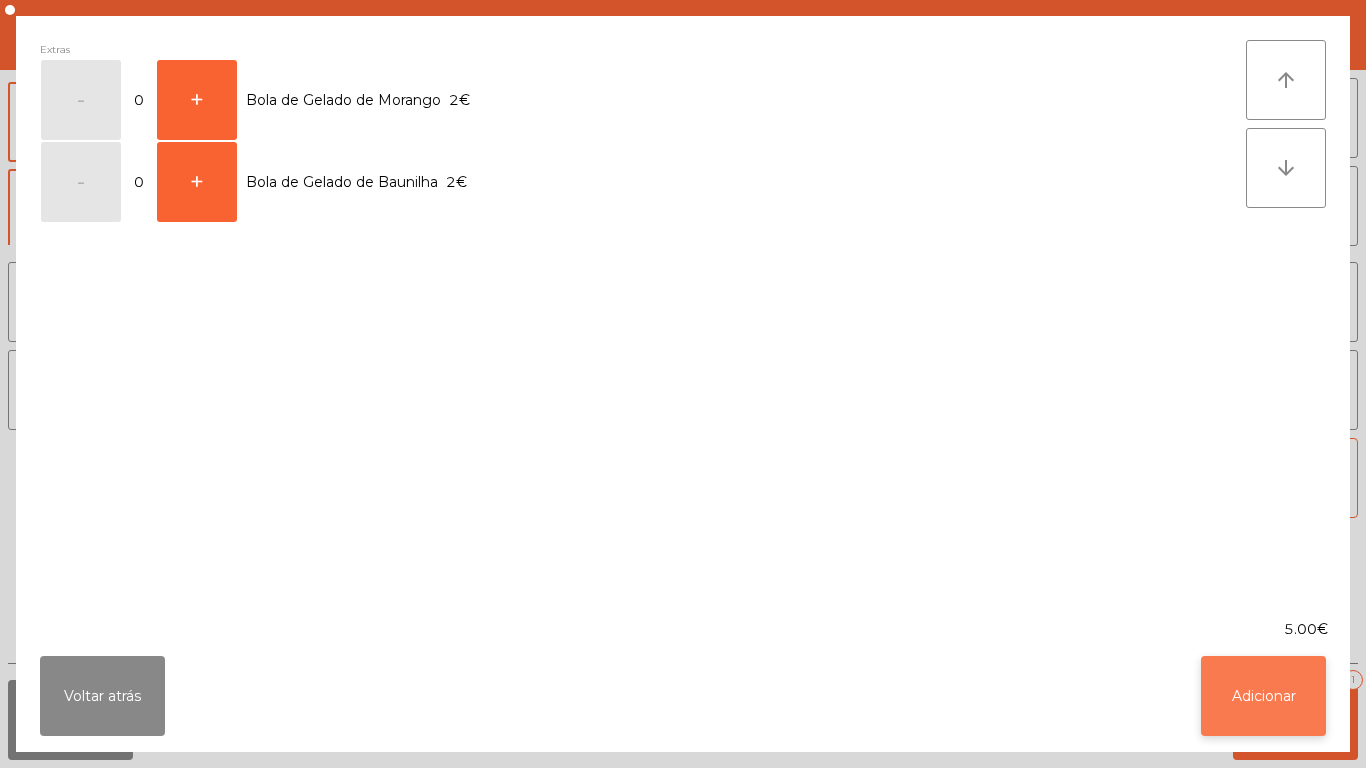 click on "Adicionar" 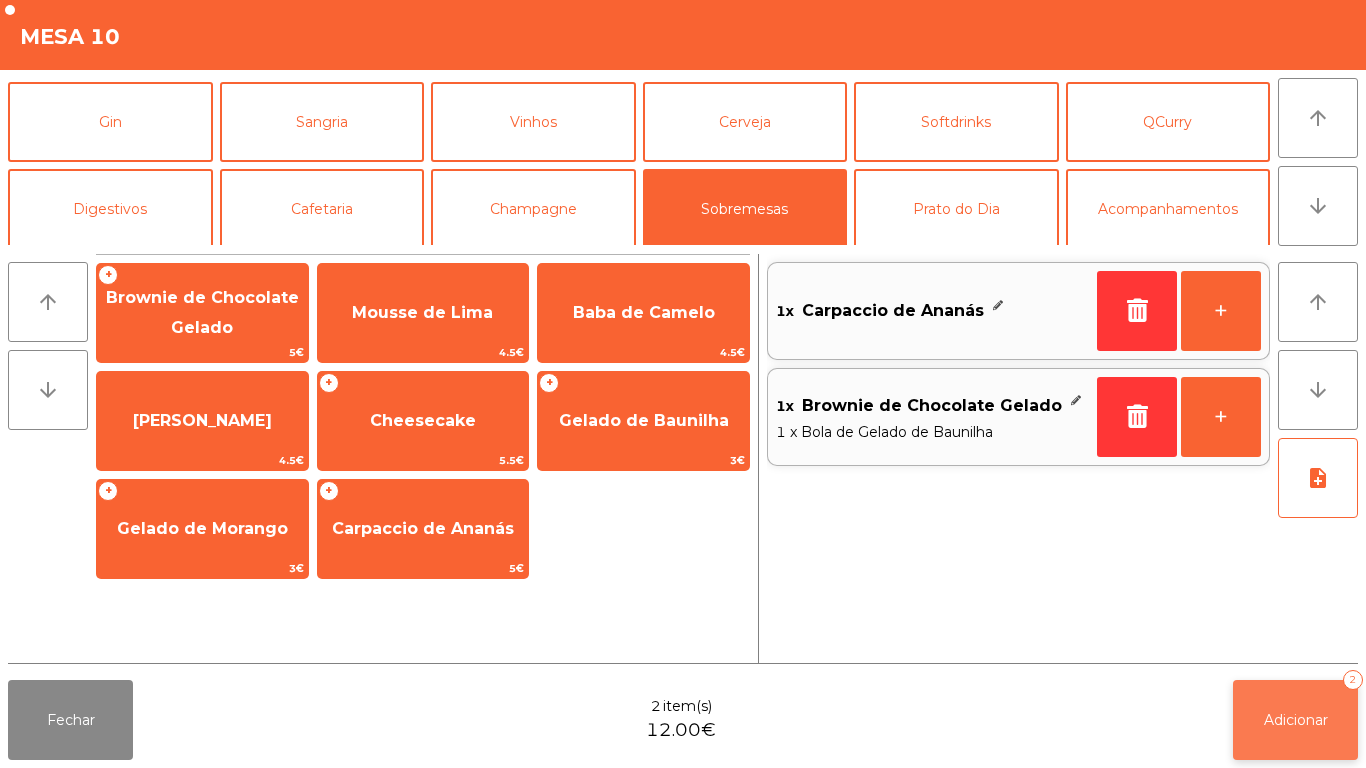 click on "Adicionar   2" 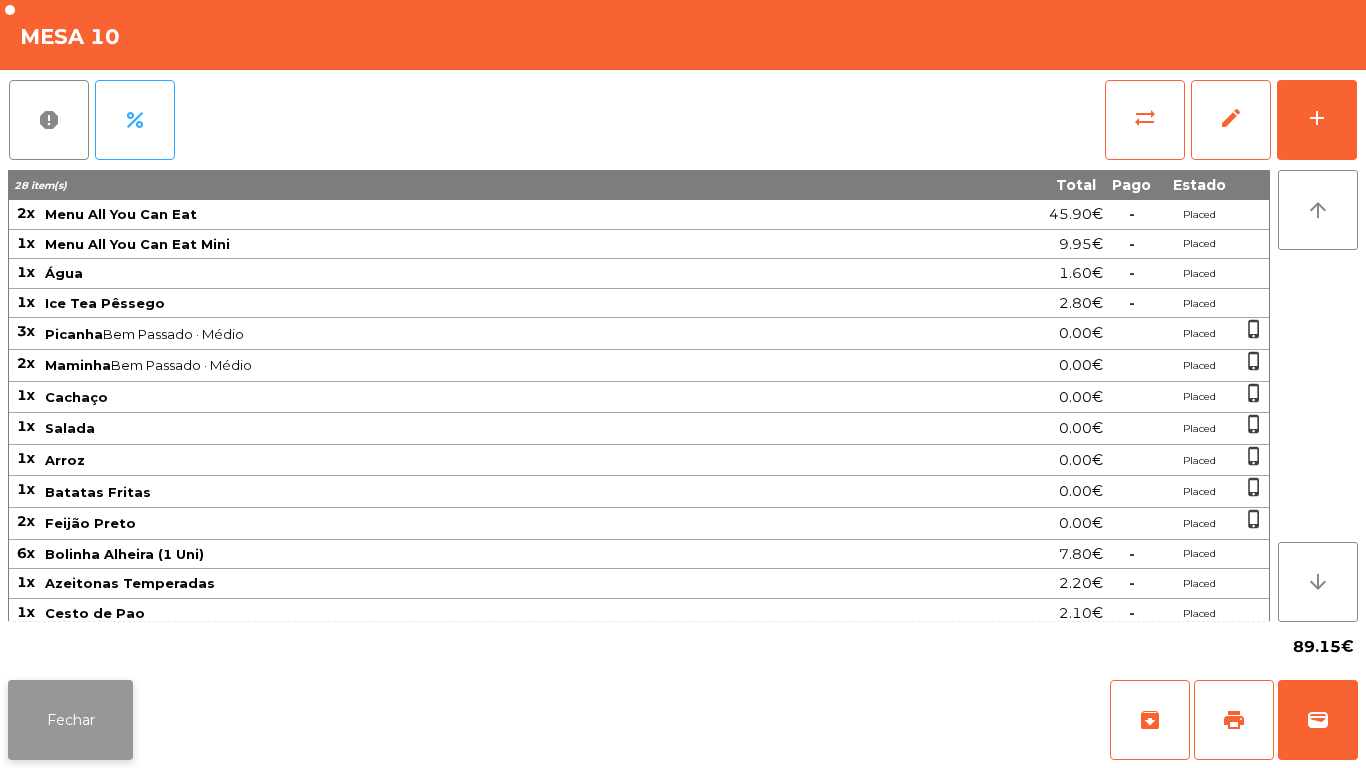 click on "Fechar" 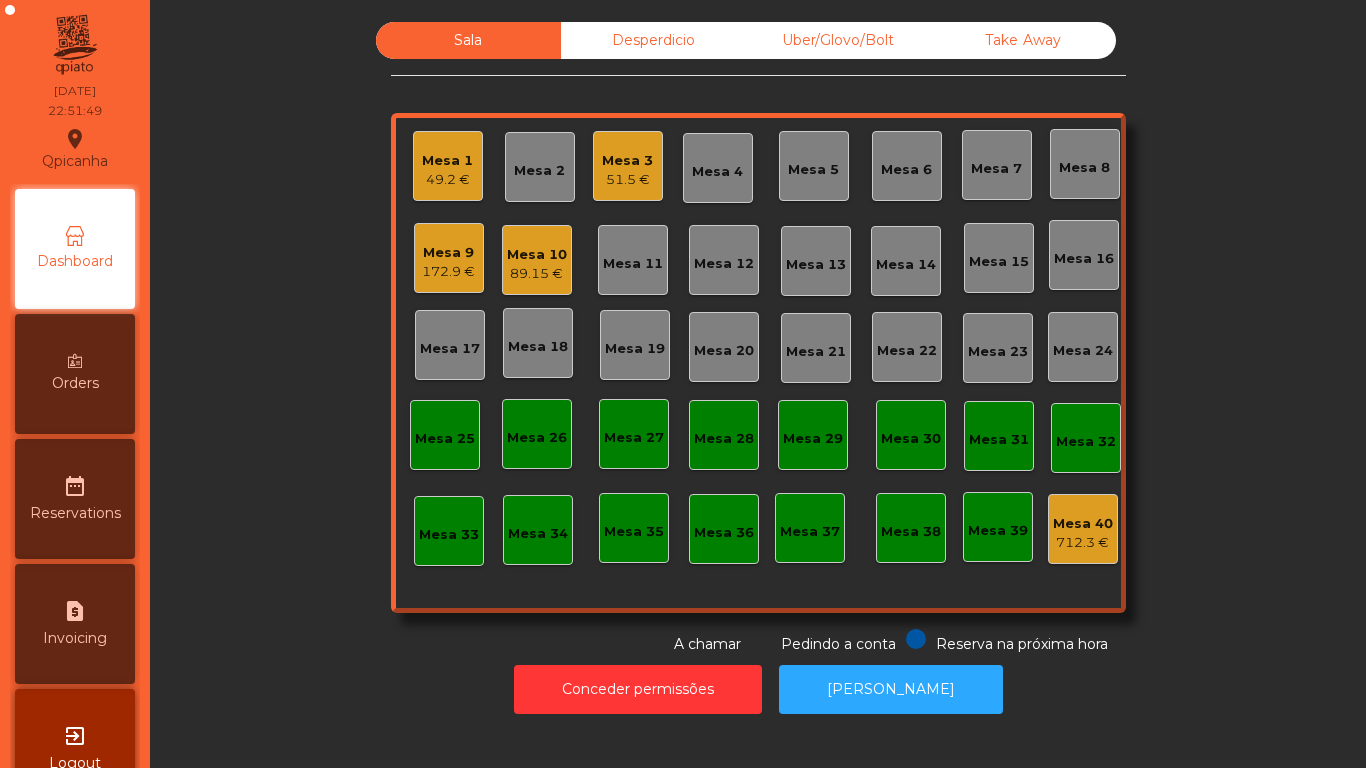 click on "Mesa 1" 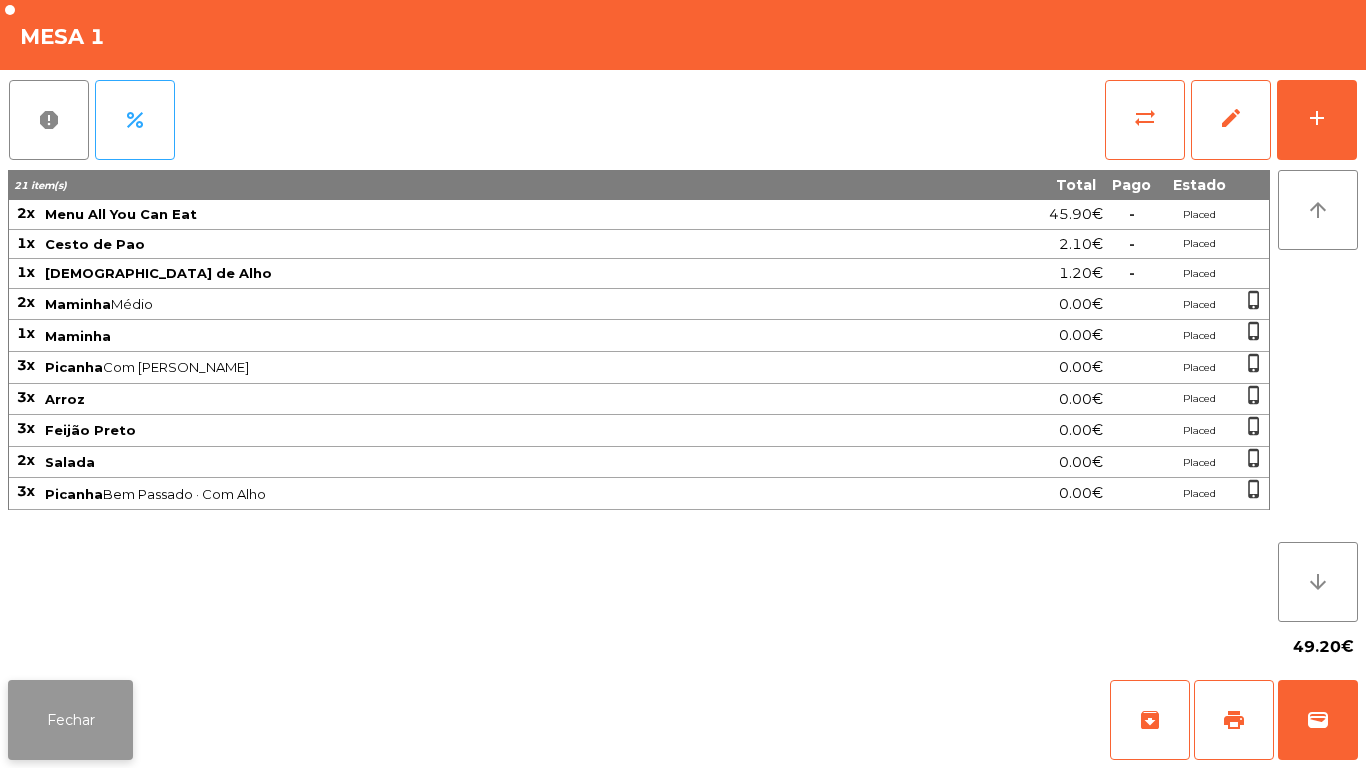click on "Fechar" 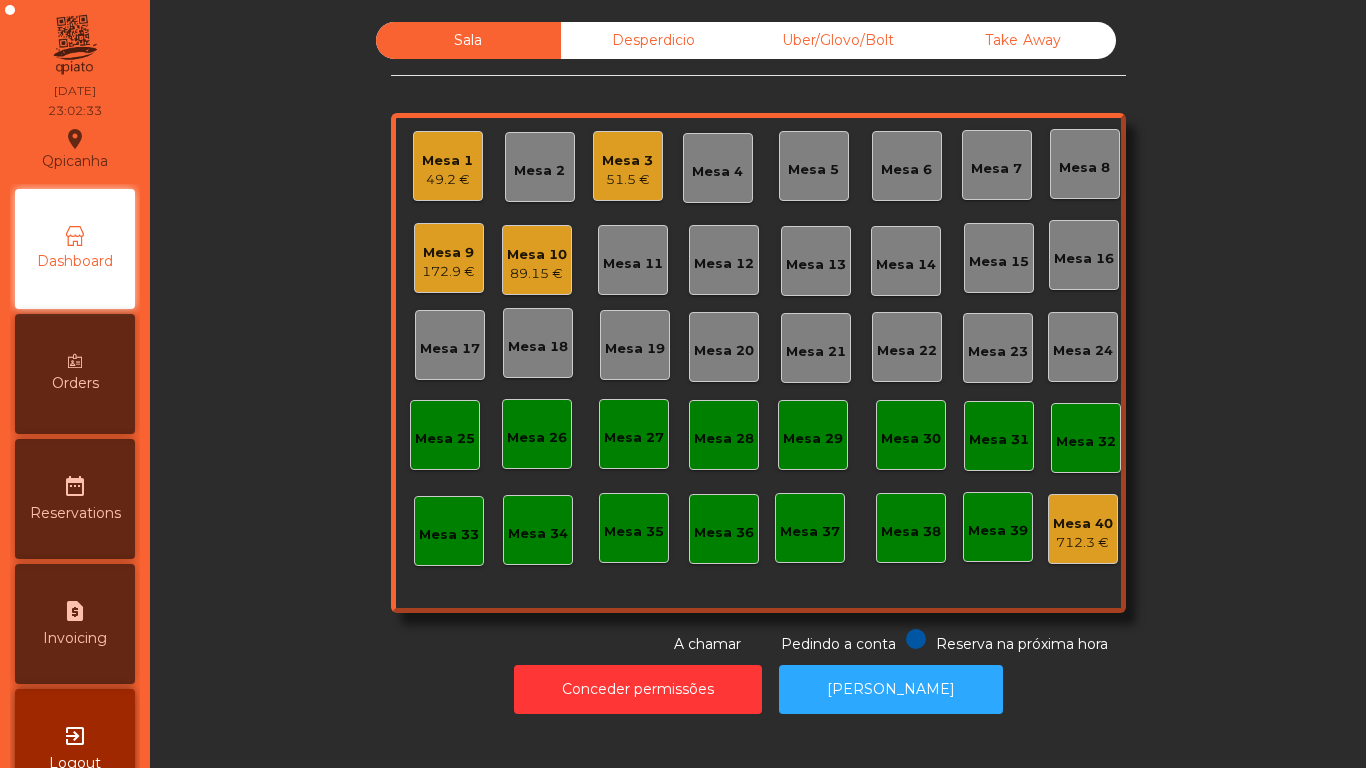 click on "89.15 €" 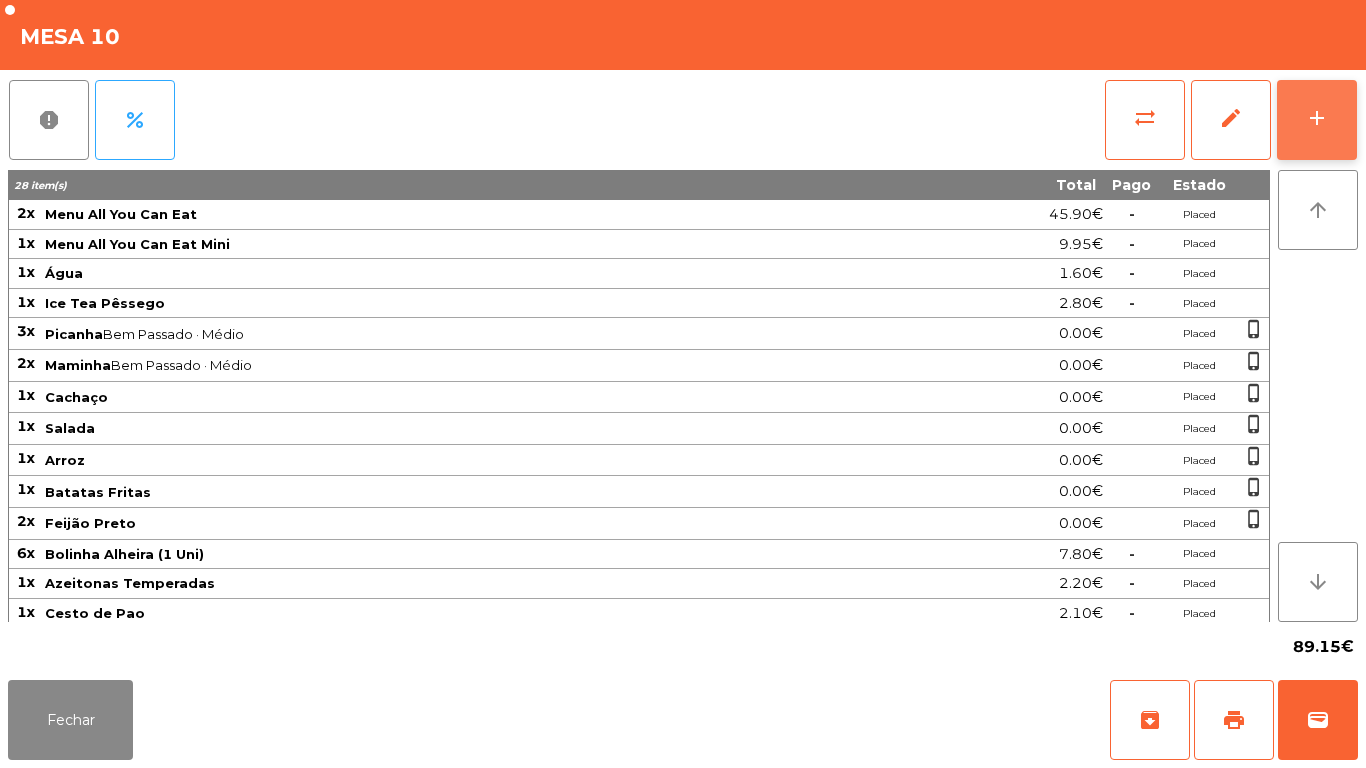 click on "add" 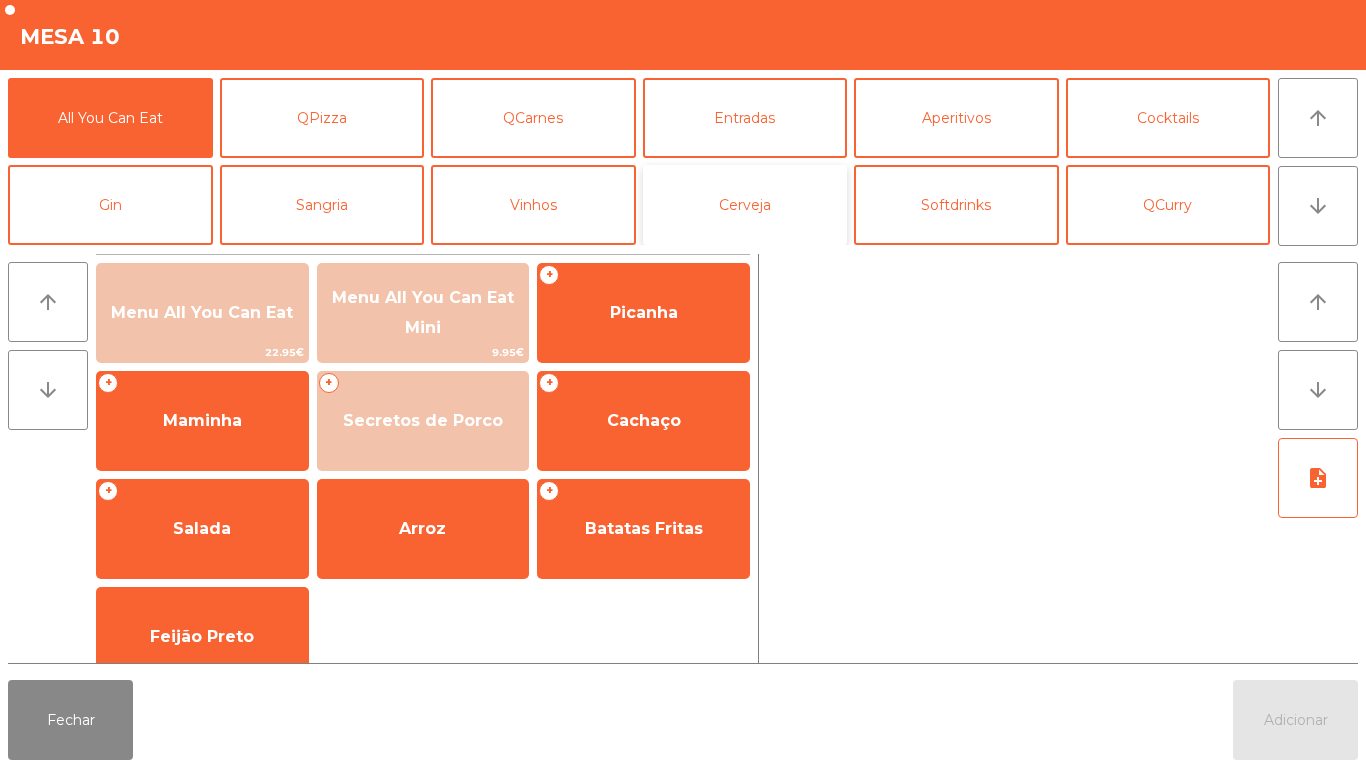 click on "Cerveja" 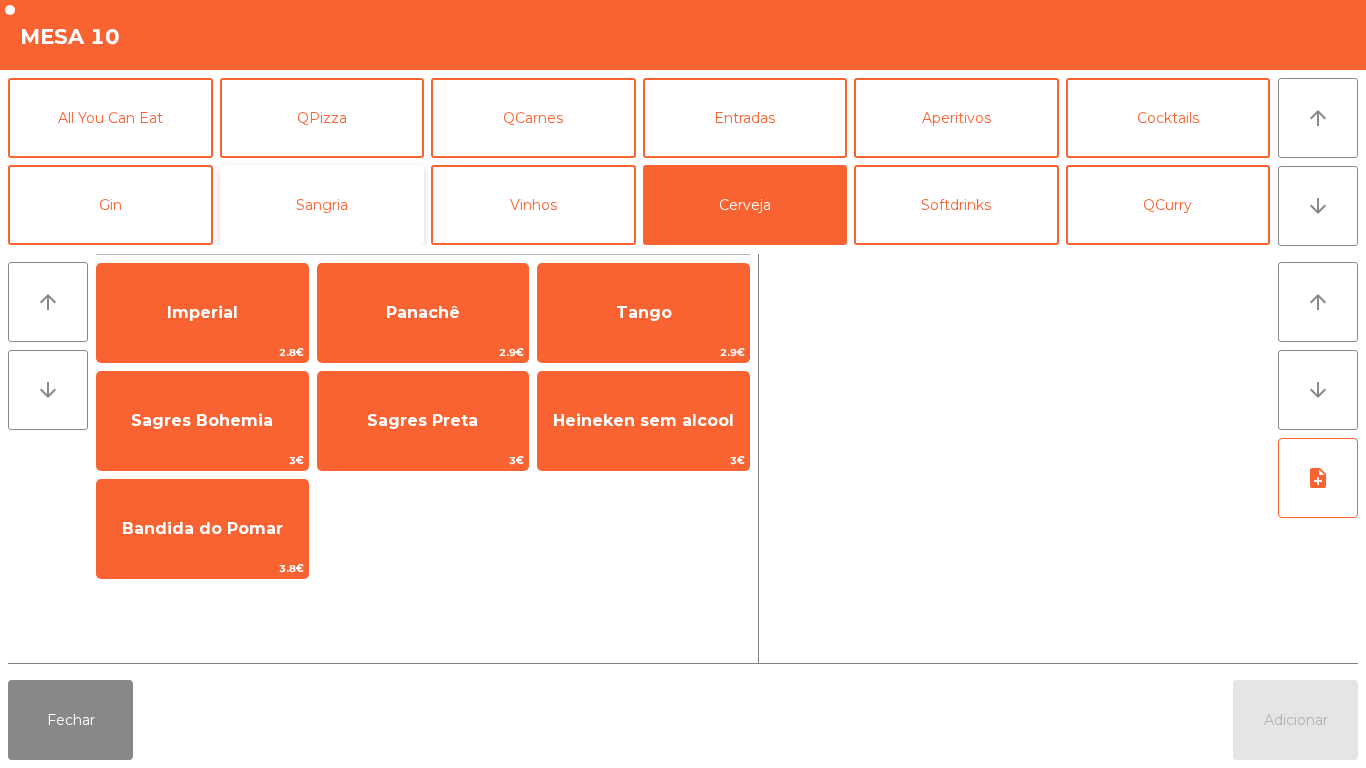 click on "Sangria" 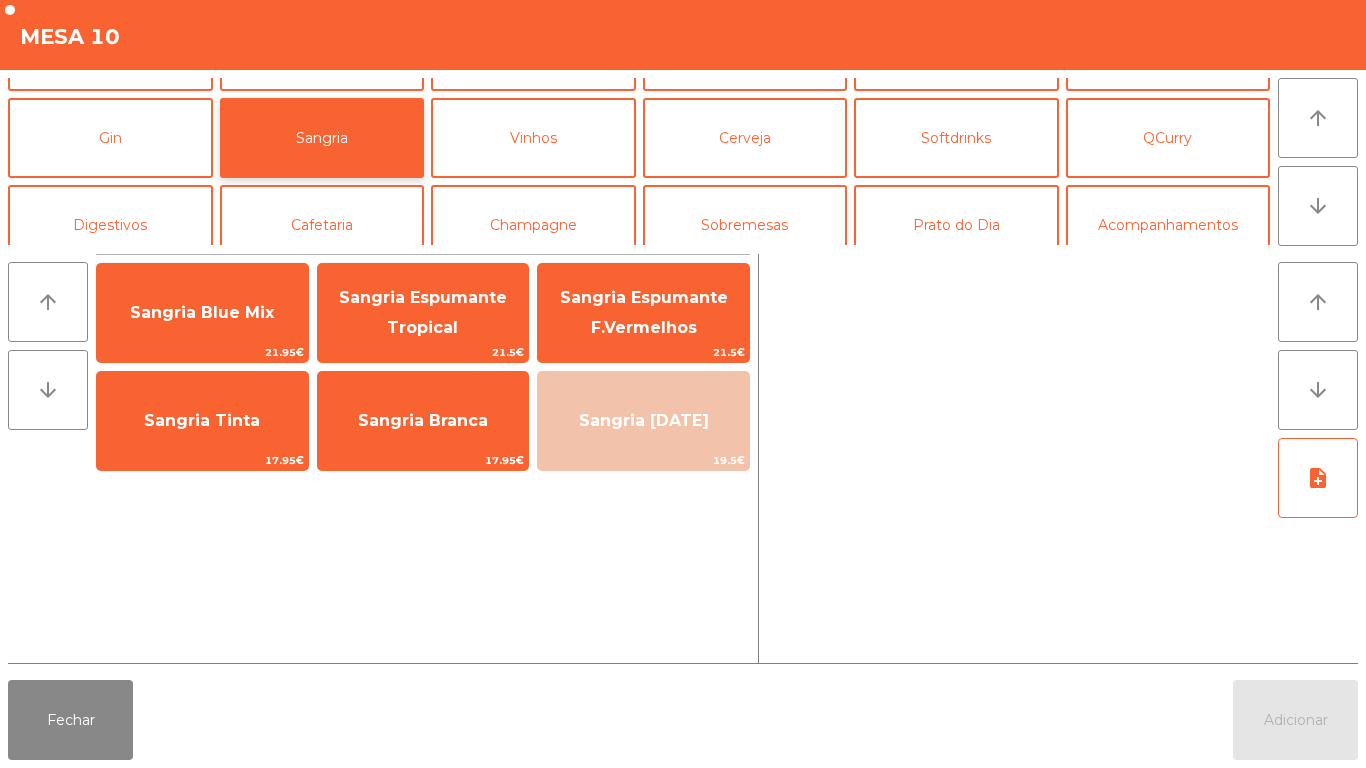 scroll, scrollTop: 137, scrollLeft: 0, axis: vertical 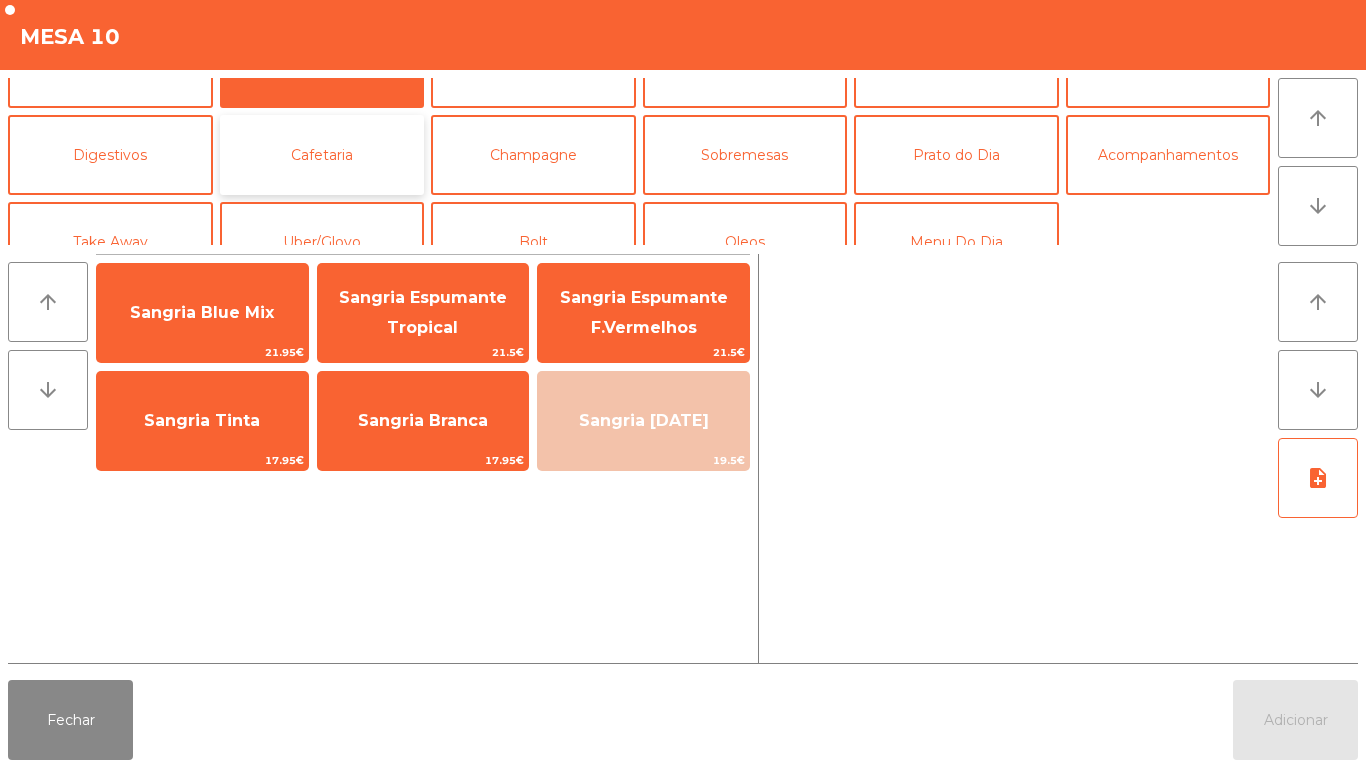 click on "Cafetaria" 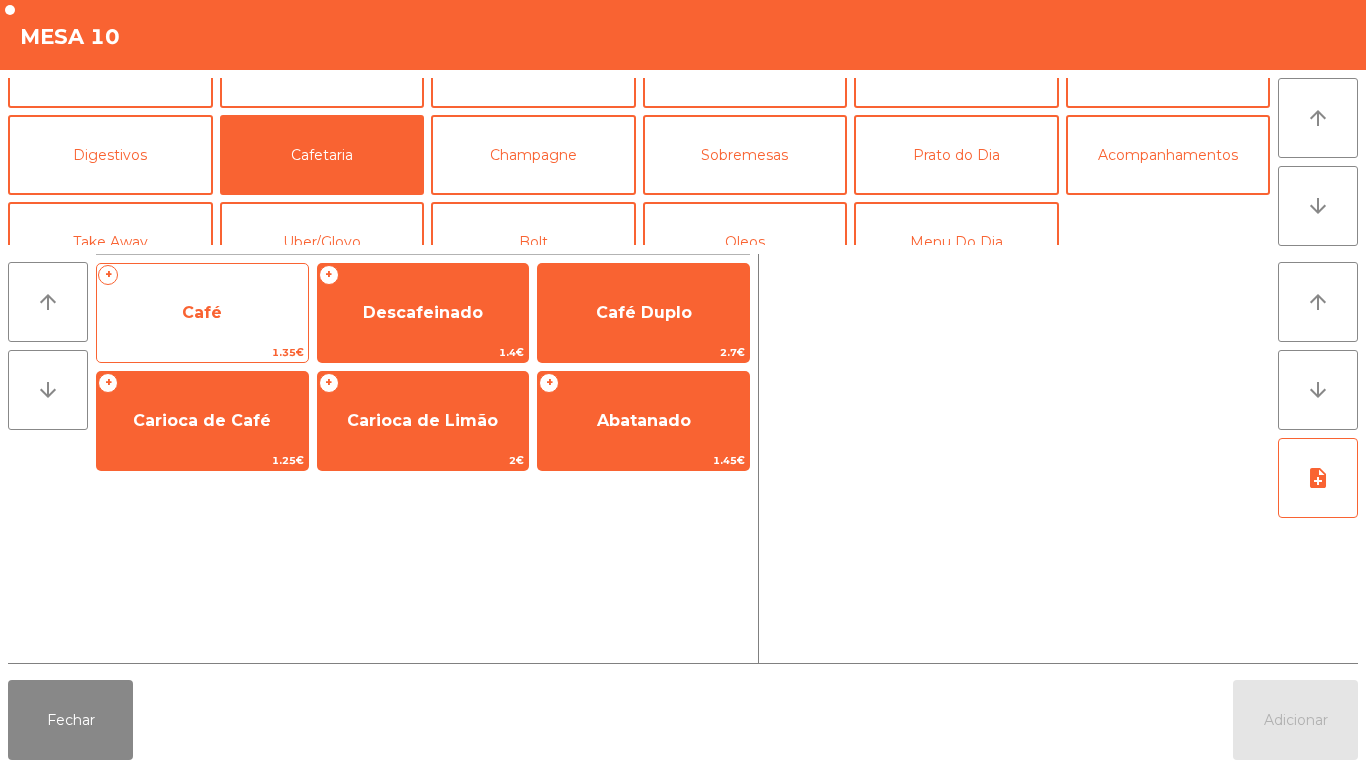 click on "+   Café   1.35€" 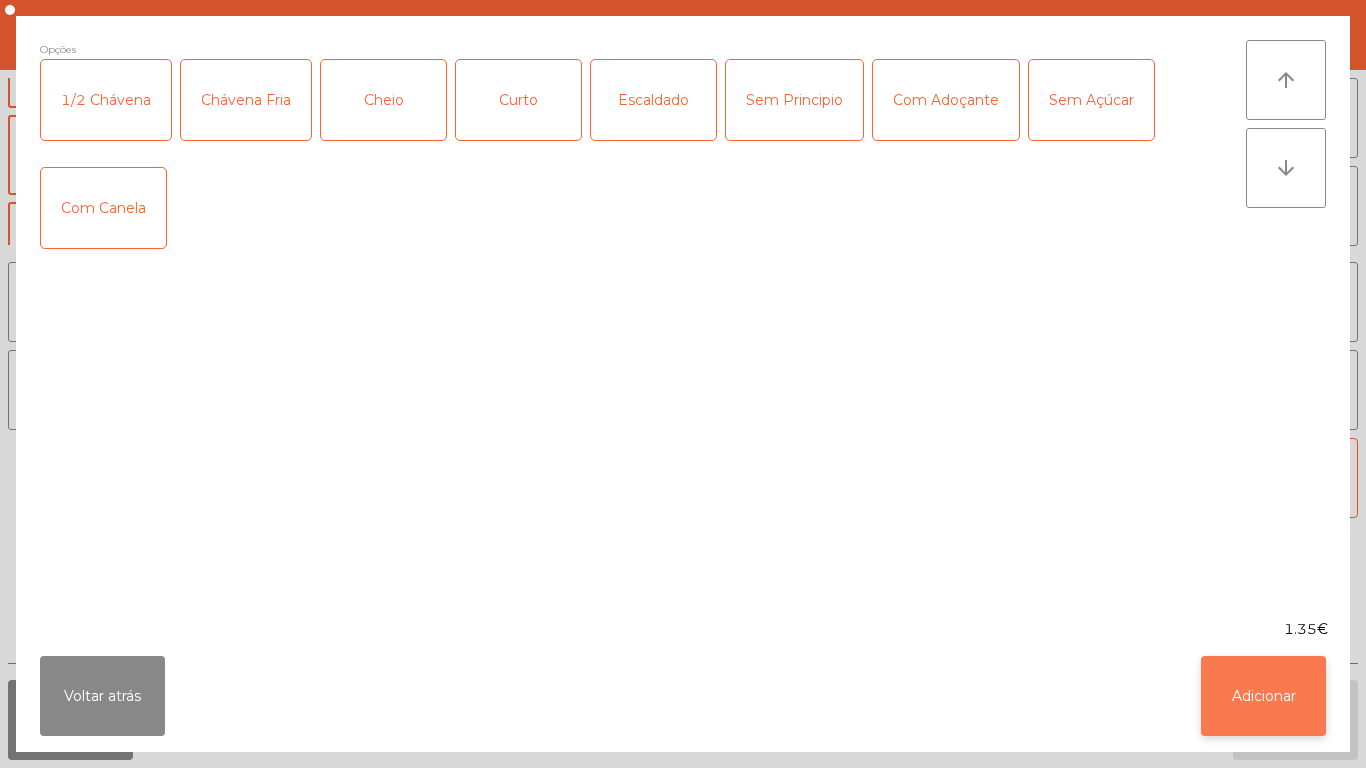 click on "Adicionar" 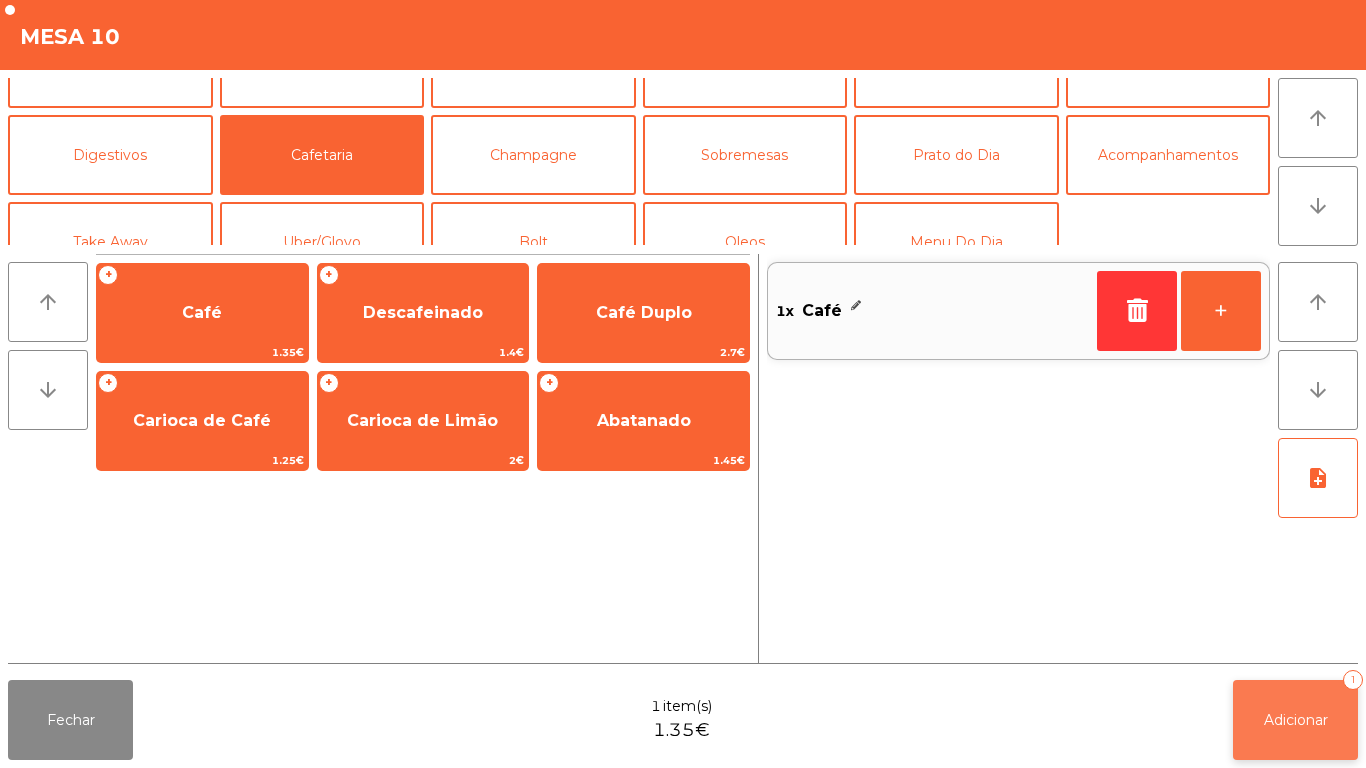 click on "Adicionar   1" 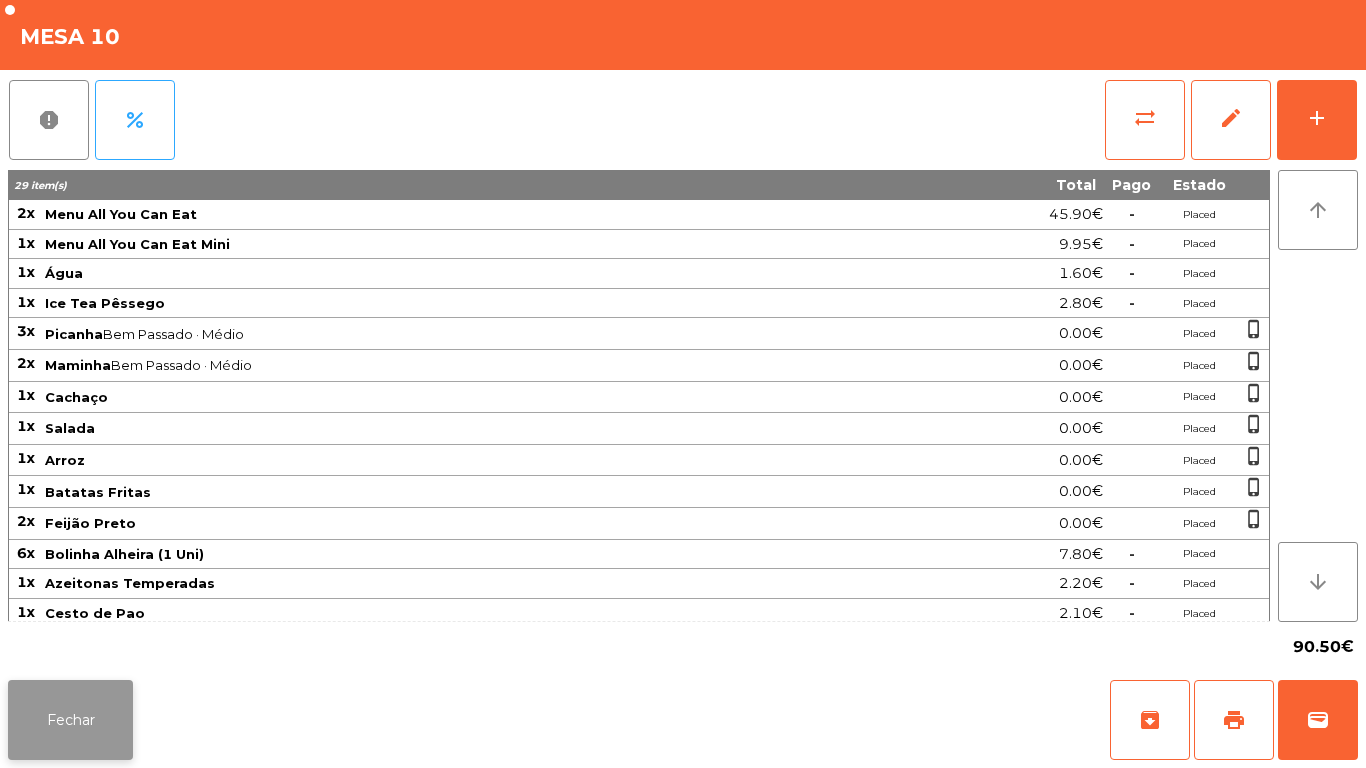 click on "Fechar" 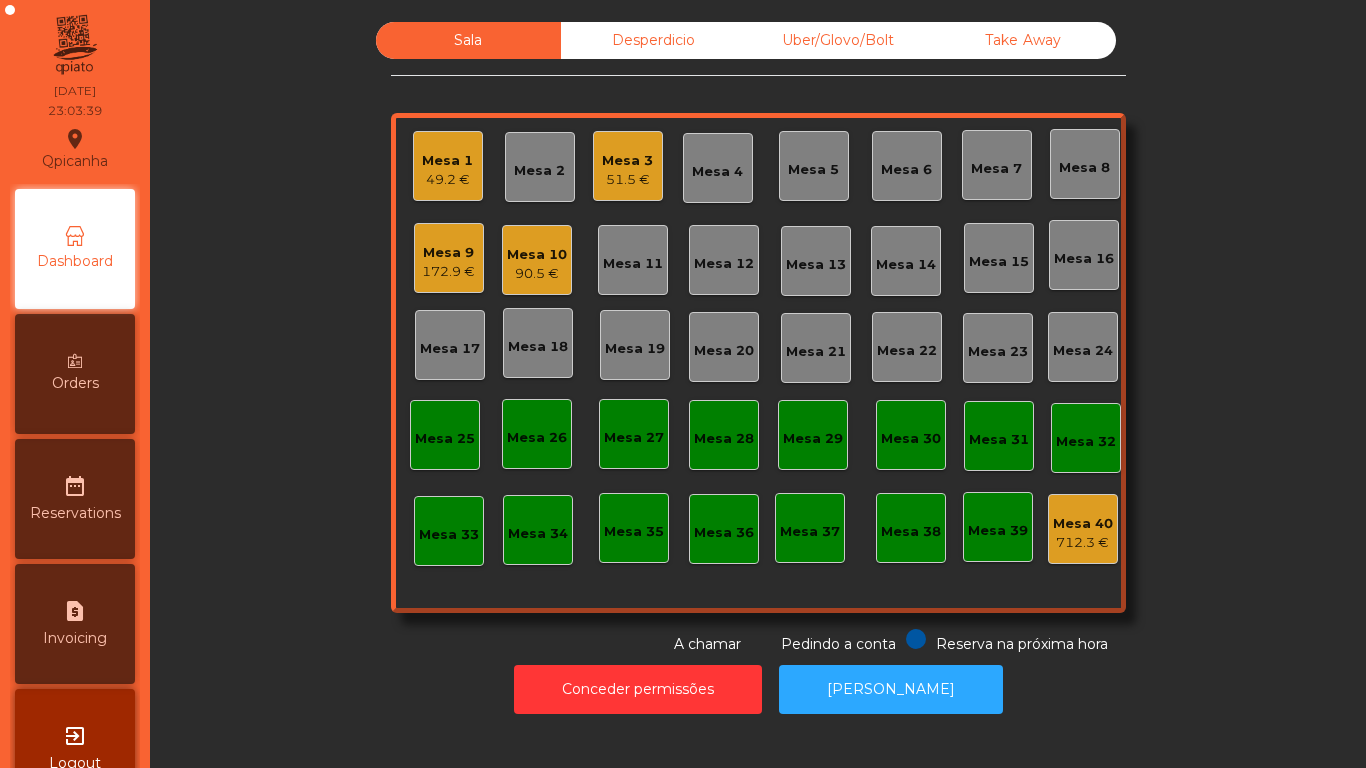 click on "90.5 €" 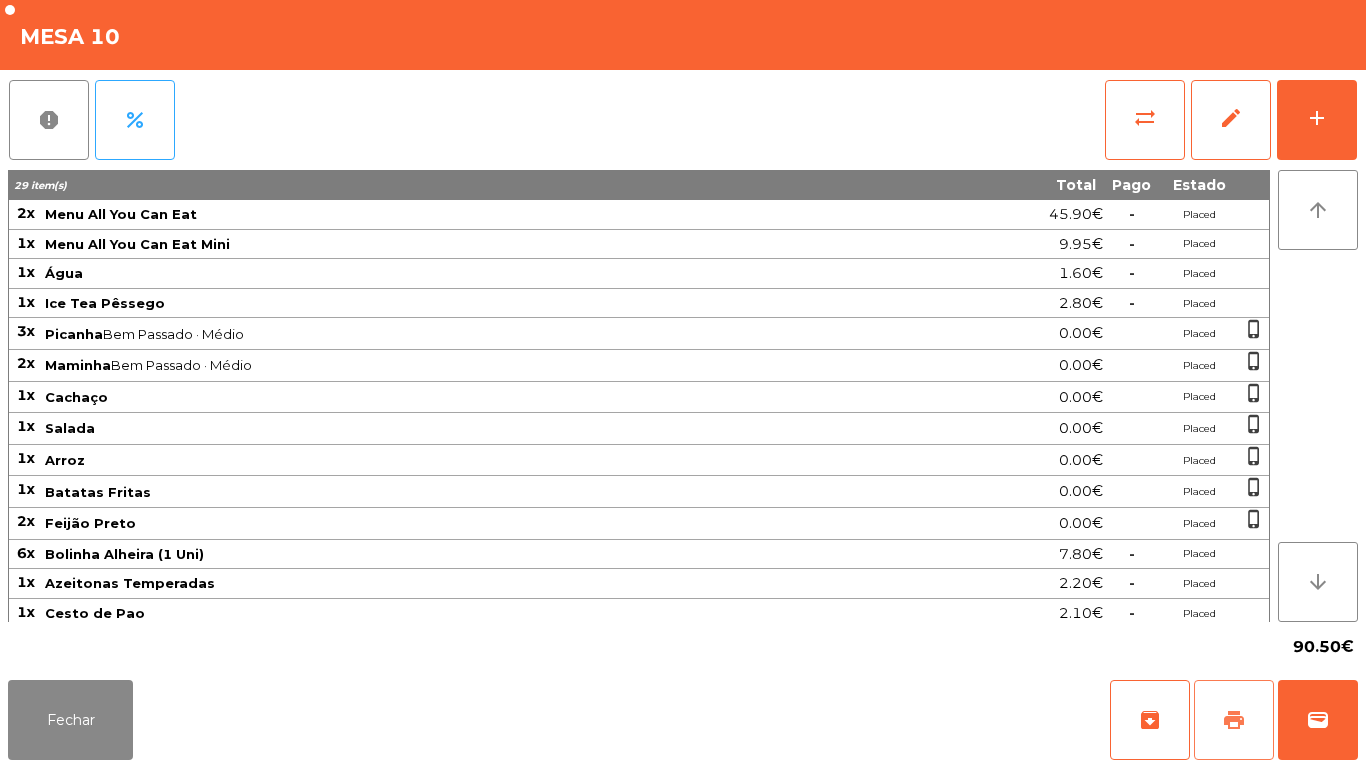 click on "print" 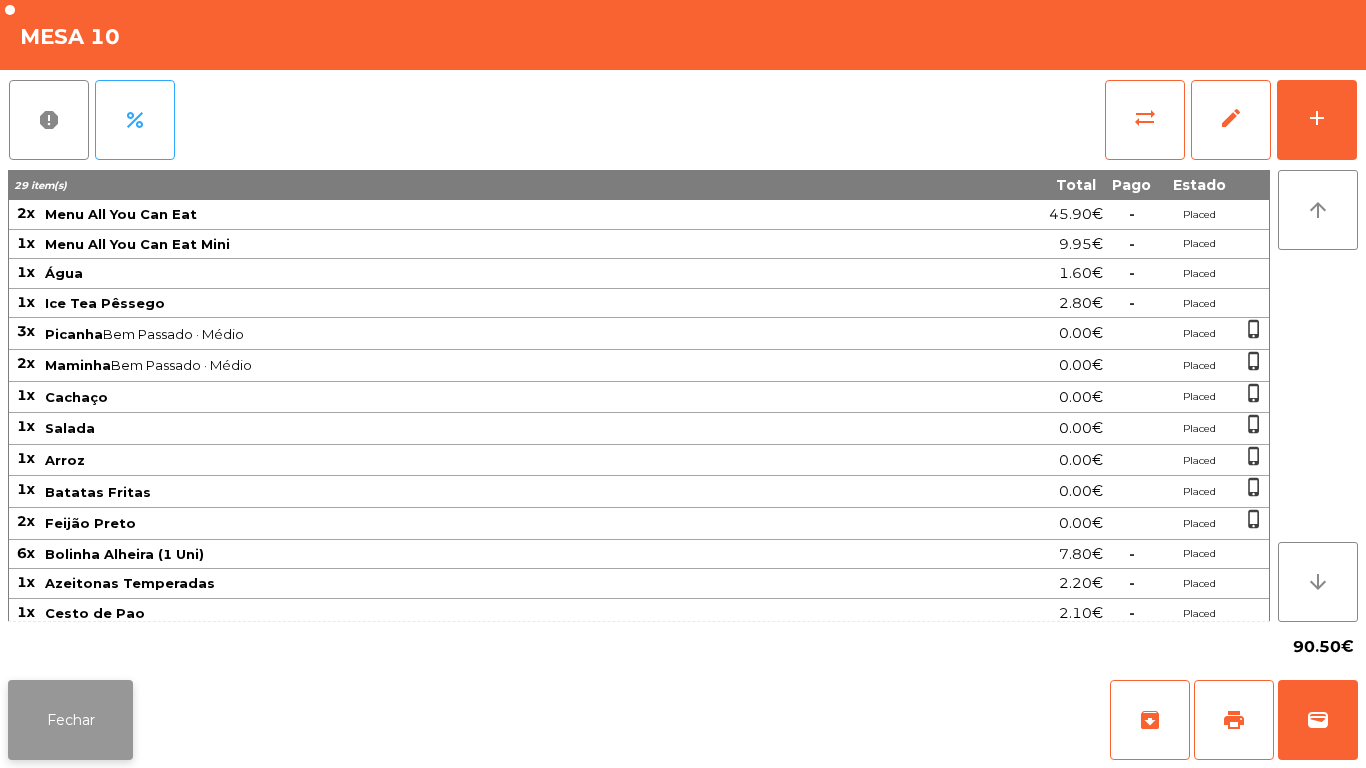 click on "Fechar" 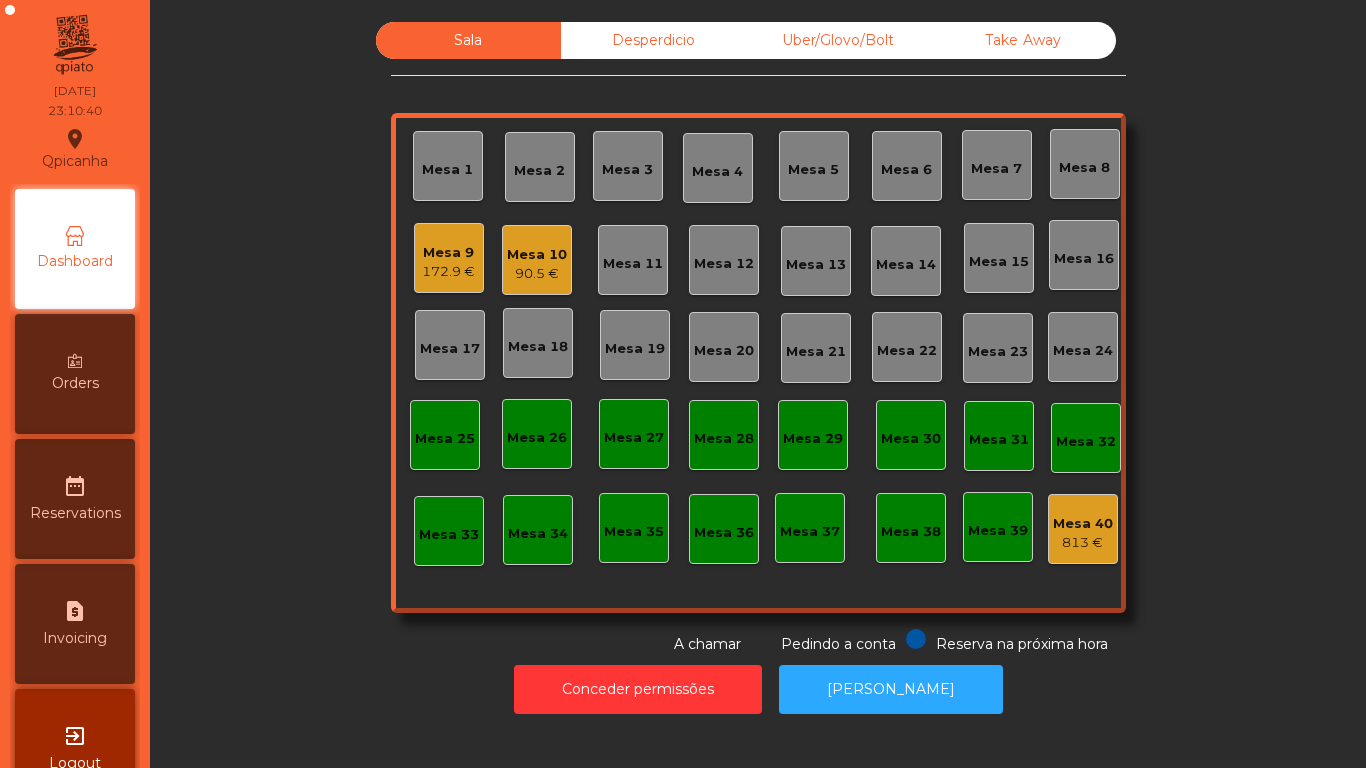 click on "Mesa 9" 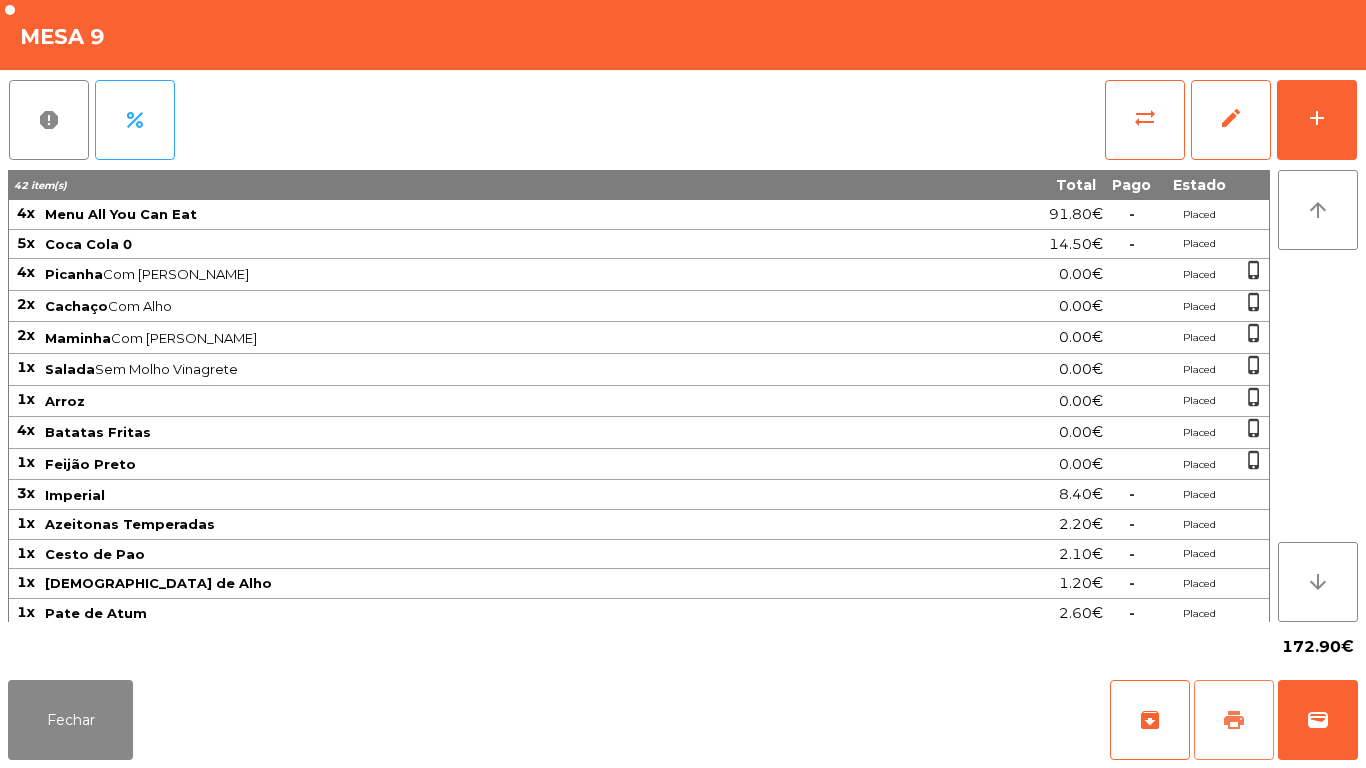 click on "print" 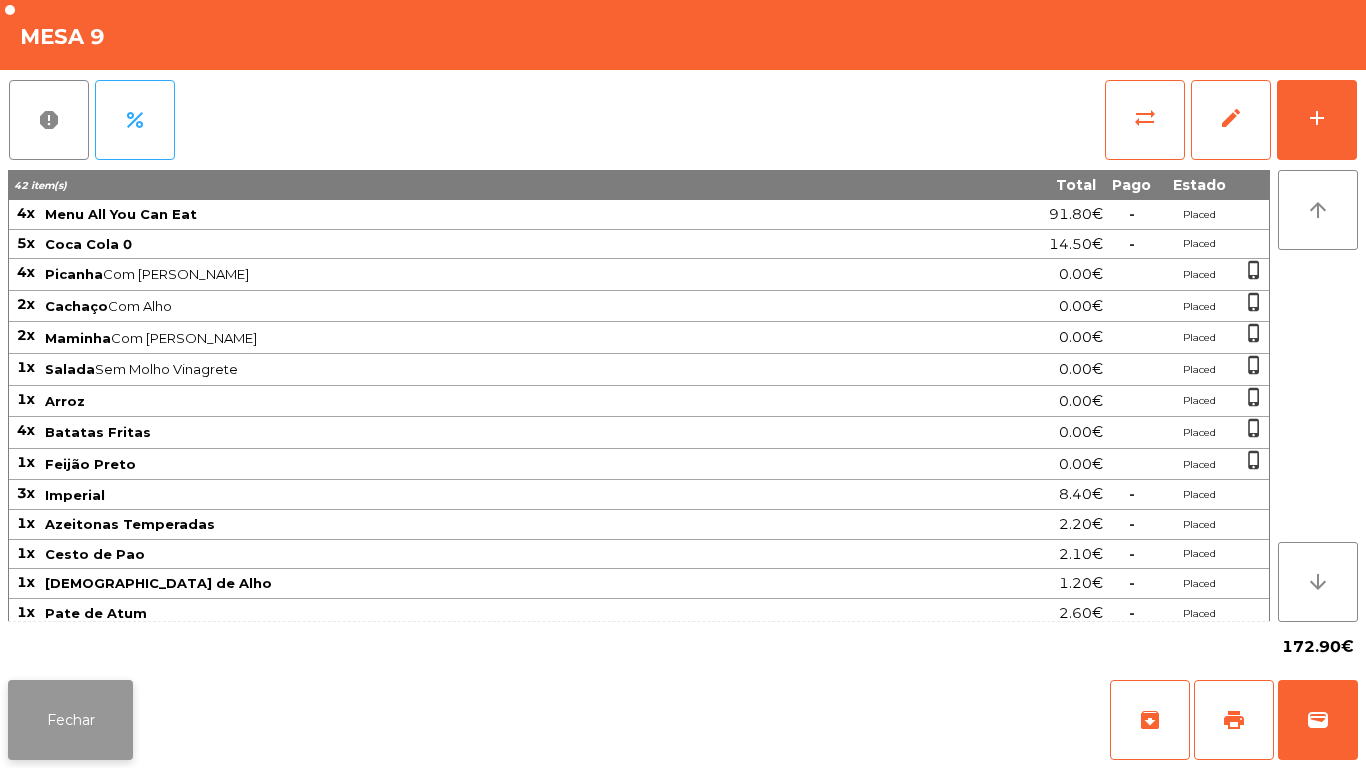 click on "Fechar" 